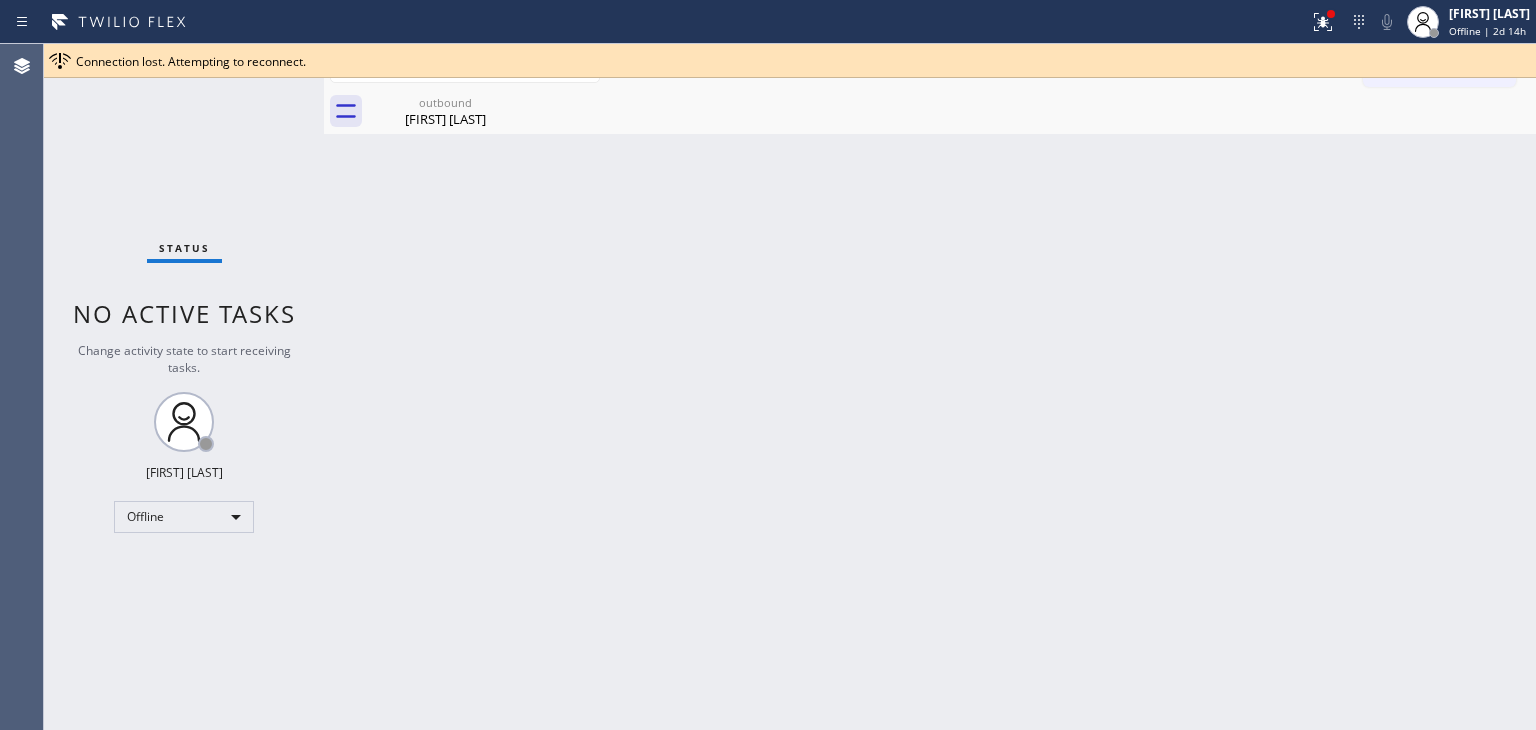 scroll, scrollTop: 0, scrollLeft: 0, axis: both 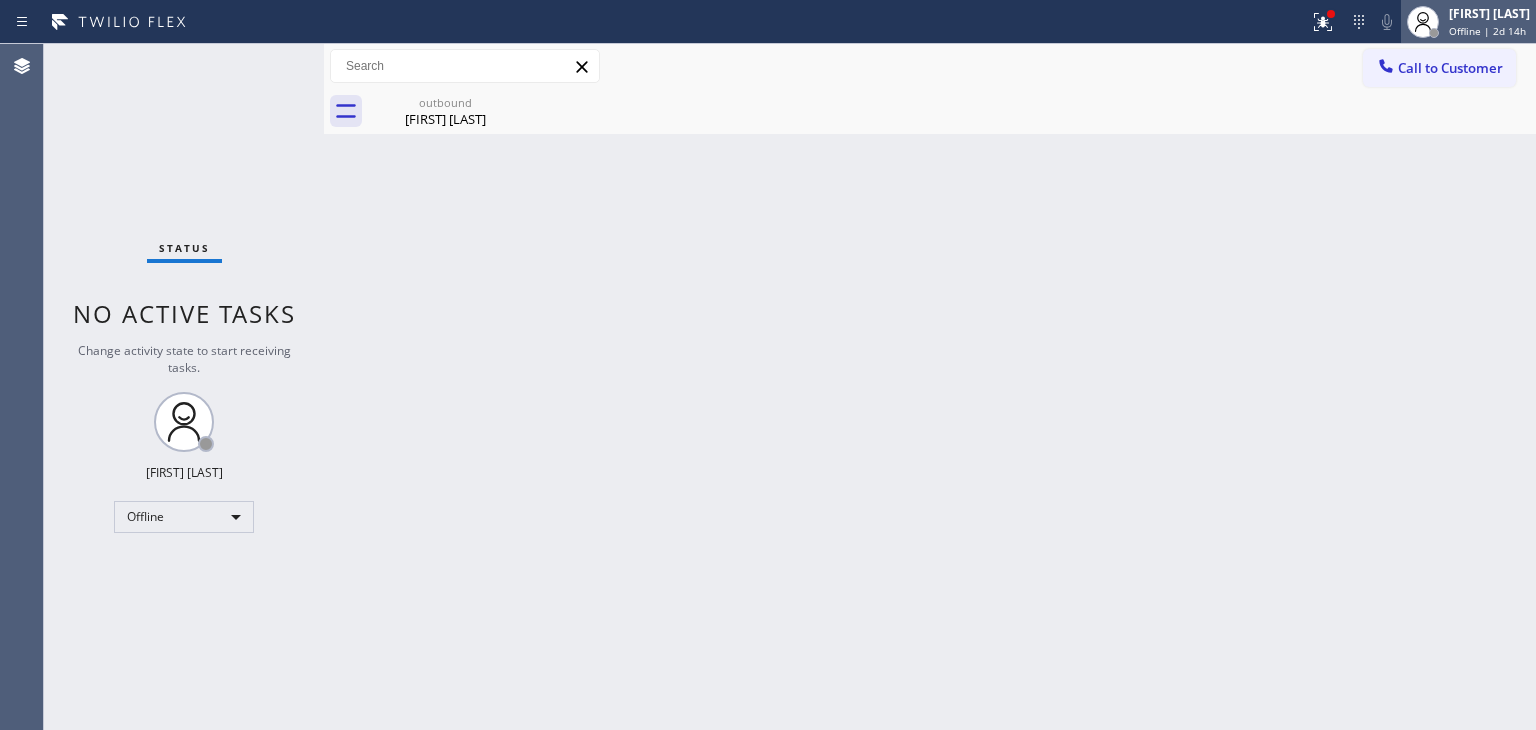 click on "[FIRST] [LAST] Offline | 2d 14h" at bounding box center [1468, 22] 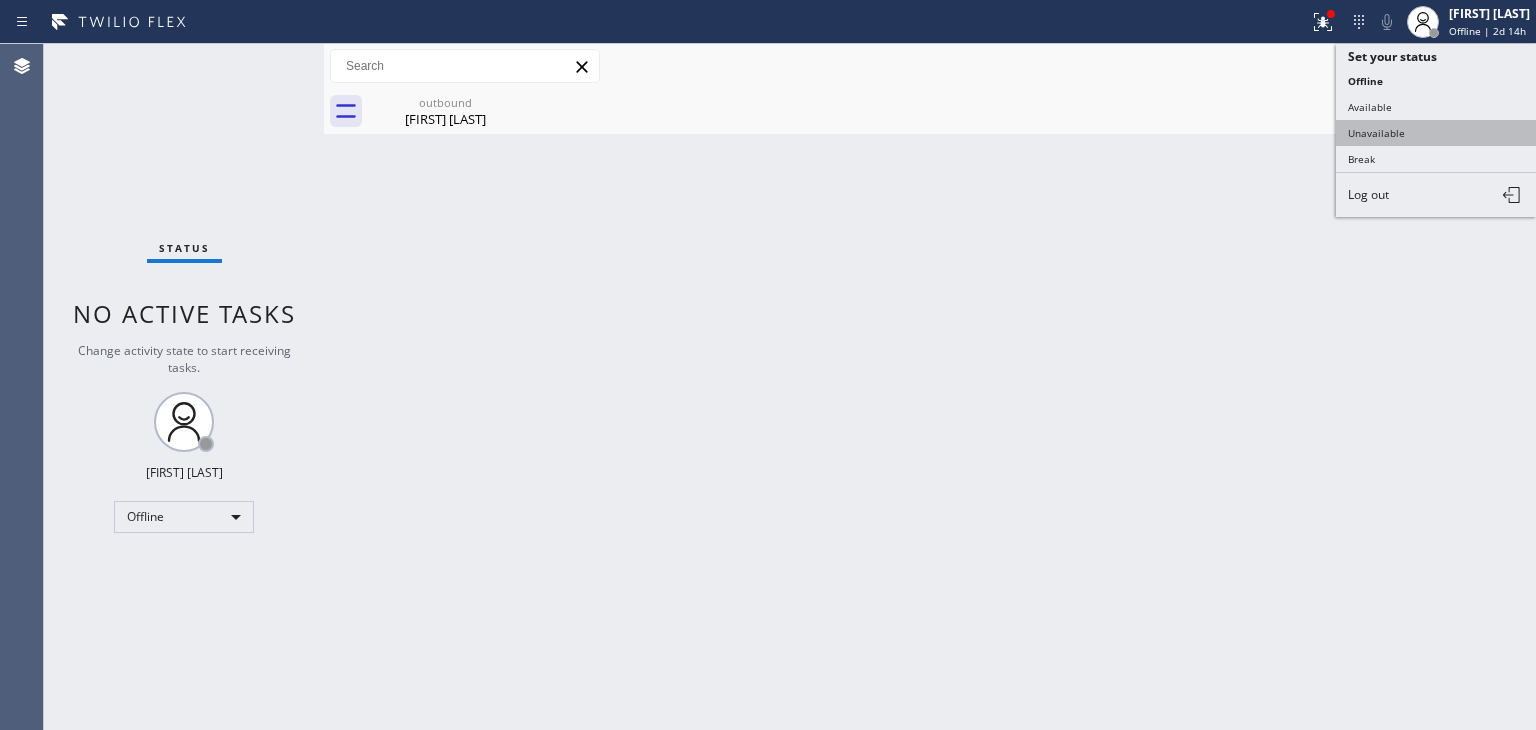 click on "Unavailable" at bounding box center (1436, 133) 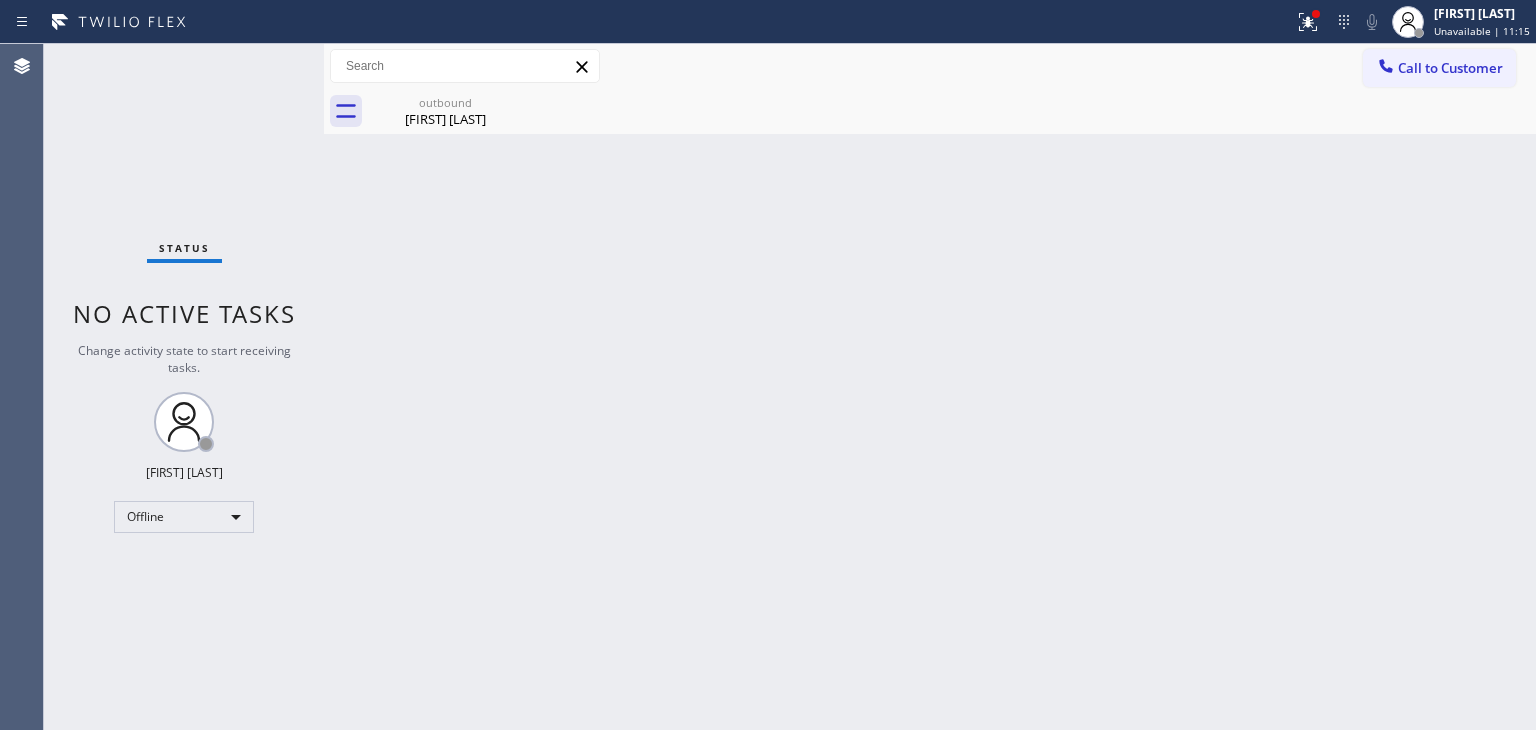 click on "Back to Dashboard Change Sender ID Customers Technicians Select a contact Outbound call Technician Search Technician Your caller id phone number Your caller id phone number Call Technician info Name   Phone none Address none Change Sender ID HVAC +18559994417 5 Star Appliance +18557314952 Appliance Repair +18554611149 Plumbing +18889090120 Air Duct Cleaning +18006865038  Electricians +18005688664 Cancel Change Check personal SMS Reset Change outbound Tanner  Brockbank Call to Customer Outbound call Location Search location Your caller id phone number Customer number Call Outbound call Technician Search Technician Your caller id phone number Your caller id phone number Call outbound Tanner  Brockbank Tanner    Brockbank Since: 20 may 2020 link to CRM copy Email tannerbrockbank@gmail.com  Emails allowed Phone (801) 369-5552  Ext:  0 Phone2 none  Ext:  0  SMS allowed Primary address  2919 Valmere Drive Malibu, 90265 CA EDIT Outbound call Location Search location Your caller id phone number Customer number Call" at bounding box center [930, 387] 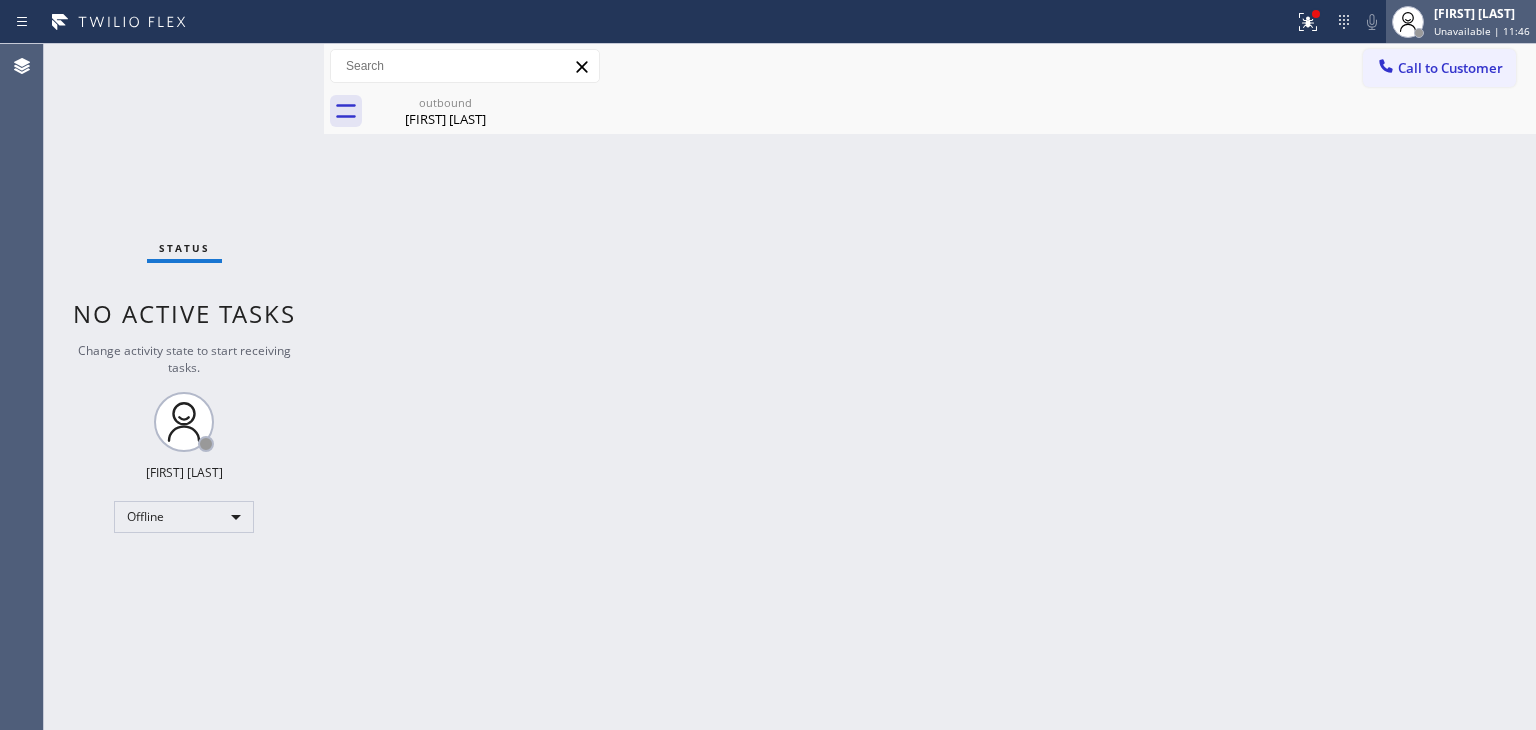 click on "Edel John Suson Unavailable | 11:46" at bounding box center [1461, 22] 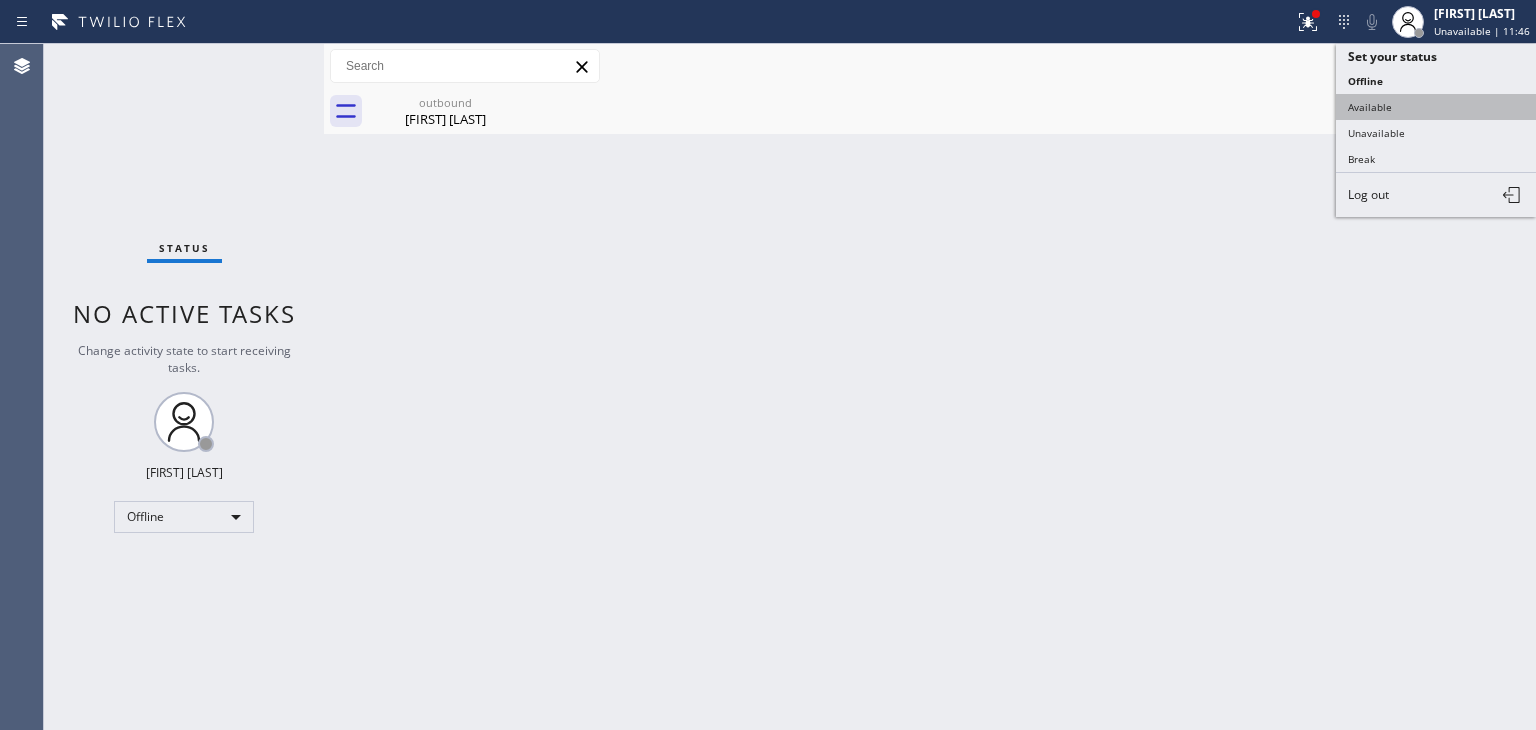 click on "Available" at bounding box center [1436, 107] 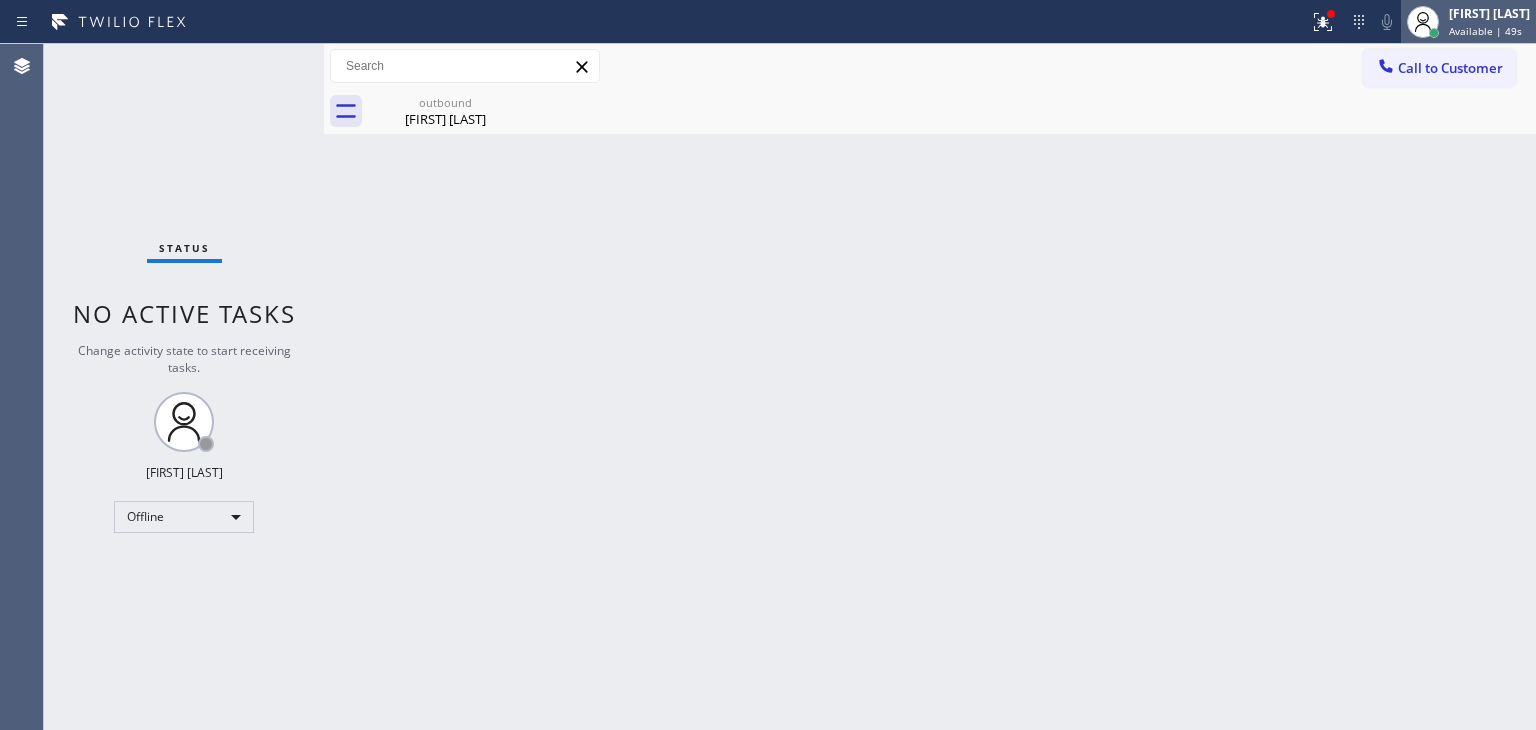 click on "[FIRST] [LAST]" at bounding box center (1489, 13) 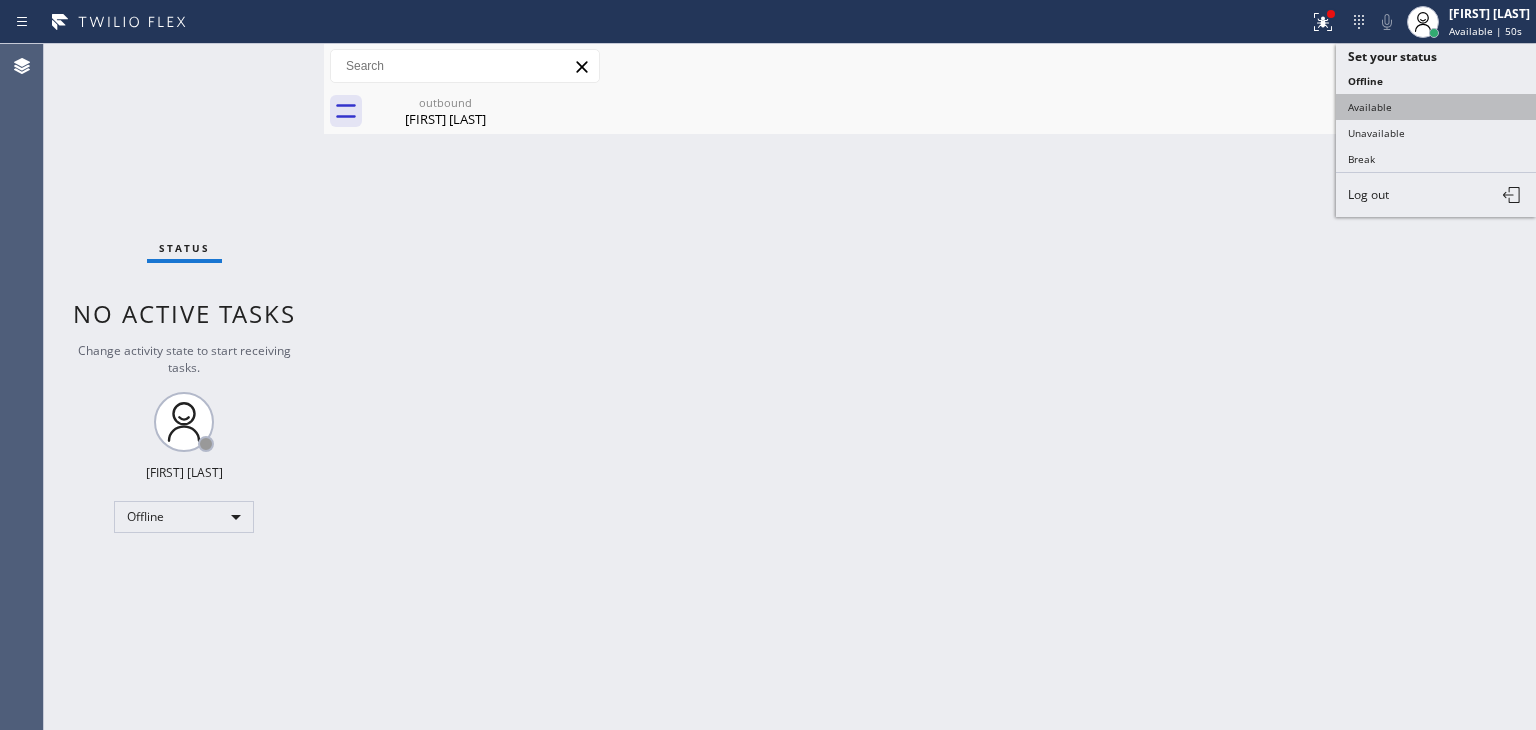 click on "Available" at bounding box center [1436, 107] 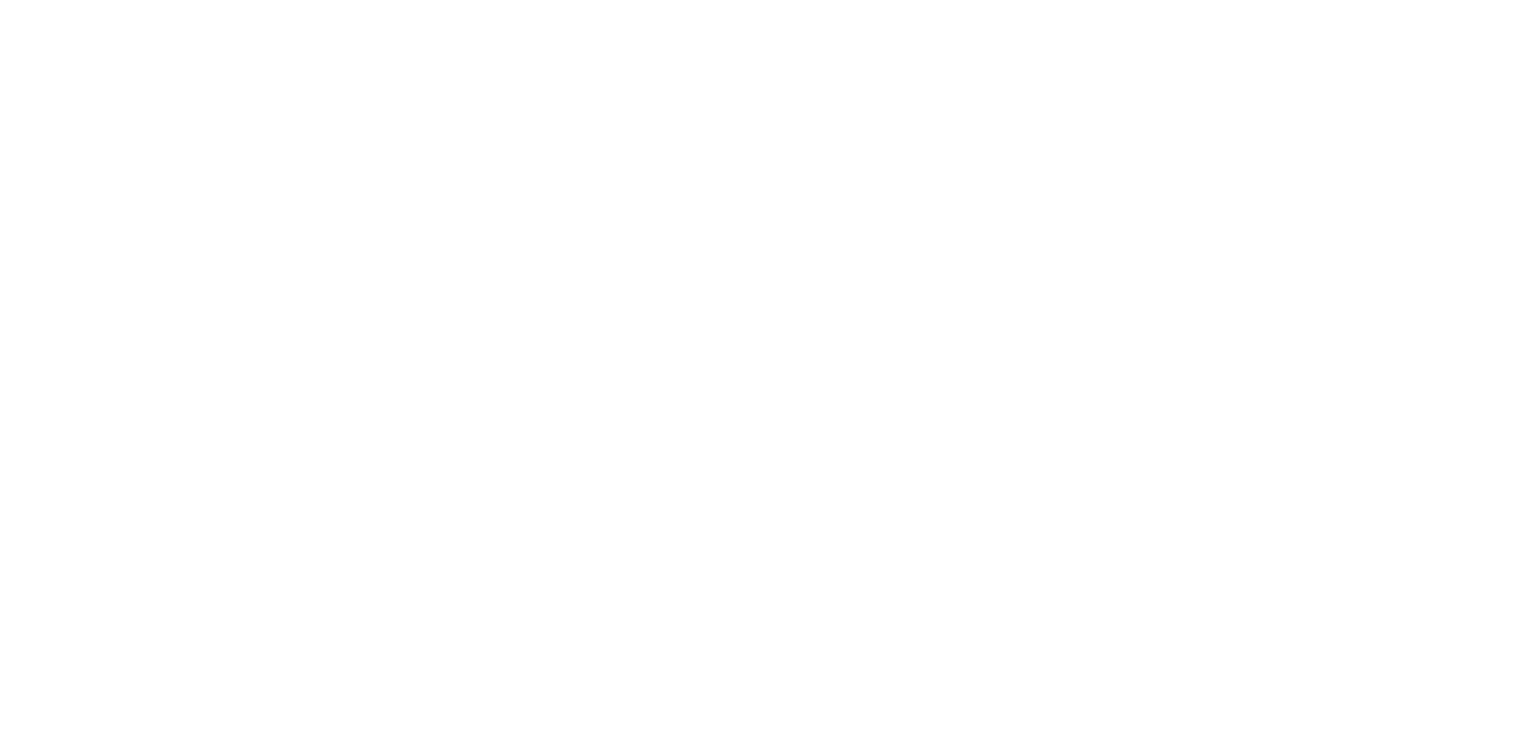 scroll, scrollTop: 0, scrollLeft: 0, axis: both 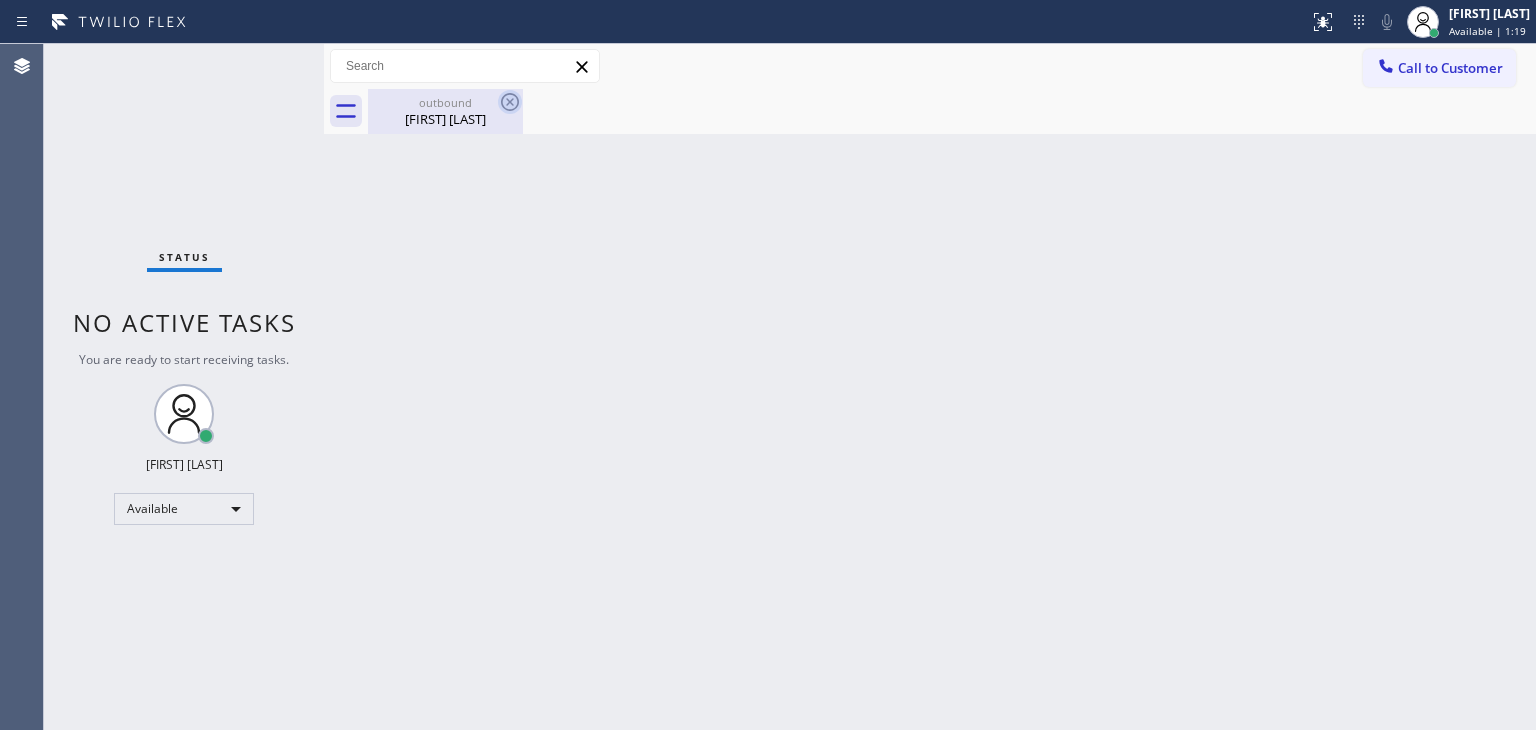 click 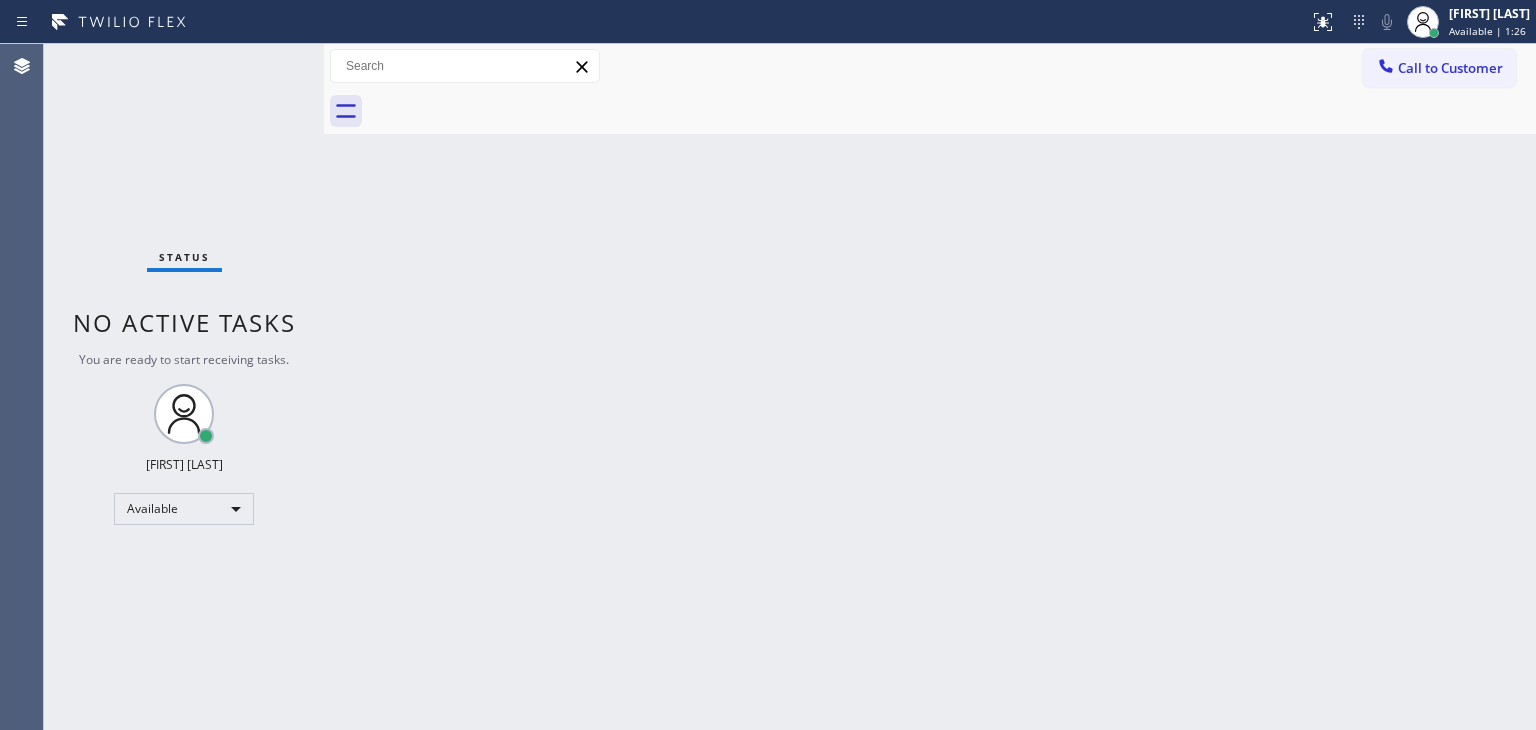 click on "Status   No active tasks     You are ready to start receiving tasks.   [FIRST] [LAST] Available" at bounding box center (184, 387) 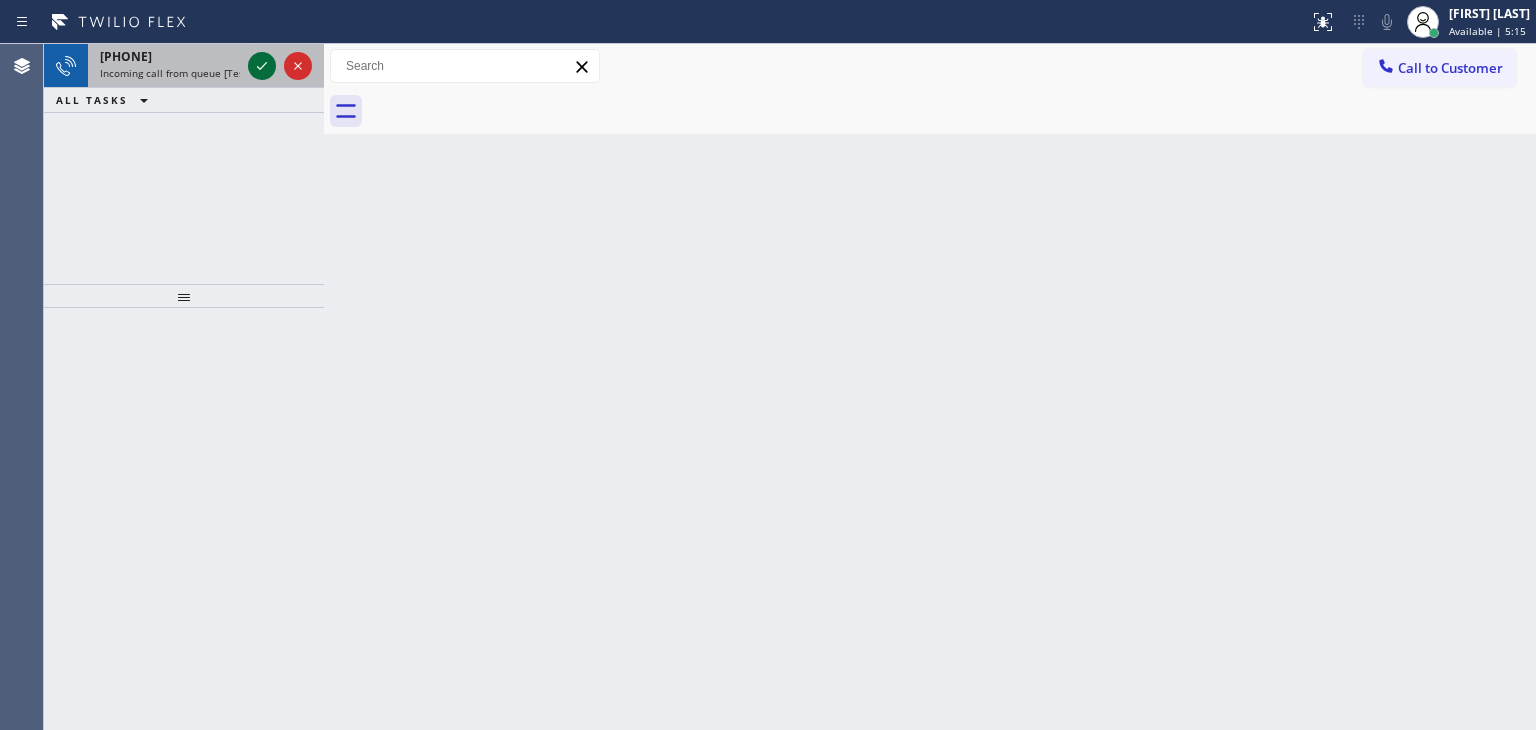 click 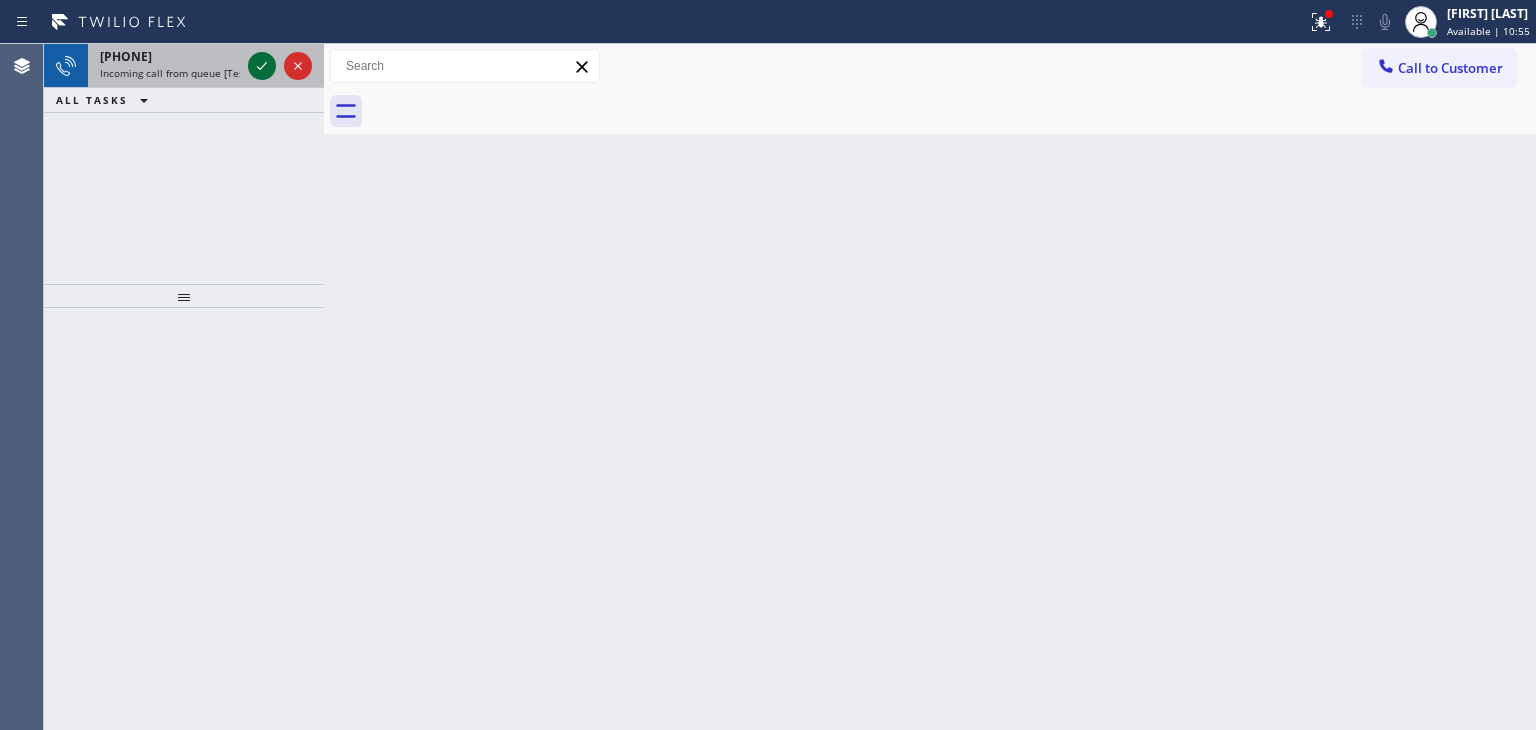 click 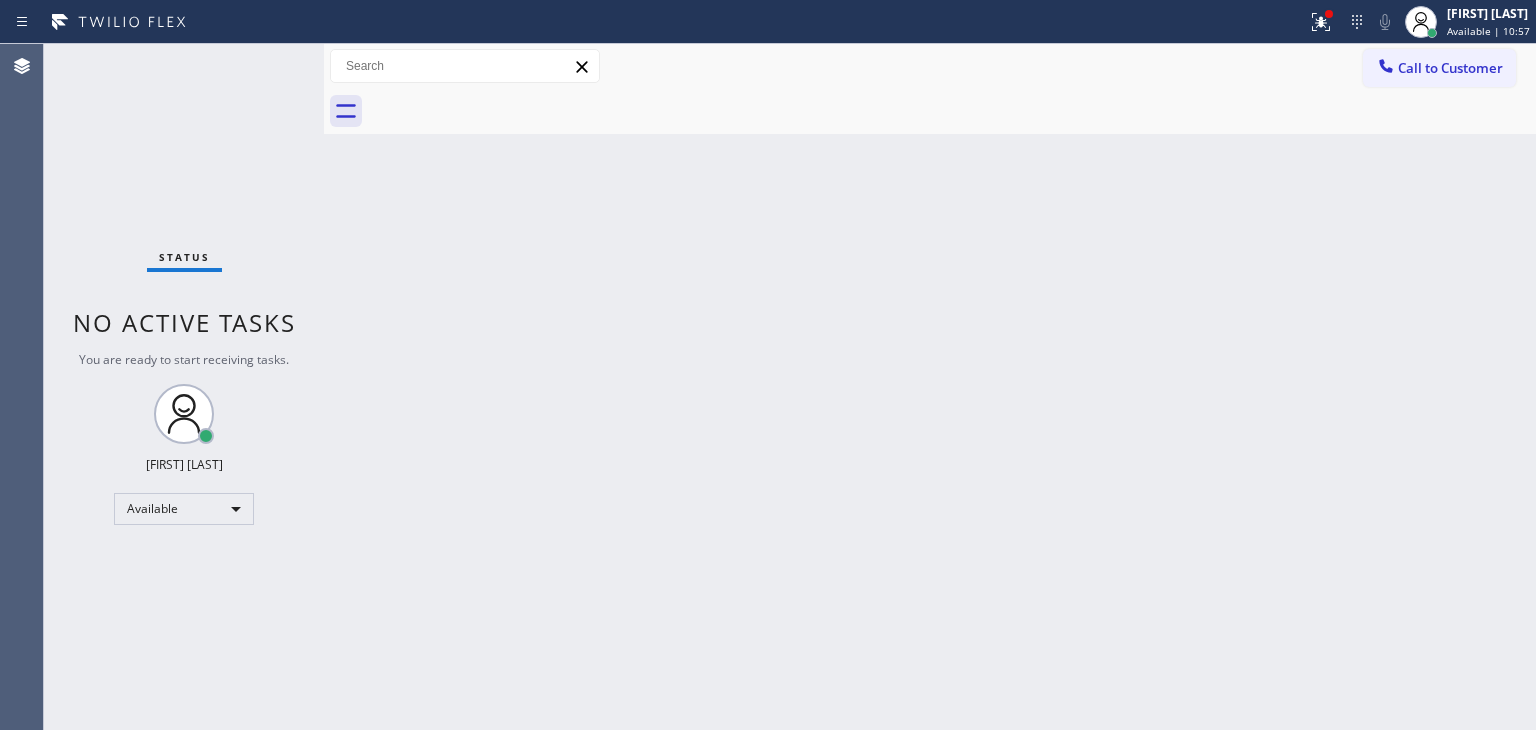 click on "Status   No active tasks     You are ready to start receiving tasks.   [FIRST] [LAST] Available" at bounding box center (184, 387) 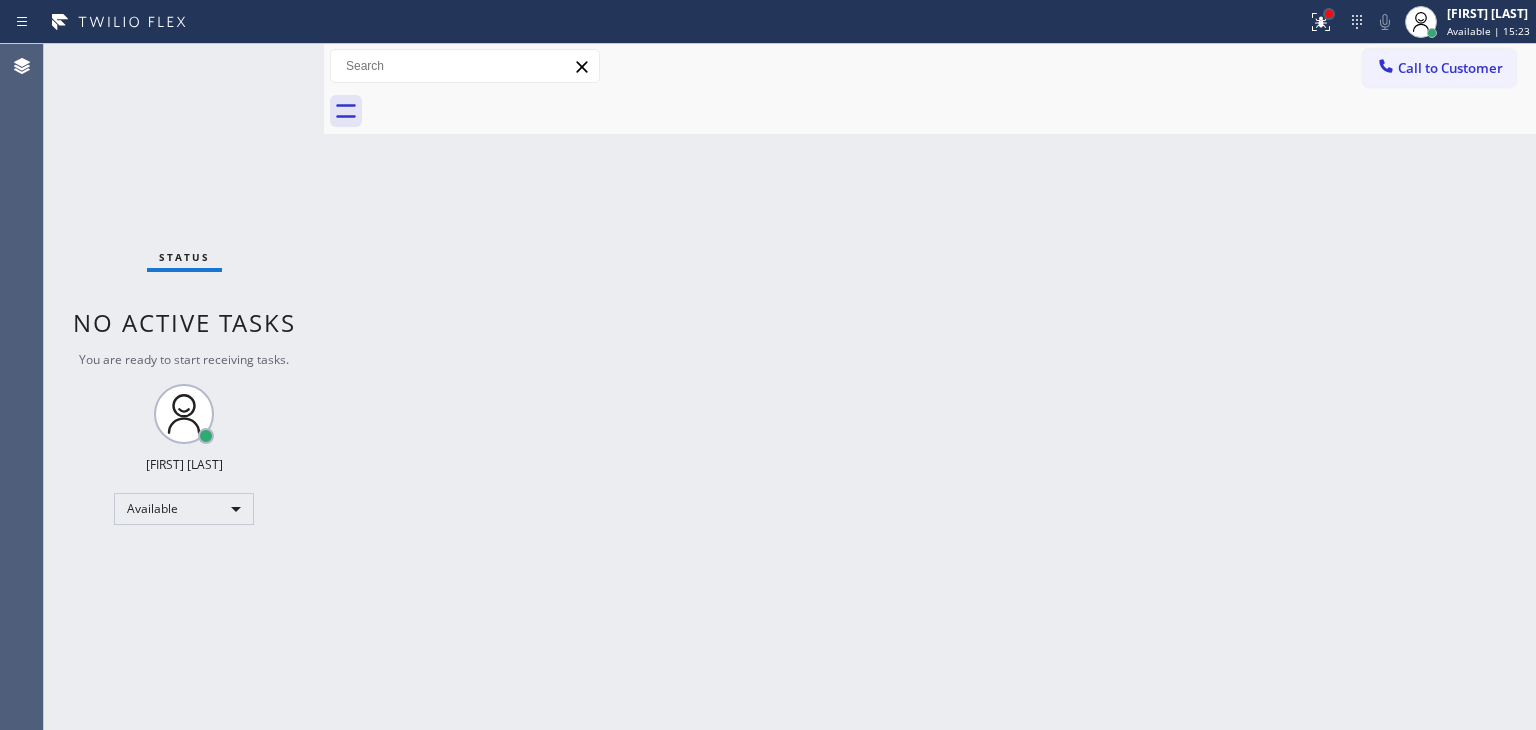 click at bounding box center [1329, 14] 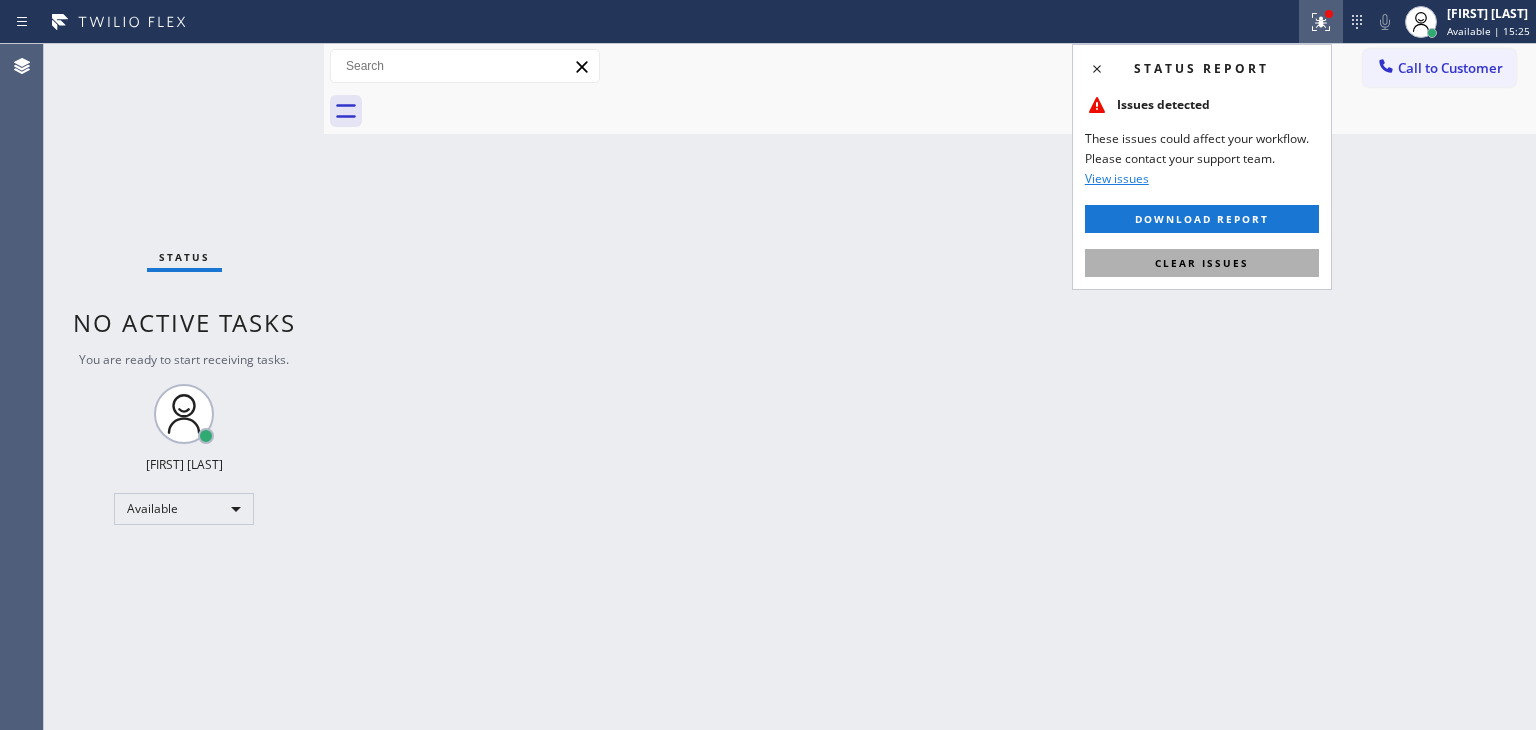 click on "Clear issues" at bounding box center (1202, 263) 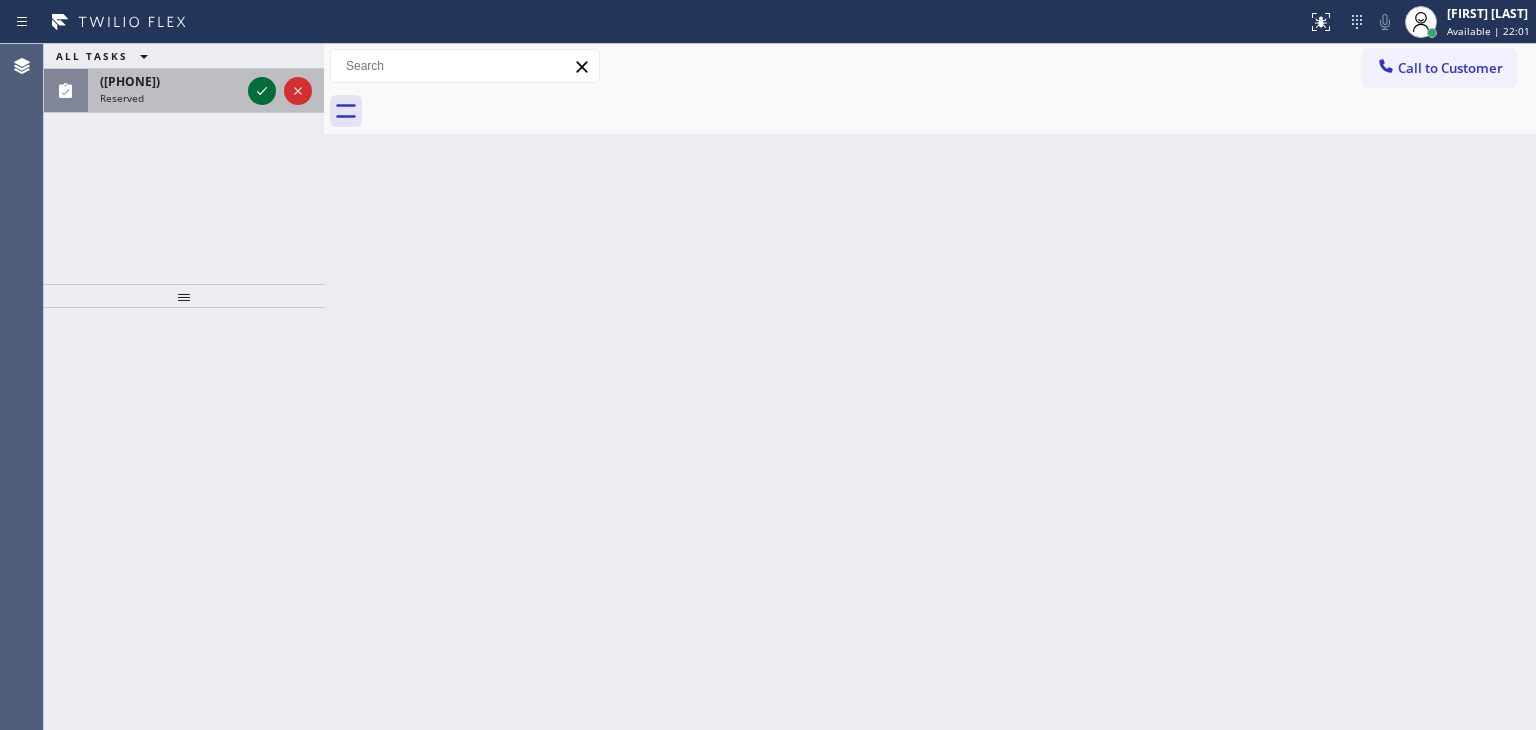 click 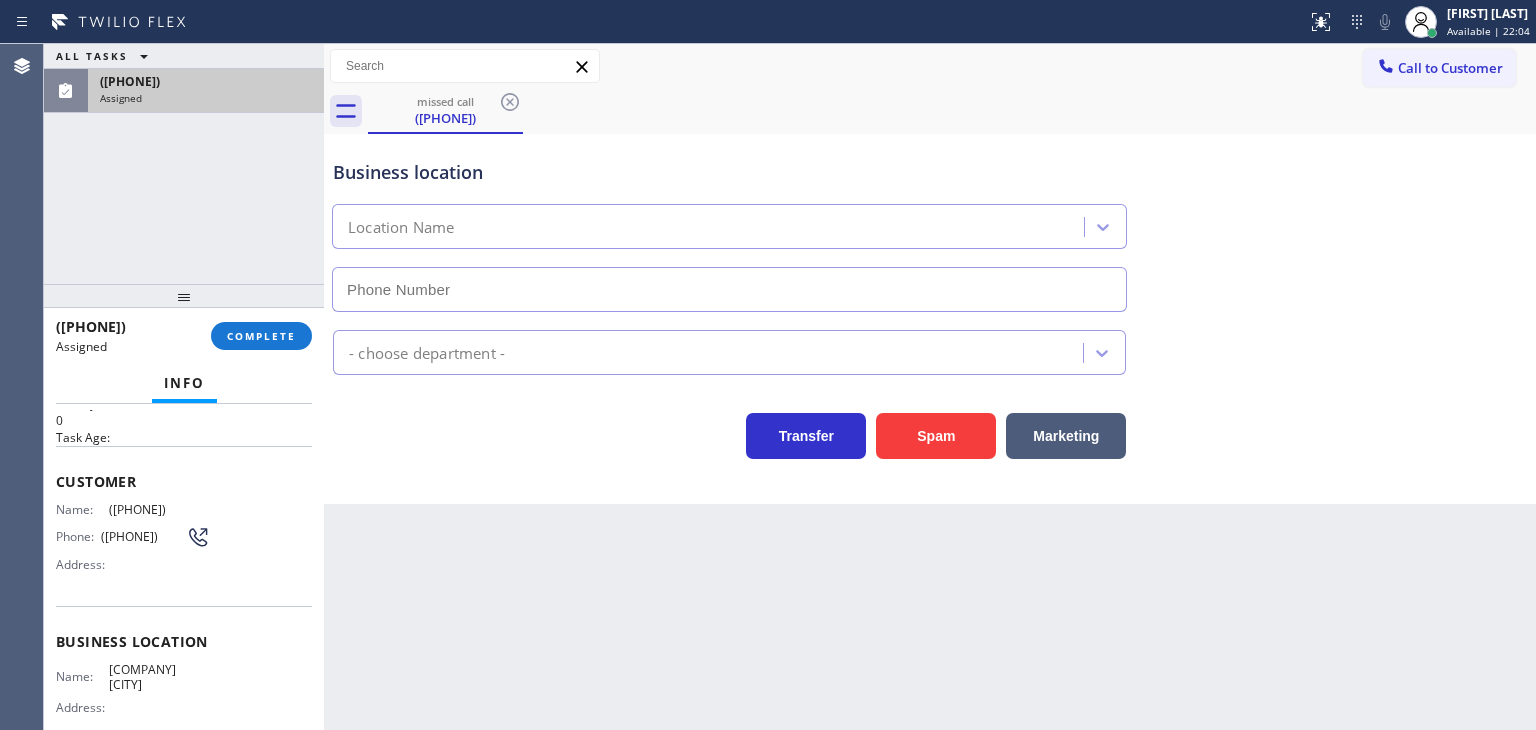 scroll, scrollTop: 100, scrollLeft: 0, axis: vertical 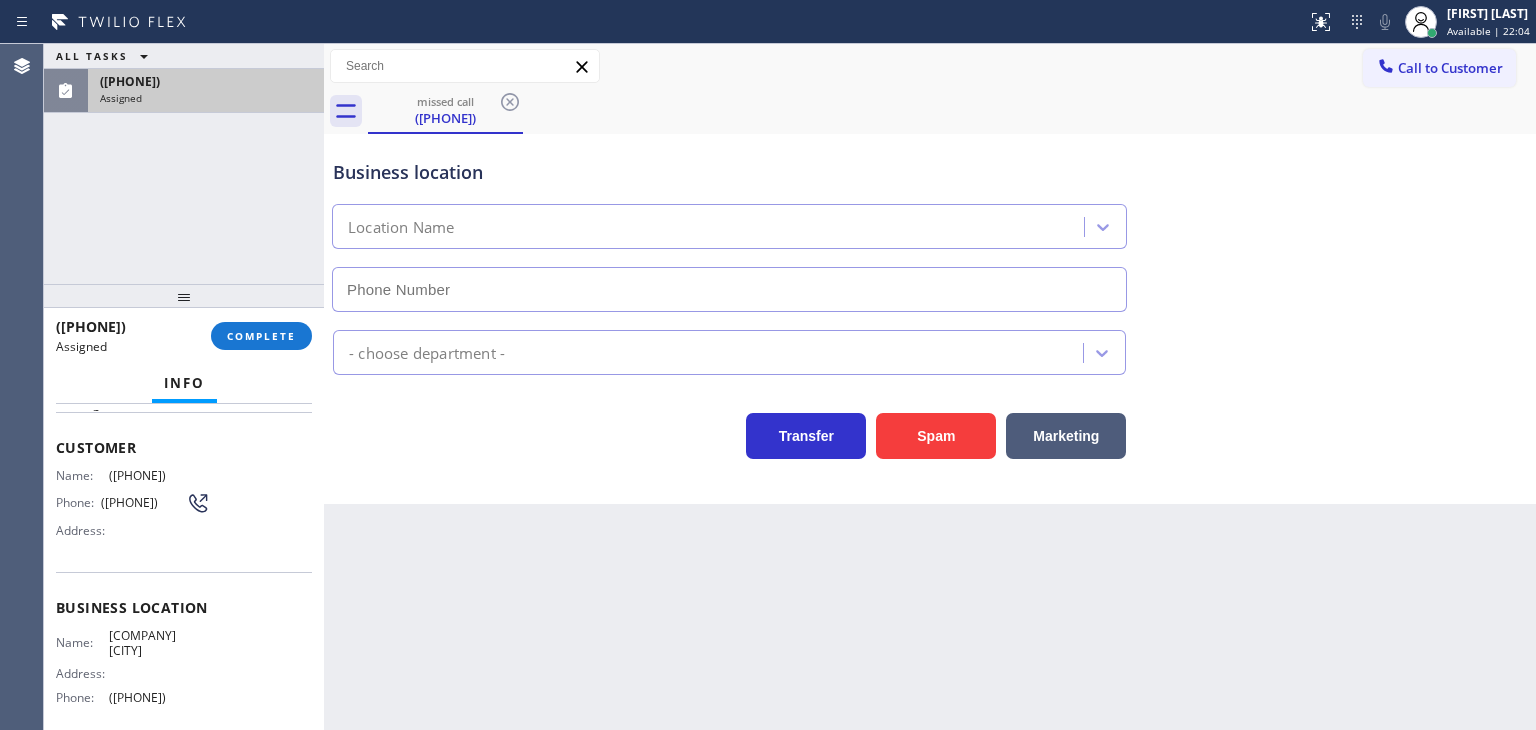 type on "([PHONE])" 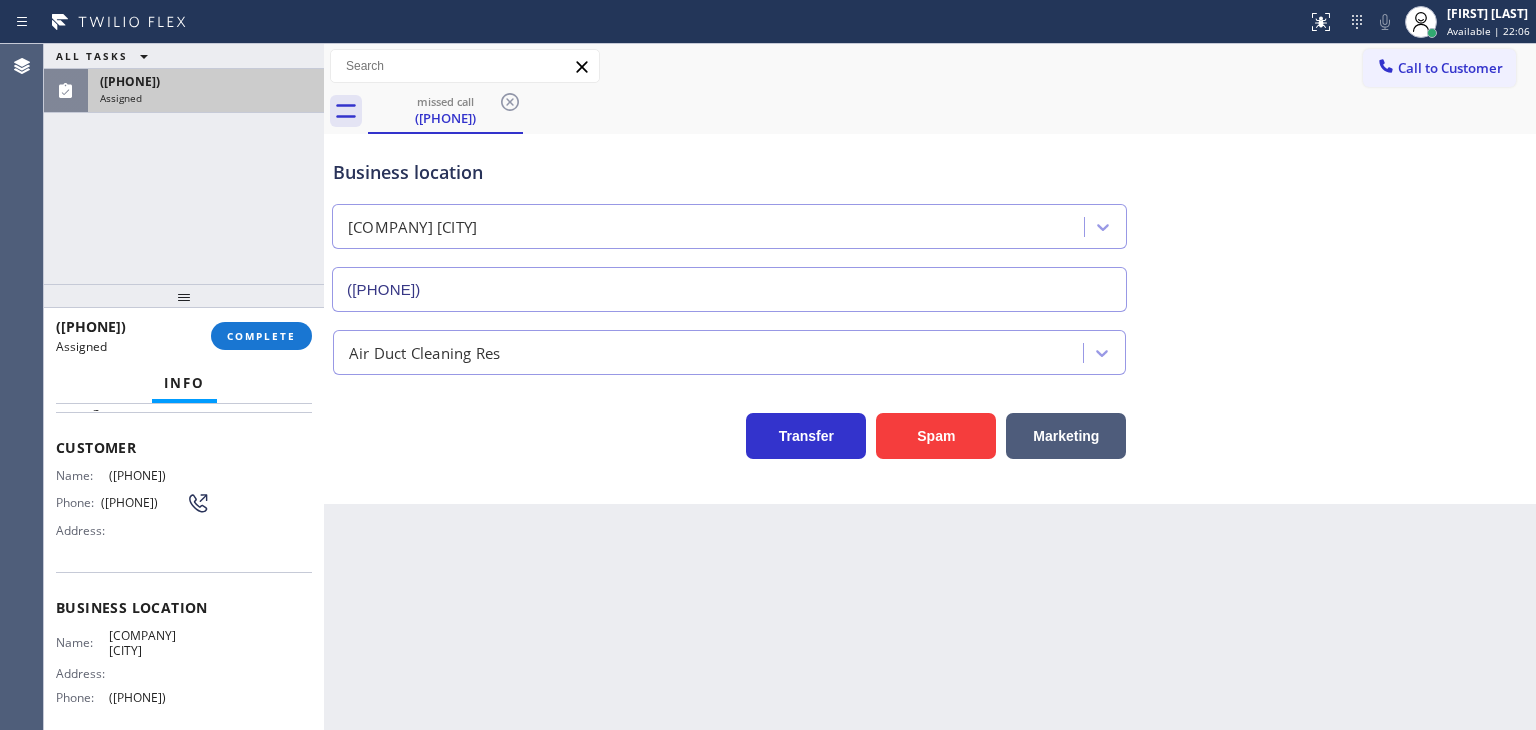 drag, startPoint x: 224, startPoint y: 713, endPoint x: 49, endPoint y: 453, distance: 313.4087 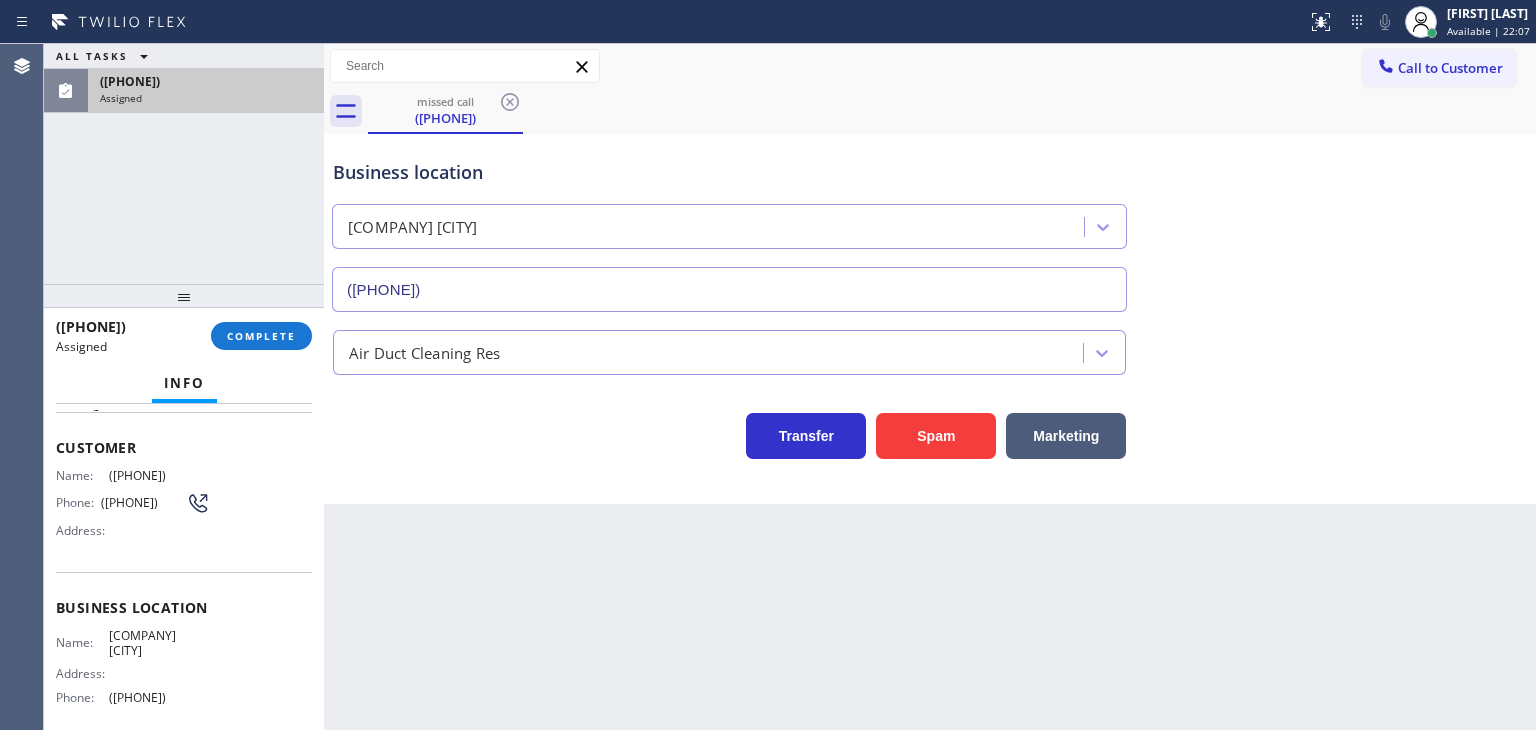 copy on "Customer Name: (949) 533-0610 Phone: (949) 533-0610 Address: Business location Name: Tide Air Duct Cleaning Irvine Address:   Phone: (949) 353-6536" 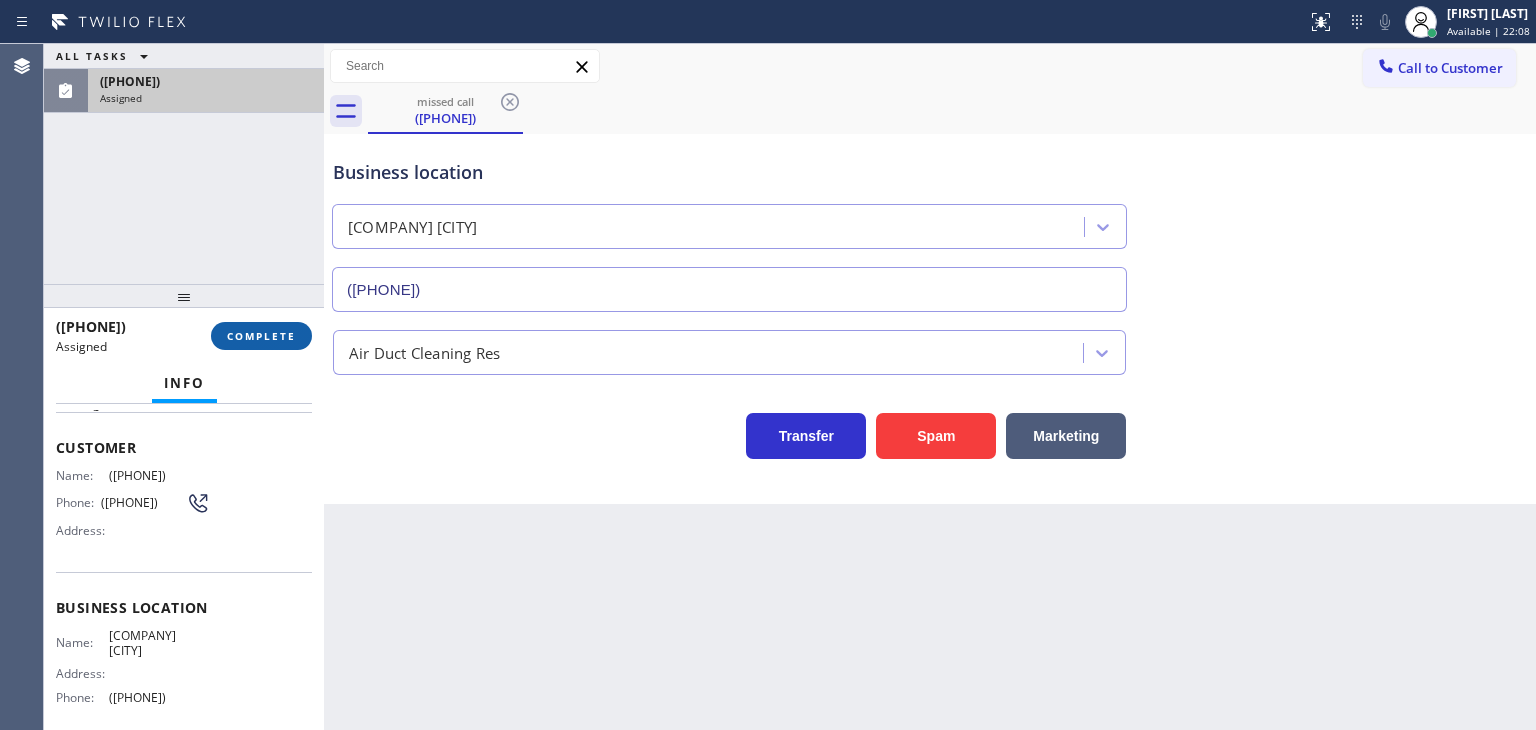 click on "COMPLETE" at bounding box center [261, 336] 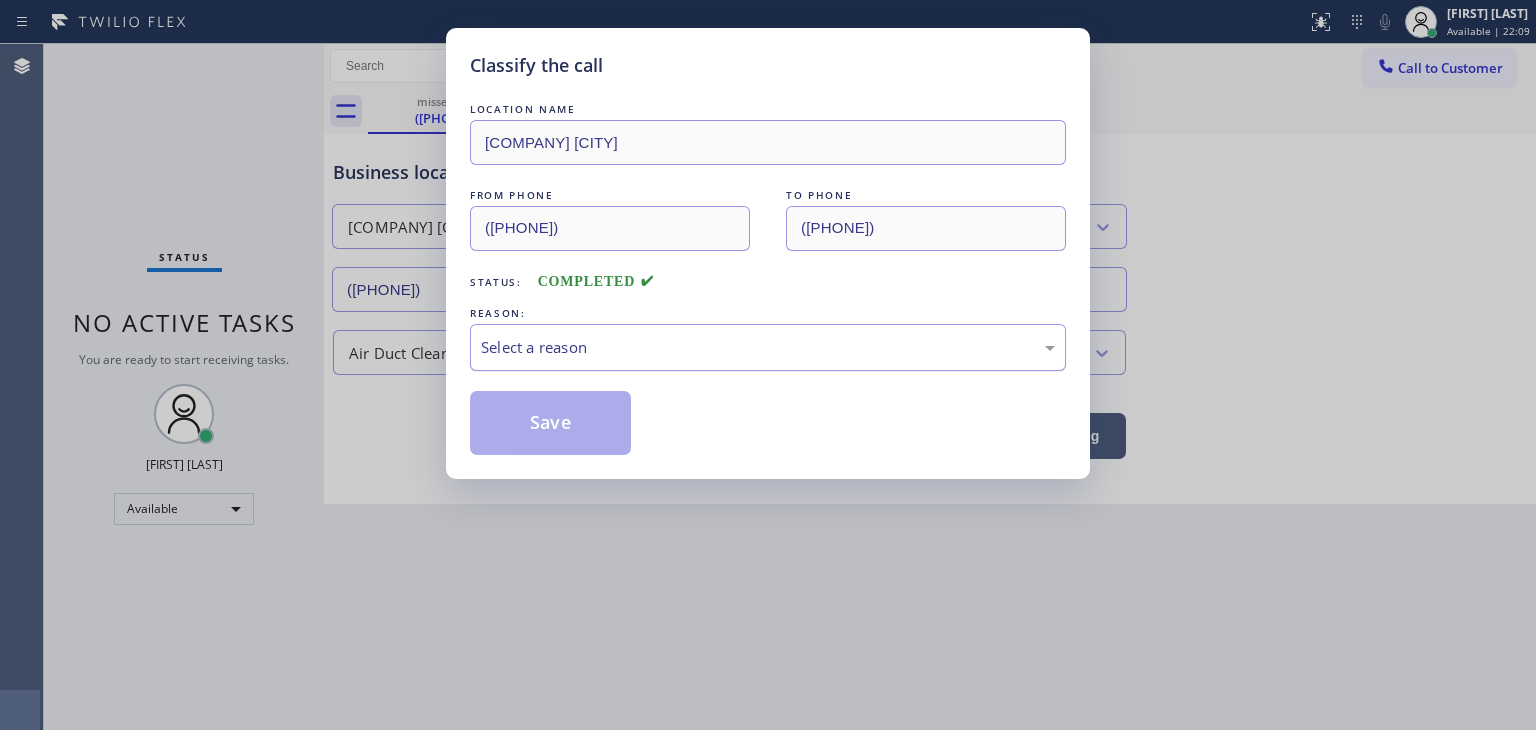 click on "Select a reason" at bounding box center [768, 347] 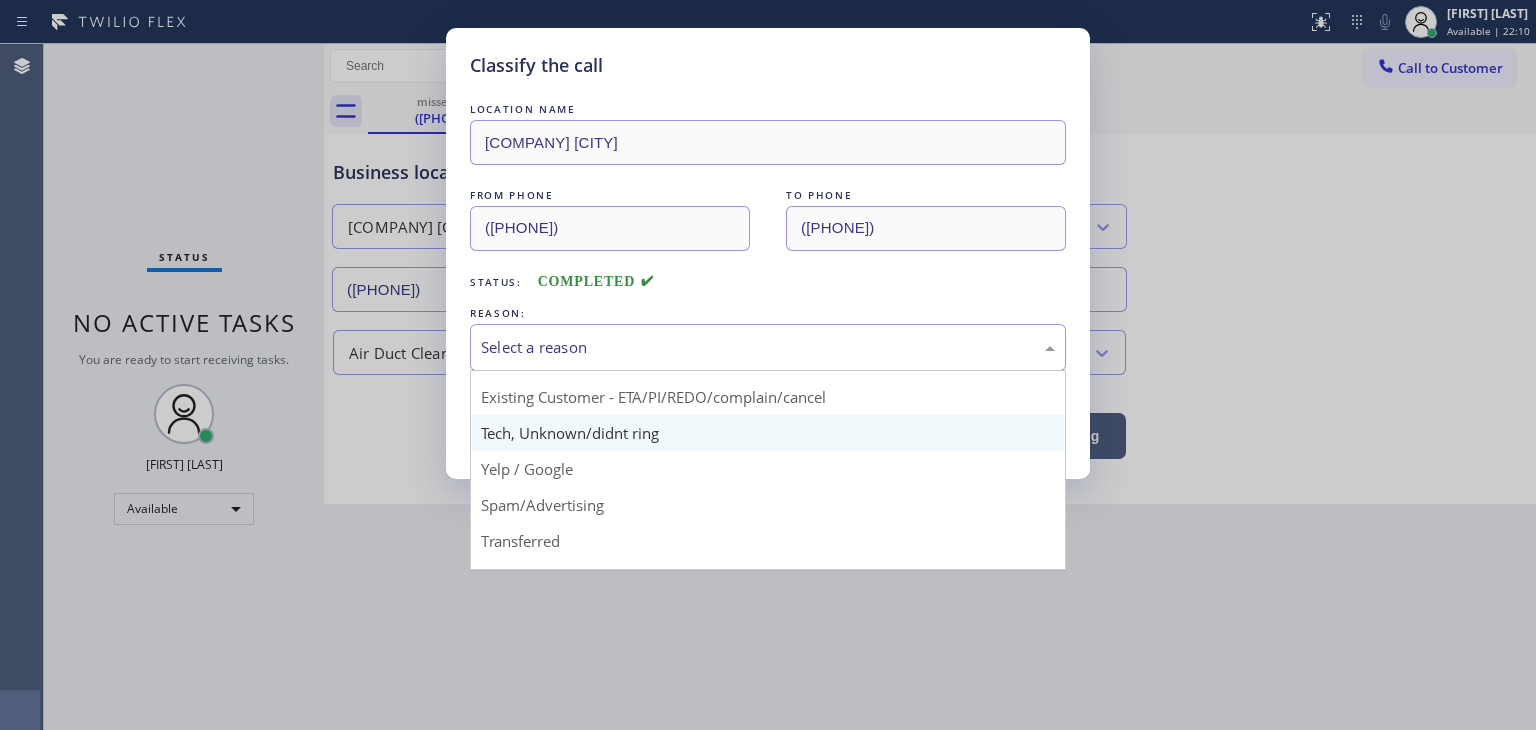 scroll, scrollTop: 100, scrollLeft: 0, axis: vertical 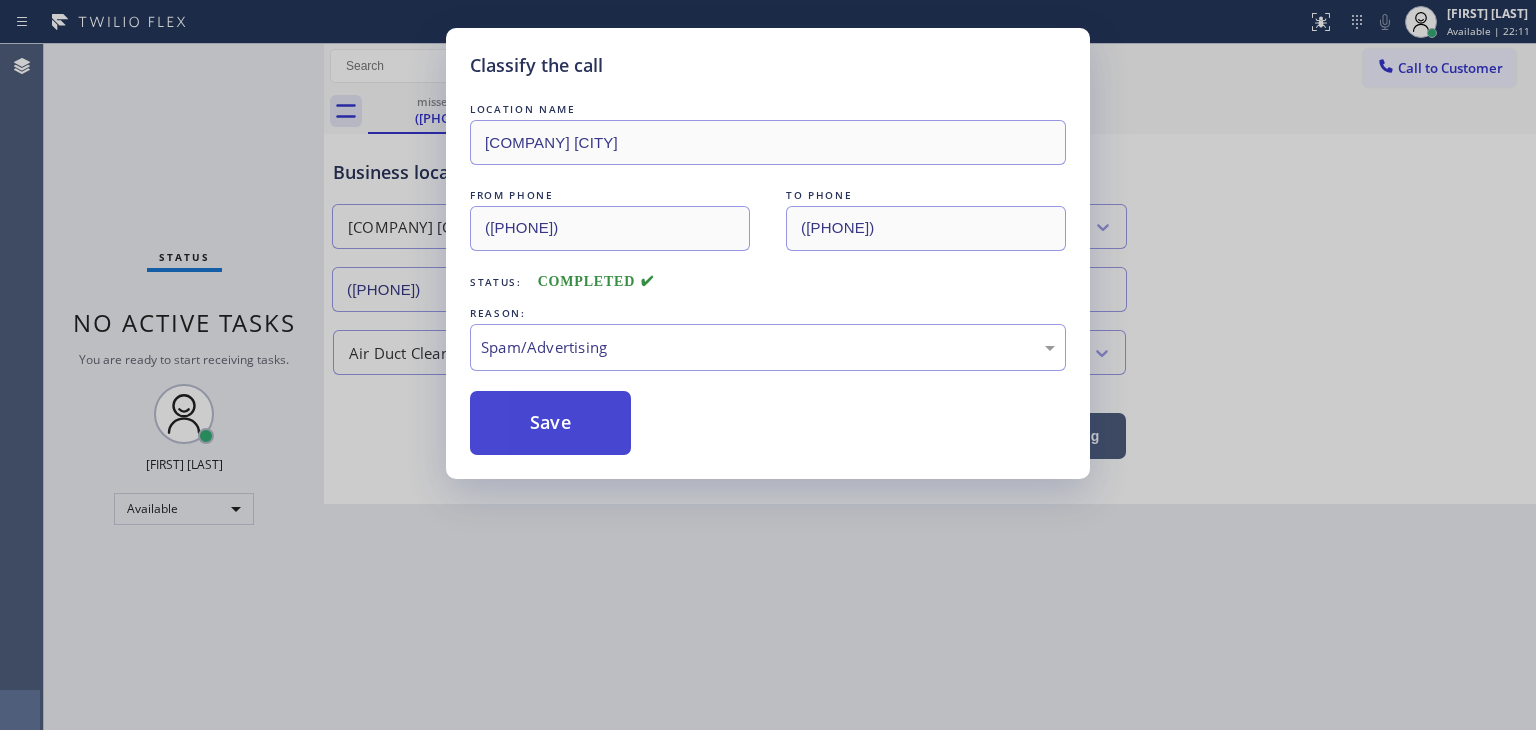 click on "Save" at bounding box center (550, 423) 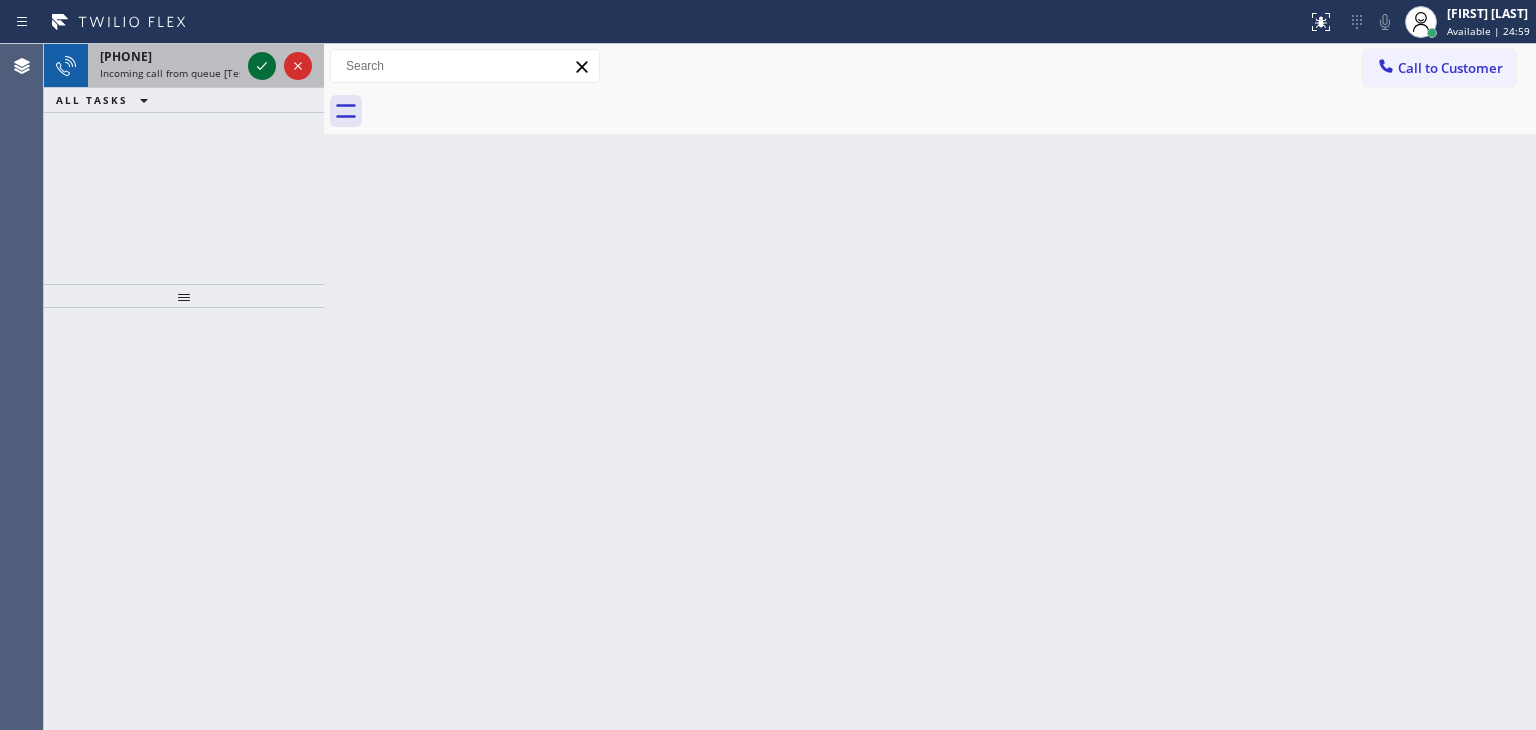 click 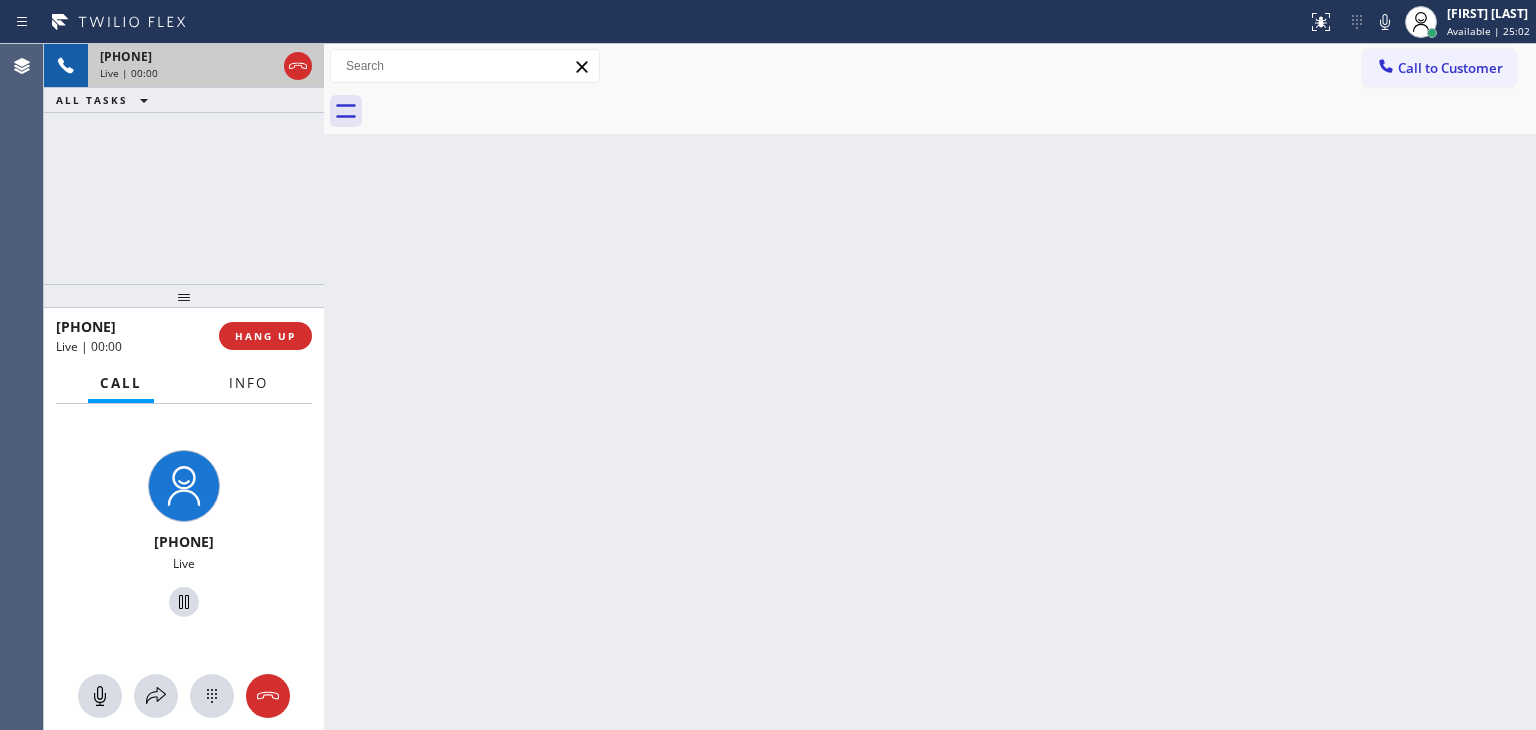 click on "Info" at bounding box center [248, 383] 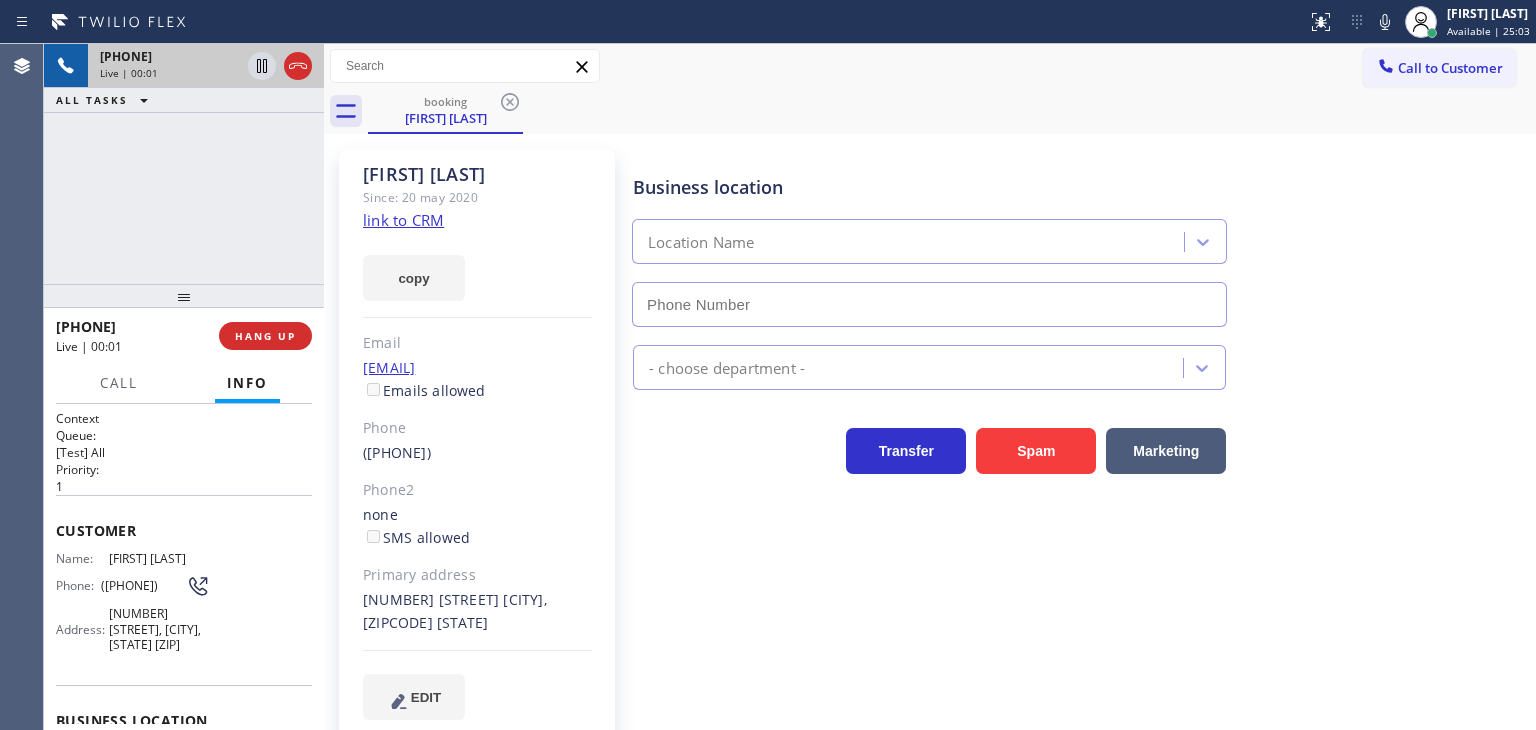 type on "([PHONE])" 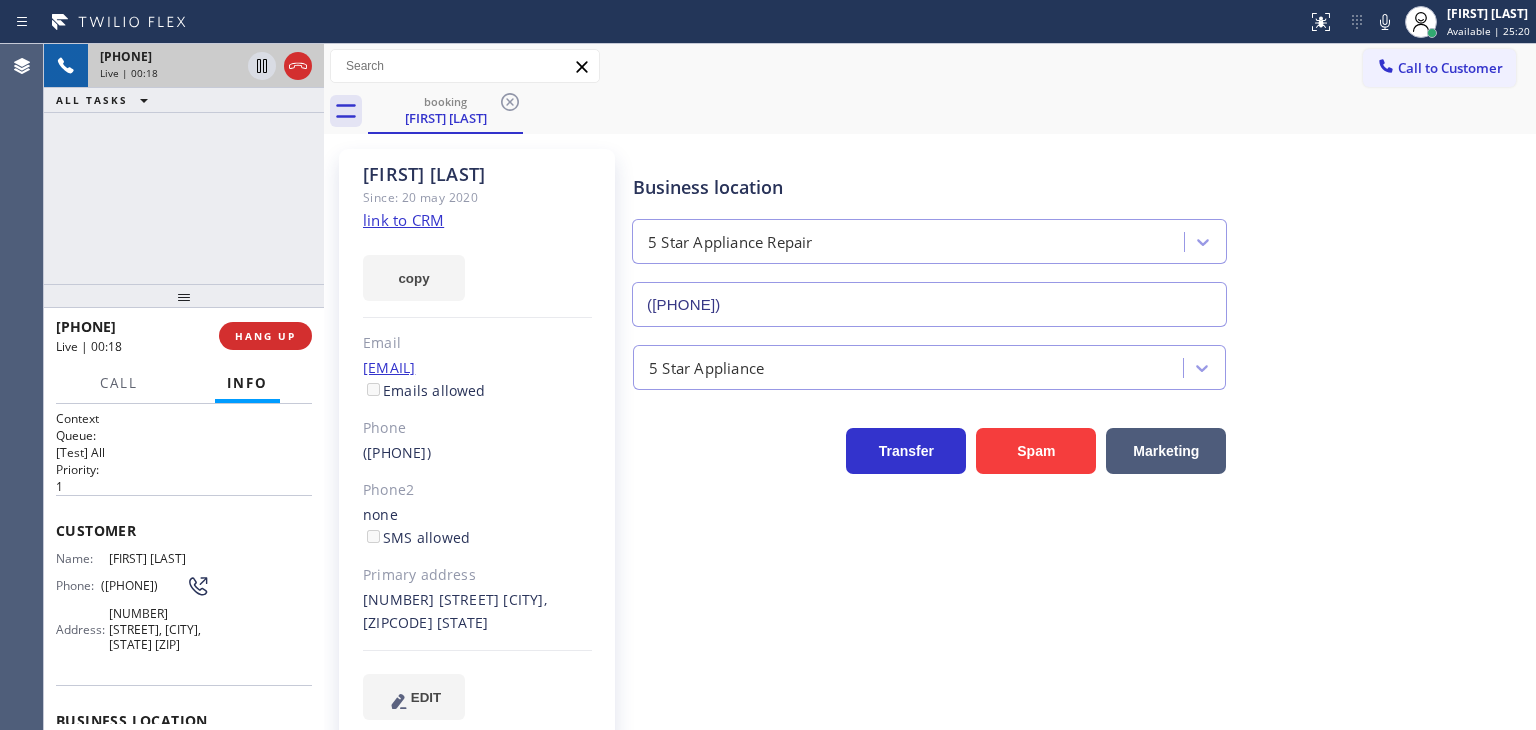 click on "link to CRM" 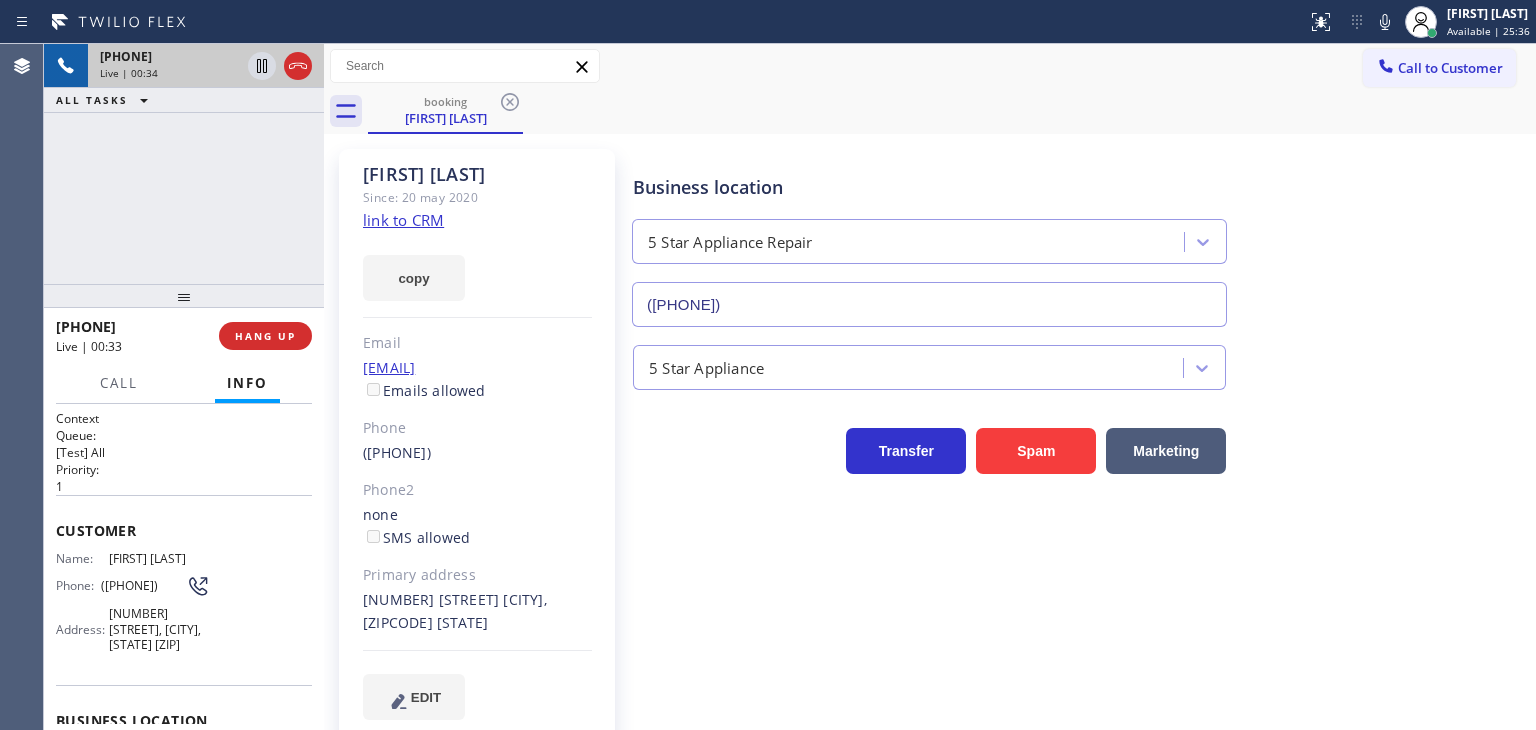 click on "link to CRM" 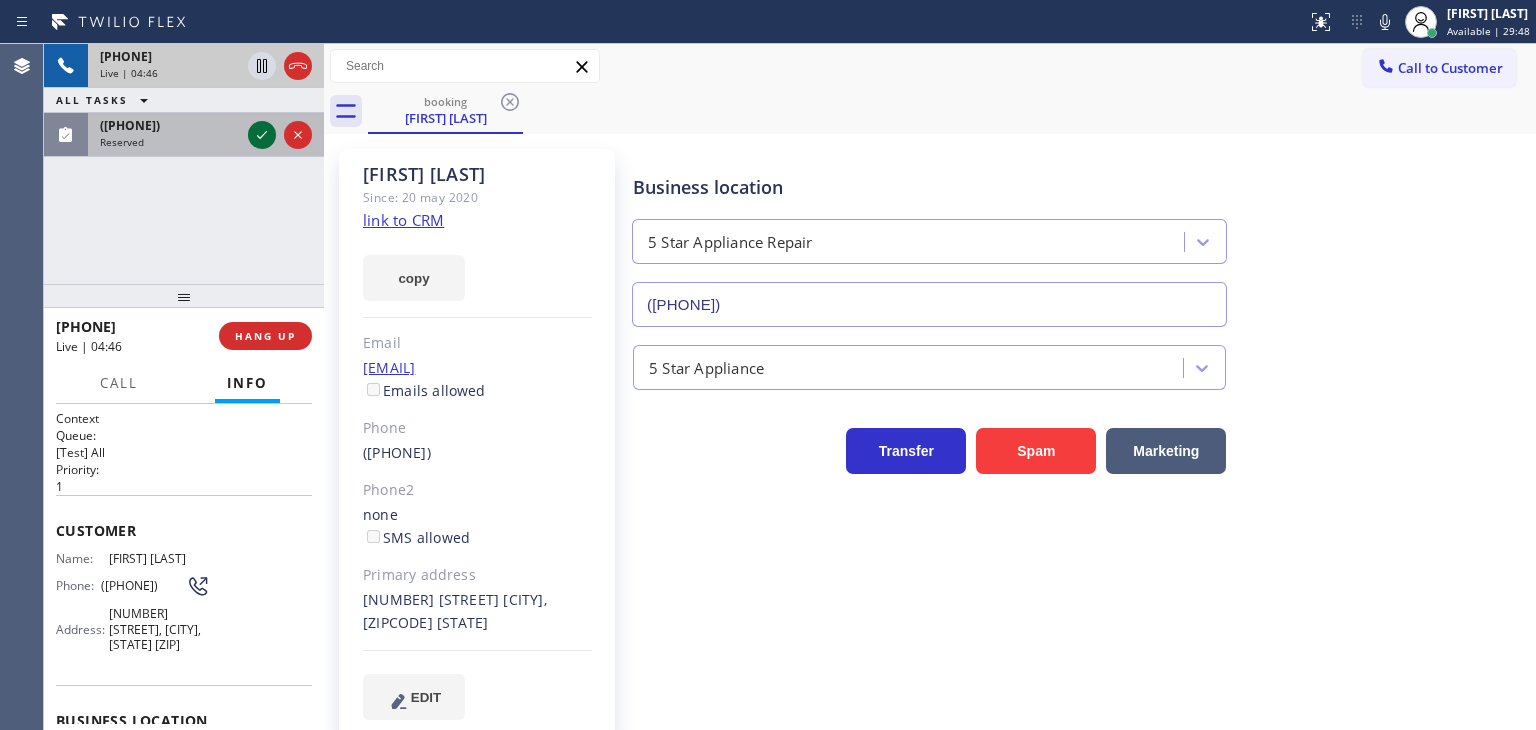 click 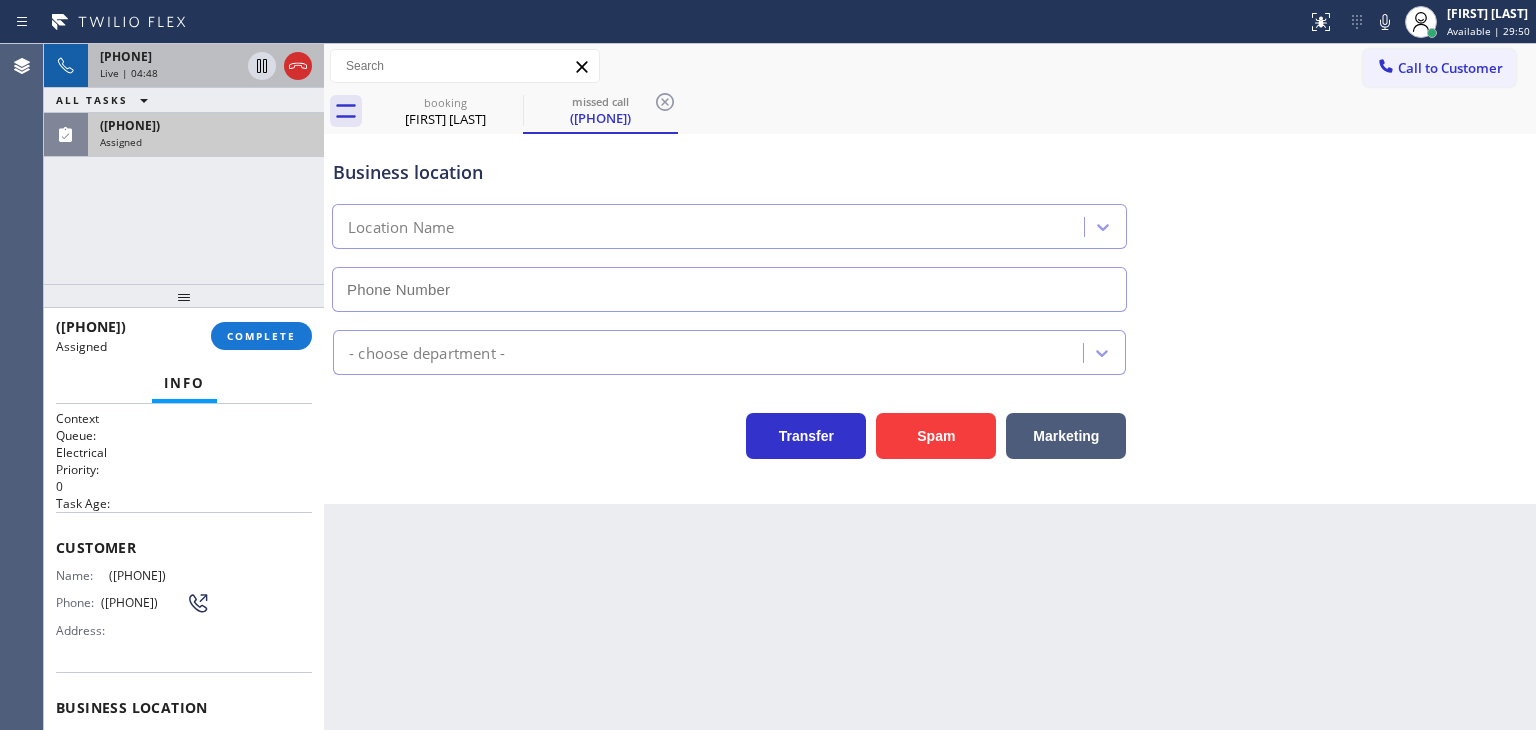 type on "([PHONE])" 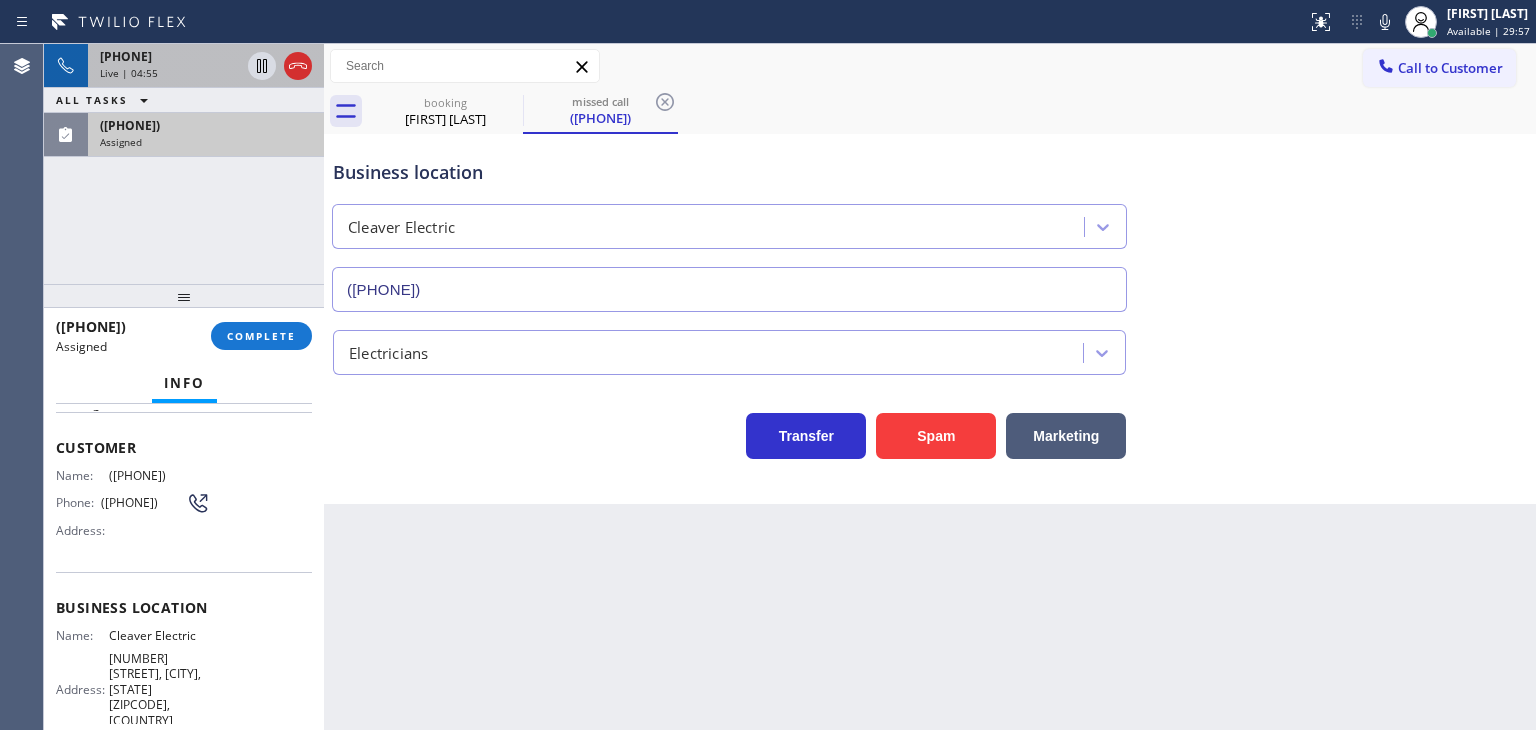 scroll, scrollTop: 200, scrollLeft: 0, axis: vertical 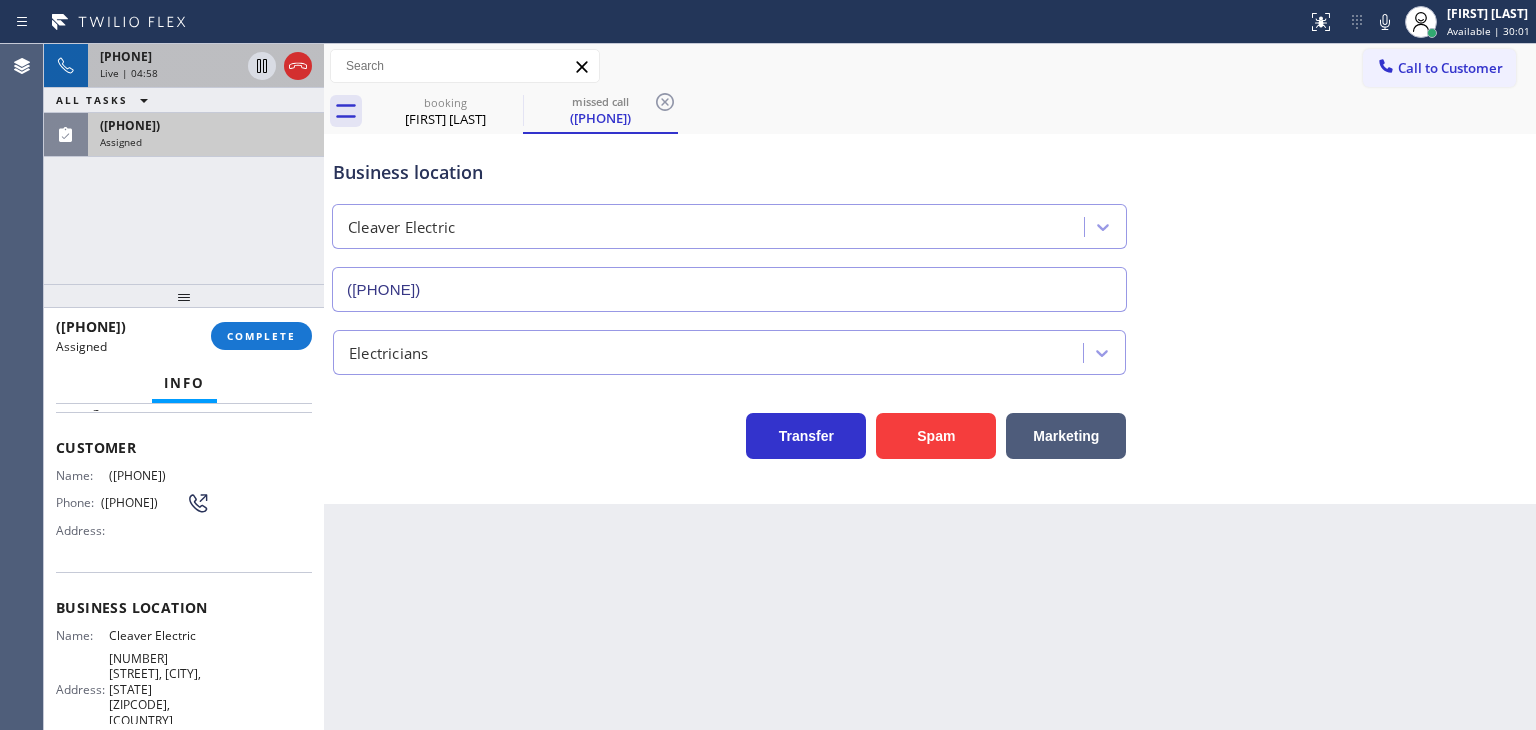 drag, startPoint x: 212, startPoint y: 640, endPoint x: 54, endPoint y: 475, distance: 228.44911 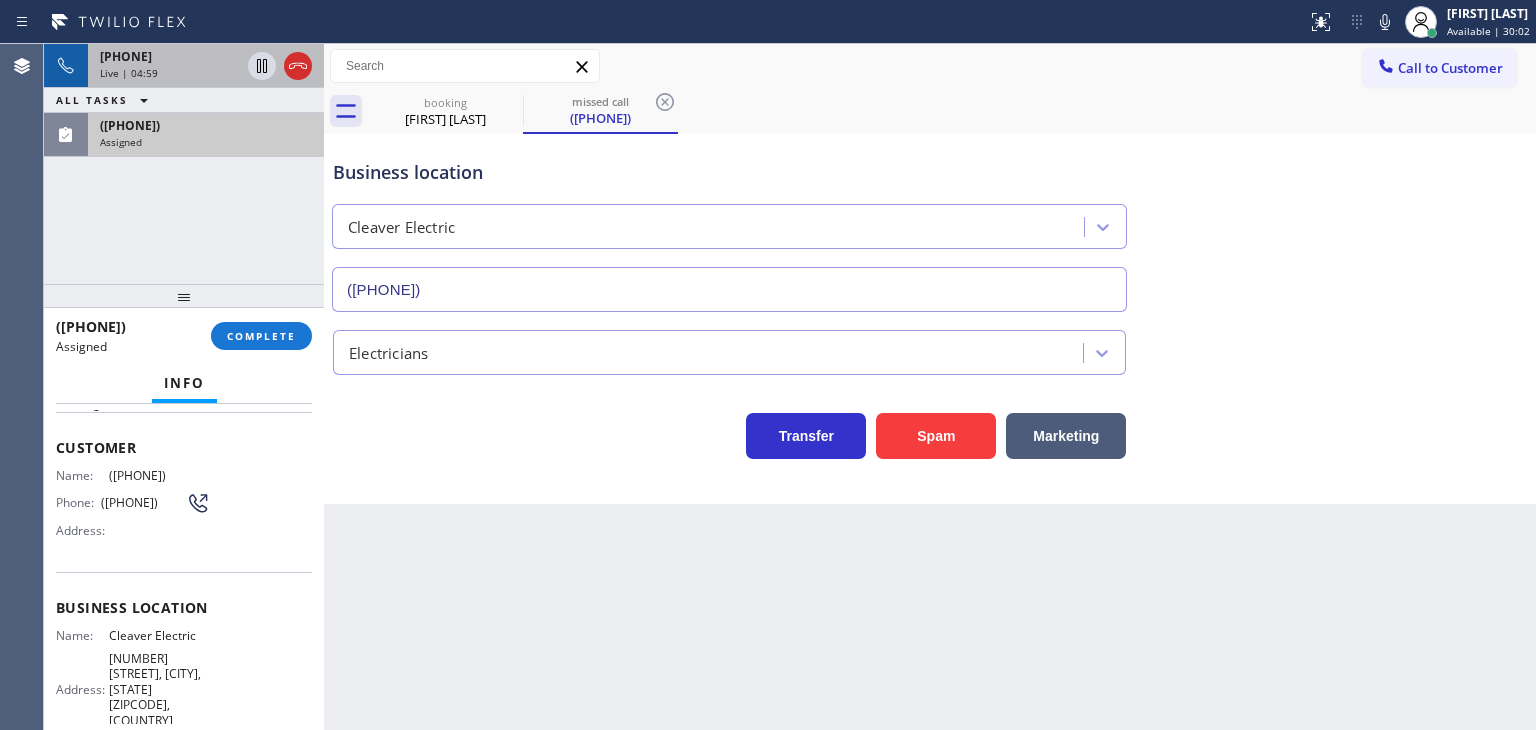 copy on "Name: (469) 474-3716 Phone: (469) 474-3716 Address: Business location Name: Cleaver Electric Address: 8700 Cleaver Ln, Terrell, TX 75160, United States  Phone: (972) 433-5010" 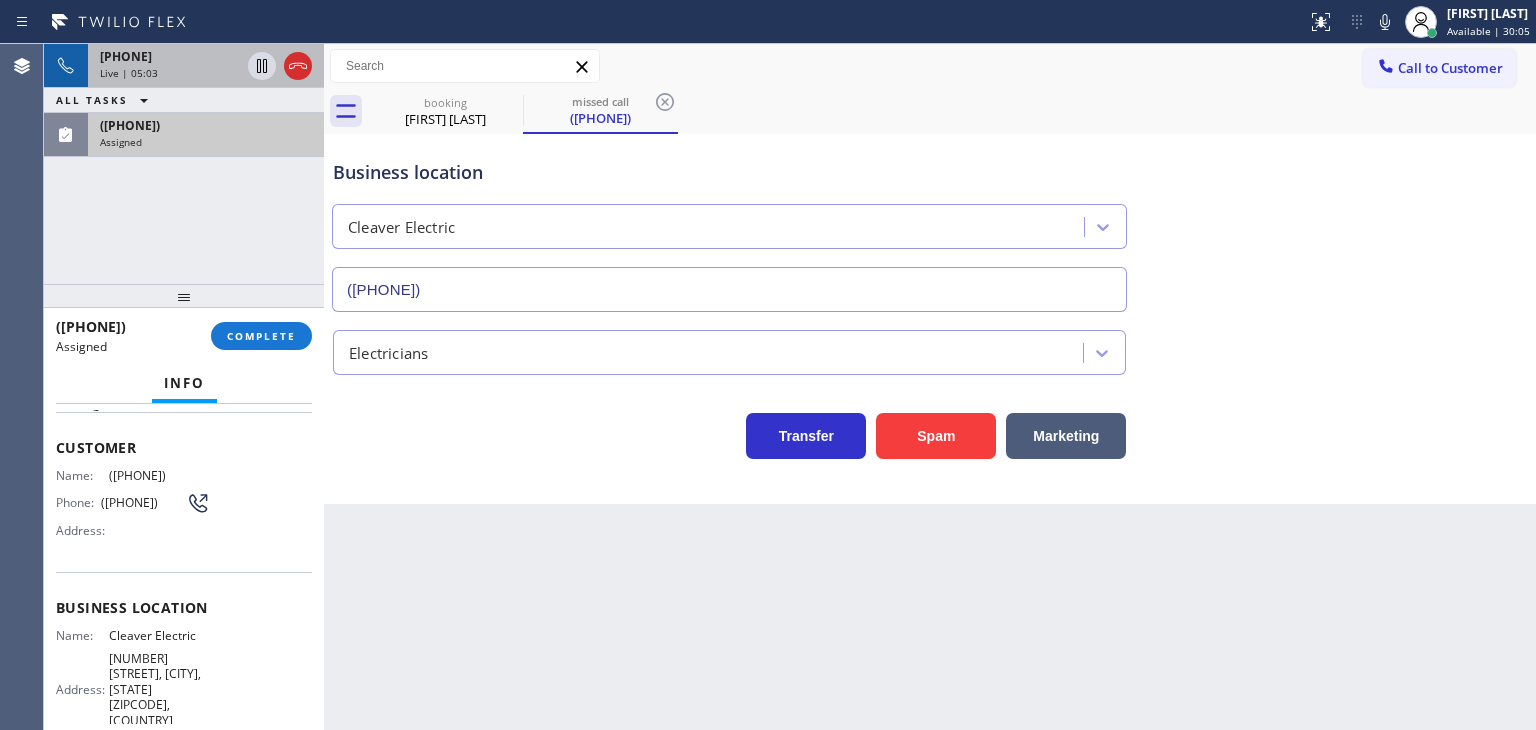 click on "([PHONE])" at bounding box center [206, 125] 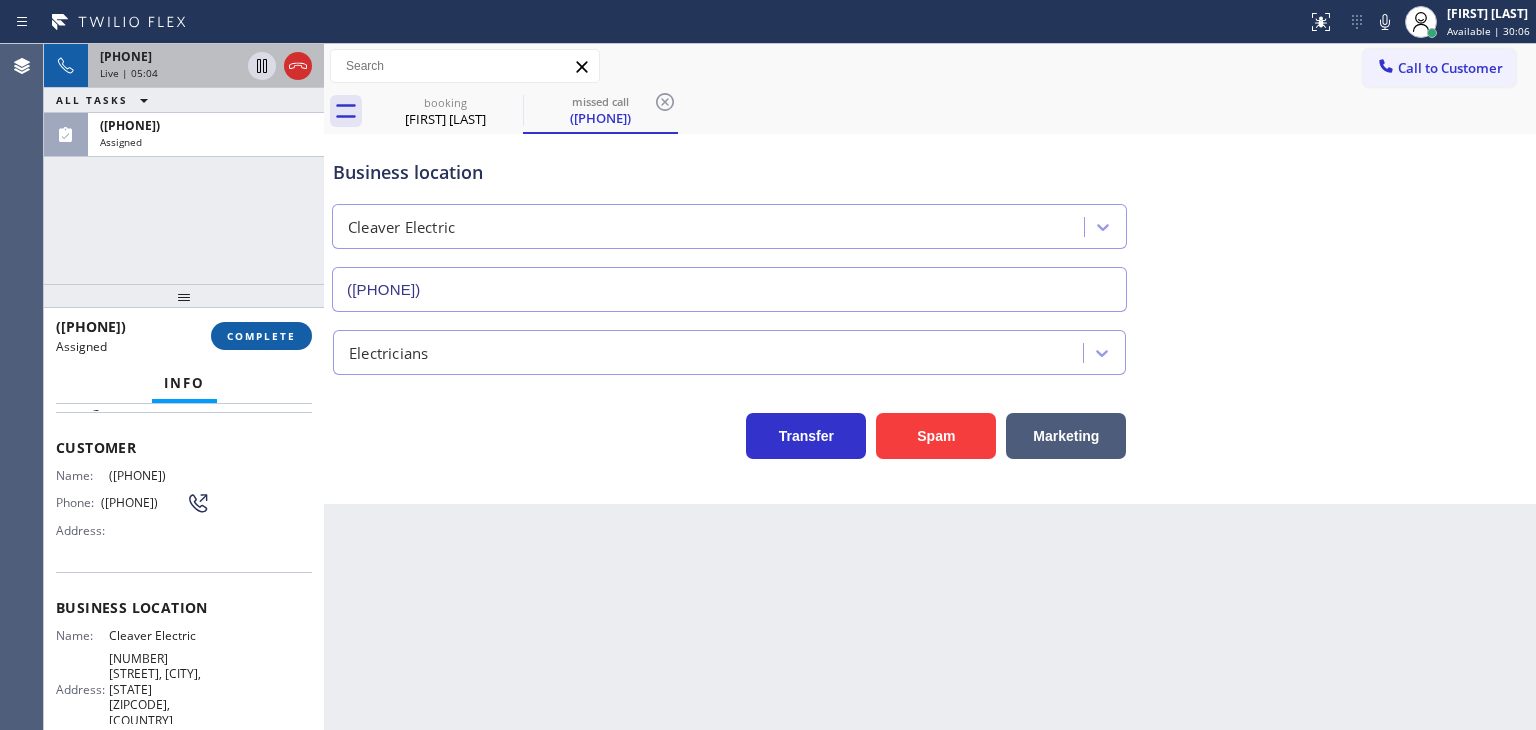 click on "COMPLETE" at bounding box center [261, 336] 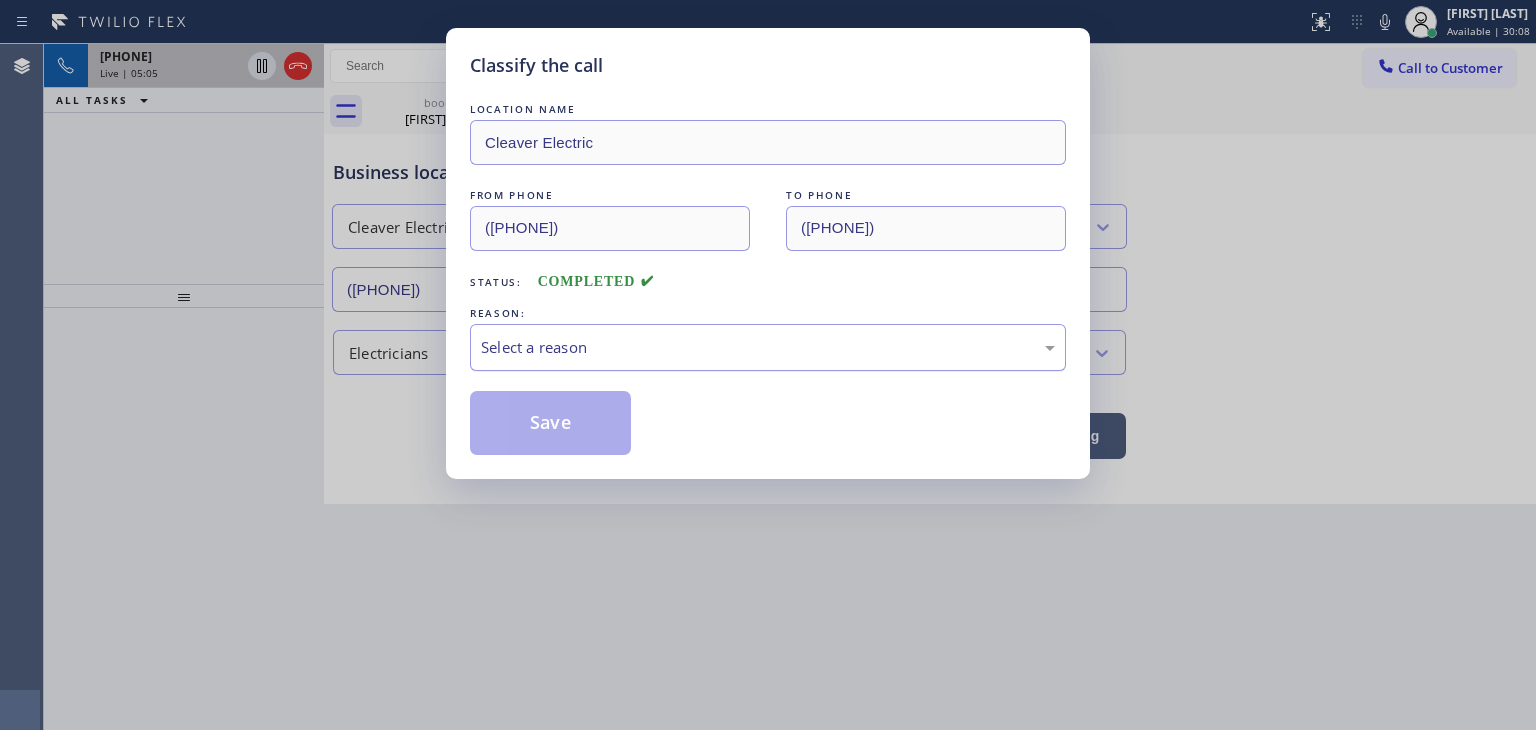 click on "Select a reason" at bounding box center (768, 347) 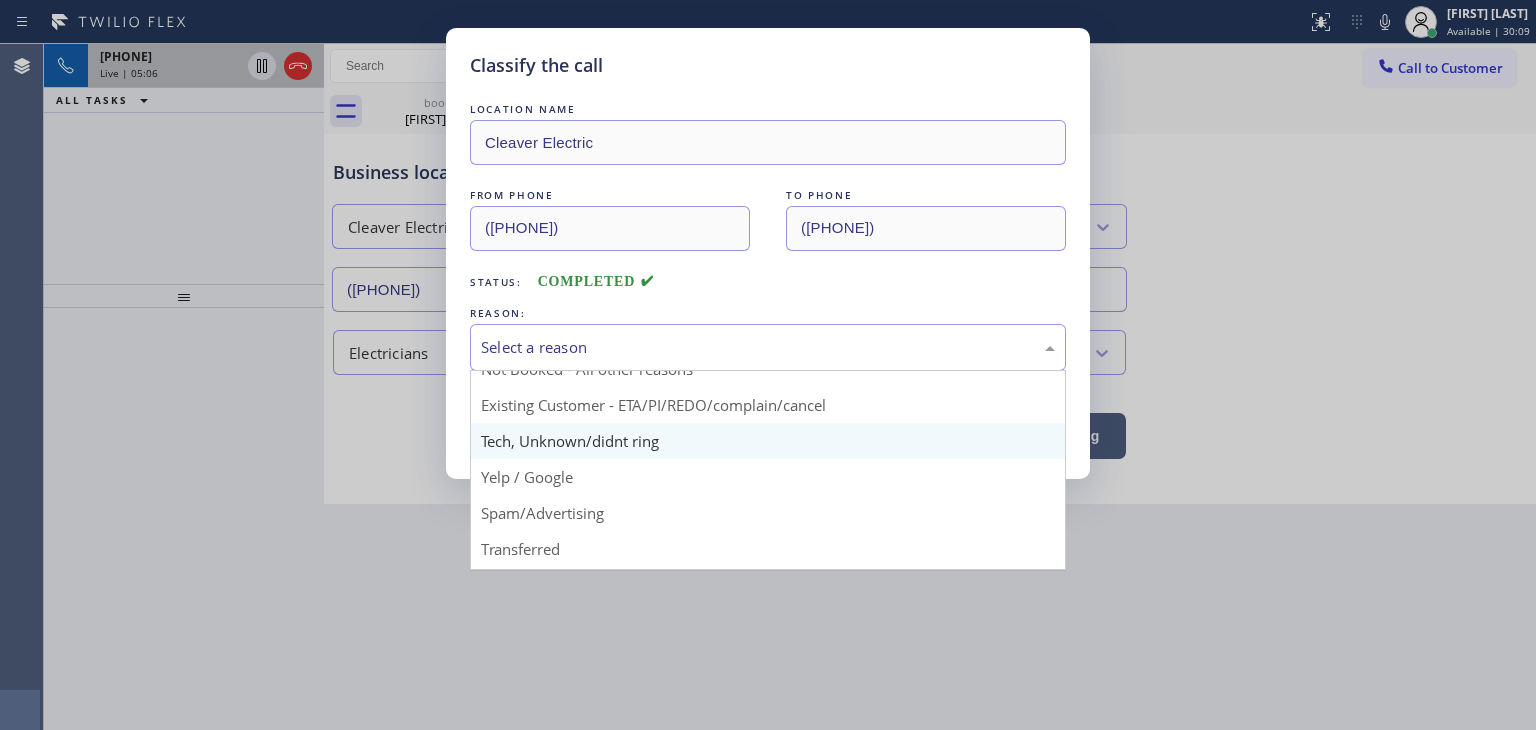 scroll, scrollTop: 100, scrollLeft: 0, axis: vertical 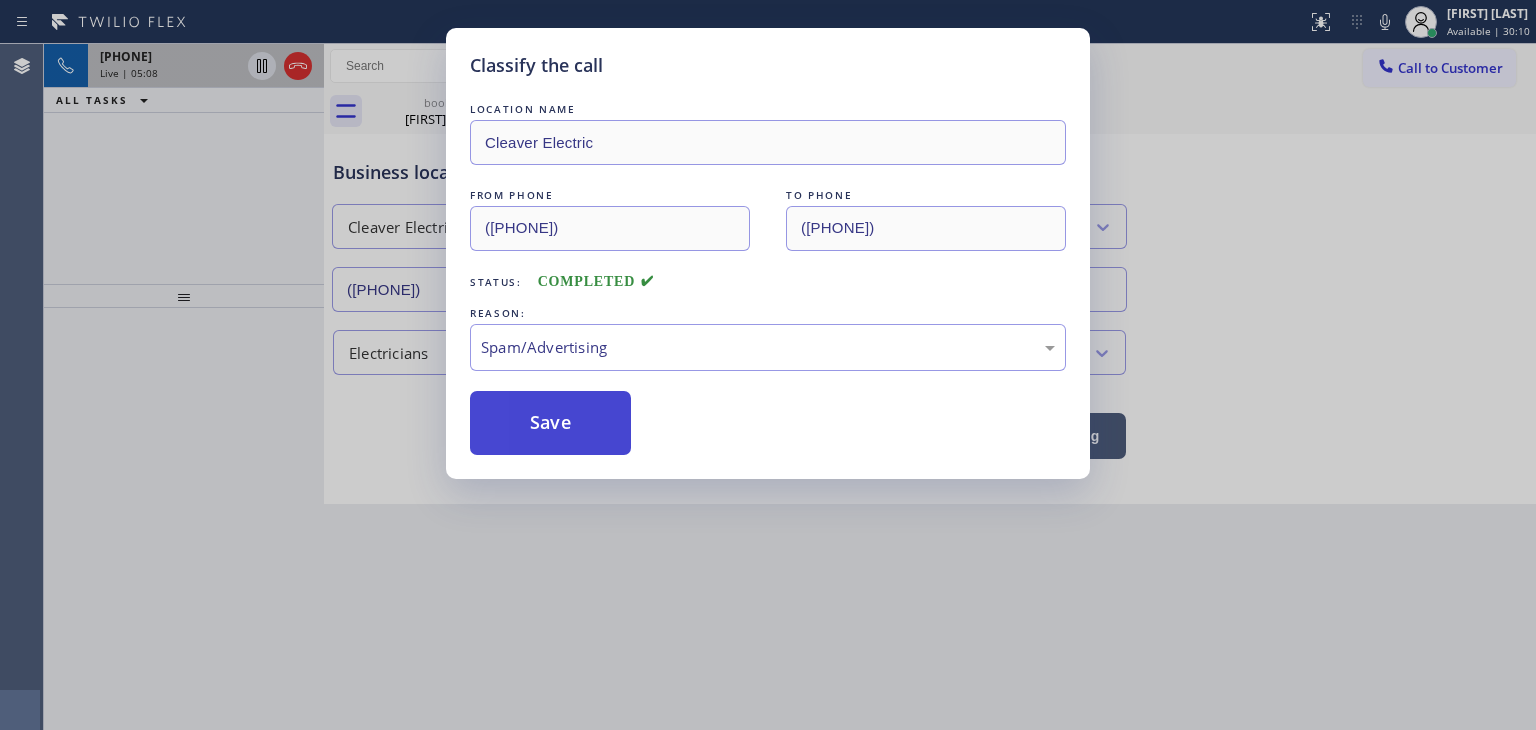 click on "Save" at bounding box center [550, 423] 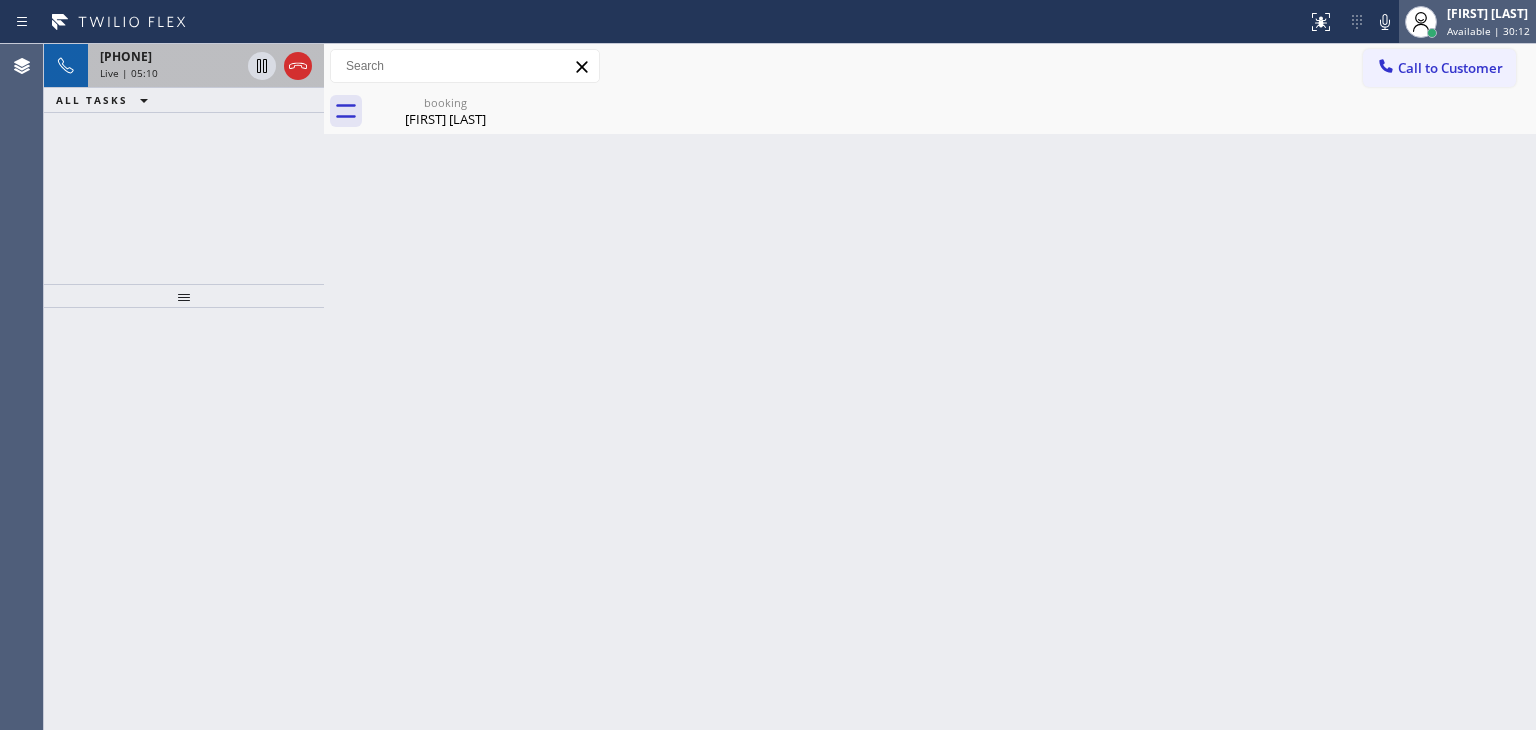 click on "Available | 30:12" at bounding box center (1488, 31) 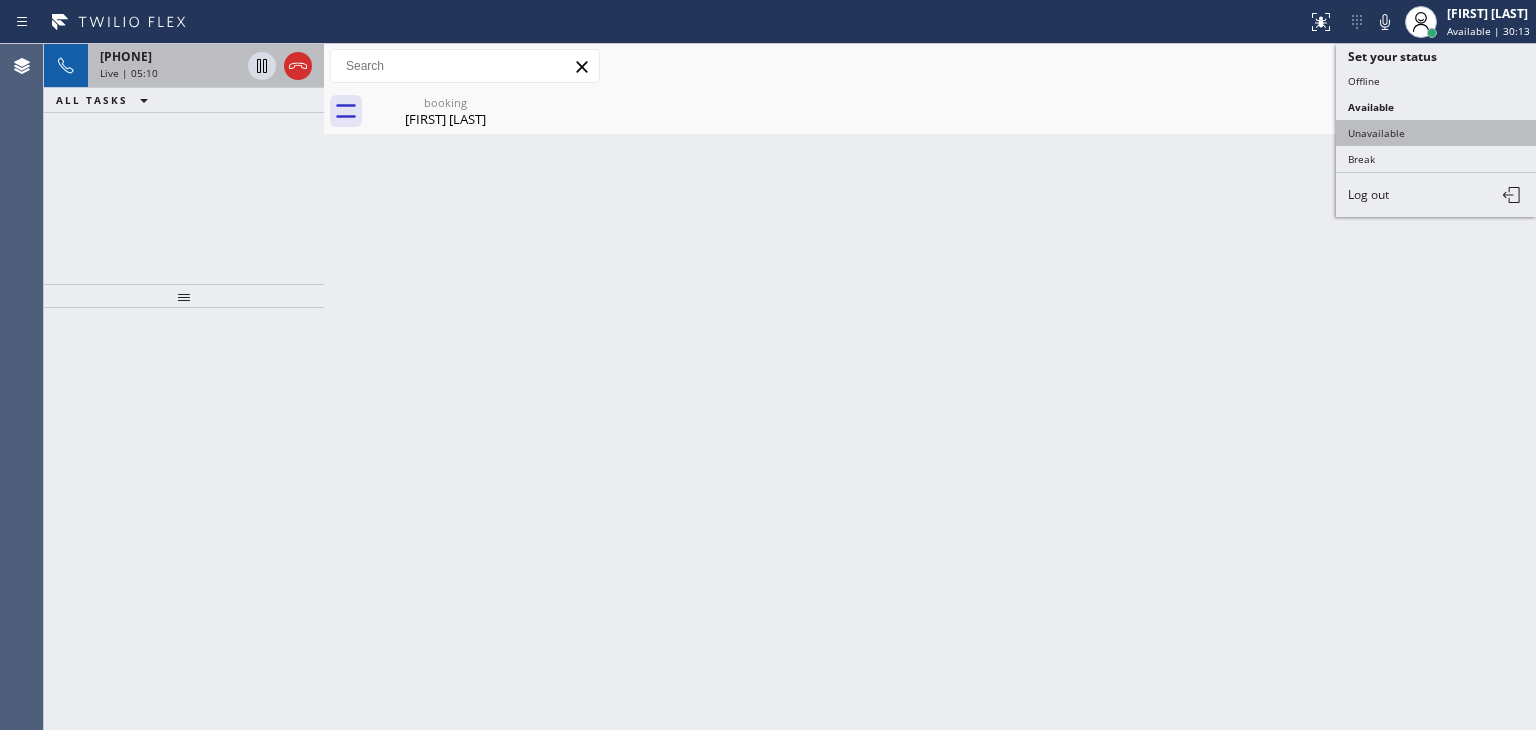 click on "Unavailable" at bounding box center [1436, 133] 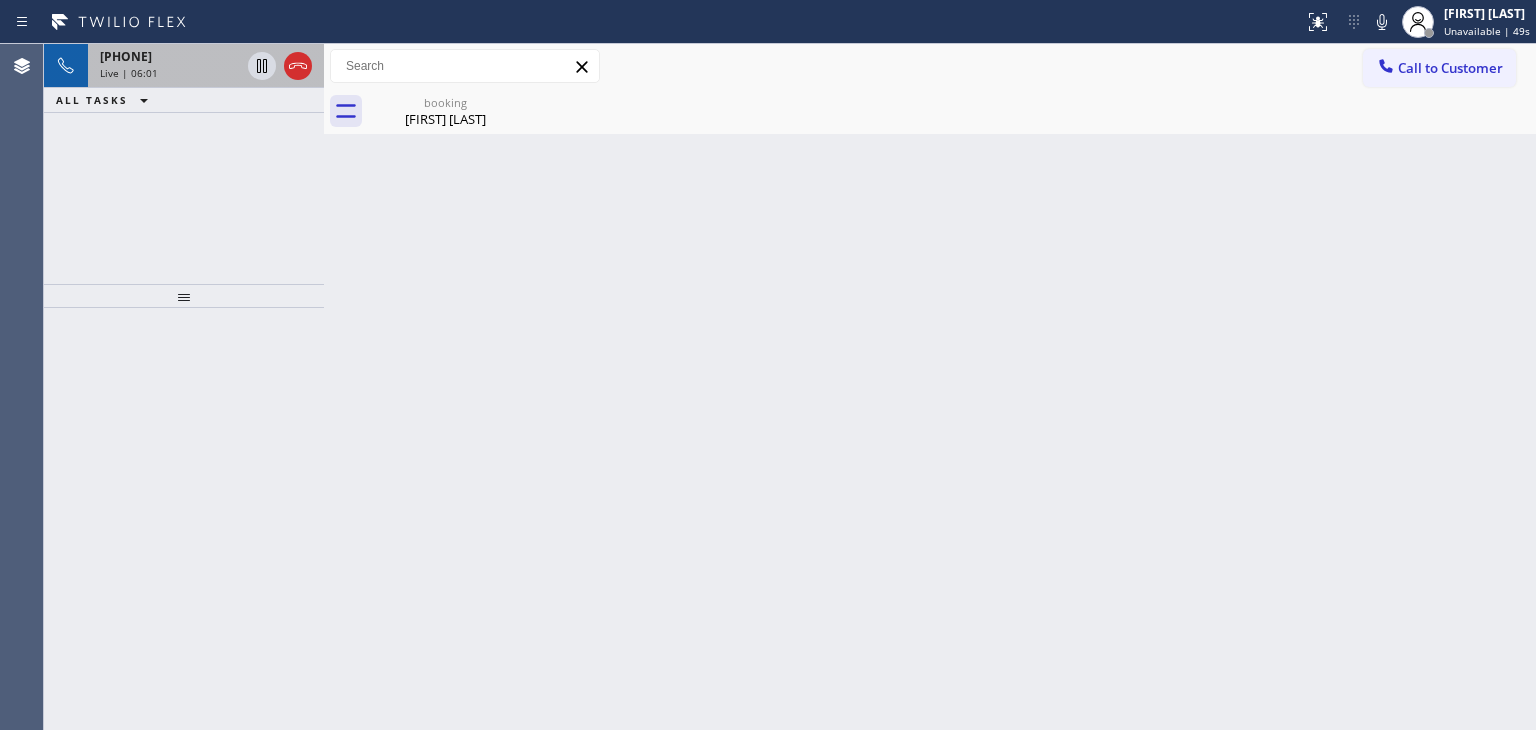 click on "+14806361777 Live | 06:01" at bounding box center [166, 66] 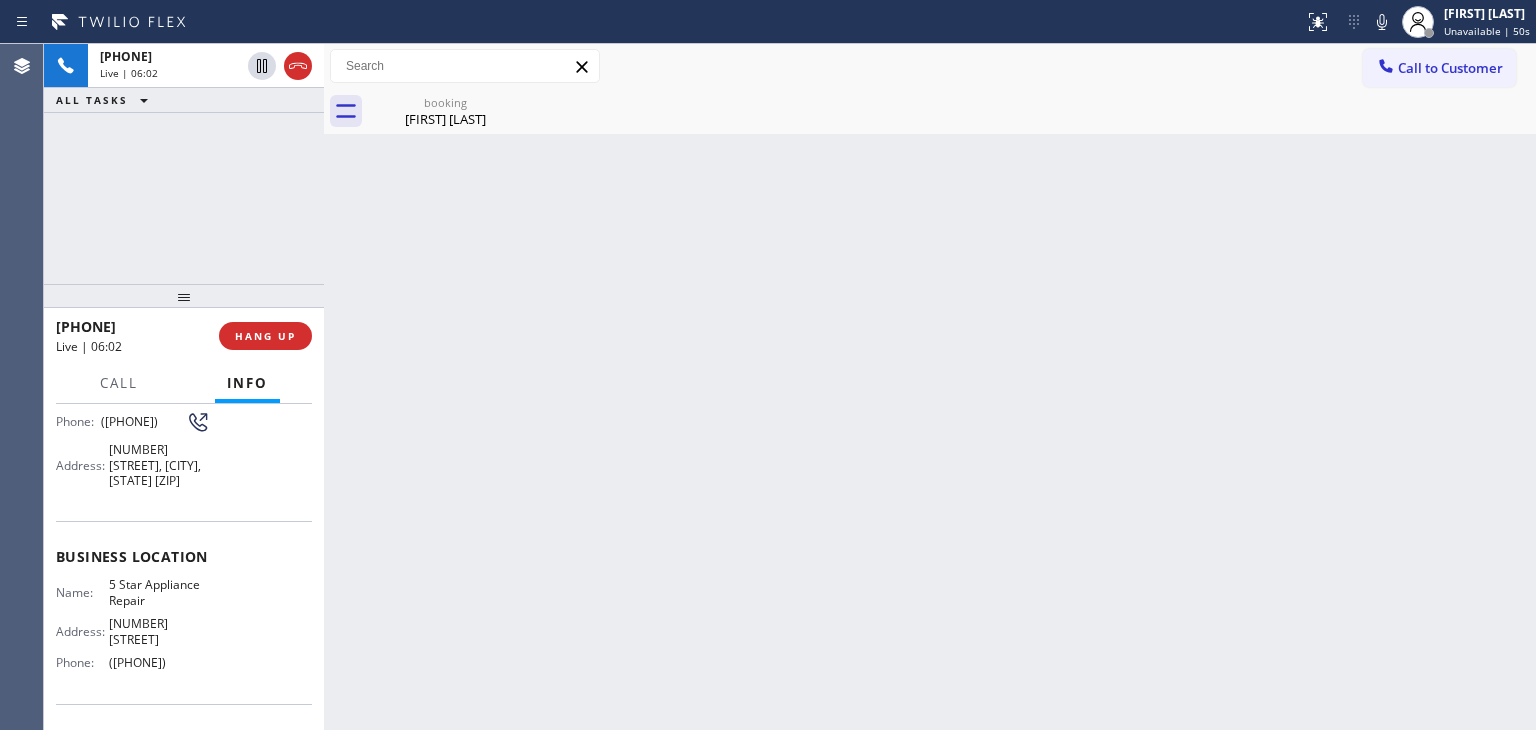 scroll, scrollTop: 200, scrollLeft: 0, axis: vertical 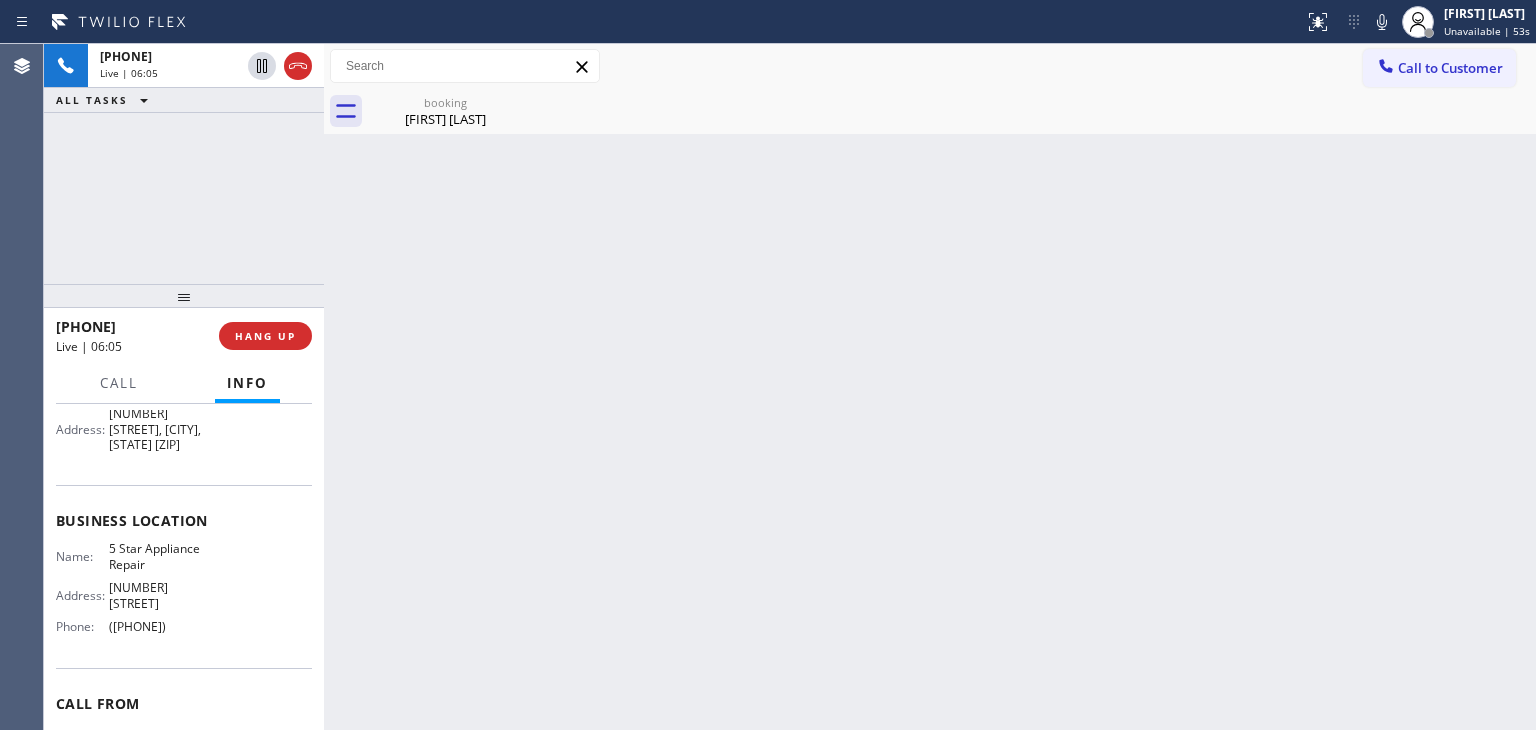drag, startPoint x: 220, startPoint y: 609, endPoint x: 103, endPoint y: 606, distance: 117.03845 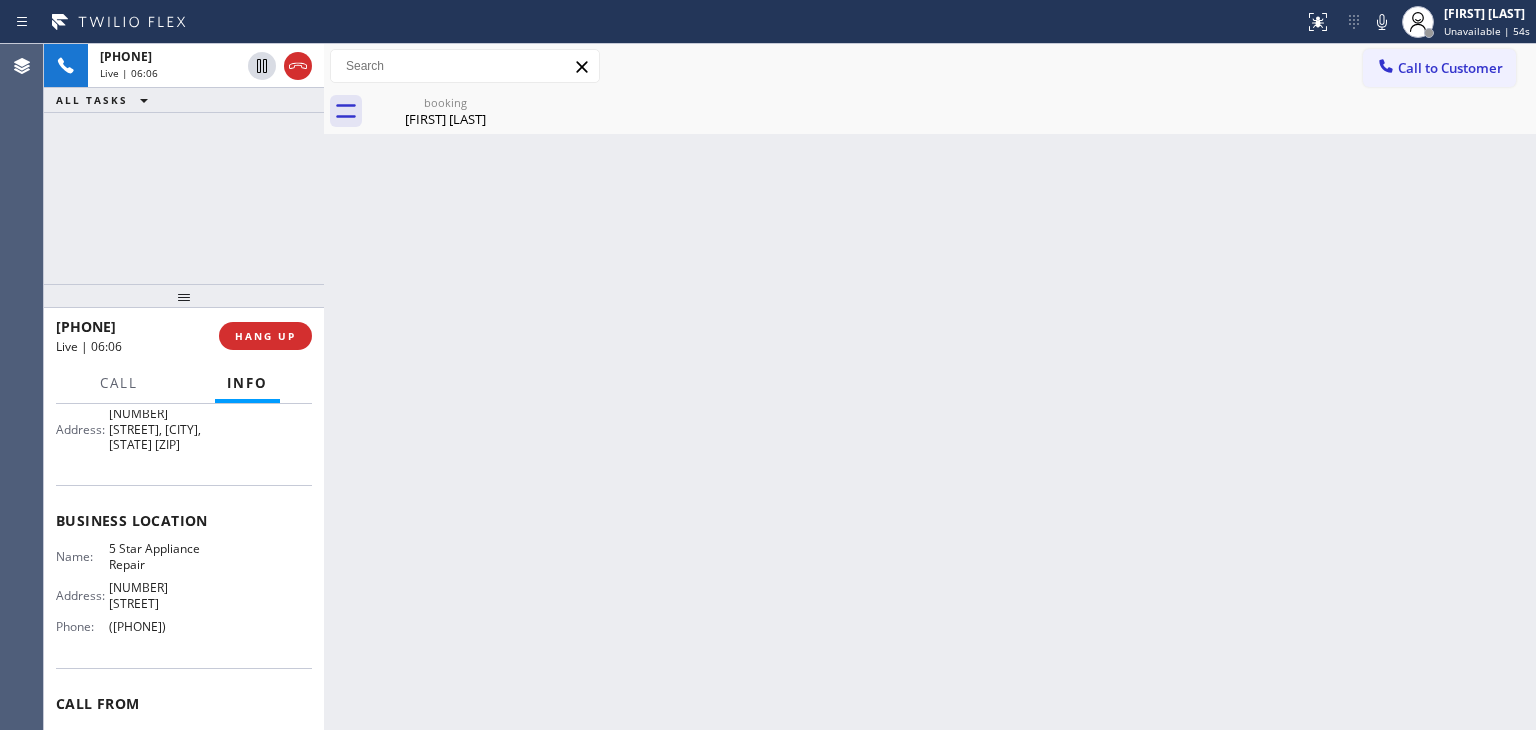 copy on "([PHONE])" 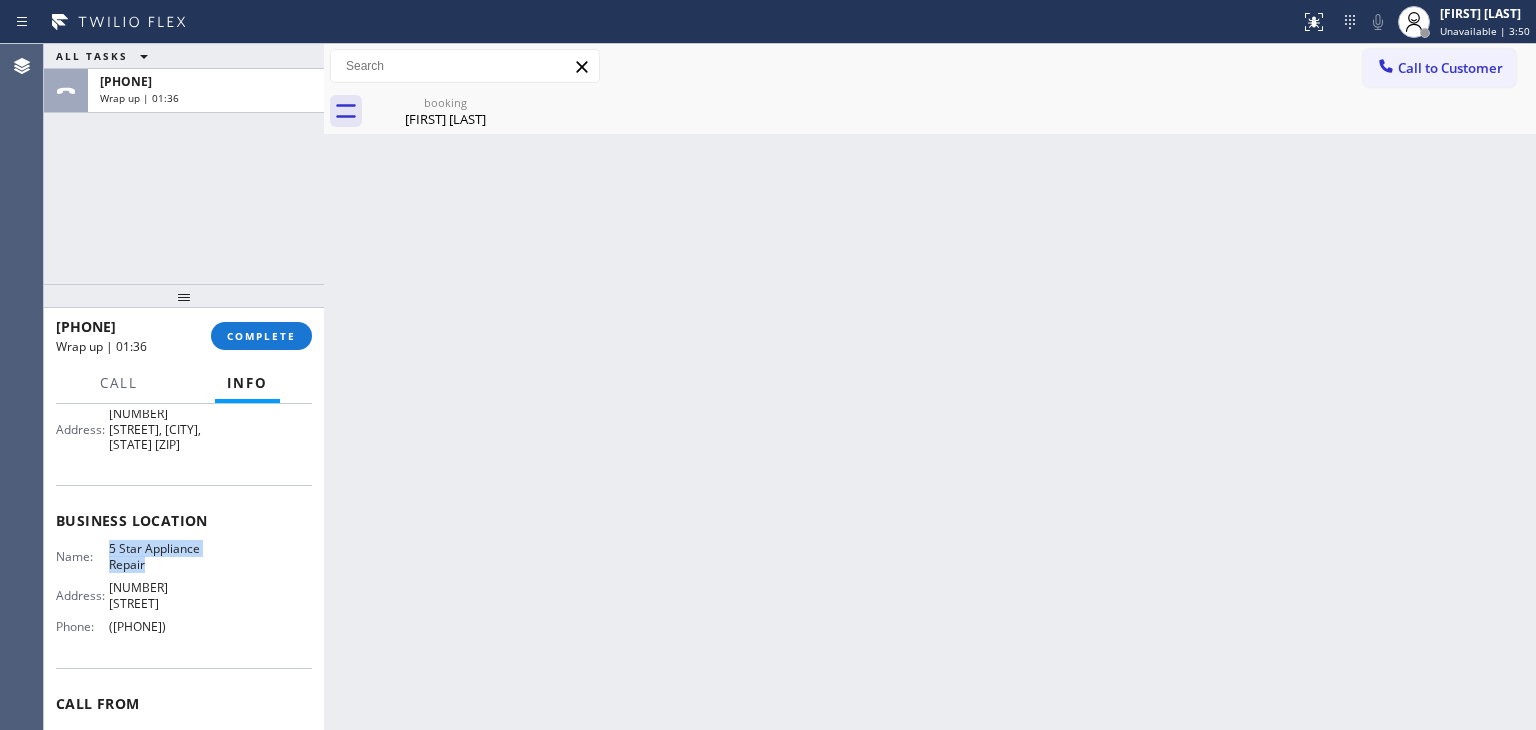 drag, startPoint x: 156, startPoint y: 606, endPoint x: 104, endPoint y: 540, distance: 84.0238 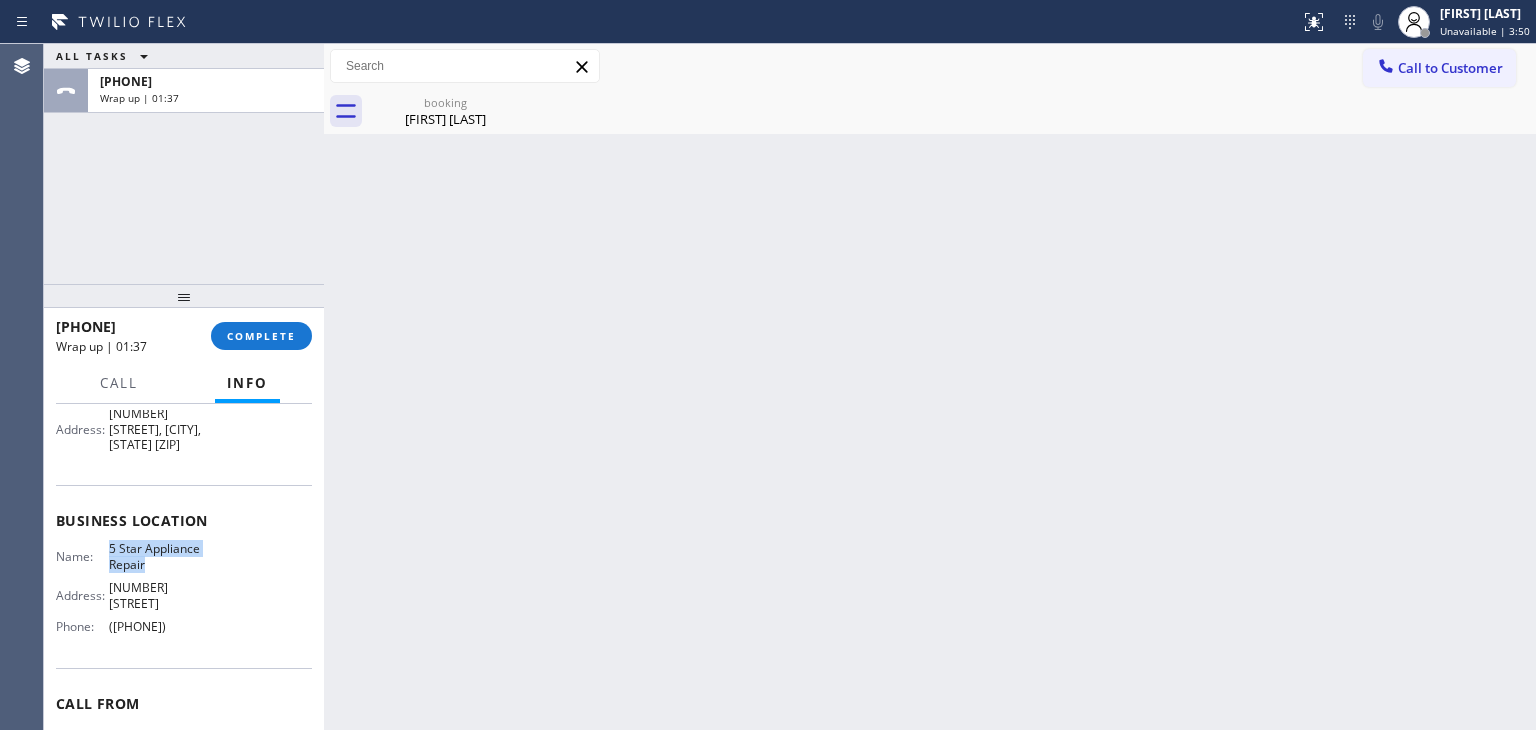copy on "5 Star Appliance Repair" 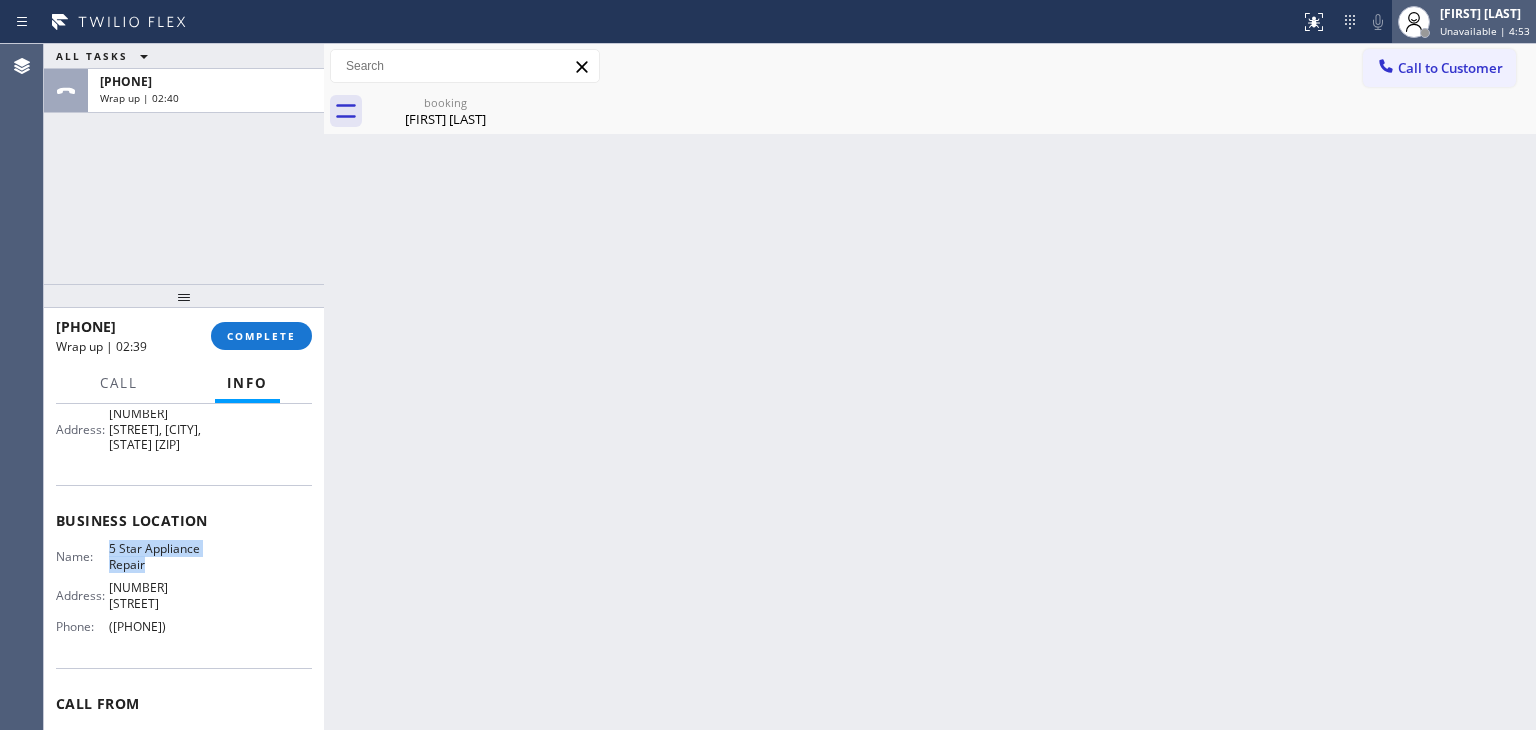 click on "[FIRST] [LAST]" at bounding box center (1485, 13) 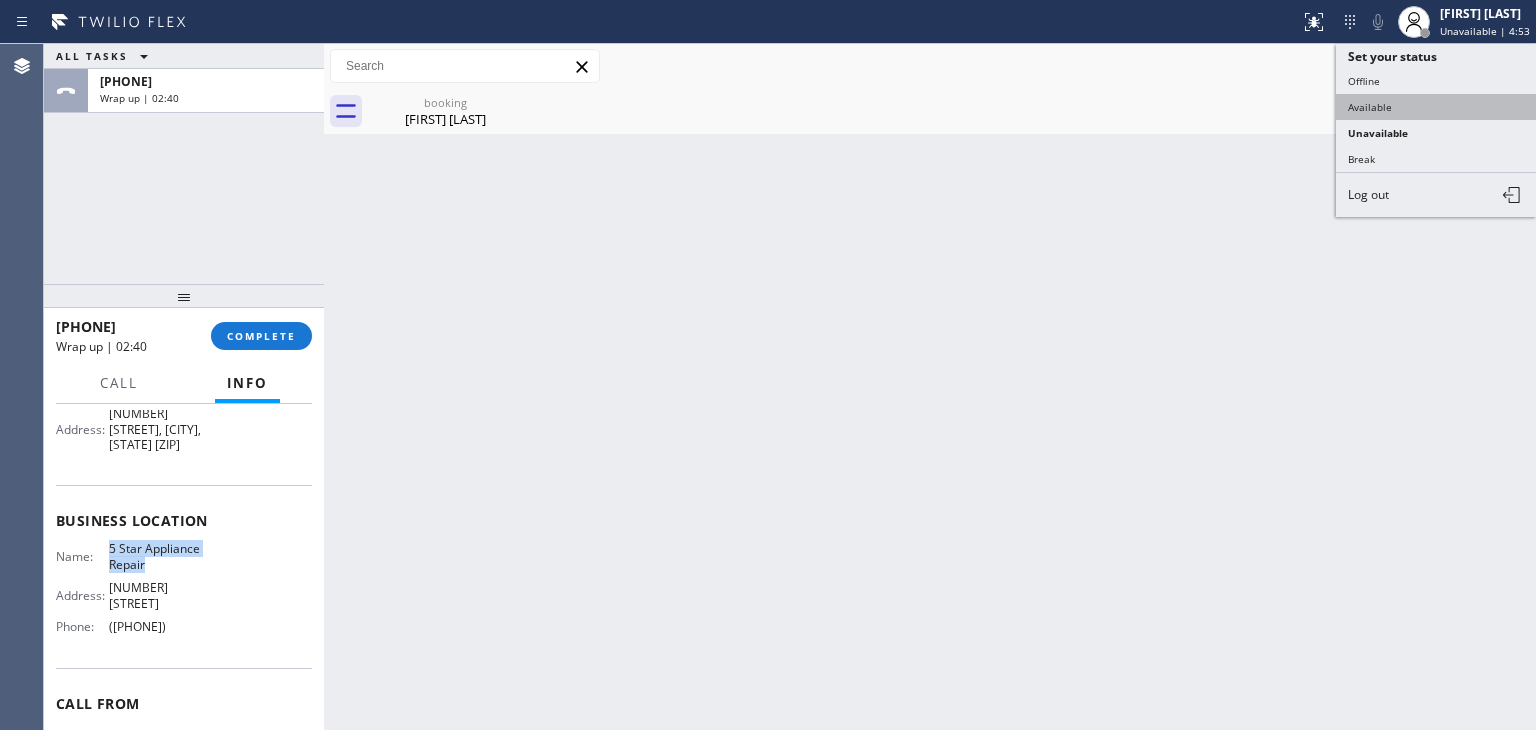 click on "Available" at bounding box center [1436, 107] 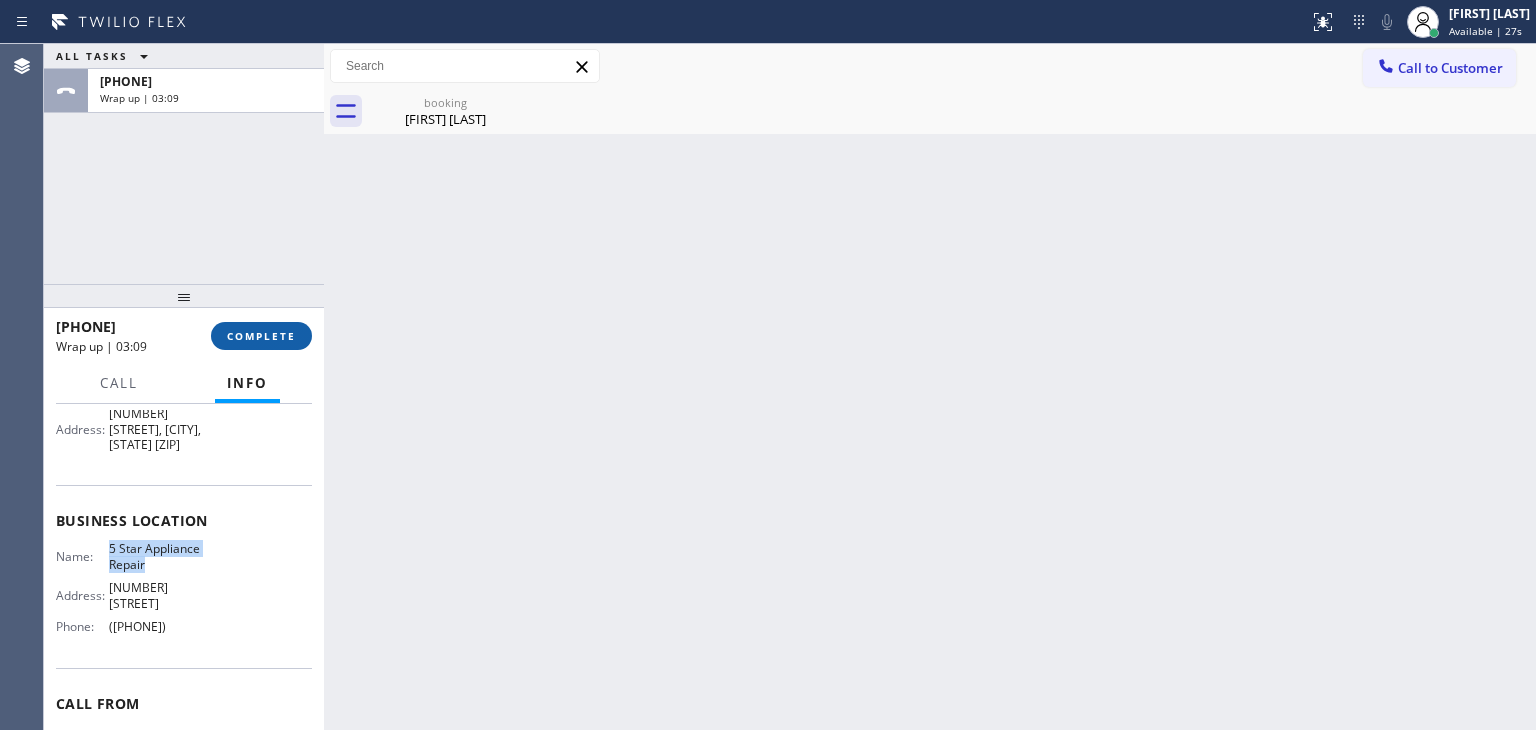 click on "COMPLETE" at bounding box center [261, 336] 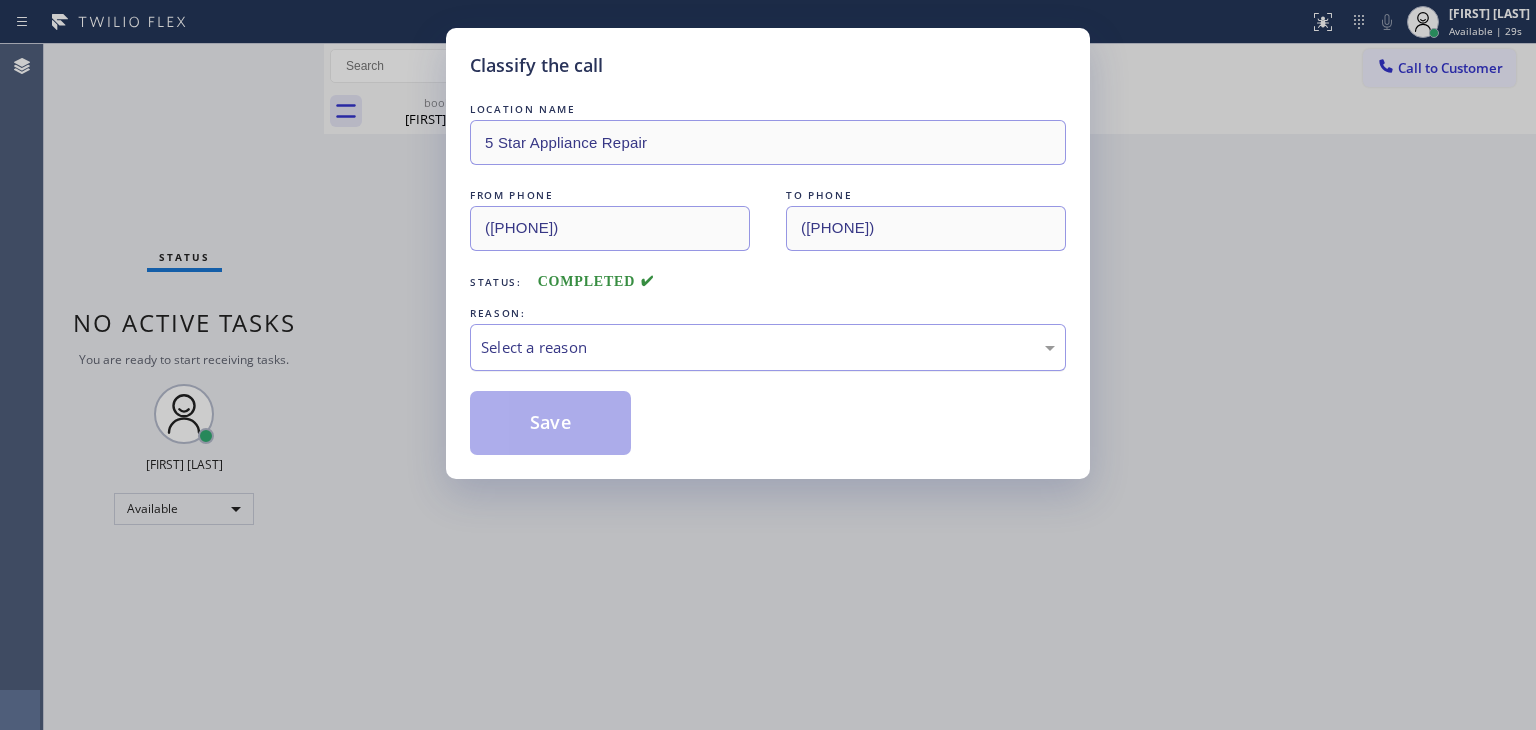 click on "Select a reason" at bounding box center [768, 347] 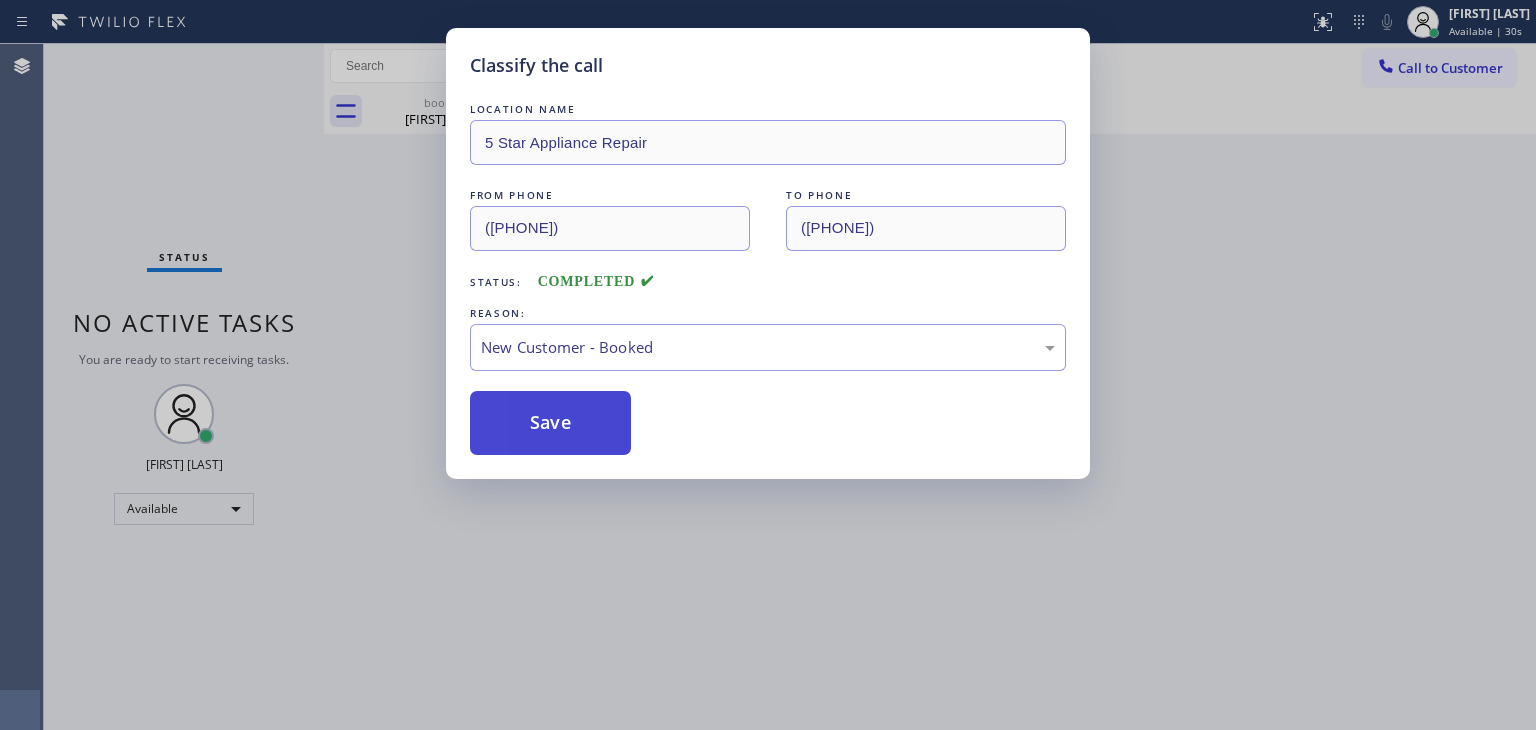 drag, startPoint x: 535, startPoint y: 416, endPoint x: 798, endPoint y: 646, distance: 349.38373 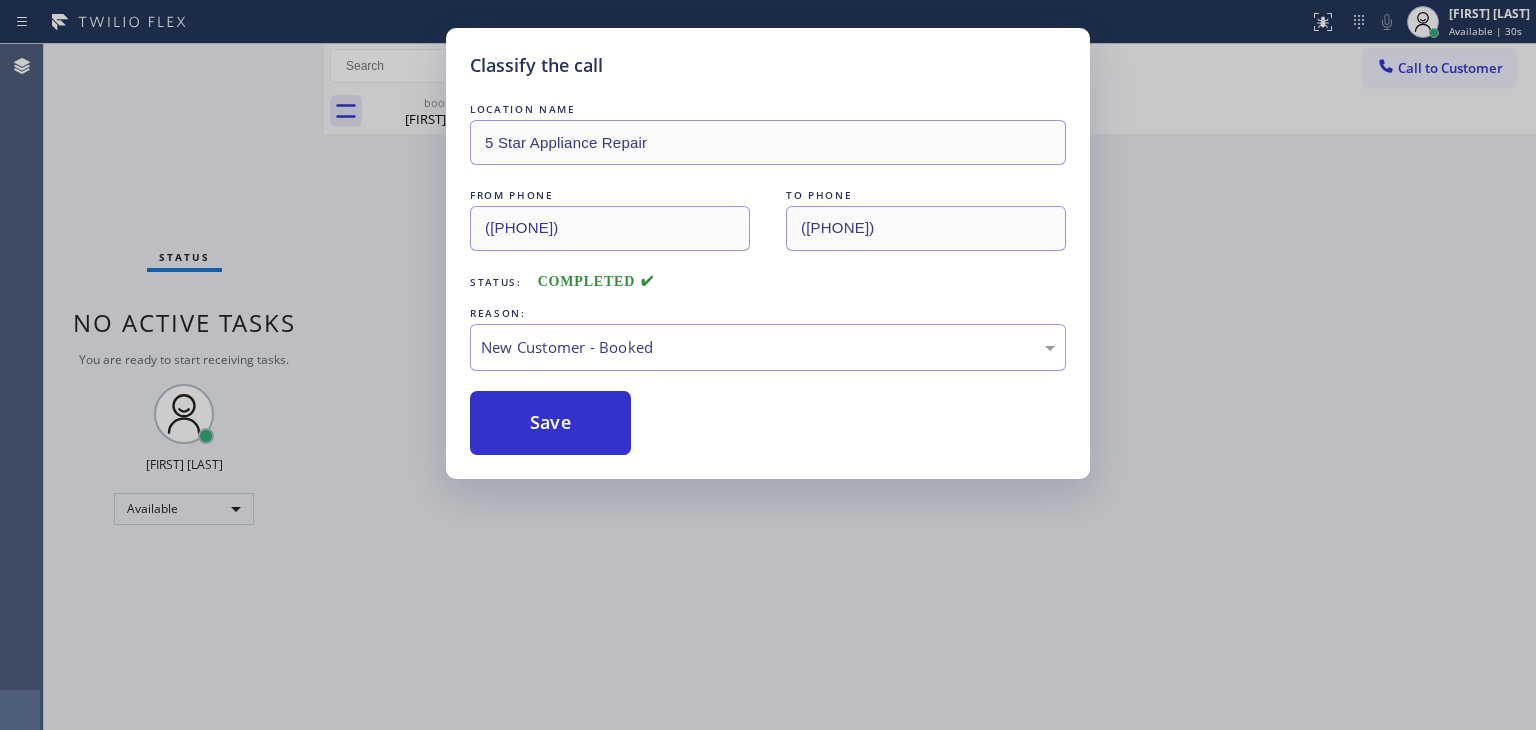 click on "Save" at bounding box center (550, 423) 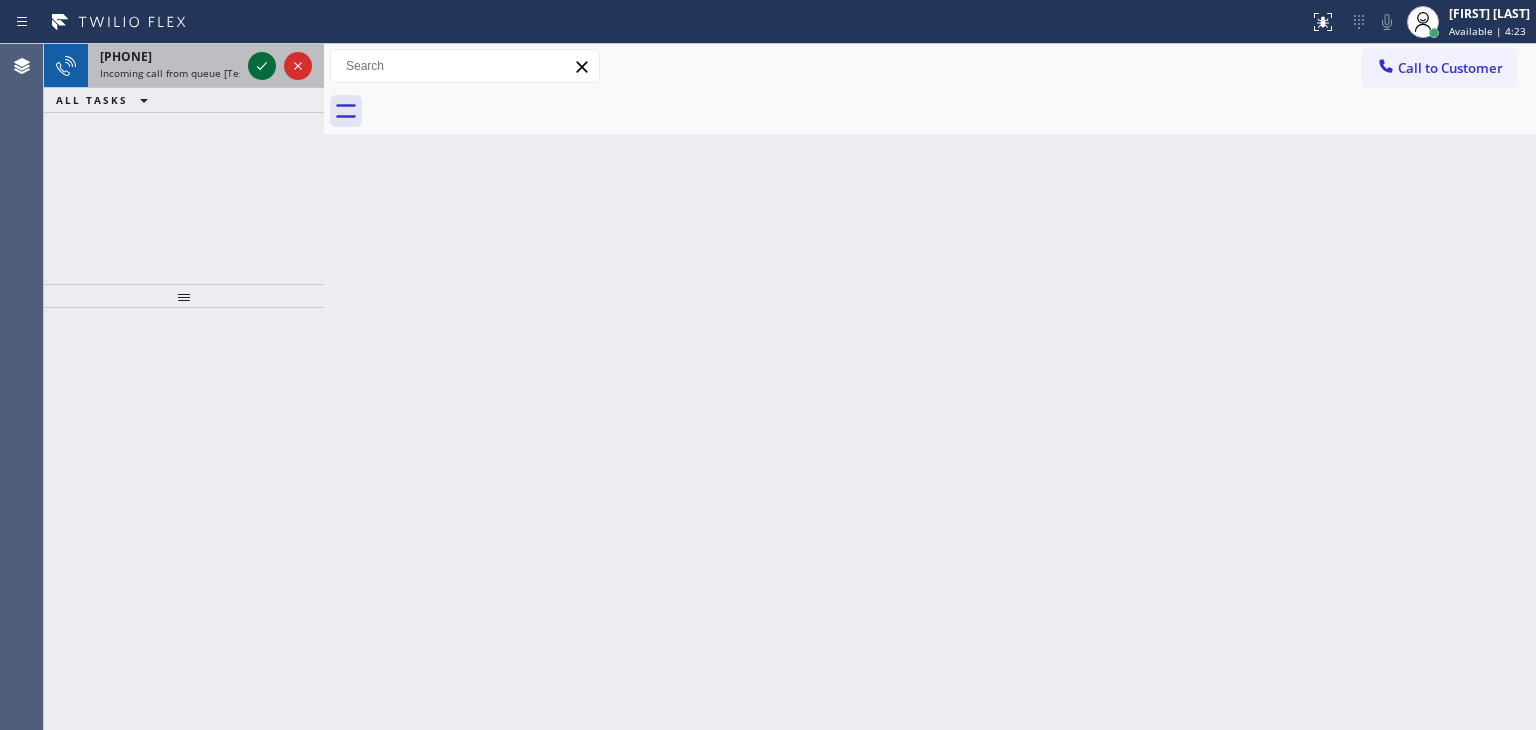 click 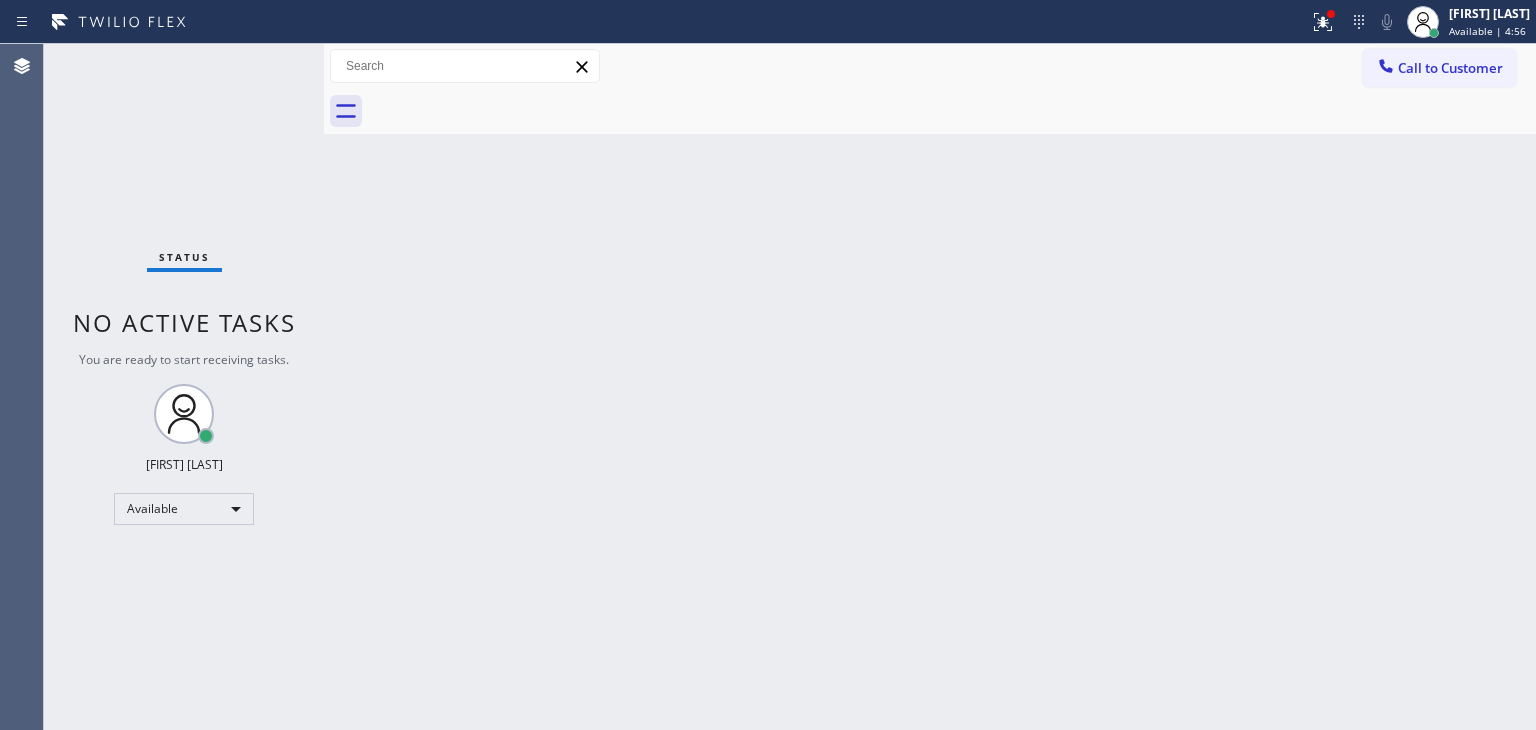 click on "Status   No active tasks     You are ready to start receiving tasks.   [FIRST] [LAST] Available" at bounding box center [184, 387] 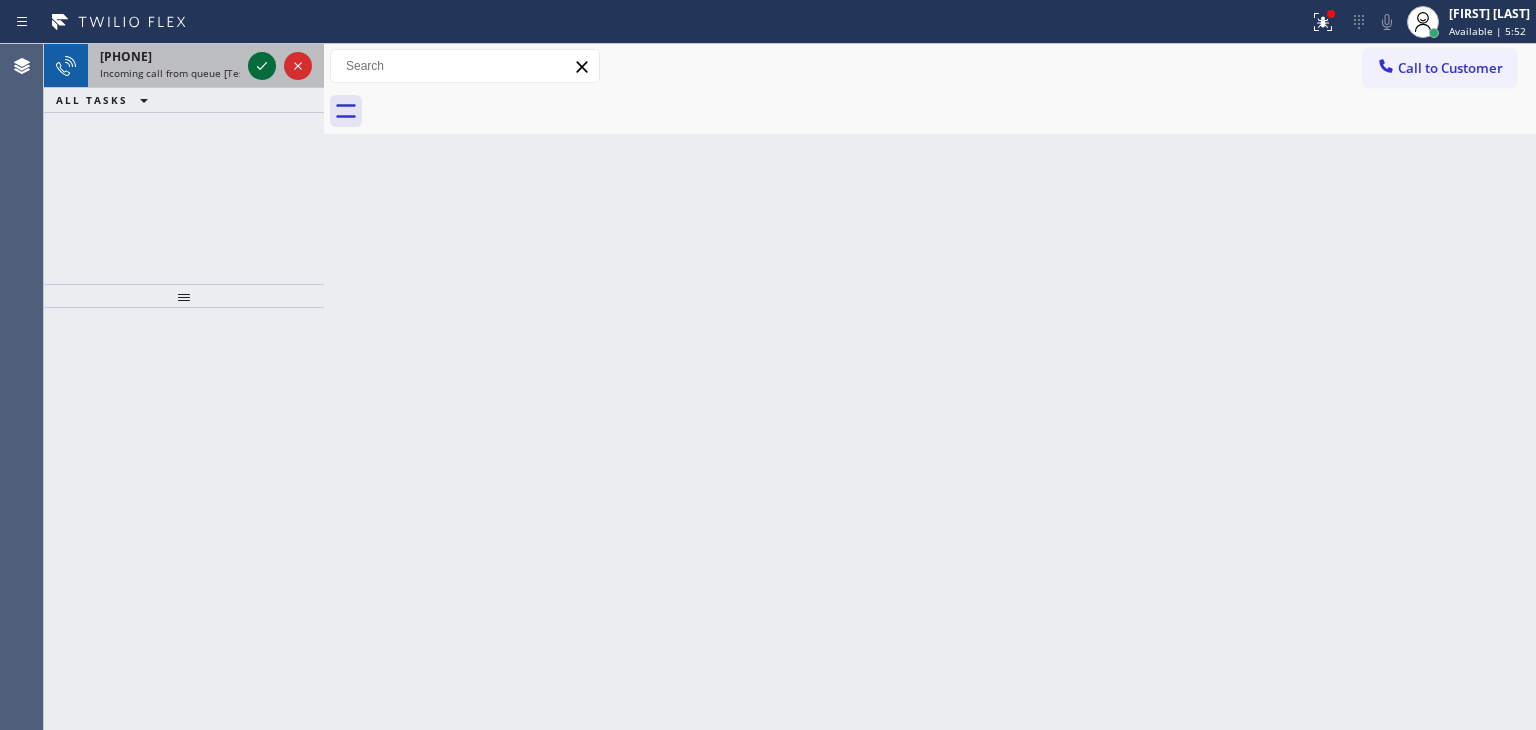 click 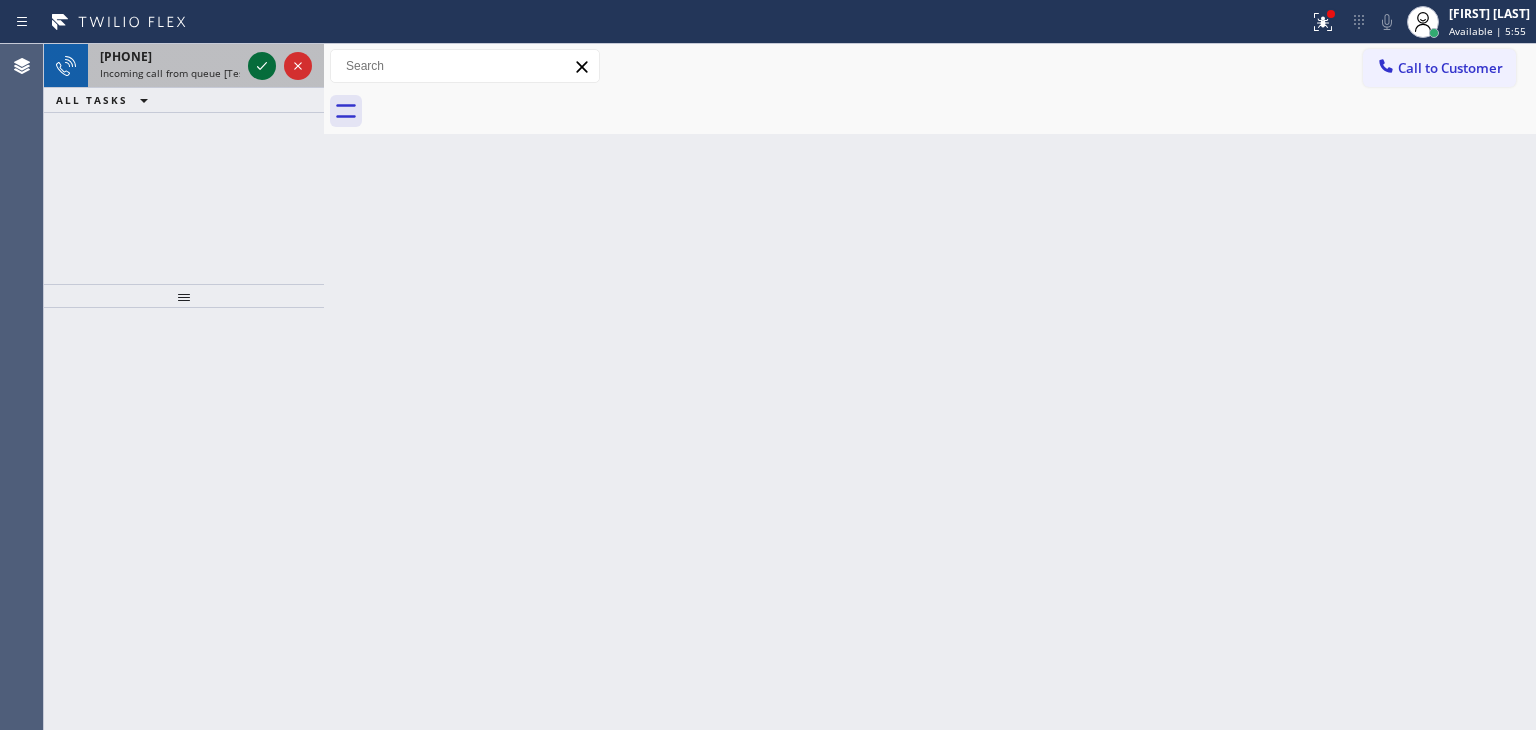 click 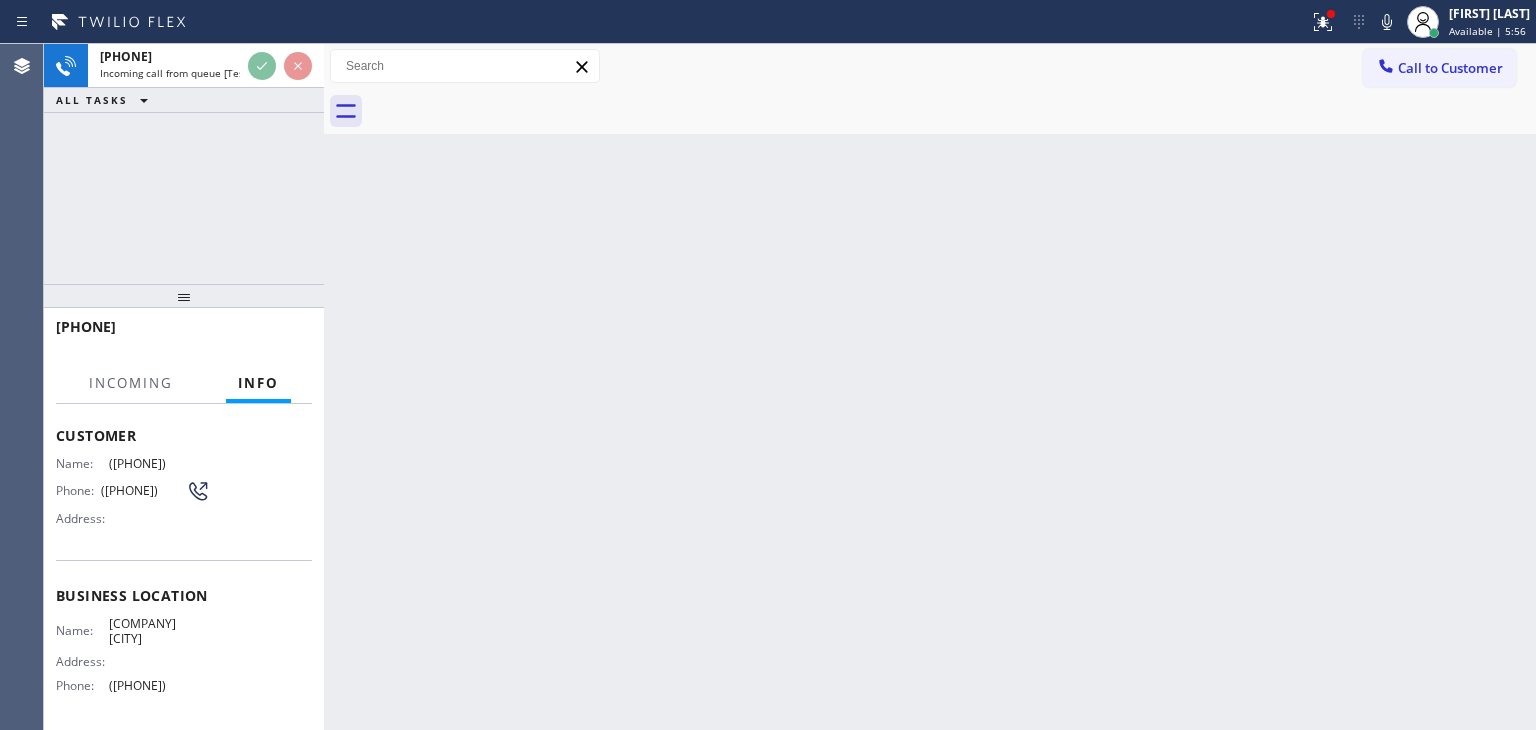 scroll, scrollTop: 100, scrollLeft: 0, axis: vertical 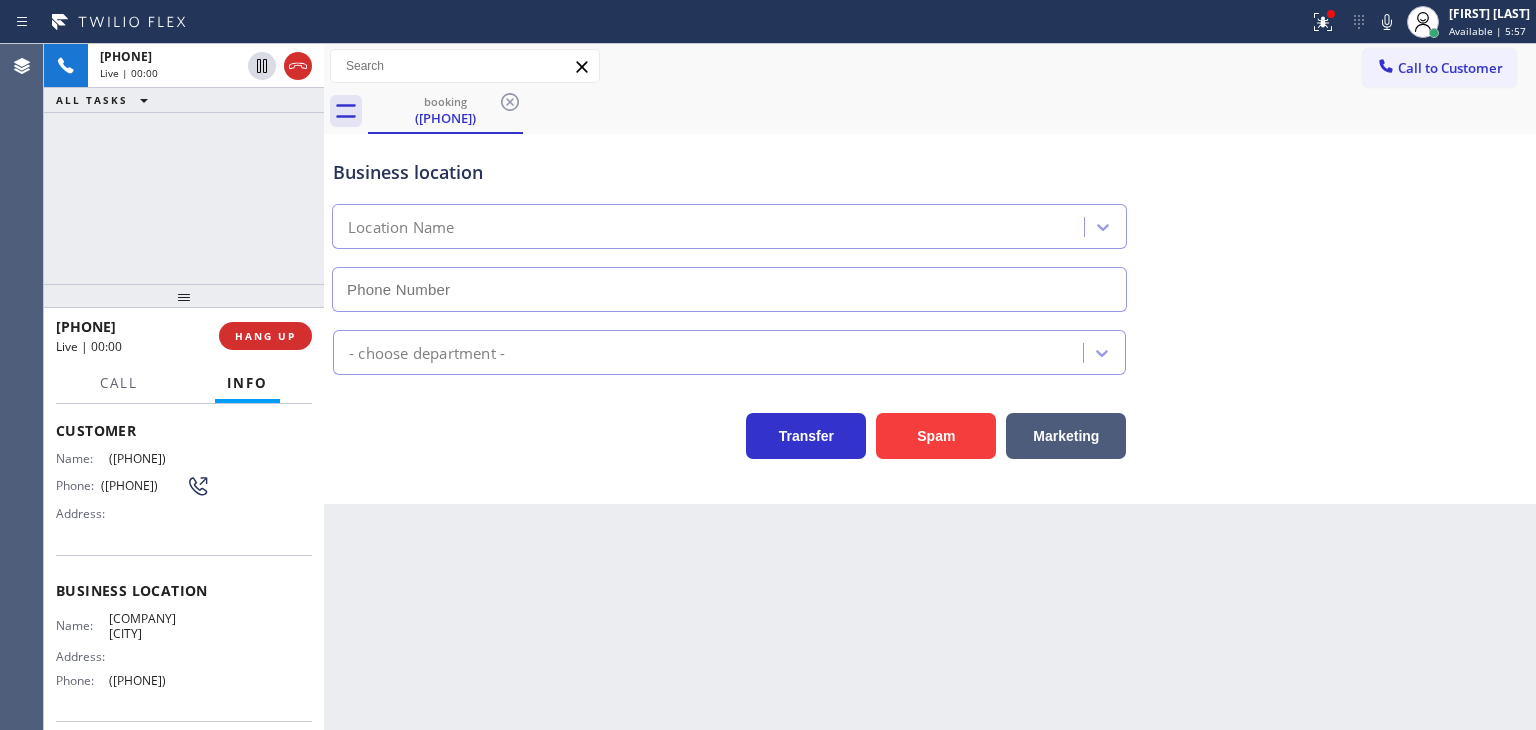 type on "([PHONE])" 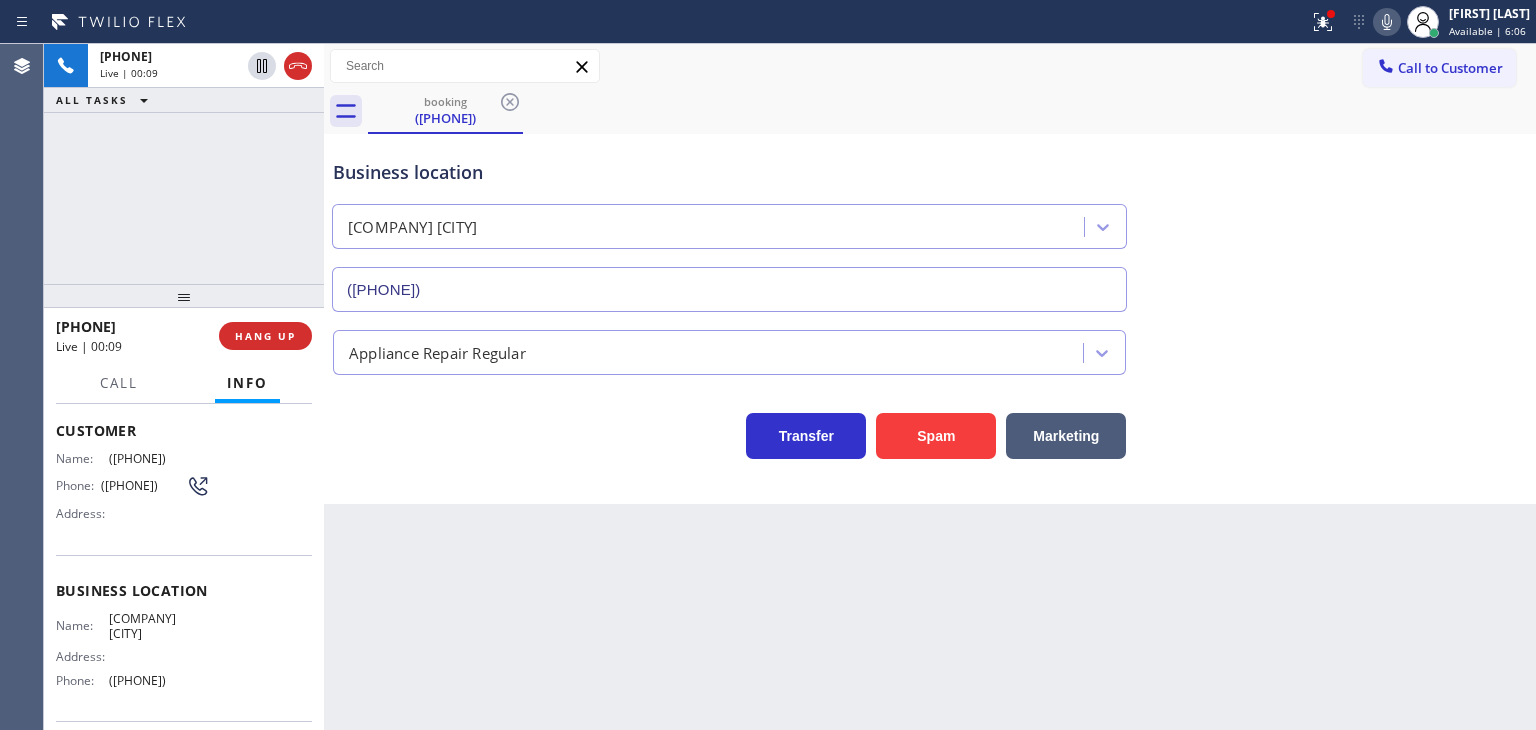 click 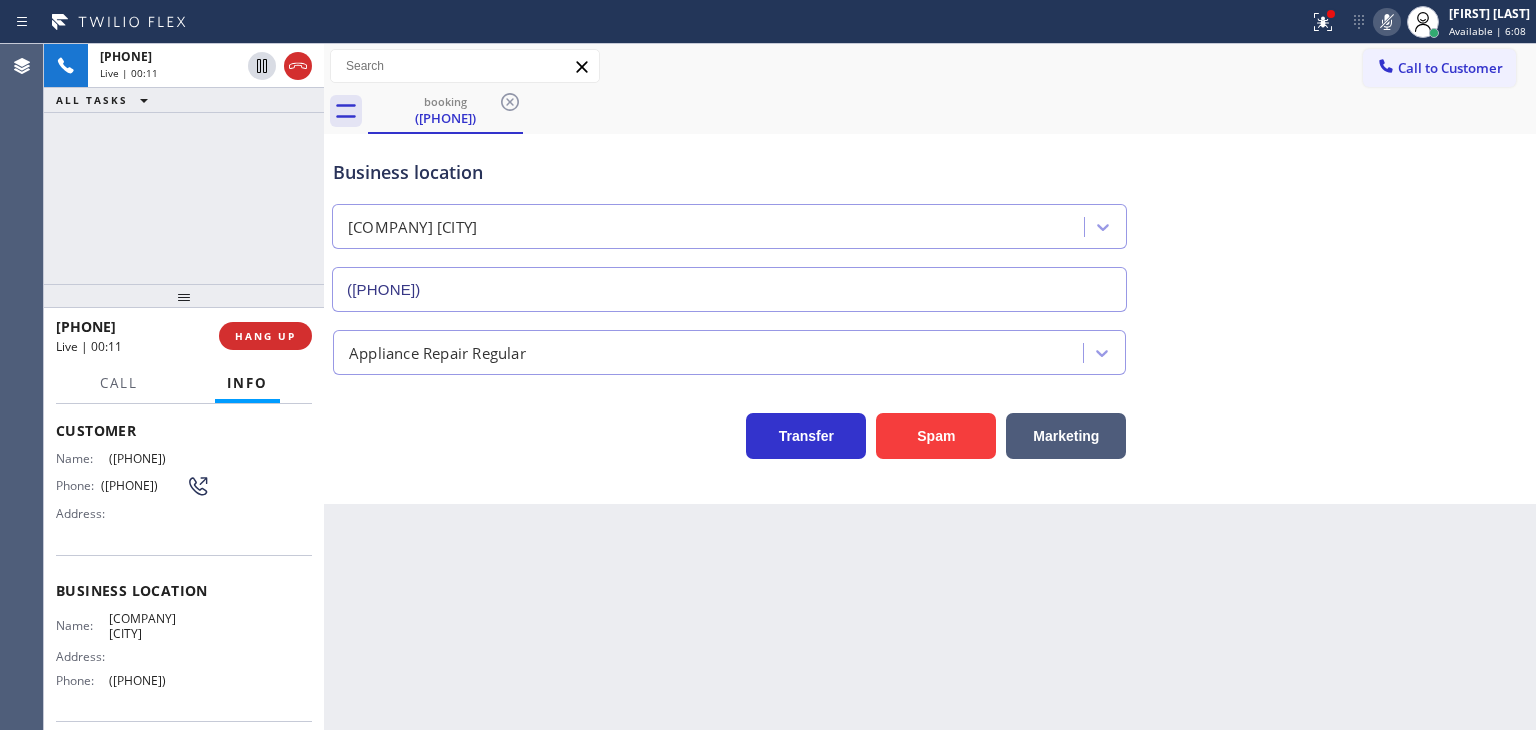 click 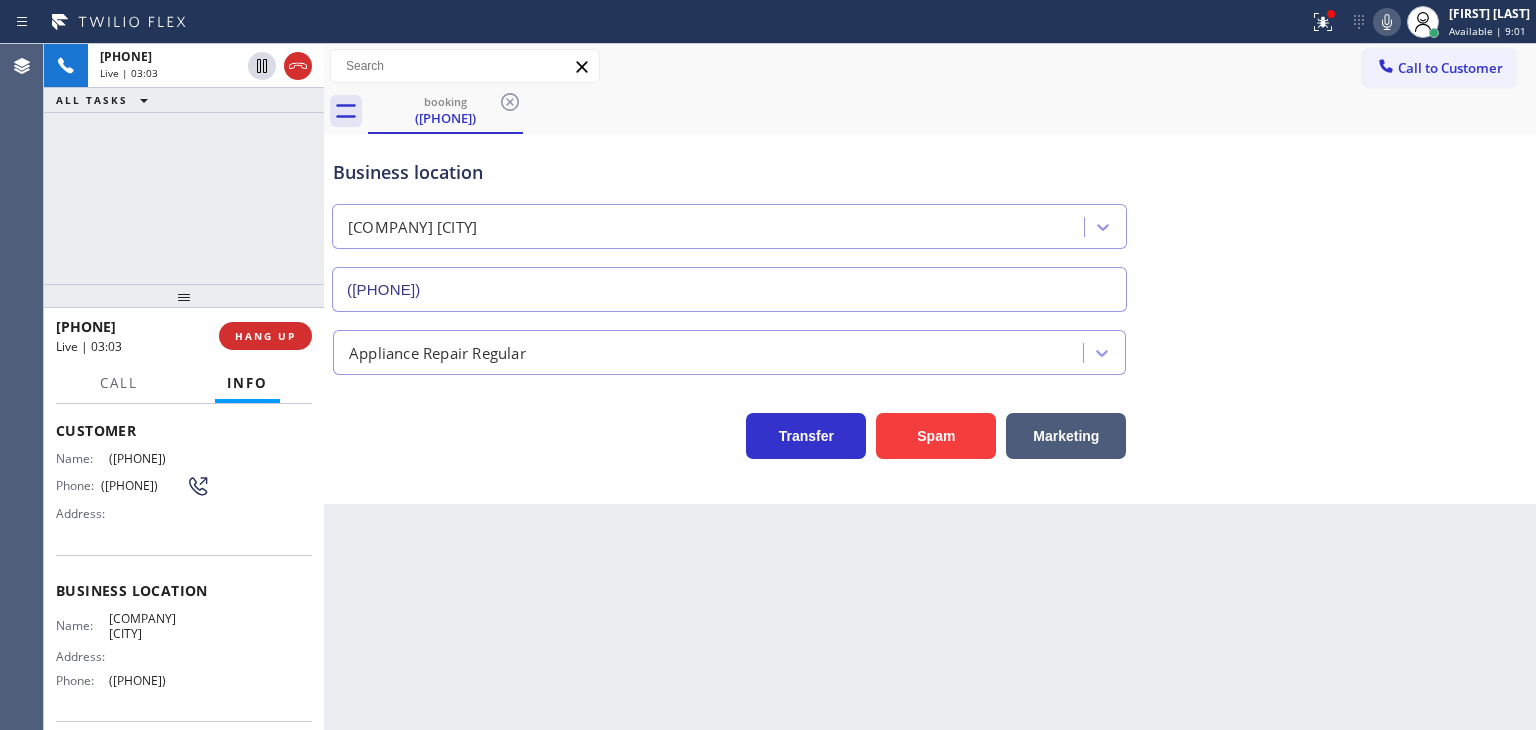 drag, startPoint x: 160, startPoint y: 321, endPoint x: 72, endPoint y: 325, distance: 88.09086 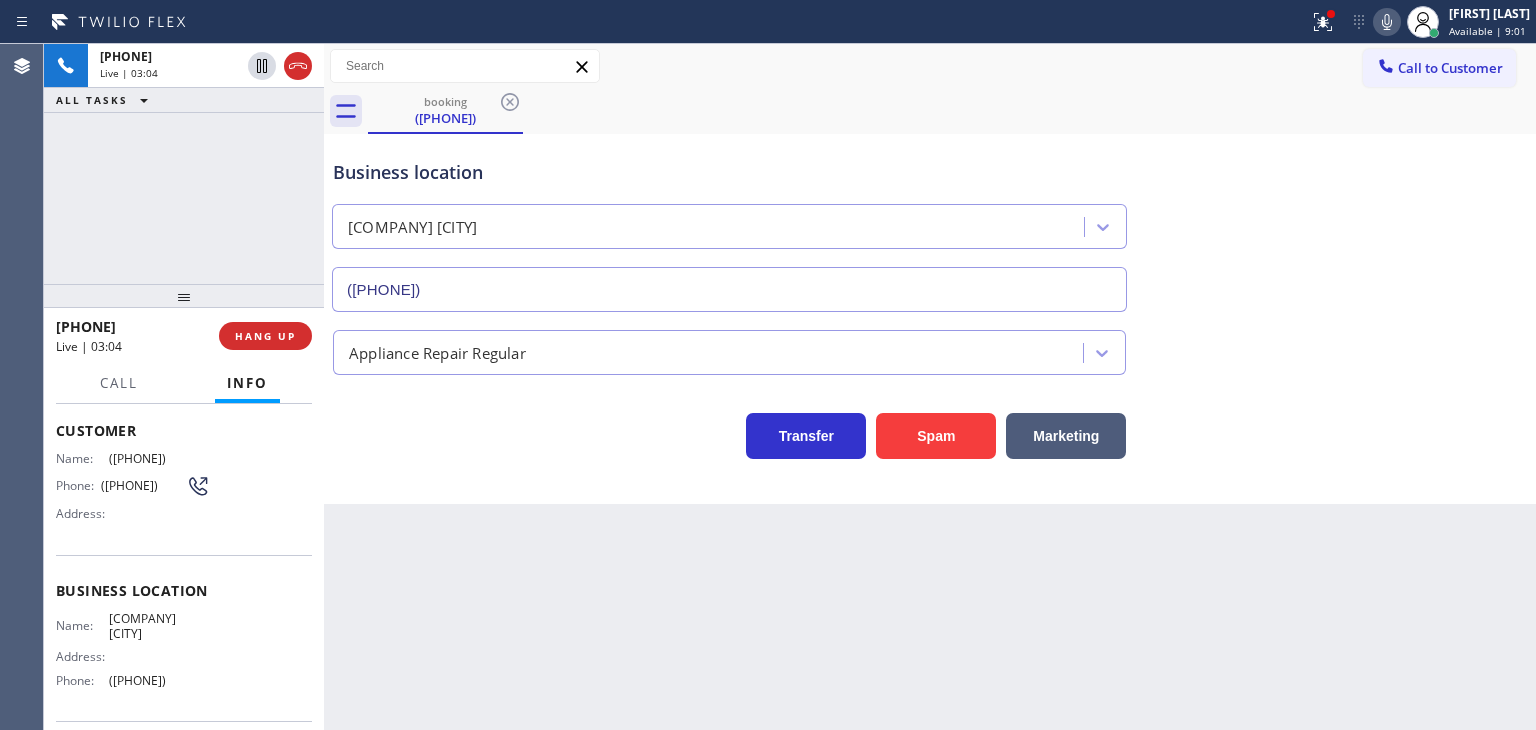 copy on "6195202947" 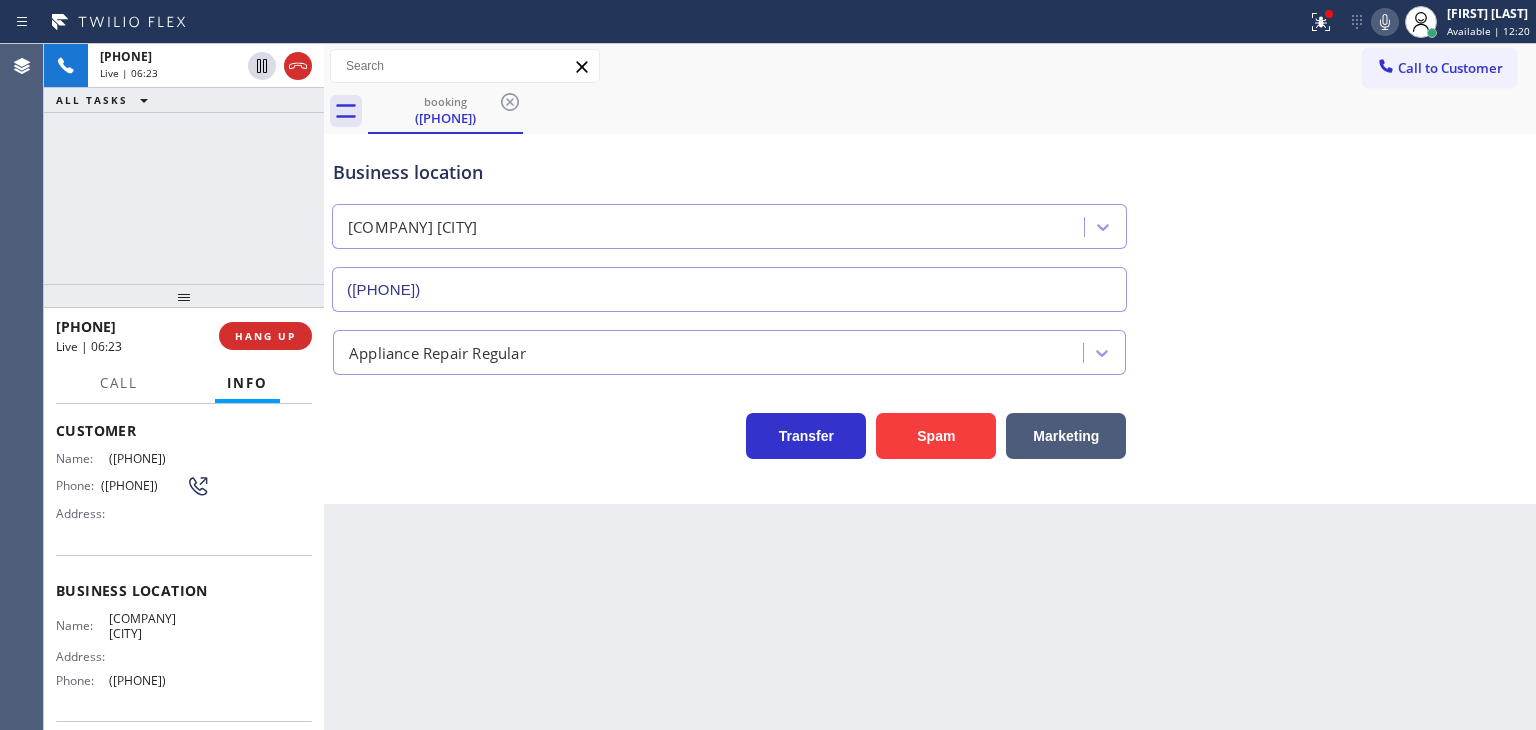 drag, startPoint x: 225, startPoint y: 697, endPoint x: 98, endPoint y: 693, distance: 127.06297 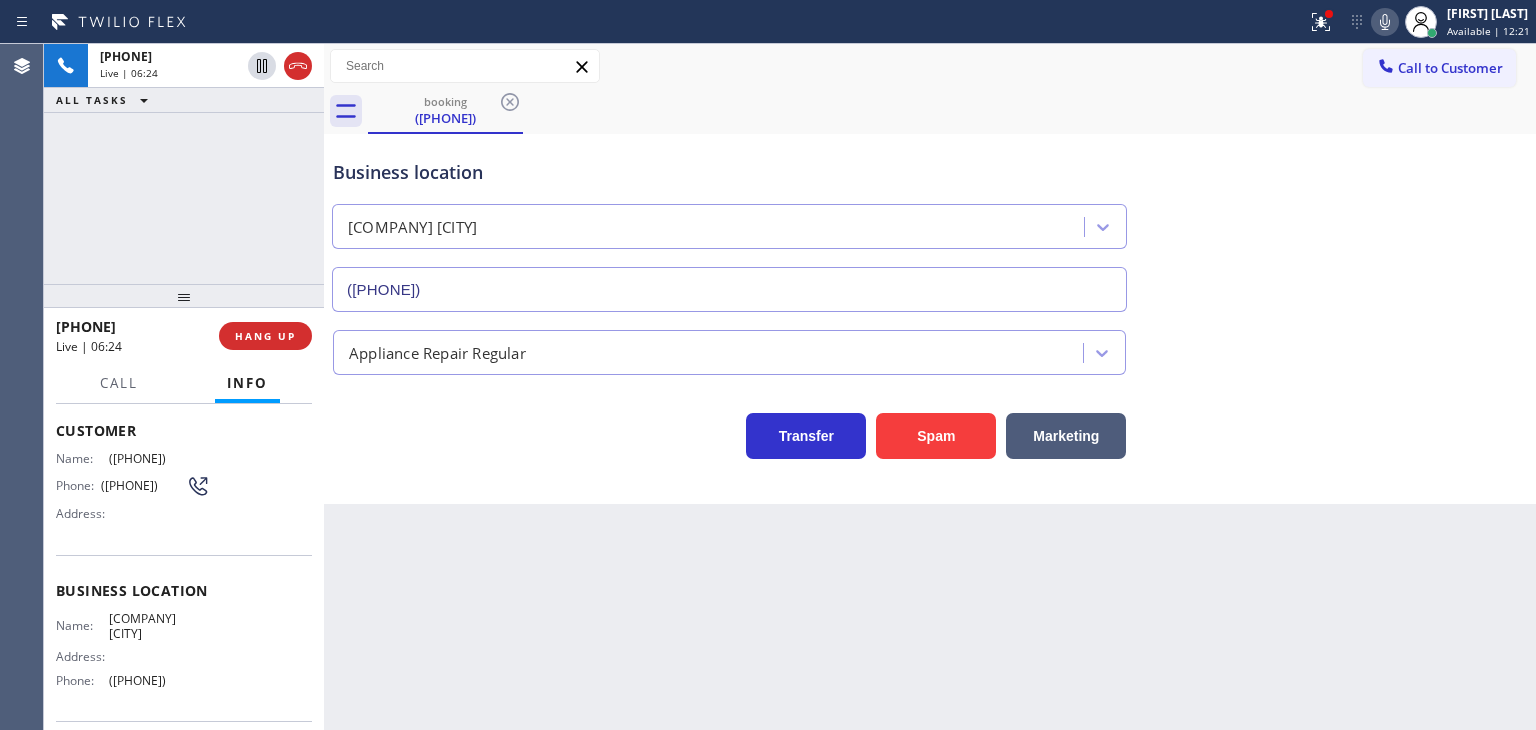 copy on "([PHONE])" 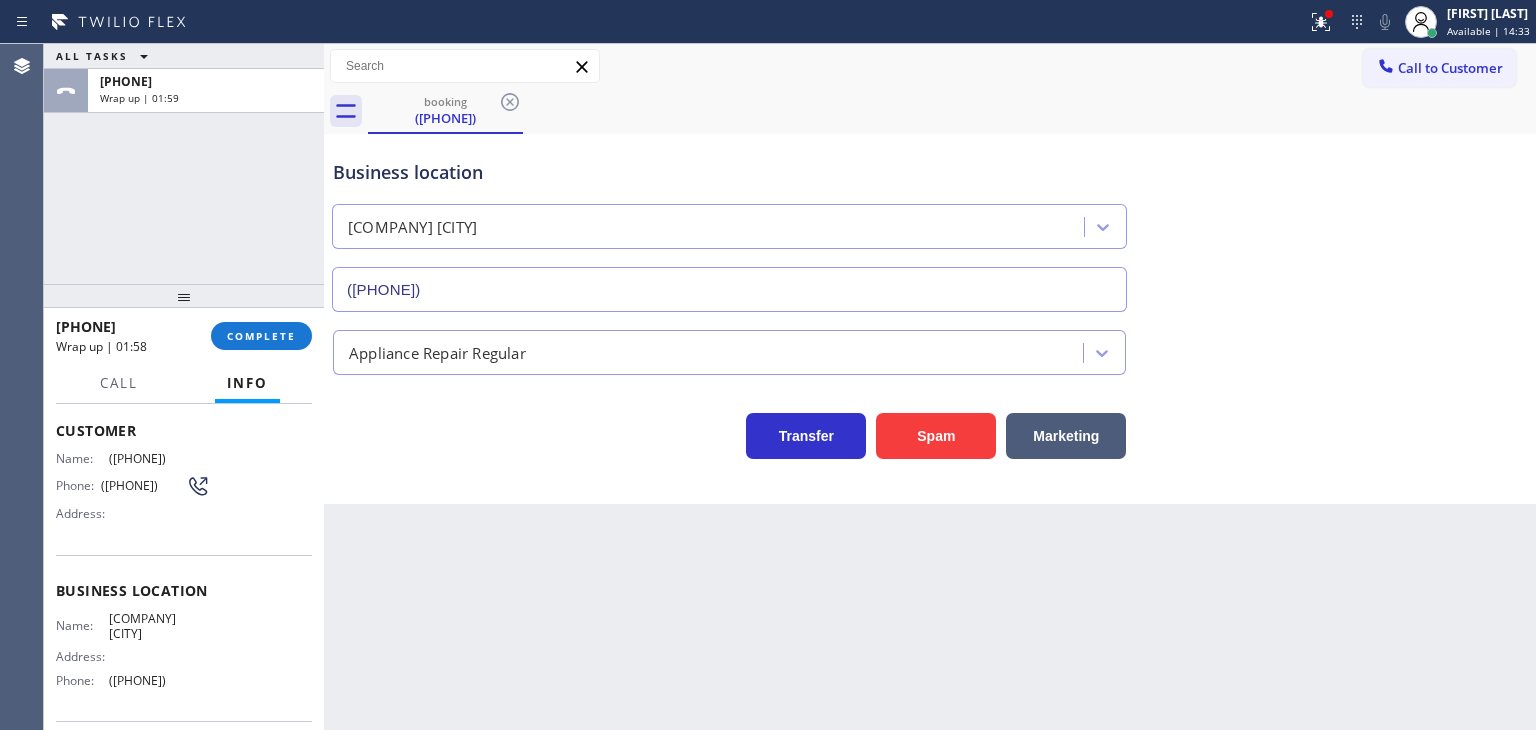 drag, startPoint x: 168, startPoint y: 651, endPoint x: 106, endPoint y: 615, distance: 71.693794 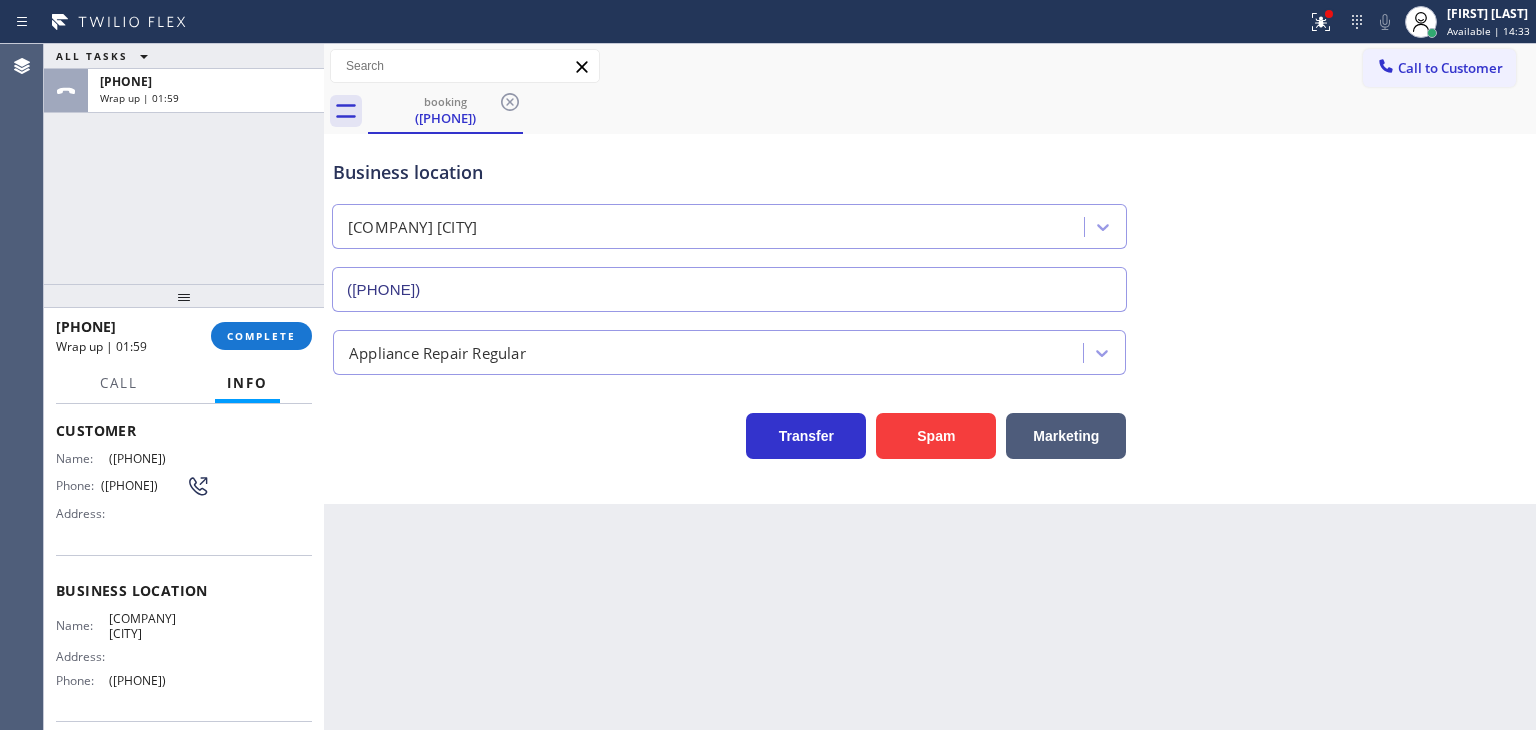 copy on "American Service Alliance [CITY]" 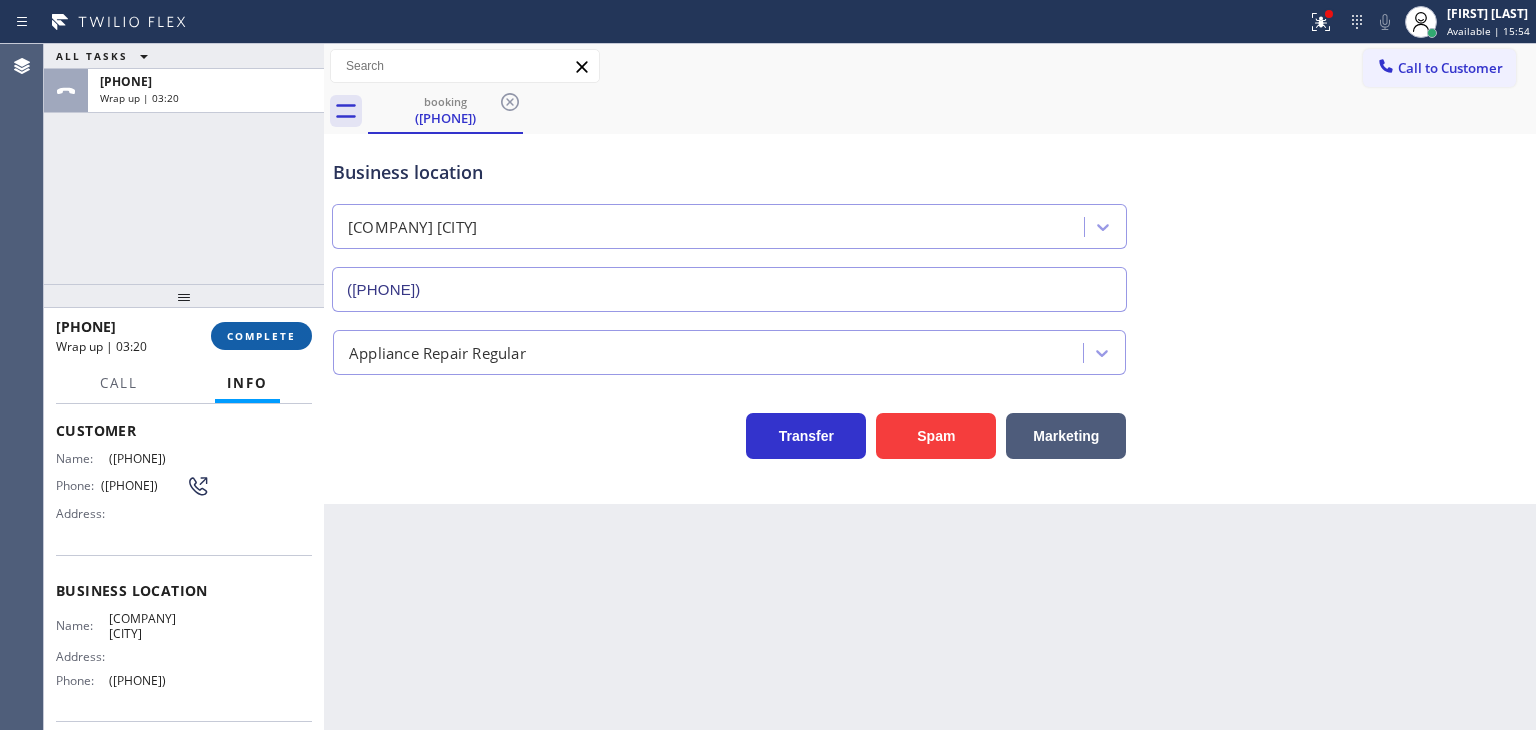 click on "COMPLETE" at bounding box center [261, 336] 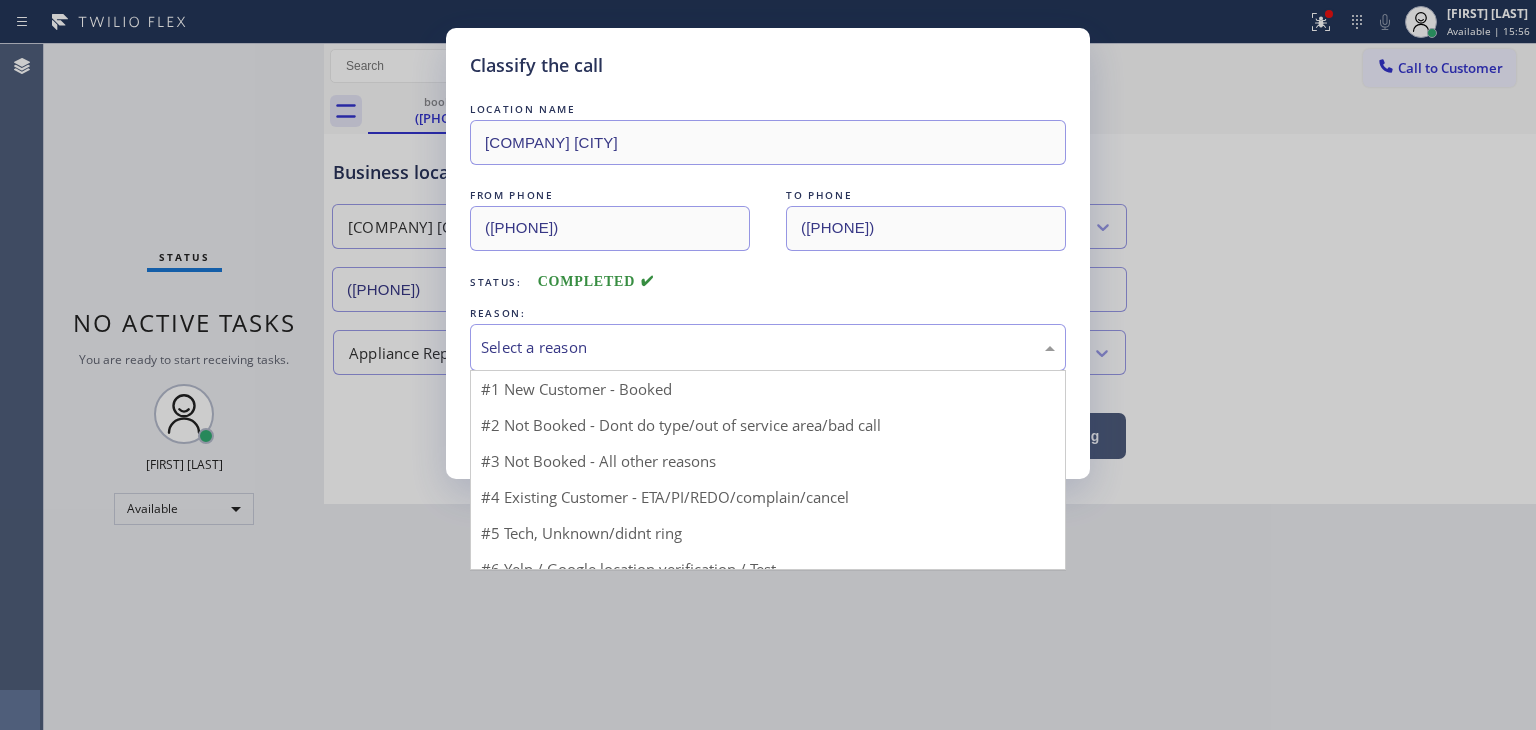 click on "Select a reason" at bounding box center (768, 347) 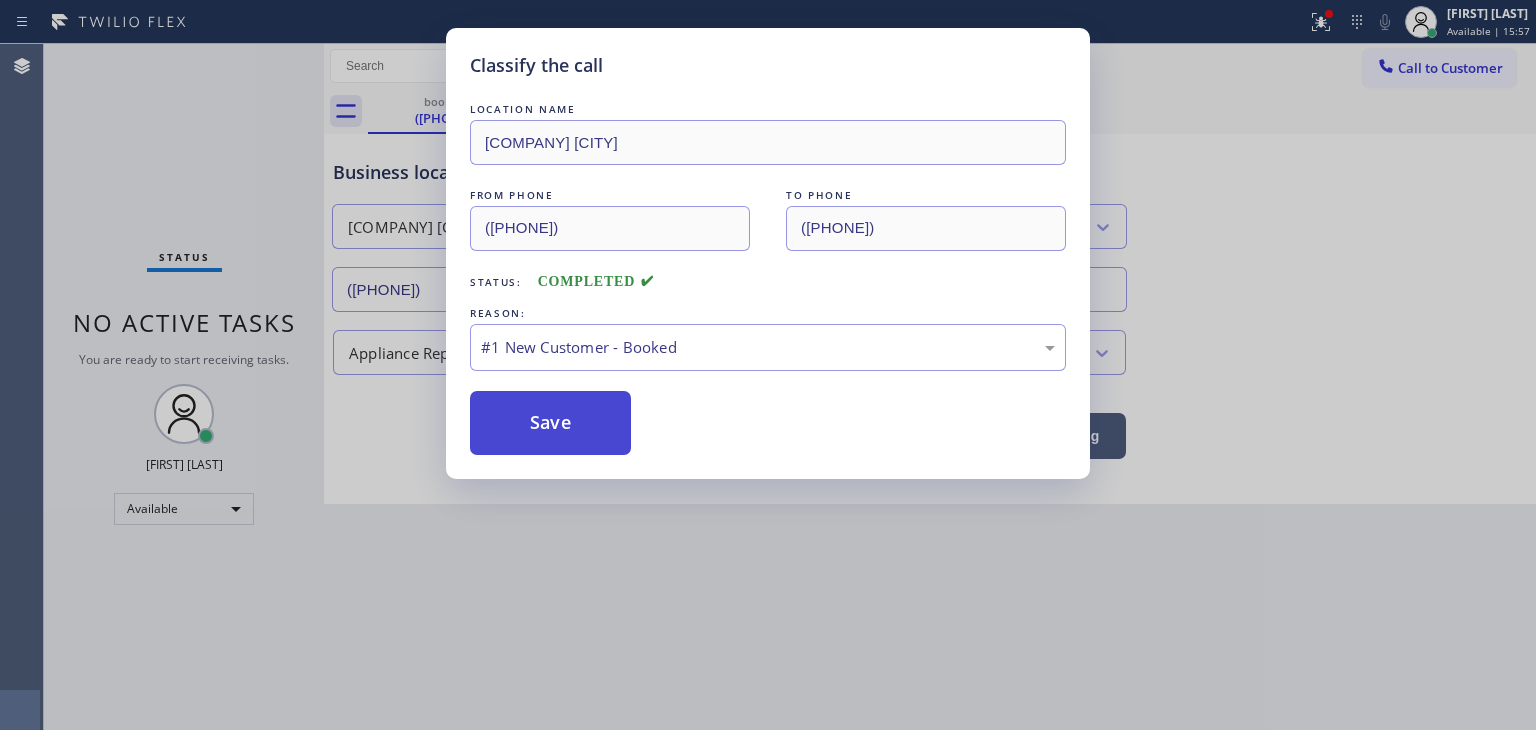 drag, startPoint x: 552, startPoint y: 402, endPoint x: 614, endPoint y: 466, distance: 89.106674 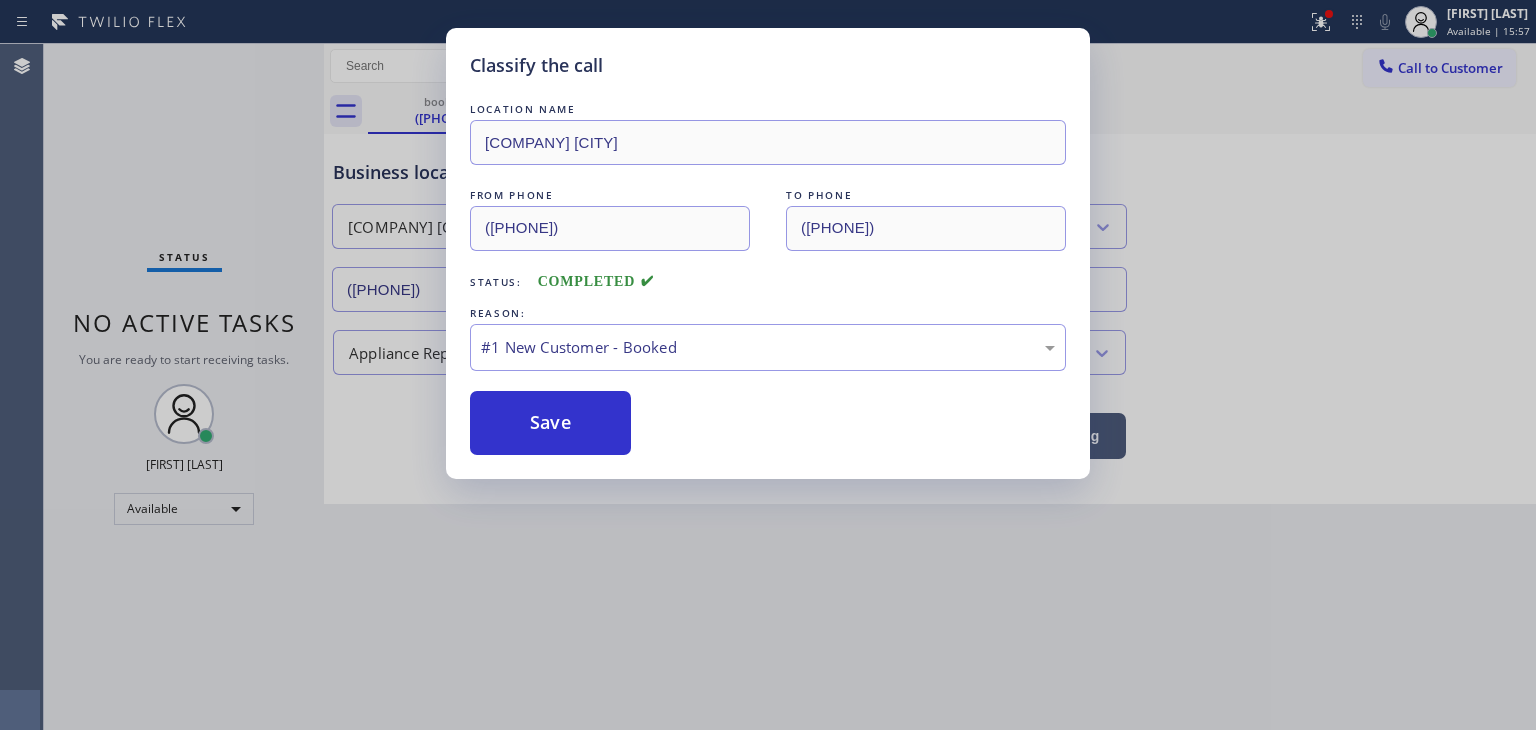 click on "Save" at bounding box center [550, 423] 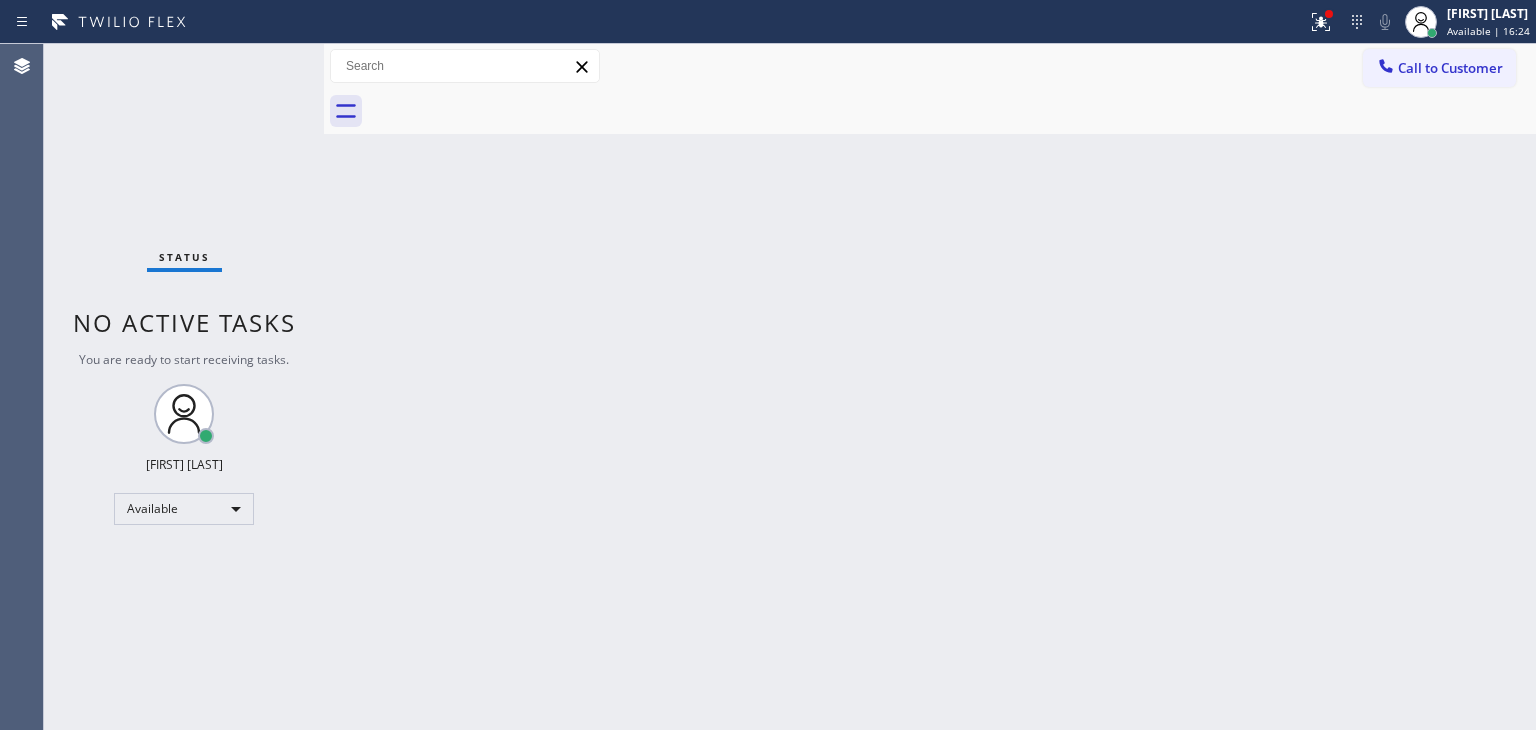 click on "Status   No active tasks     You are ready to start receiving tasks.   [FIRST] [LAST] Available" at bounding box center [184, 387] 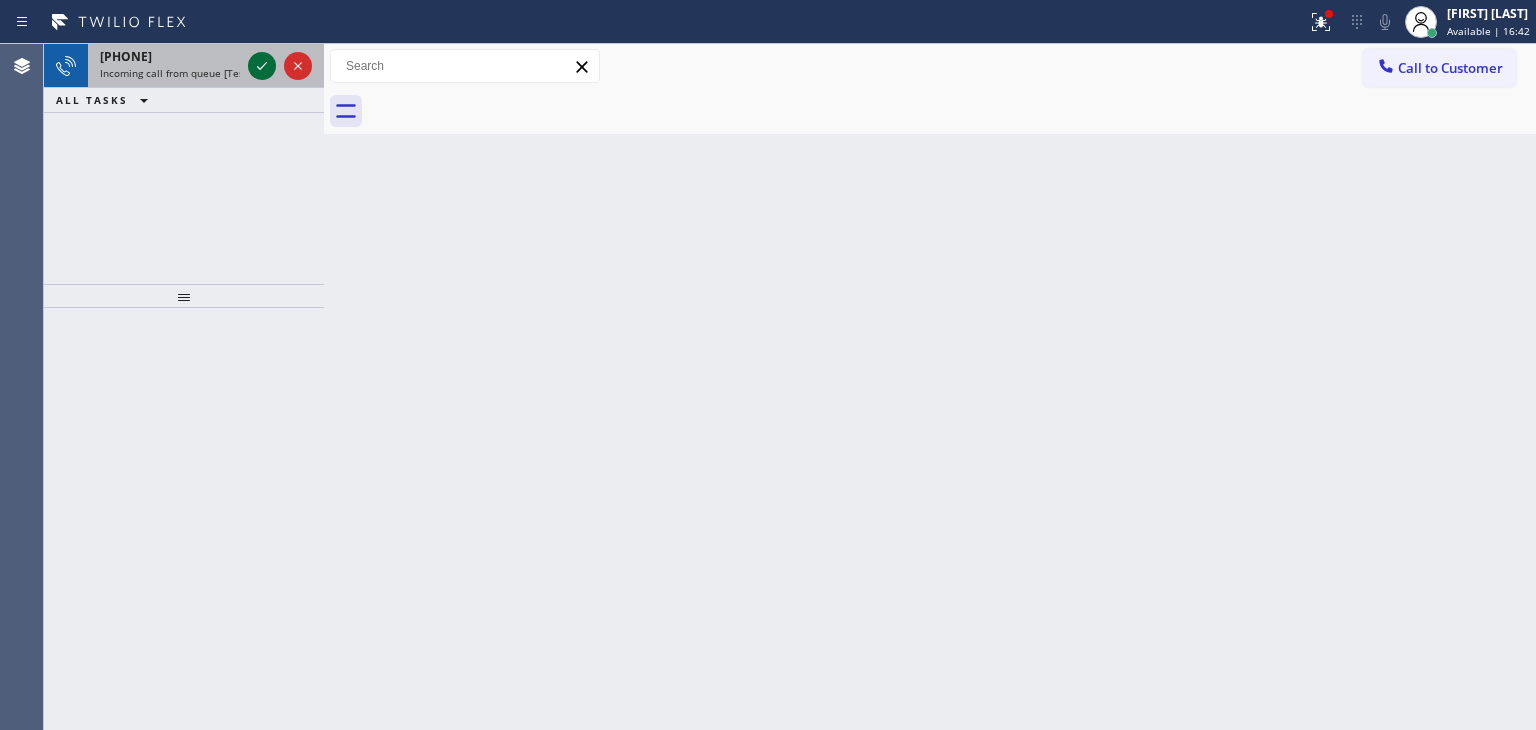 click 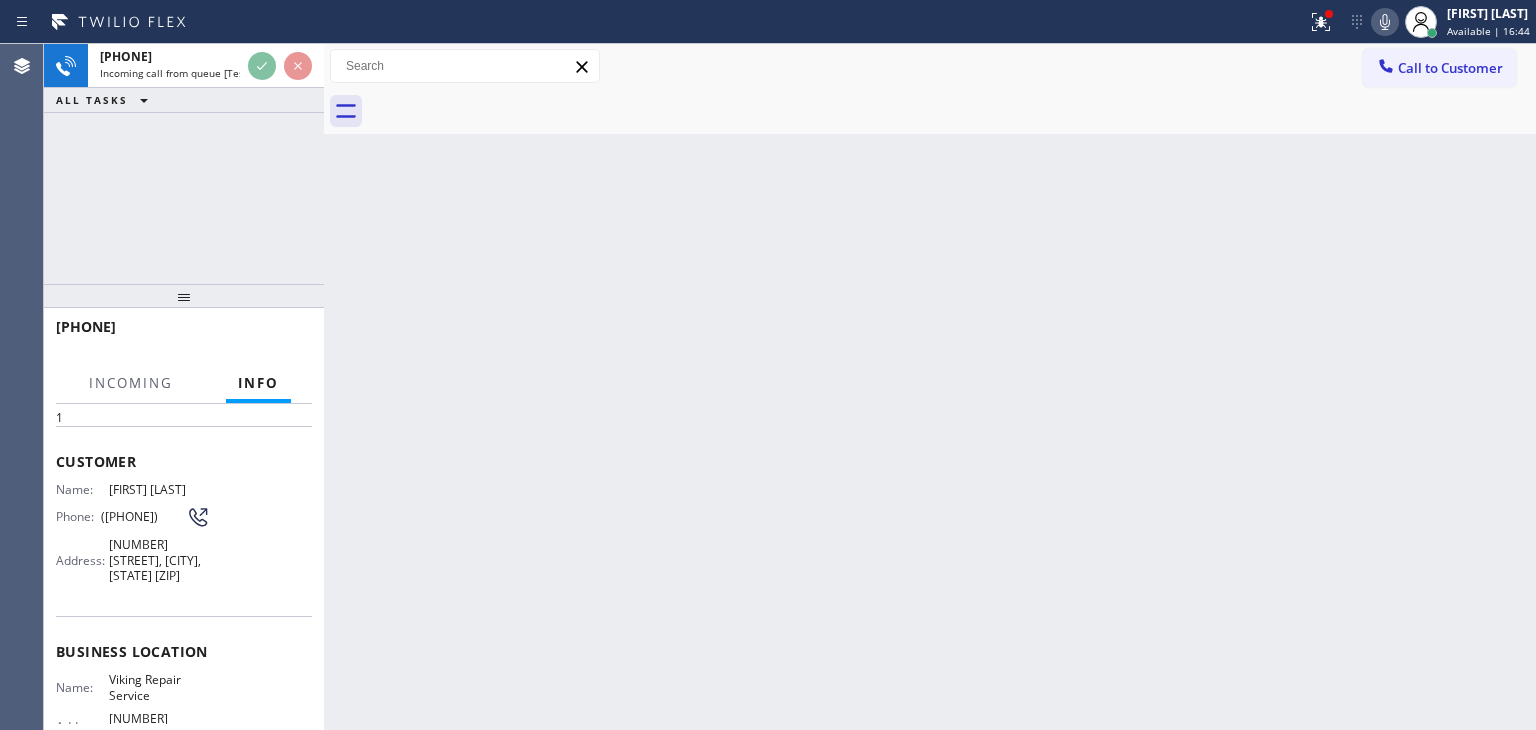 scroll, scrollTop: 100, scrollLeft: 0, axis: vertical 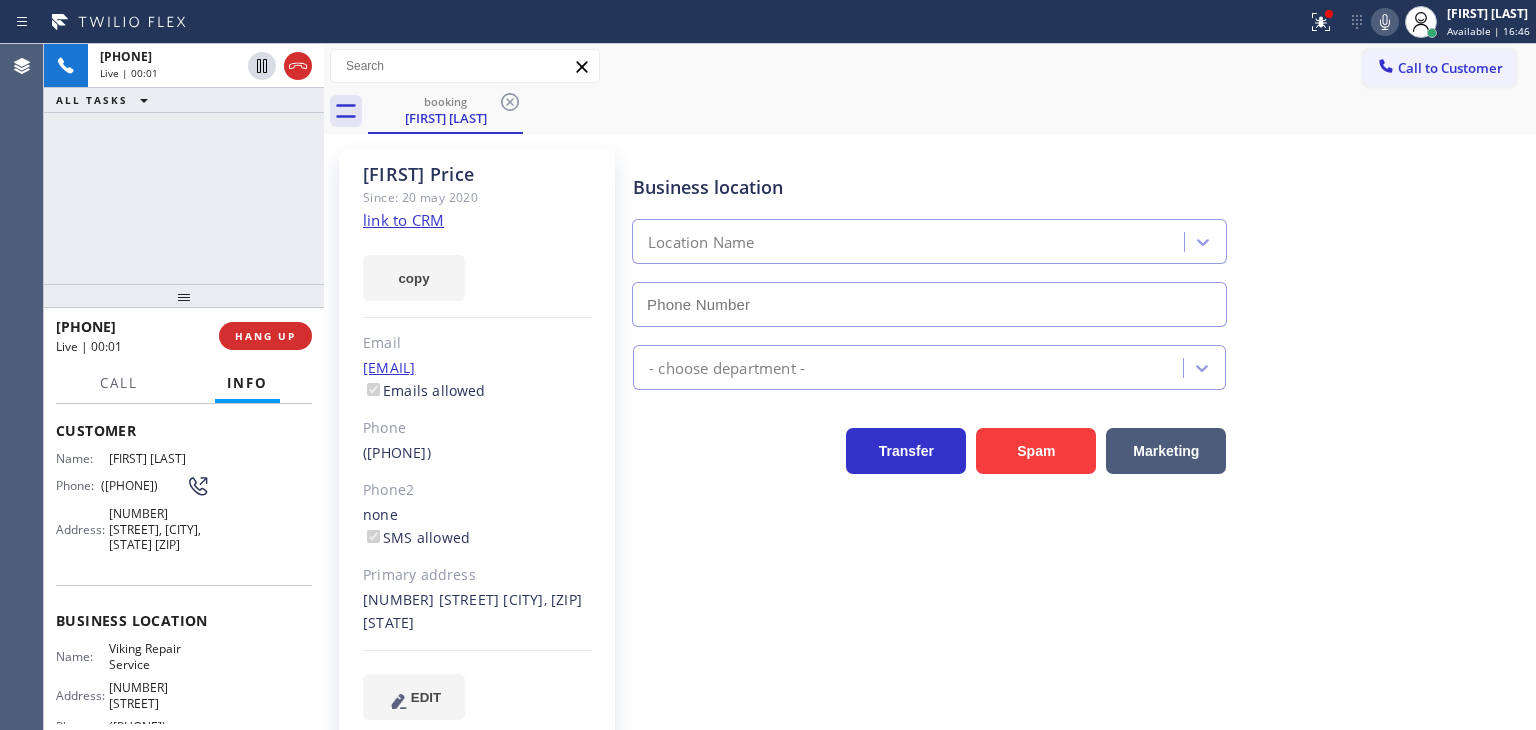 type on "([PHONE])" 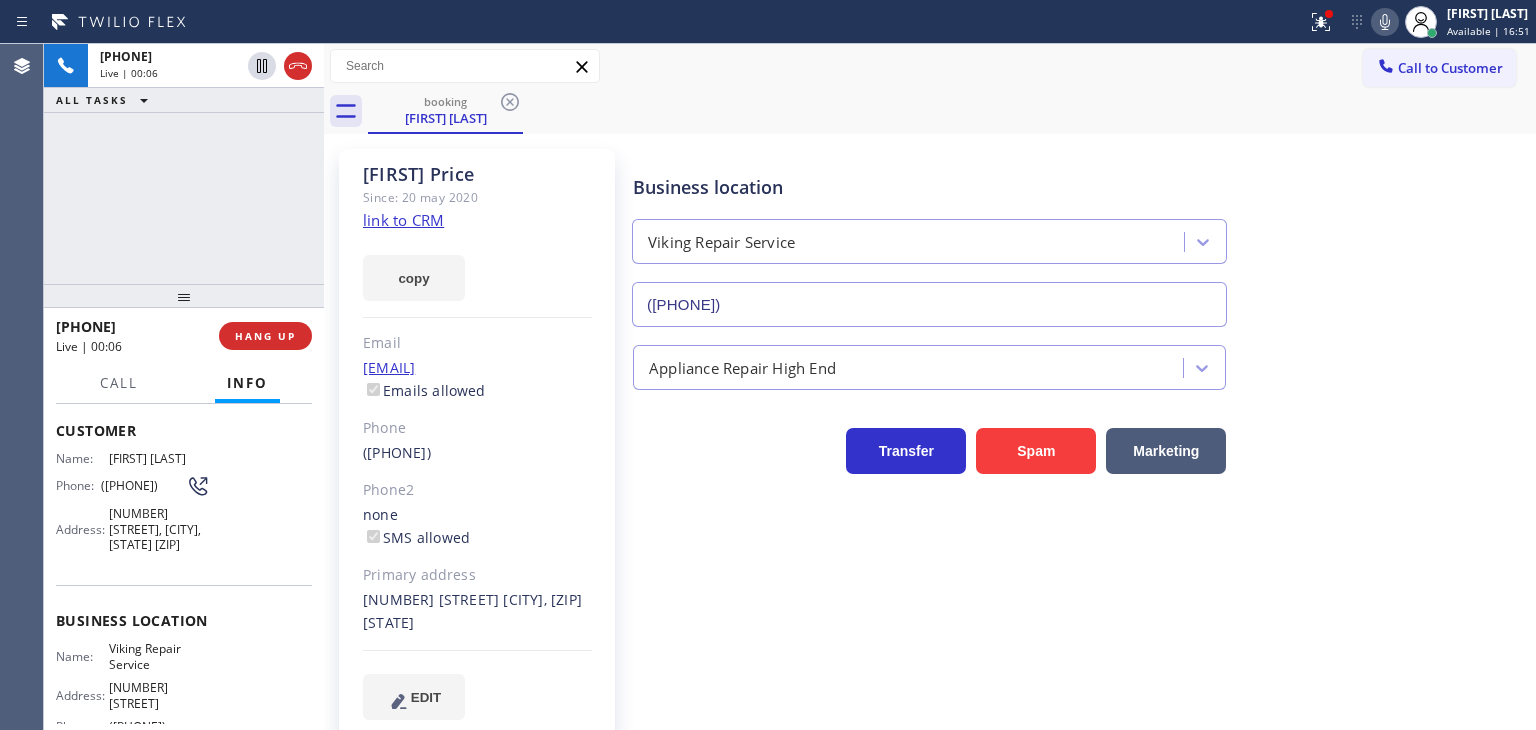 click on "link to CRM" 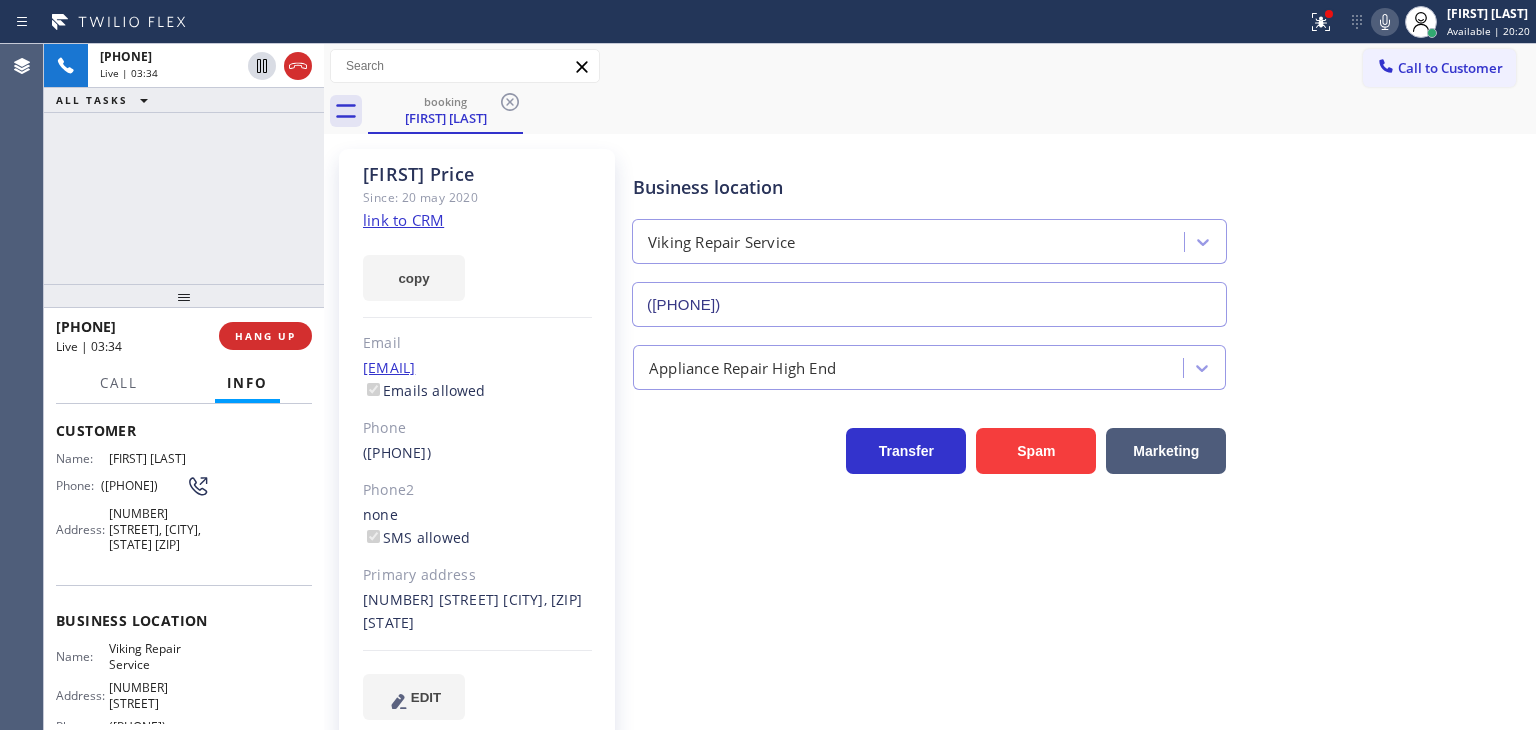 scroll, scrollTop: 200, scrollLeft: 0, axis: vertical 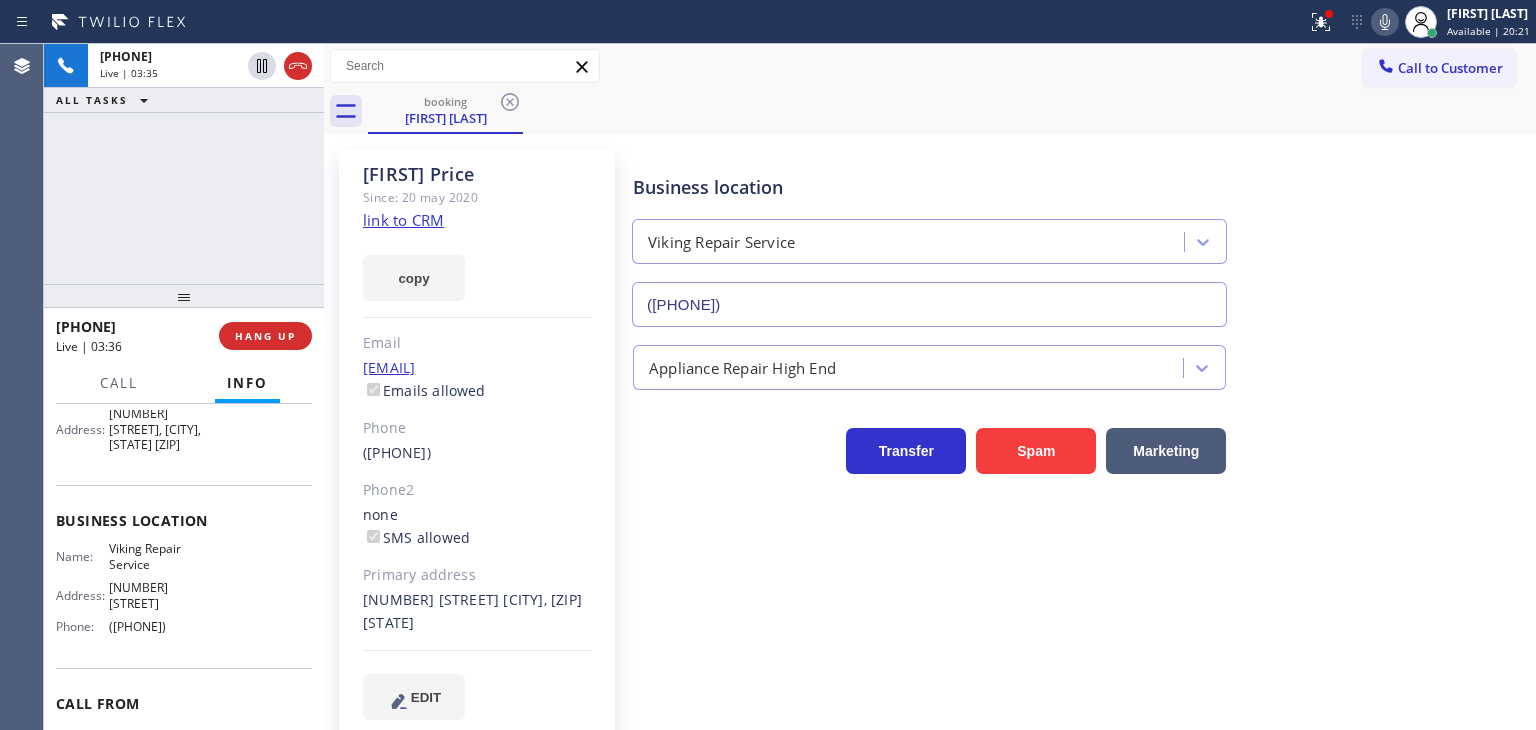 drag, startPoint x: 211, startPoint y: 630, endPoint x: 93, endPoint y: 637, distance: 118.20744 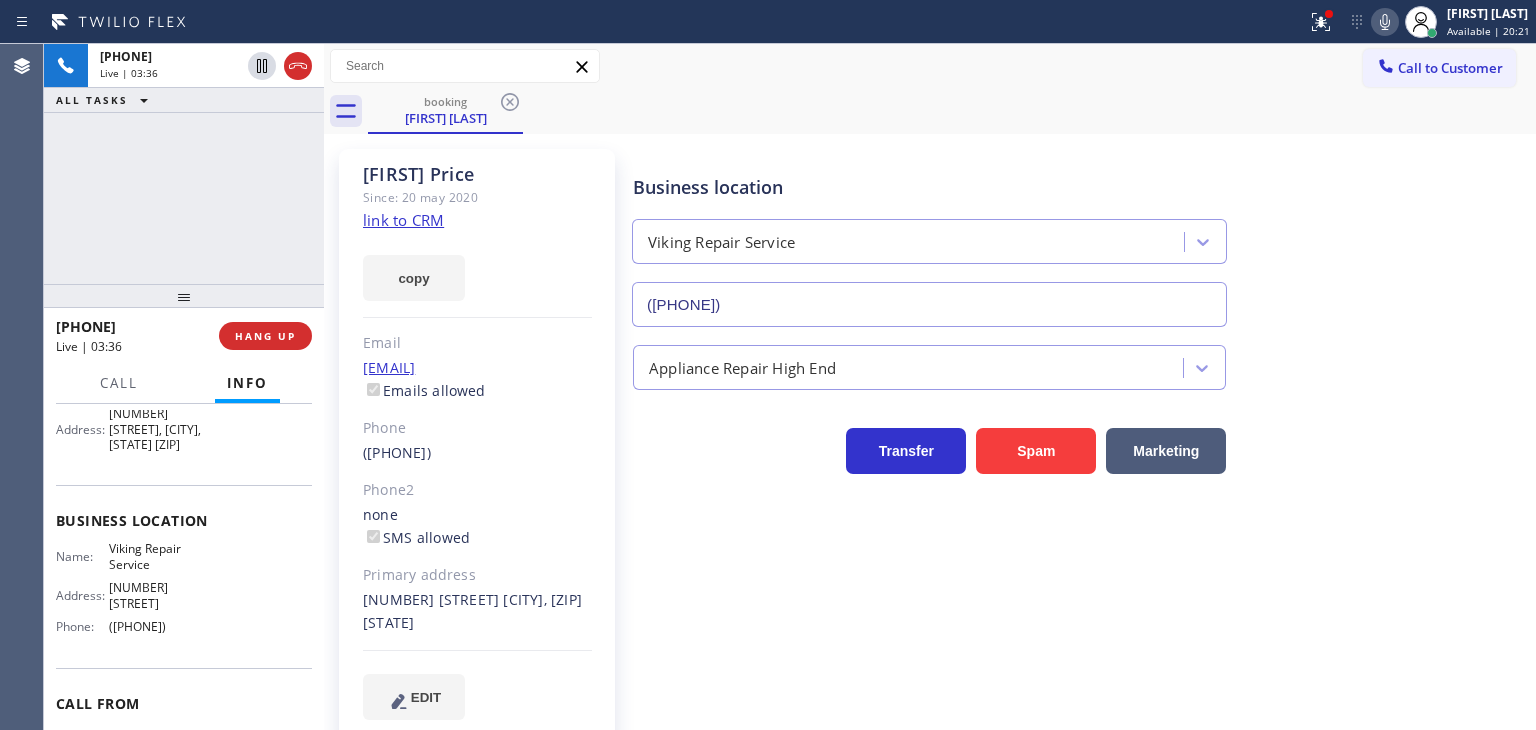 copy on "([PHONE])" 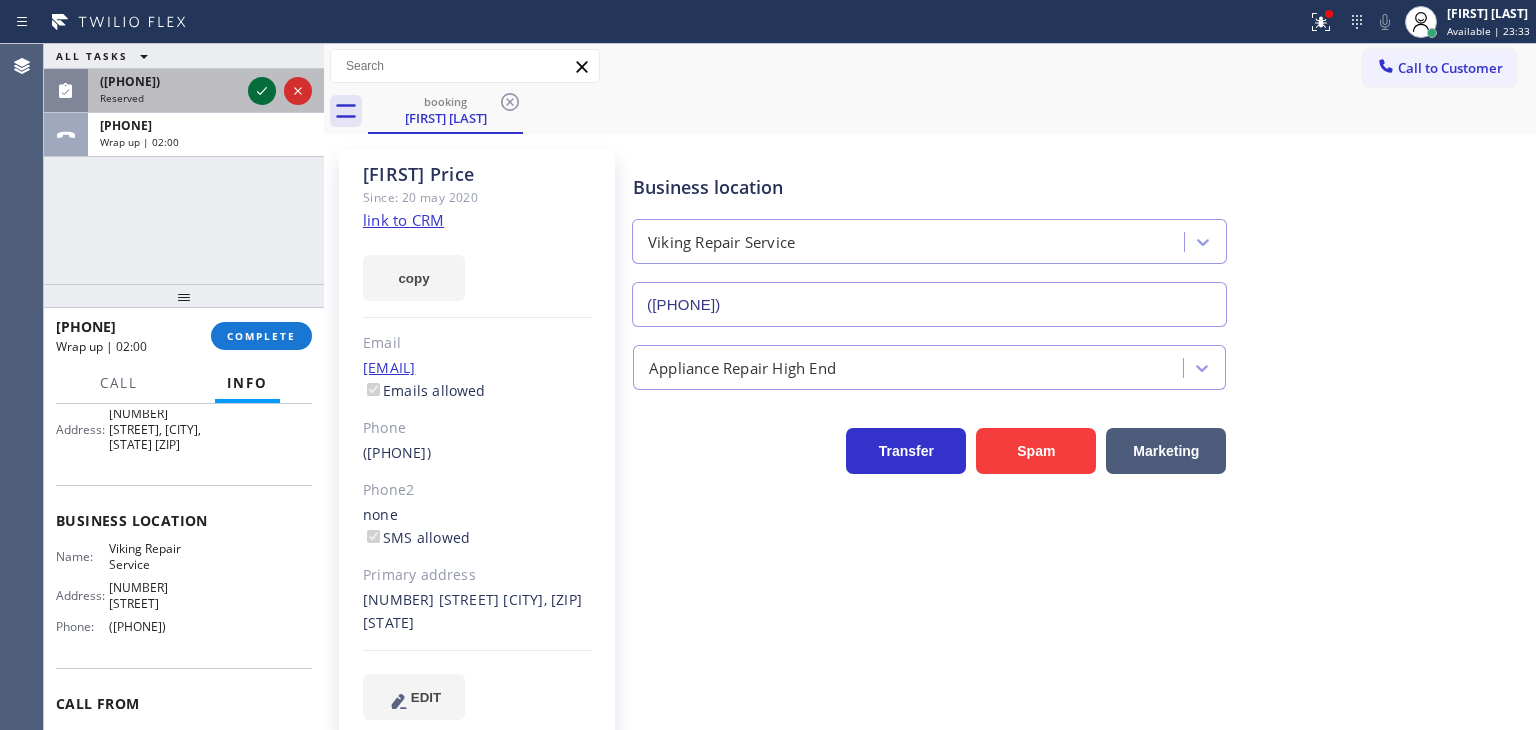 click 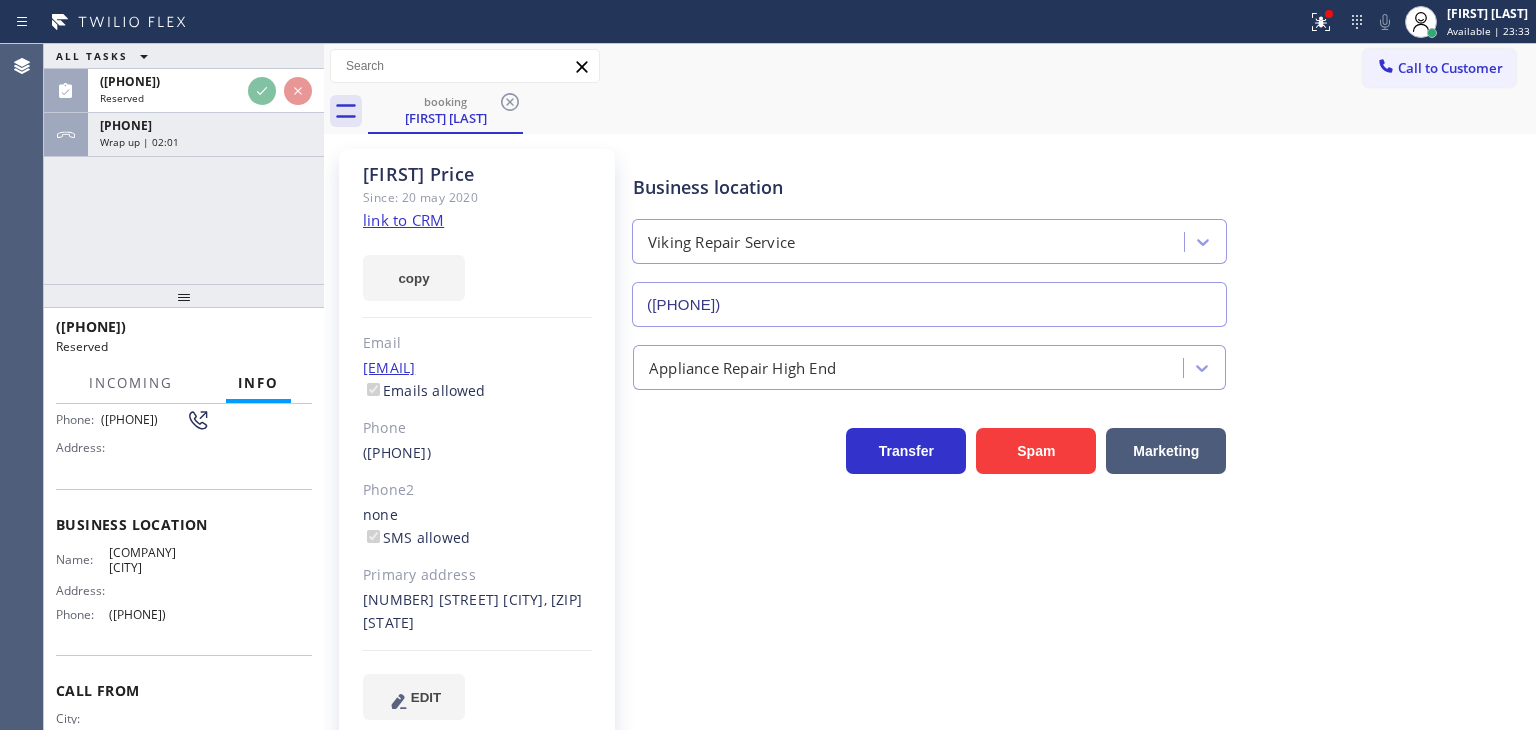 scroll, scrollTop: 208, scrollLeft: 0, axis: vertical 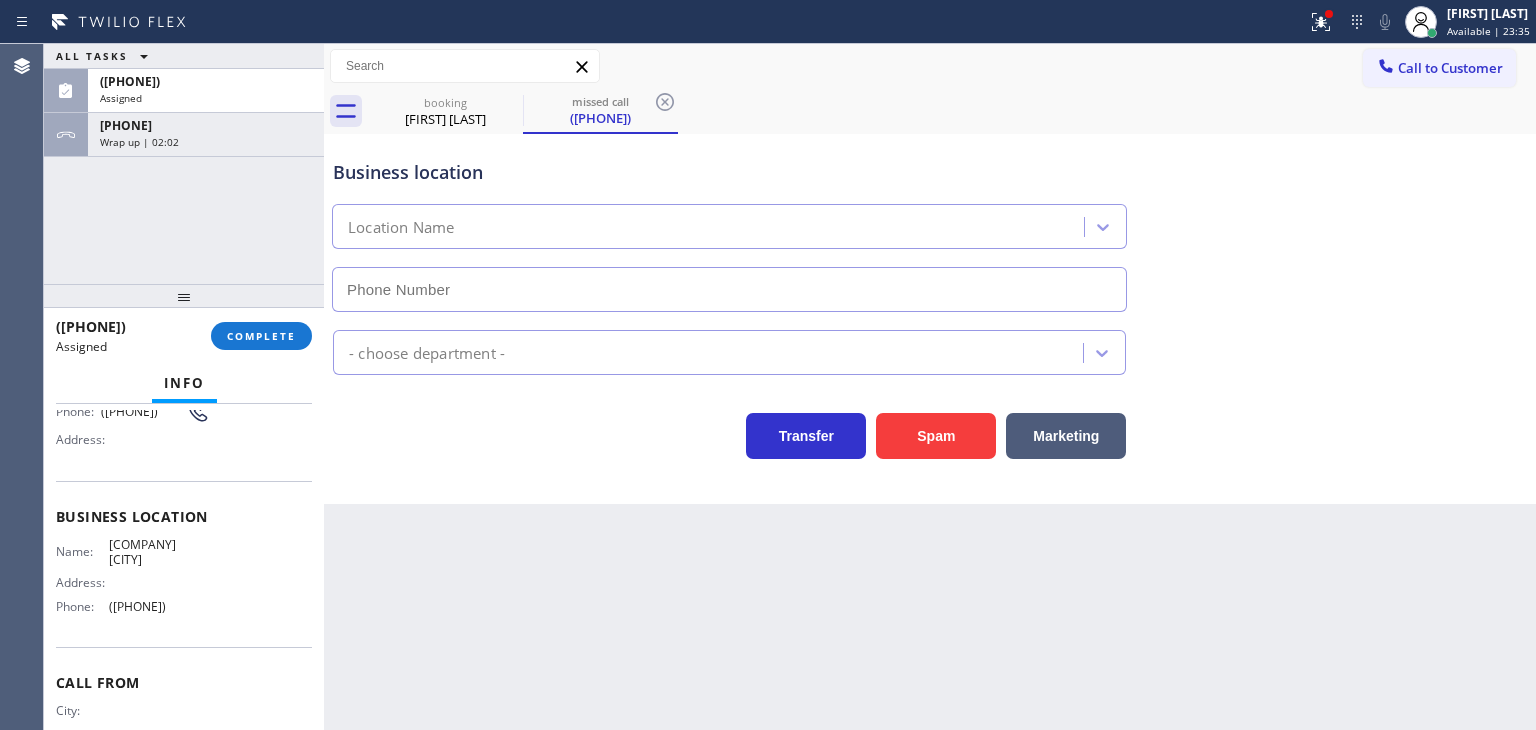 type on "([PHONE])" 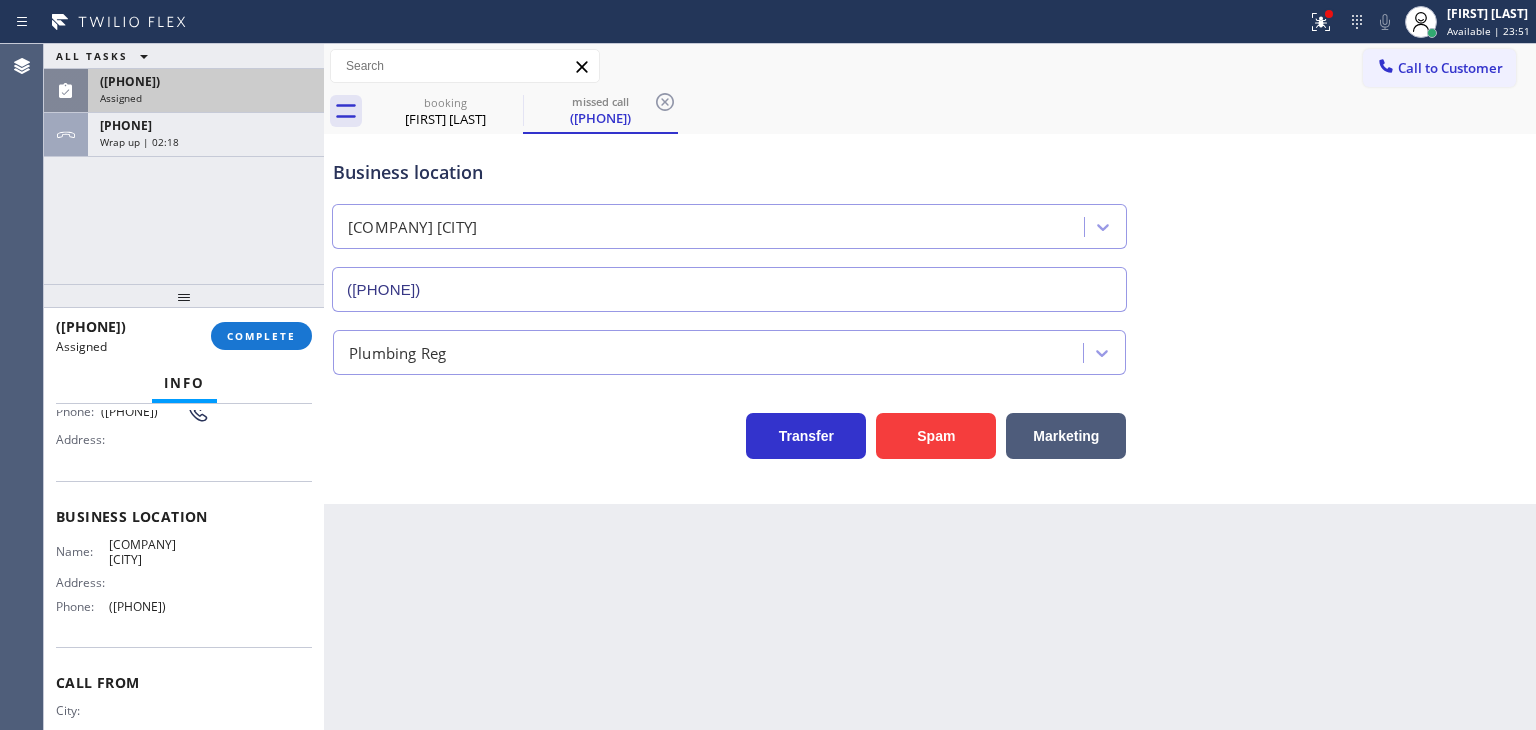 drag, startPoint x: 246, startPoint y: 81, endPoint x: 214, endPoint y: 97, distance: 35.77709 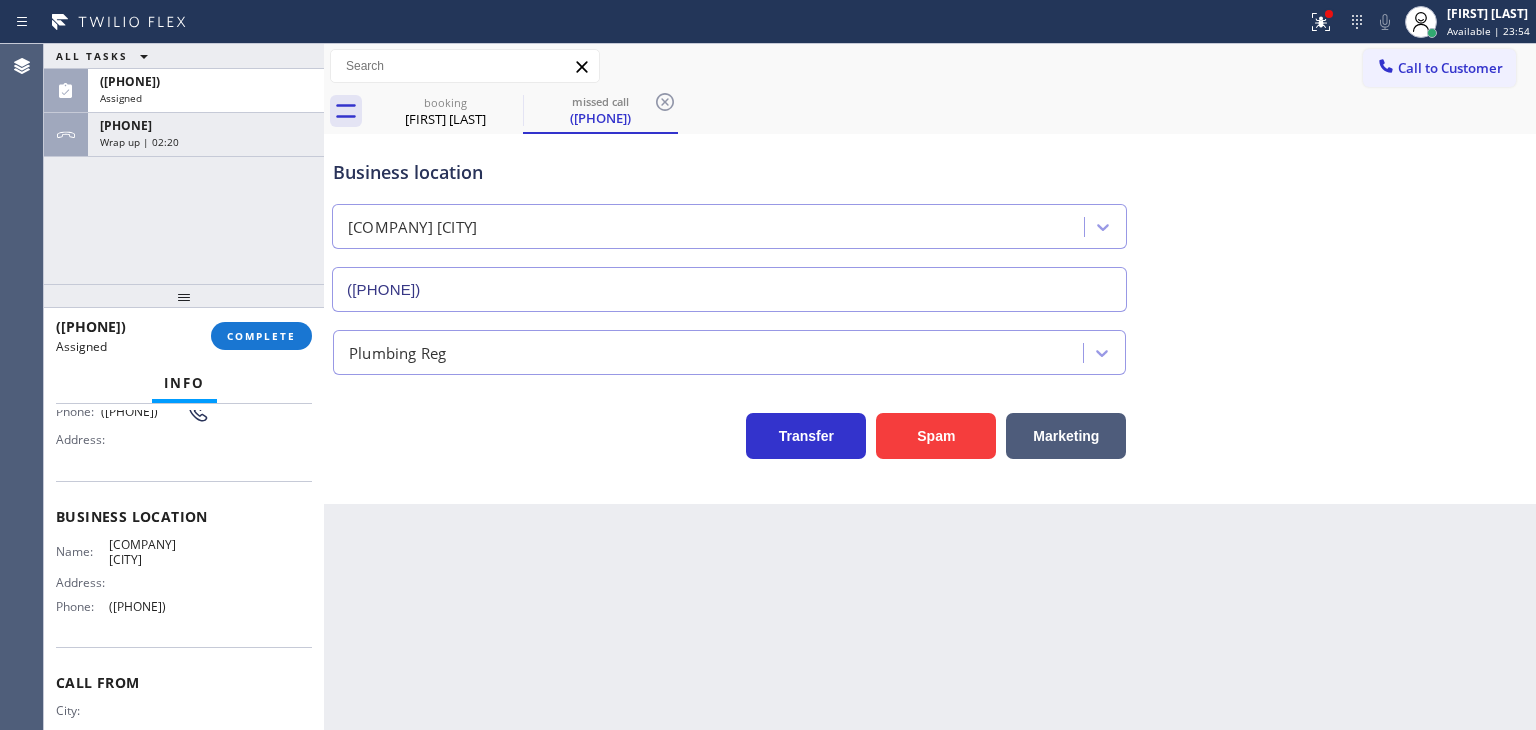 scroll, scrollTop: 108, scrollLeft: 0, axis: vertical 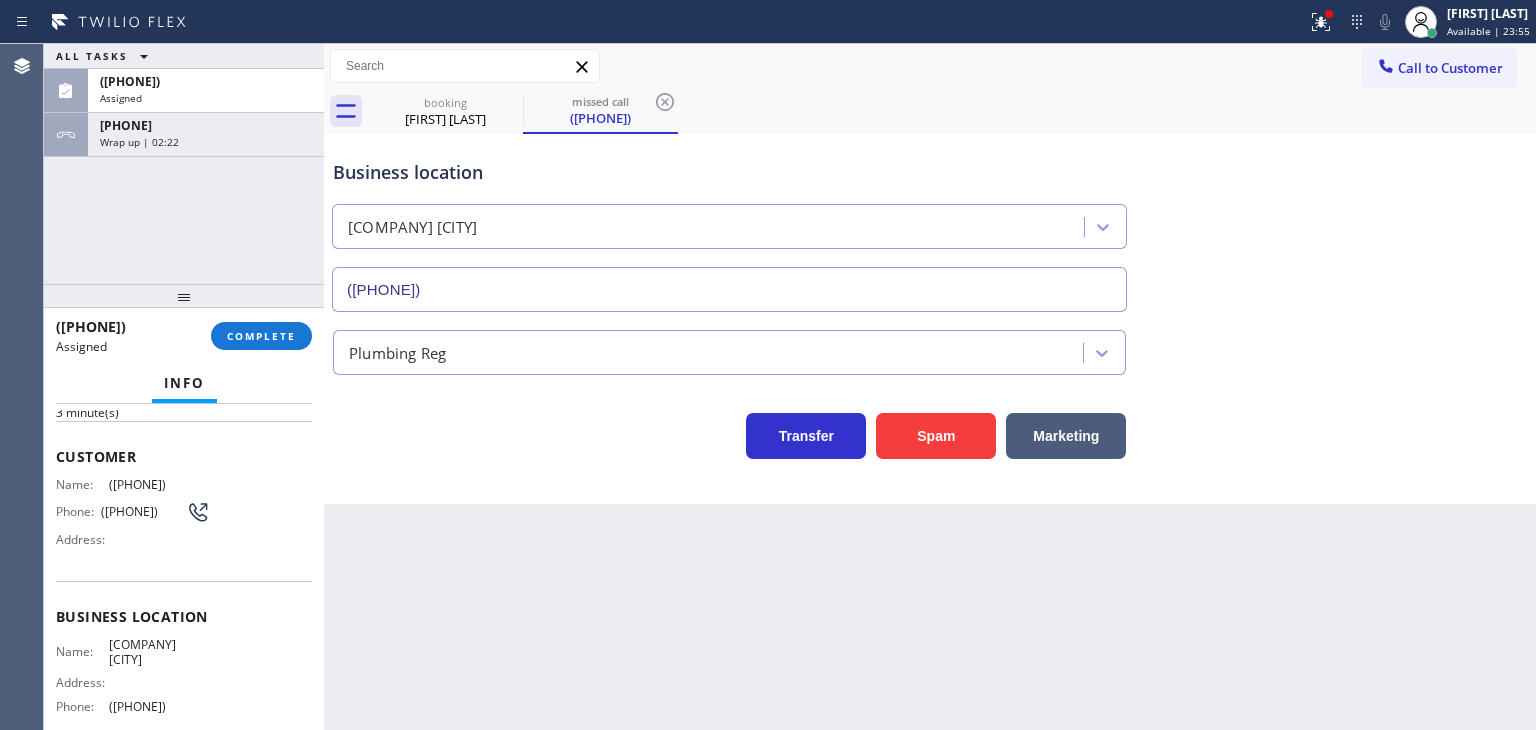 drag, startPoint x: 220, startPoint y: 621, endPoint x: 42, endPoint y: 484, distance: 224.61745 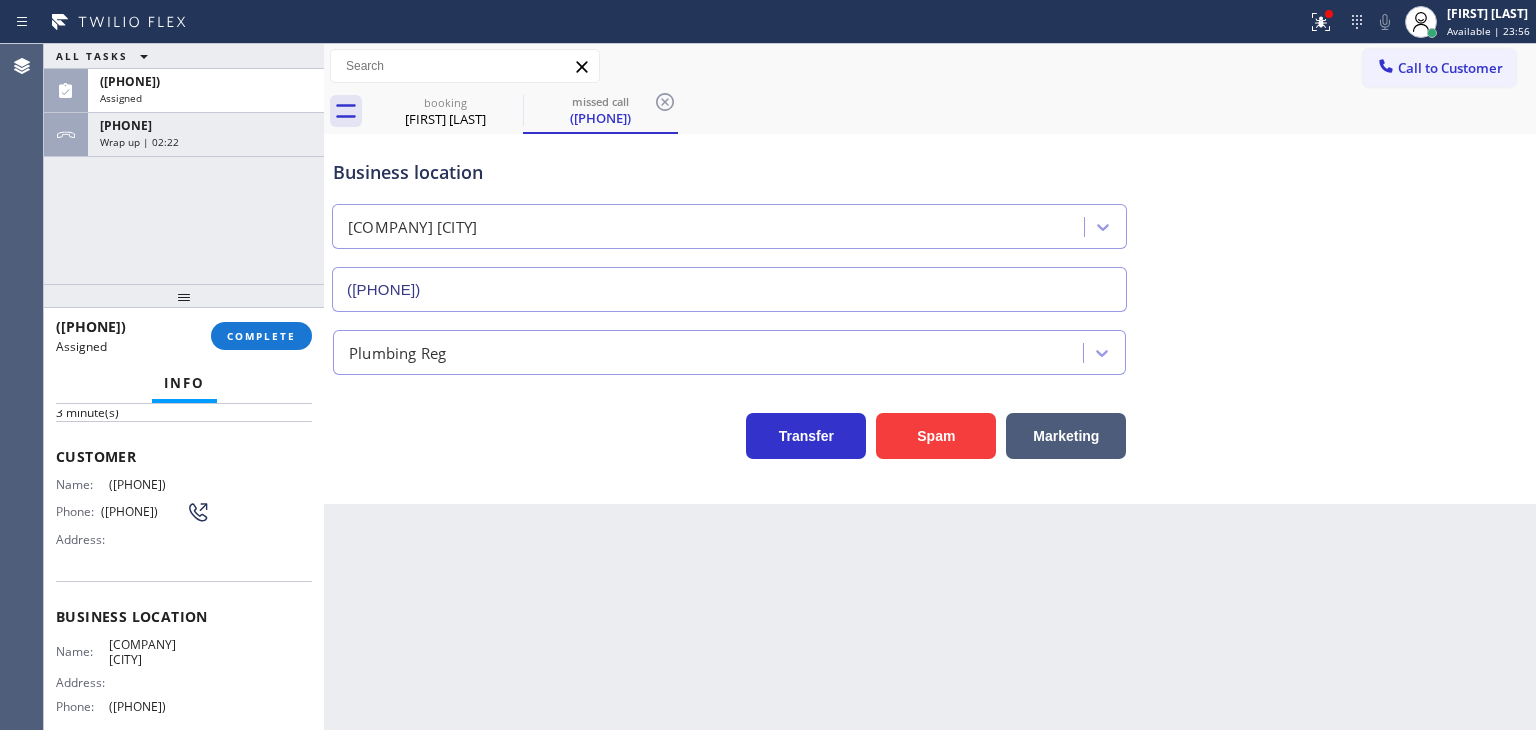 copy on "Name: (626) 806-2600 Phone: (626) 806-2600 Address: Business location Name: Velvet Plumbing Torrance Address:   Phone: (310) 341-4990" 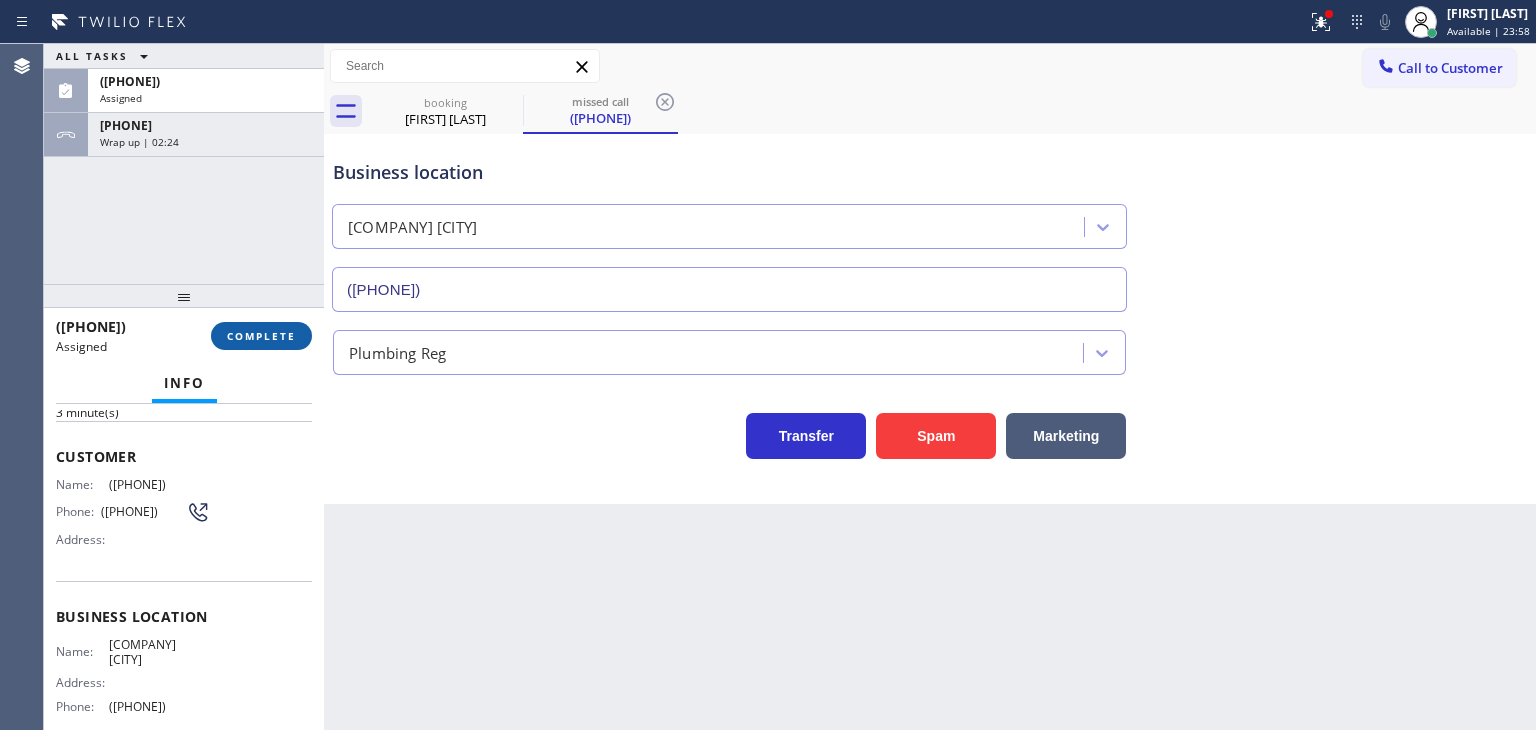 click on "COMPLETE" at bounding box center (261, 336) 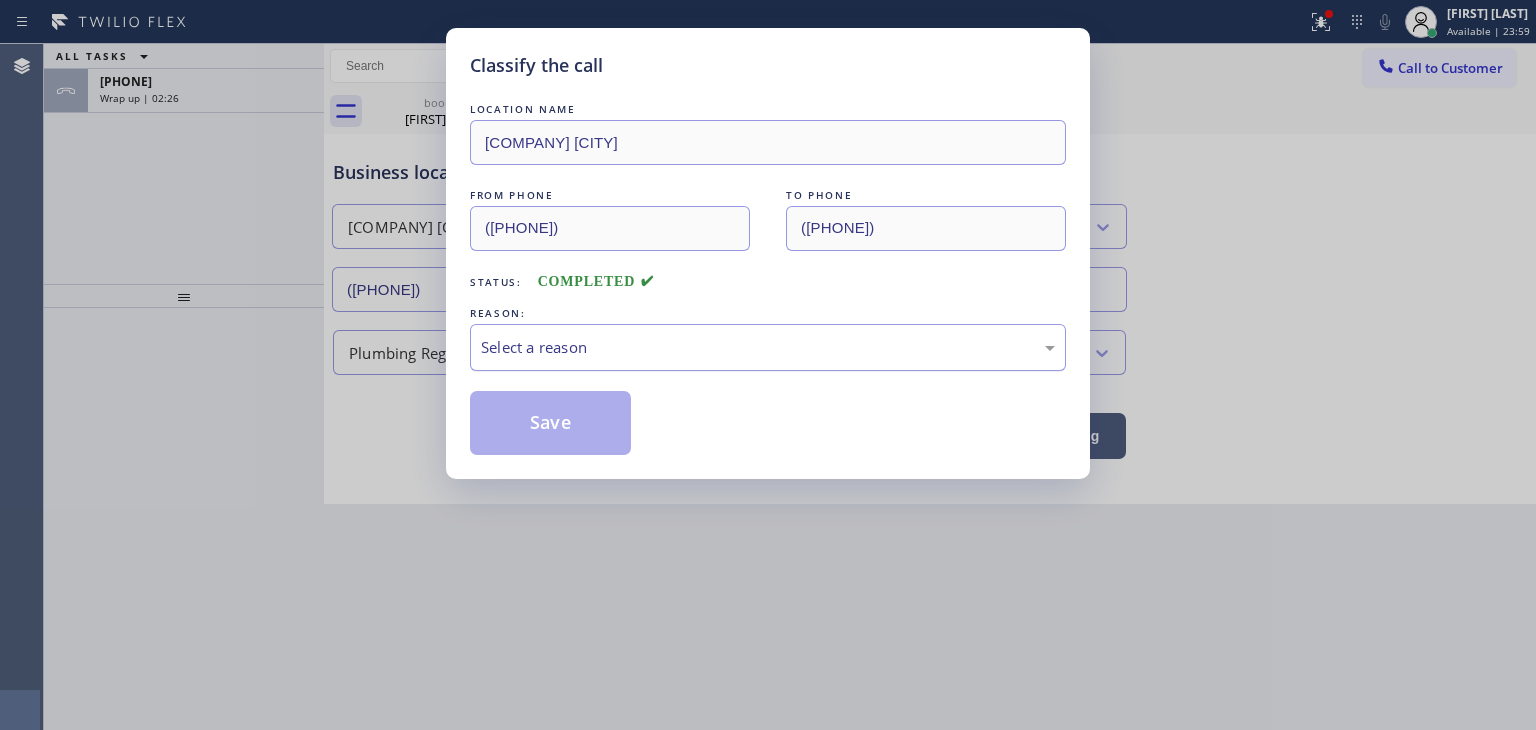 click on "Select a reason" at bounding box center [768, 347] 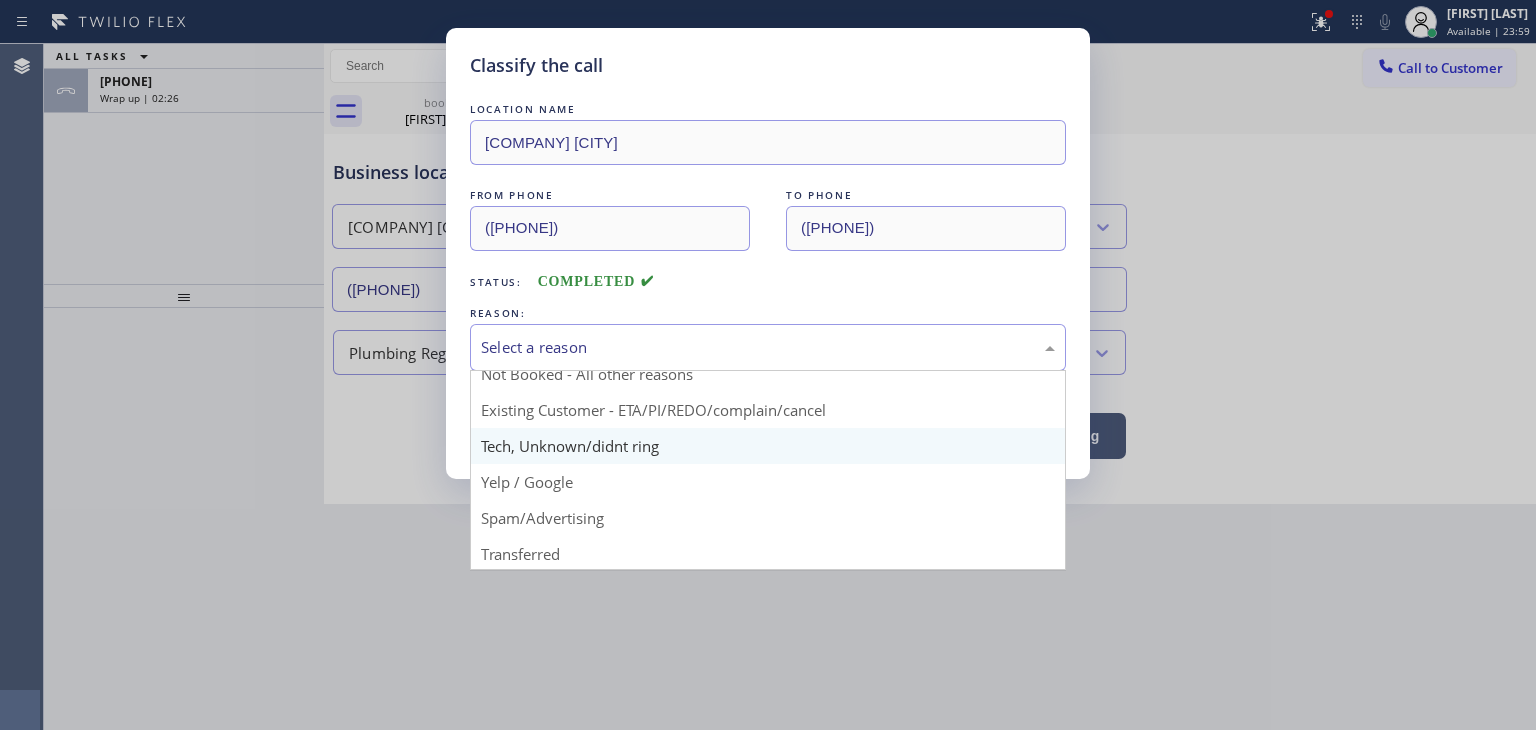 scroll, scrollTop: 100, scrollLeft: 0, axis: vertical 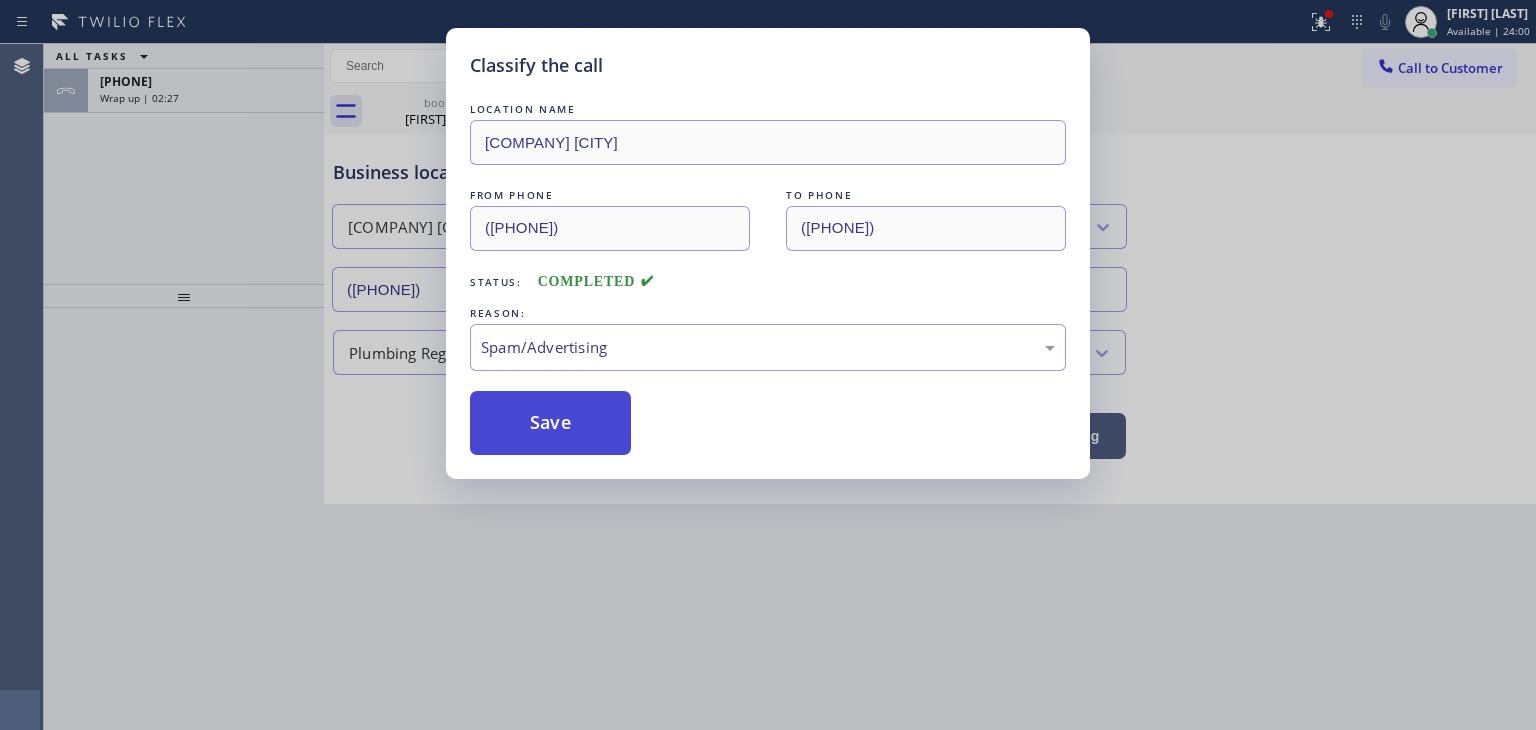click on "Save" at bounding box center (550, 423) 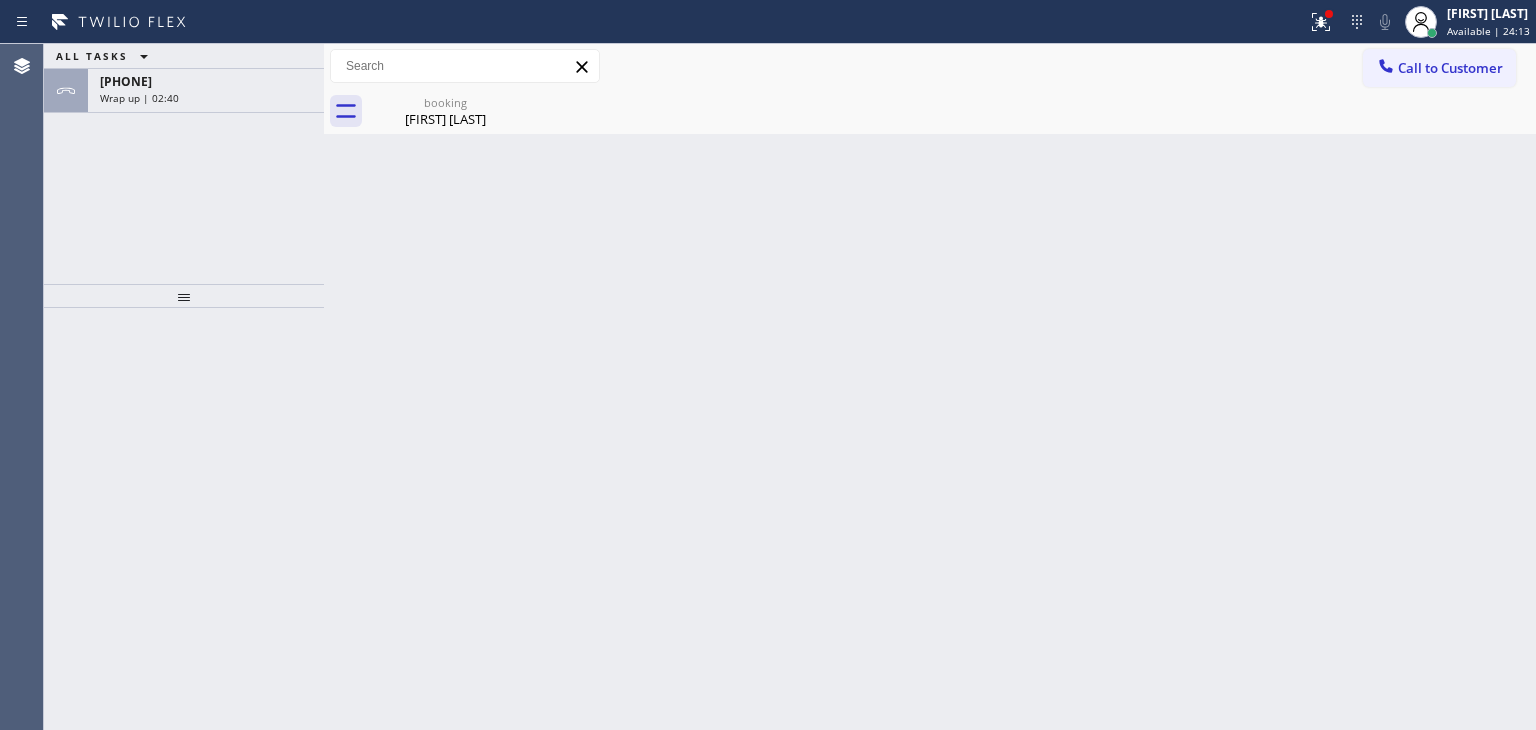 drag, startPoint x: 148, startPoint y: 89, endPoint x: 164, endPoint y: 156, distance: 68.88396 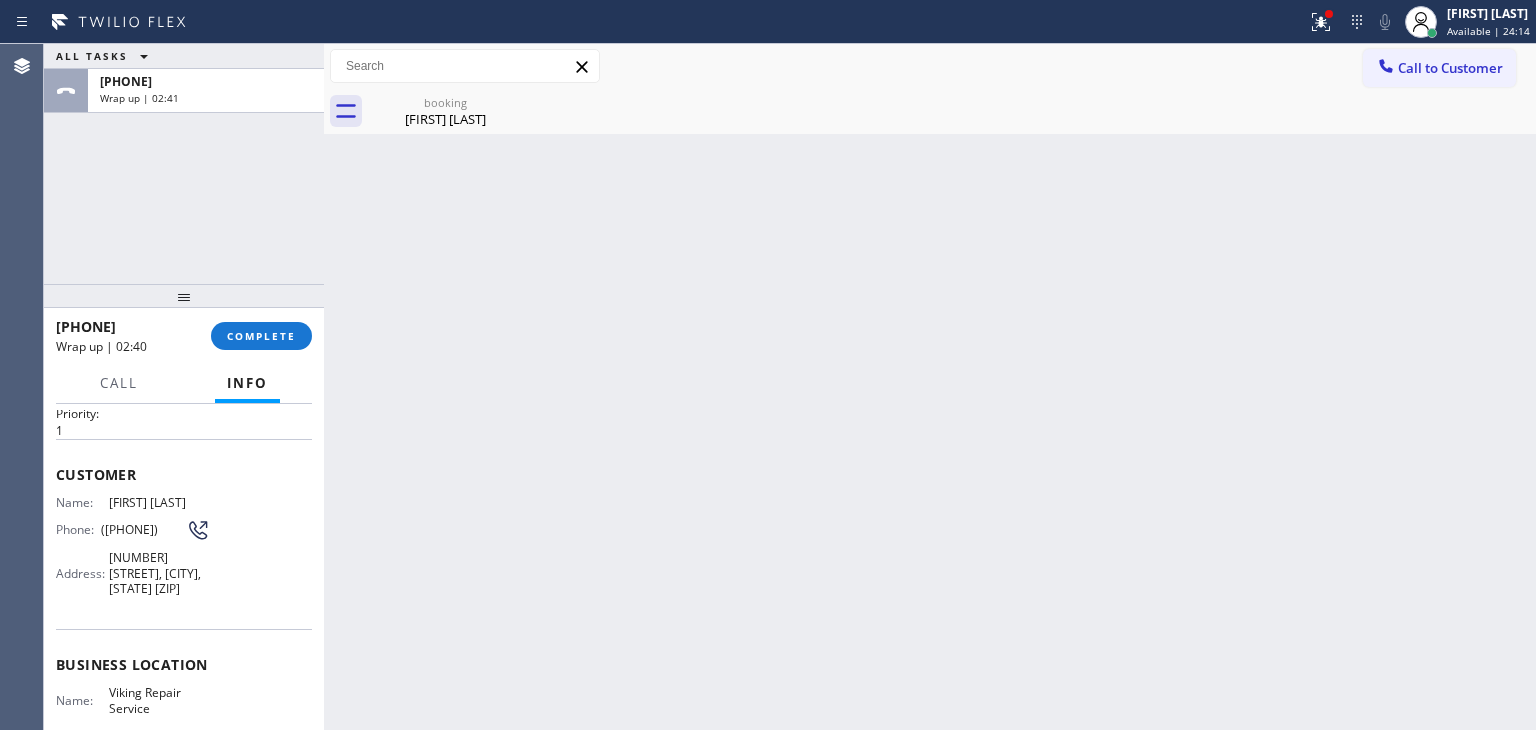 scroll, scrollTop: 200, scrollLeft: 0, axis: vertical 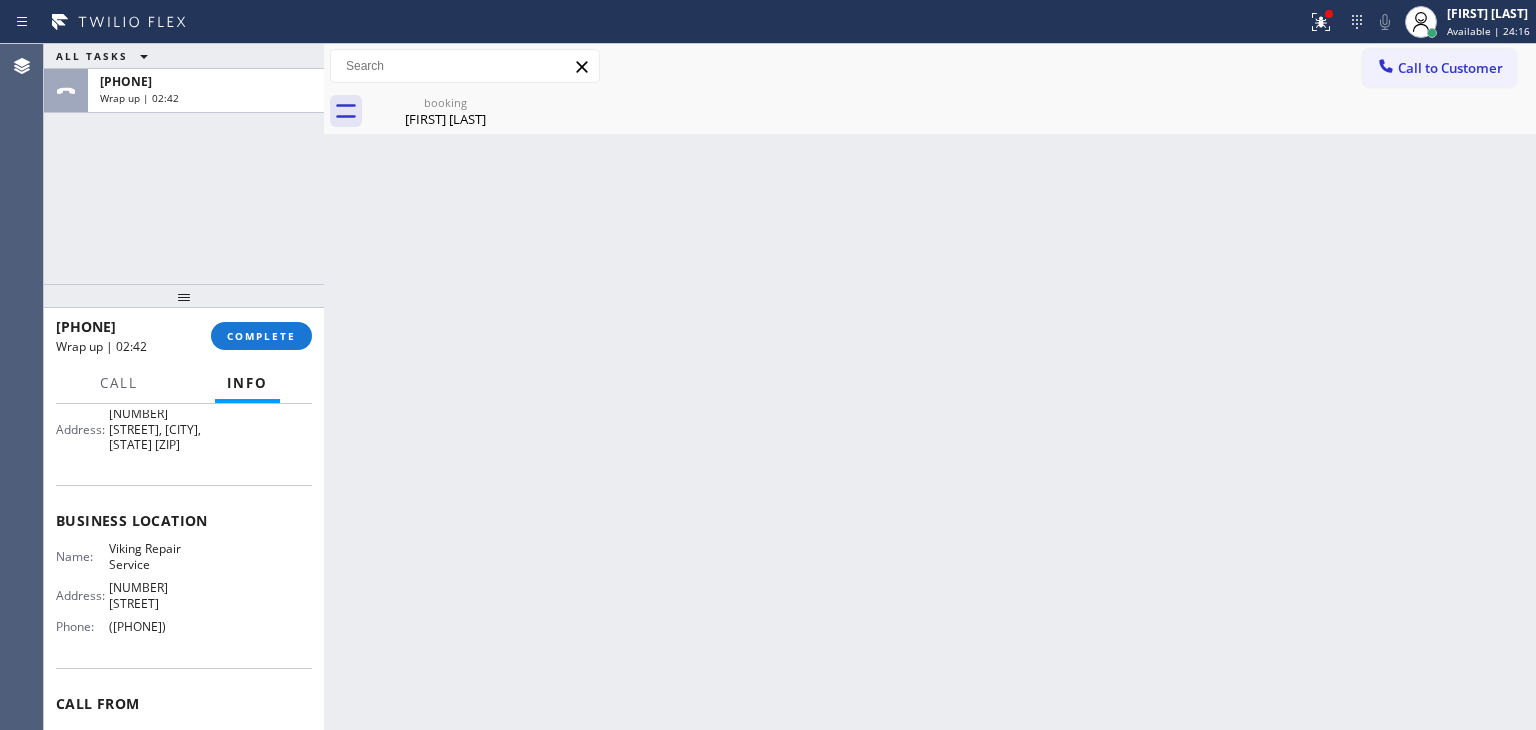 drag, startPoint x: 211, startPoint y: 639, endPoint x: 89, endPoint y: 635, distance: 122.06556 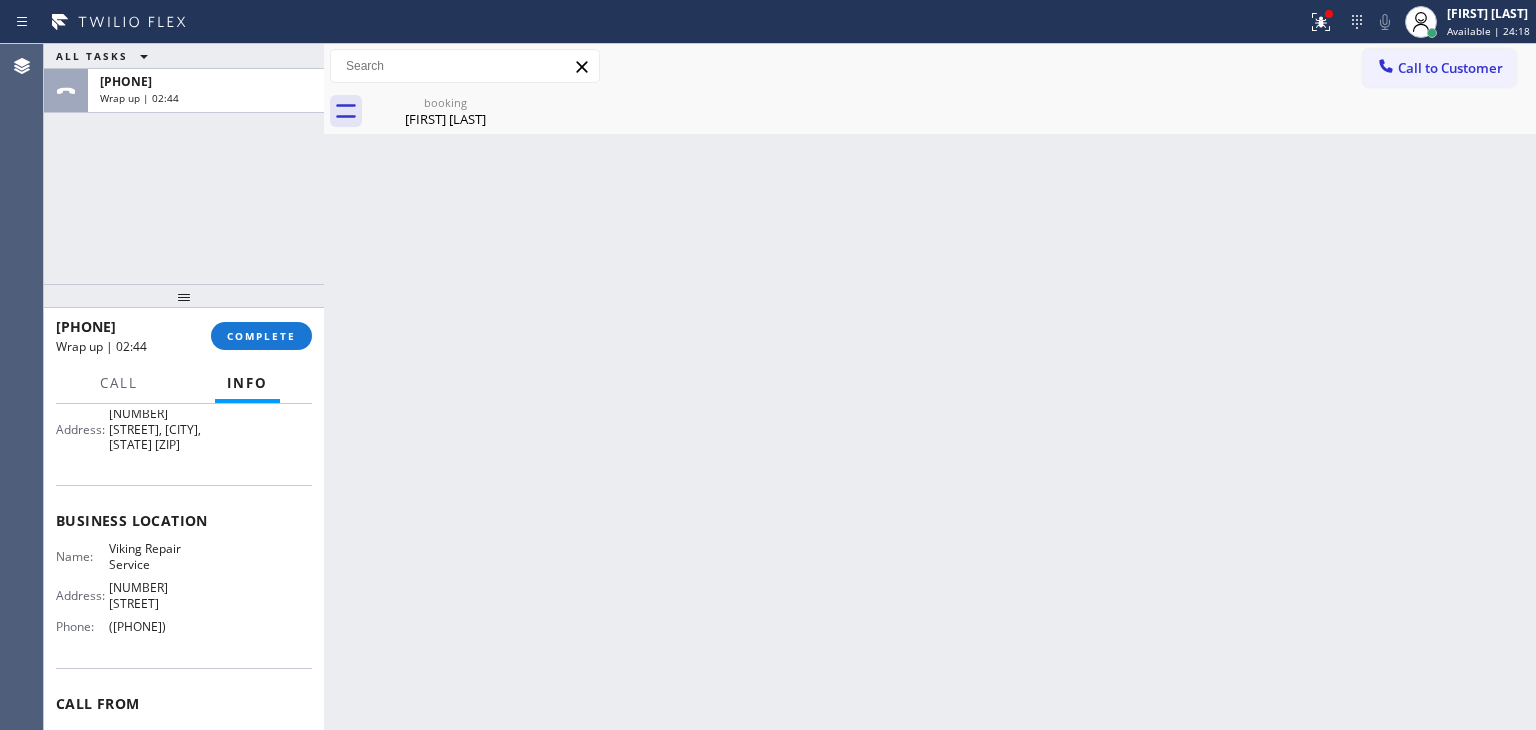 click on "Name: Viking Repair  Service Address: 1144 W 62nd St  Phone: (323) 416-2342" at bounding box center (184, 591) 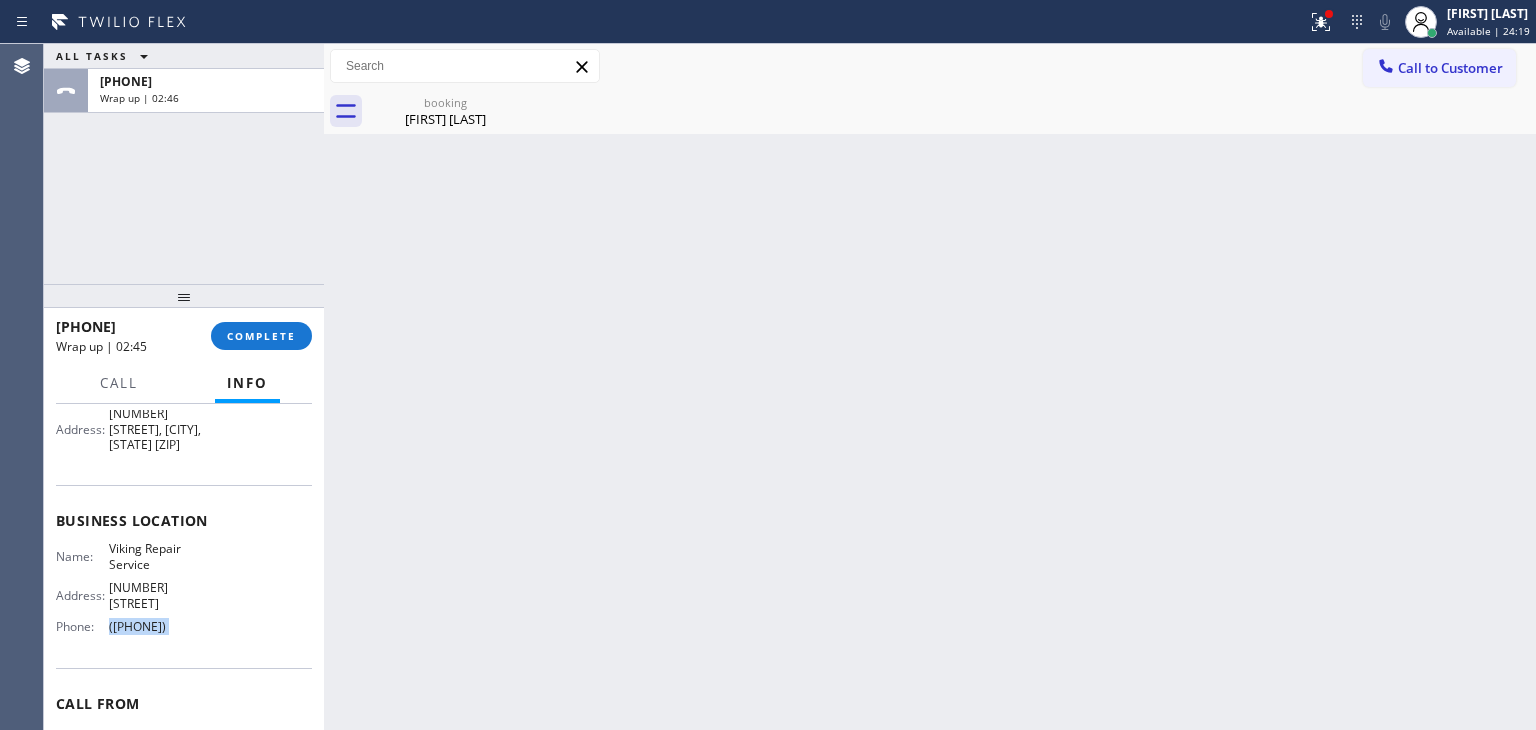 drag, startPoint x: 213, startPoint y: 630, endPoint x: 104, endPoint y: 633, distance: 109.041275 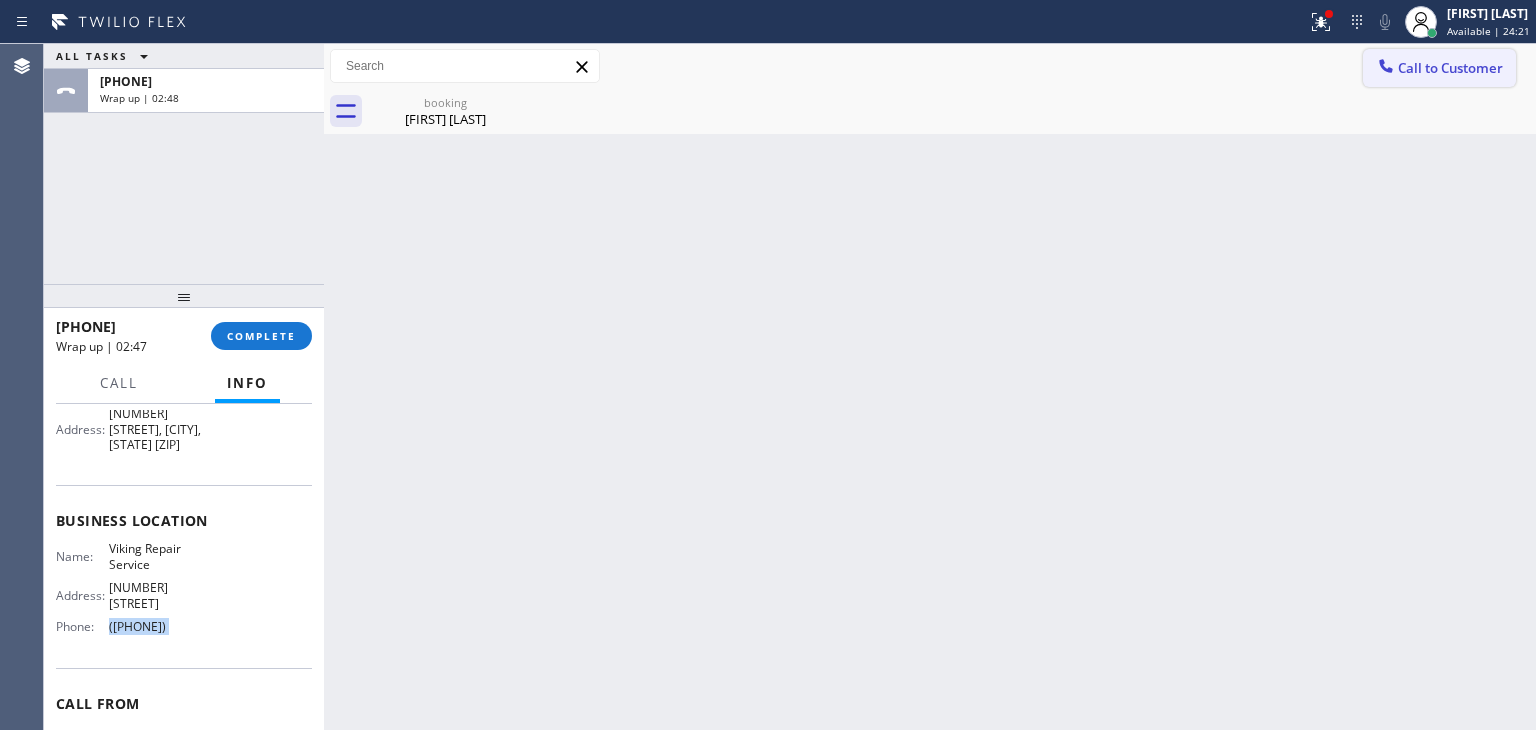 click on "Call to Customer" at bounding box center (1450, 68) 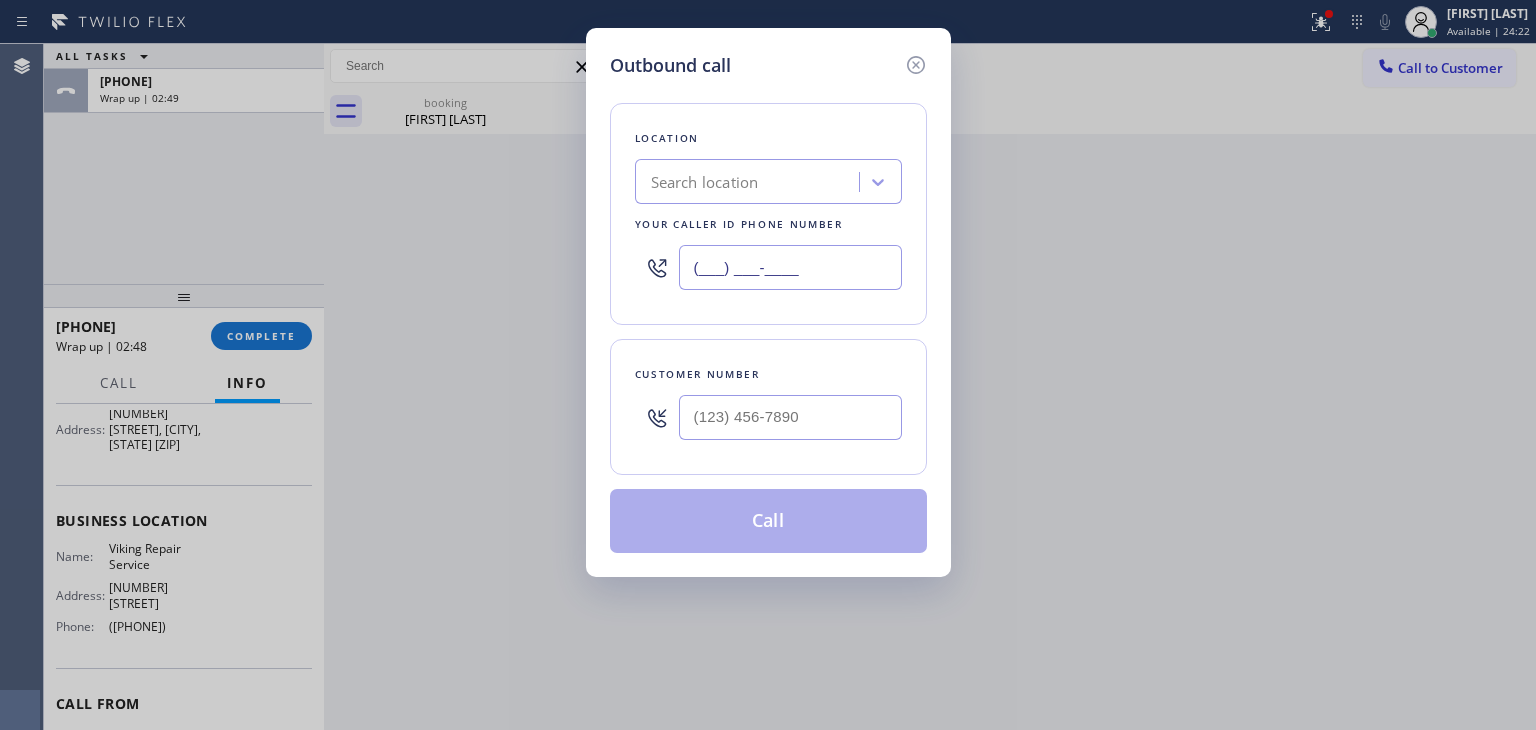 click on "(___) ___-____" at bounding box center [790, 267] 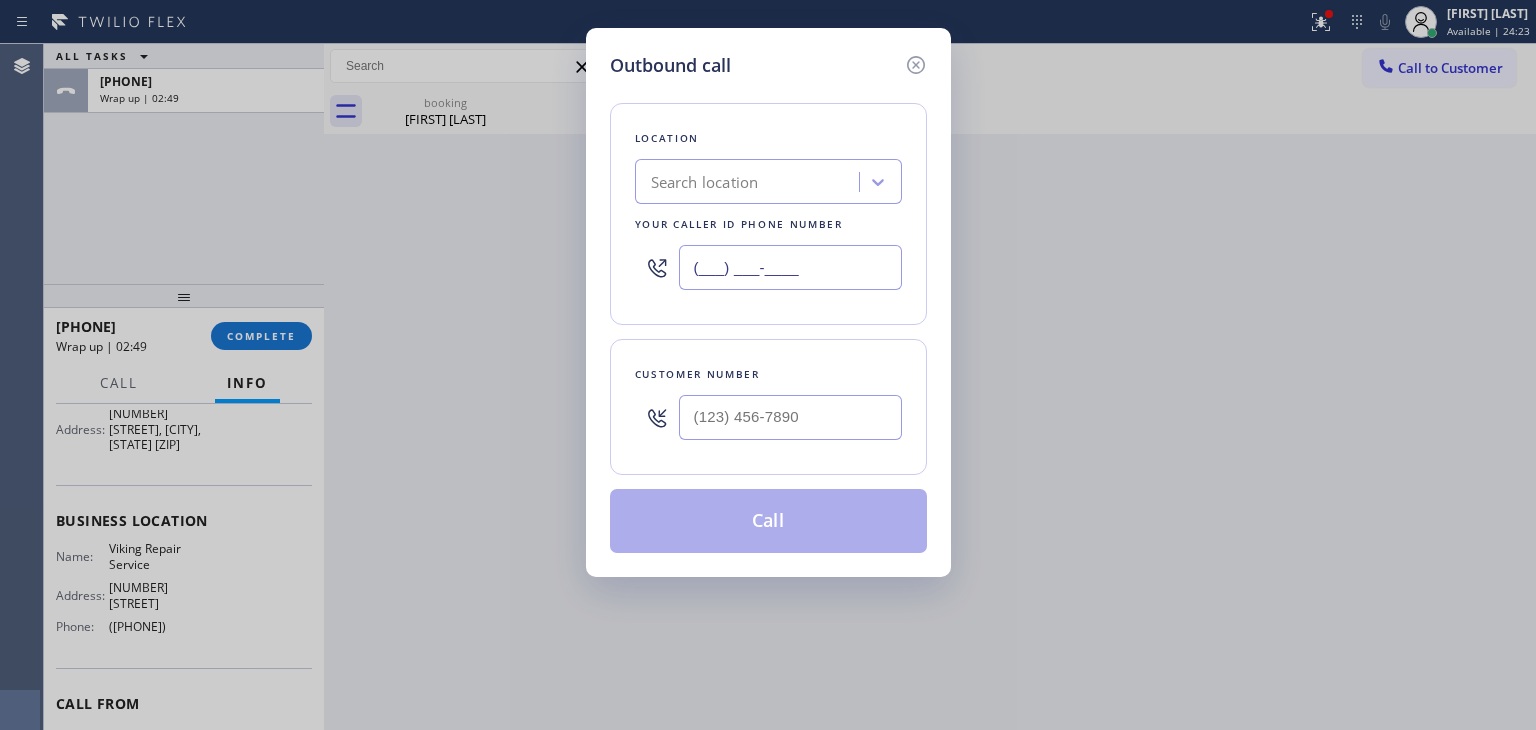 paste on "323) 416-2342" 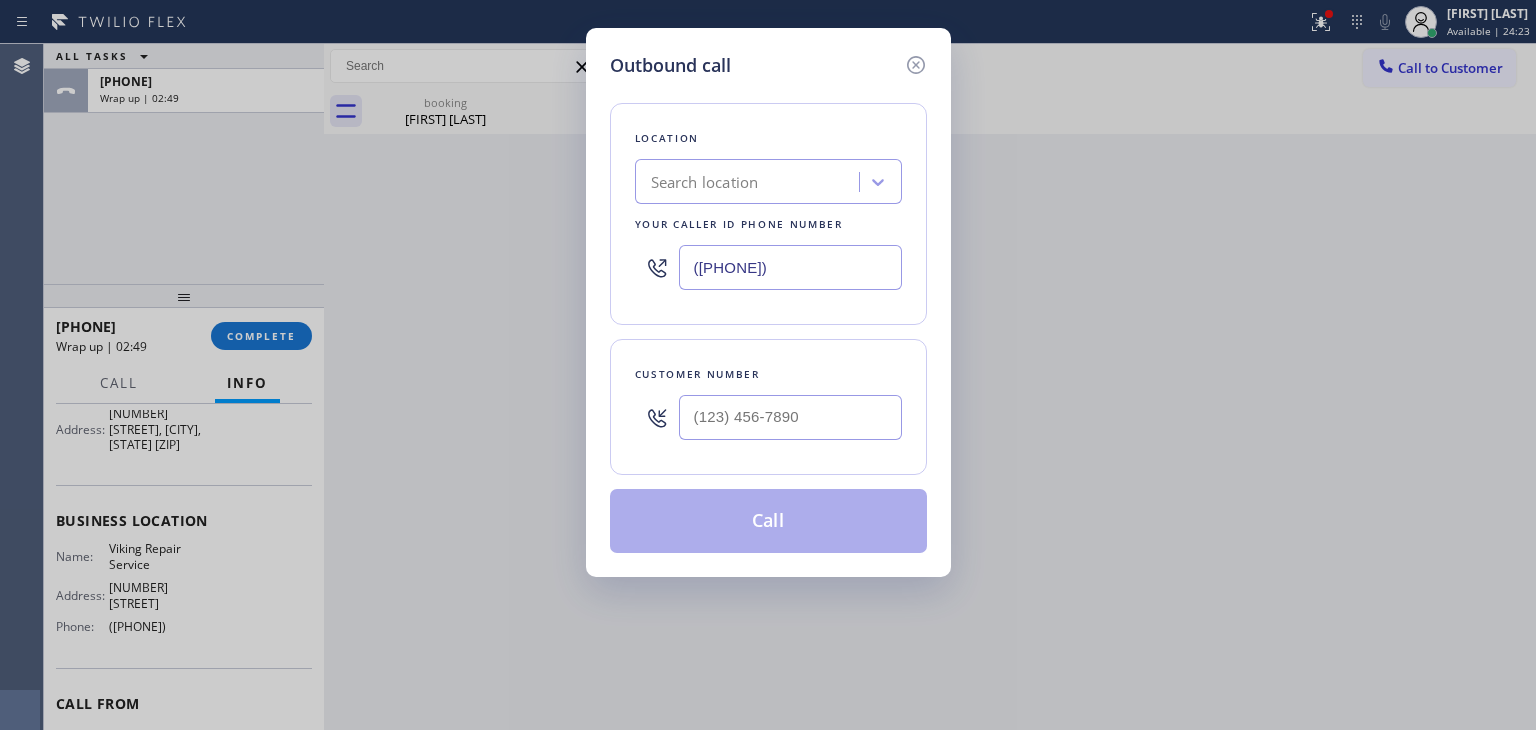 type on "([PHONE])" 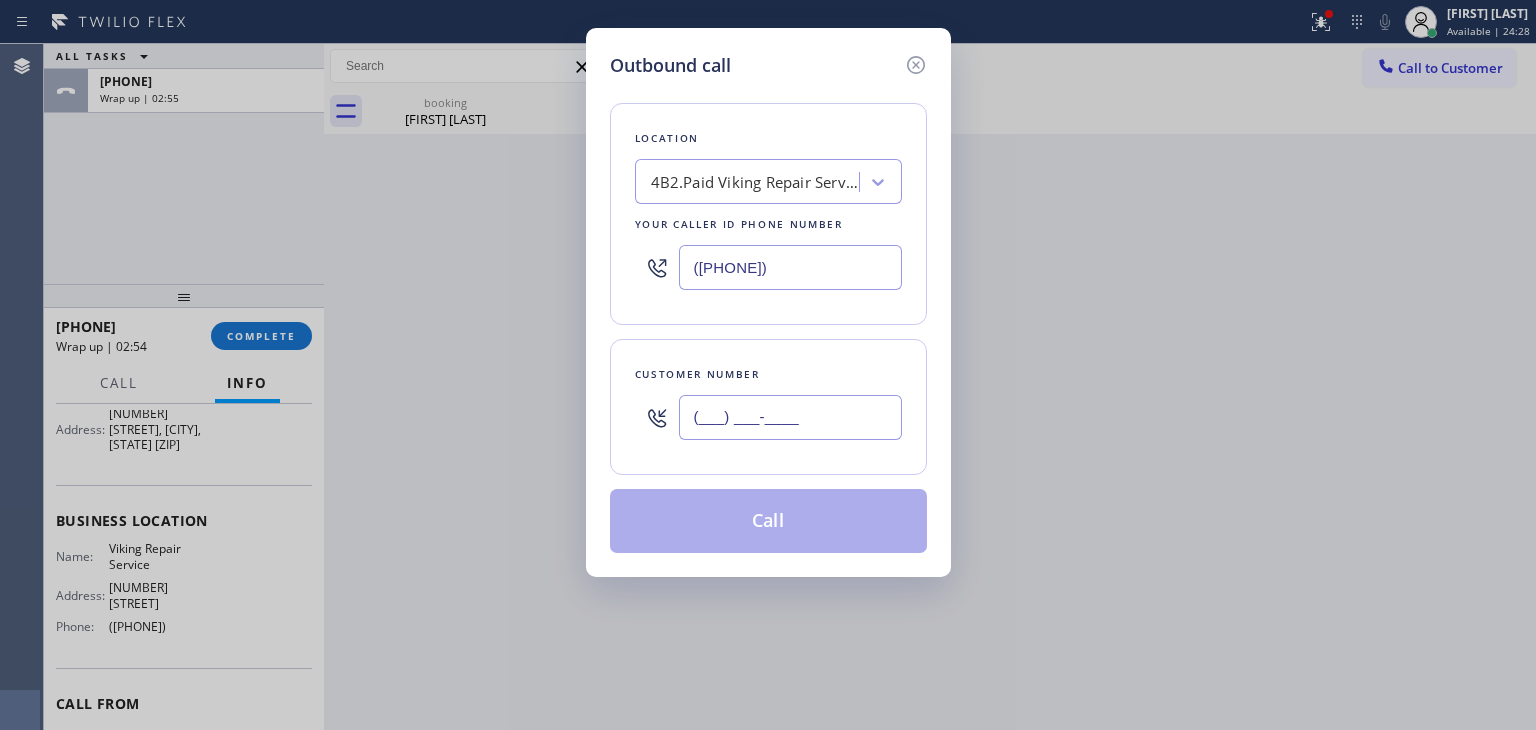 click on "(___) ___-____" at bounding box center (790, 417) 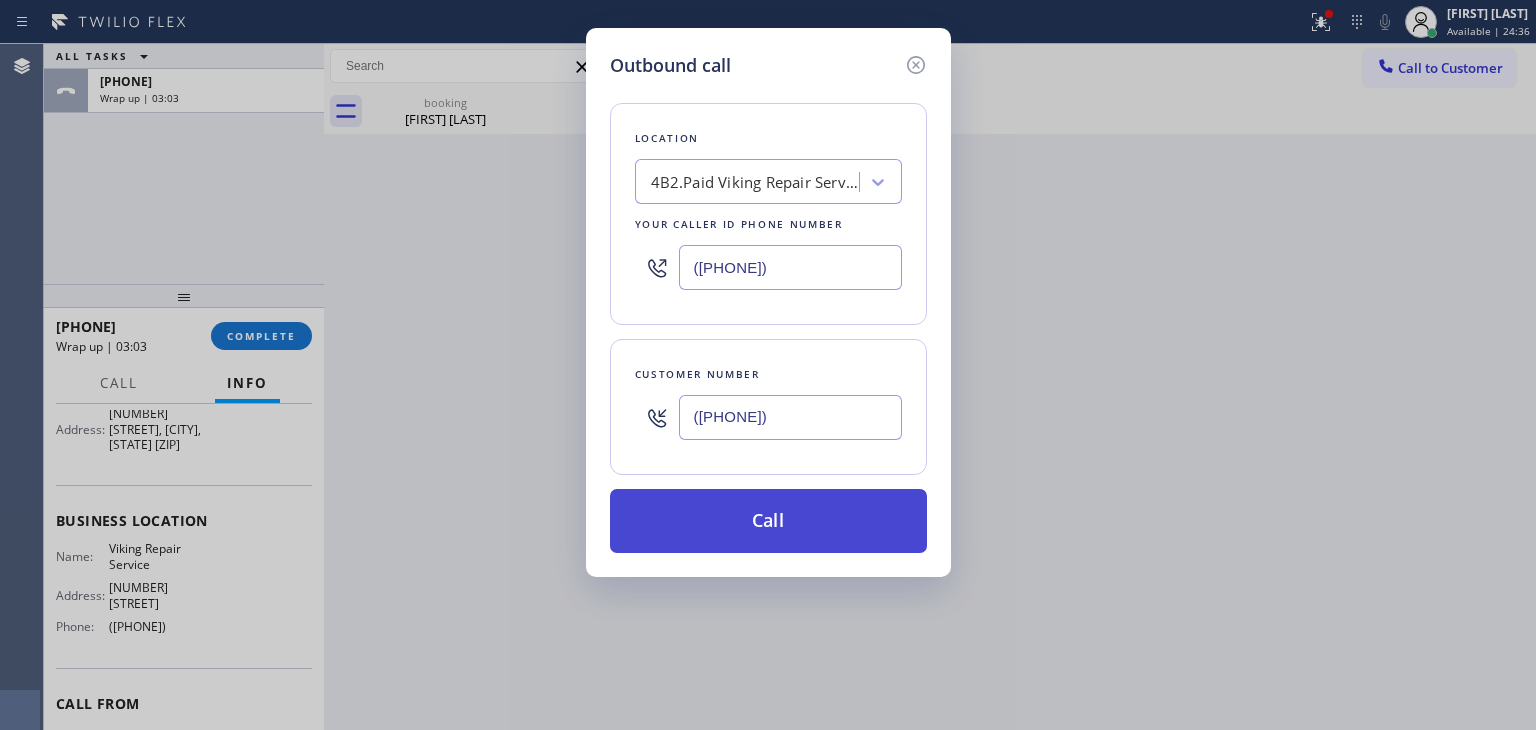 type on "([PHONE])" 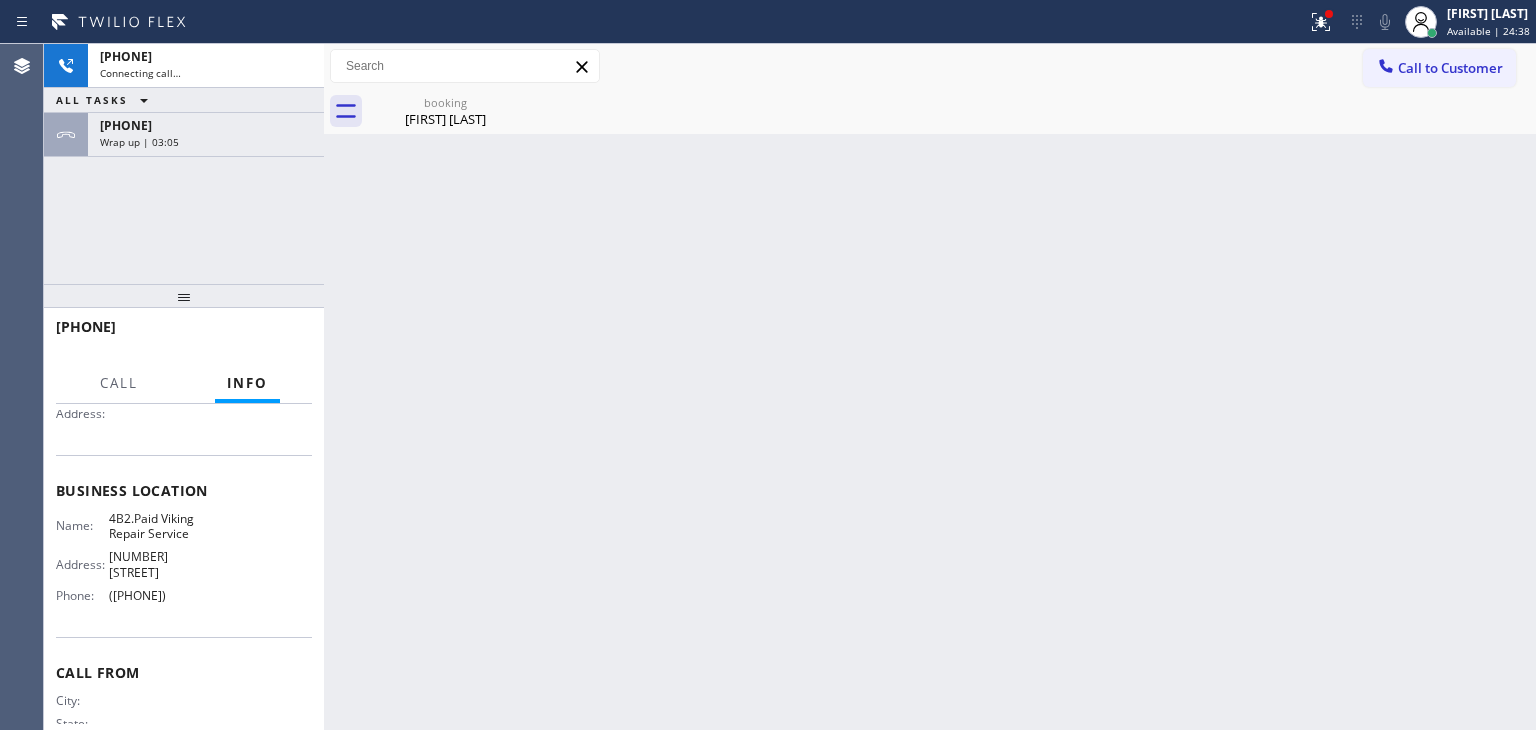 scroll, scrollTop: 176, scrollLeft: 0, axis: vertical 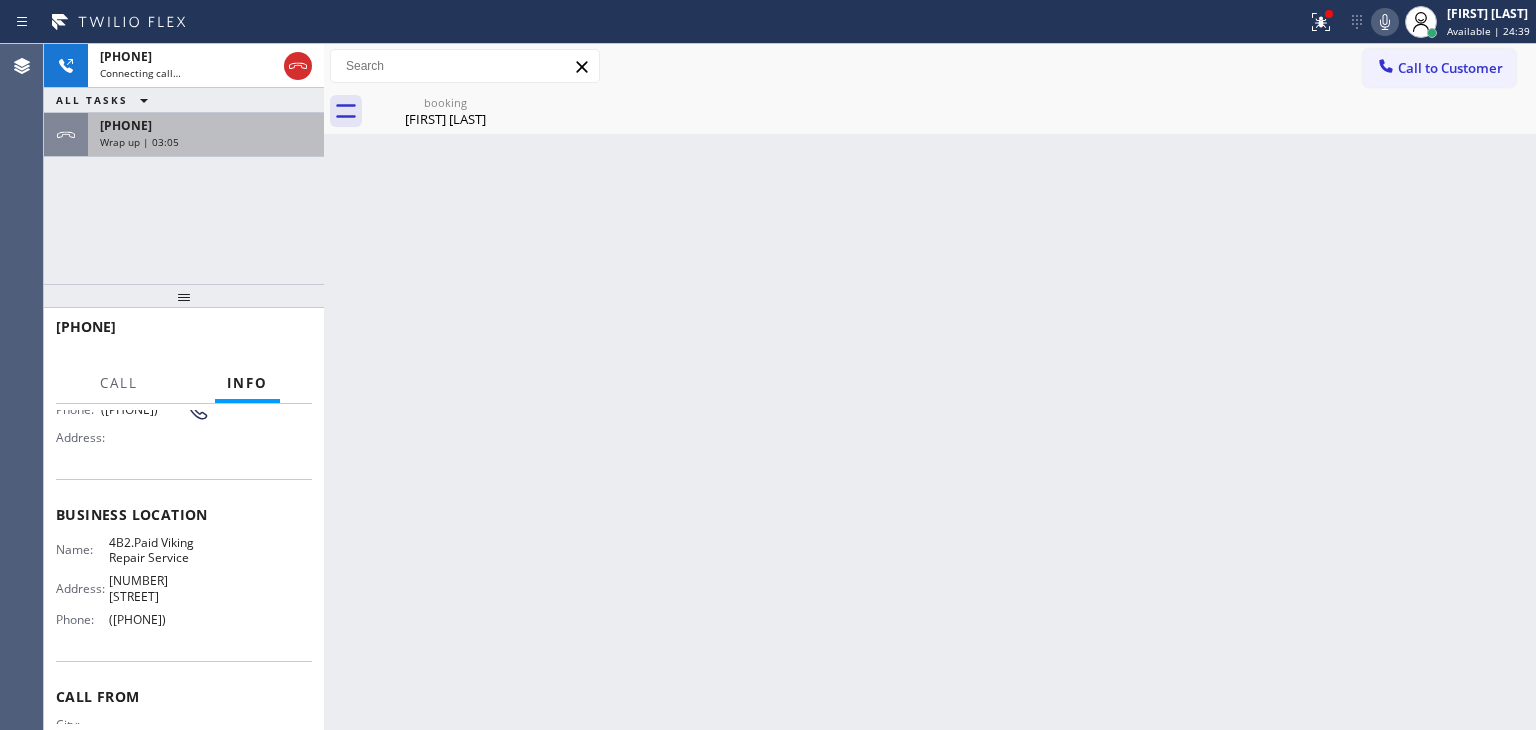click on "Wrap up | 03:05" at bounding box center (139, 142) 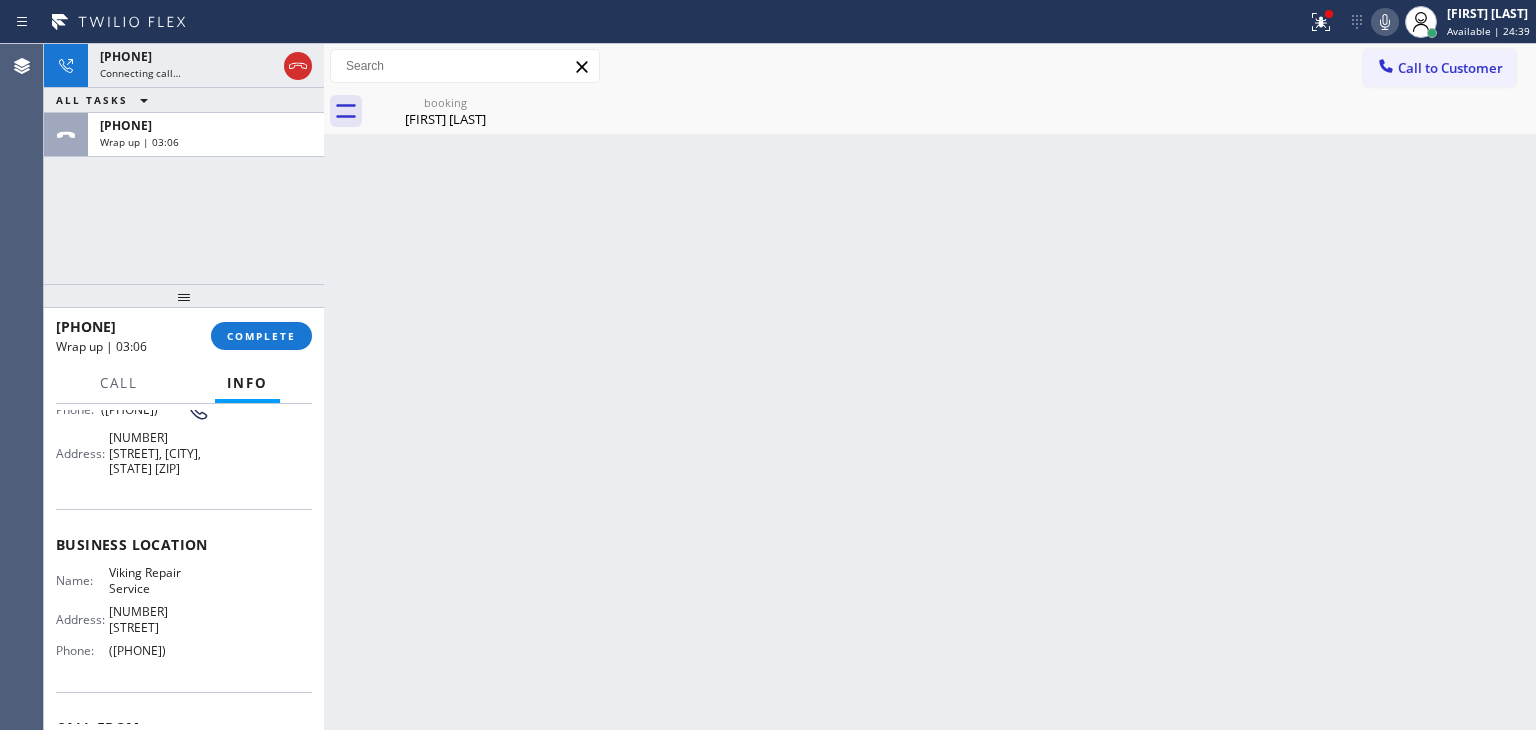 scroll, scrollTop: 200, scrollLeft: 0, axis: vertical 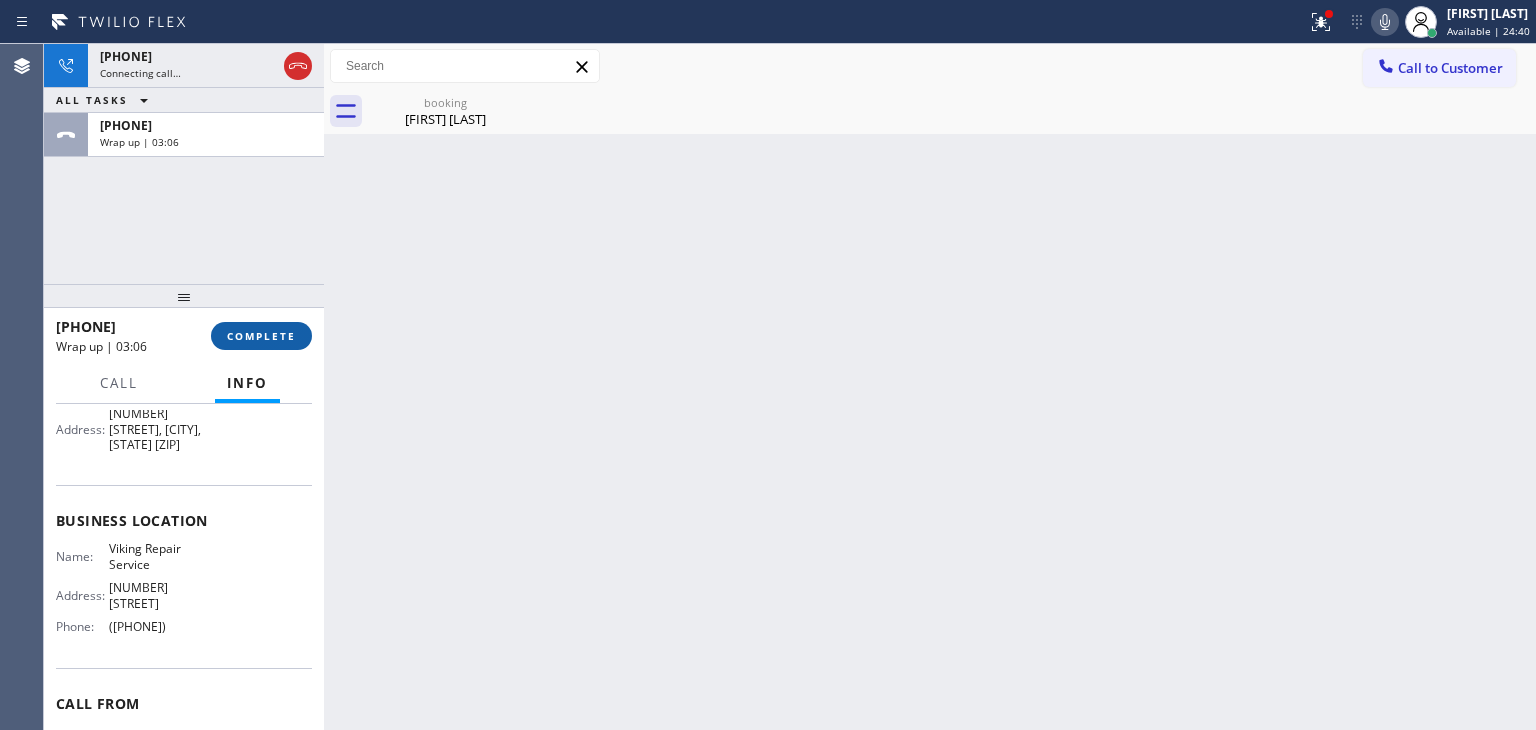 click on "COMPLETE" at bounding box center [261, 336] 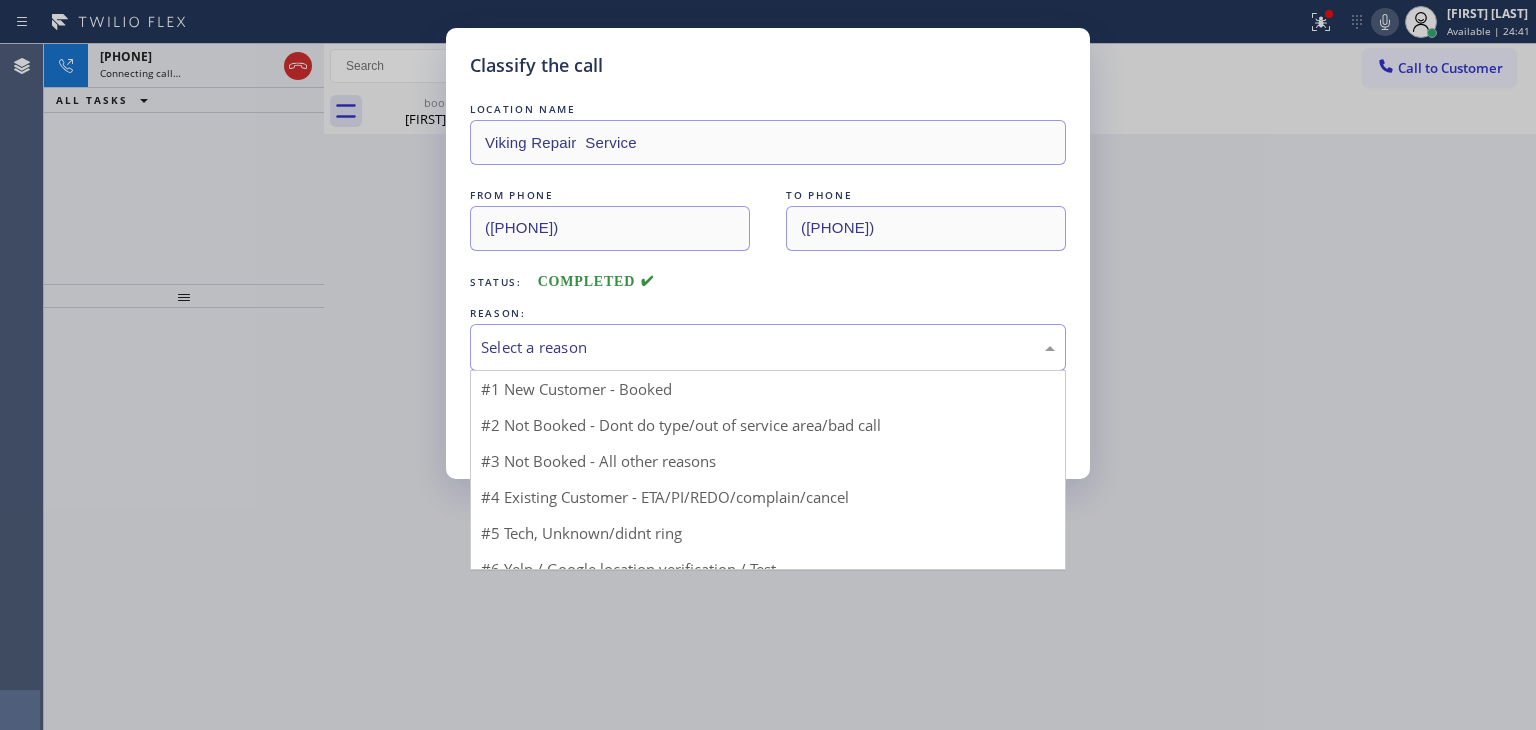 click on "Select a reason" at bounding box center [768, 347] 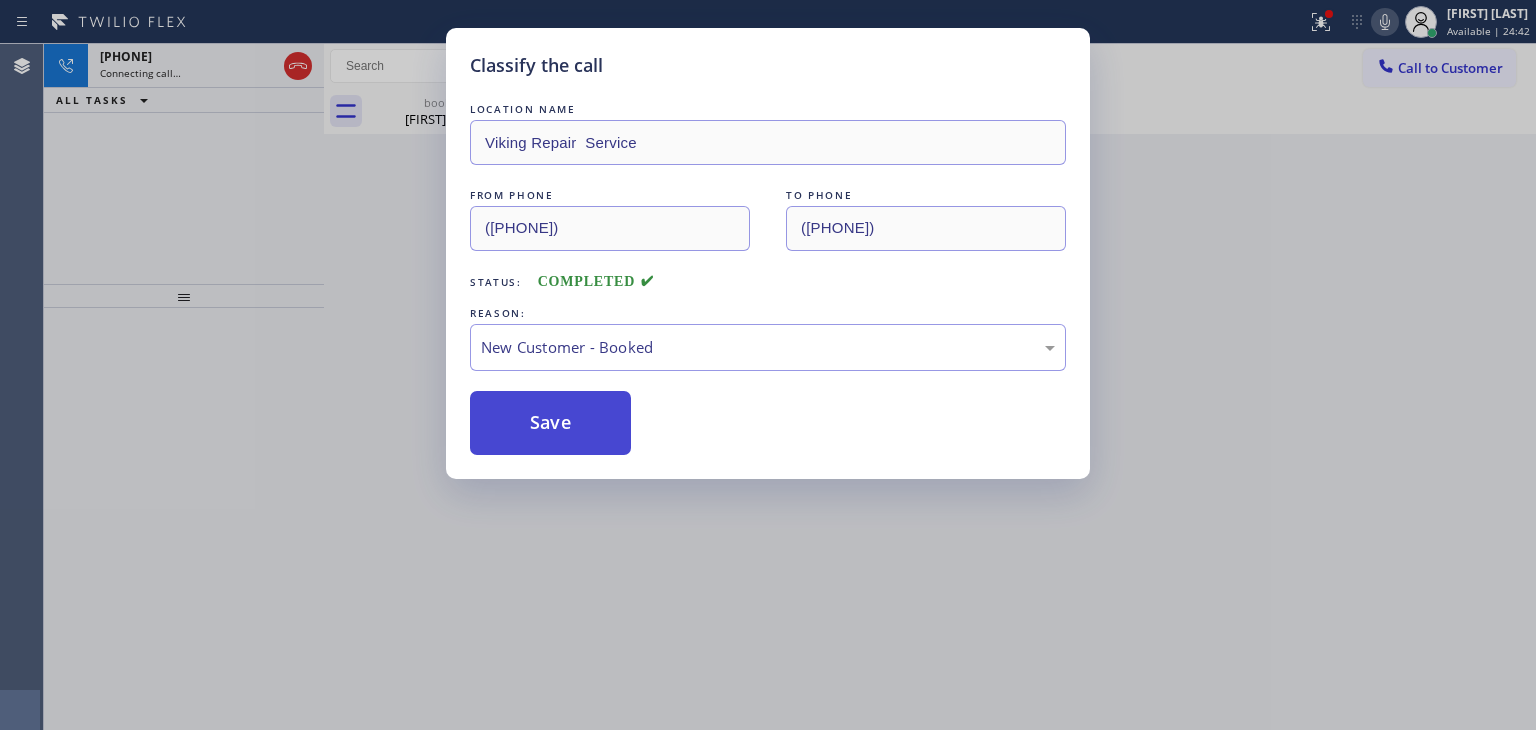 click on "Save" at bounding box center [550, 423] 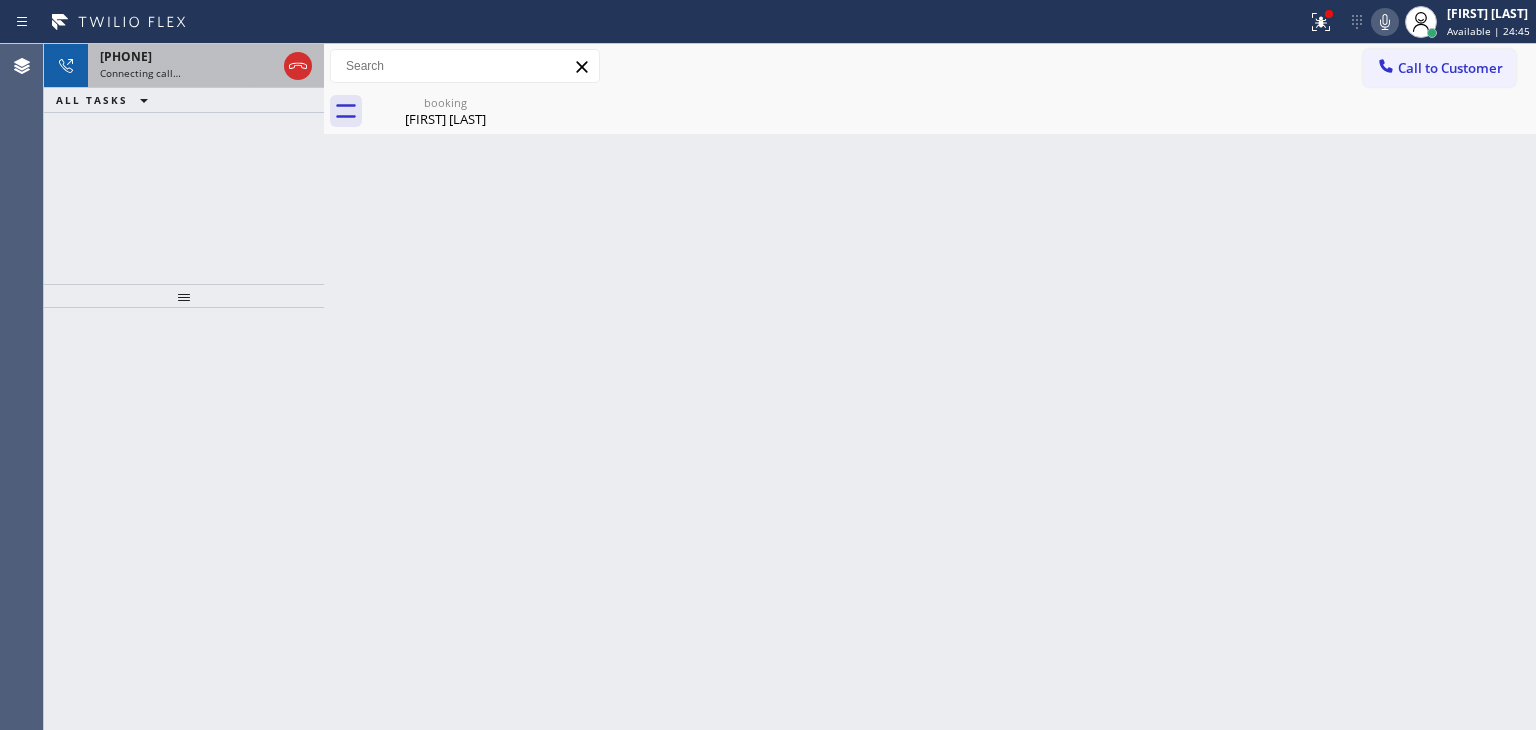 click on "+12024362754" at bounding box center [188, 56] 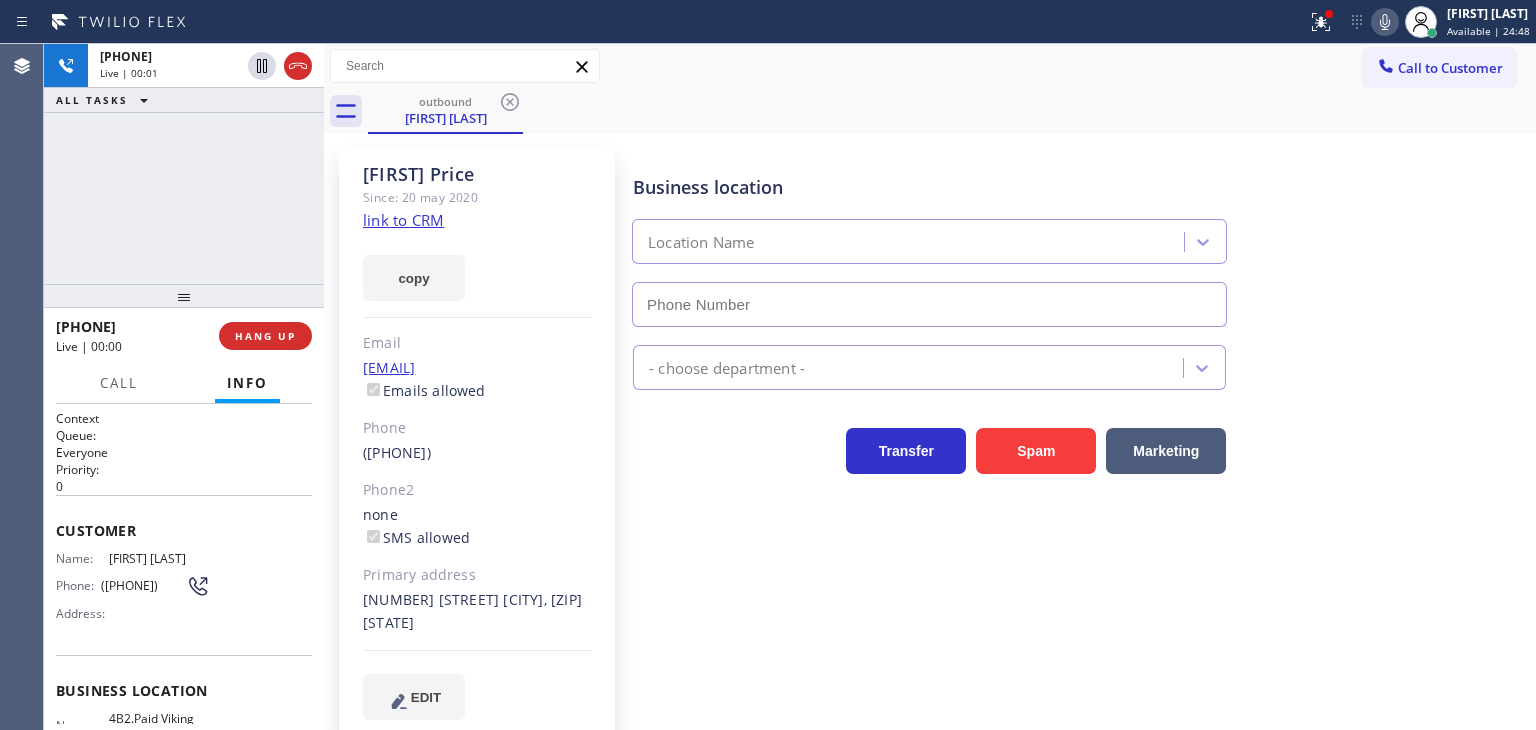 type on "([PHONE])" 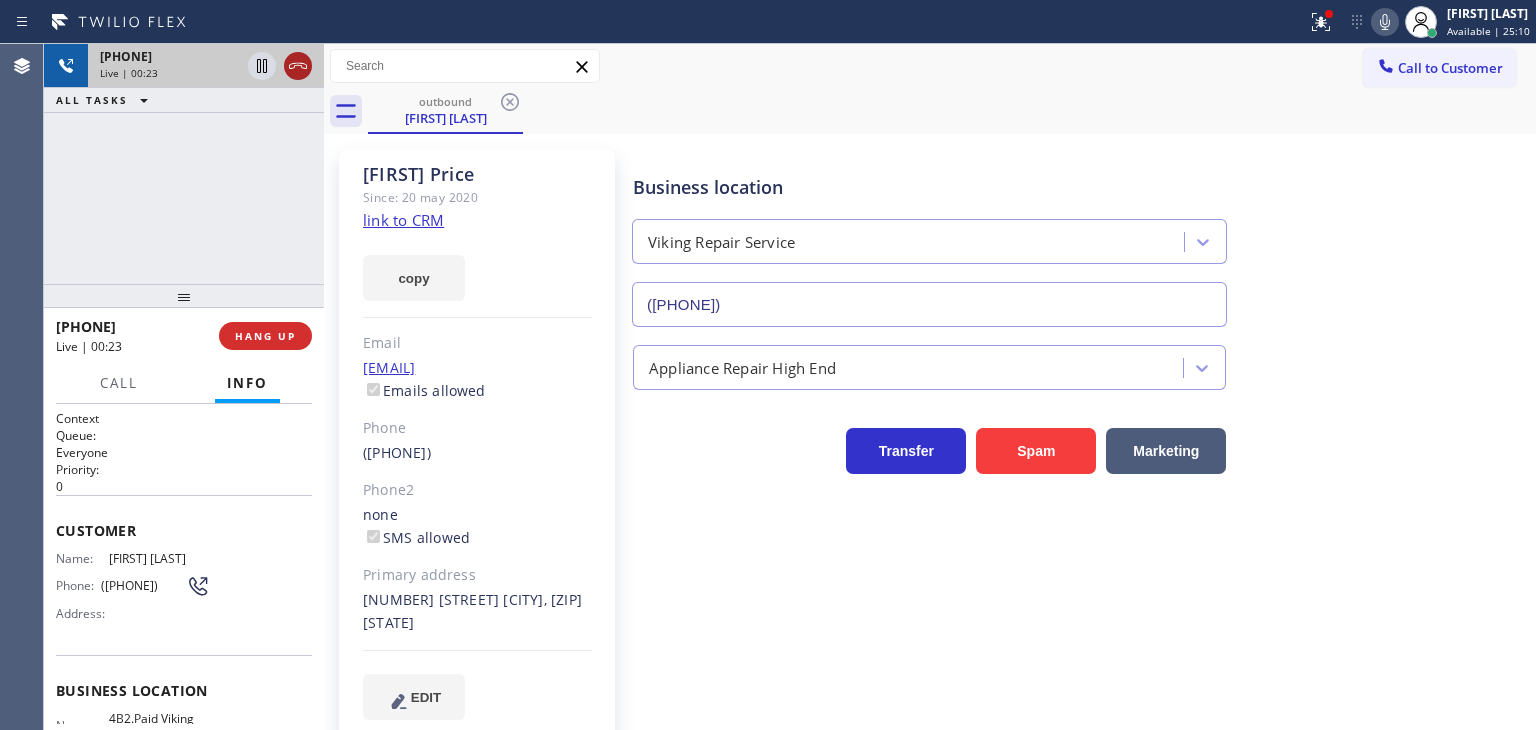 click 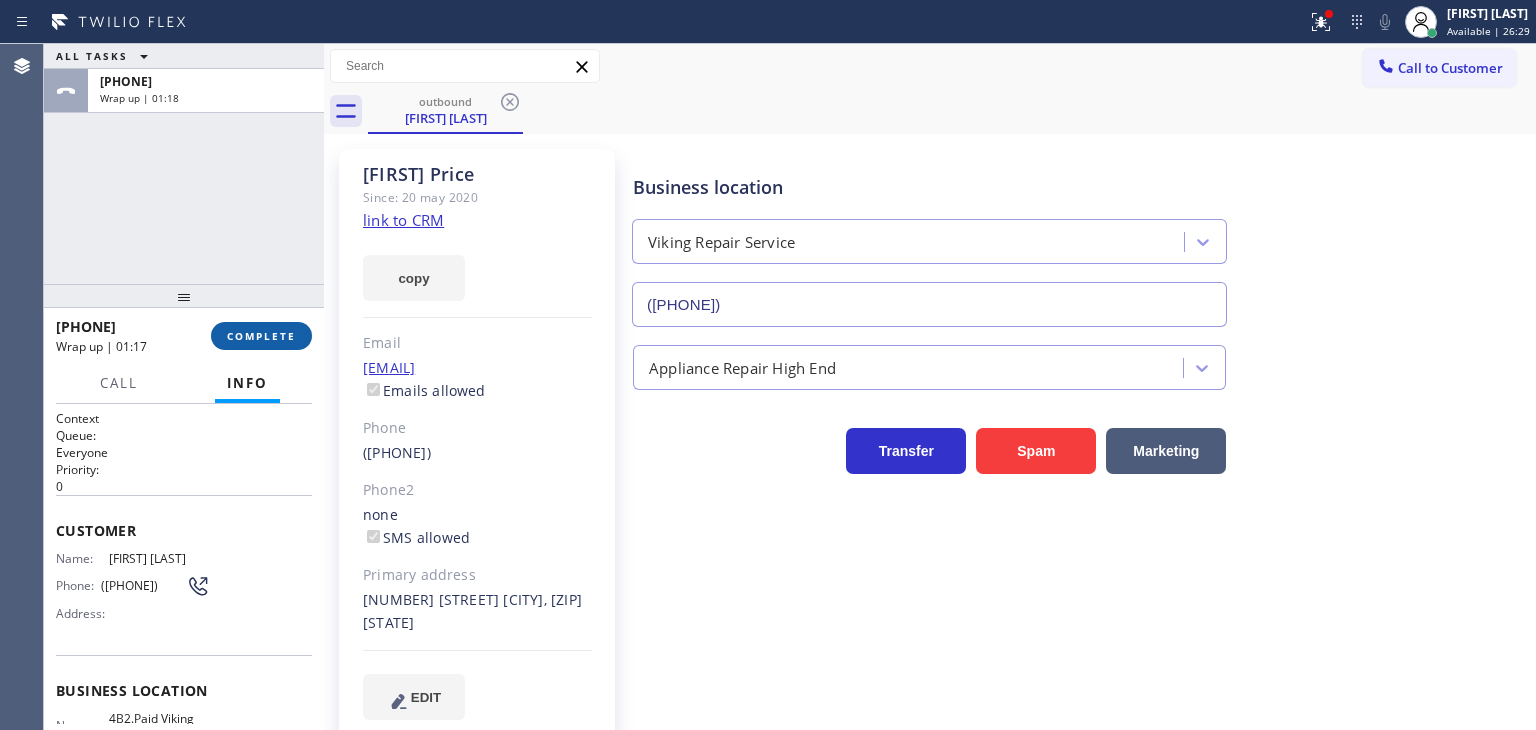 click on "COMPLETE" at bounding box center [261, 336] 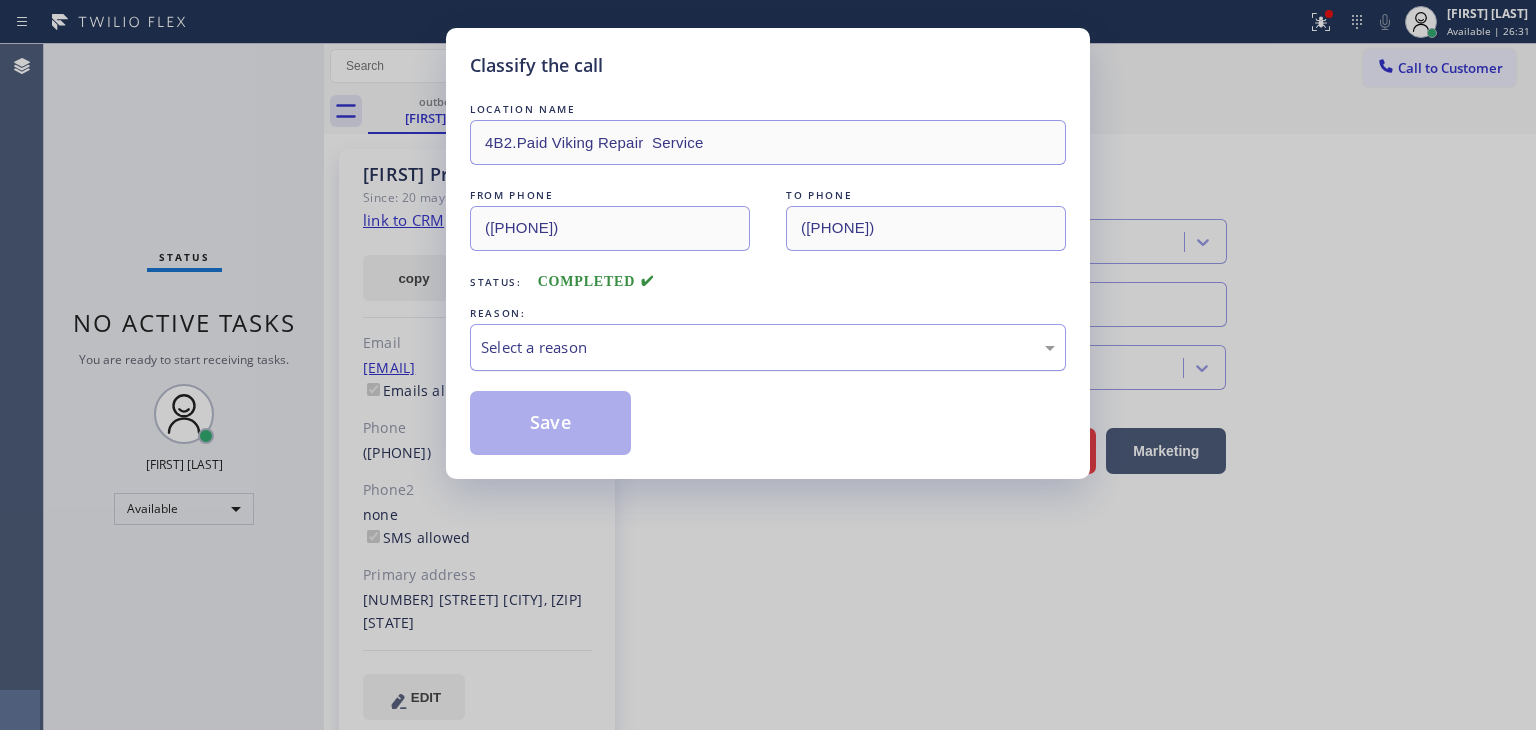 click on "Select a reason" at bounding box center [768, 347] 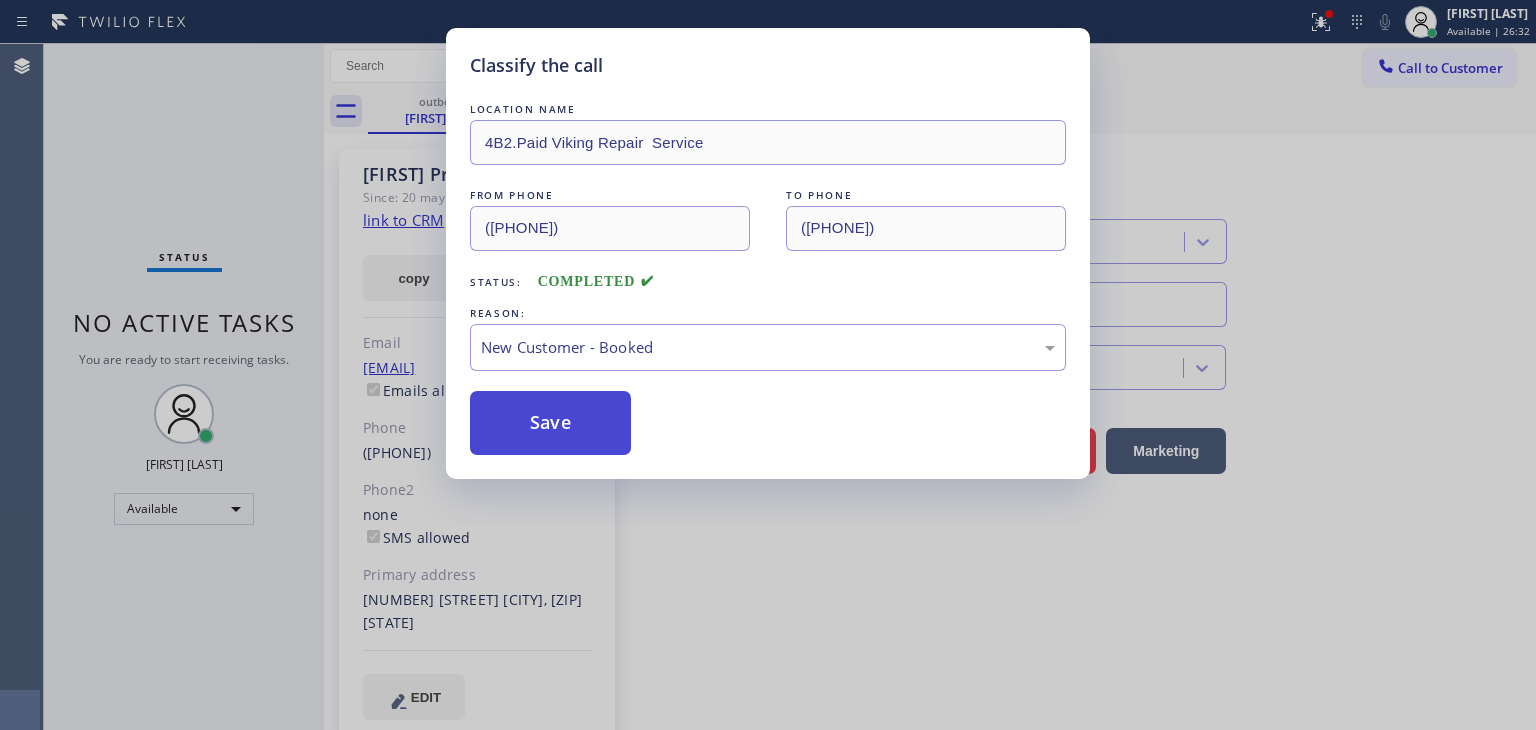 click on "Save" at bounding box center (550, 423) 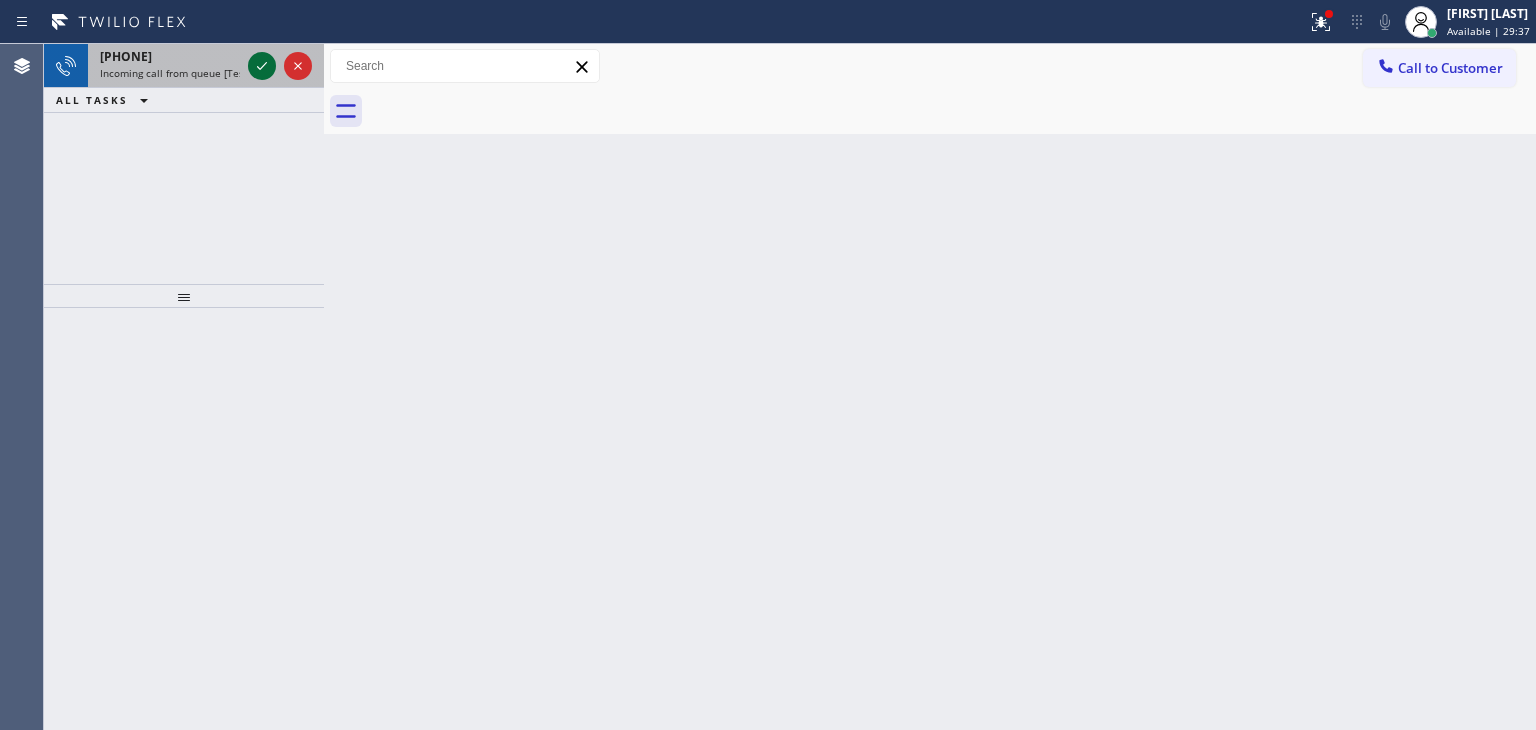 click 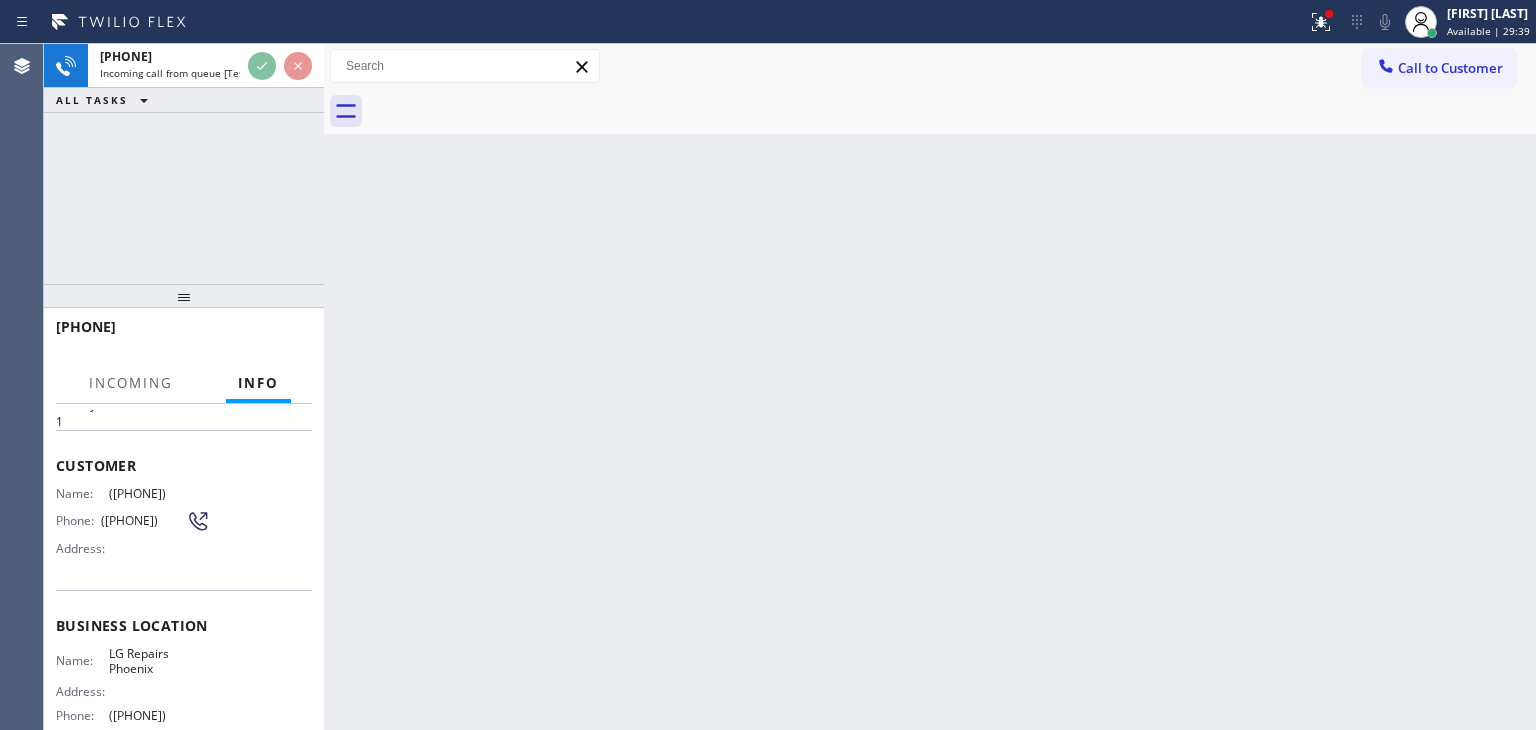 scroll, scrollTop: 100, scrollLeft: 0, axis: vertical 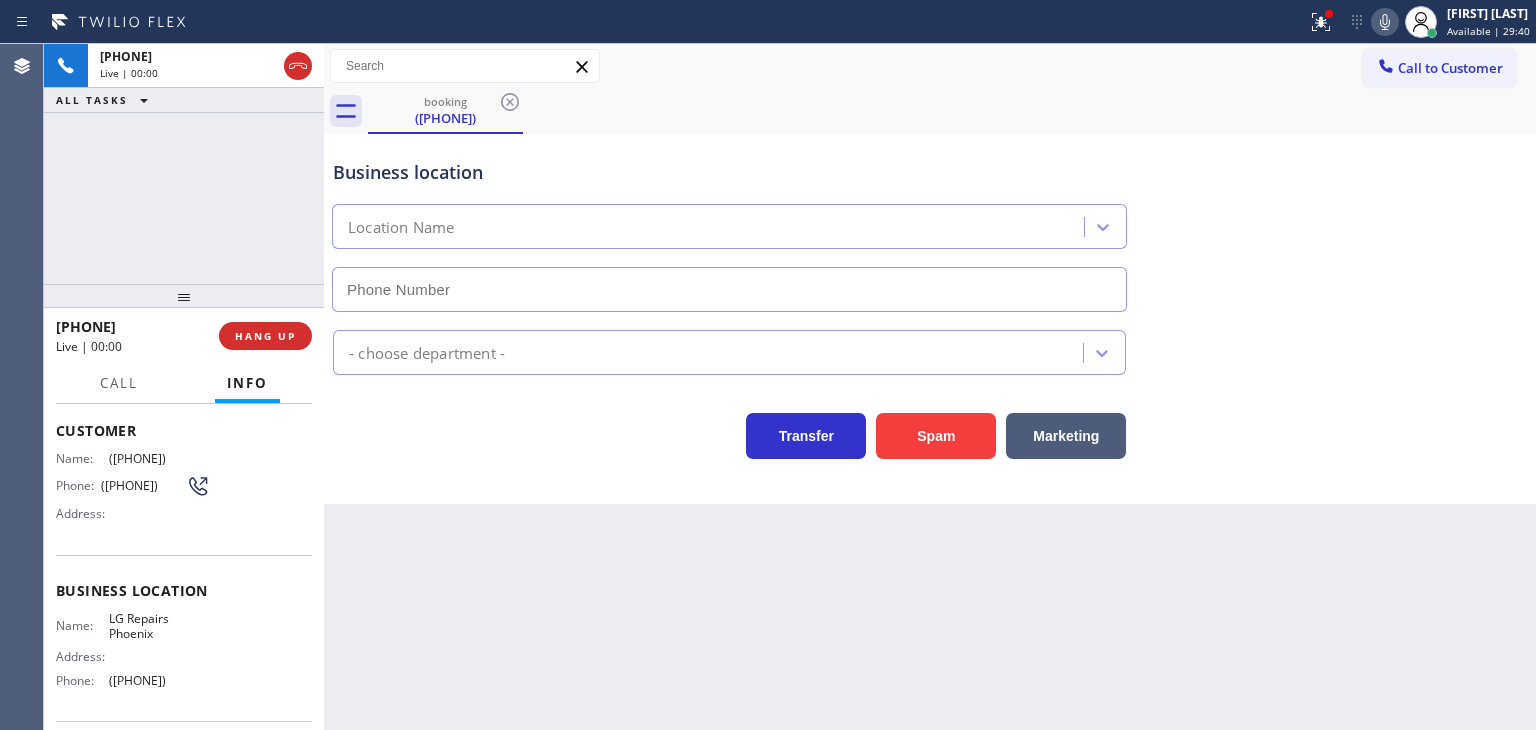 type on "([PHONE])" 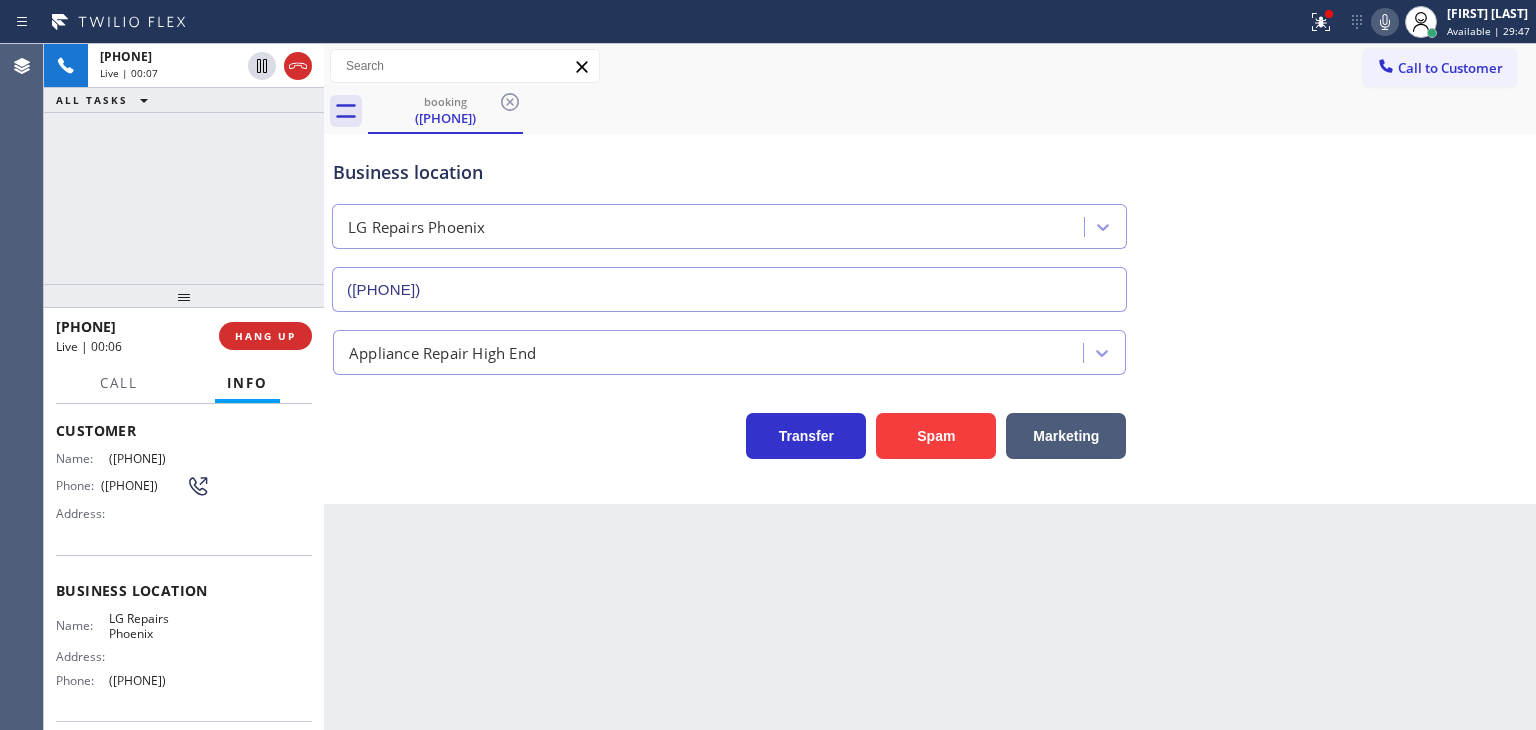 click 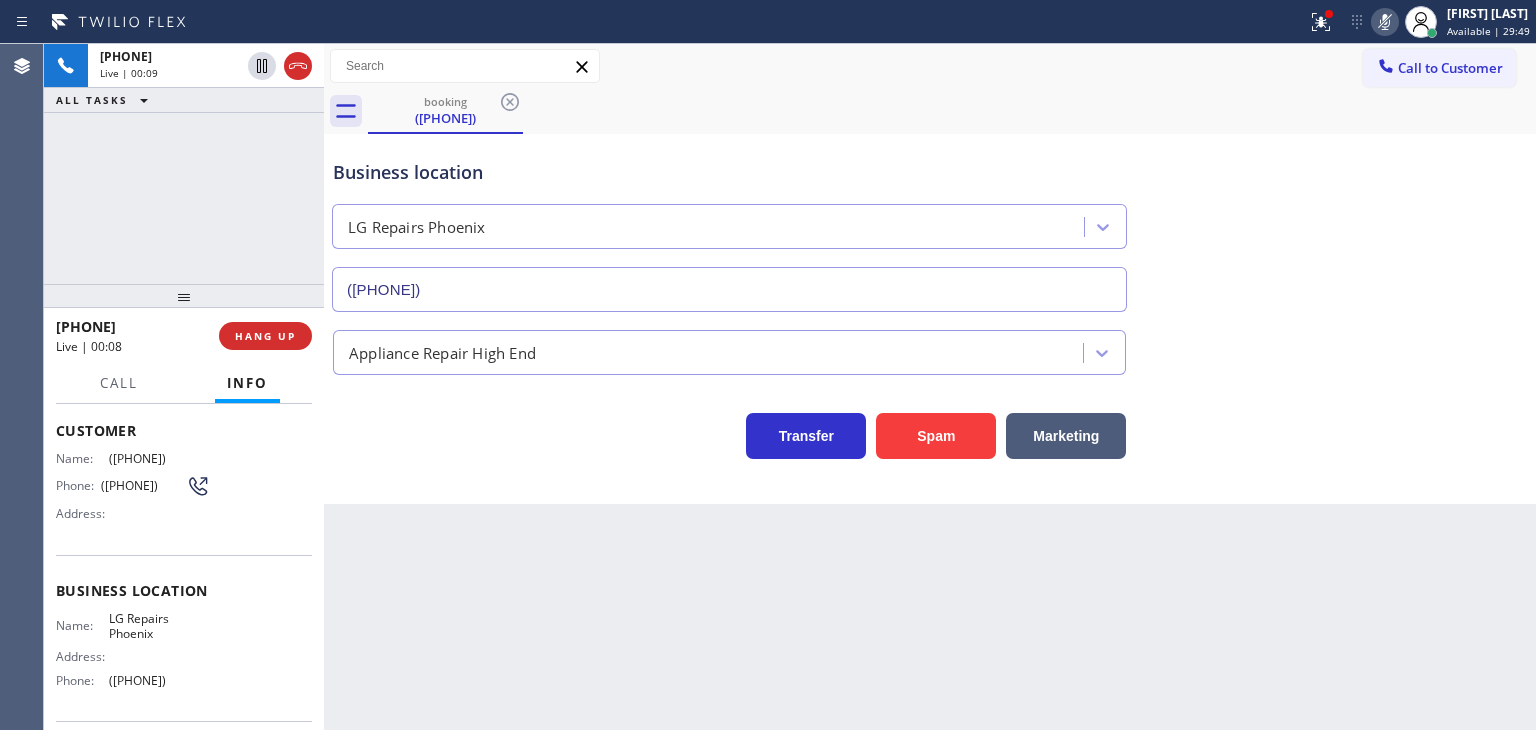 click 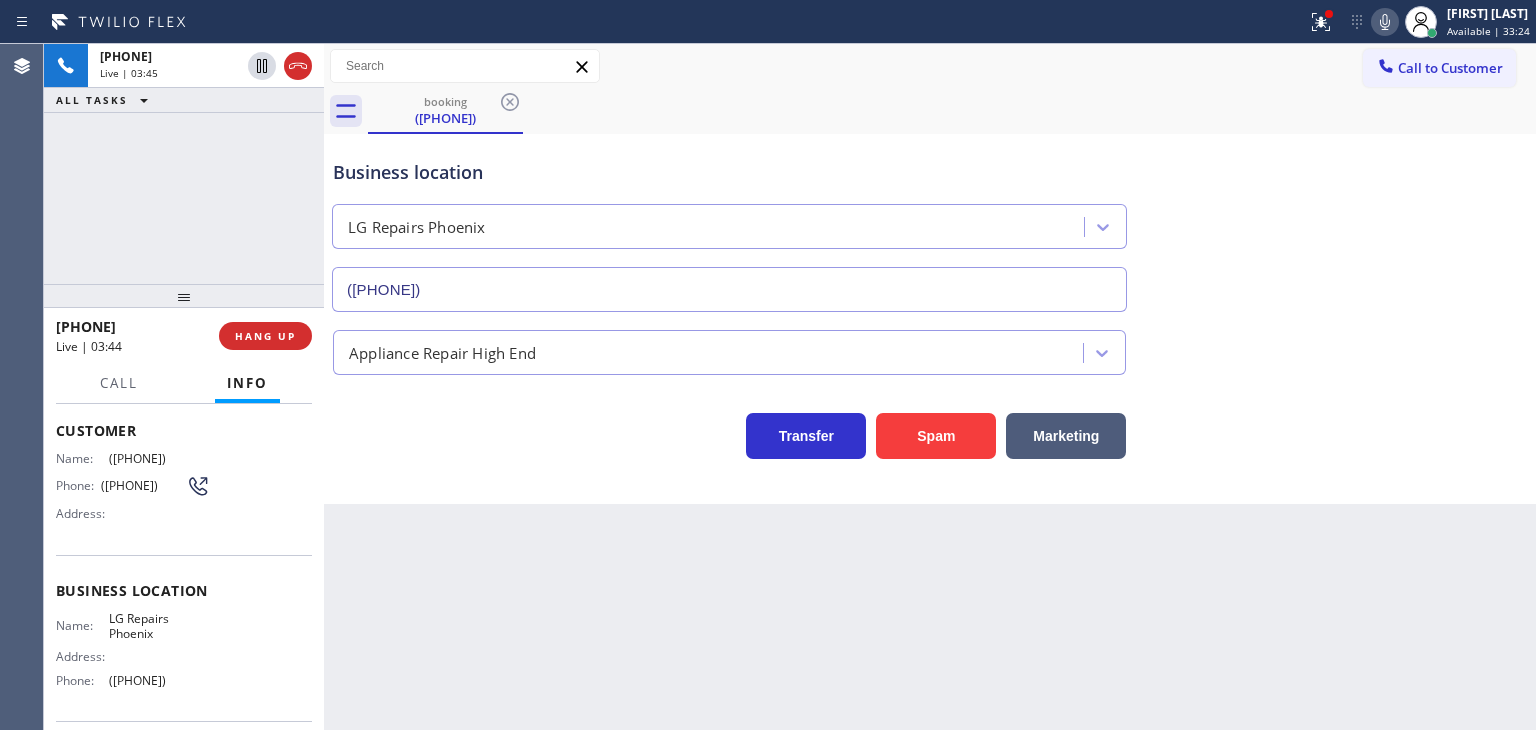 drag, startPoint x: 167, startPoint y: 329, endPoint x: 72, endPoint y: 329, distance: 95 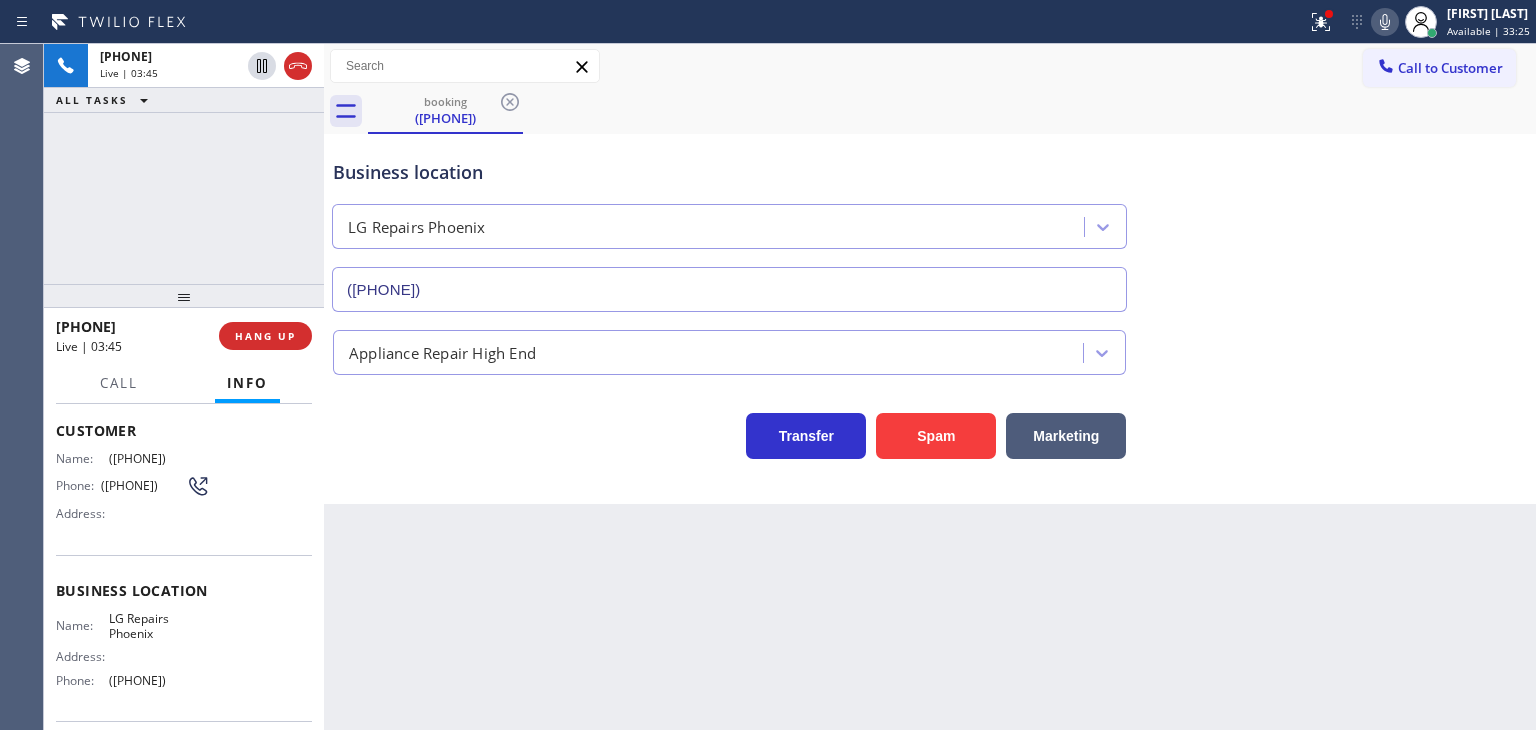 copy on "6234989188" 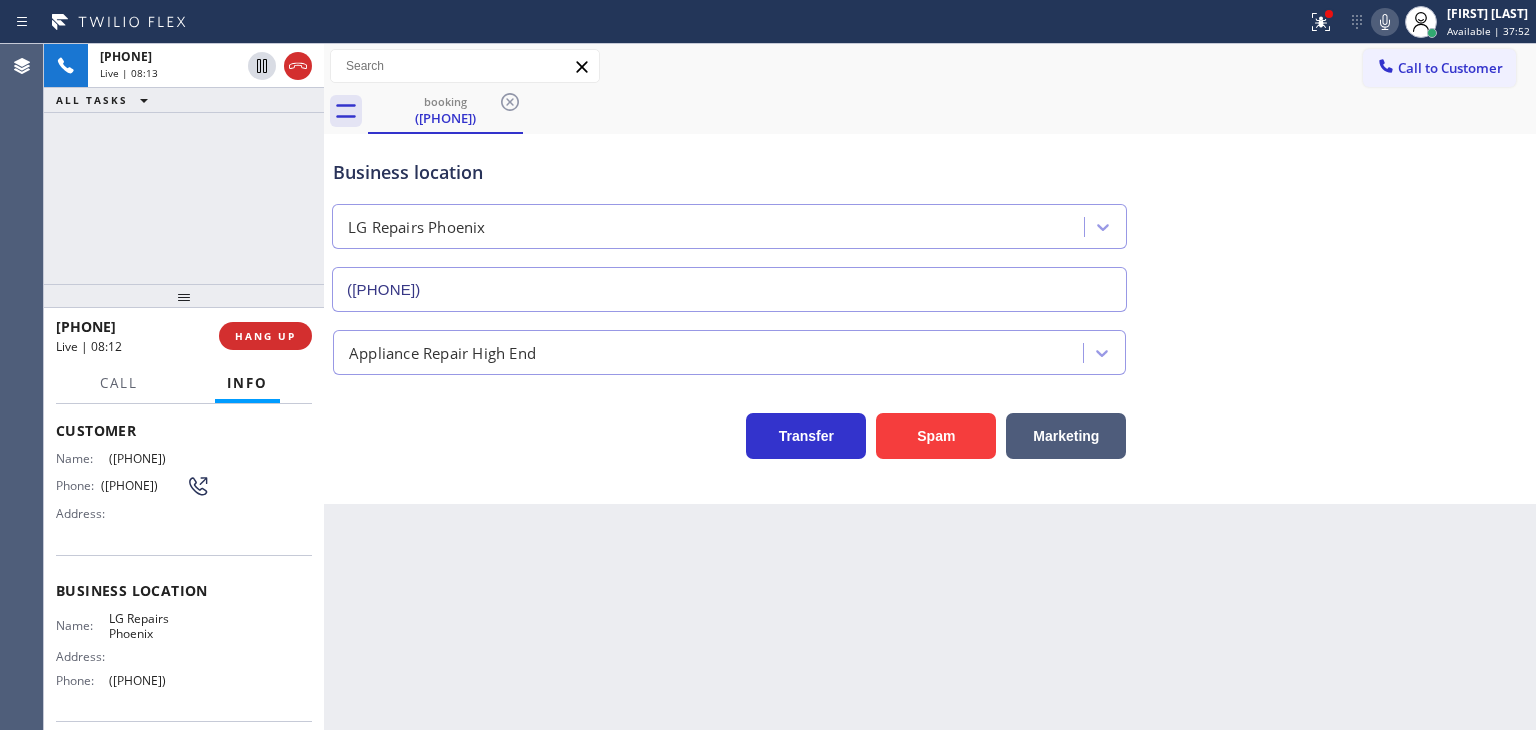 drag, startPoint x: 204, startPoint y: 686, endPoint x: 108, endPoint y: 671, distance: 97.16481 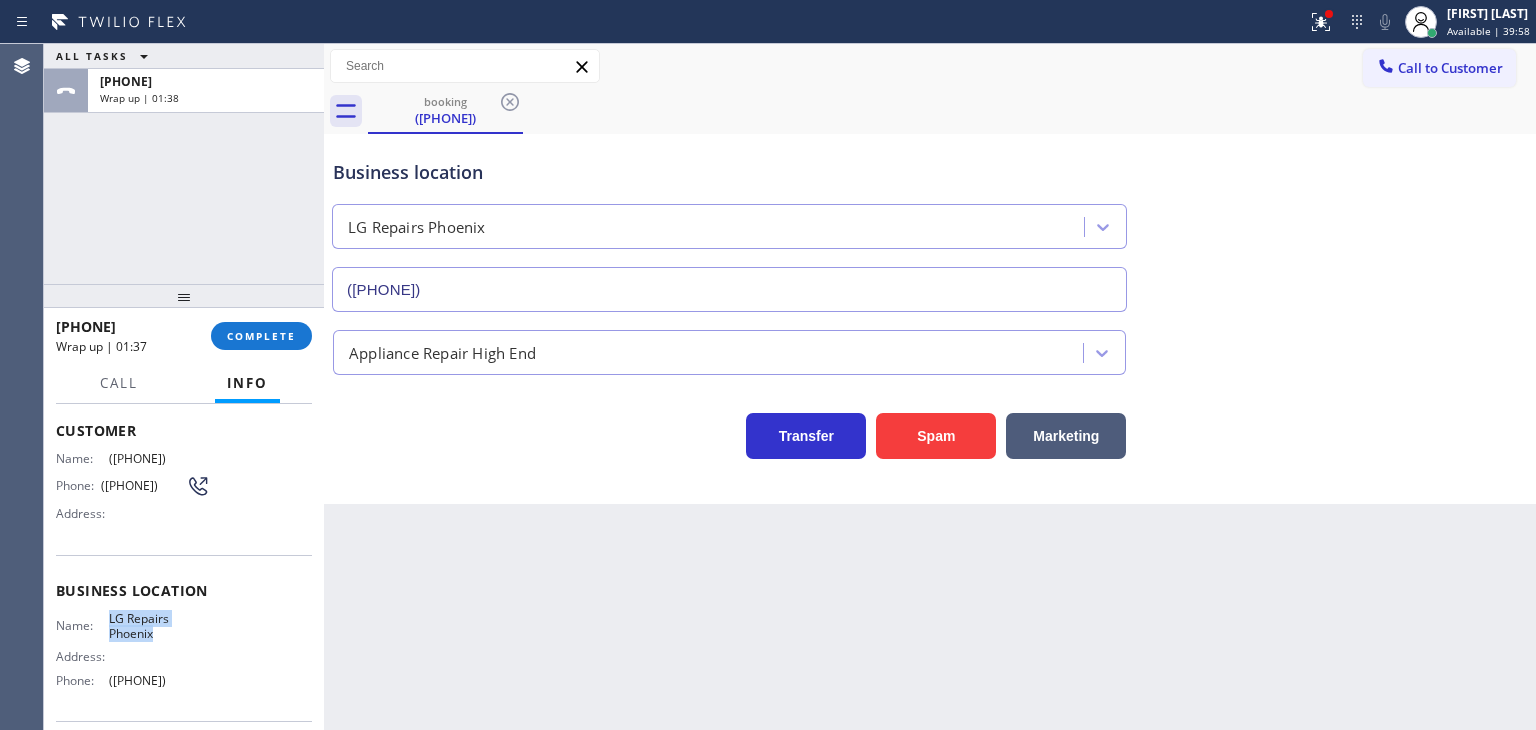 drag, startPoint x: 163, startPoint y: 637, endPoint x: 98, endPoint y: 630, distance: 65.37584 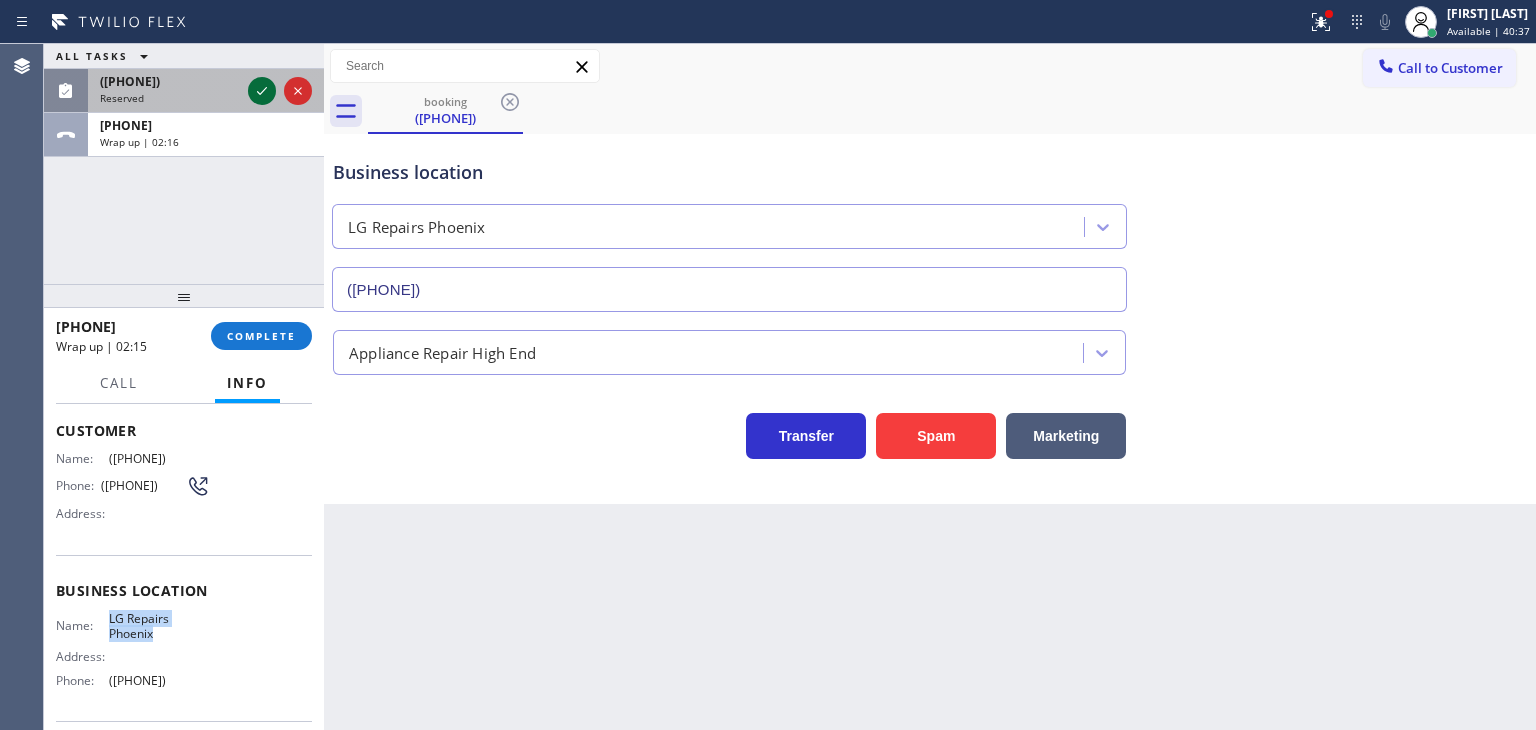click 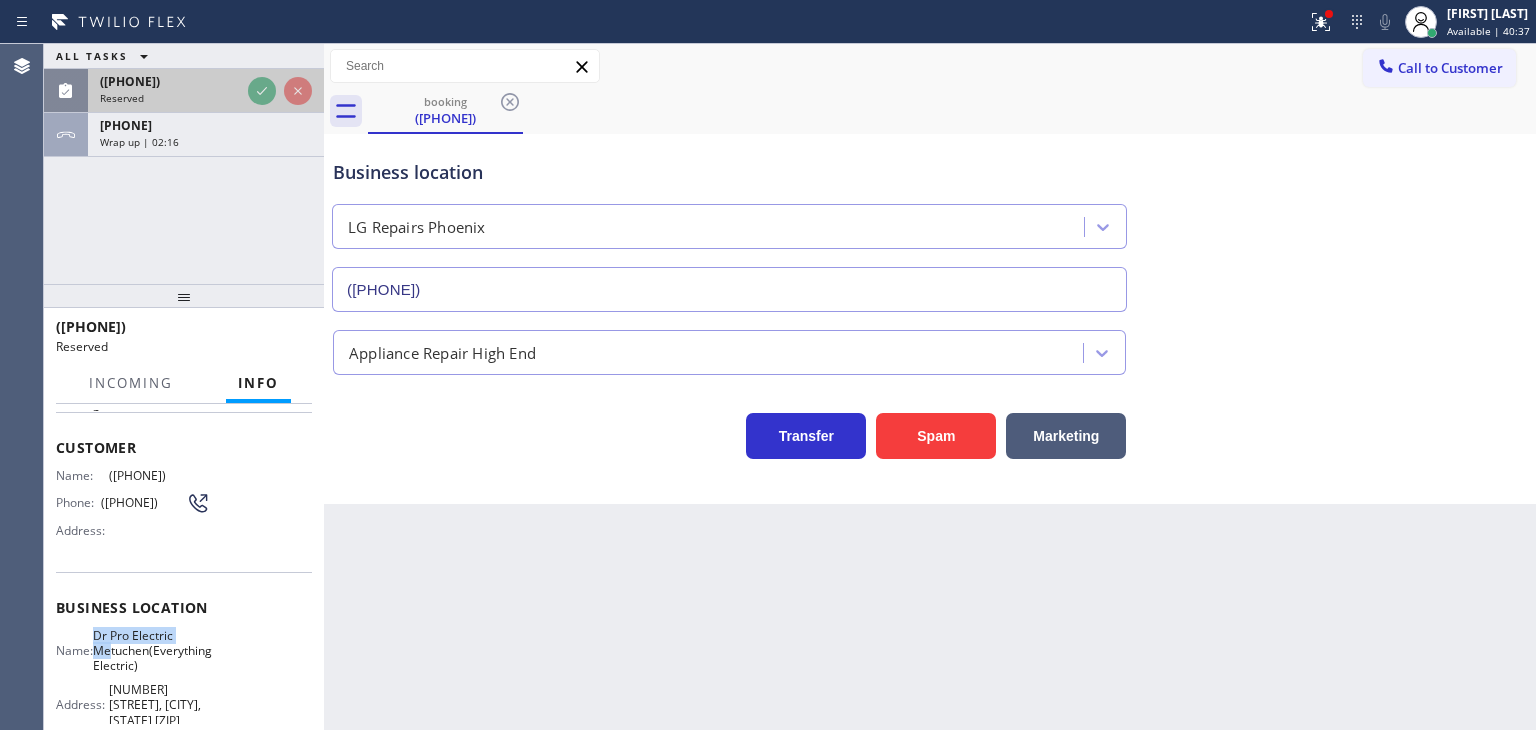 scroll, scrollTop: 116, scrollLeft: 0, axis: vertical 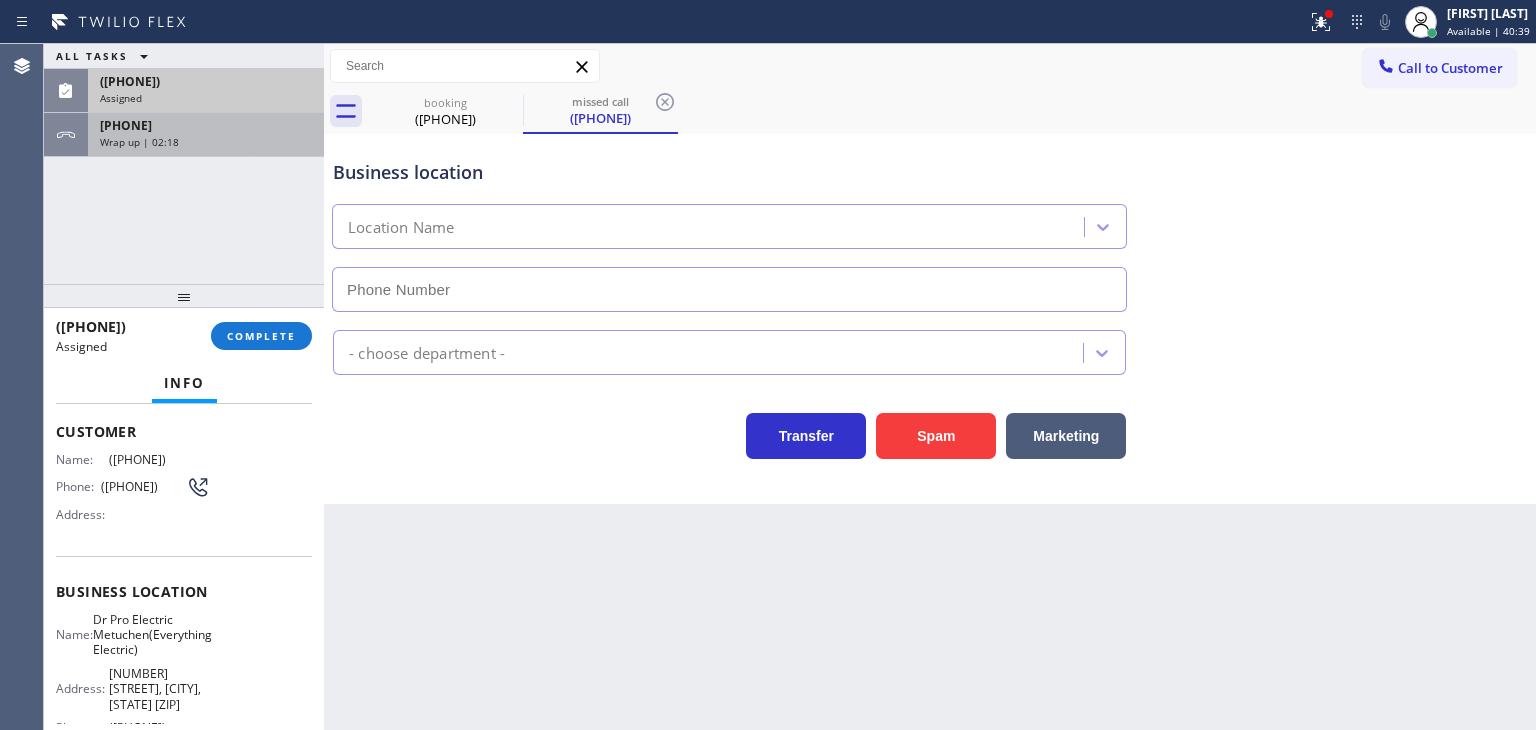 type on "([PHONE])" 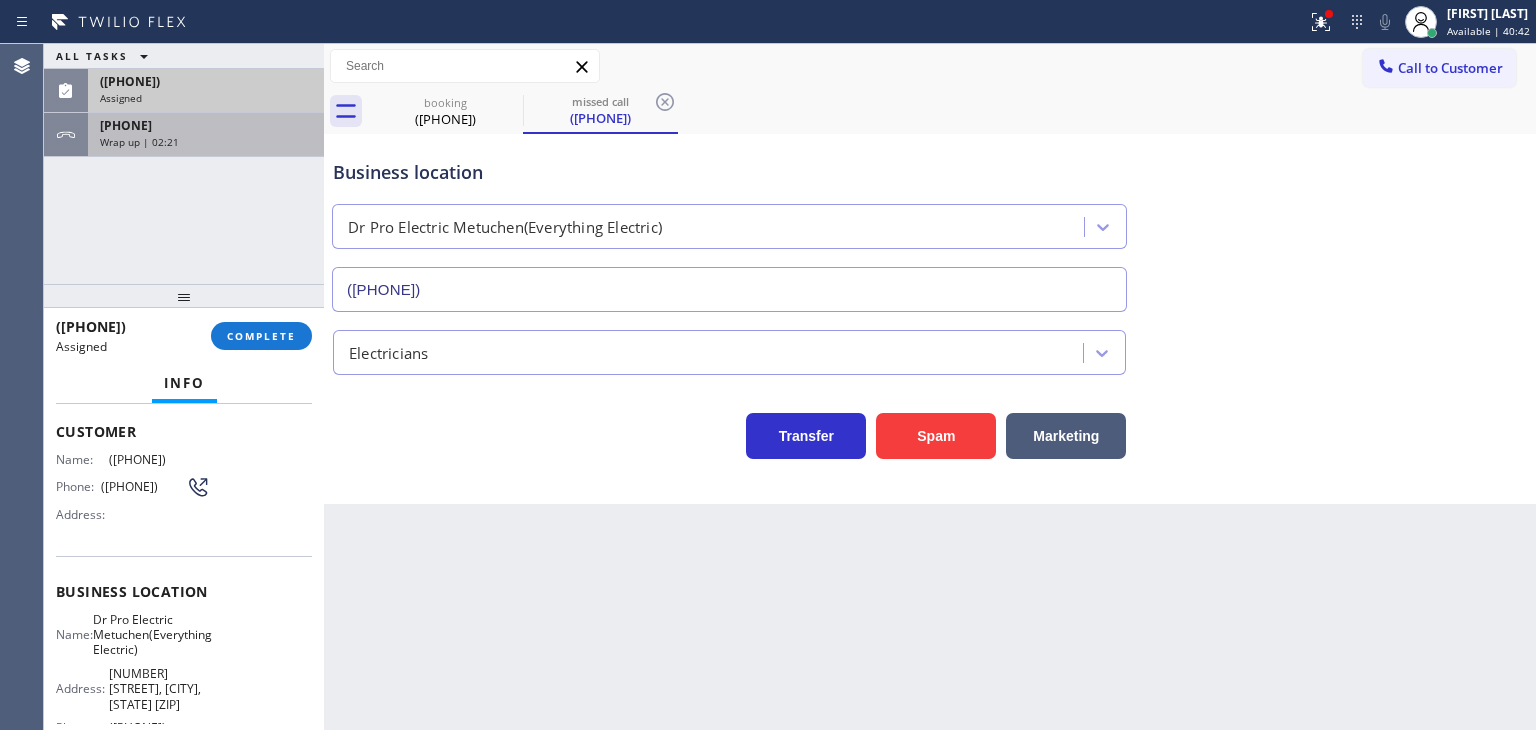 click on "+16234989188" at bounding box center [206, 125] 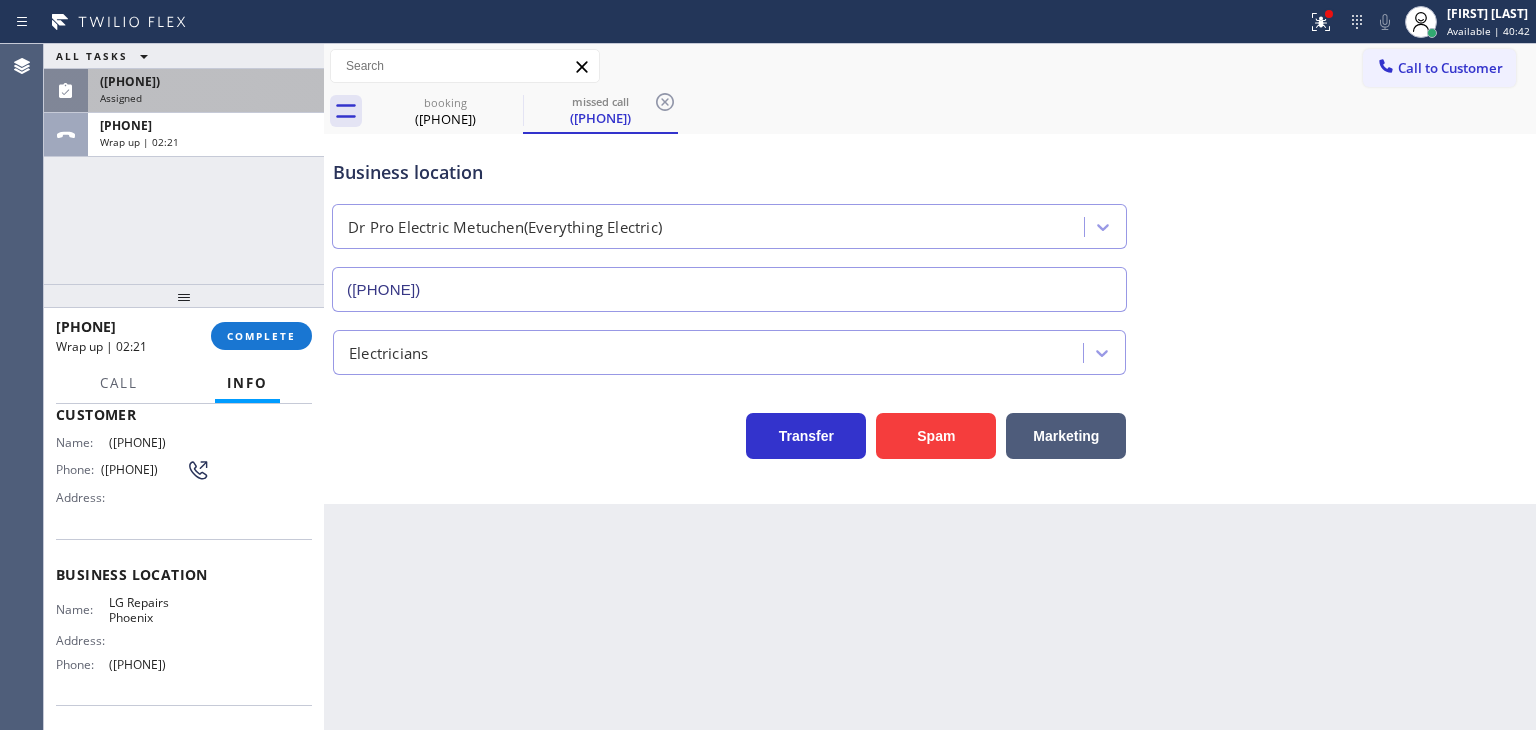 scroll, scrollTop: 100, scrollLeft: 0, axis: vertical 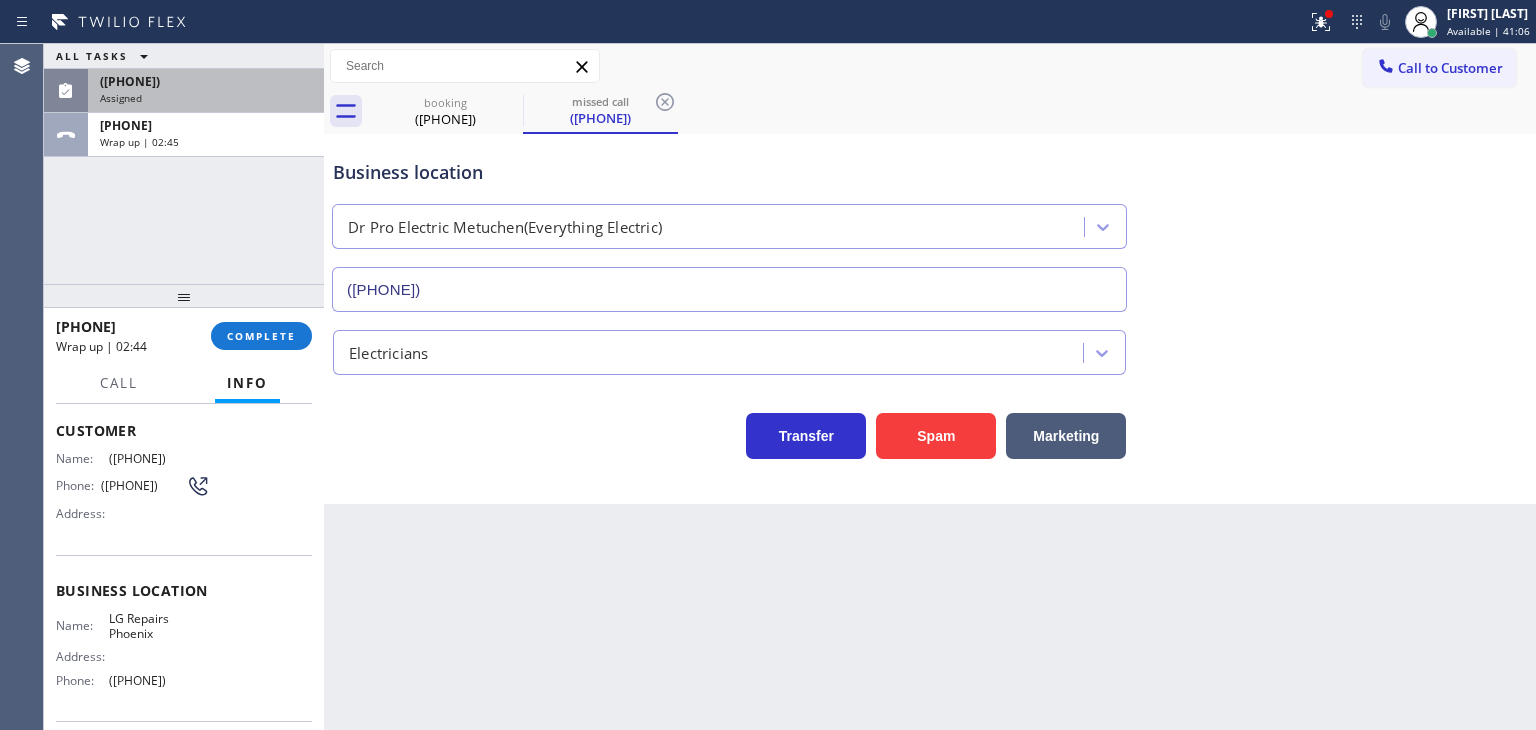 click on "Assigned" at bounding box center [206, 98] 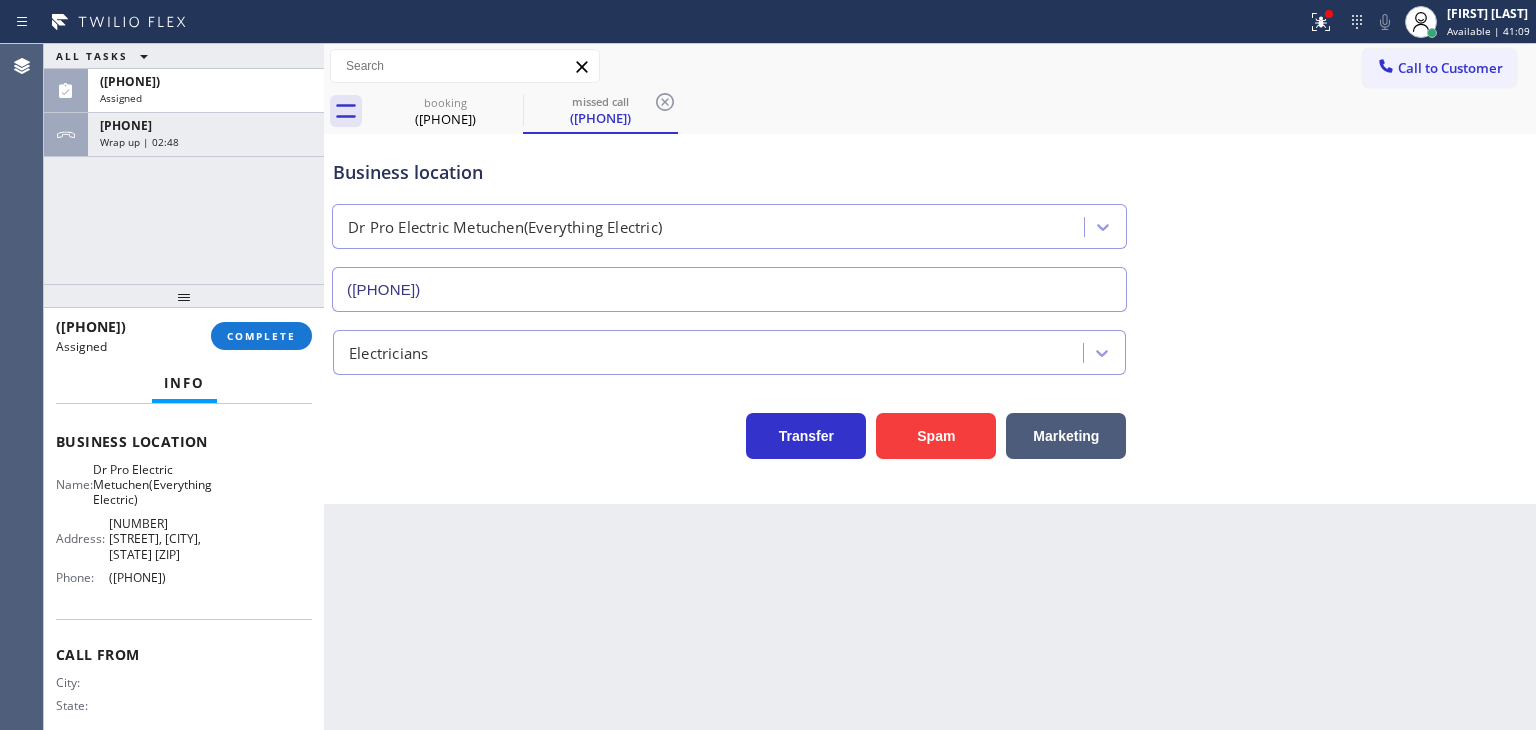 scroll, scrollTop: 313, scrollLeft: 0, axis: vertical 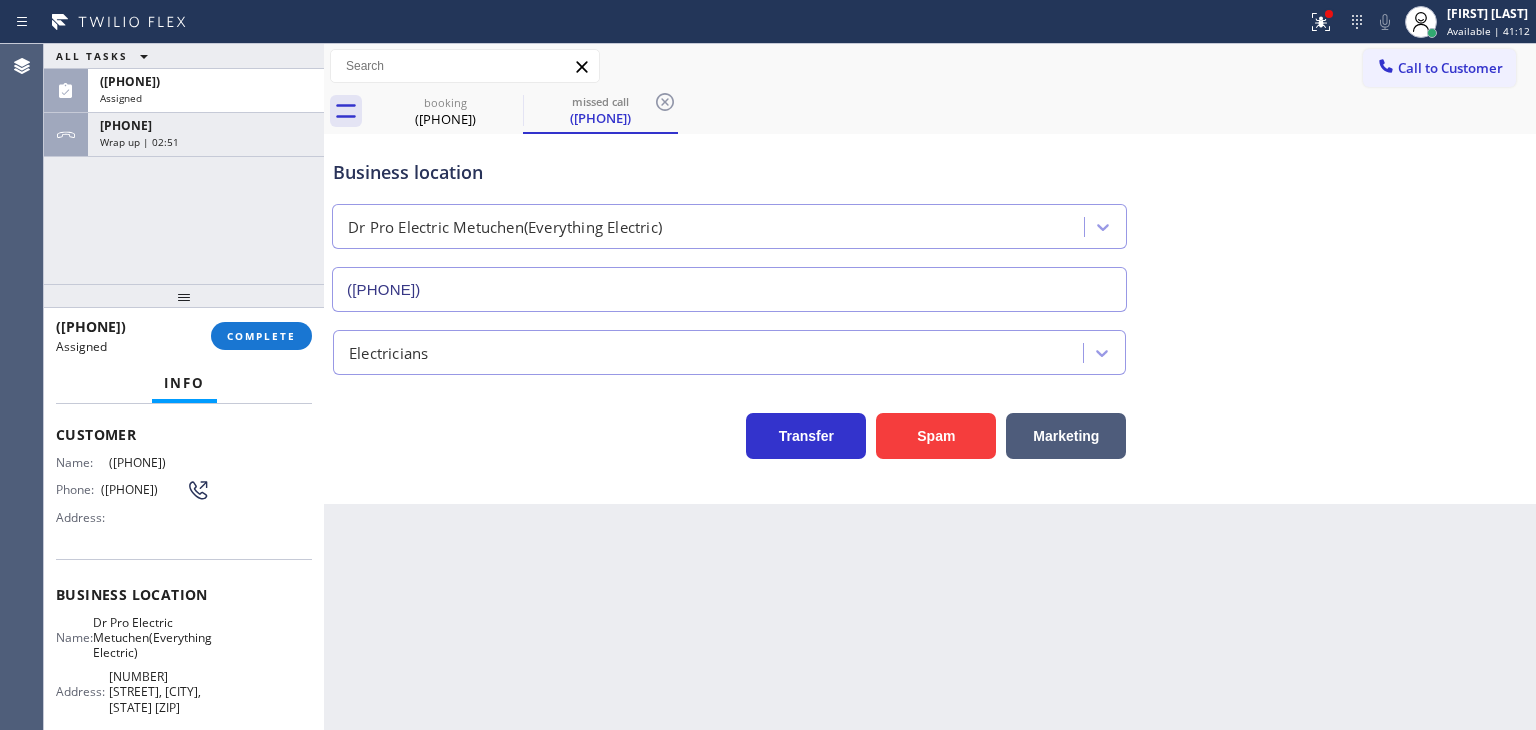 drag, startPoint x: 222, startPoint y: 527, endPoint x: 51, endPoint y: 453, distance: 186.32498 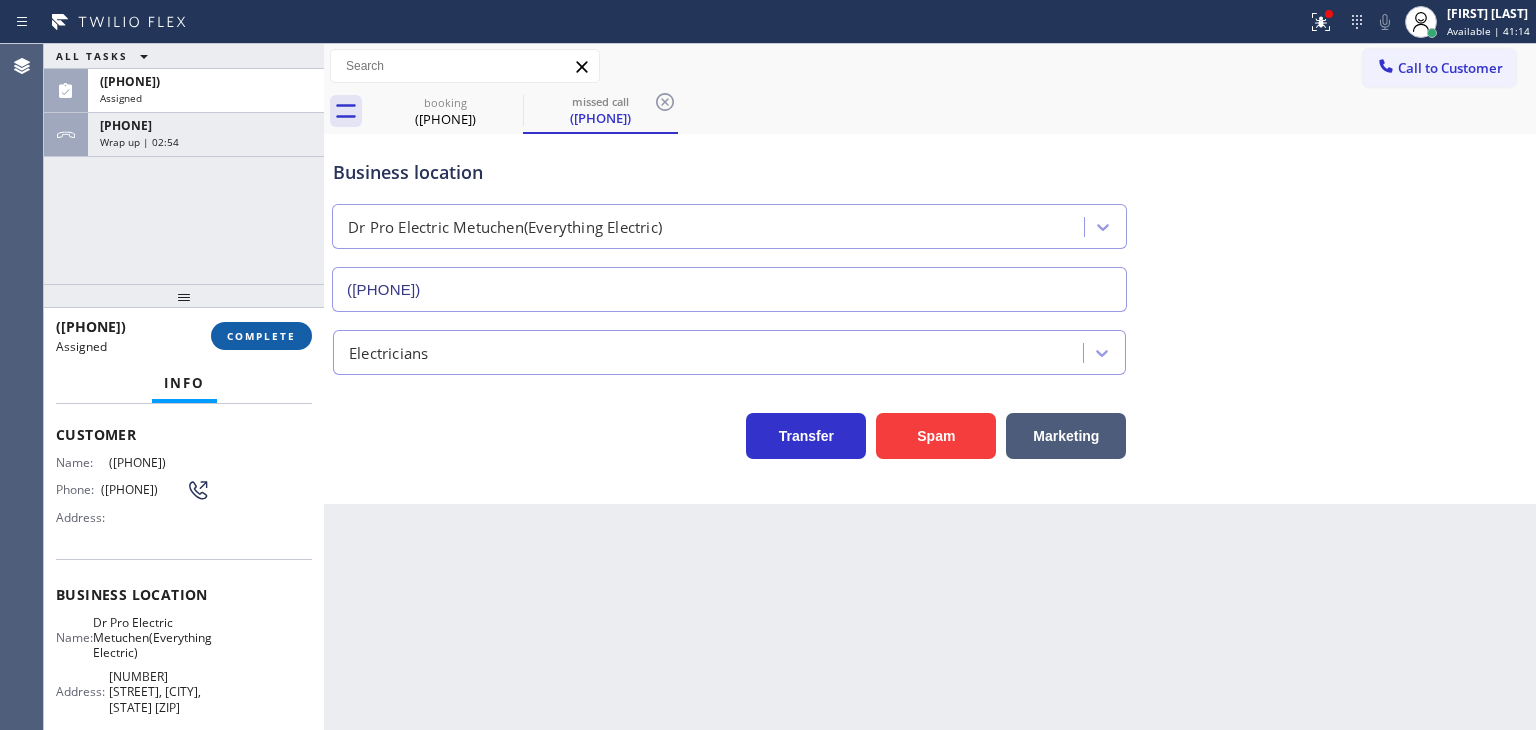 click on "COMPLETE" at bounding box center [261, 336] 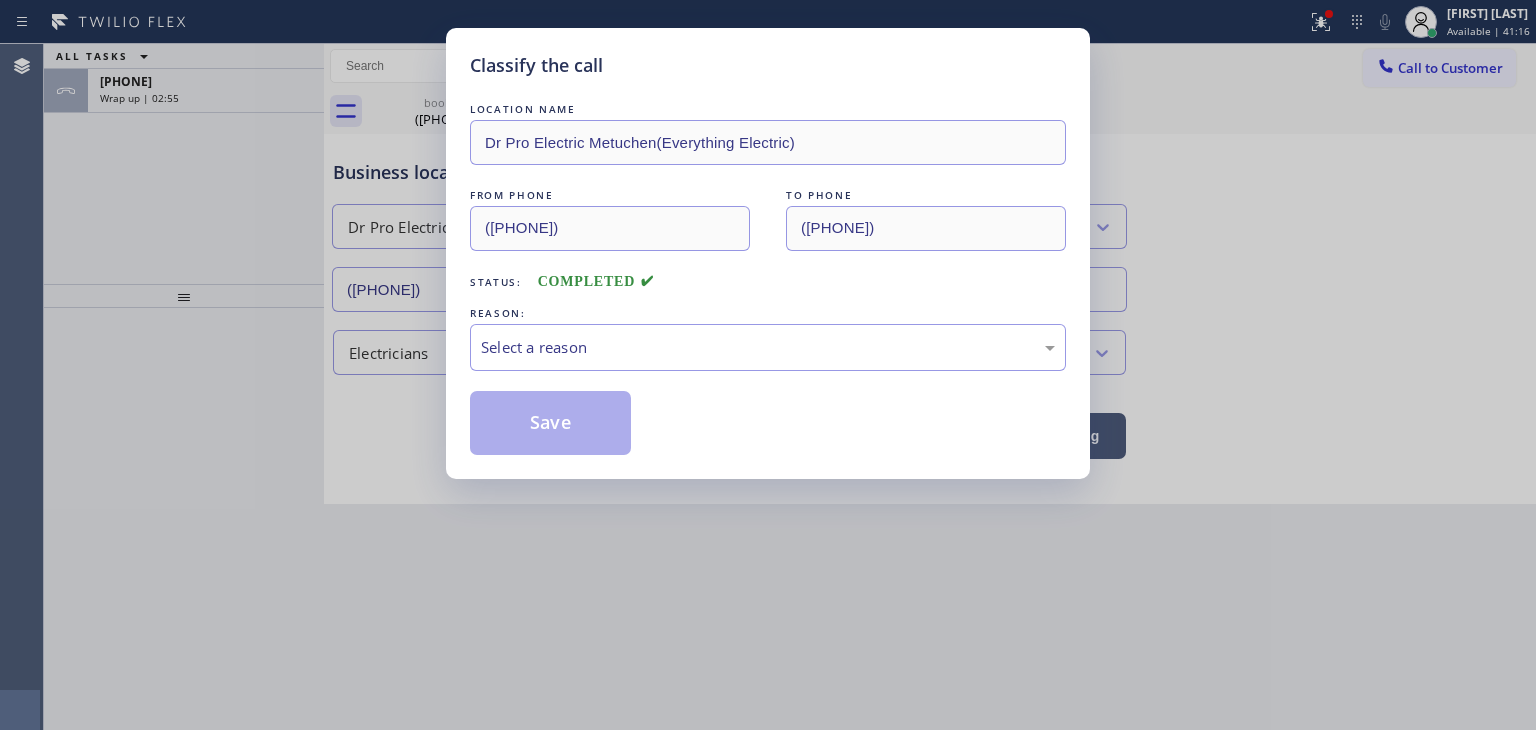 click on "Select a reason" at bounding box center [768, 347] 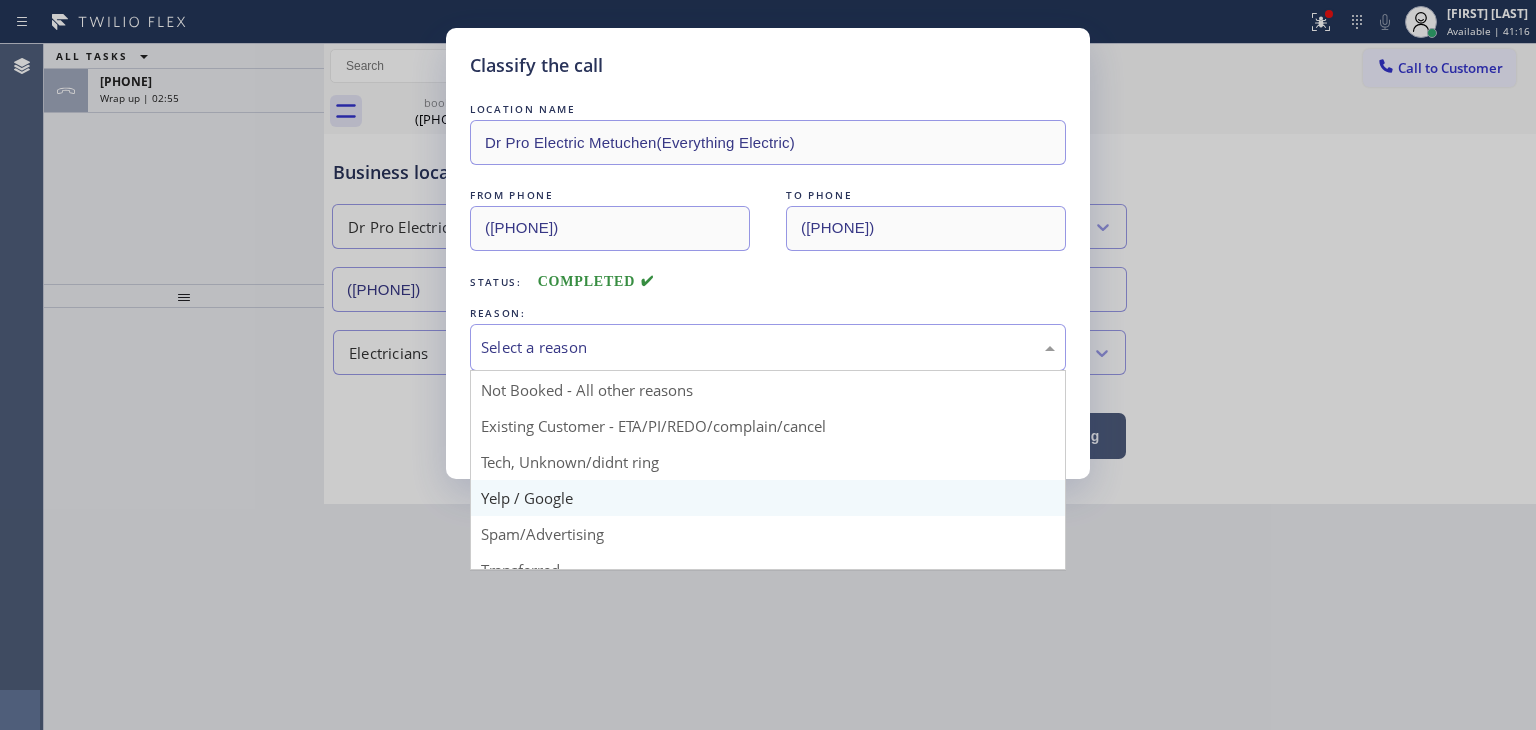 scroll, scrollTop: 53, scrollLeft: 0, axis: vertical 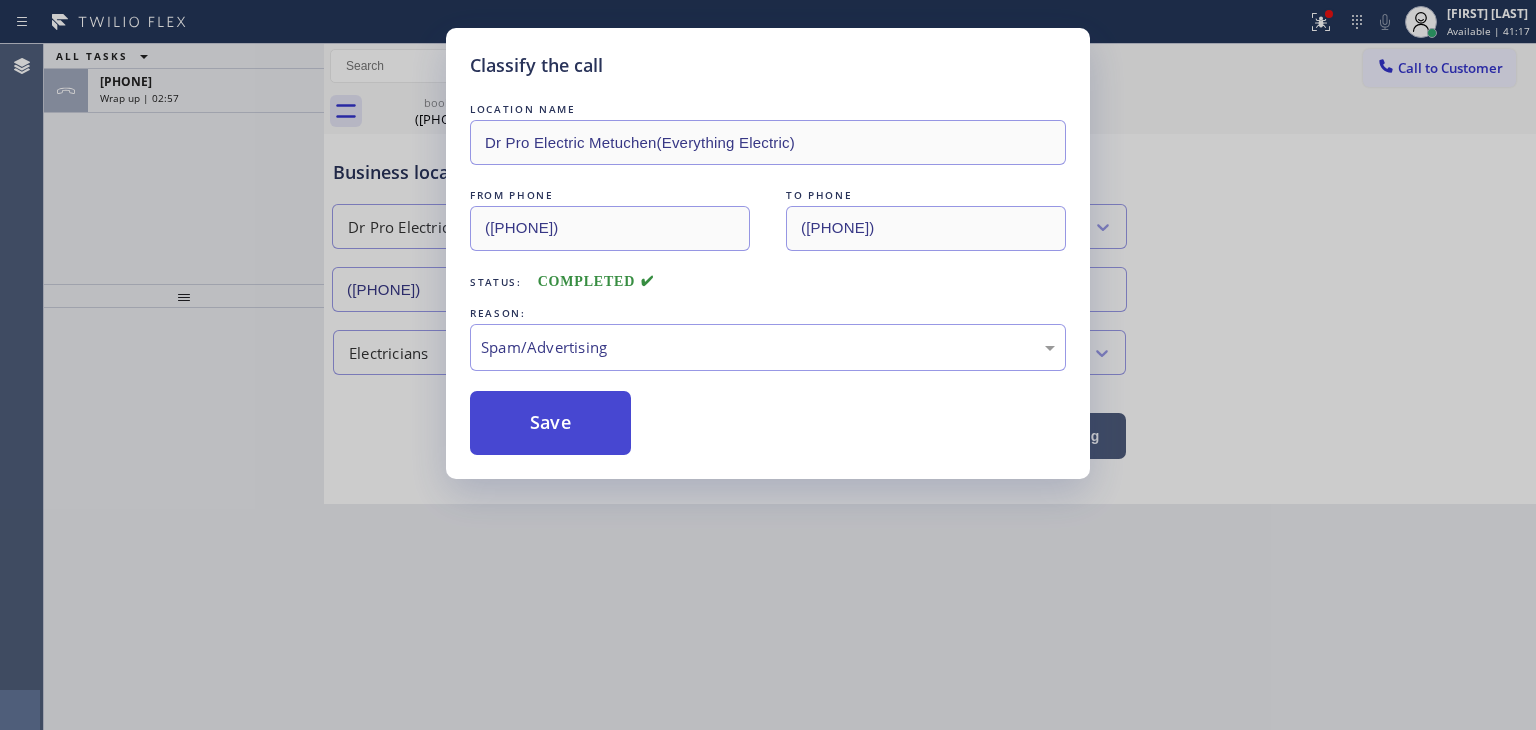 click on "Save" at bounding box center [550, 423] 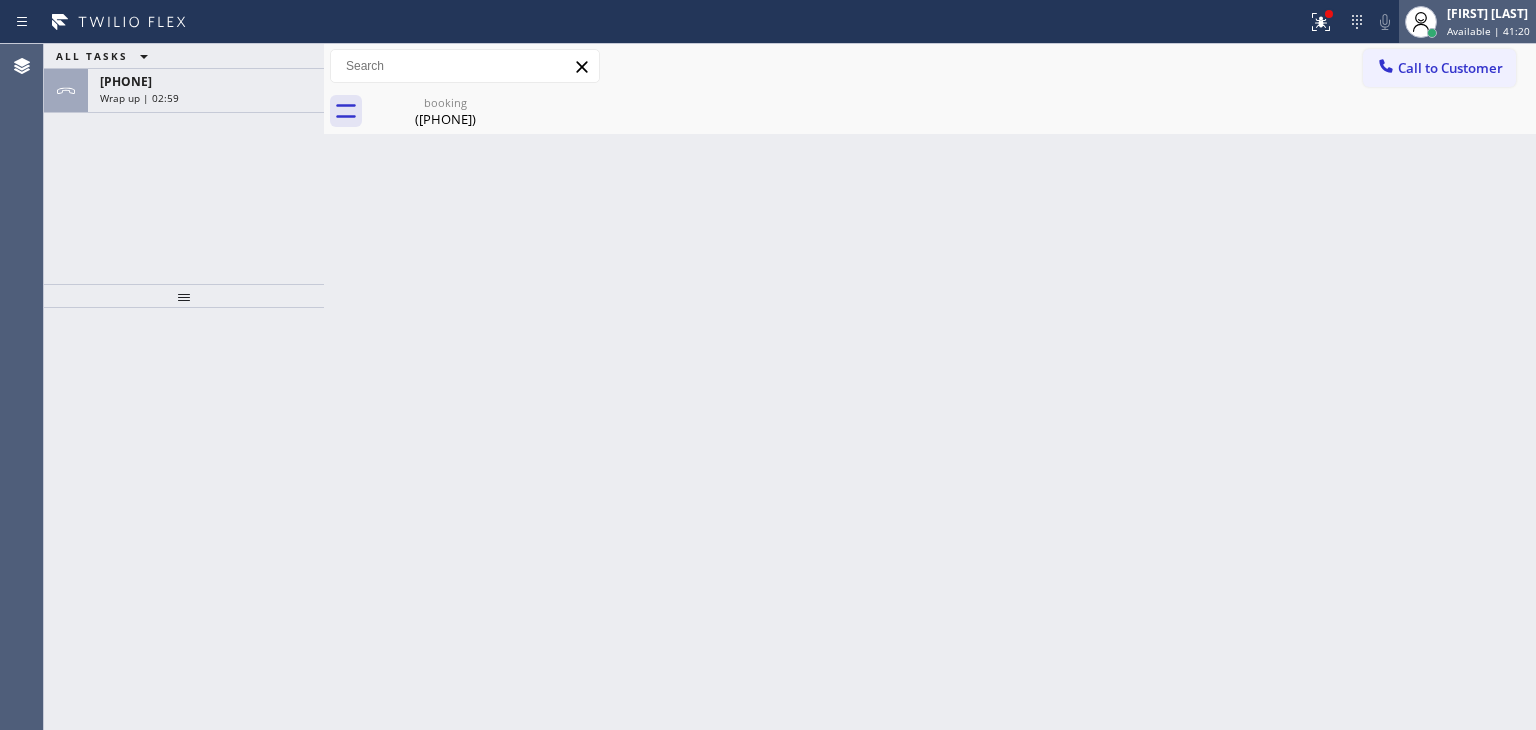 click on "Available | 41:20" at bounding box center (1488, 31) 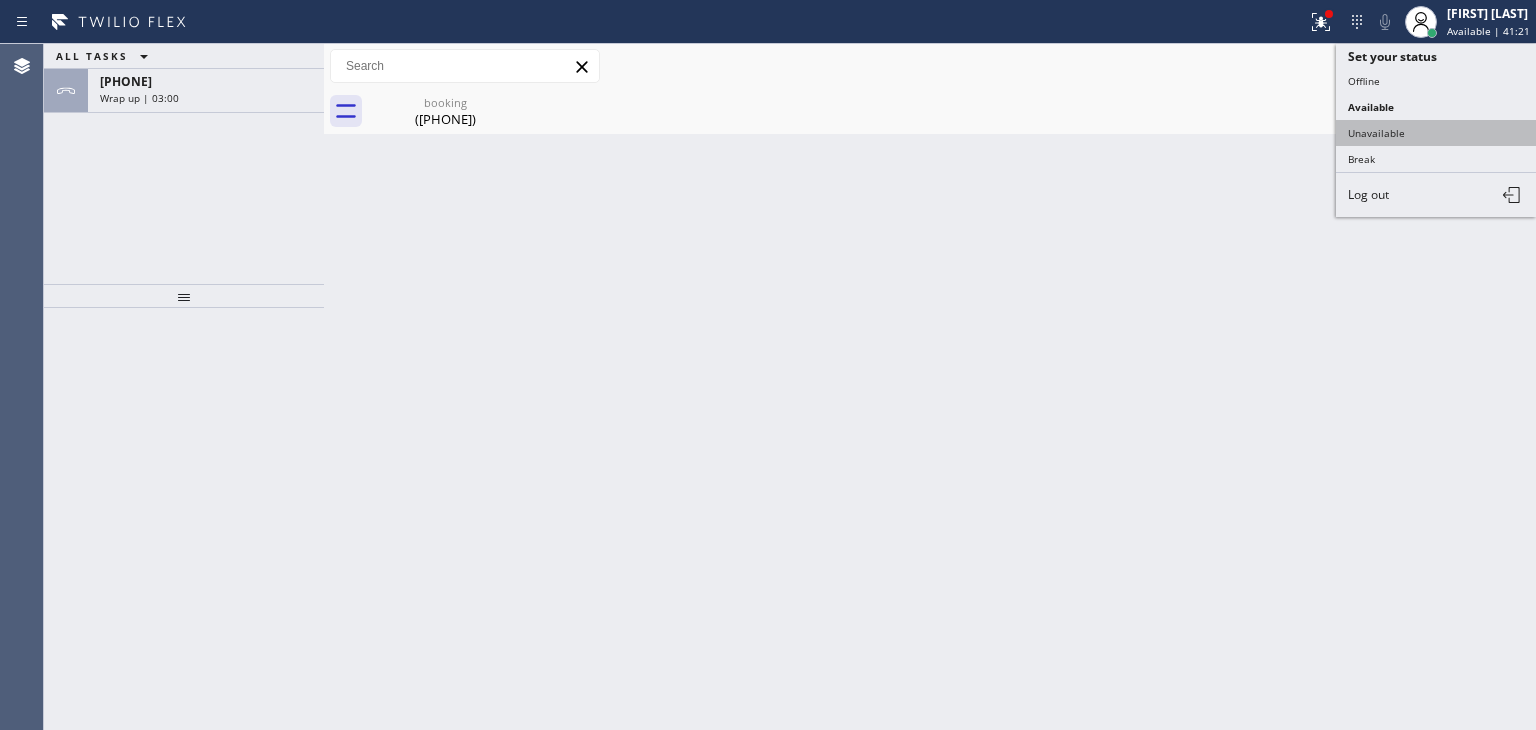 click on "Unavailable" at bounding box center (1436, 133) 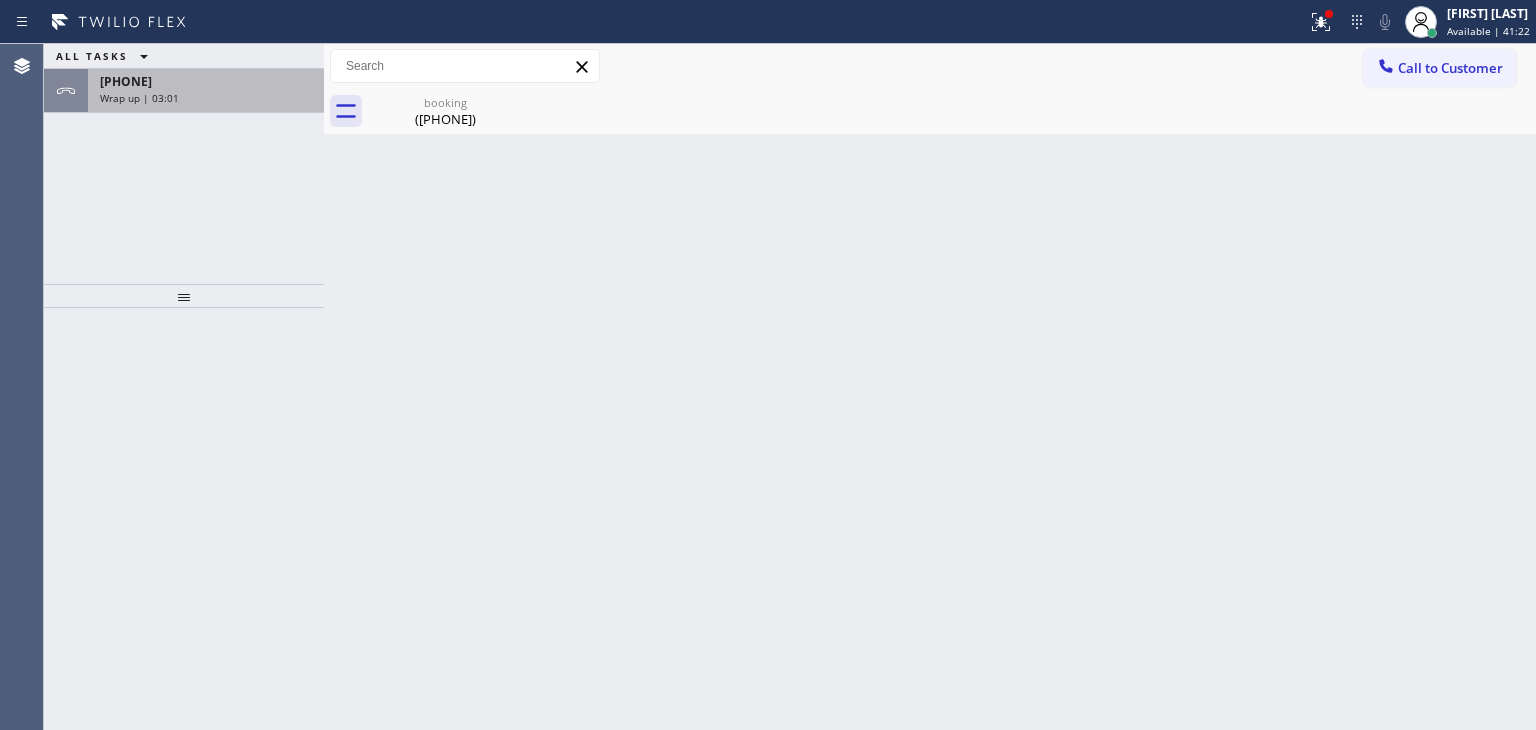 click on "+16234989188" at bounding box center (126, 81) 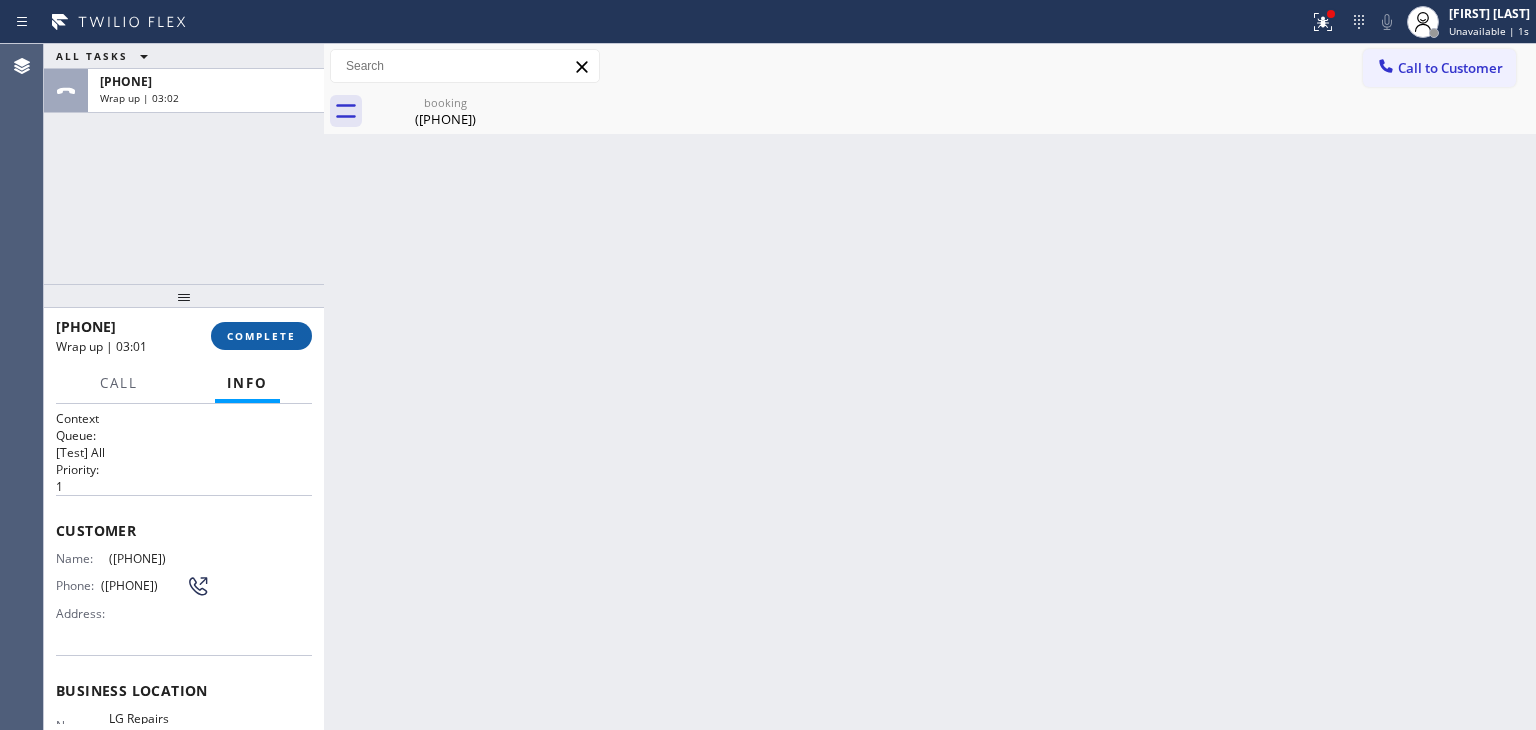 click on "COMPLETE" at bounding box center (261, 336) 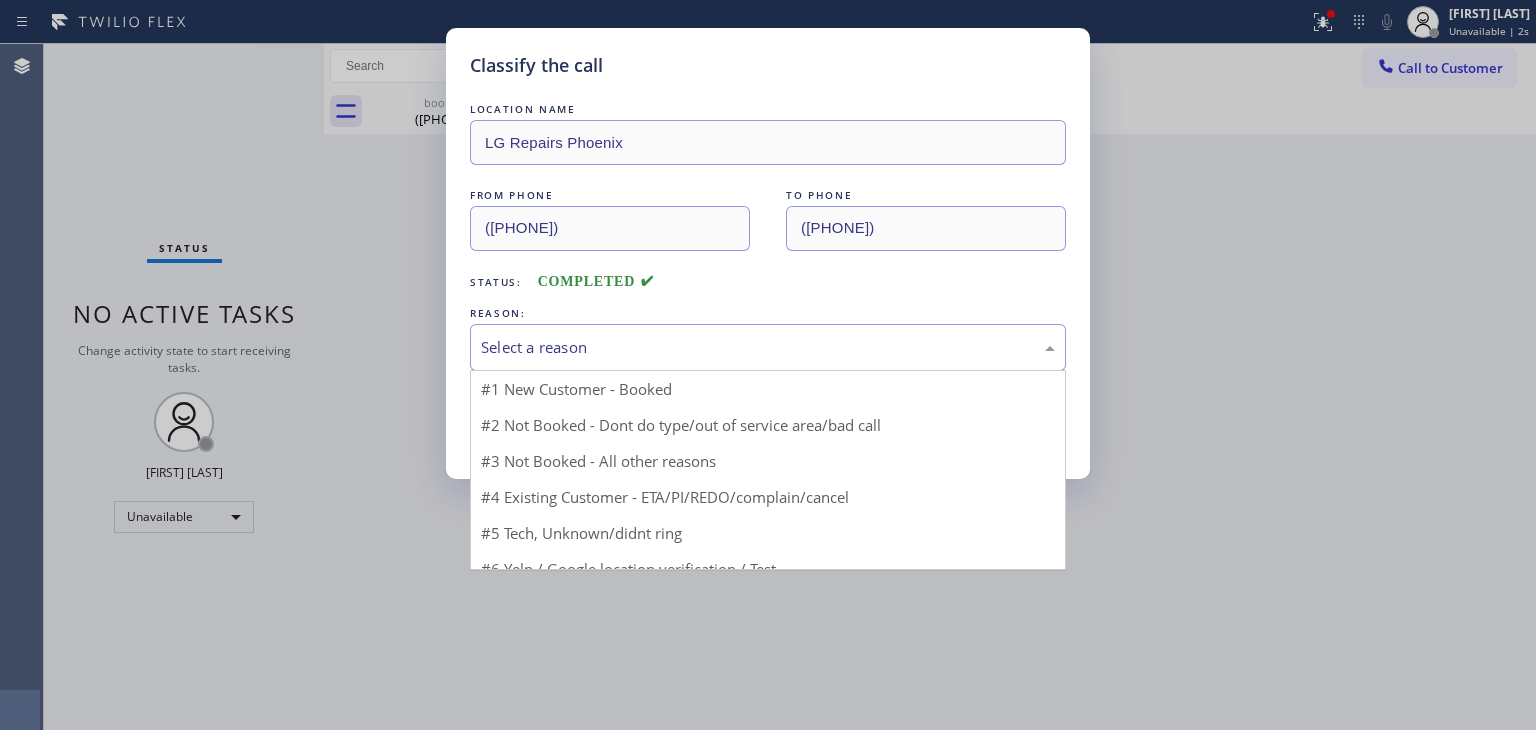 click on "Select a reason" at bounding box center [768, 347] 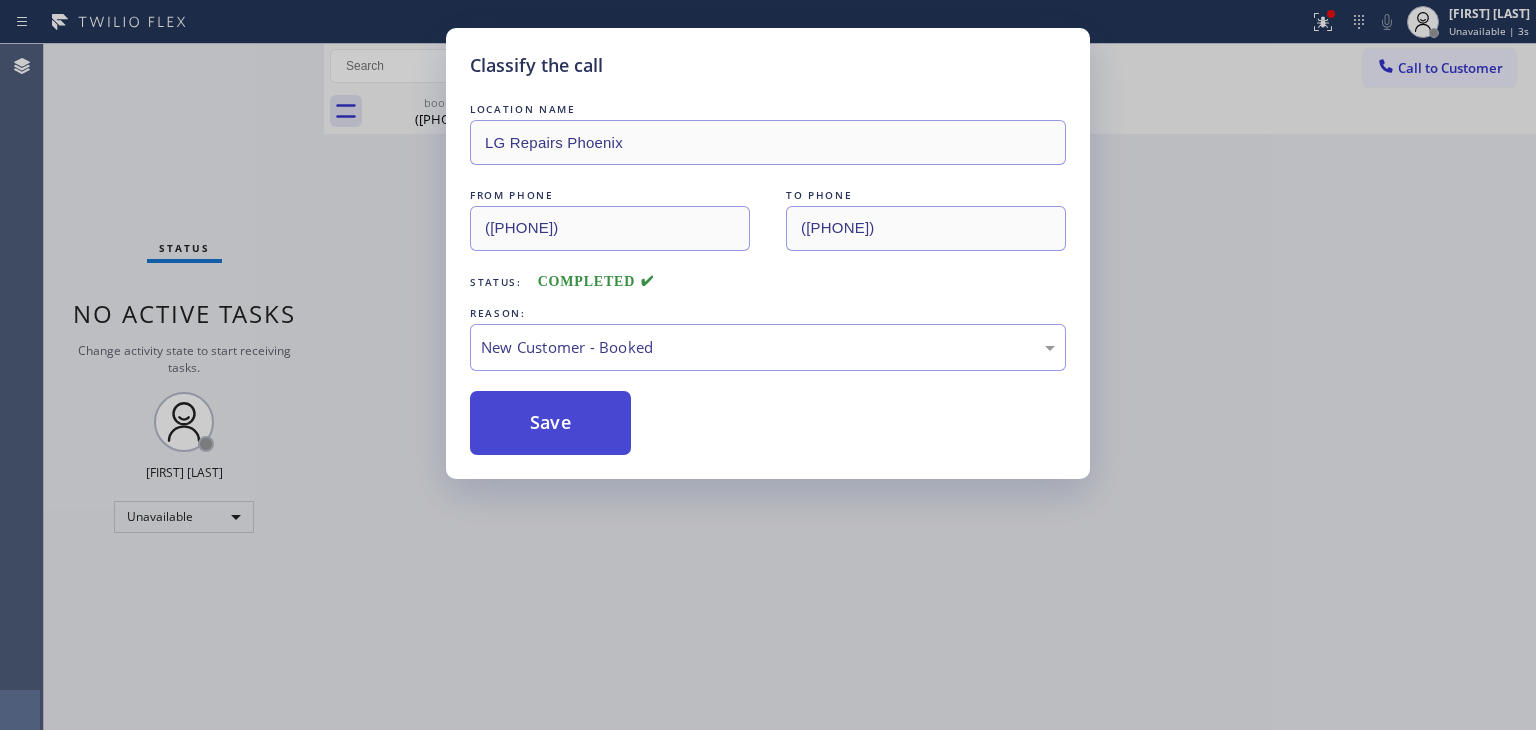 click on "Save" at bounding box center [550, 423] 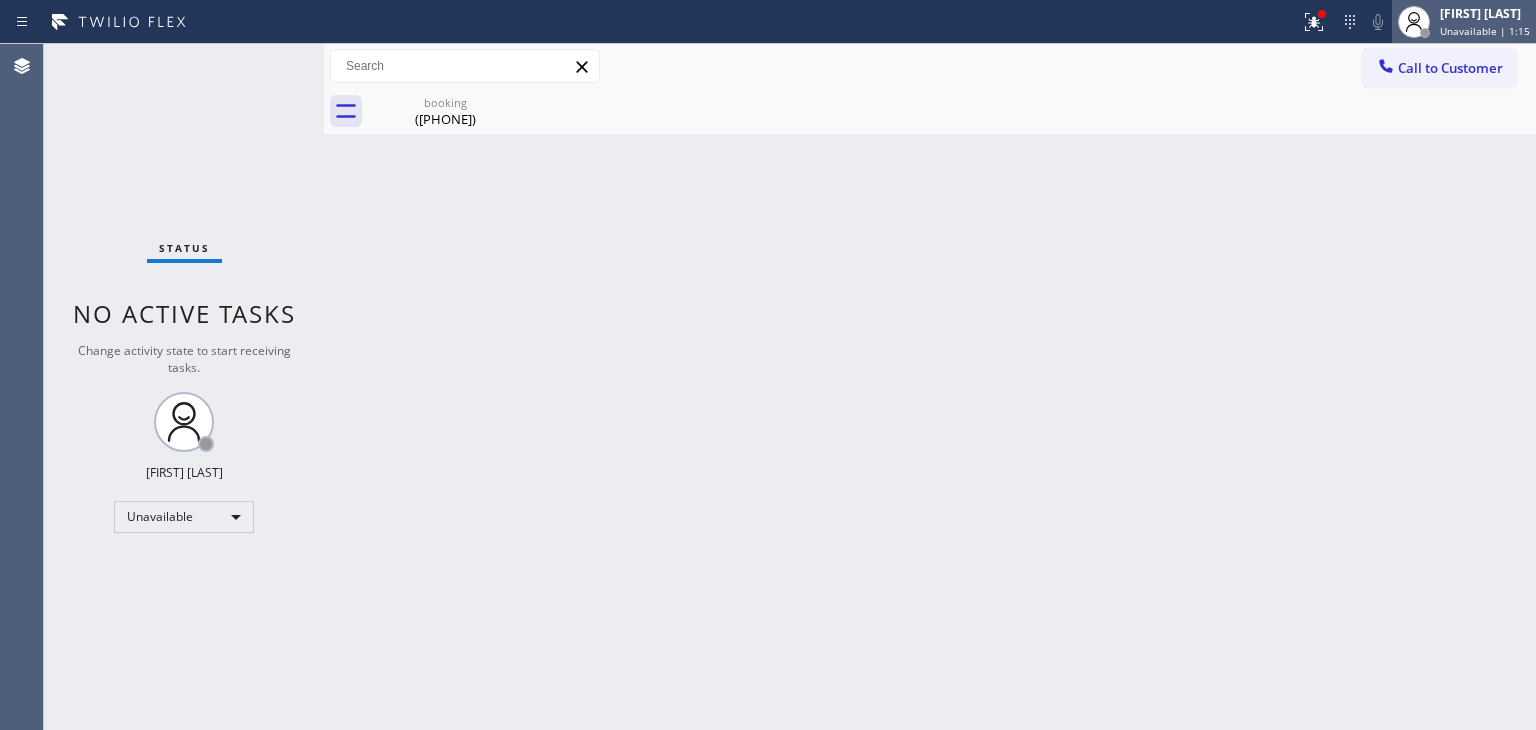 click on "Unavailable | 1:15" at bounding box center [1485, 31] 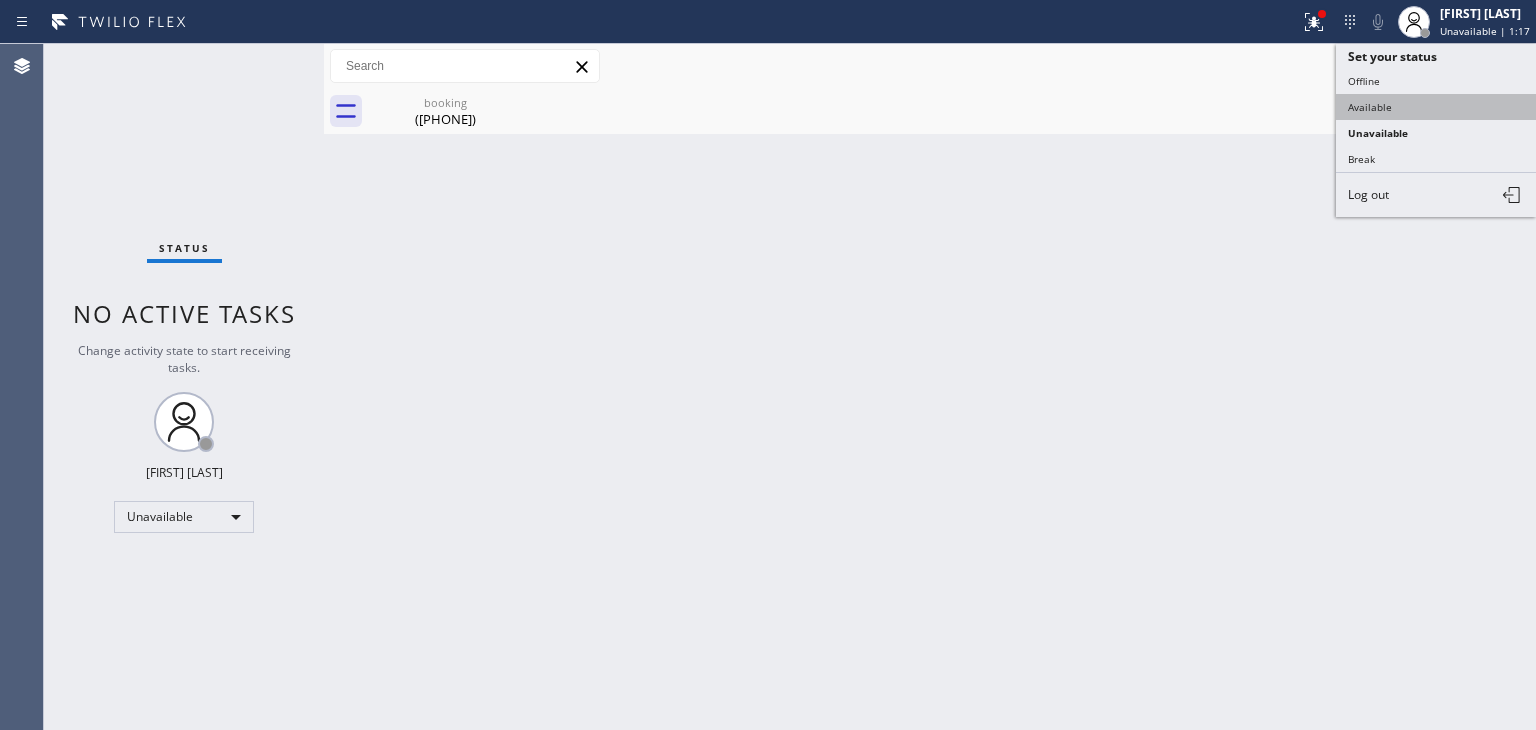 click on "Available" at bounding box center [1436, 107] 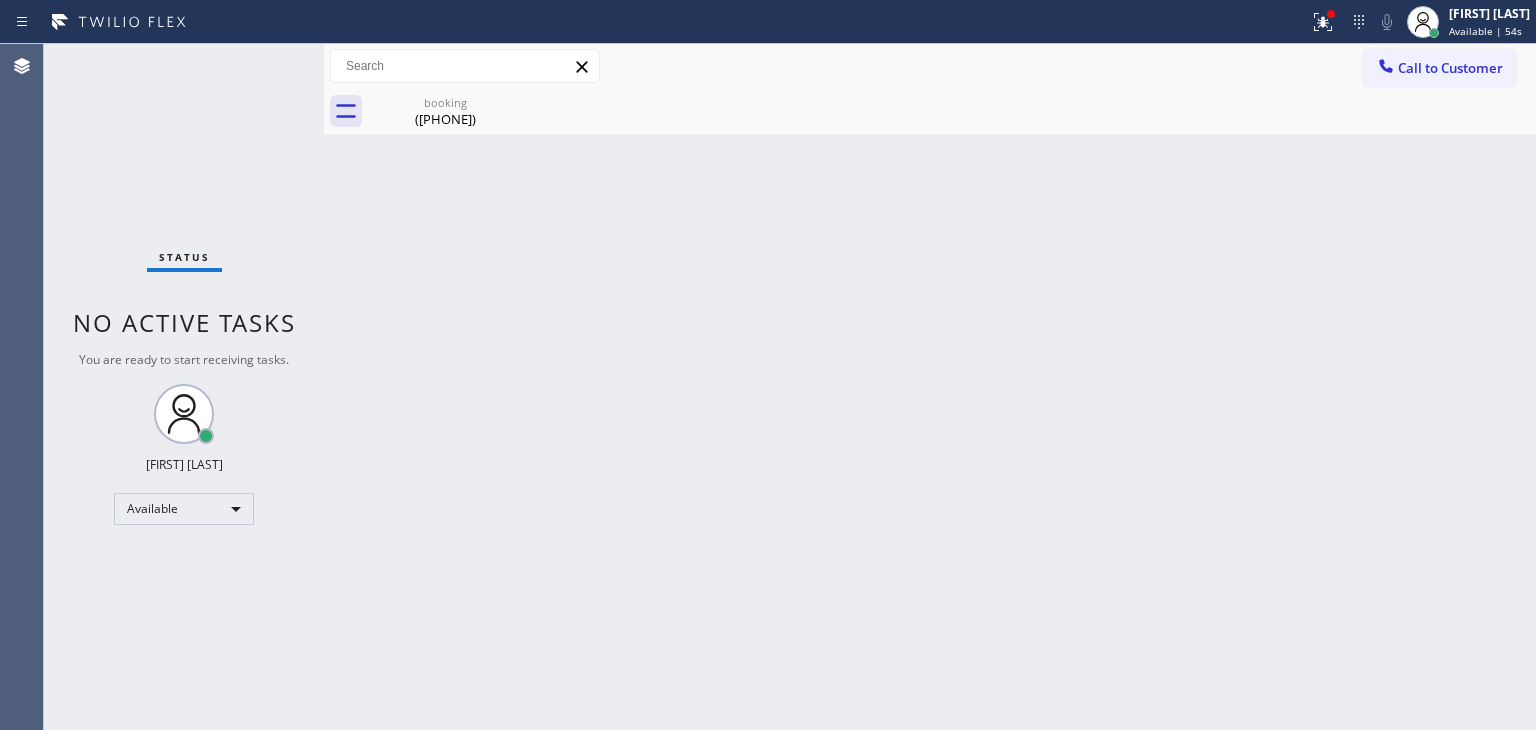 click on "Status   No active tasks     You are ready to start receiving tasks.   [FIRST] [LAST] Available" at bounding box center (184, 387) 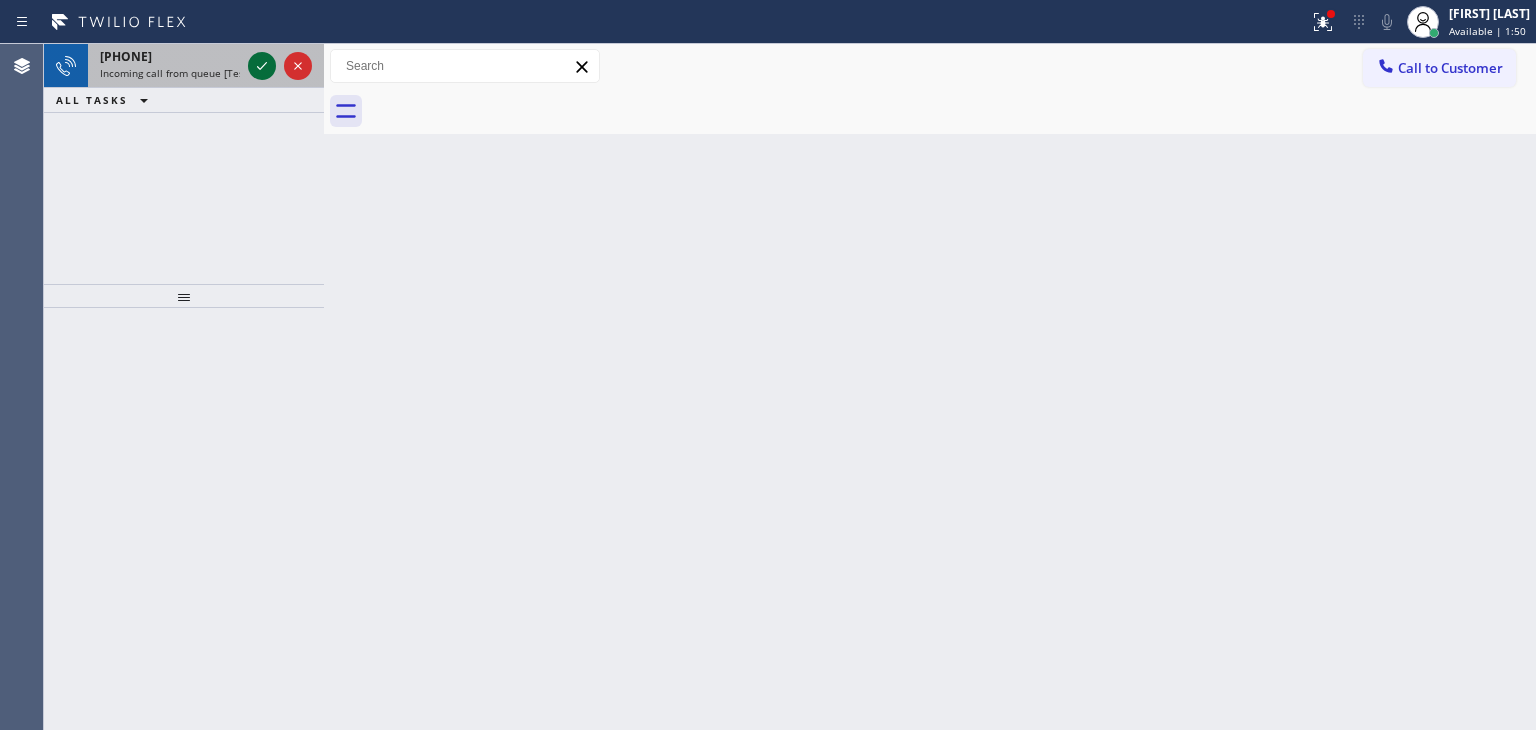 click 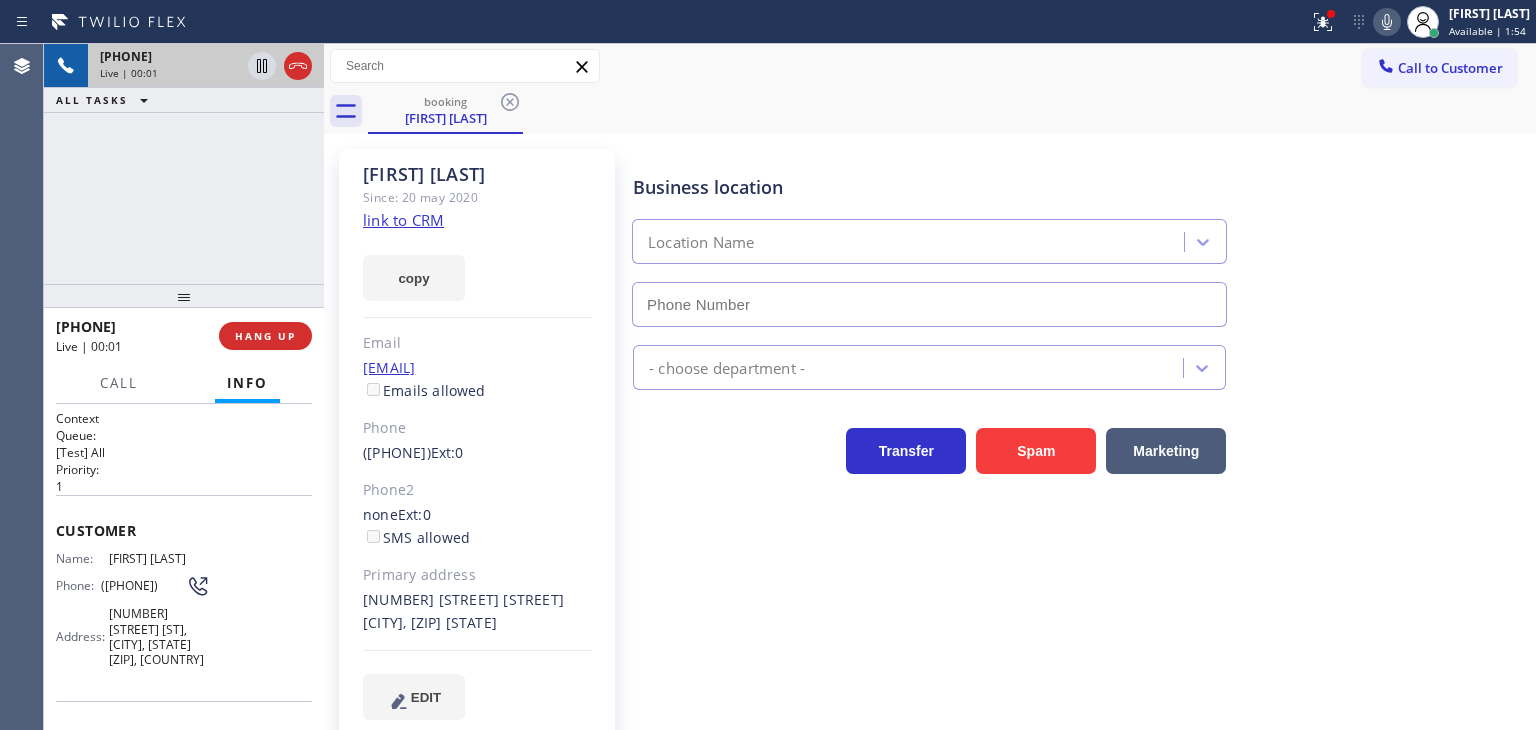 type on "([PHONE])" 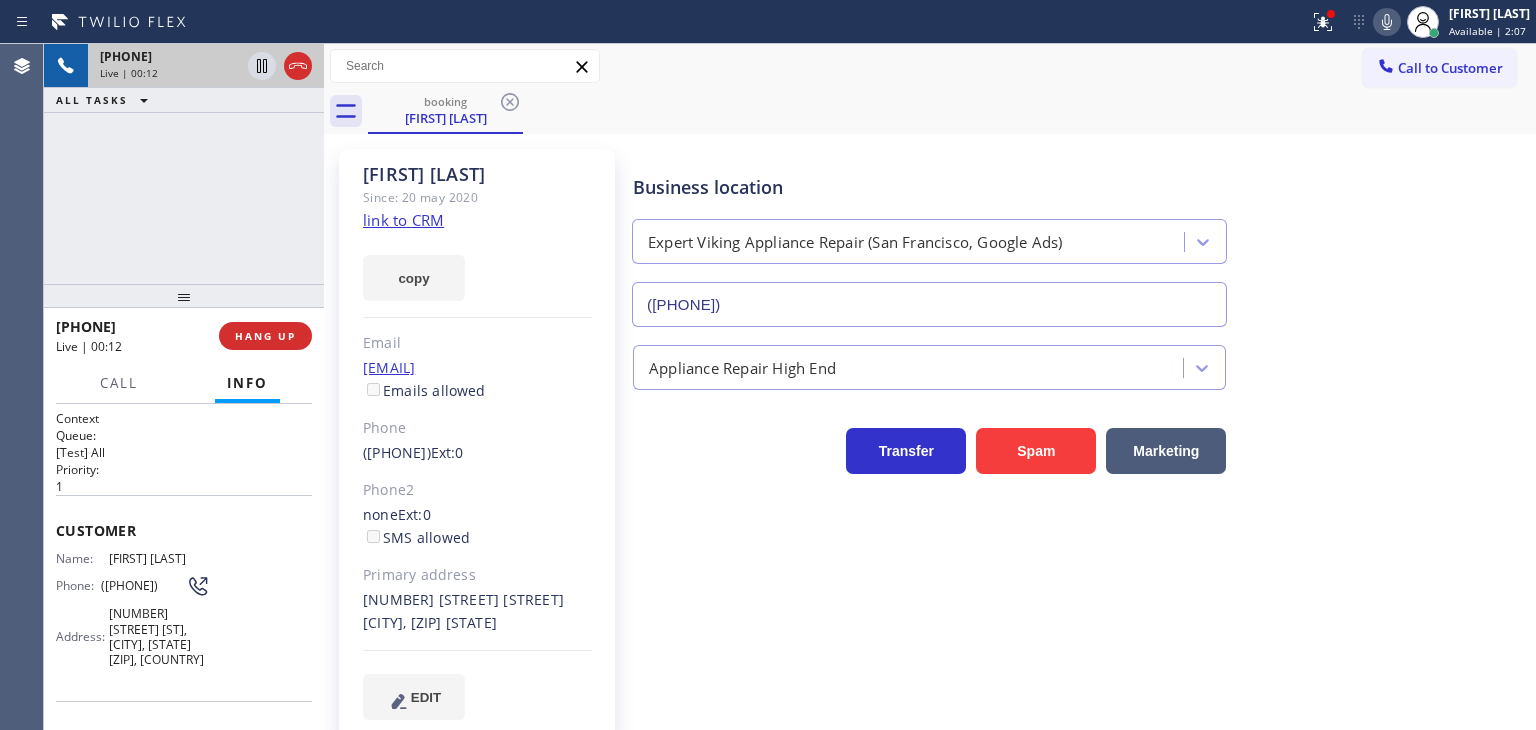 click on "link to CRM" 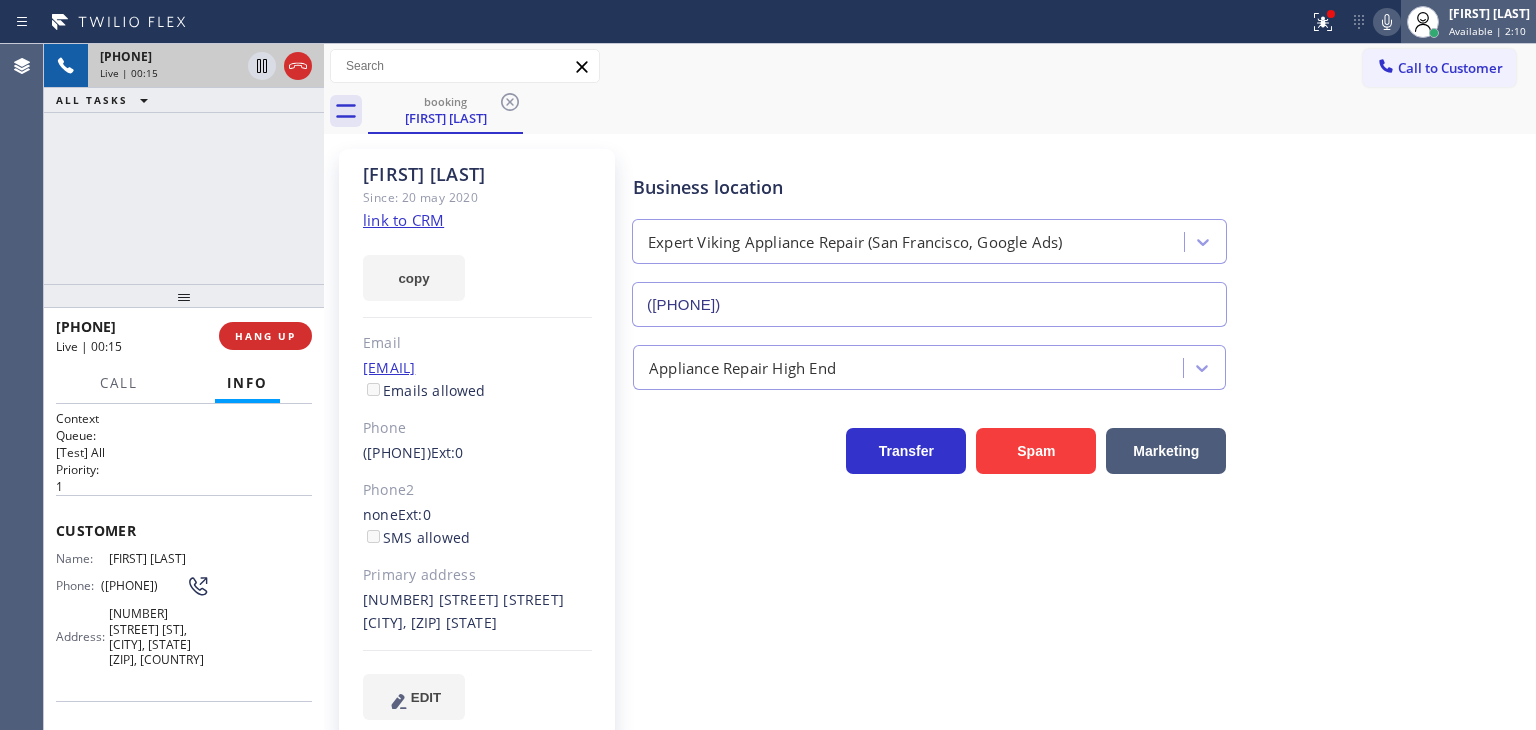 click on "Available | 2:10" at bounding box center (1487, 31) 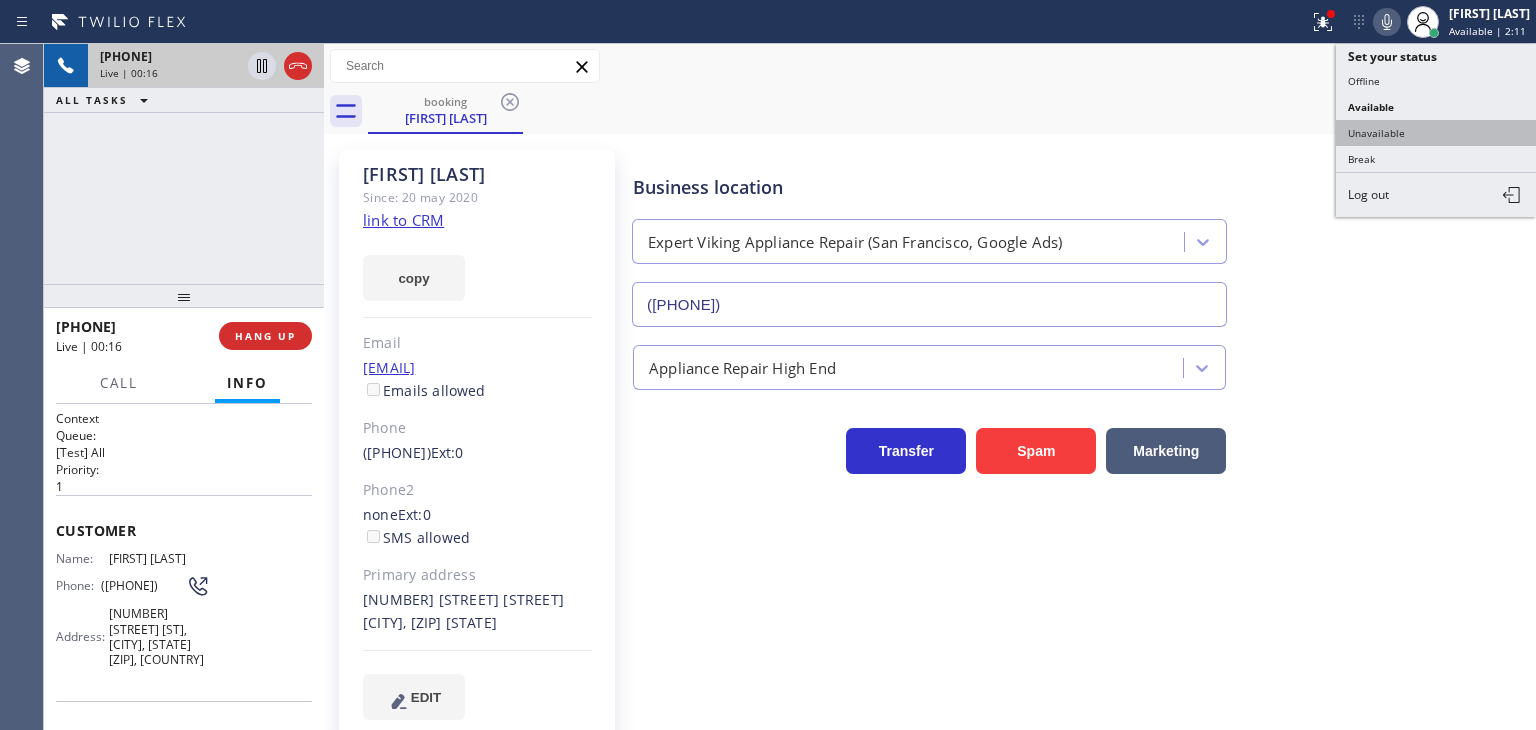 click on "Unavailable" at bounding box center [1436, 133] 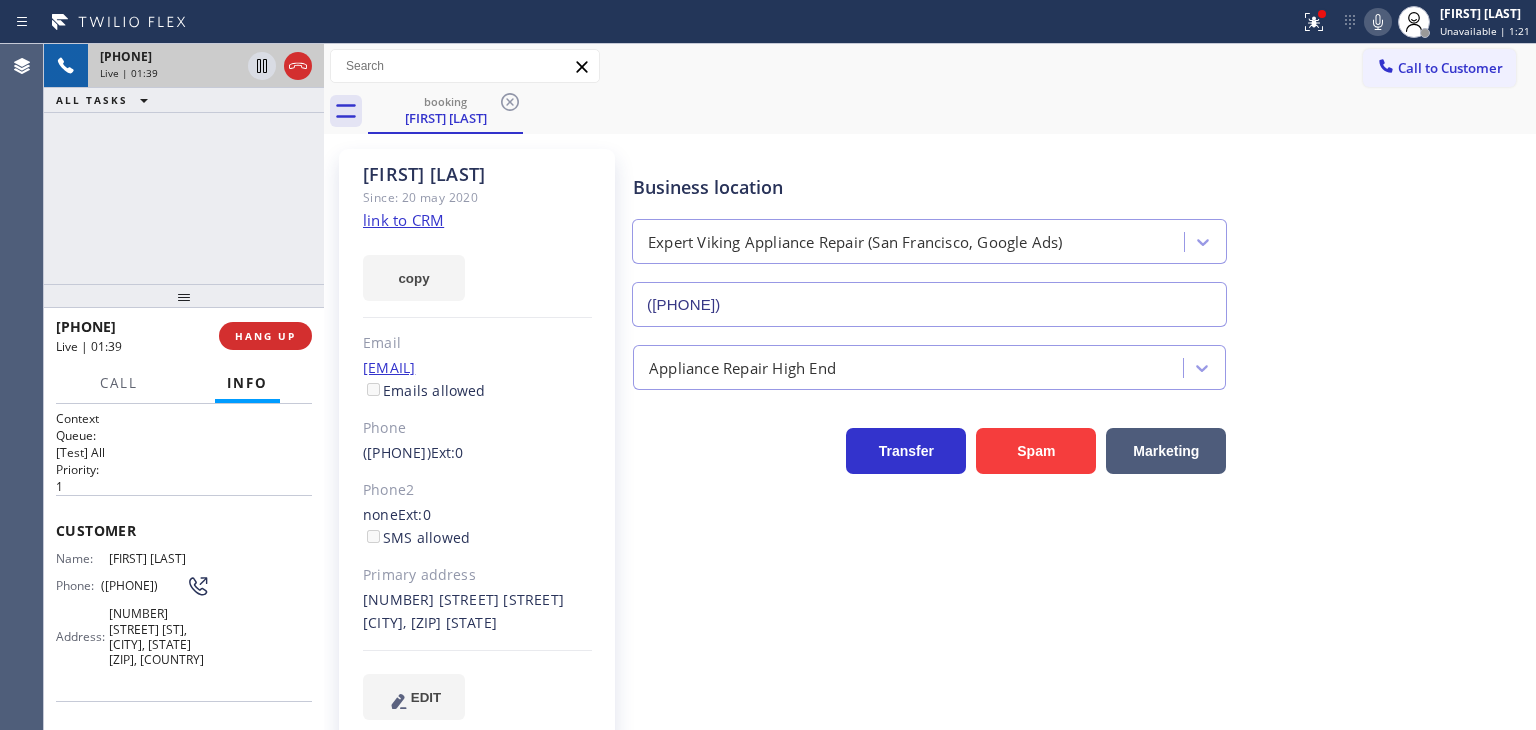click on "Call to Customer Outbound call Location Viking Repair  Service Your caller id phone number (323) 416-2342 Customer number Call Outbound call Technician Search Technician Your caller id phone number Your caller id phone number Call" at bounding box center [930, 66] 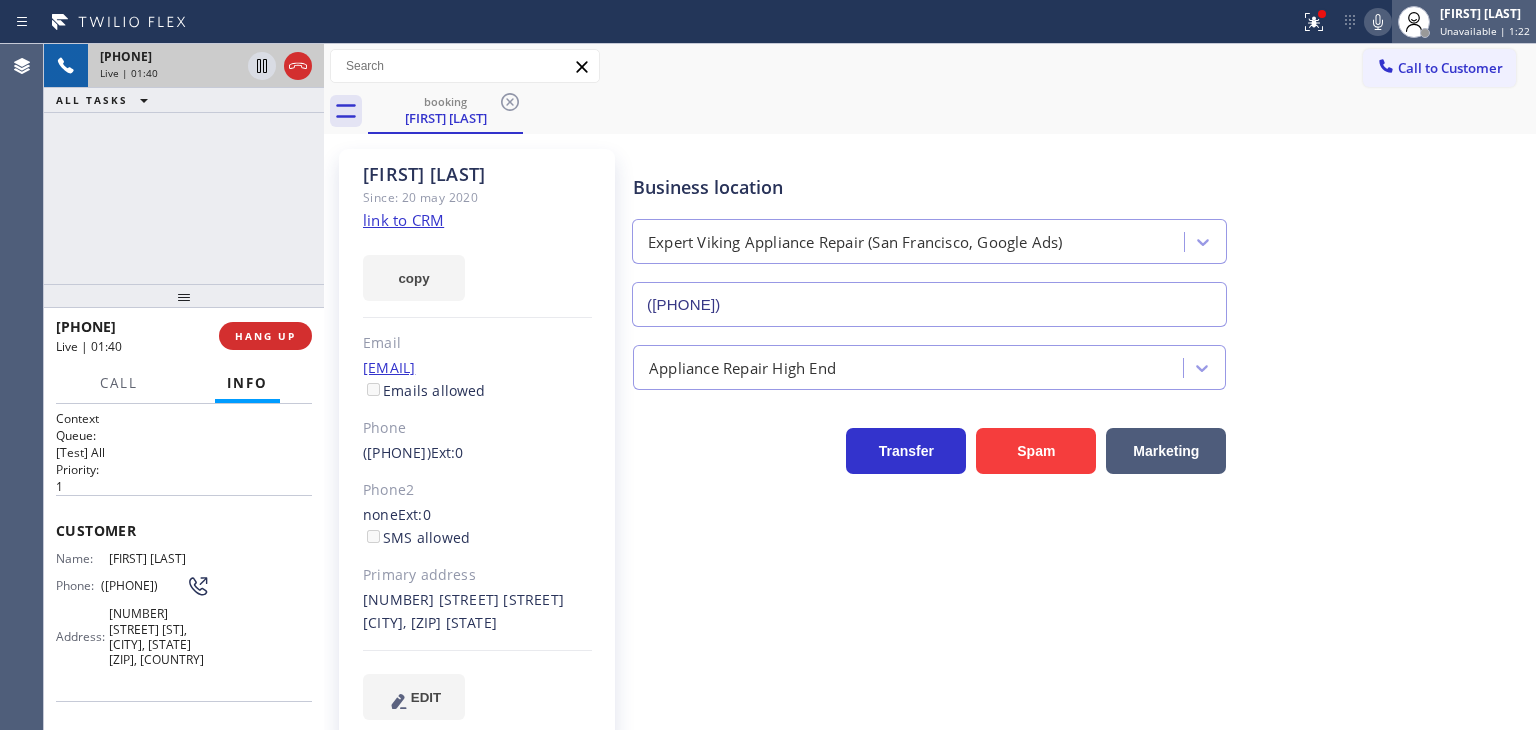 click on "Edel John Suson Unavailable | 1:22" at bounding box center [1486, 21] 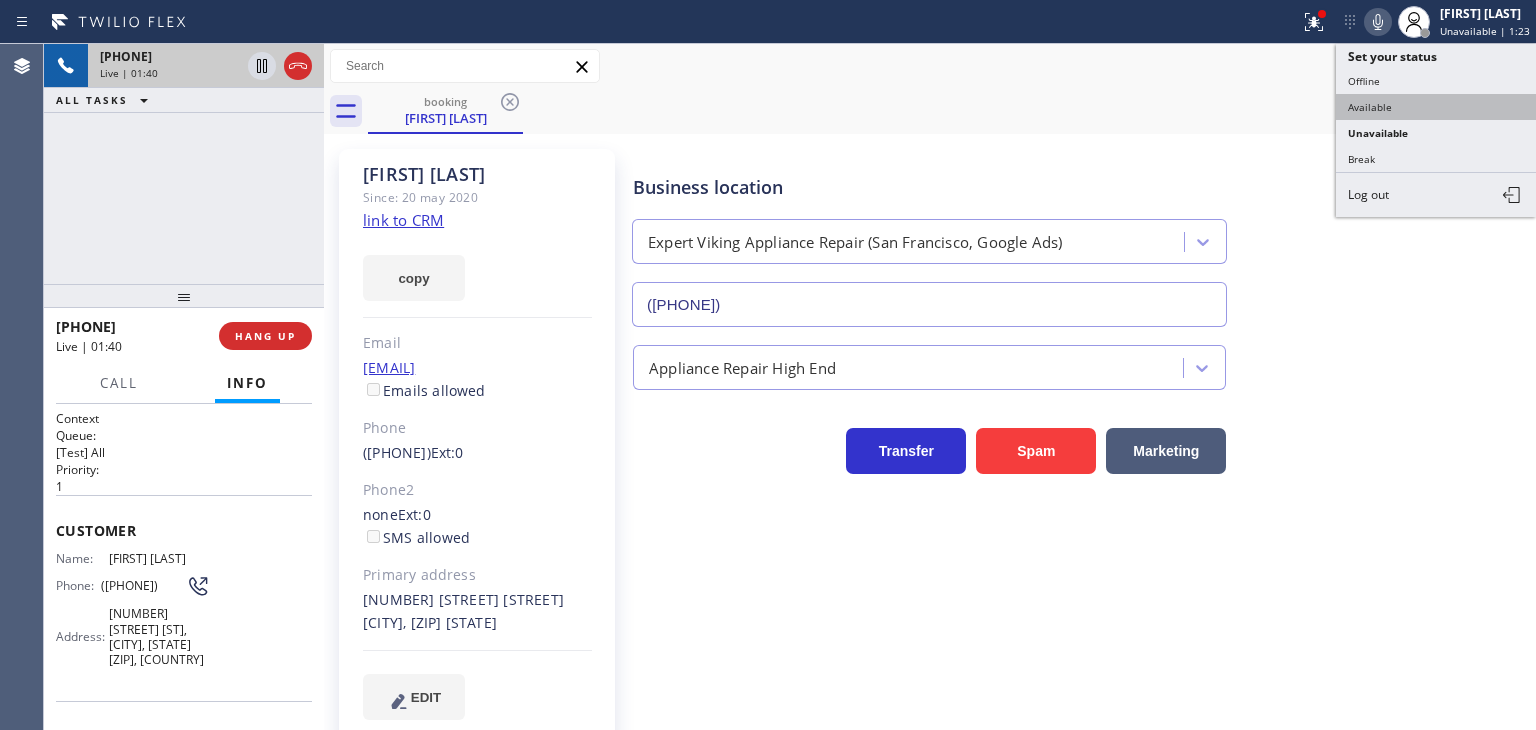 click on "Available" at bounding box center [1436, 107] 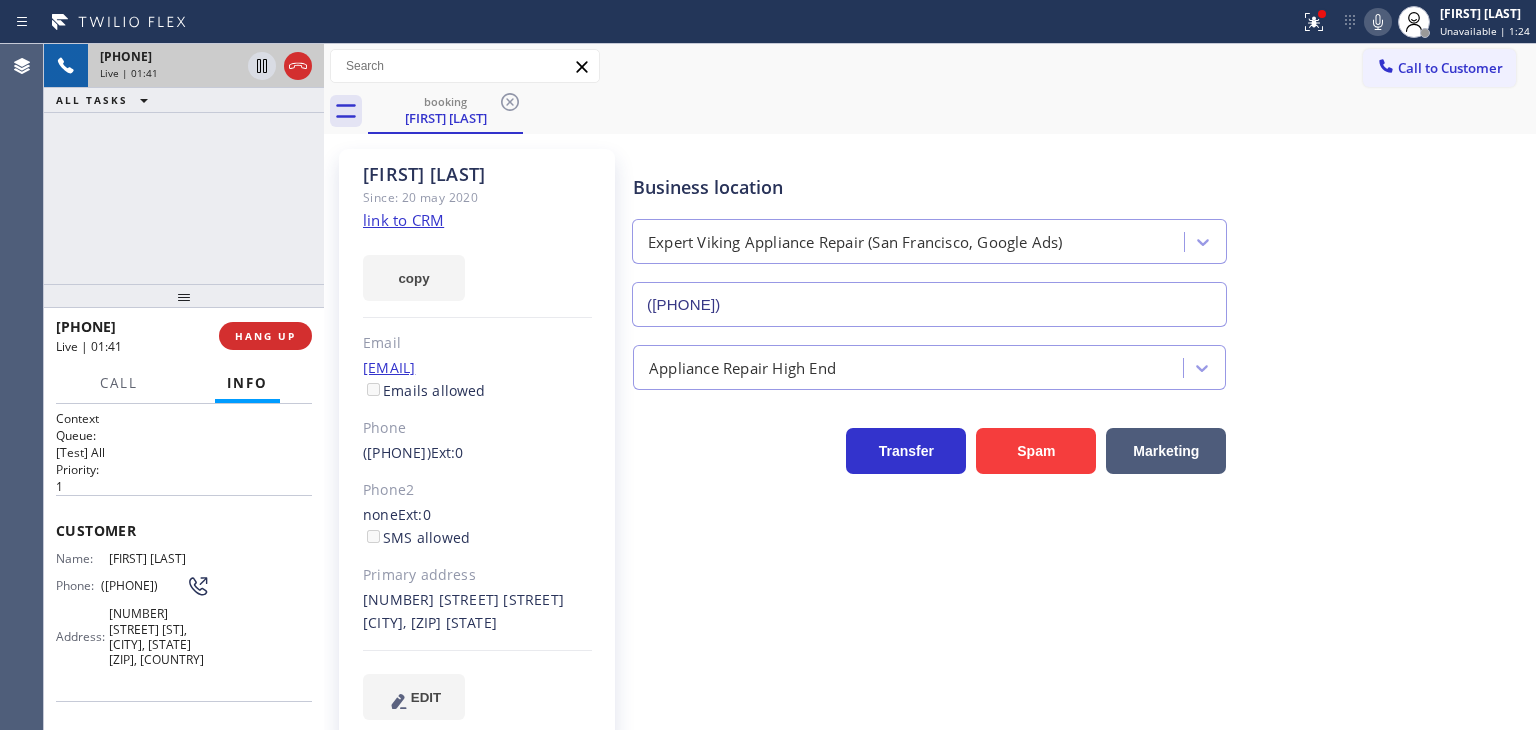 click 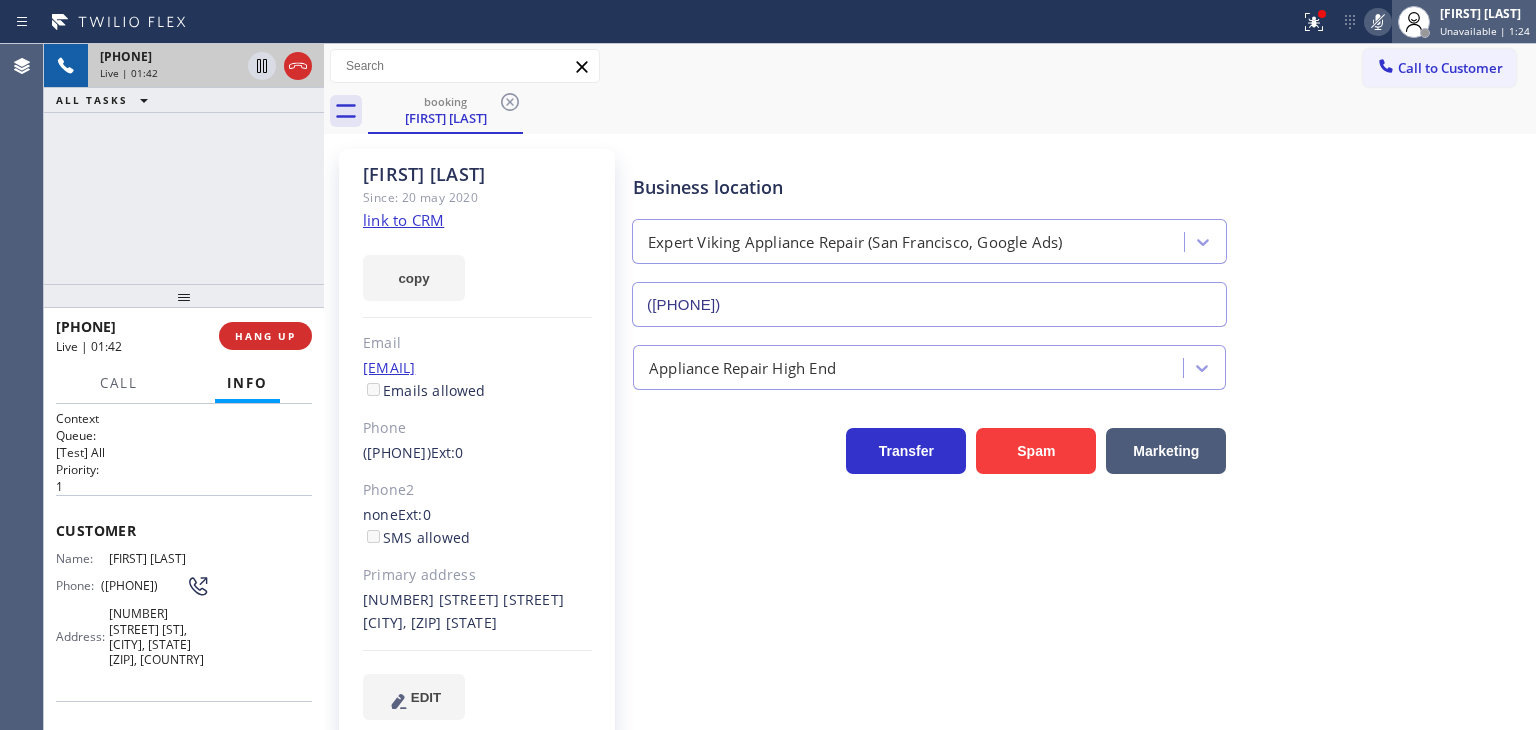click on "Unavailable | 1:24" at bounding box center (1485, 31) 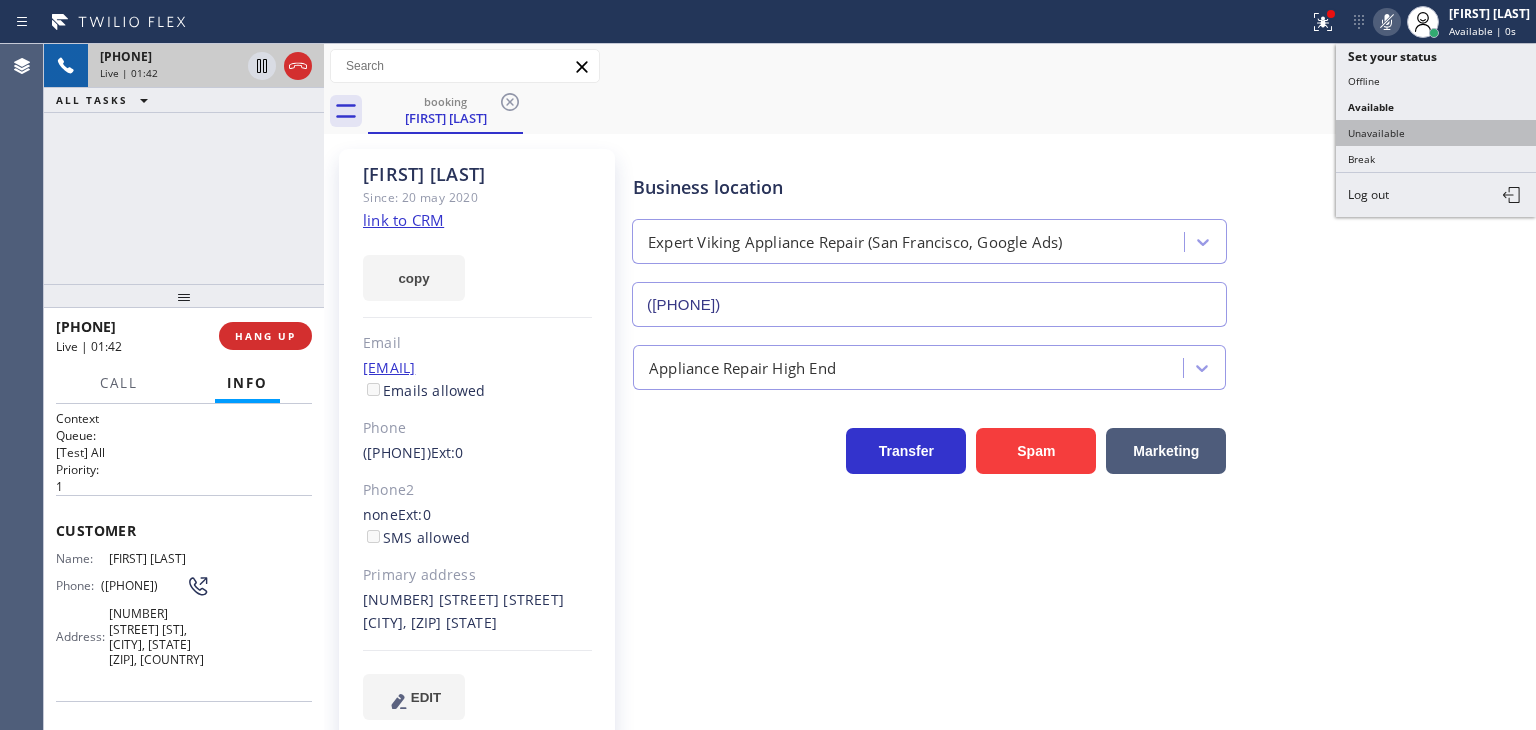 click on "Unavailable" at bounding box center [1436, 133] 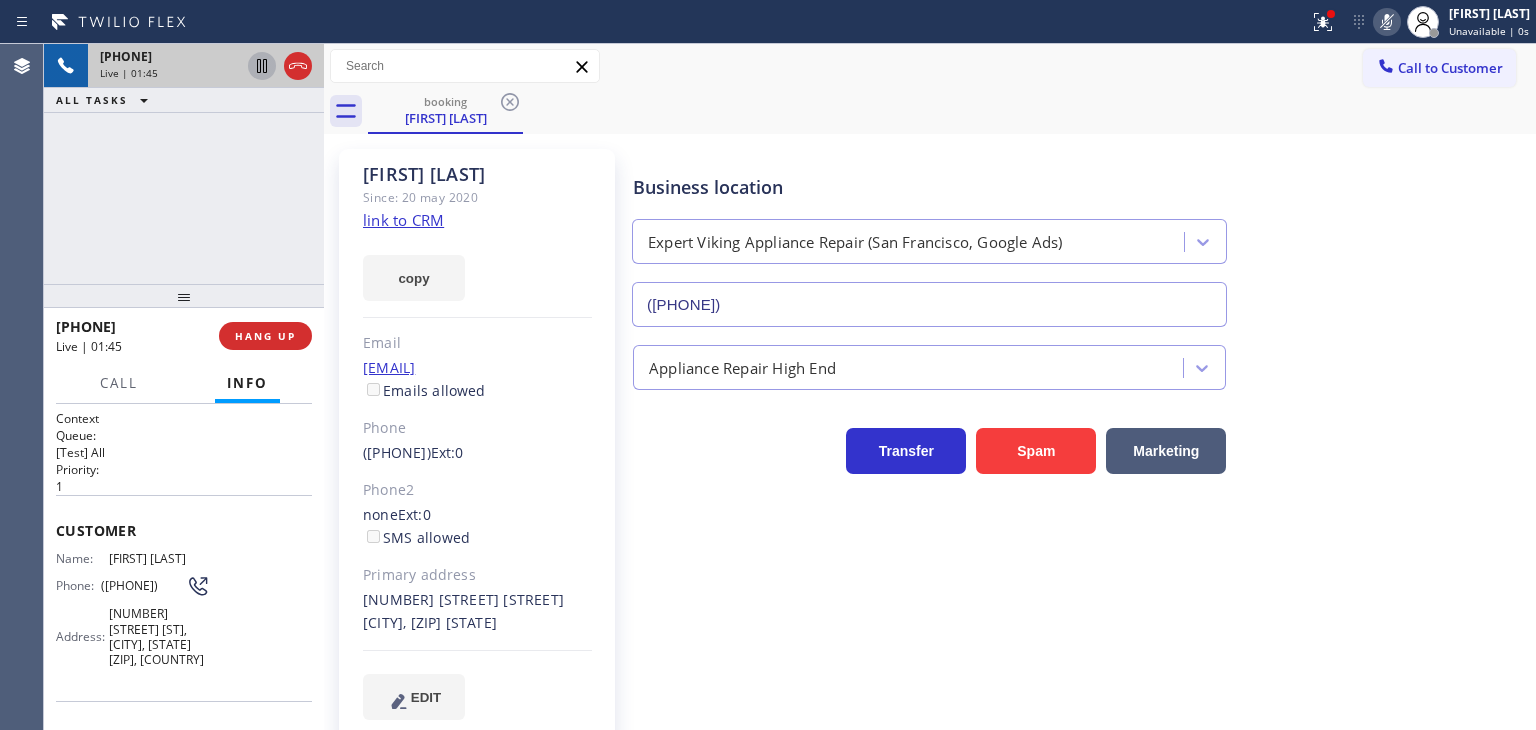 click 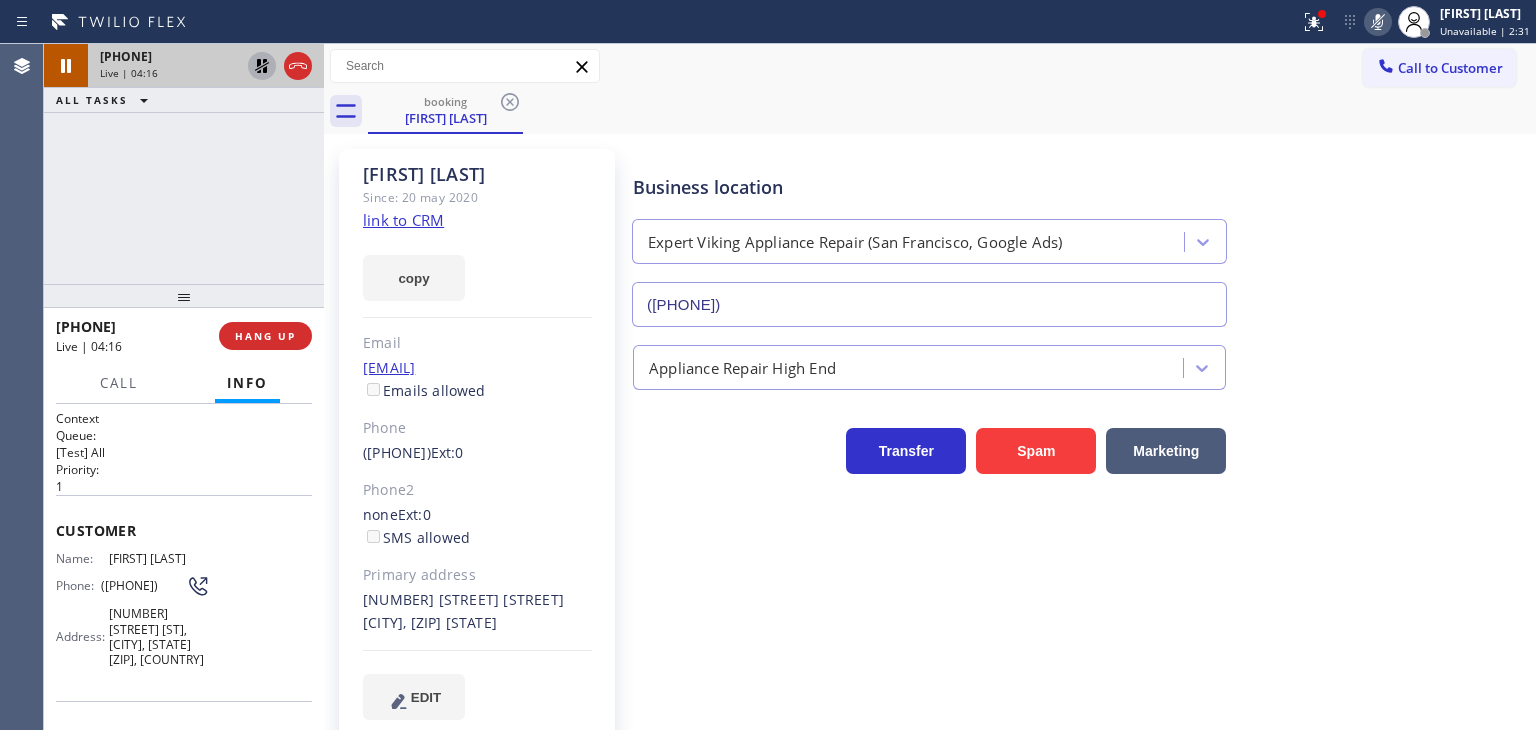 click 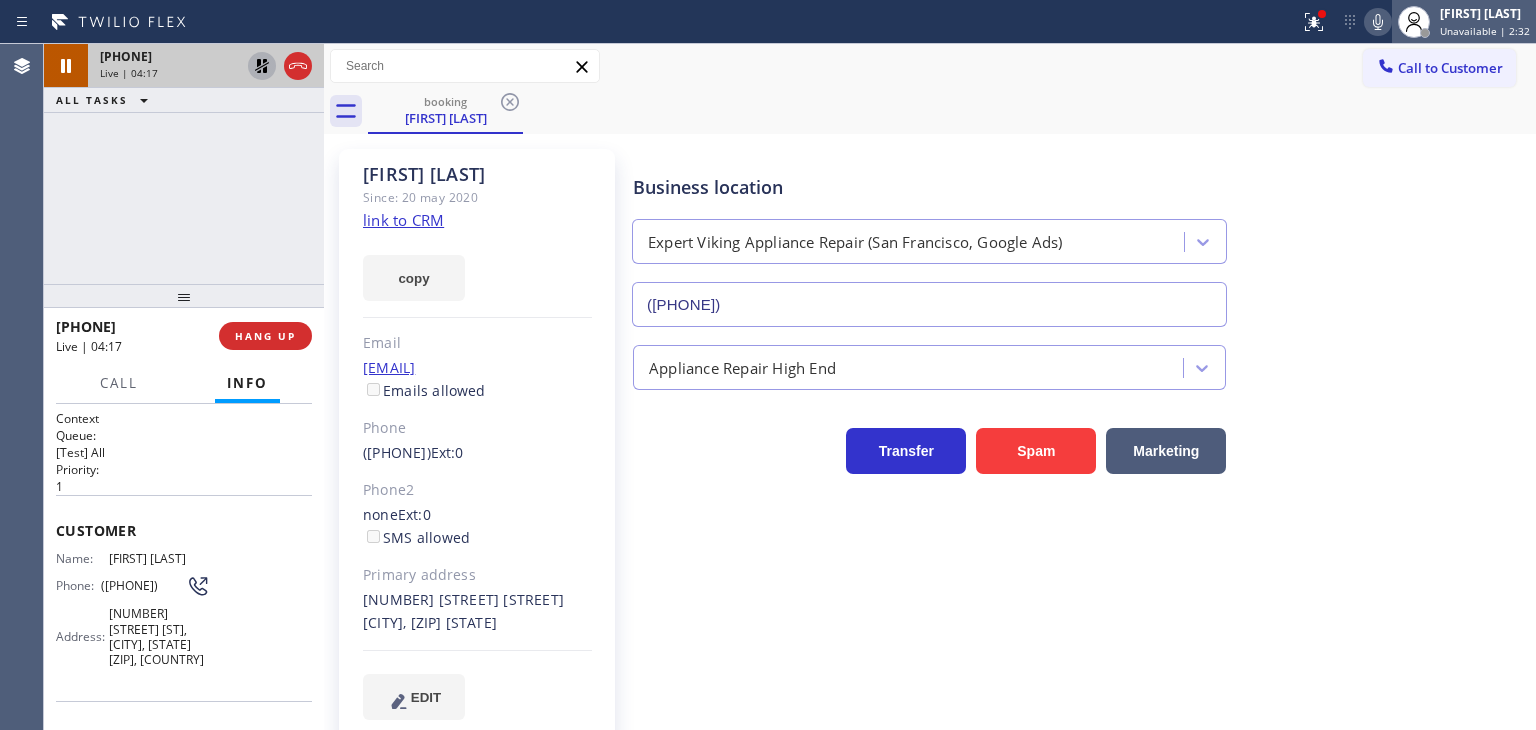 click on "Unavailable | 2:32" at bounding box center (1485, 31) 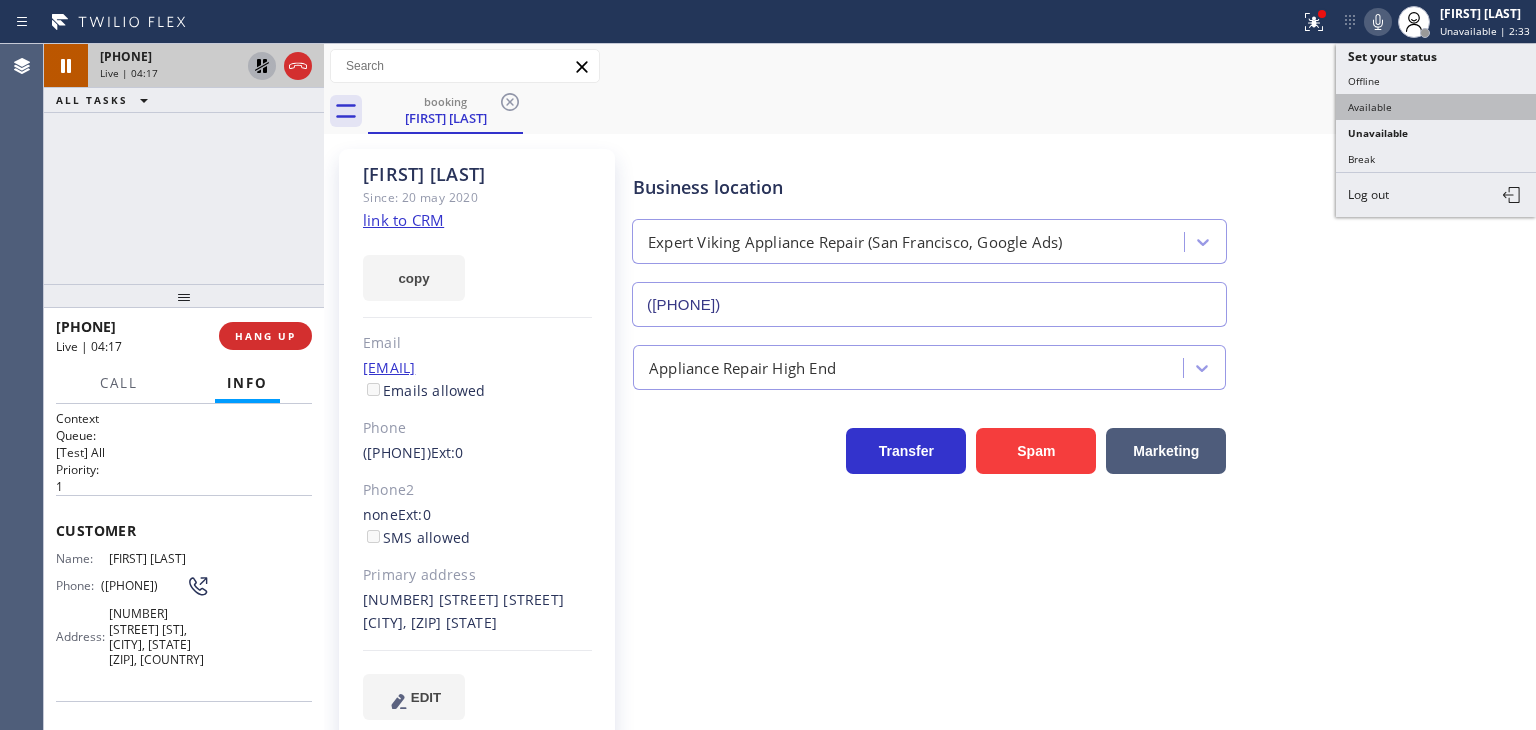 click on "Available" at bounding box center [1436, 107] 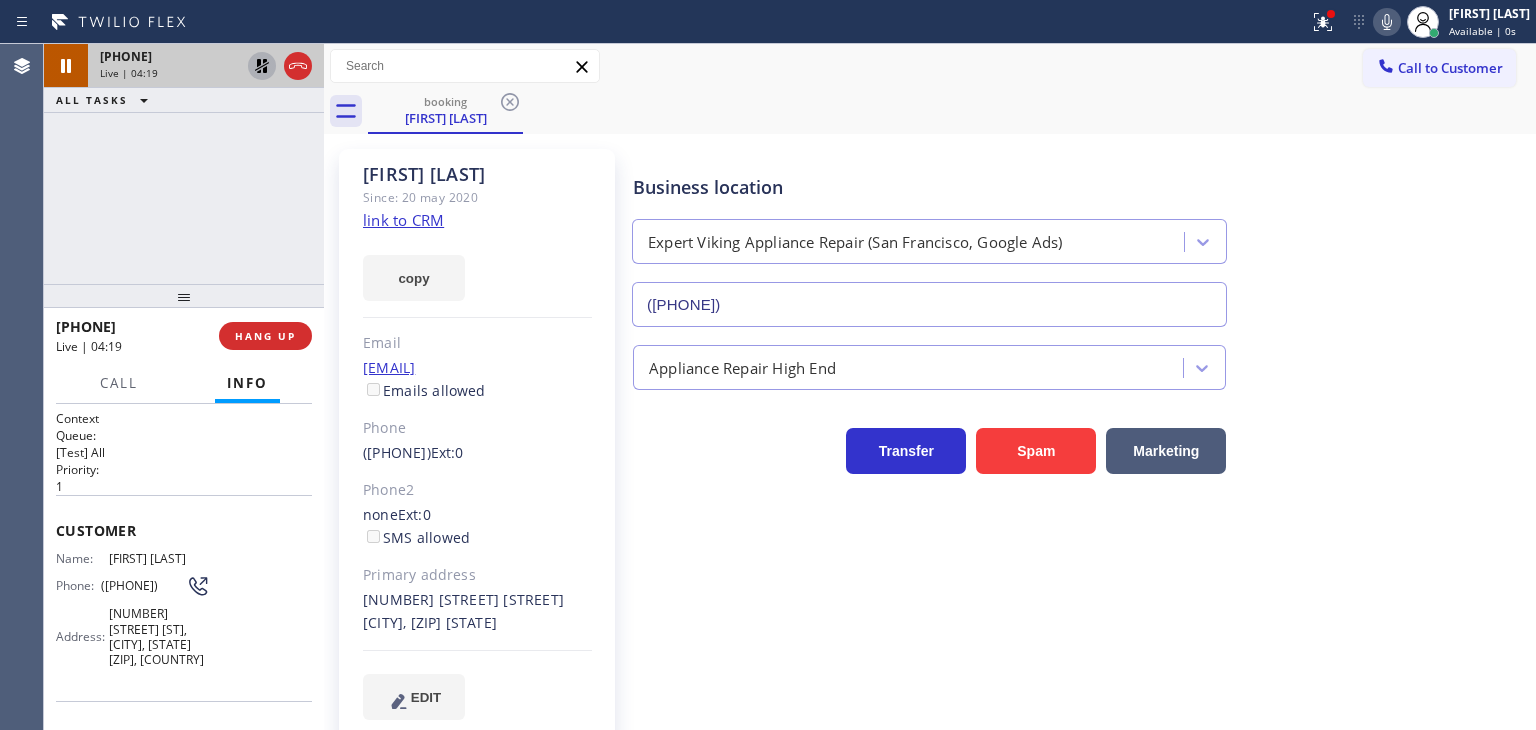 click 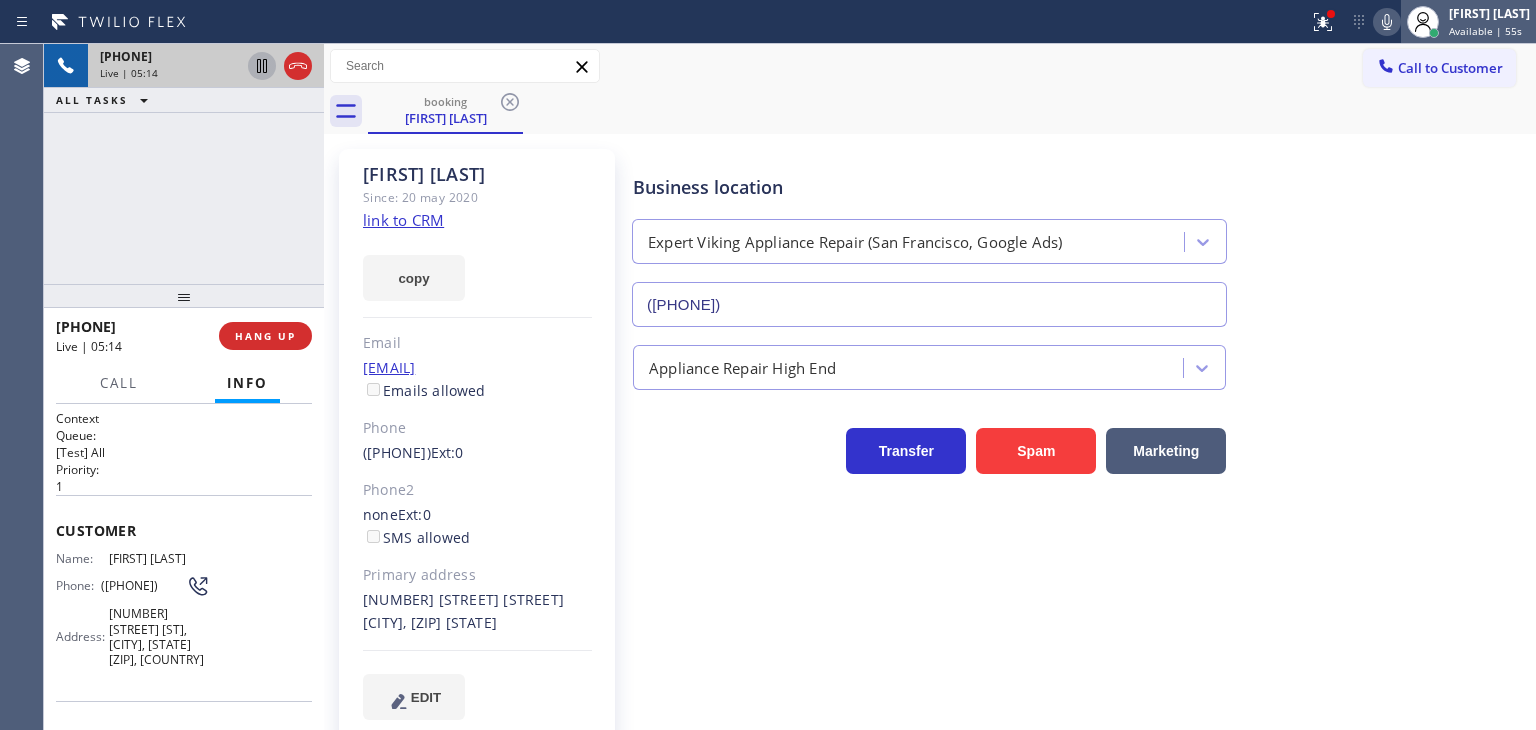 click on "Available | 55s" at bounding box center (1485, 31) 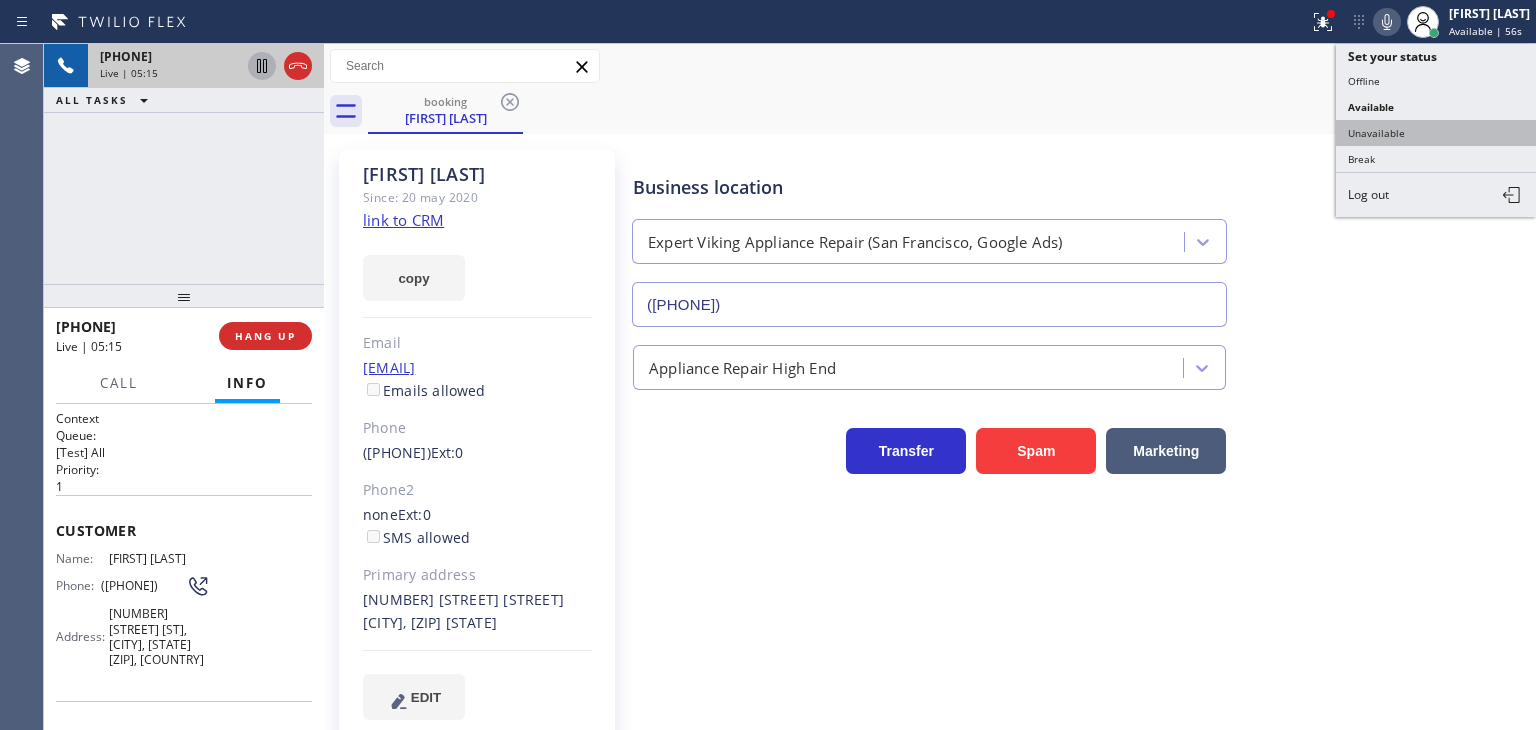 click on "Unavailable" at bounding box center (1436, 133) 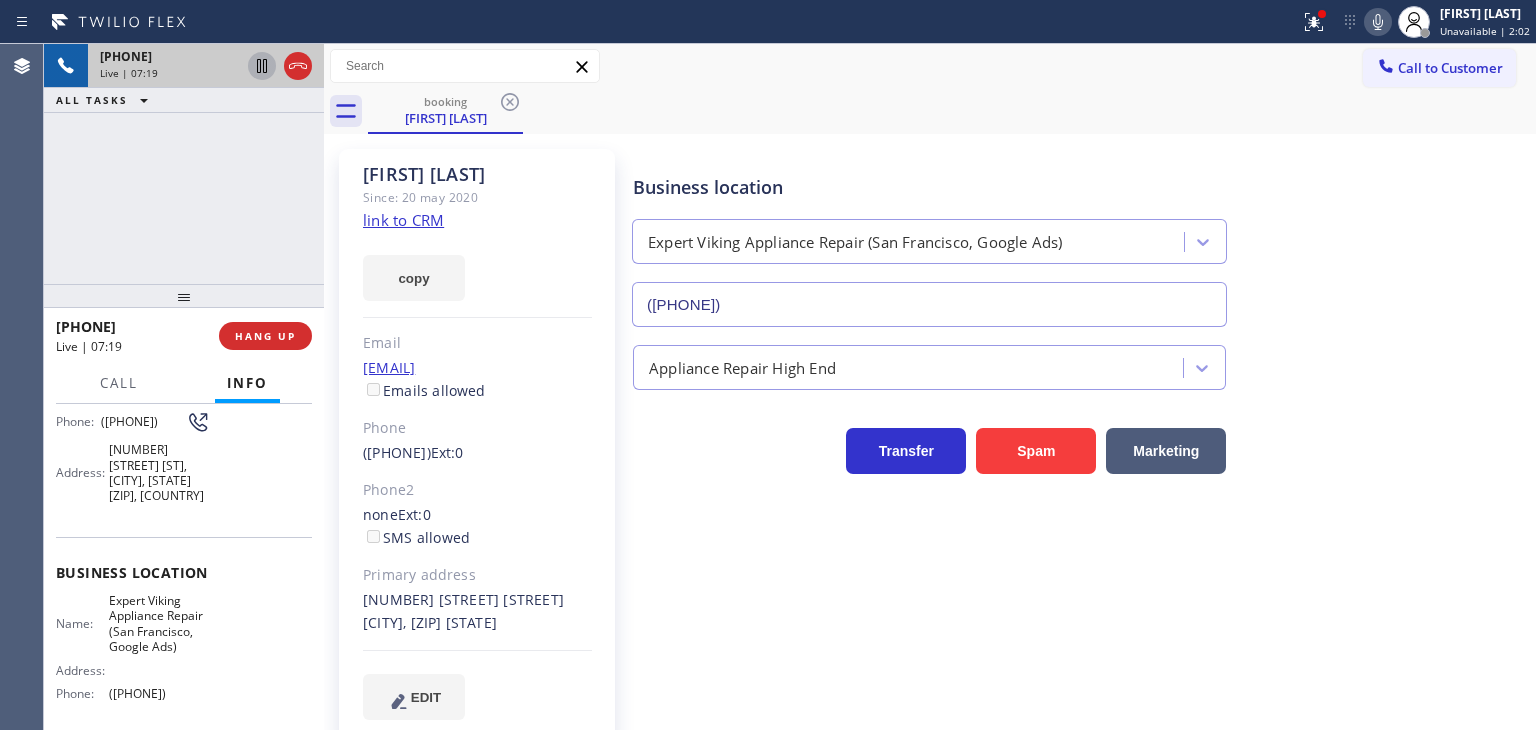 scroll, scrollTop: 200, scrollLeft: 0, axis: vertical 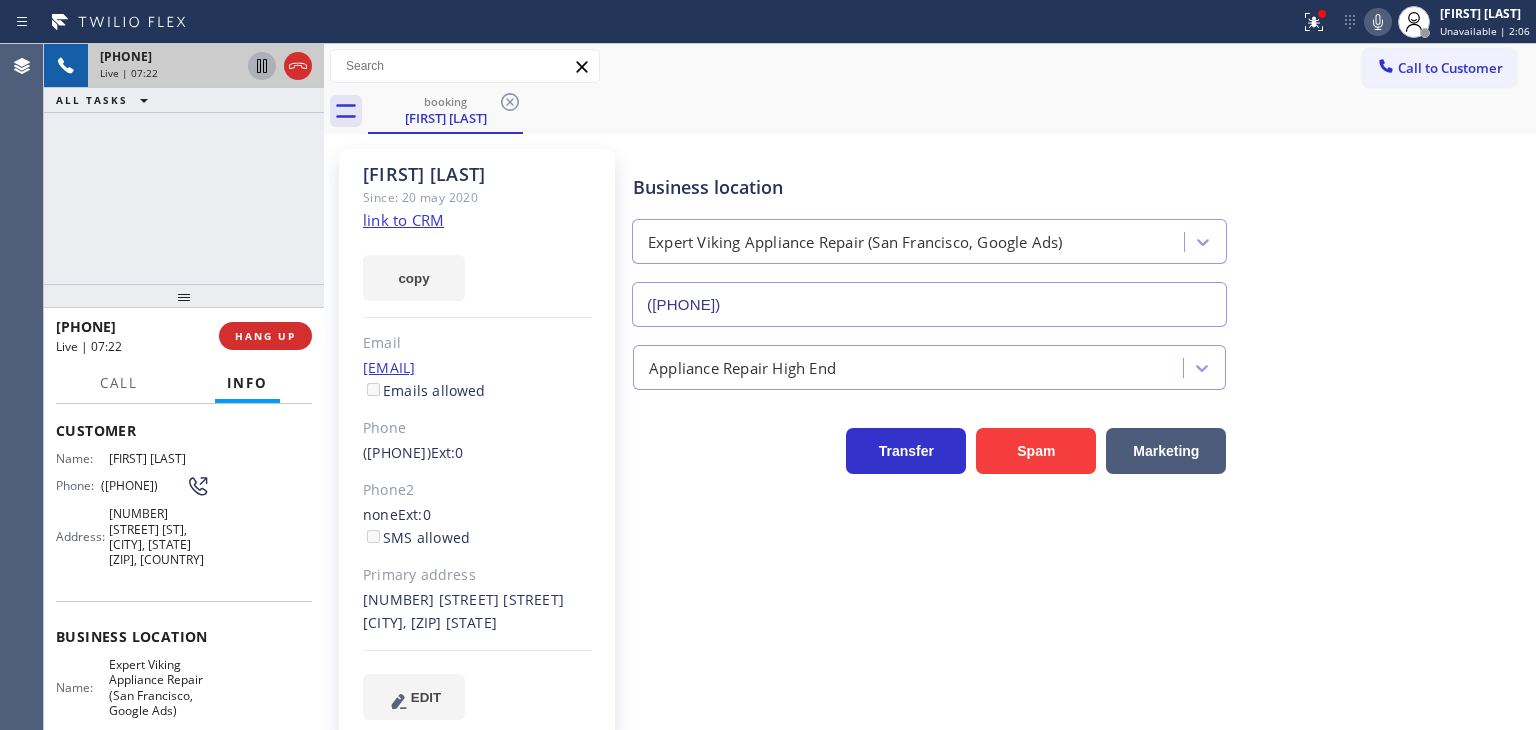 drag, startPoint x: 208, startPoint y: 637, endPoint x: 48, endPoint y: 450, distance: 246.1077 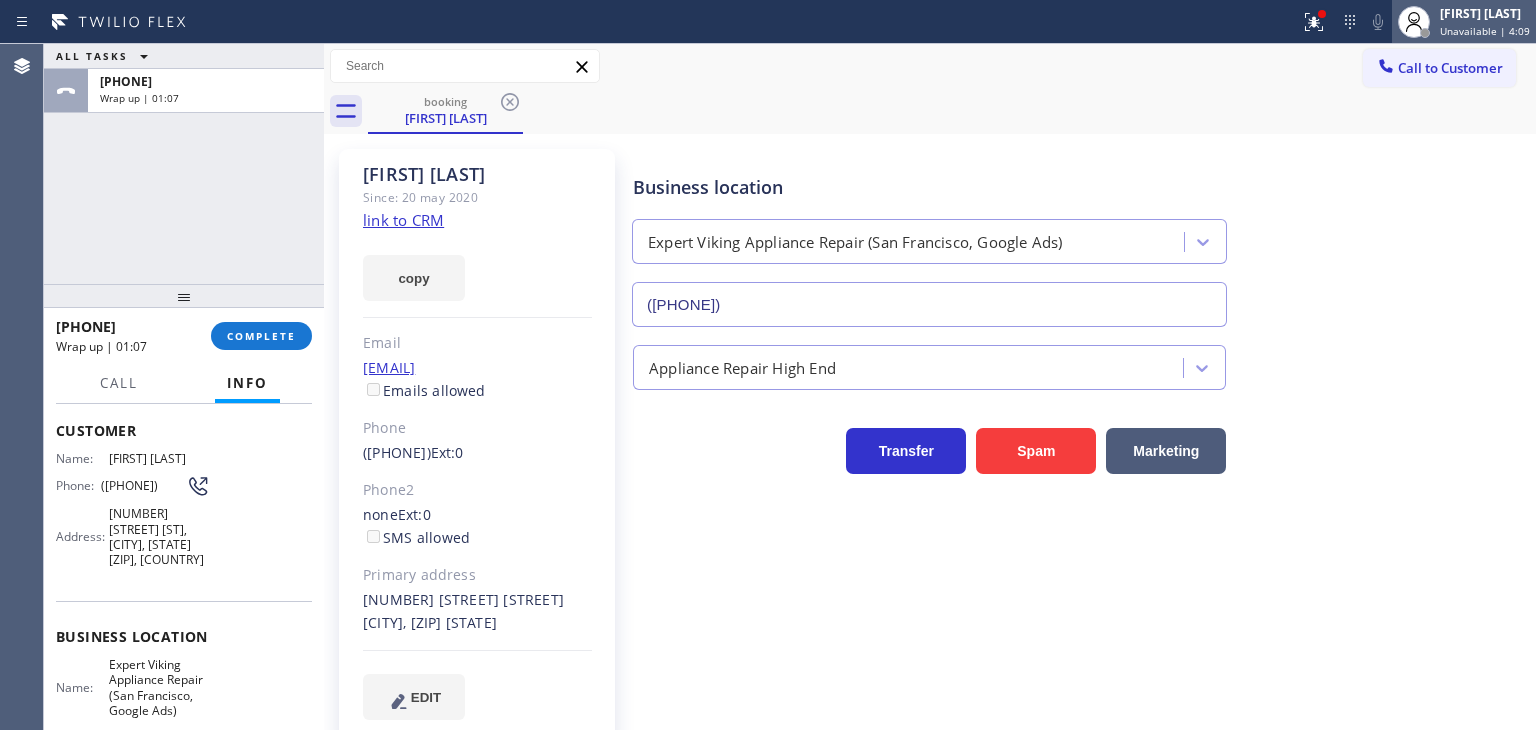 click on "Edel John Suson Unavailable | 4:09" at bounding box center (1486, 21) 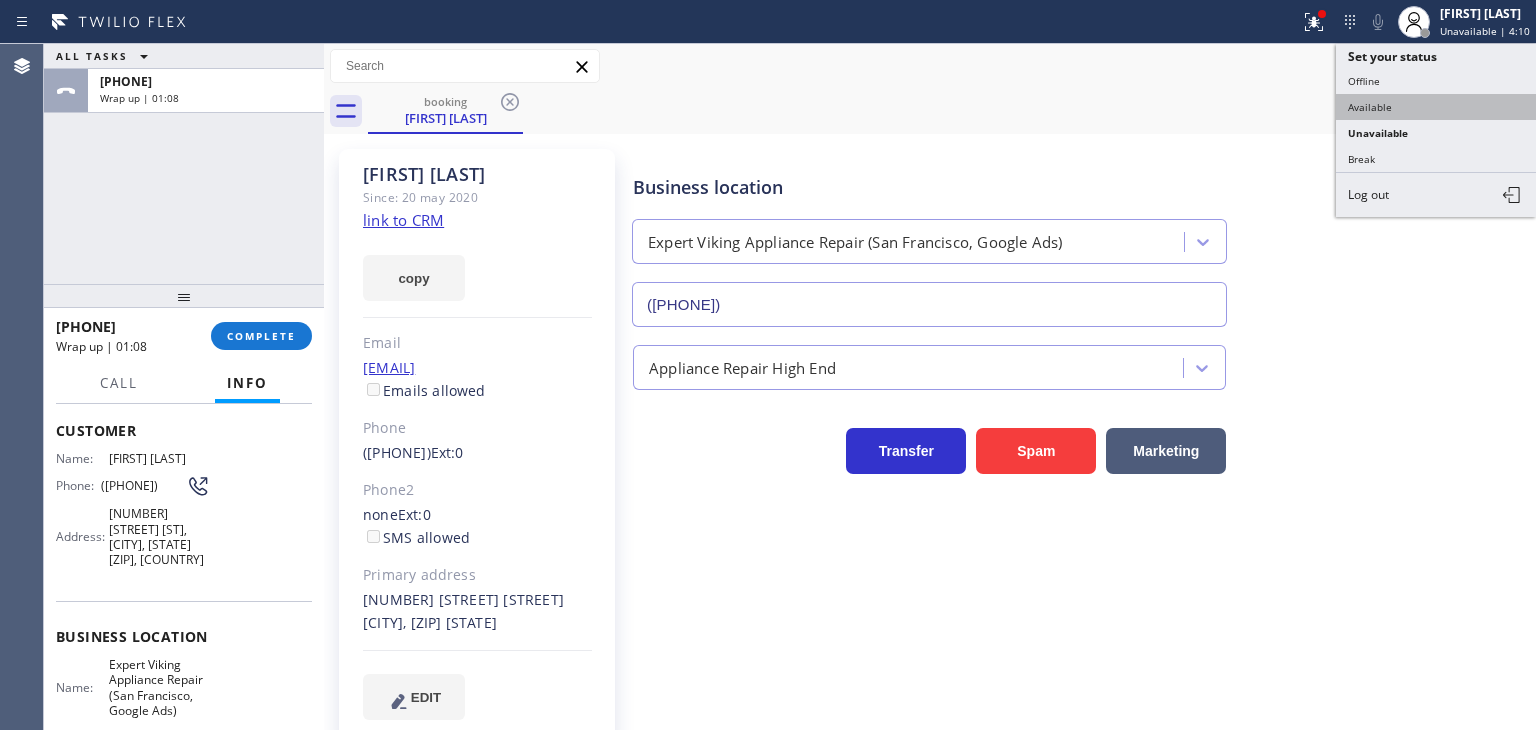 click on "Available" at bounding box center [1436, 107] 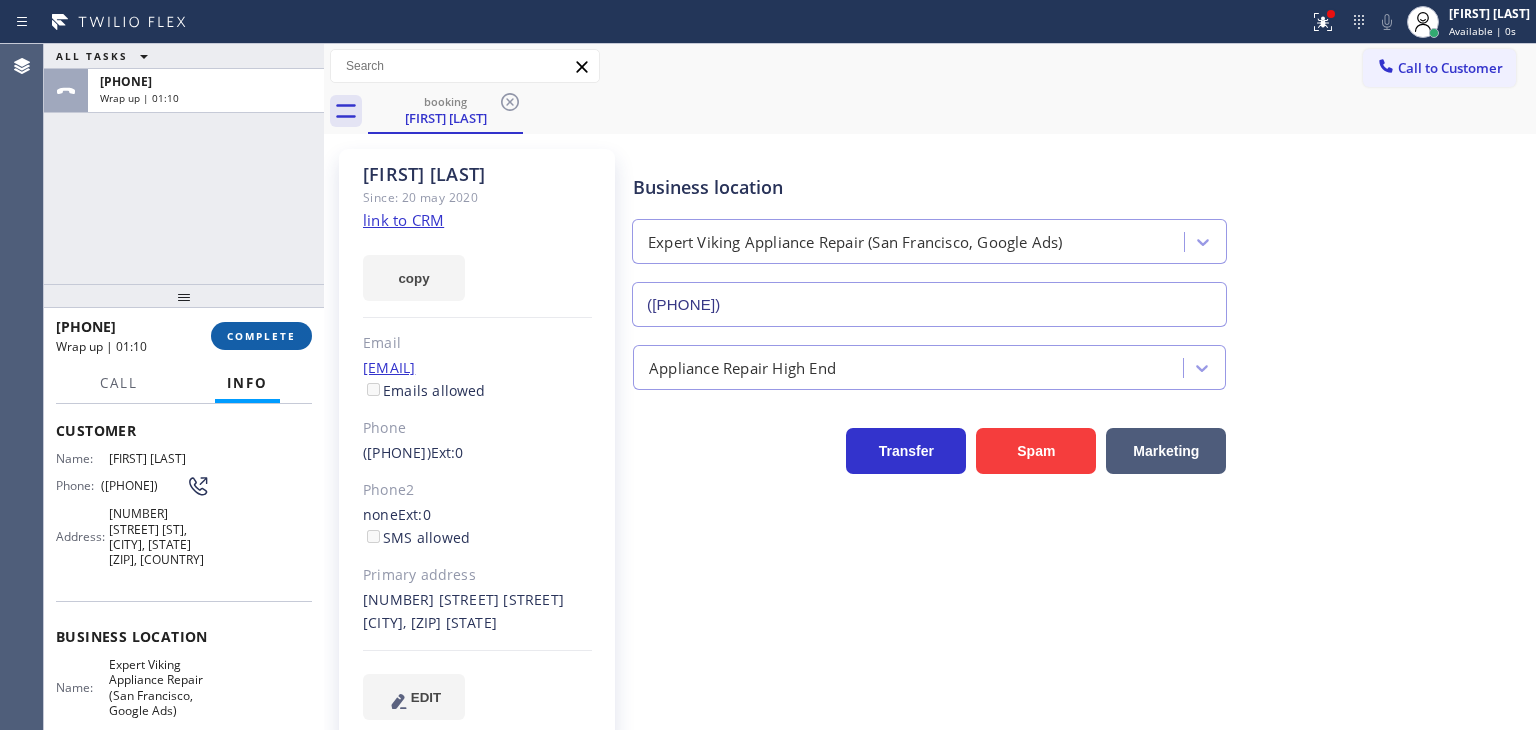 click on "COMPLETE" at bounding box center (261, 336) 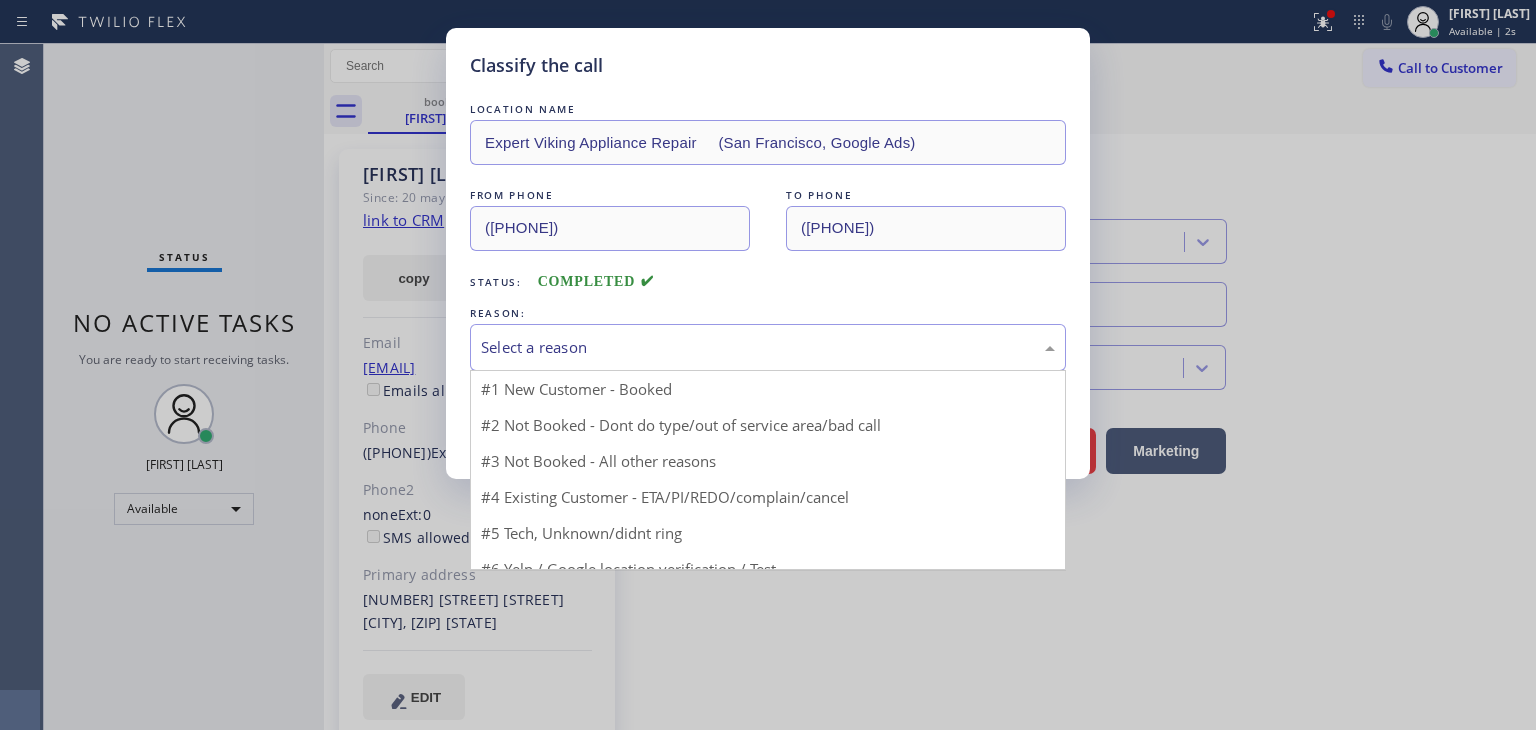 click on "Select a reason" at bounding box center (768, 347) 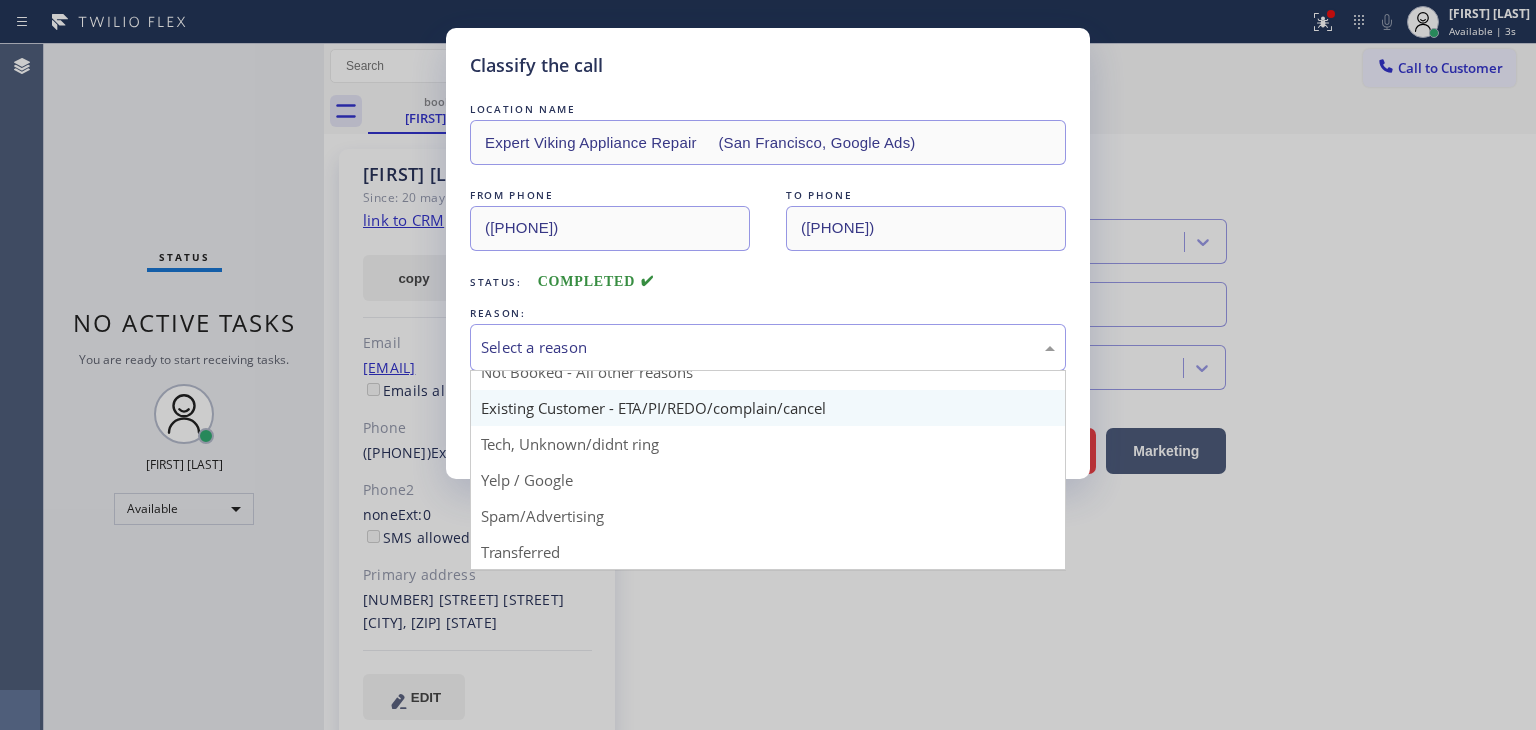 scroll, scrollTop: 17, scrollLeft: 0, axis: vertical 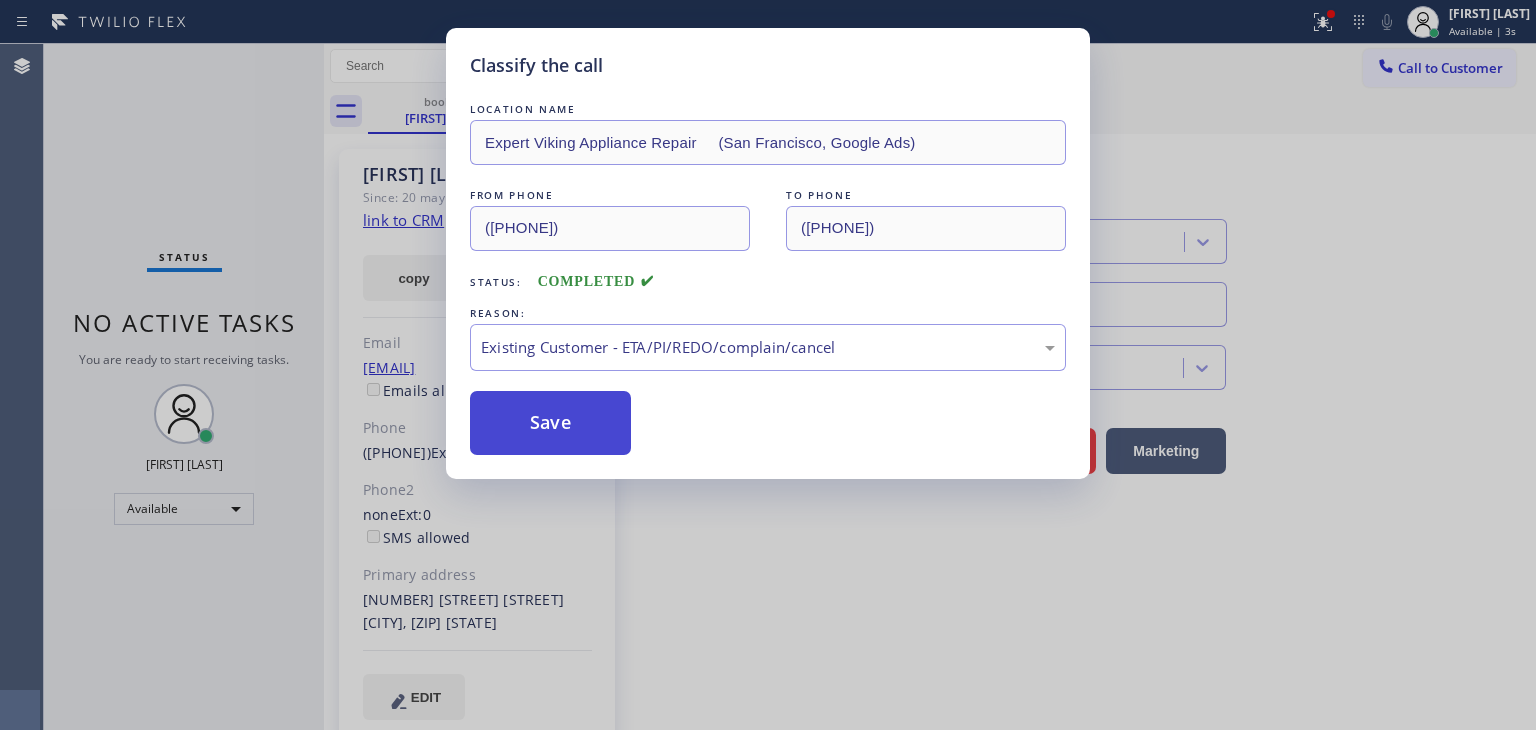 click on "Save" at bounding box center [550, 423] 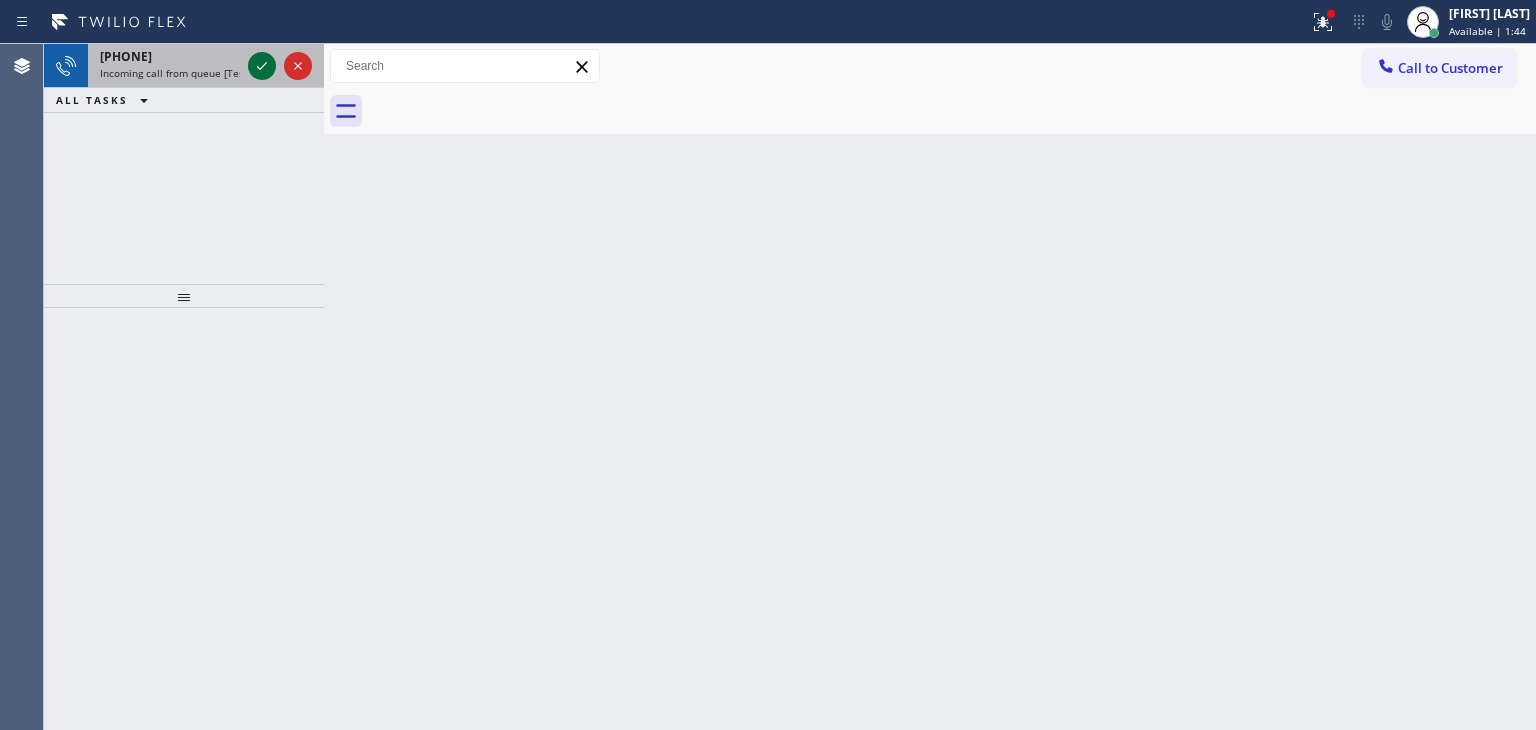 click 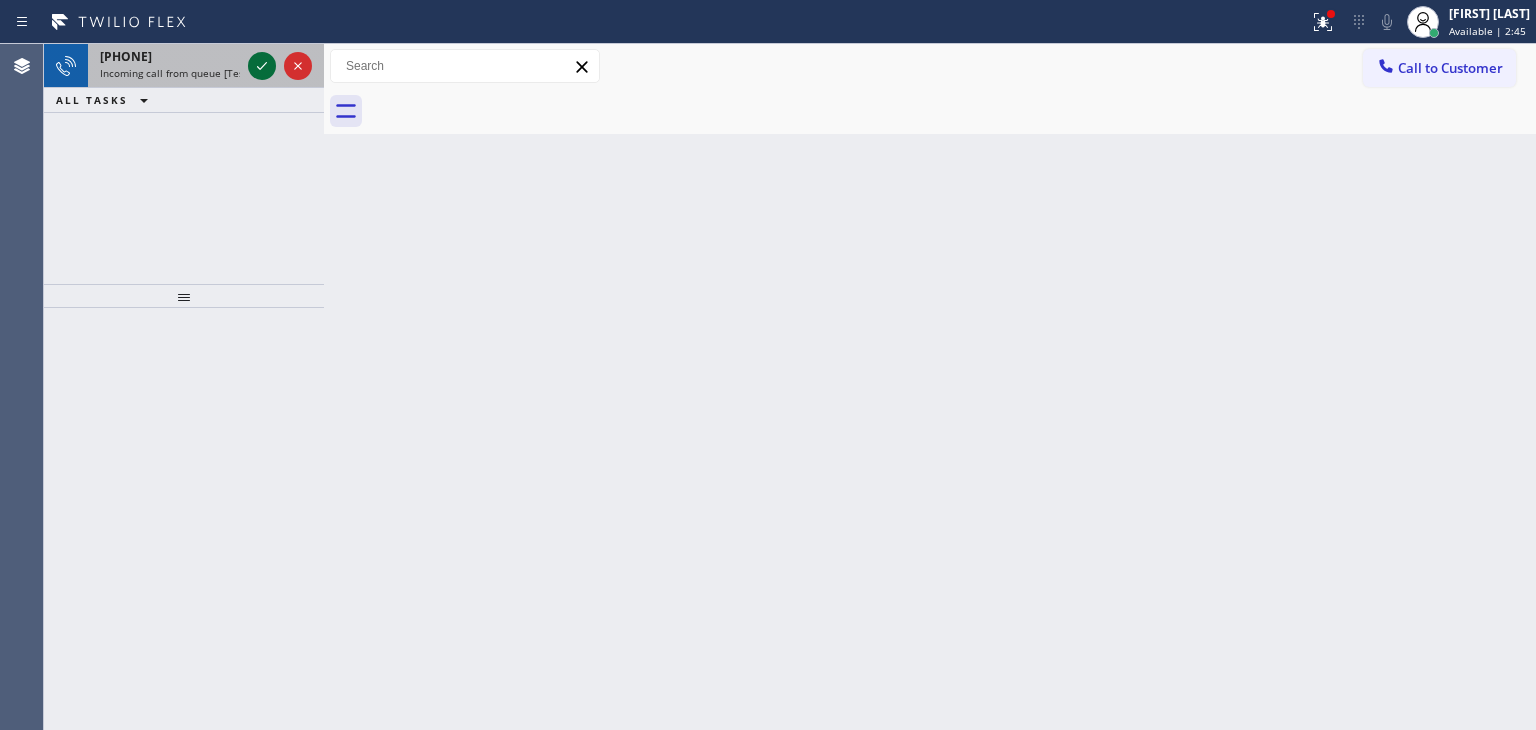 click 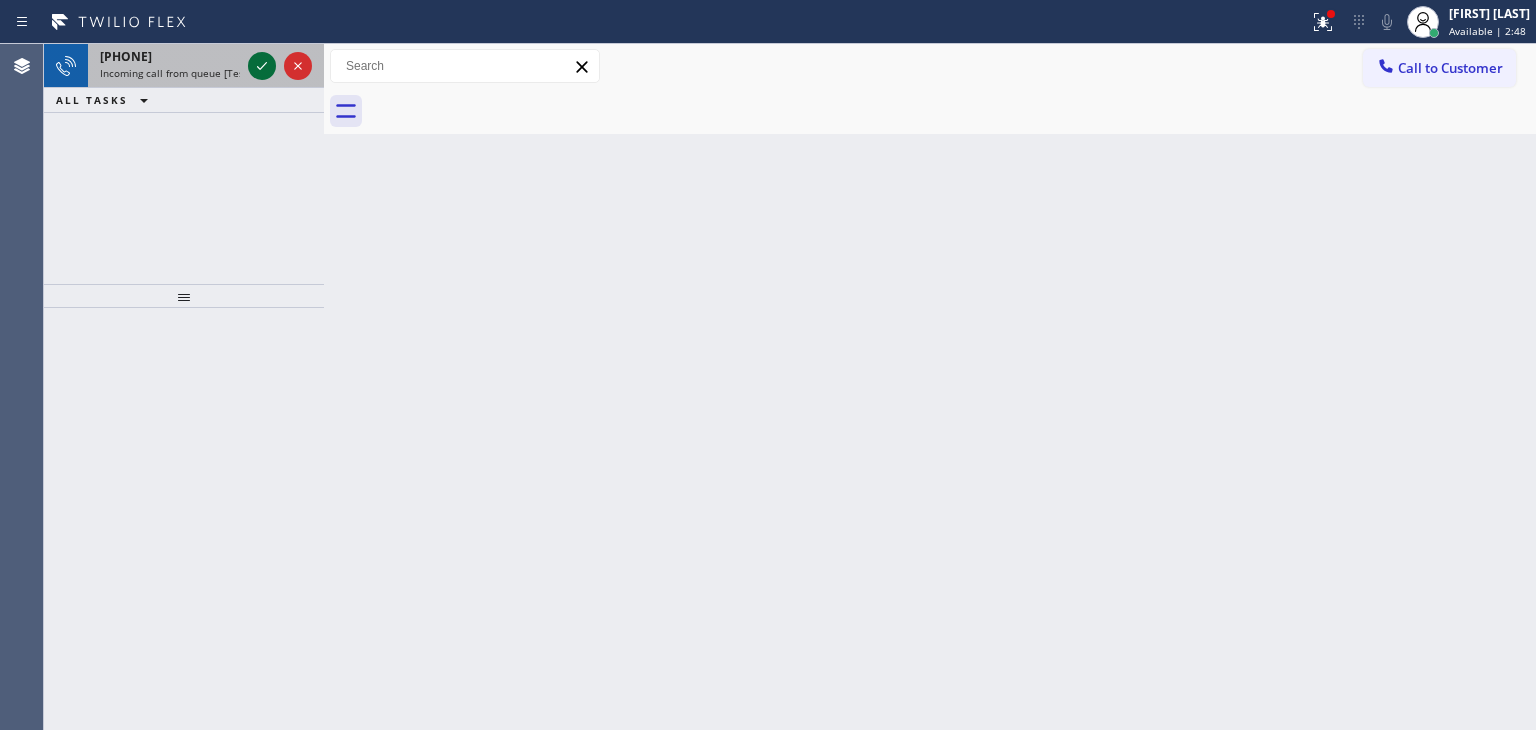 click 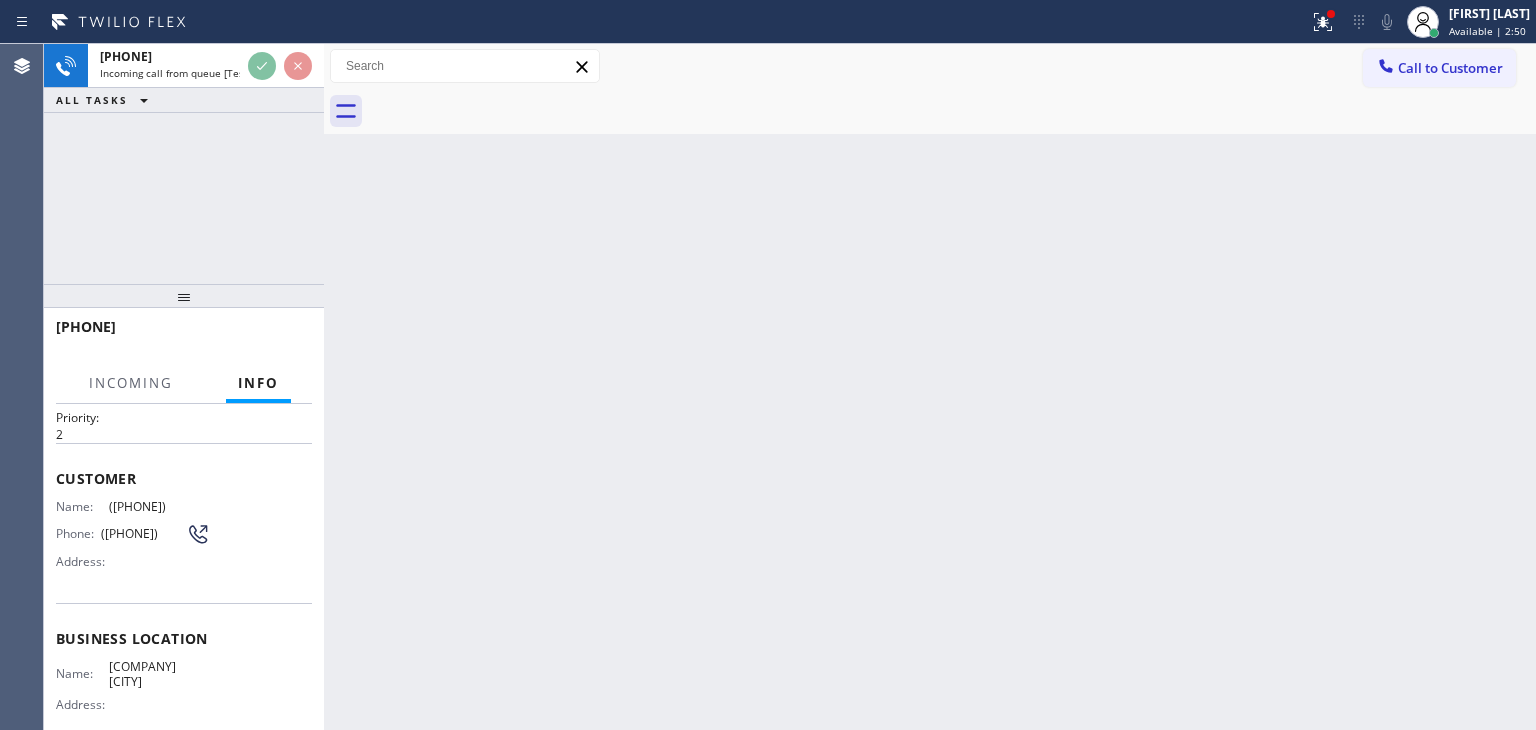 scroll, scrollTop: 100, scrollLeft: 0, axis: vertical 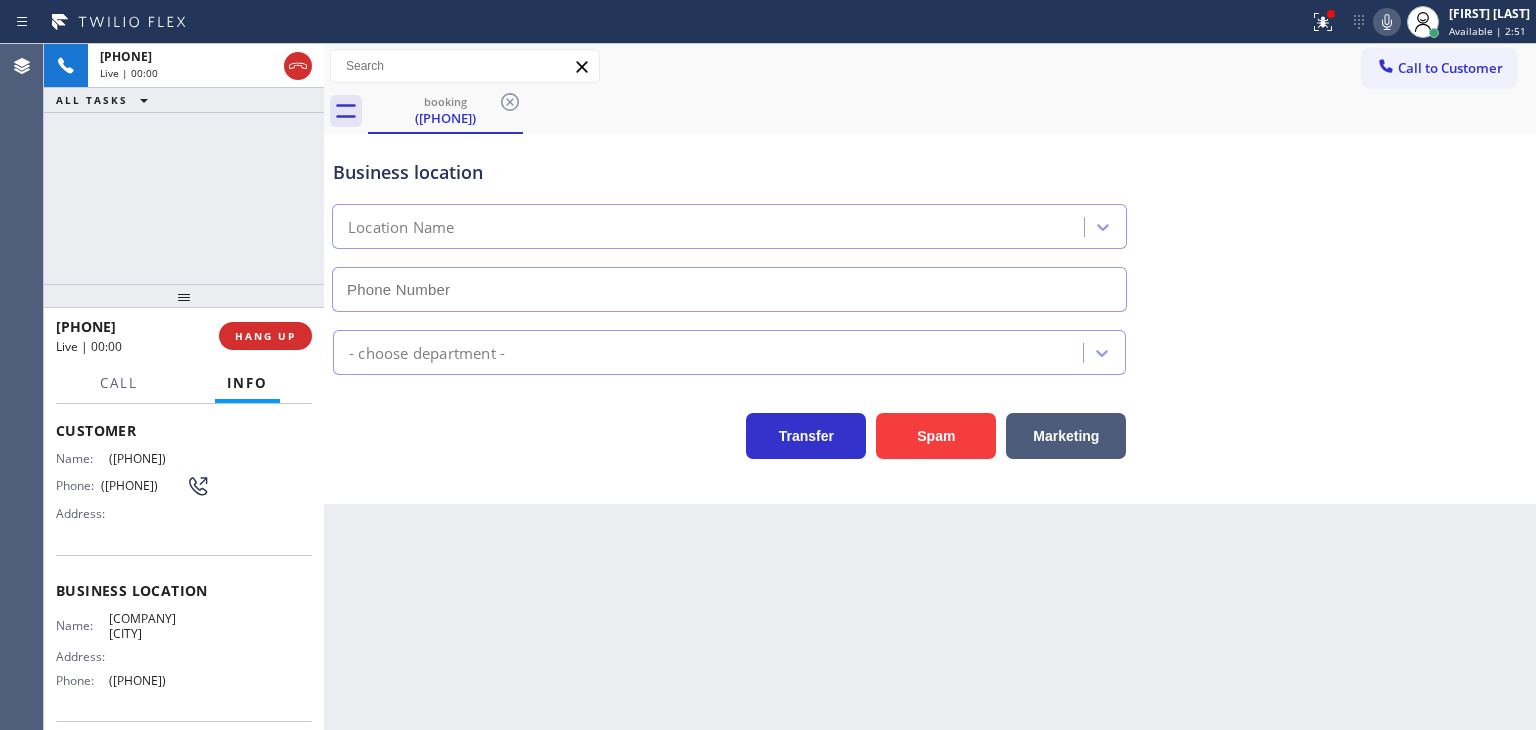 type on "([PHONE])" 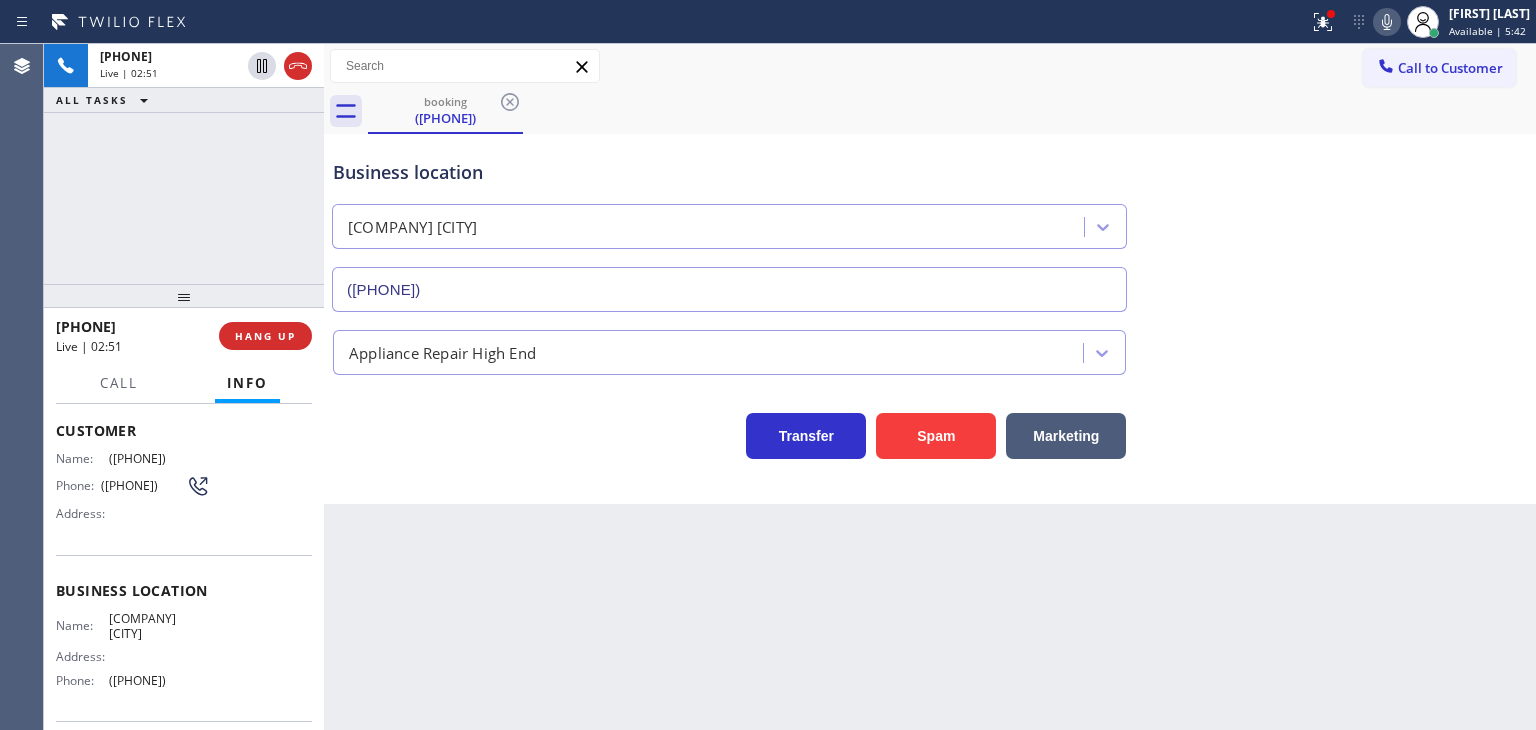 drag, startPoint x: 181, startPoint y: 325, endPoint x: 70, endPoint y: 331, distance: 111.16204 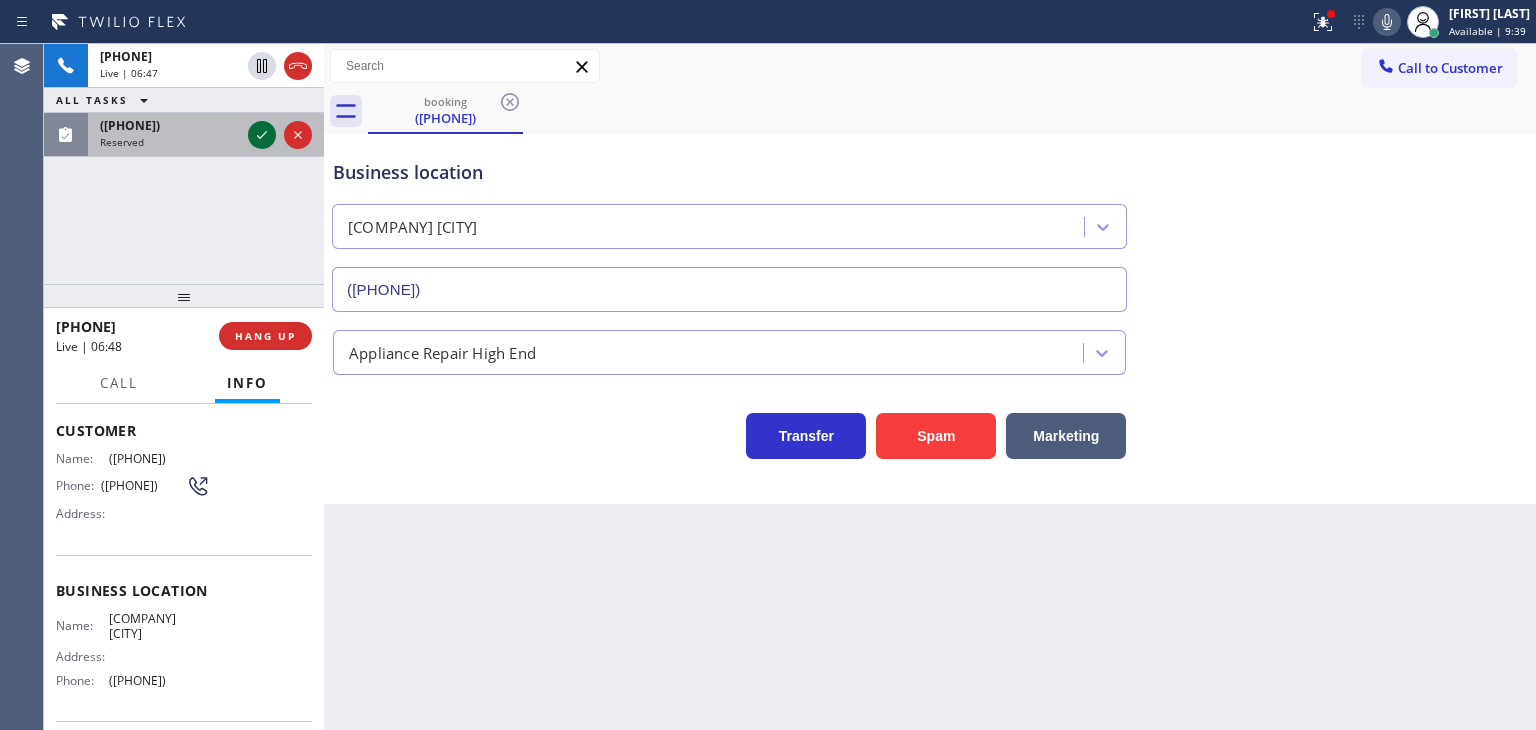 click 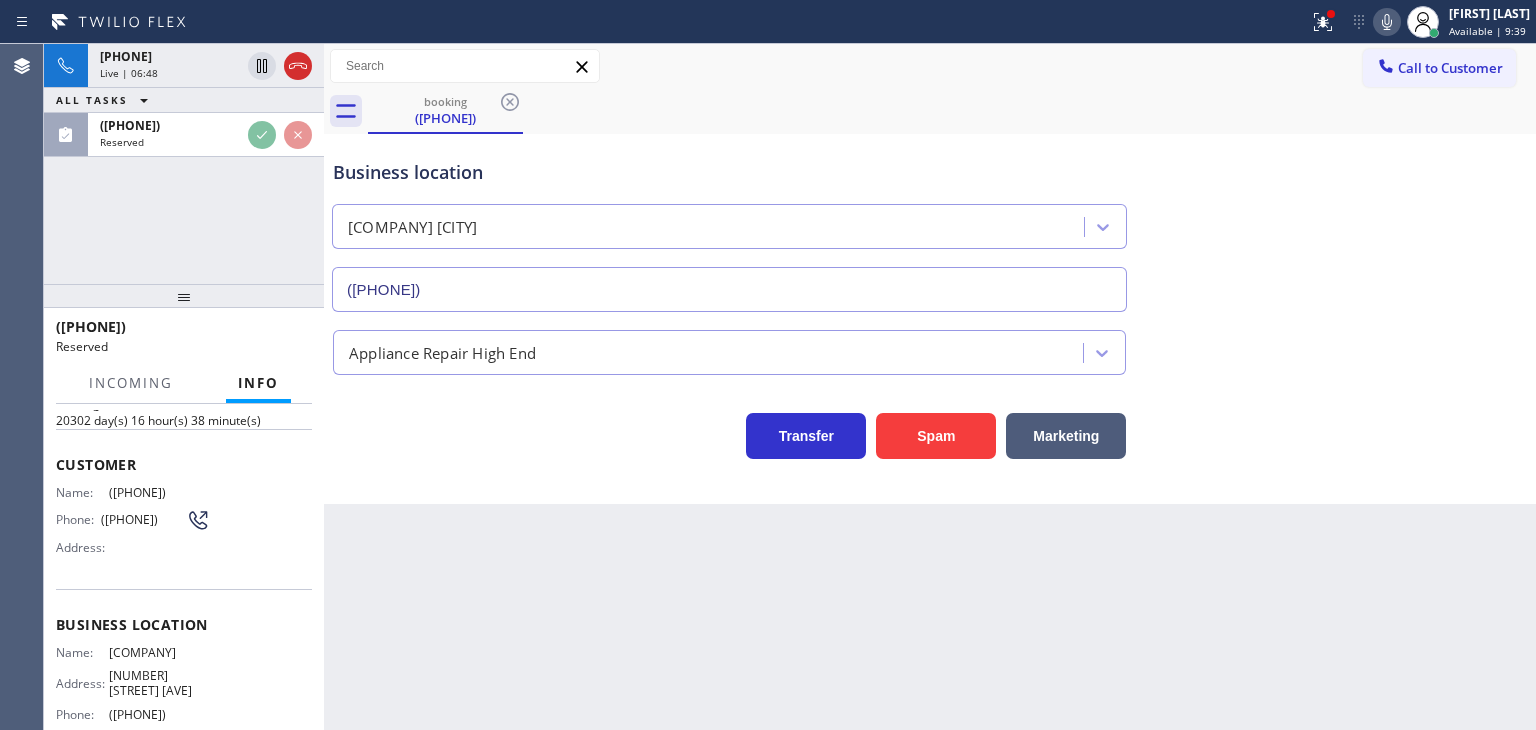 scroll, scrollTop: 132, scrollLeft: 0, axis: vertical 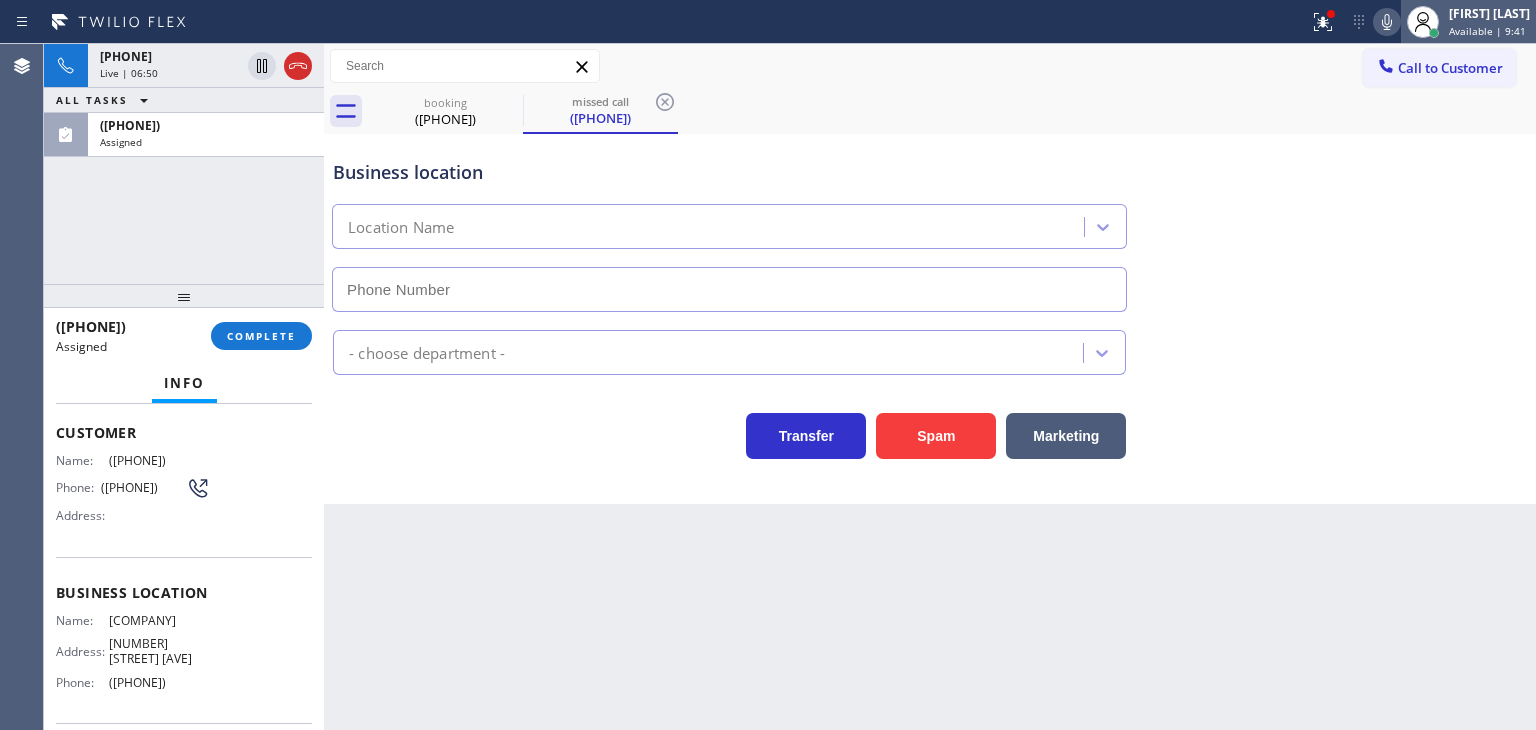 click on "[FIRST] [LAST]" at bounding box center [1489, 13] 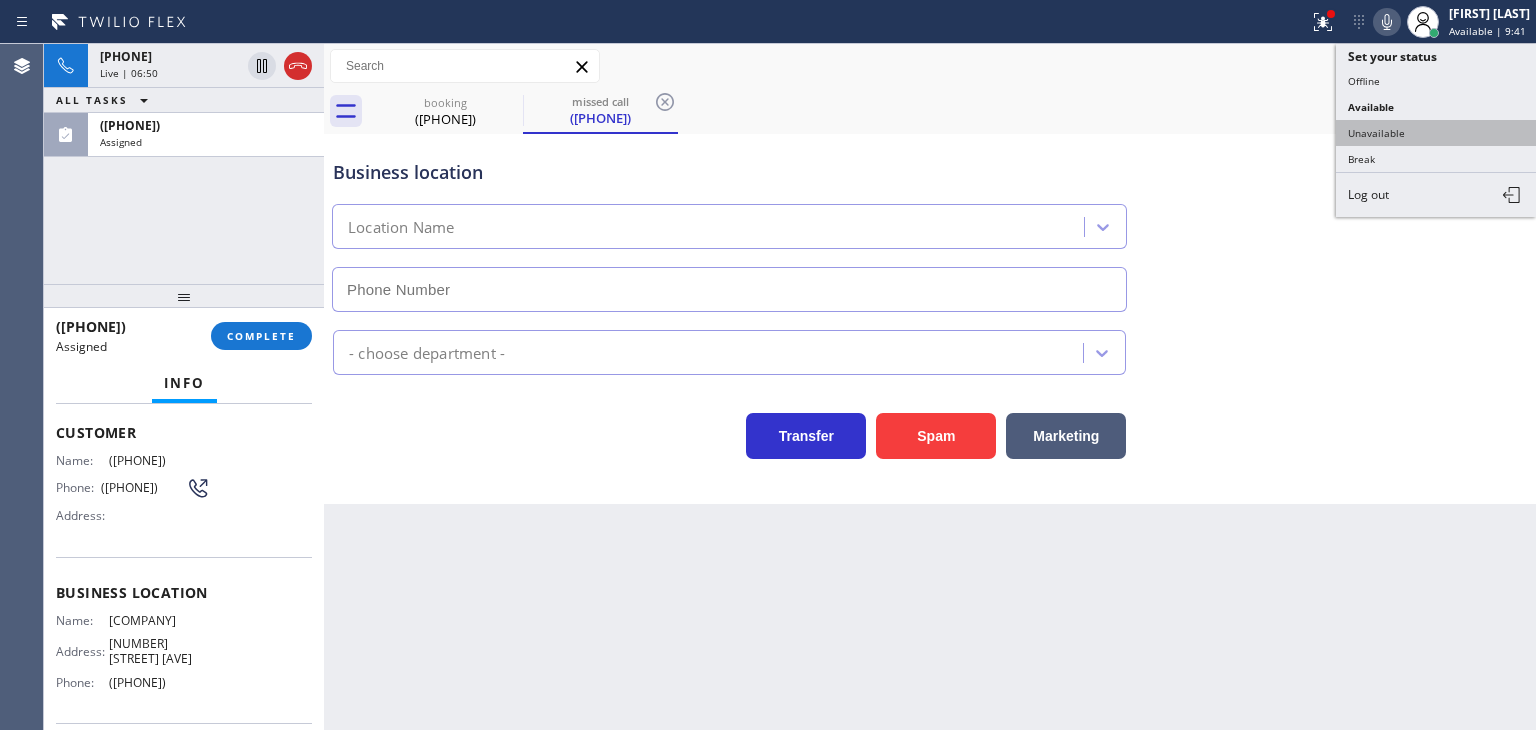 type on "([PHONE])" 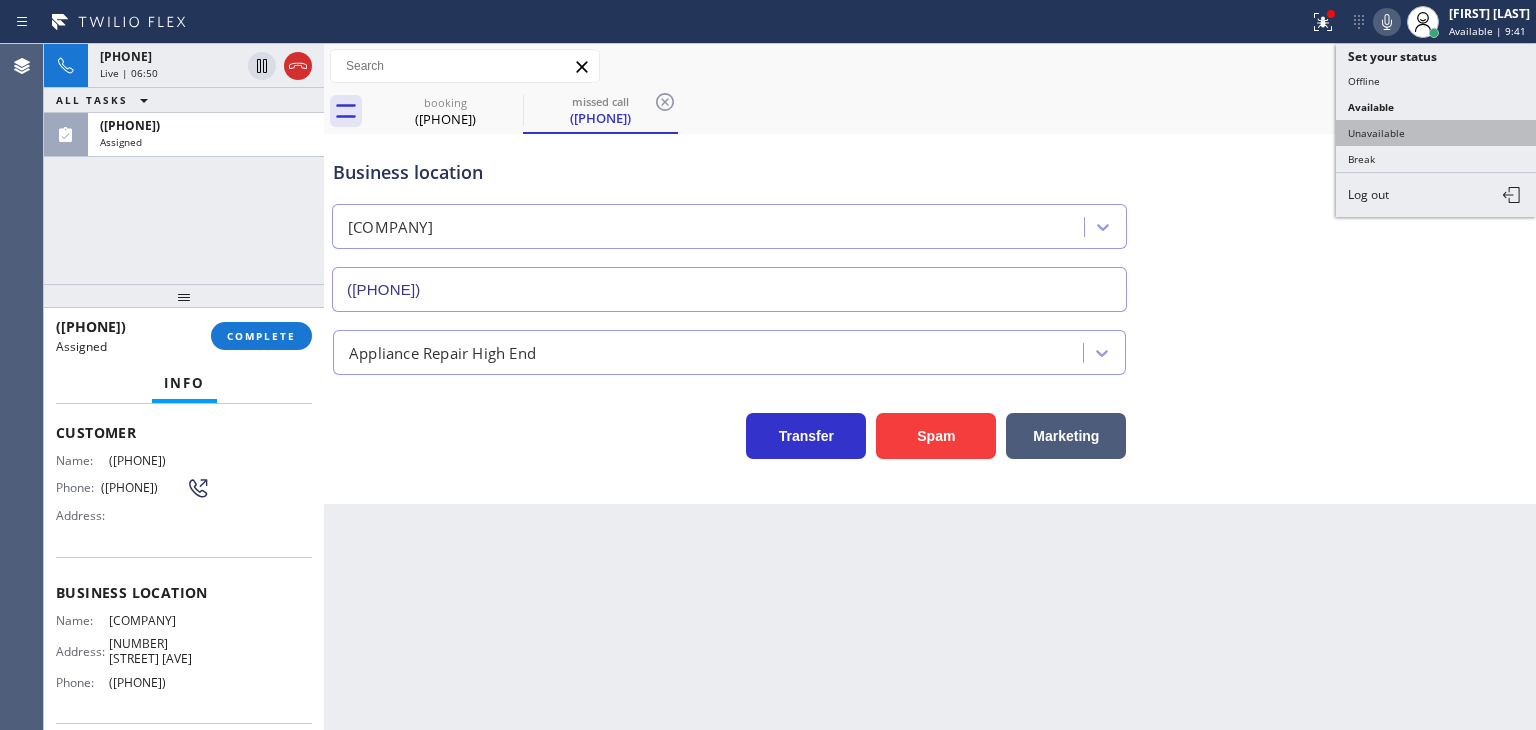 click on "Unavailable" at bounding box center [1436, 133] 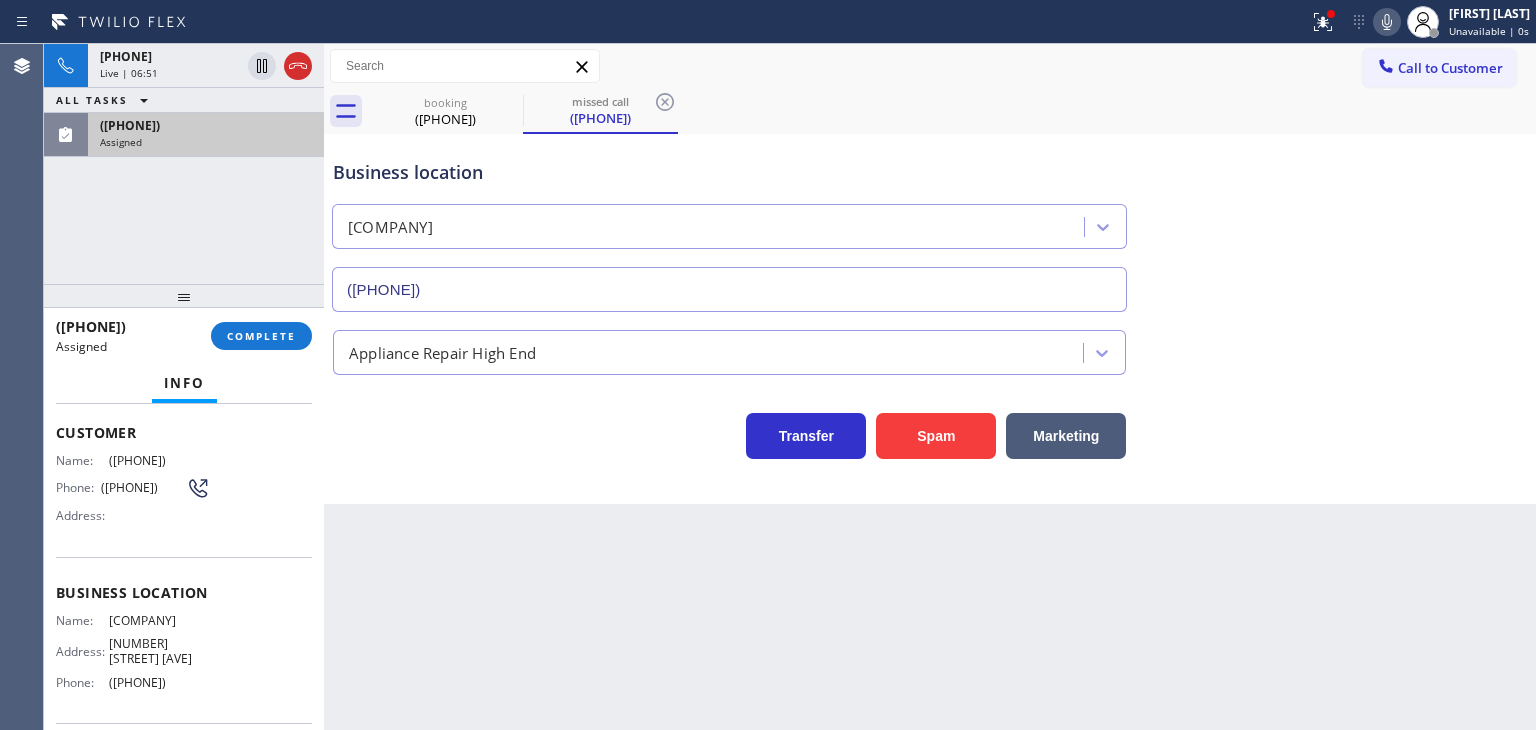 click on "(504) 352-7800 Assigned" at bounding box center [202, 135] 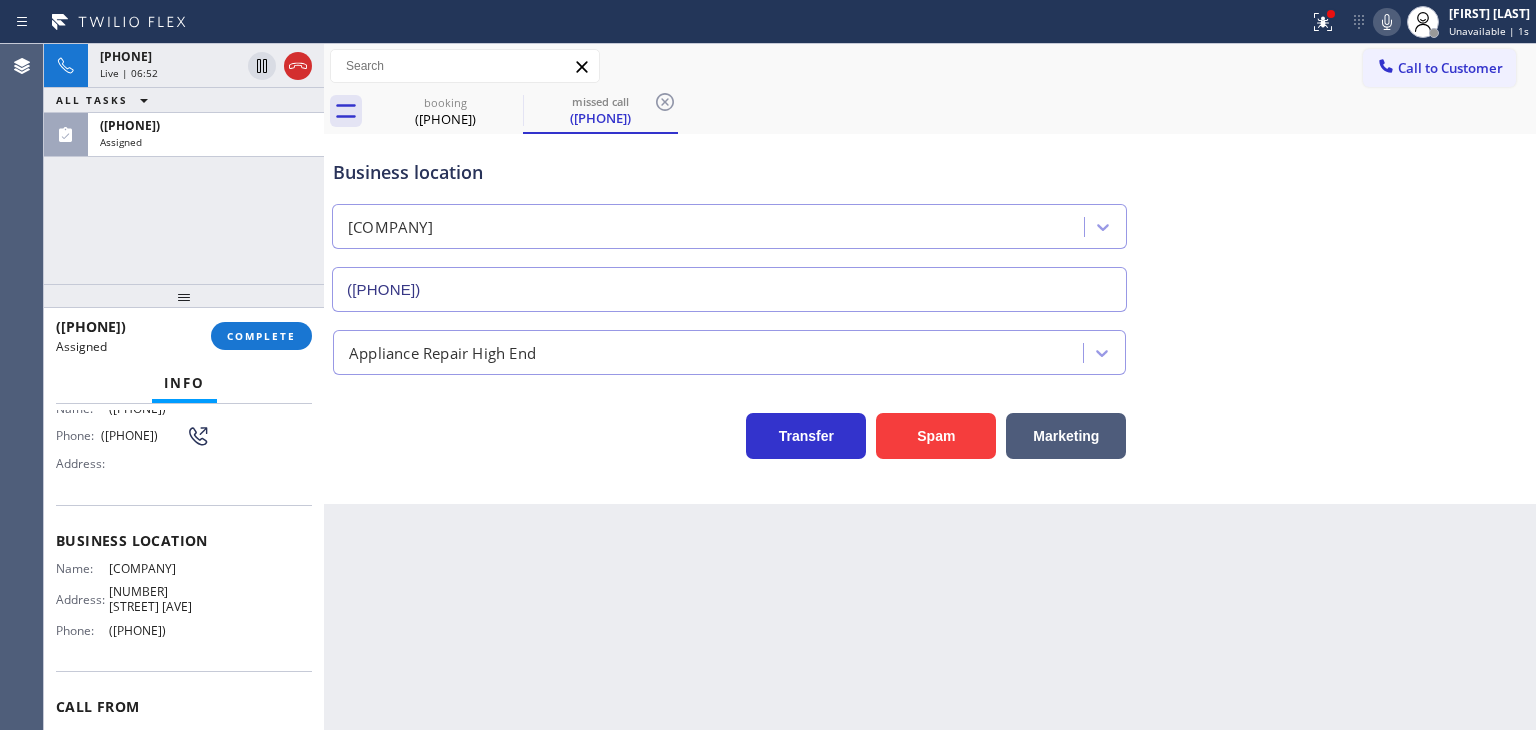 scroll, scrollTop: 232, scrollLeft: 0, axis: vertical 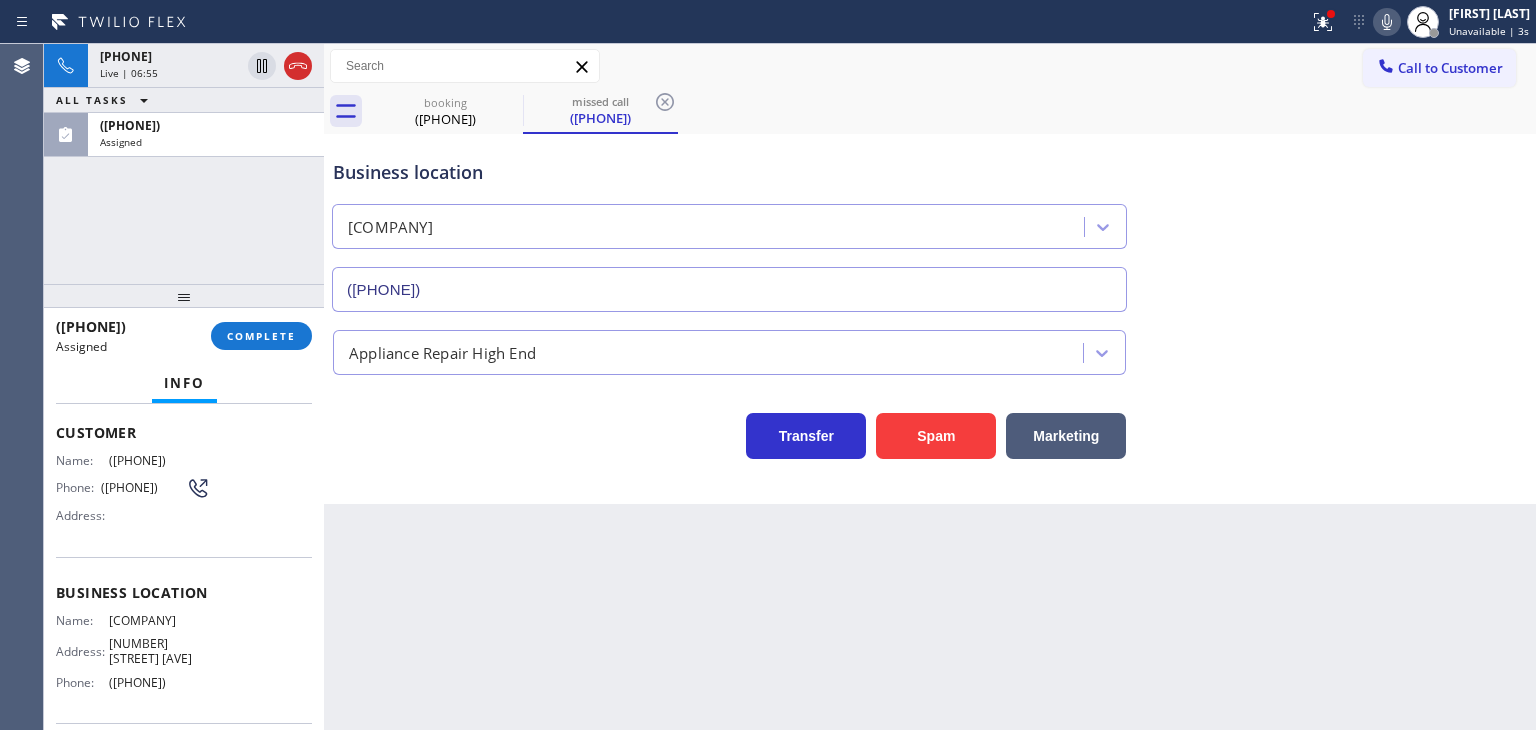 drag, startPoint x: 244, startPoint y: 591, endPoint x: 50, endPoint y: 457, distance: 235.77956 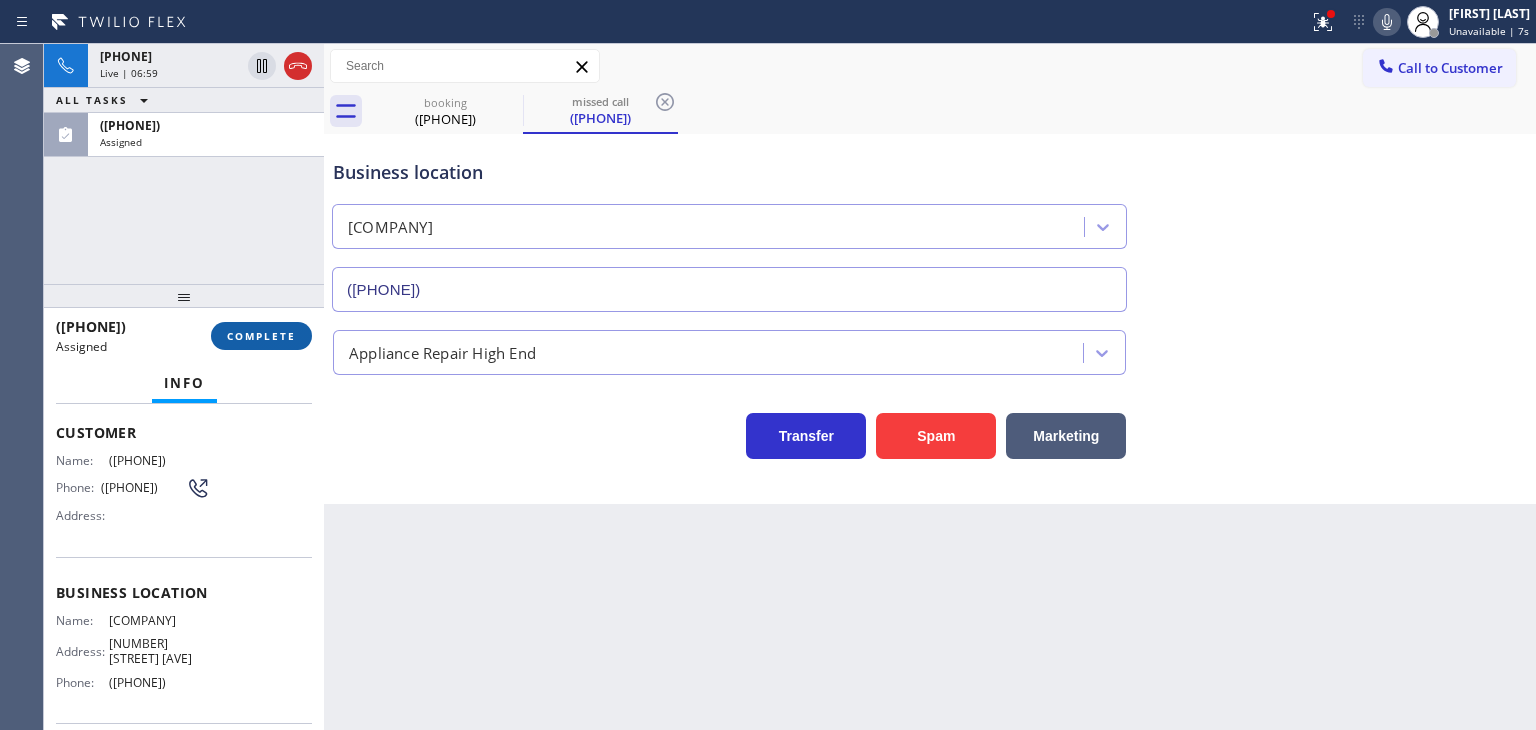 click on "COMPLETE" at bounding box center [261, 336] 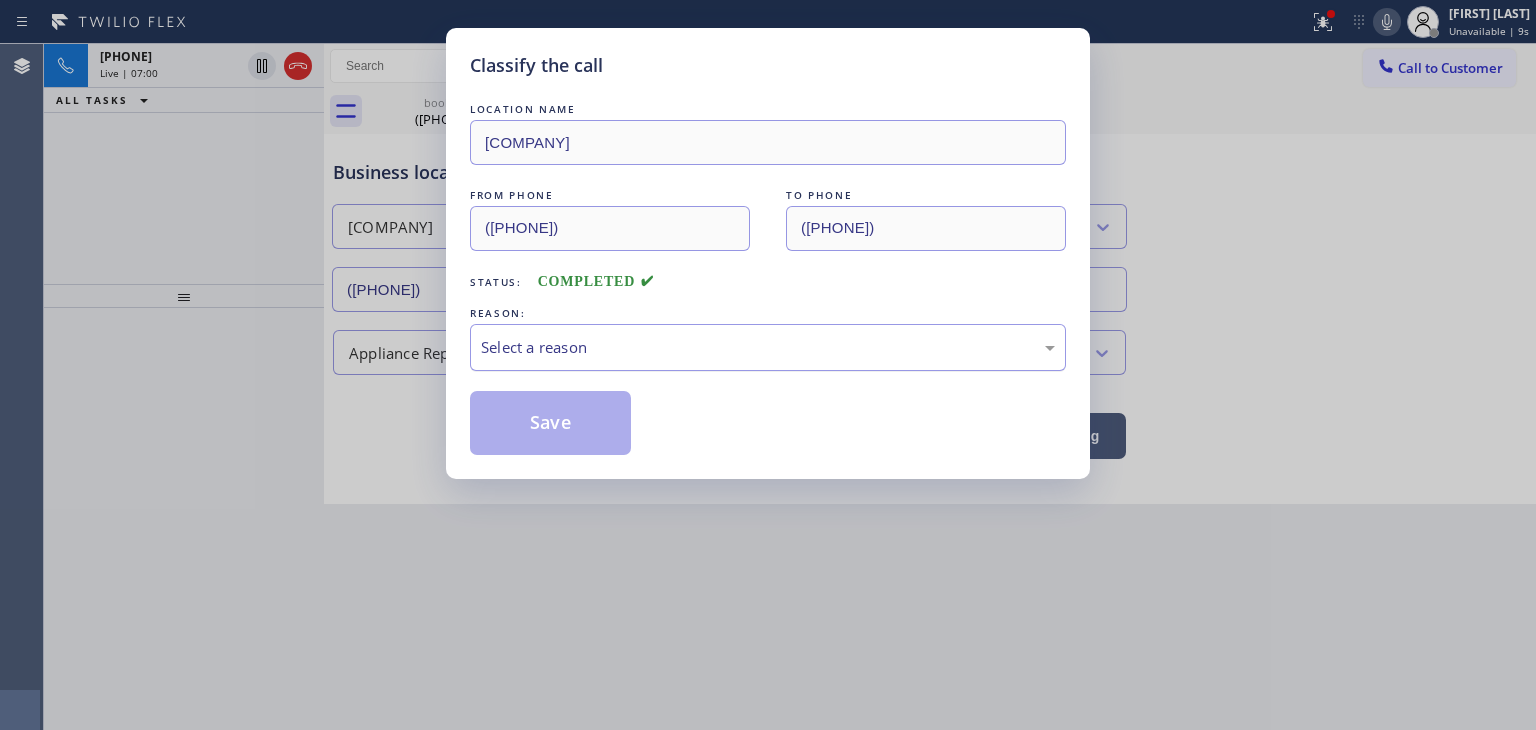 click on "Select a reason" at bounding box center [768, 347] 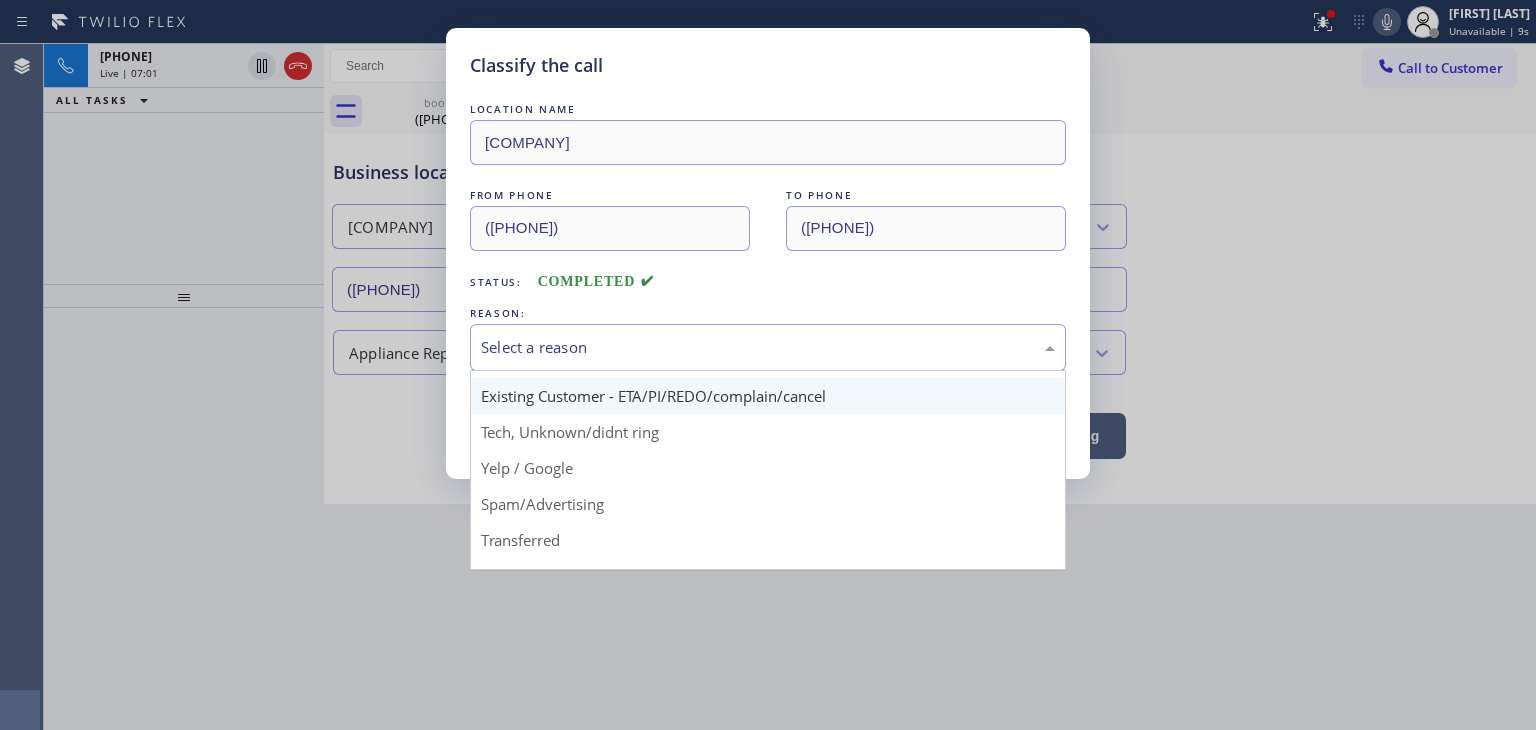 scroll, scrollTop: 100, scrollLeft: 0, axis: vertical 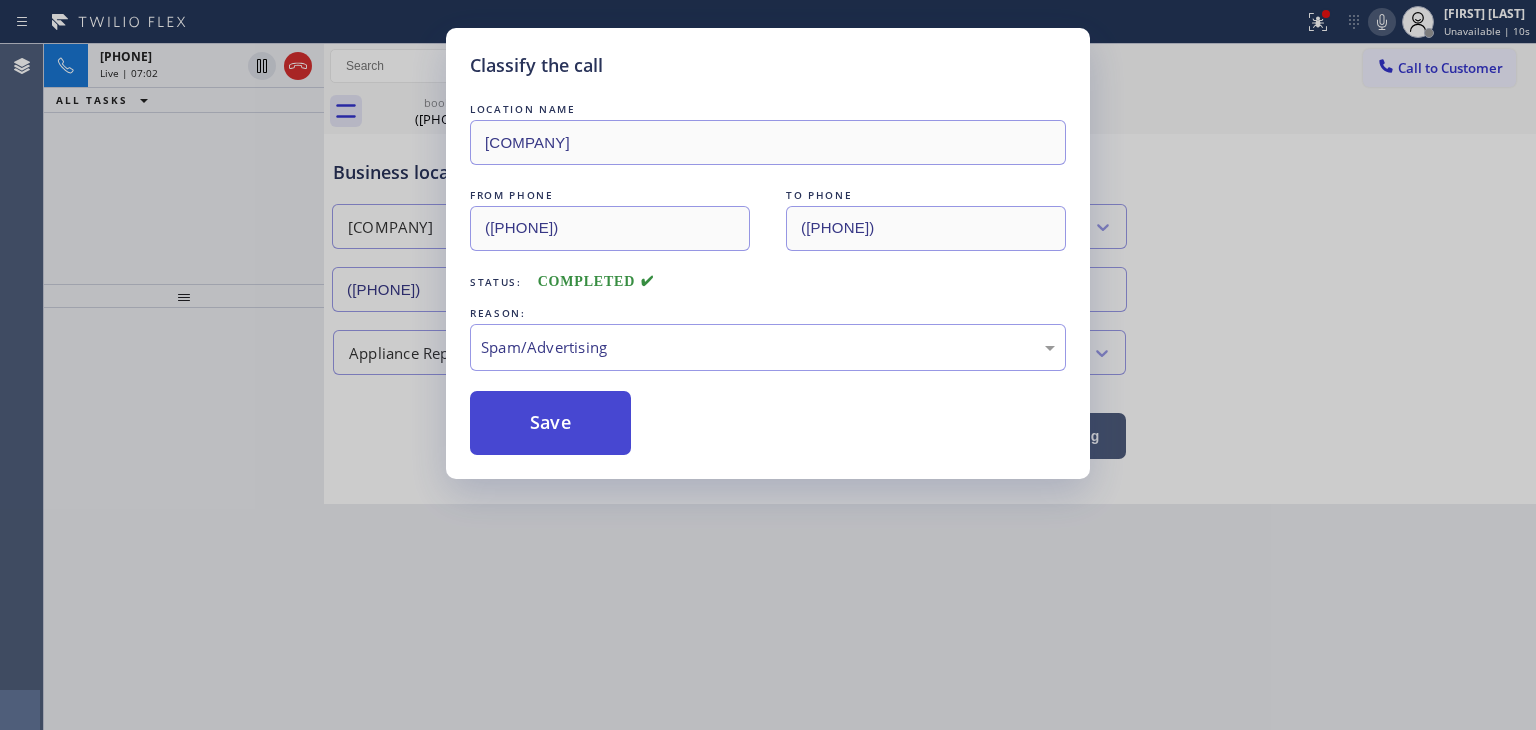 click on "Save" at bounding box center [550, 423] 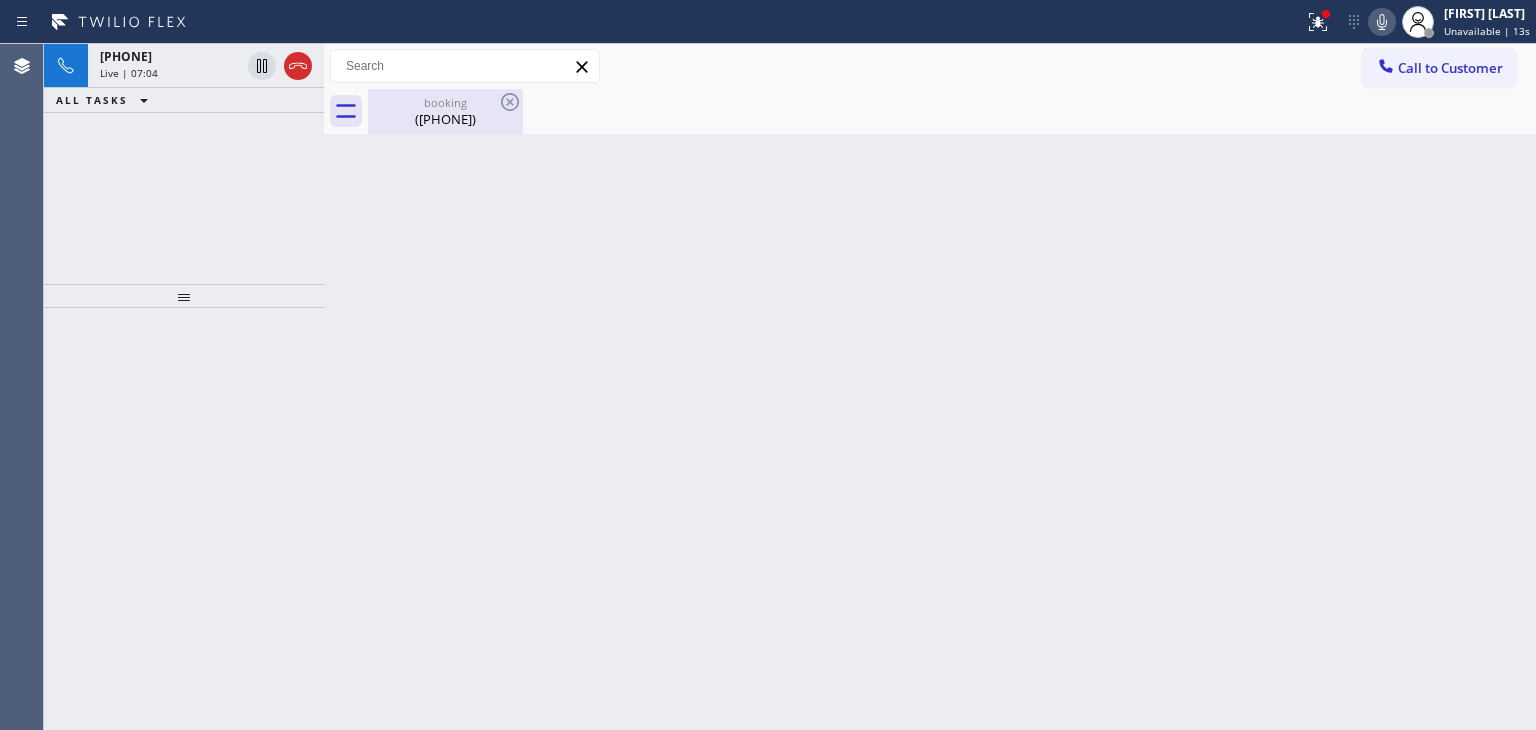 click on "booking" at bounding box center [445, 102] 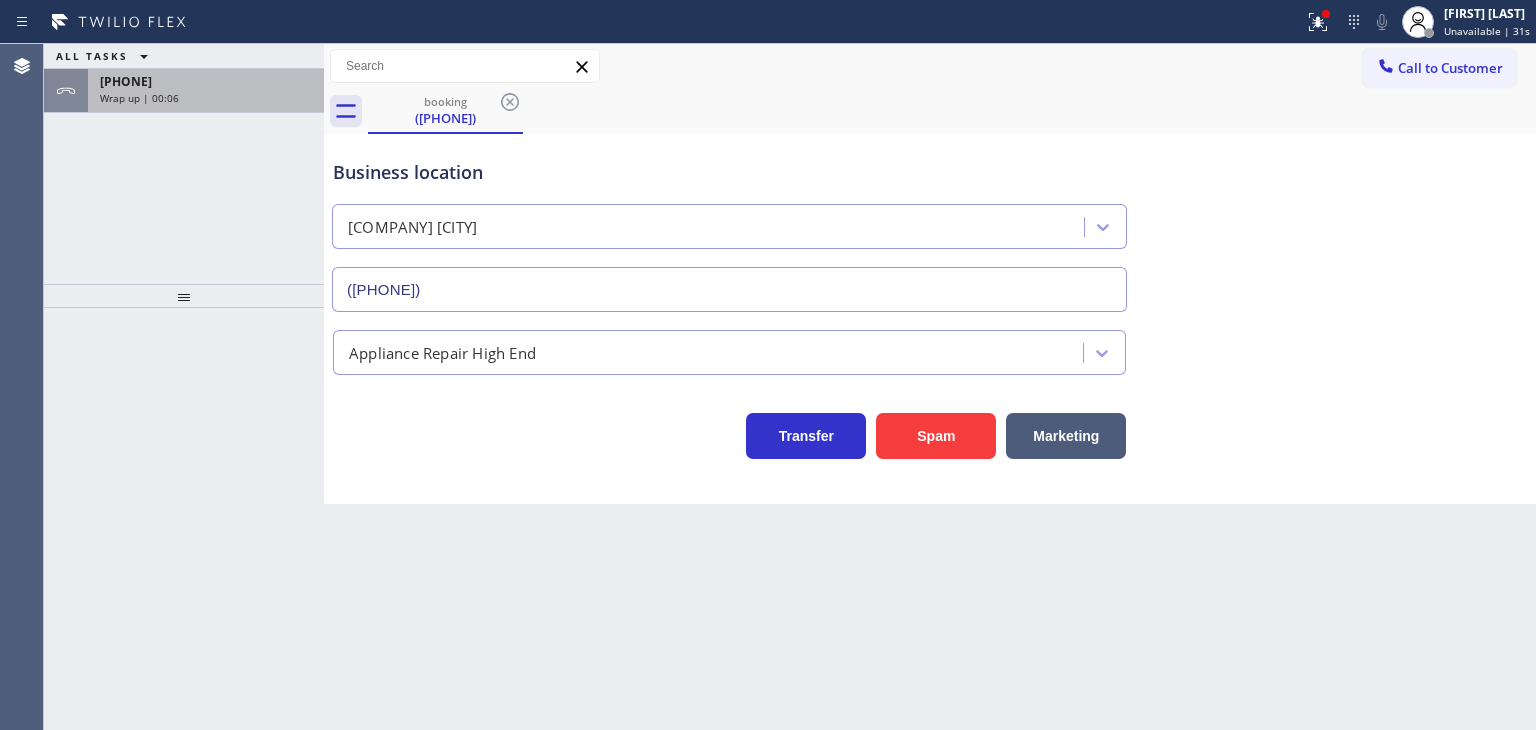 click on "Wrap up | 00:06" at bounding box center [206, 98] 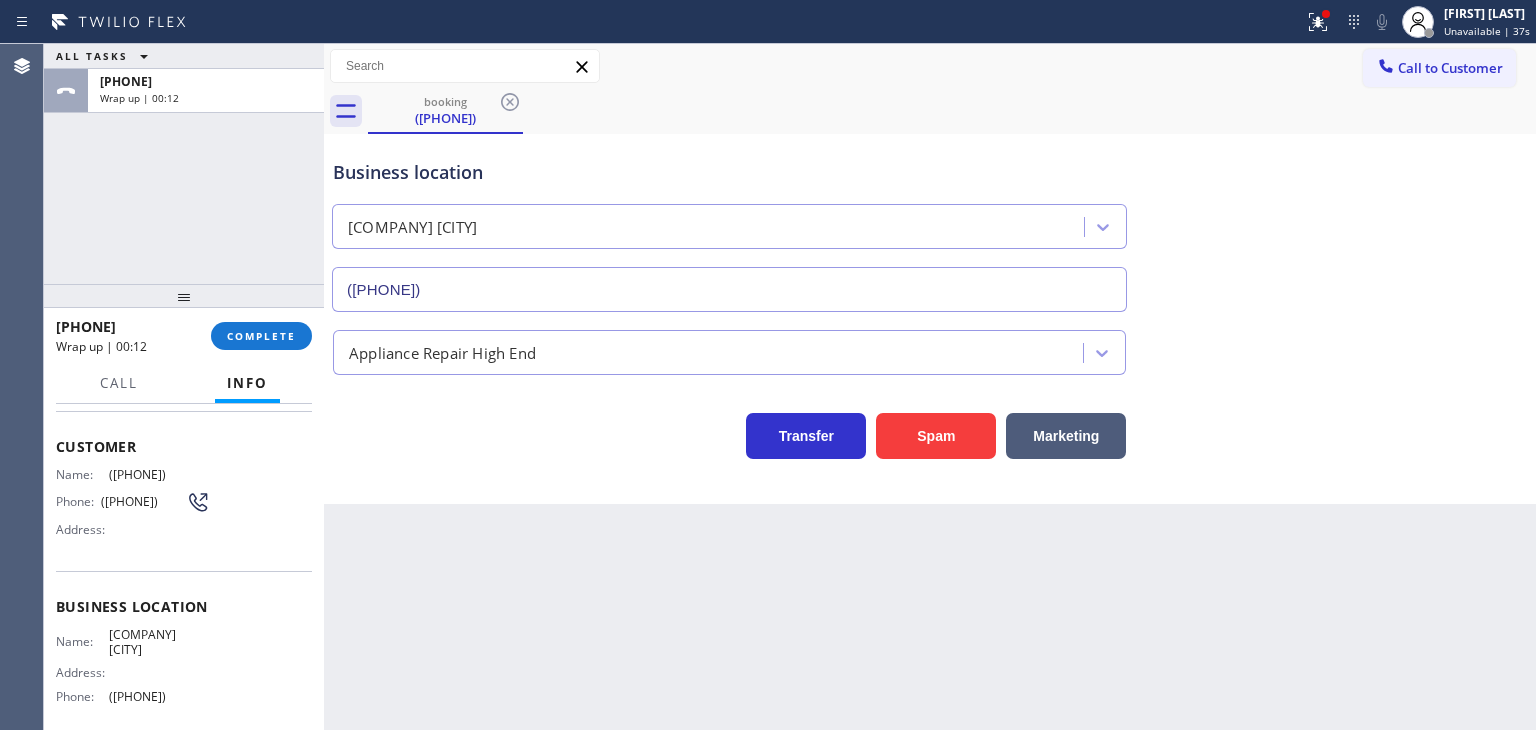 scroll, scrollTop: 200, scrollLeft: 0, axis: vertical 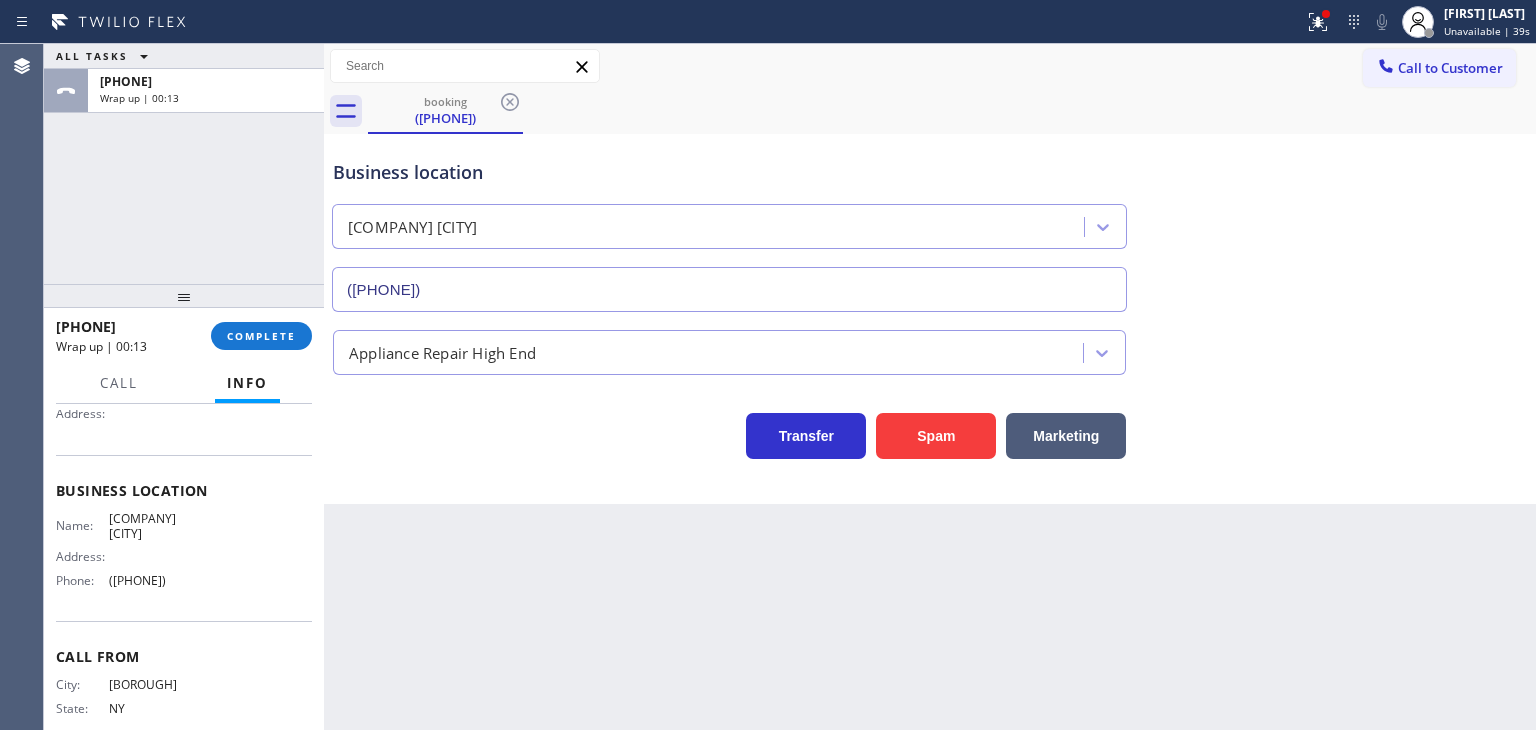 drag, startPoint x: 208, startPoint y: 617, endPoint x: 104, endPoint y: 619, distance: 104.019226 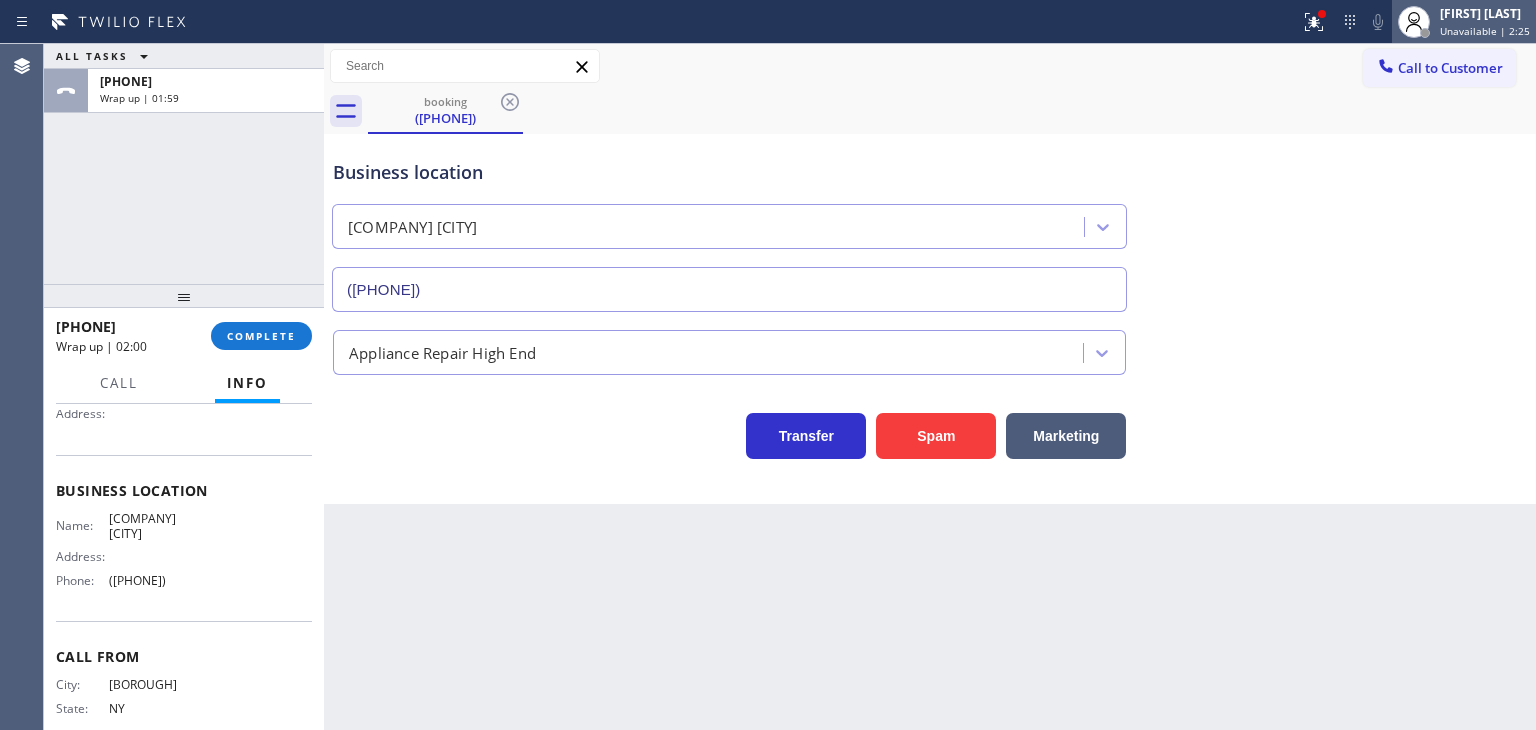 click on "Unavailable | 2:25" at bounding box center (1485, 31) 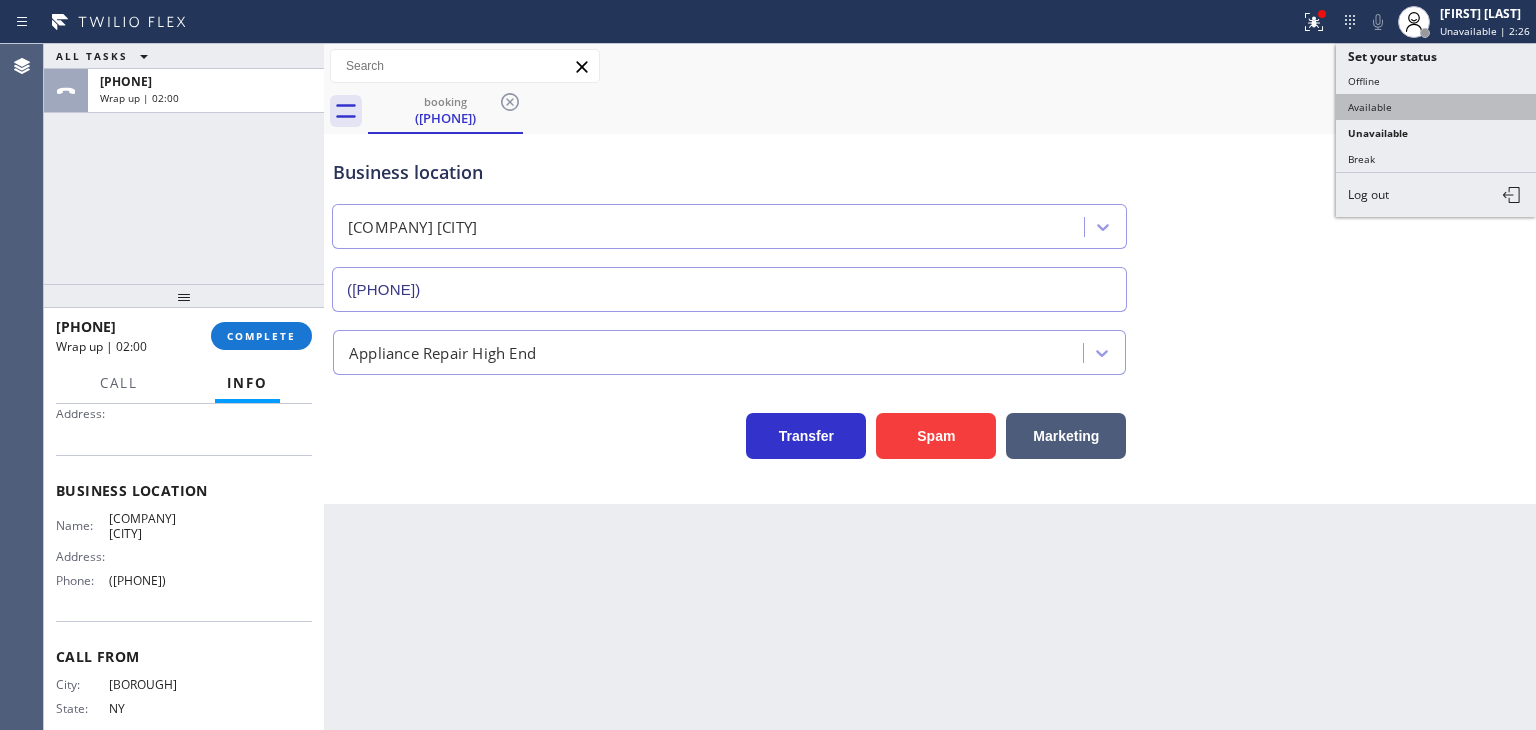 click on "Available" at bounding box center [1436, 107] 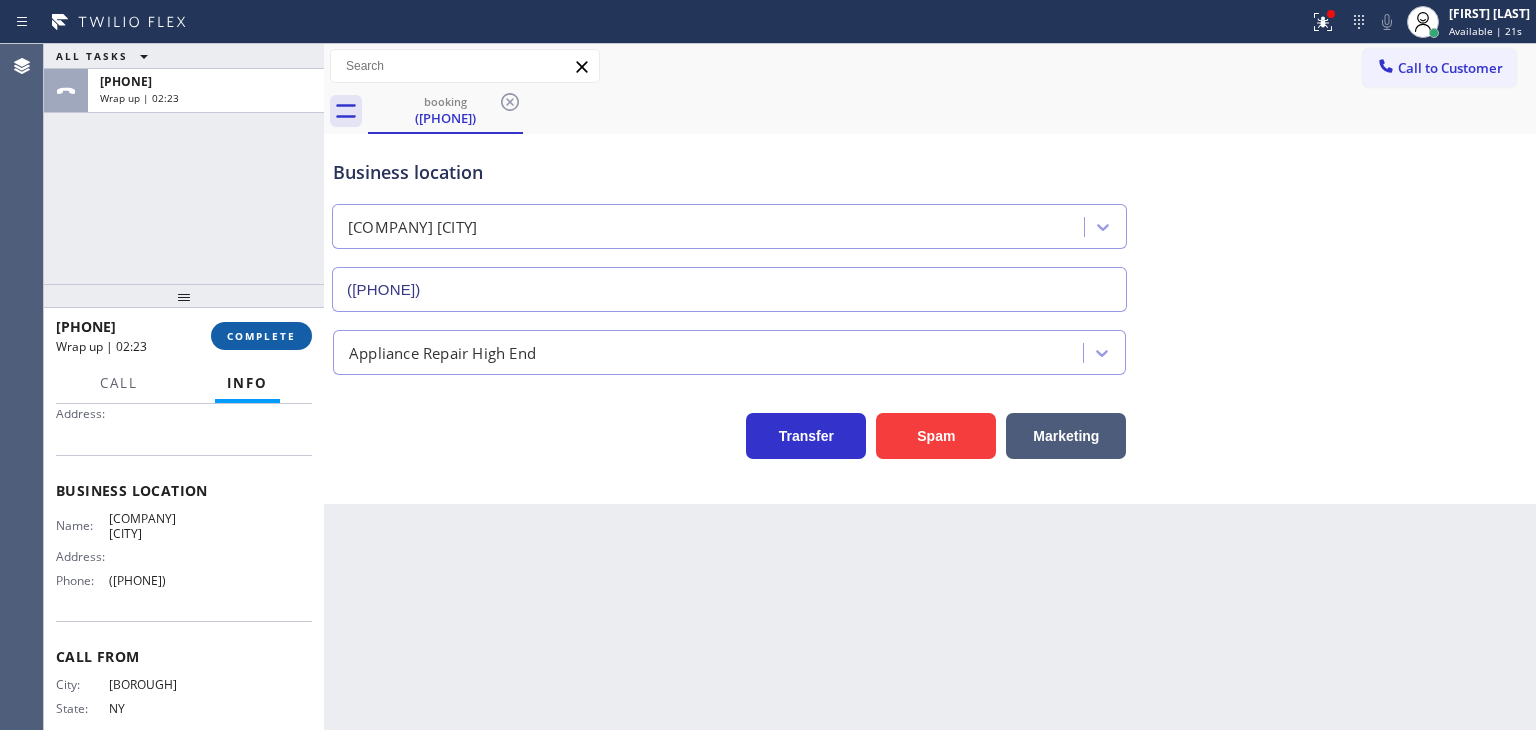click on "COMPLETE" at bounding box center [261, 336] 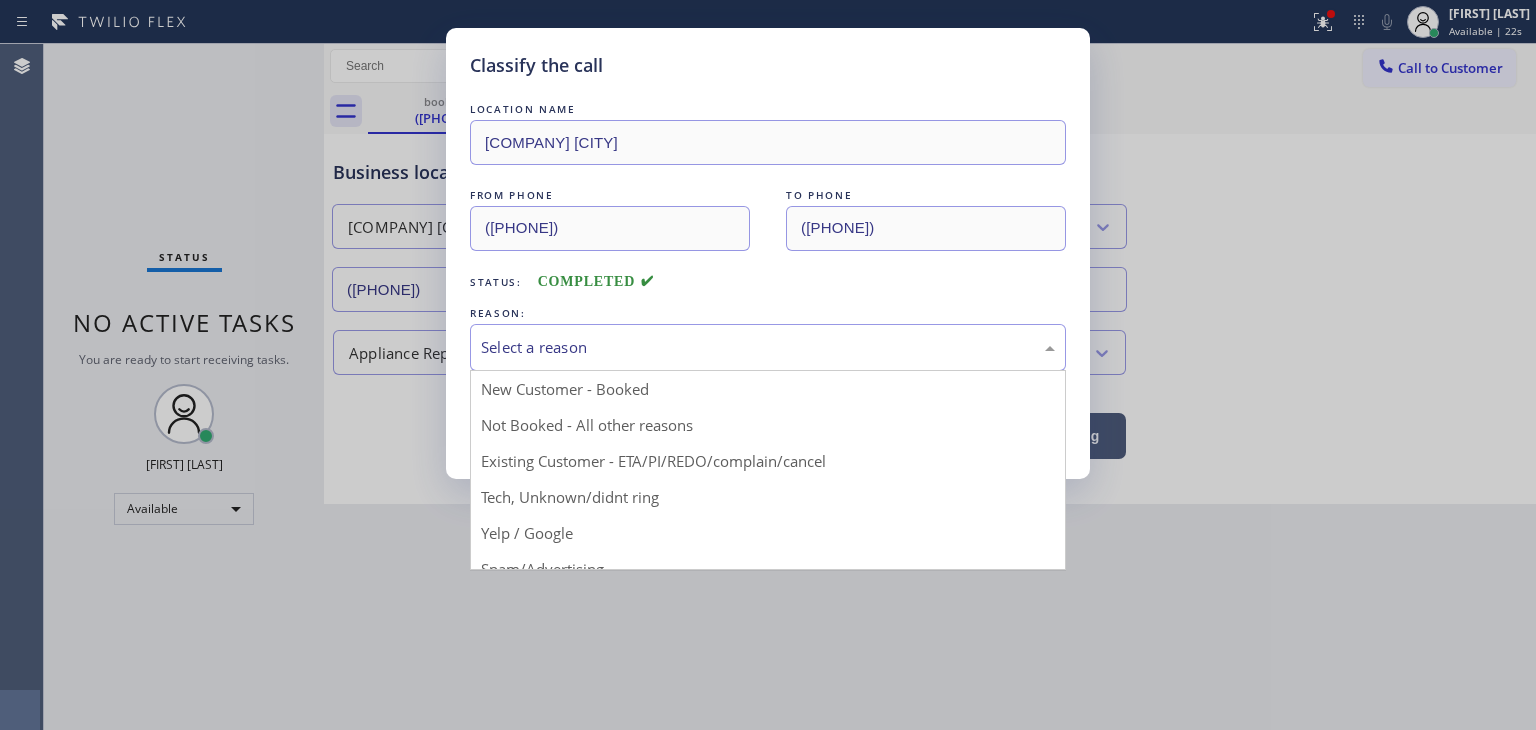 click on "Select a reason" at bounding box center (768, 347) 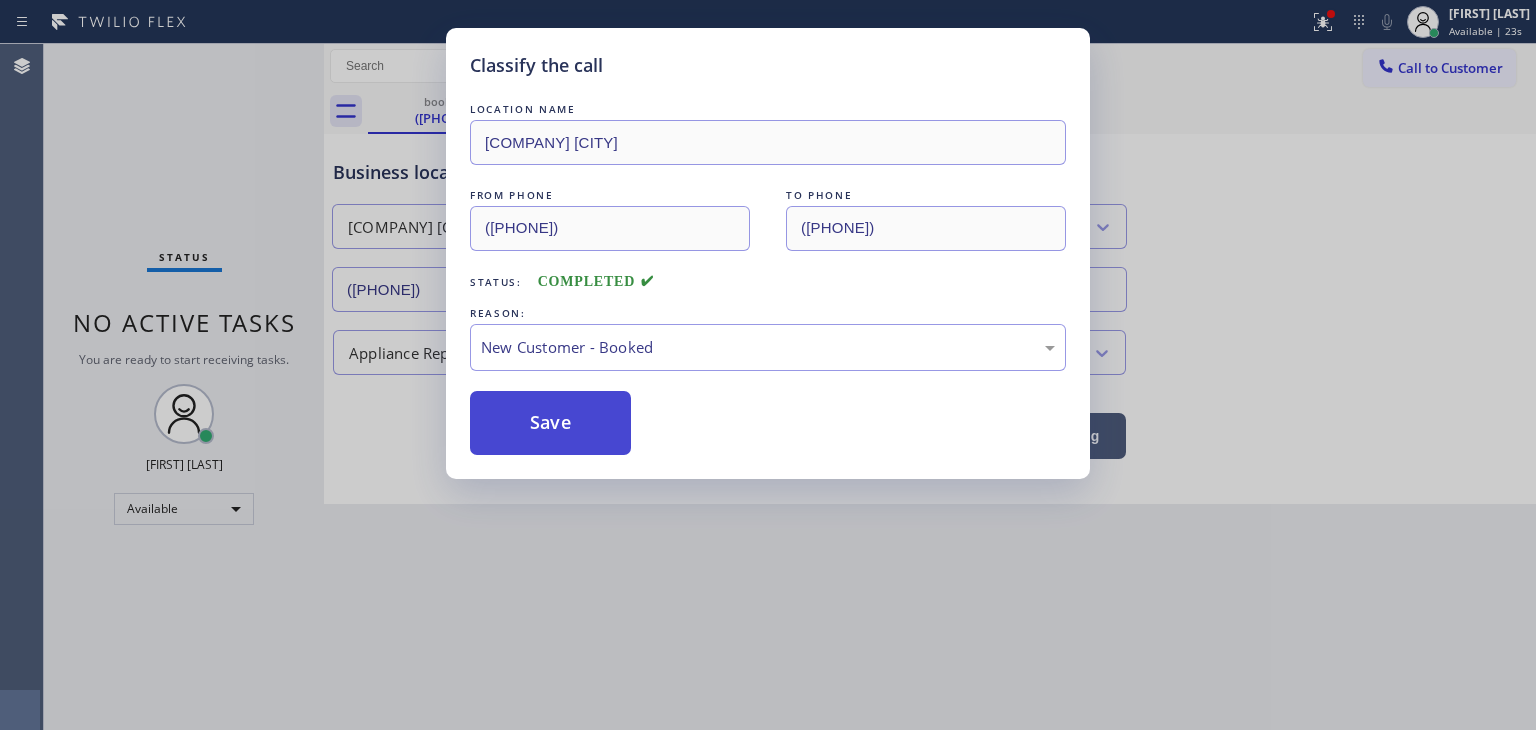 click on "Save" at bounding box center (550, 423) 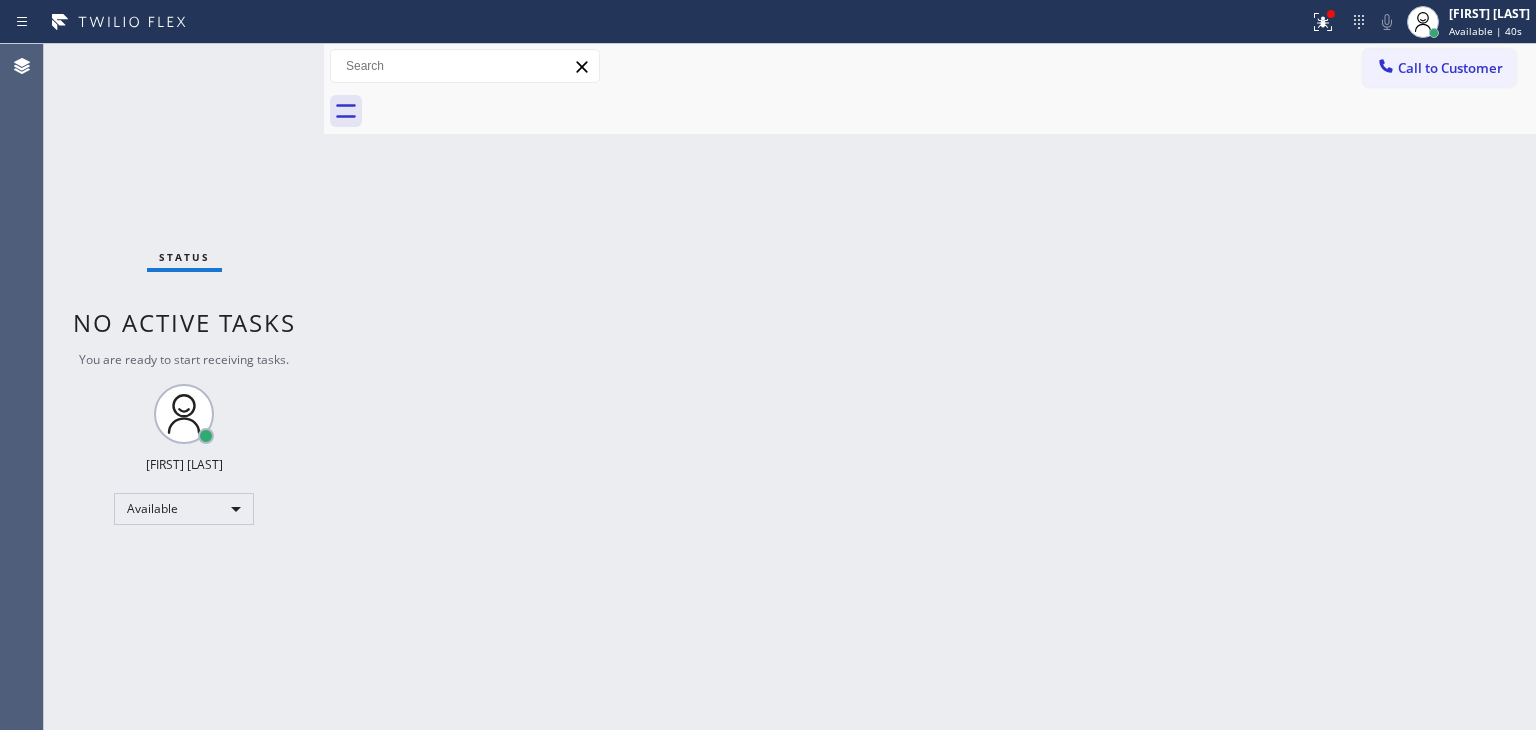 click on "Status   No active tasks     You are ready to start receiving tasks.   [FIRST] [LAST] Available" at bounding box center (184, 387) 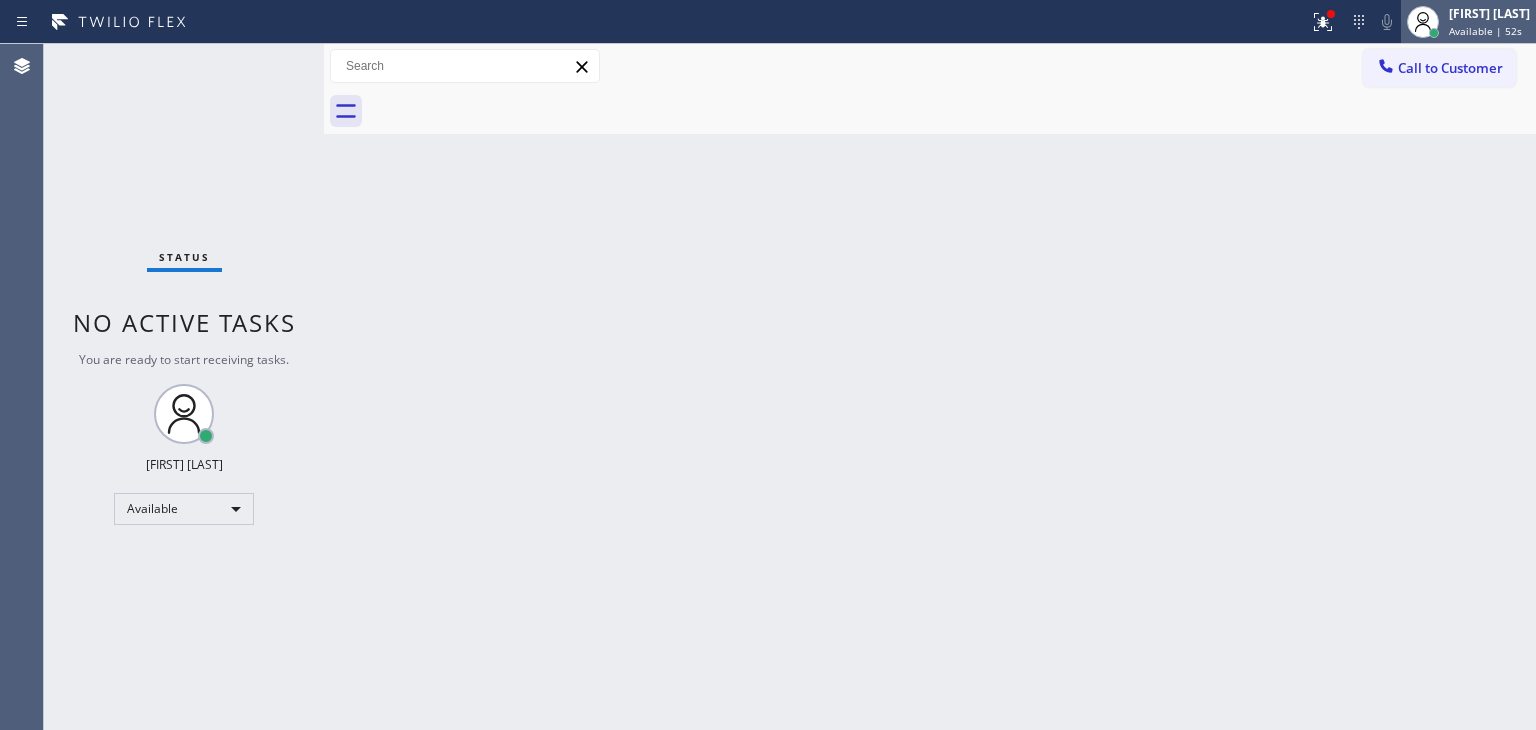 click on "Available | 52s" at bounding box center [1485, 31] 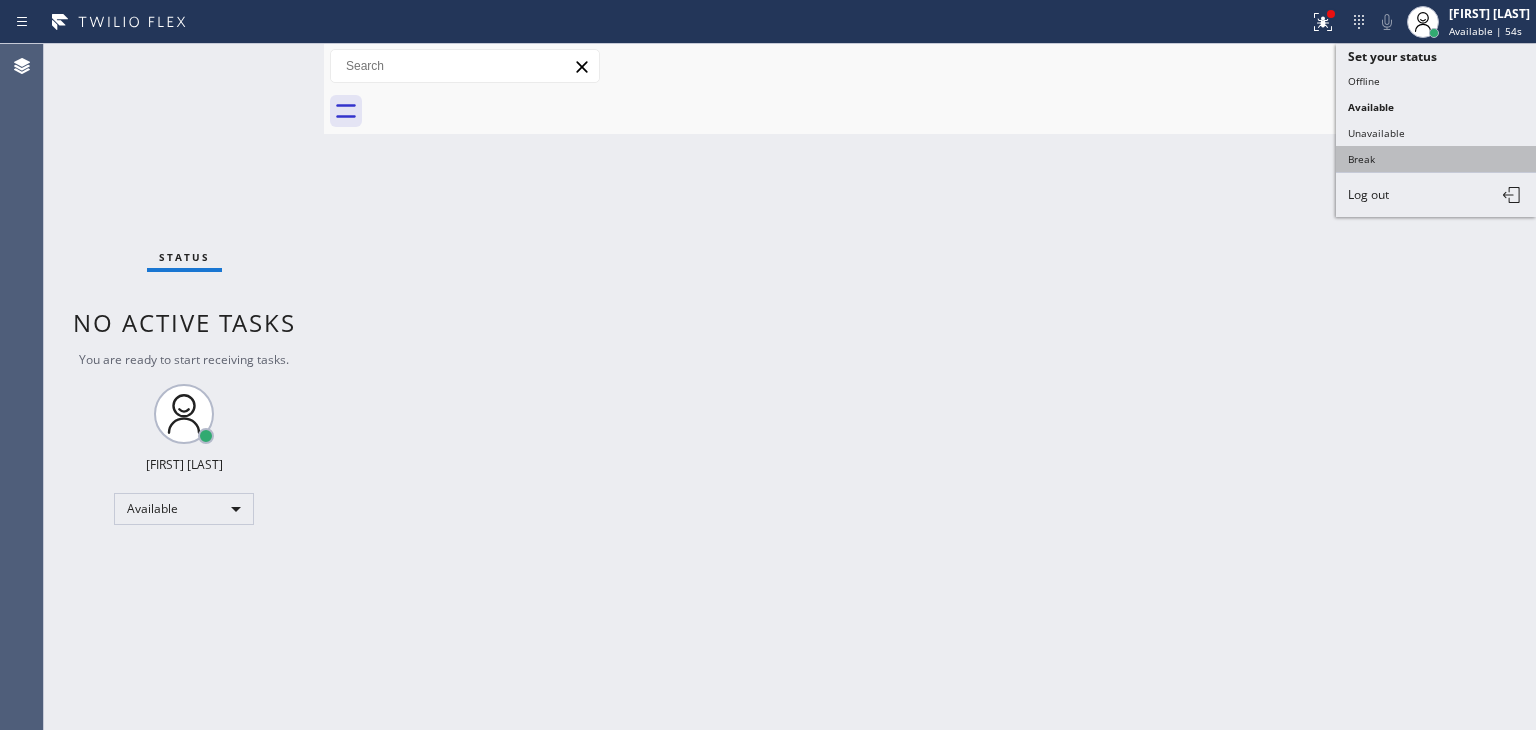 click on "Break" at bounding box center (1436, 159) 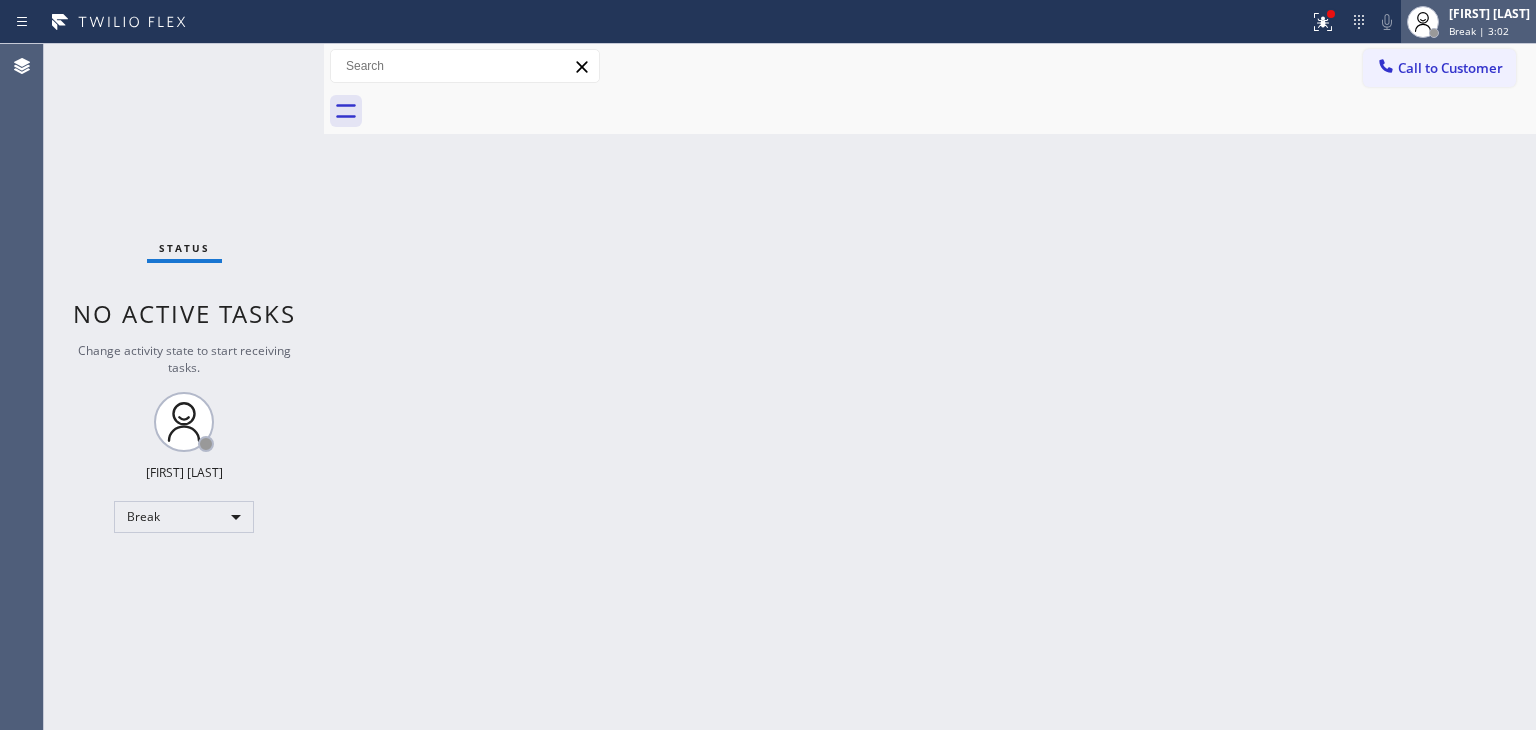 click on "Break | 3:02" at bounding box center (1489, 31) 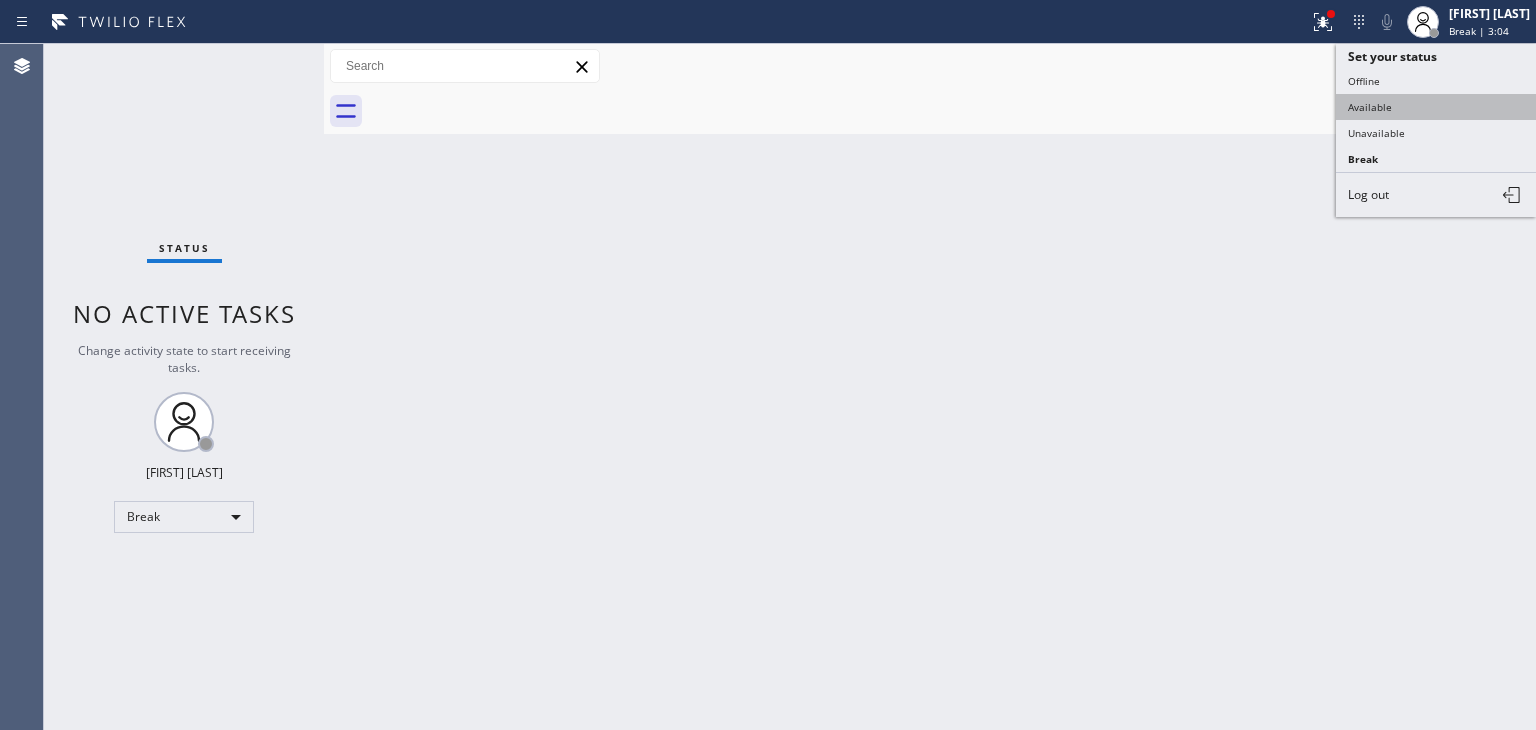 click on "Available" at bounding box center (1436, 107) 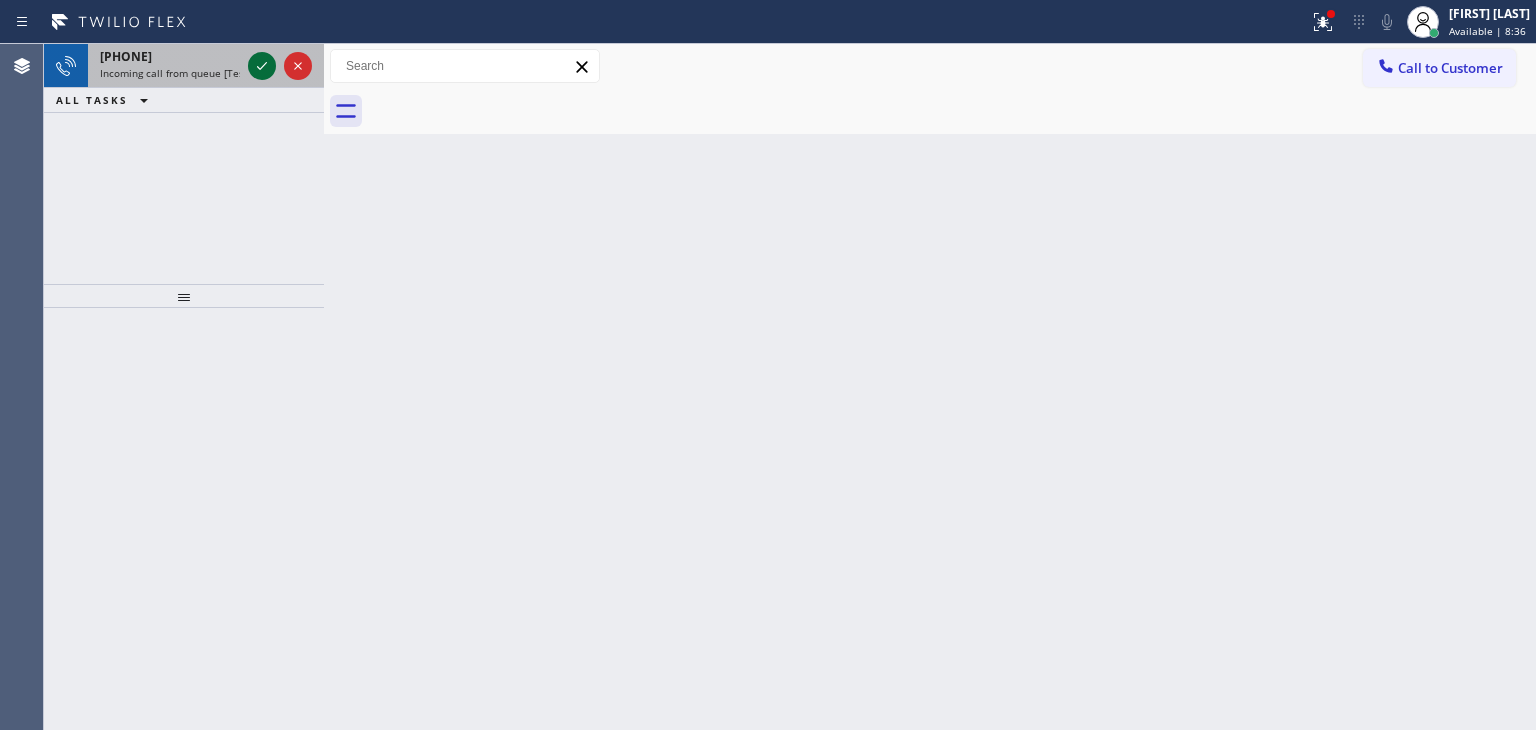 click 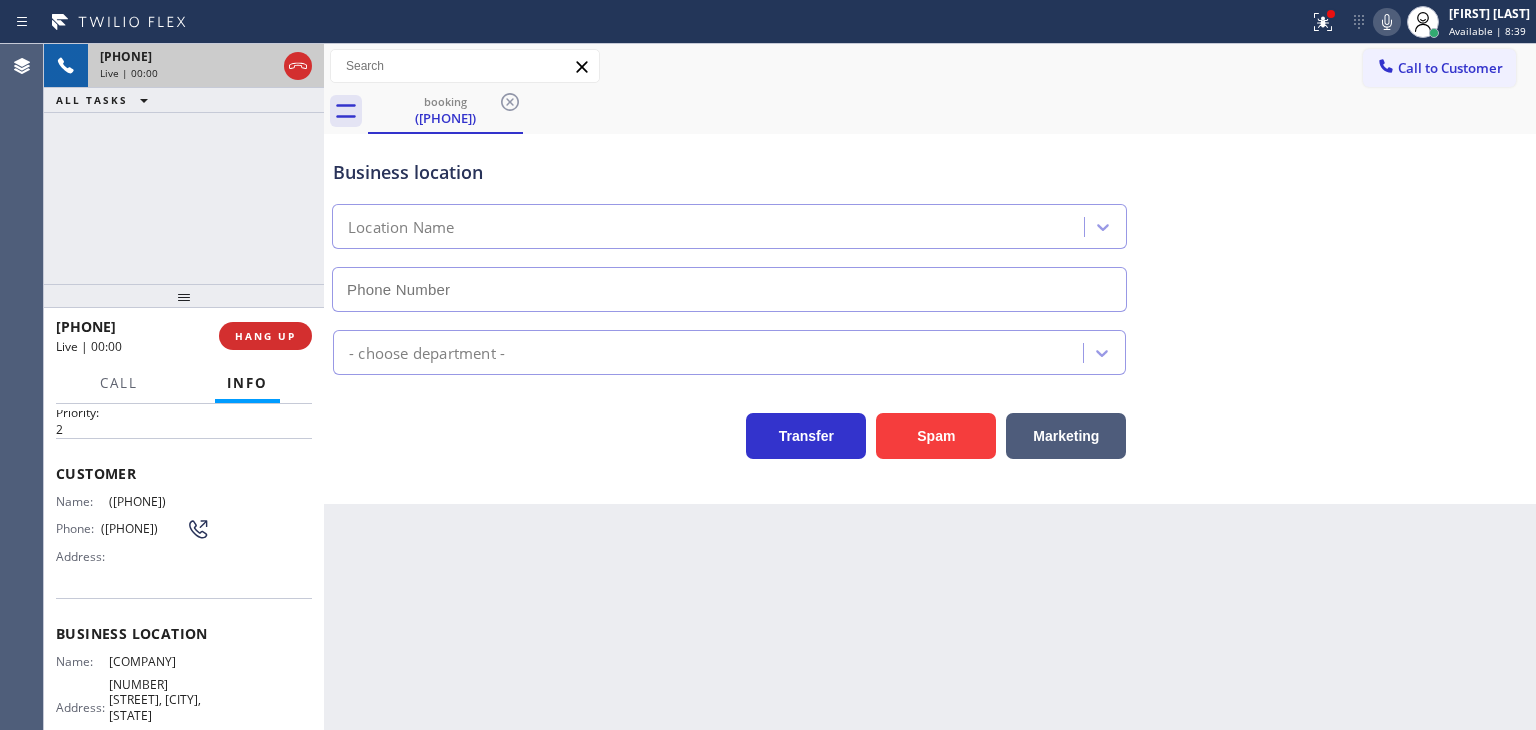 scroll, scrollTop: 100, scrollLeft: 0, axis: vertical 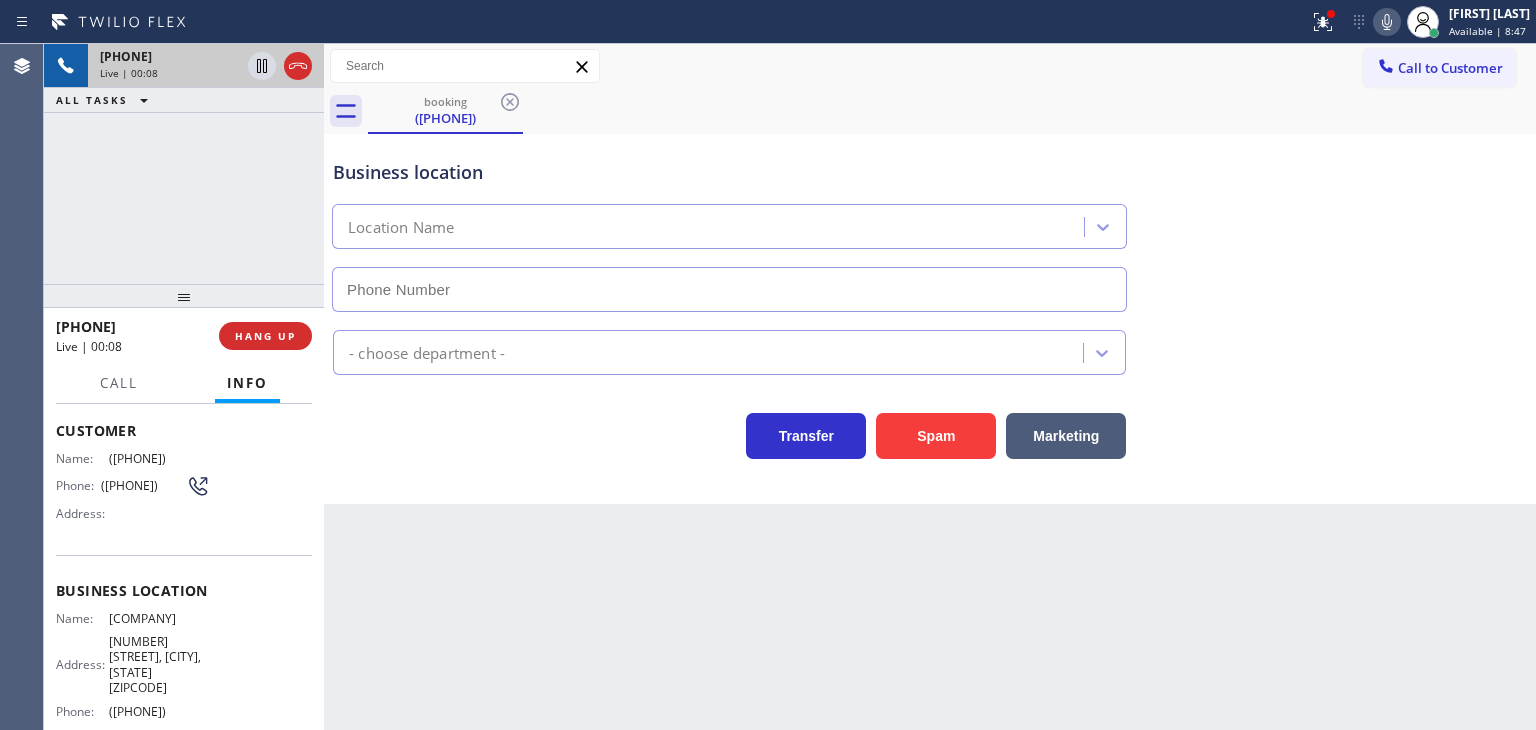 click 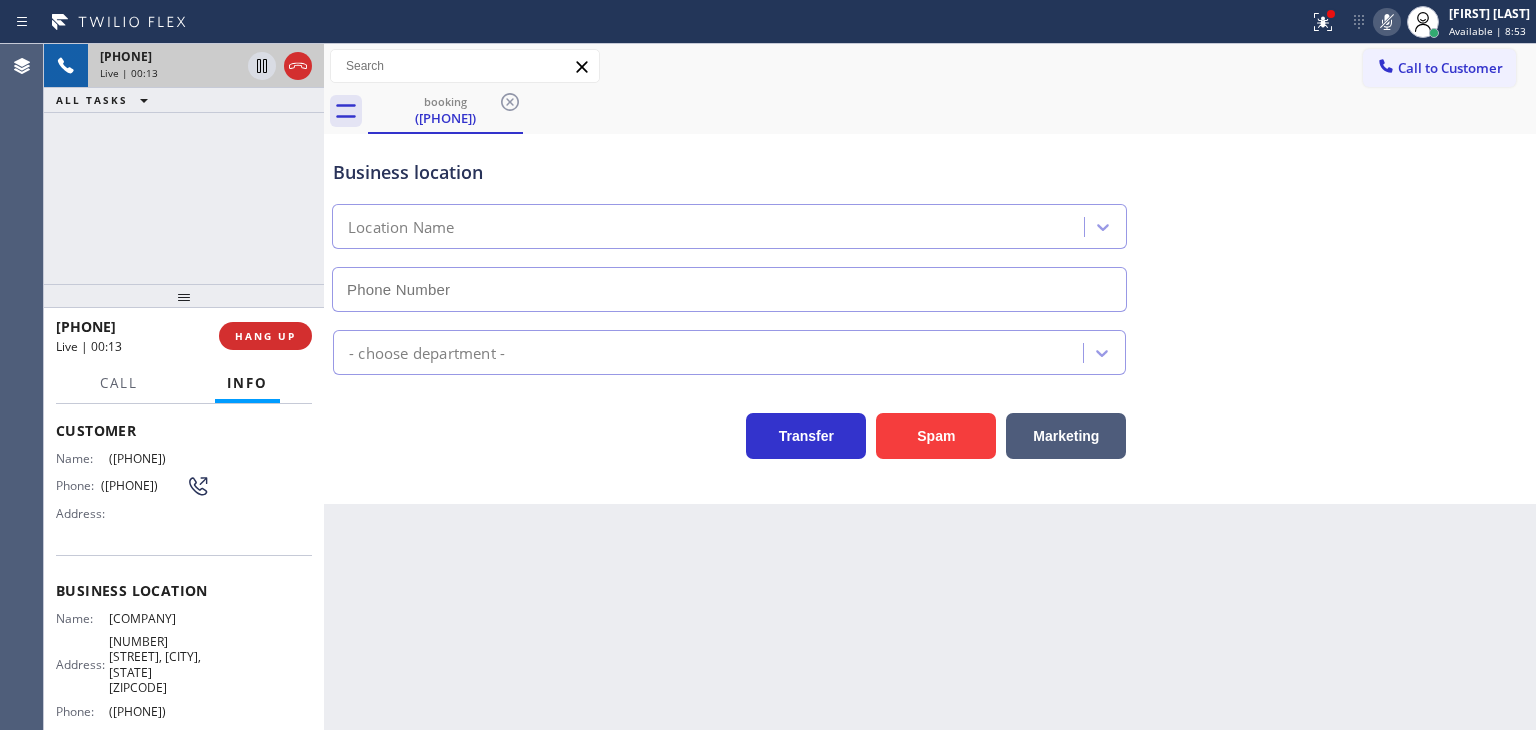 type on "([PHONE])" 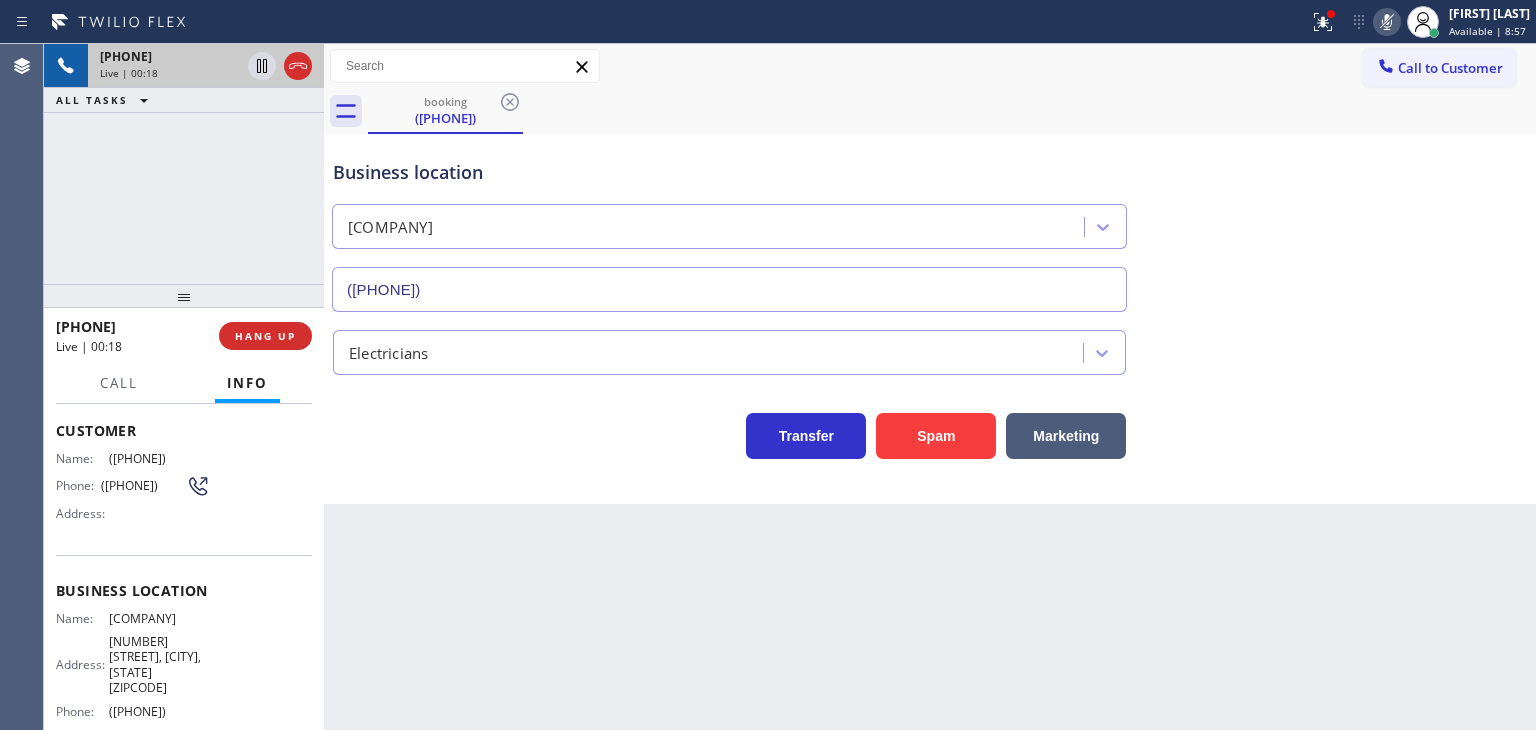 click 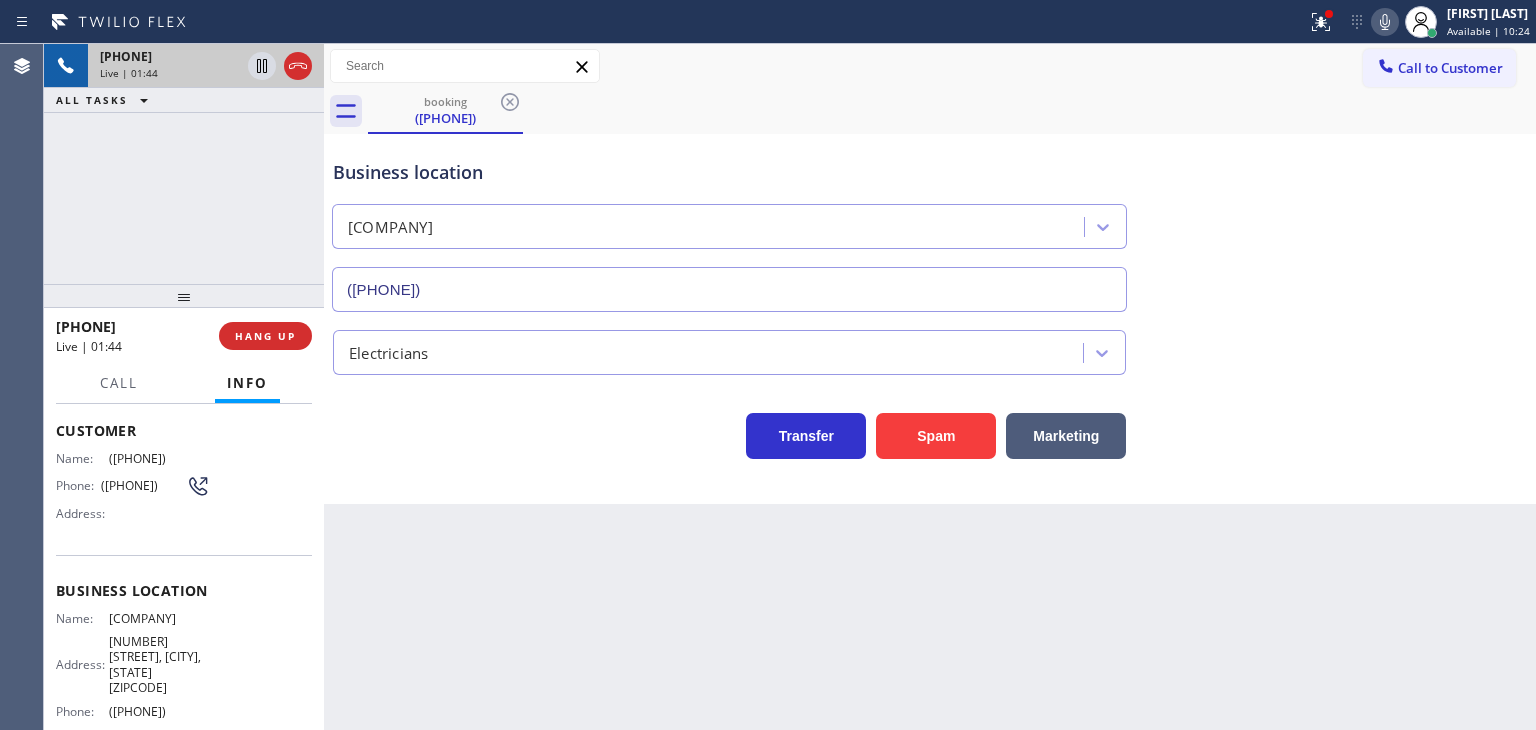 click 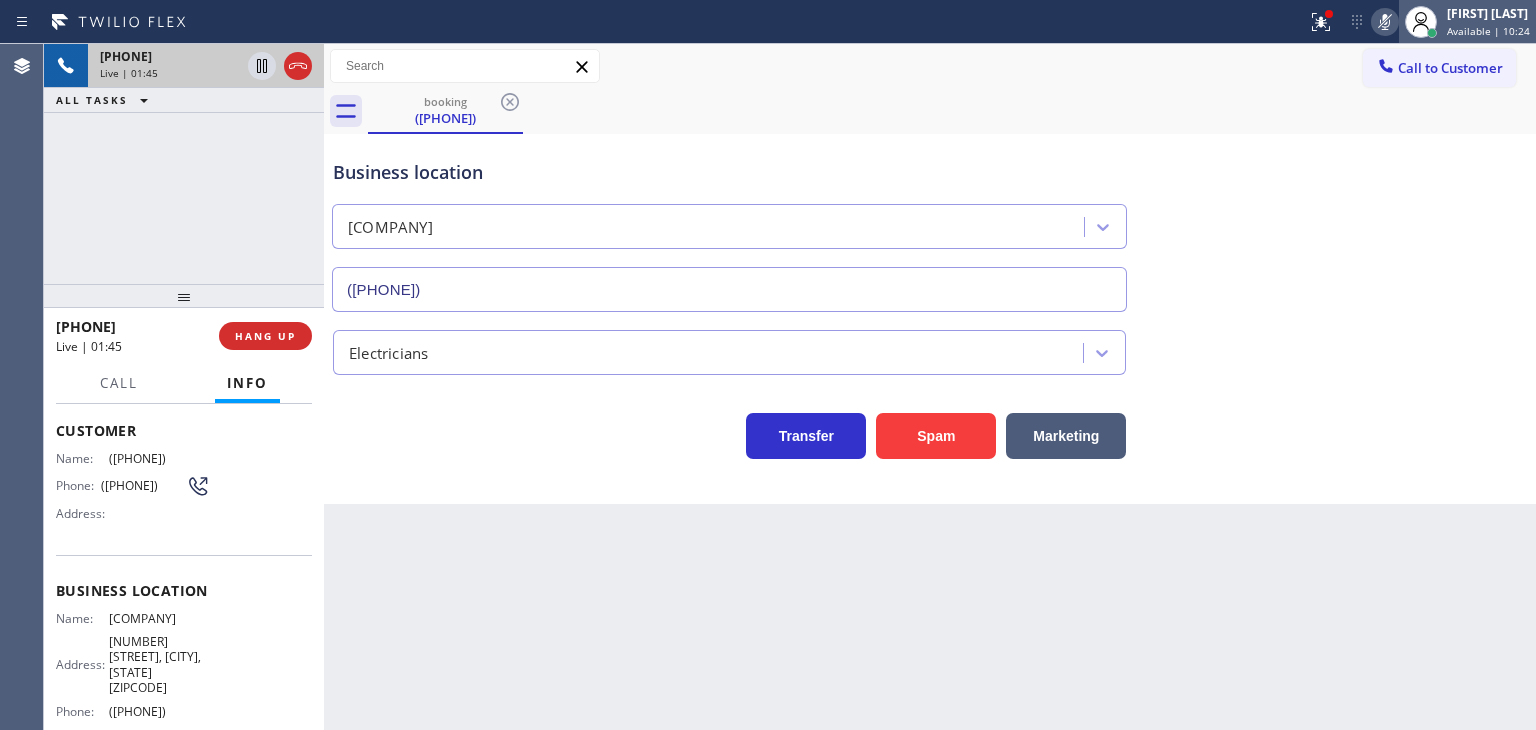 click on "Available | 10:24" at bounding box center (1488, 31) 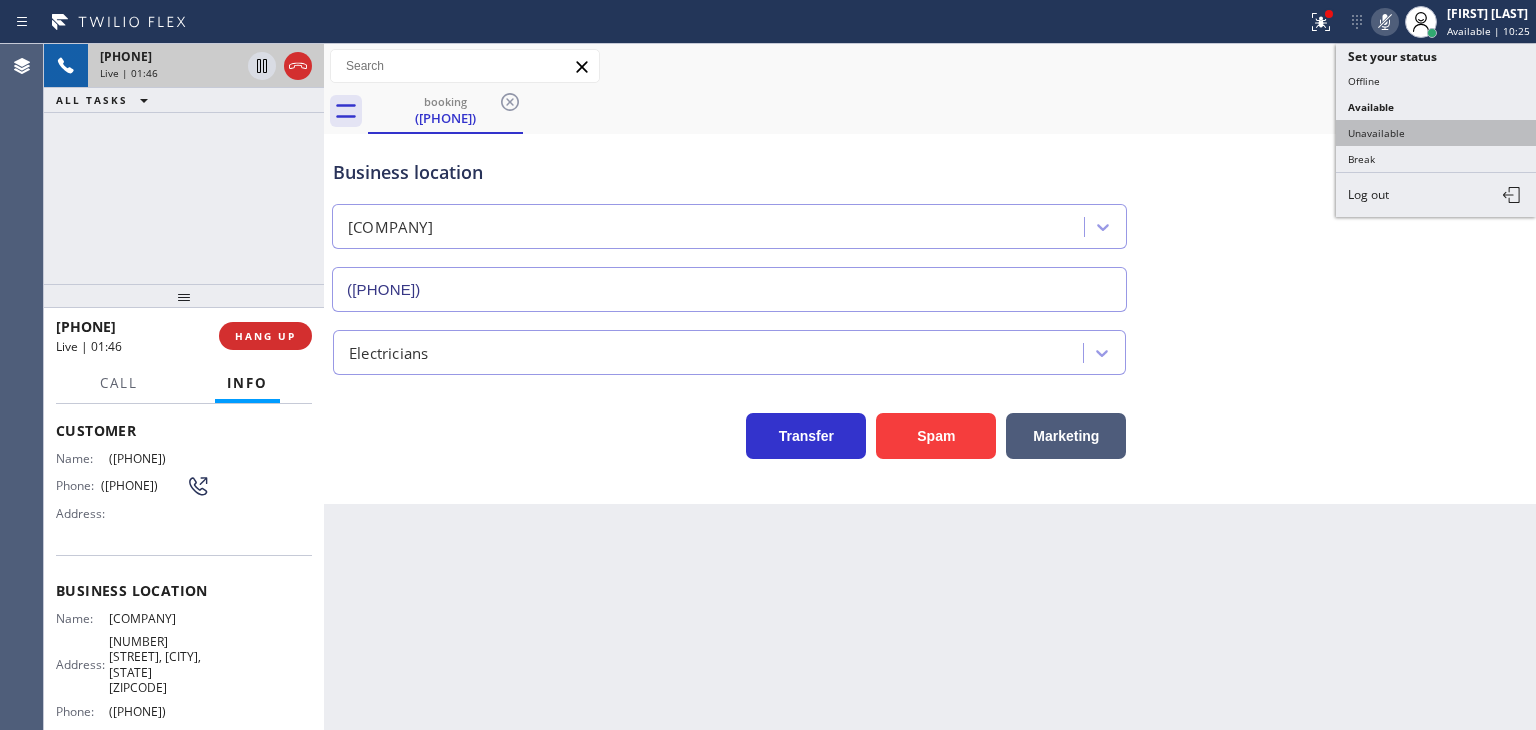 click on "Unavailable" at bounding box center [1436, 133] 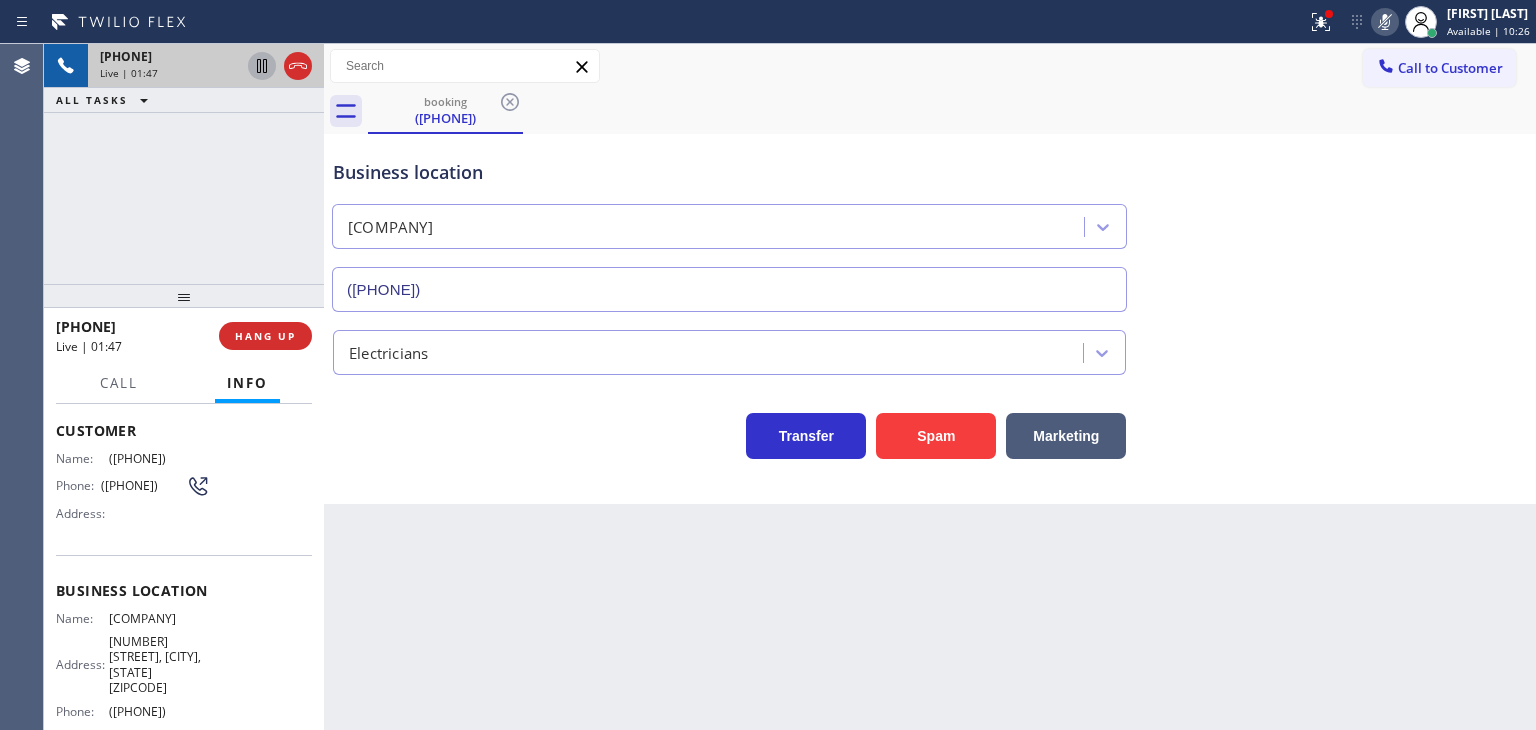 click 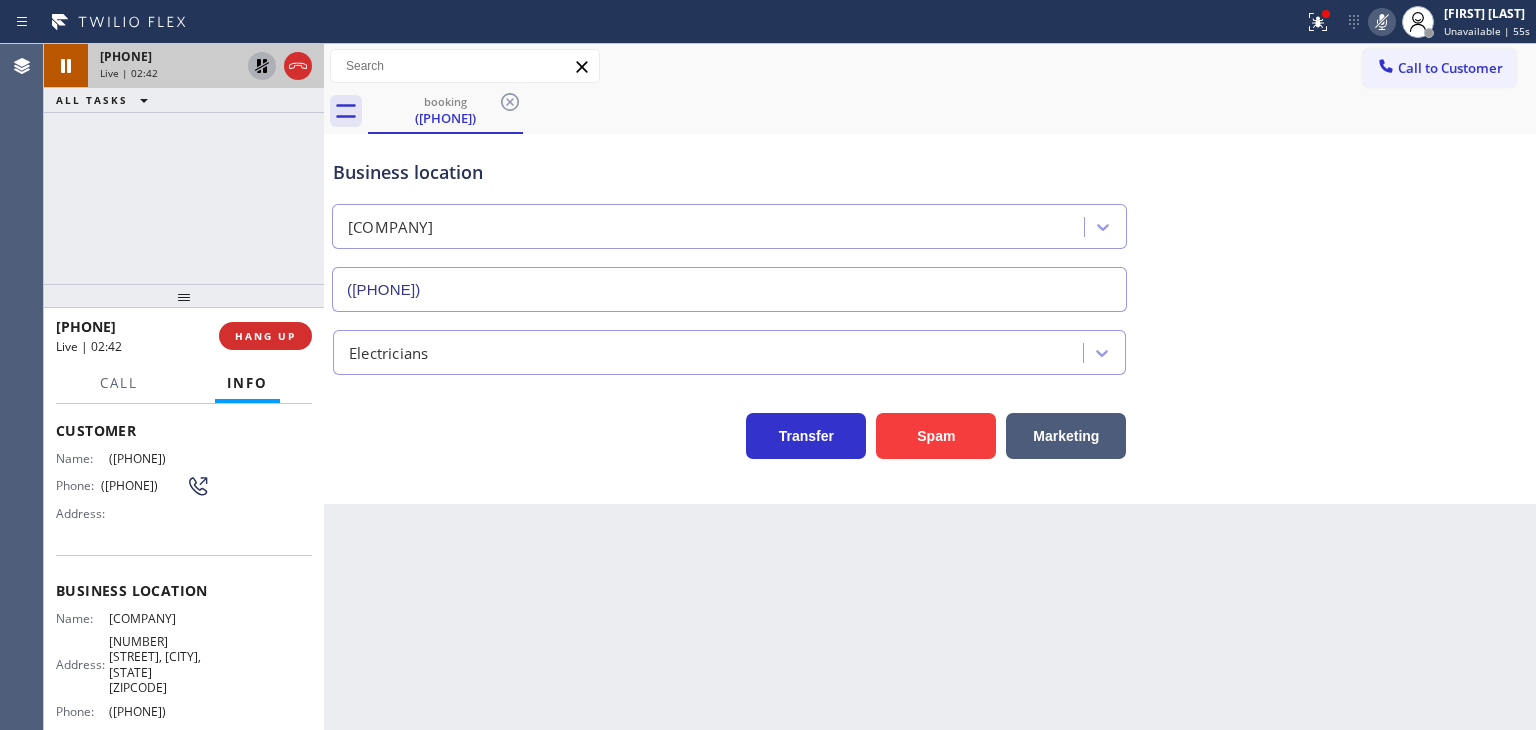 click 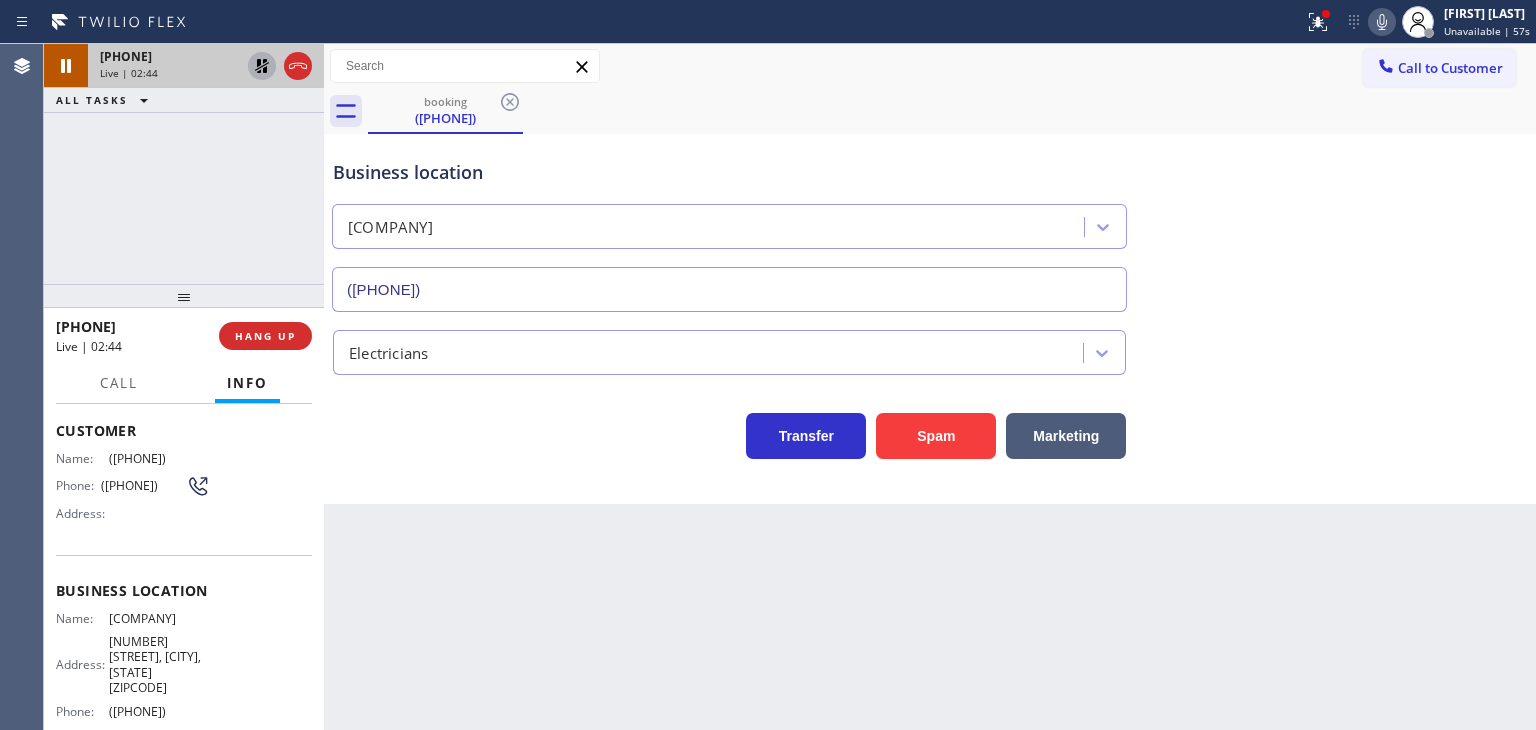 click 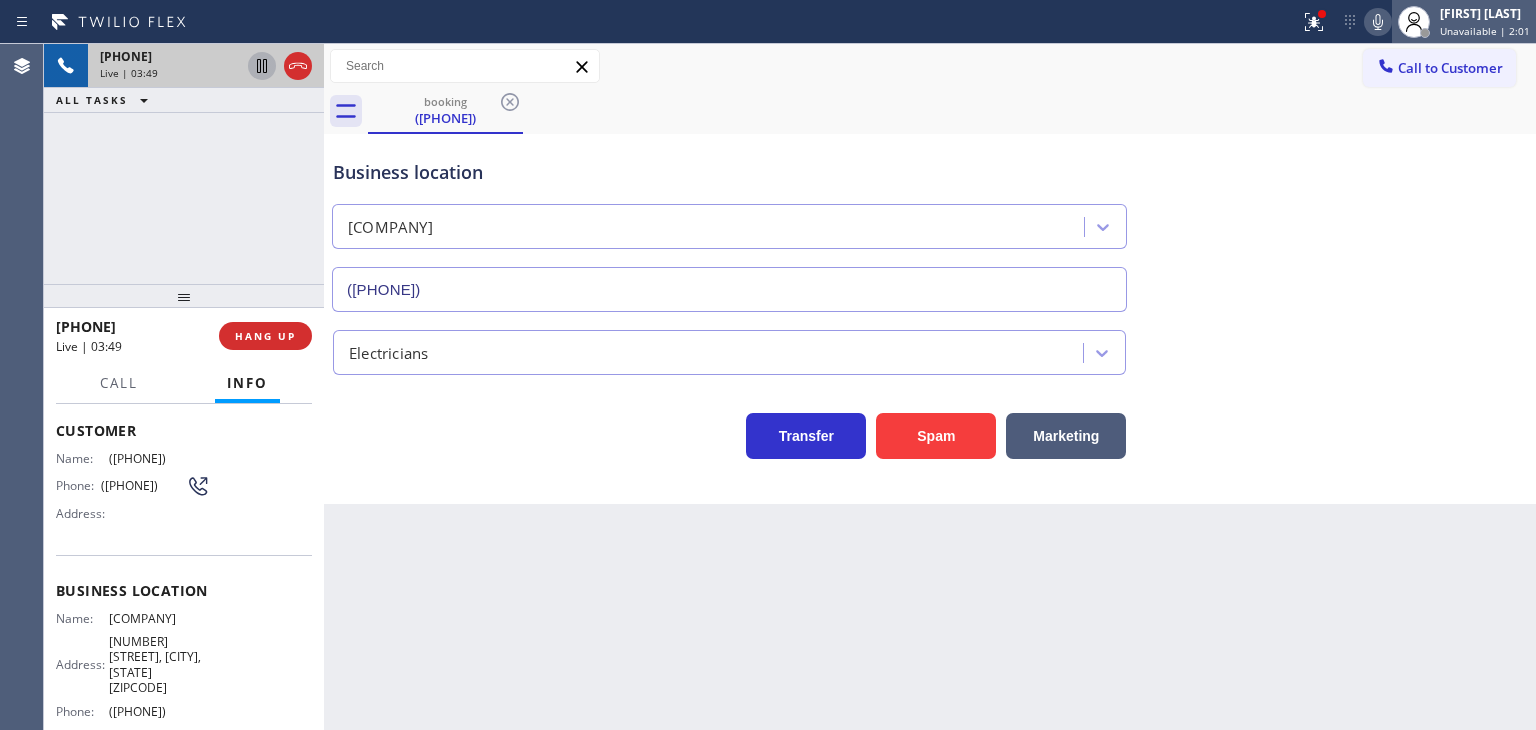 click on "Unavailable | 2:01" at bounding box center (1485, 31) 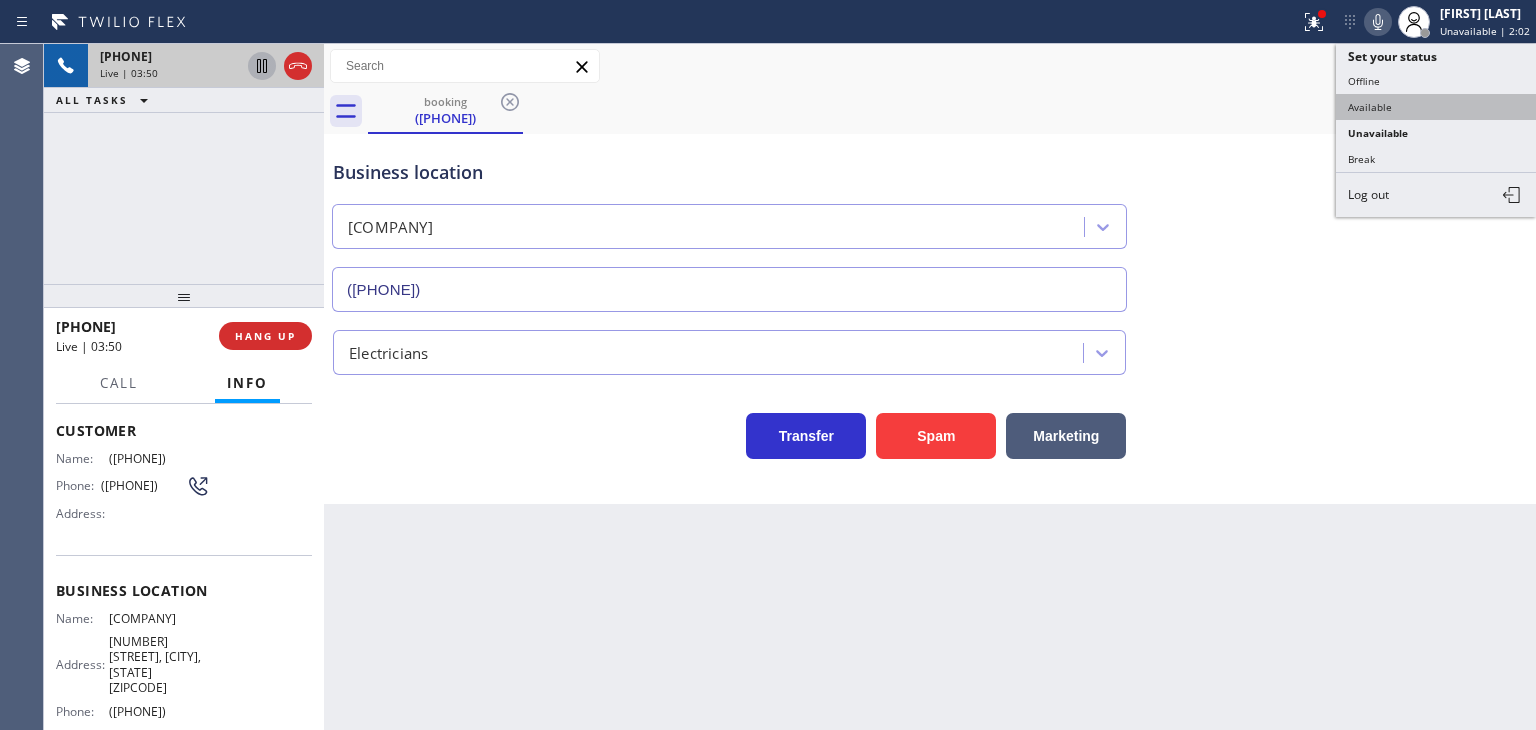 click on "Available" at bounding box center (1436, 107) 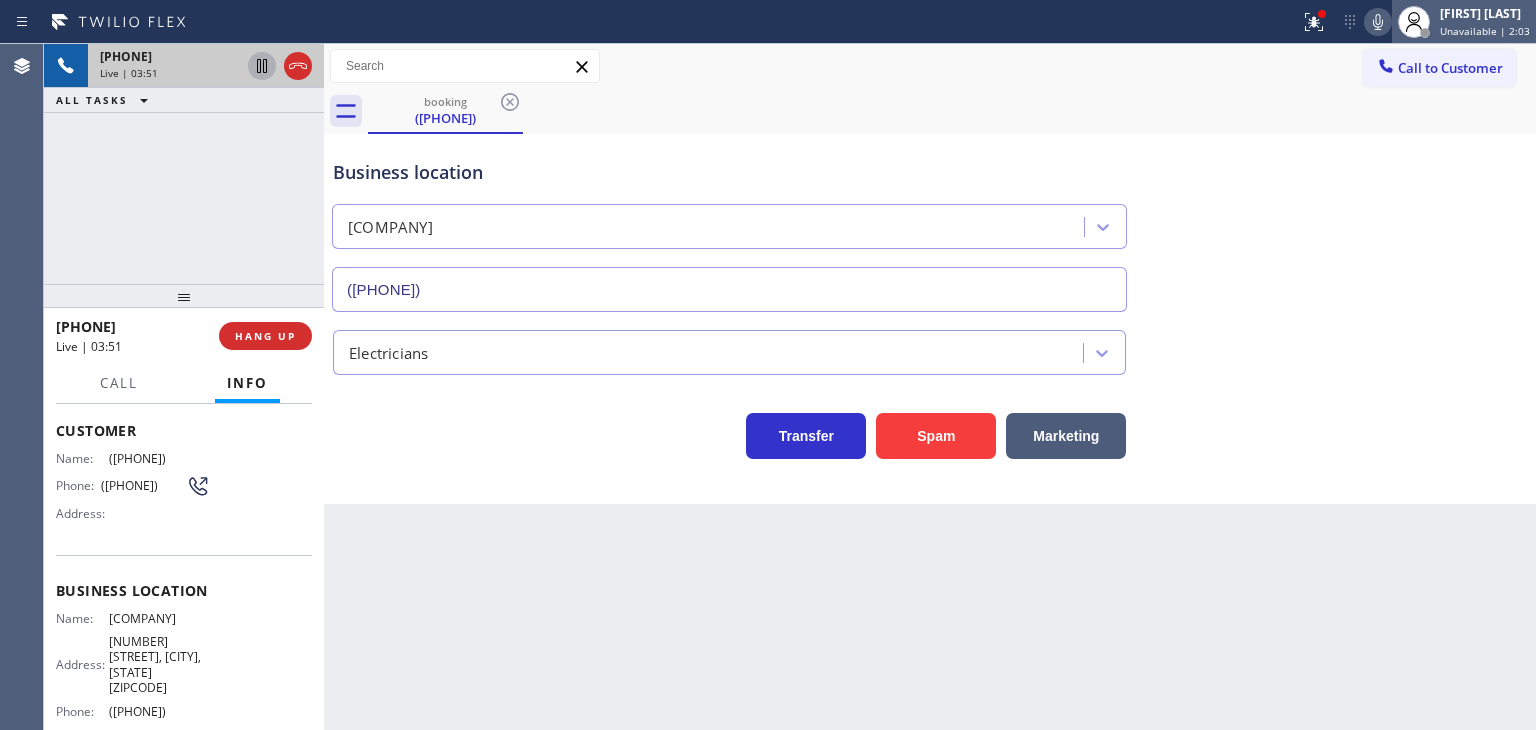 click on "Unavailable | 2:03" at bounding box center (1485, 31) 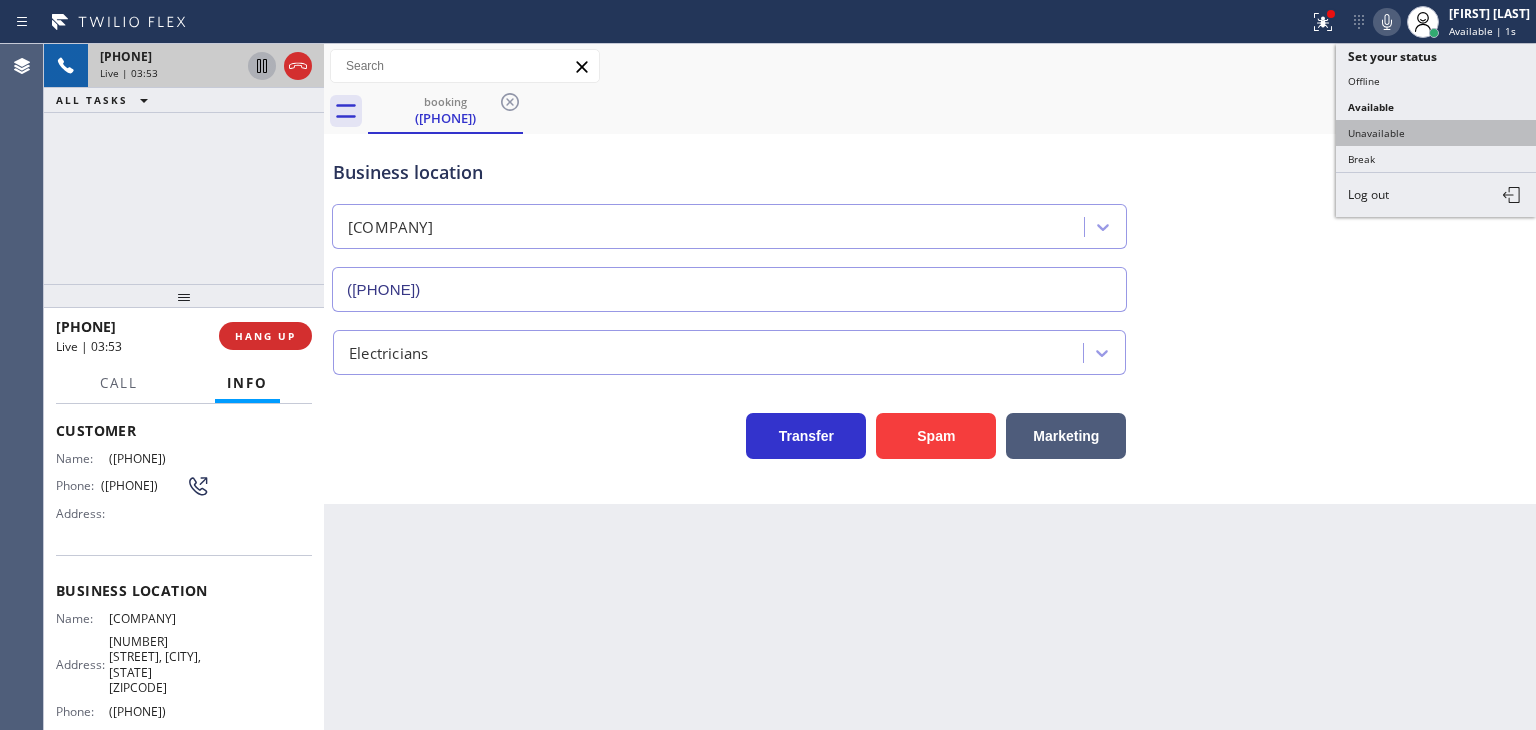 click on "Unavailable" at bounding box center [1436, 133] 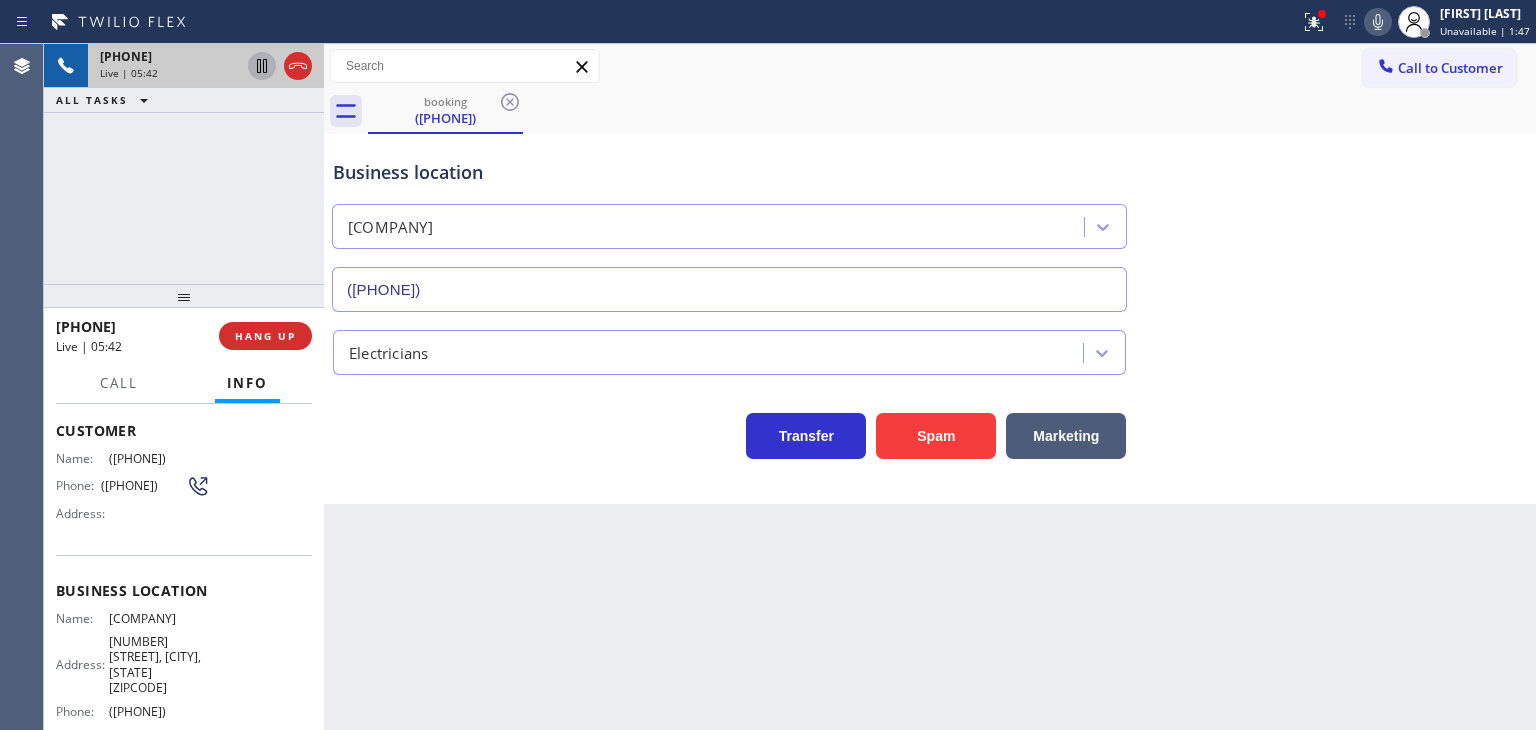 drag, startPoint x: 180, startPoint y: 328, endPoint x: 72, endPoint y: 327, distance: 108.00463 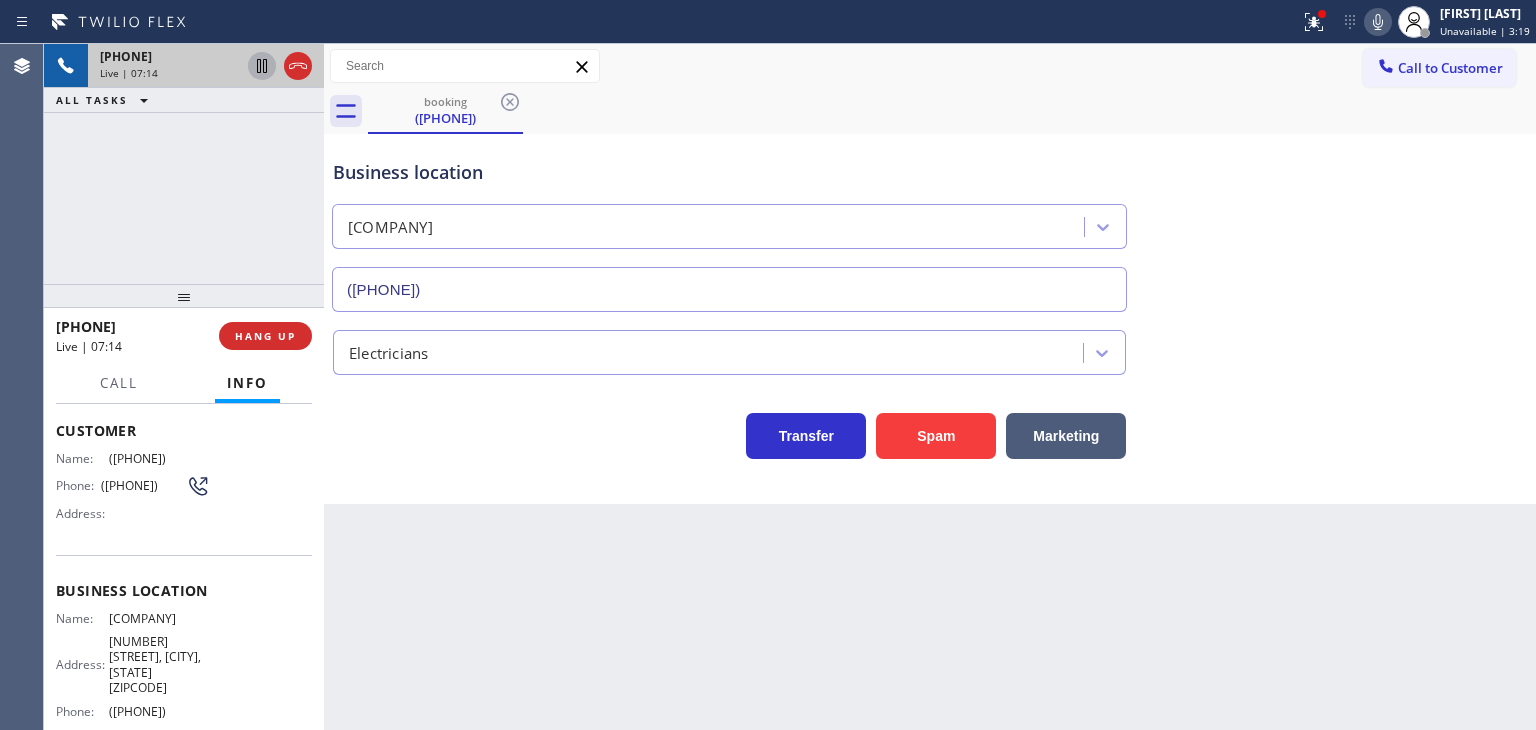 scroll, scrollTop: 200, scrollLeft: 0, axis: vertical 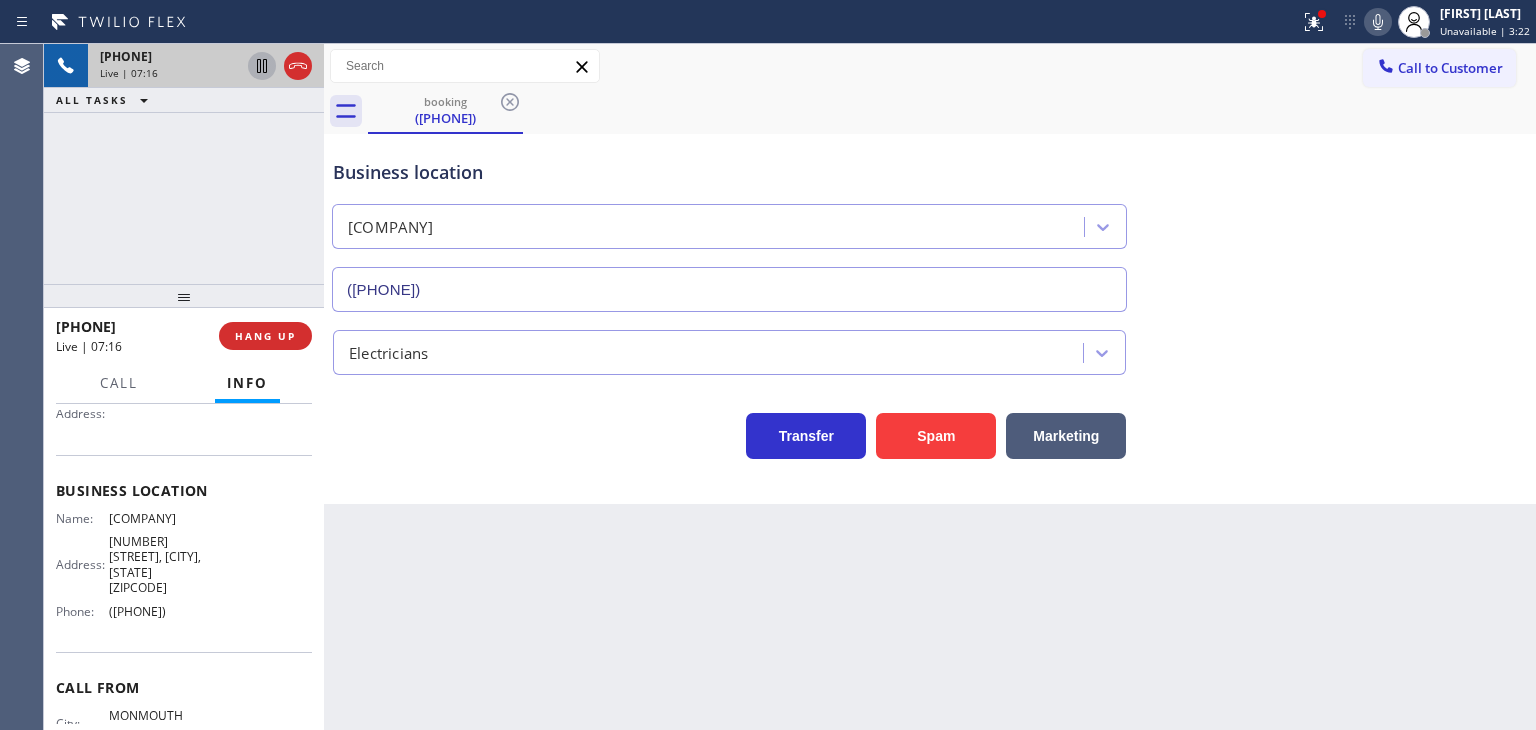 drag, startPoint x: 219, startPoint y: 626, endPoint x: 104, endPoint y: 645, distance: 116.559 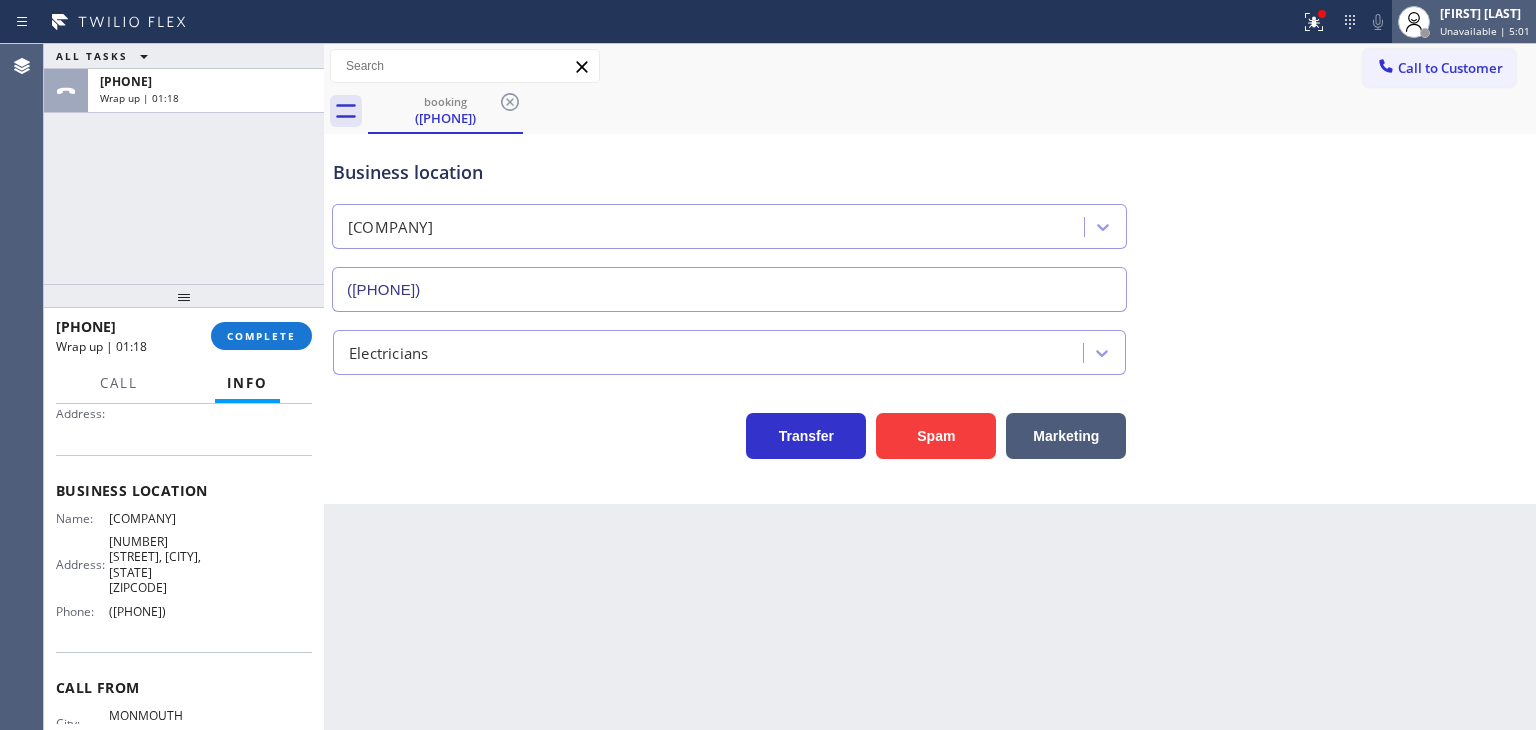 click on "Unavailable | 5:01" at bounding box center [1485, 31] 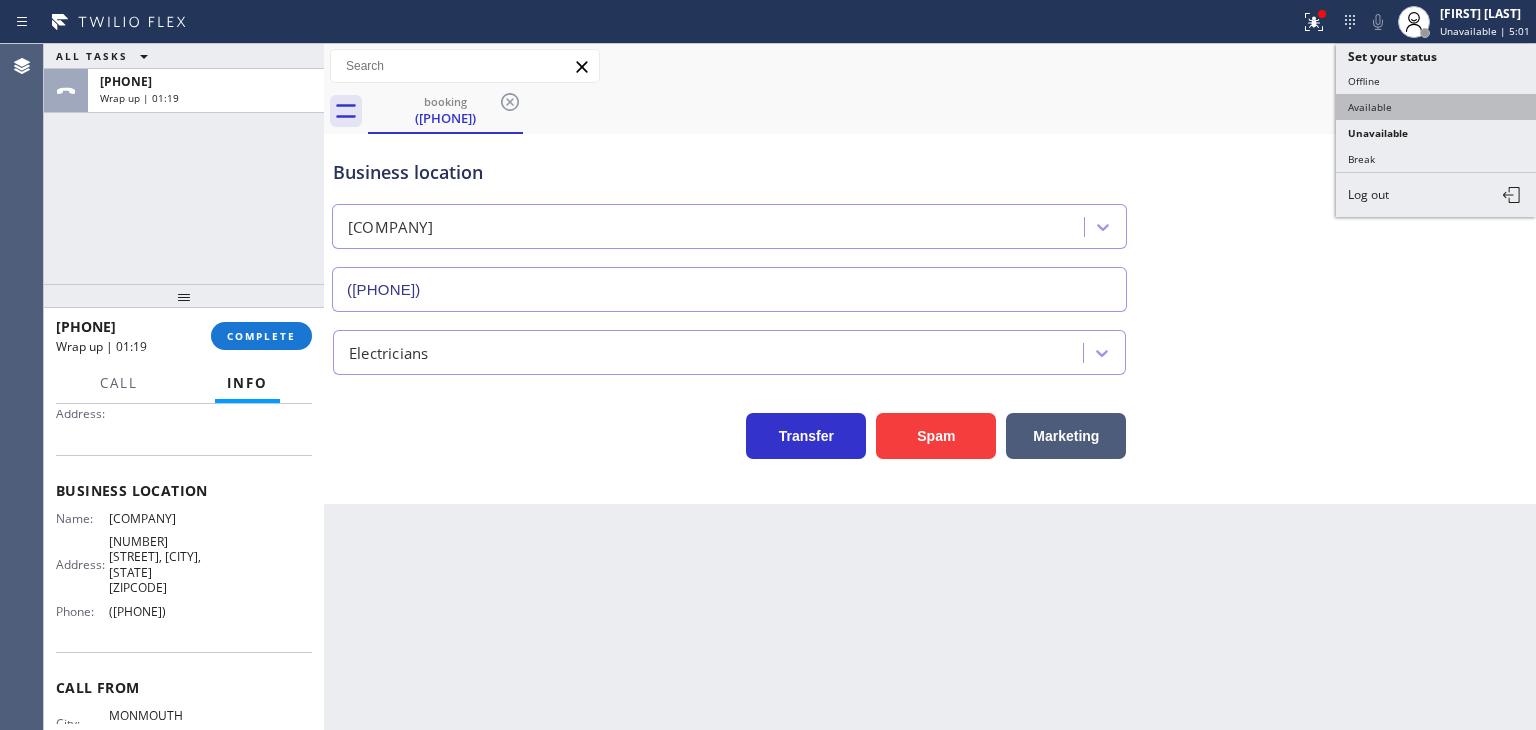 click on "Available" at bounding box center (1436, 107) 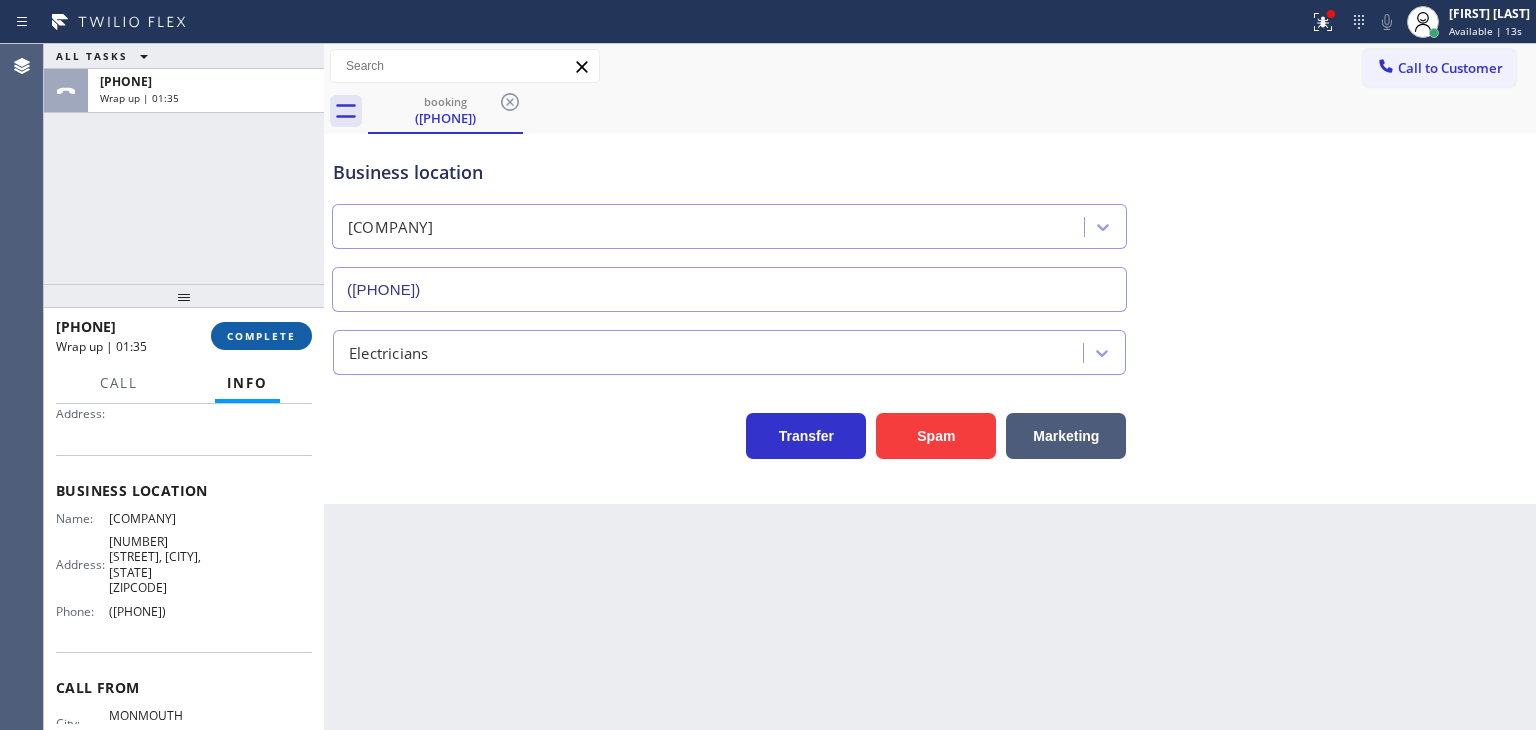 click on "COMPLETE" at bounding box center (261, 336) 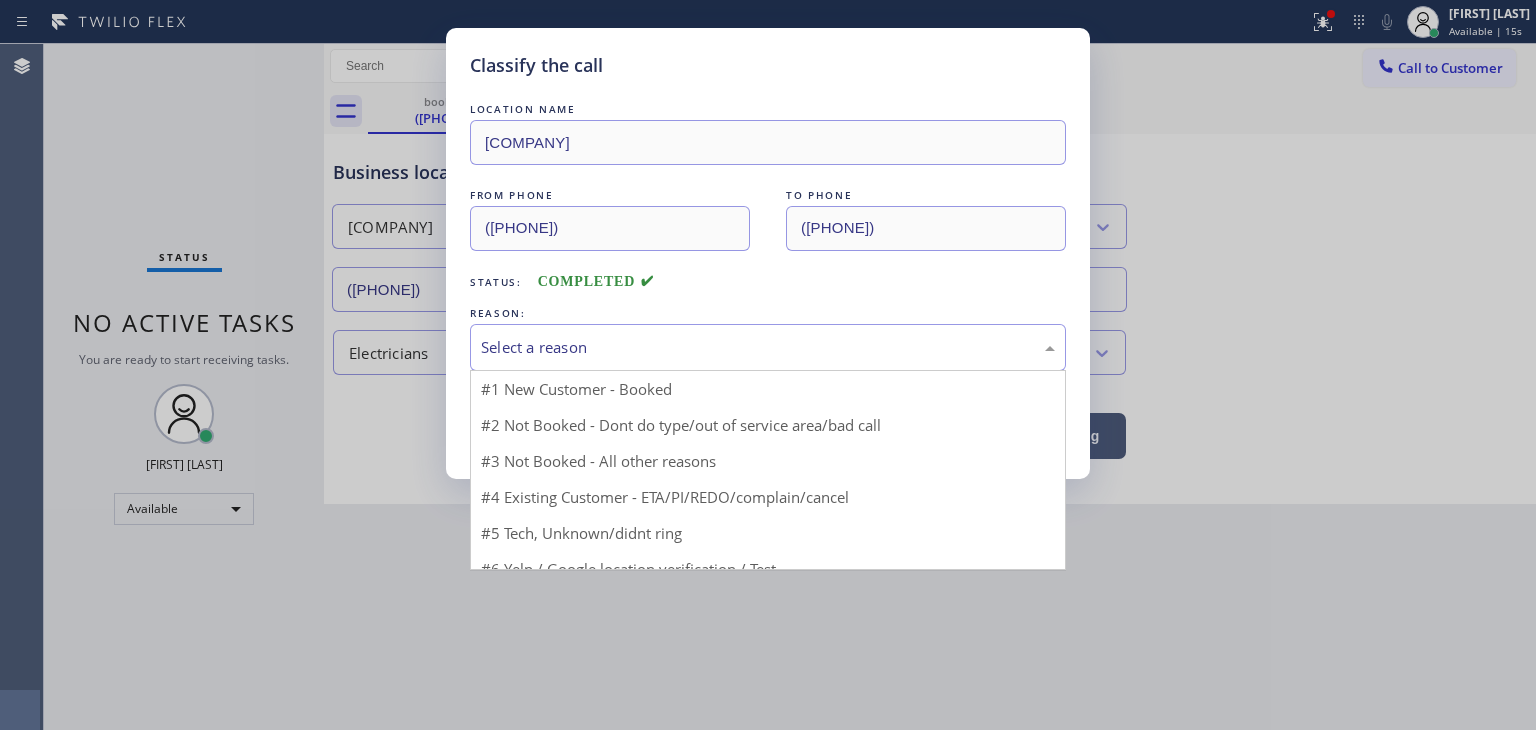 click on "Select a reason" at bounding box center (768, 347) 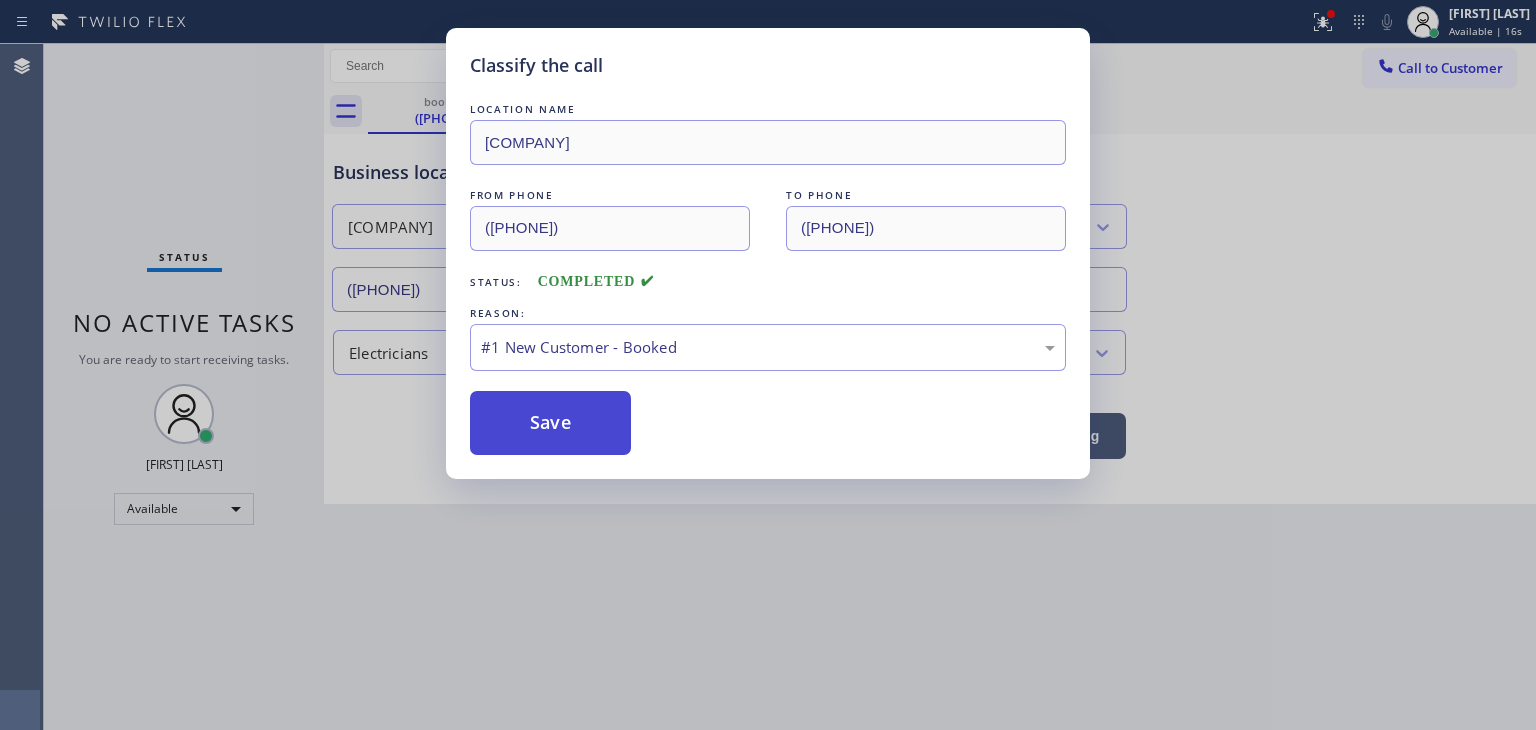click on "Save" at bounding box center (550, 423) 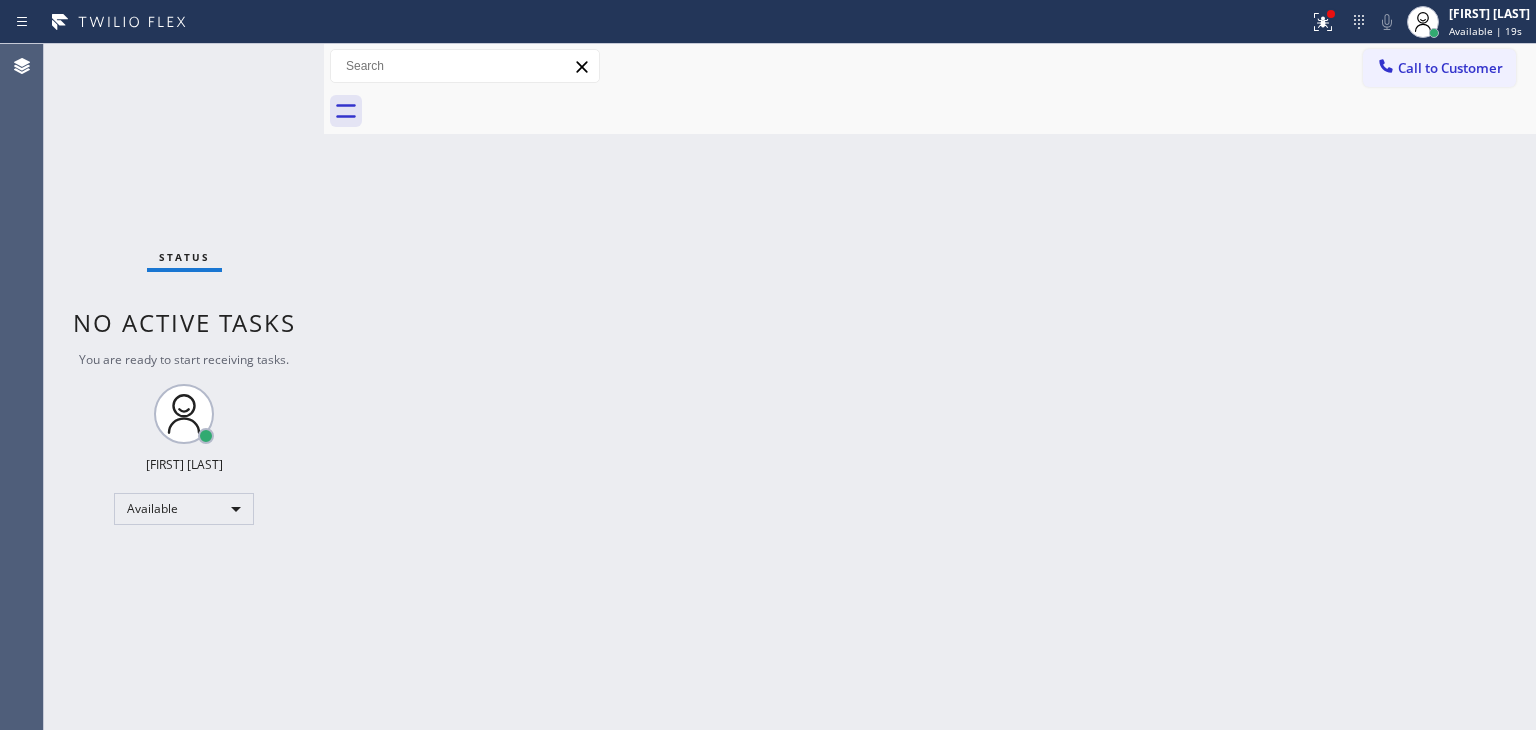 click on "Status   No active tasks     You are ready to start receiving tasks.   [FIRST] [LAST] Available" at bounding box center [184, 387] 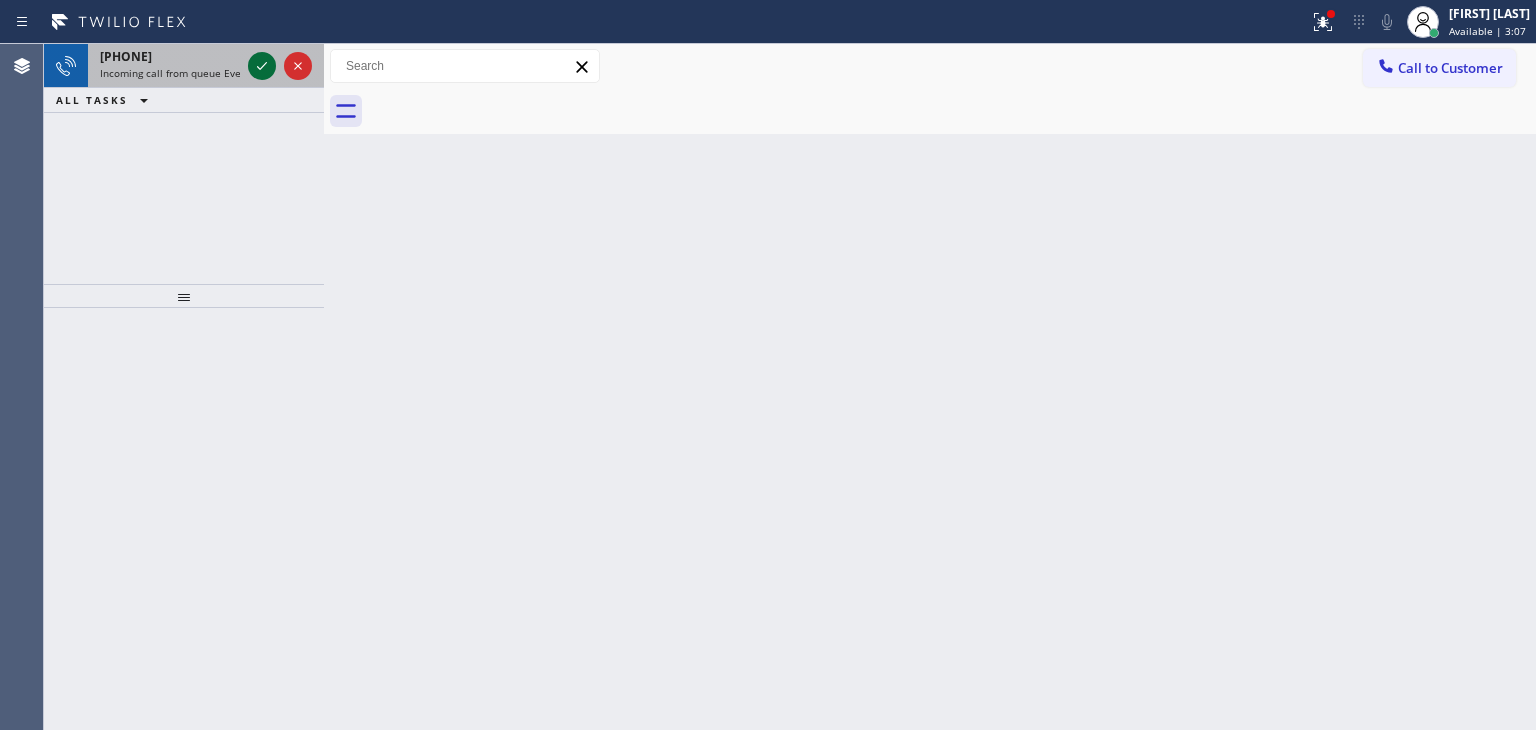 click 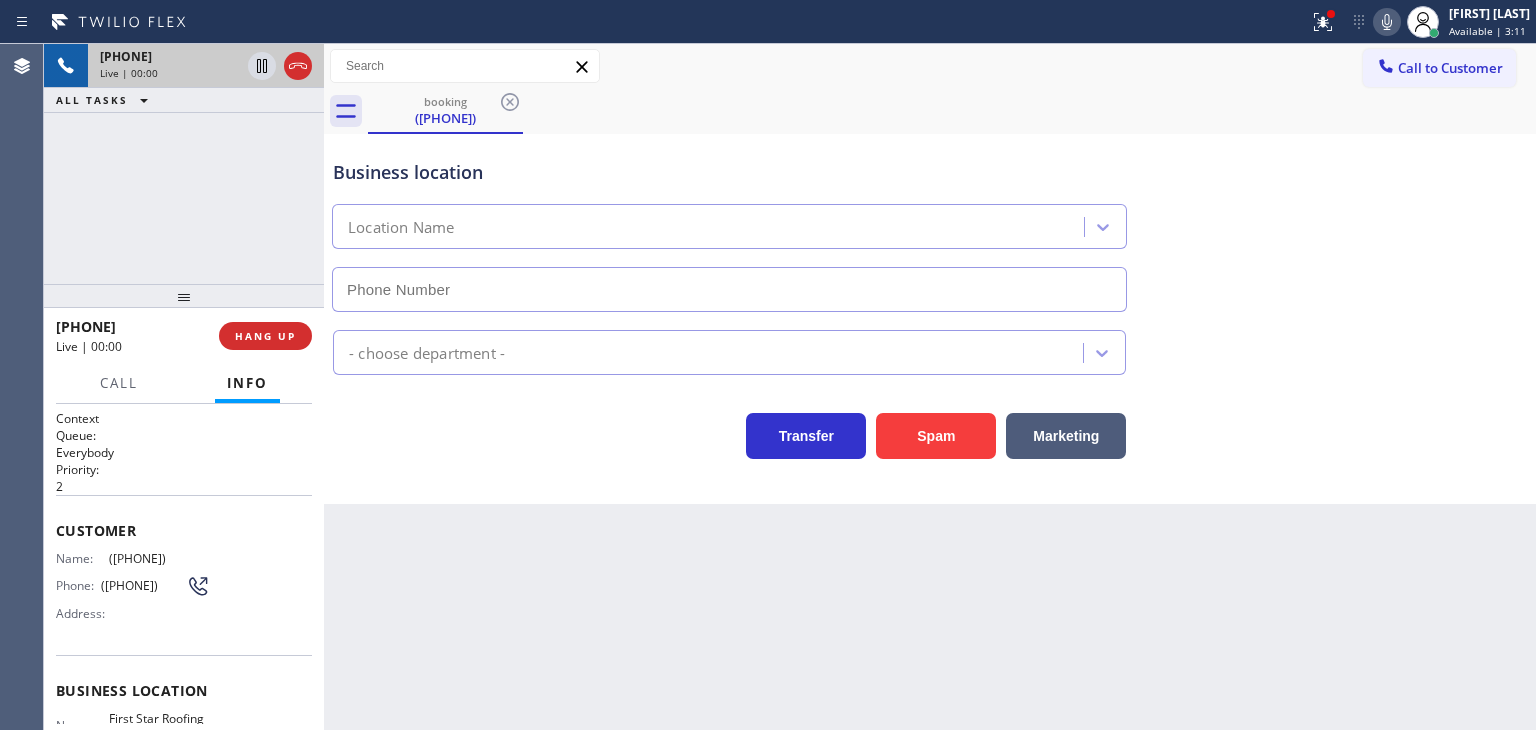 type on "([PHONE])" 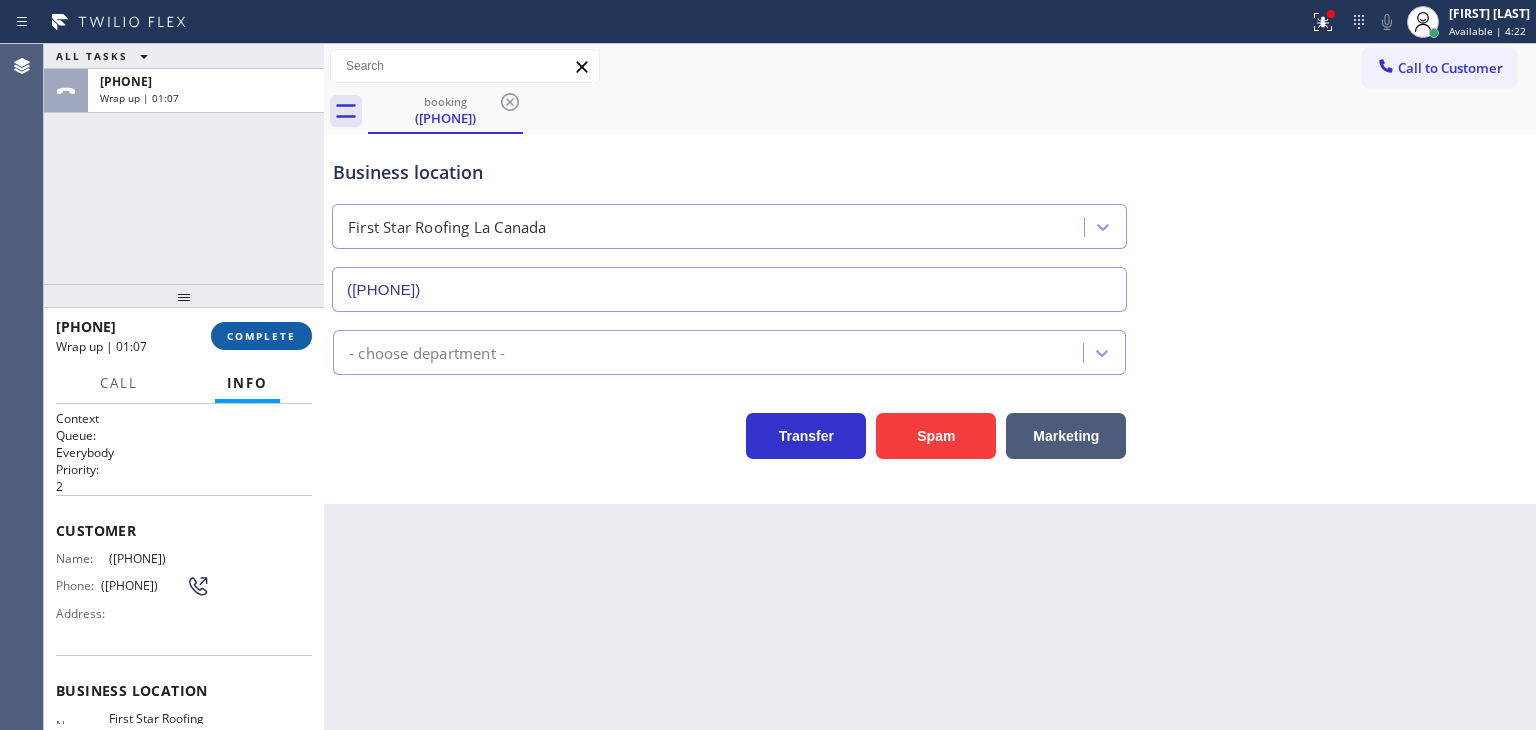 click on "COMPLETE" at bounding box center (261, 336) 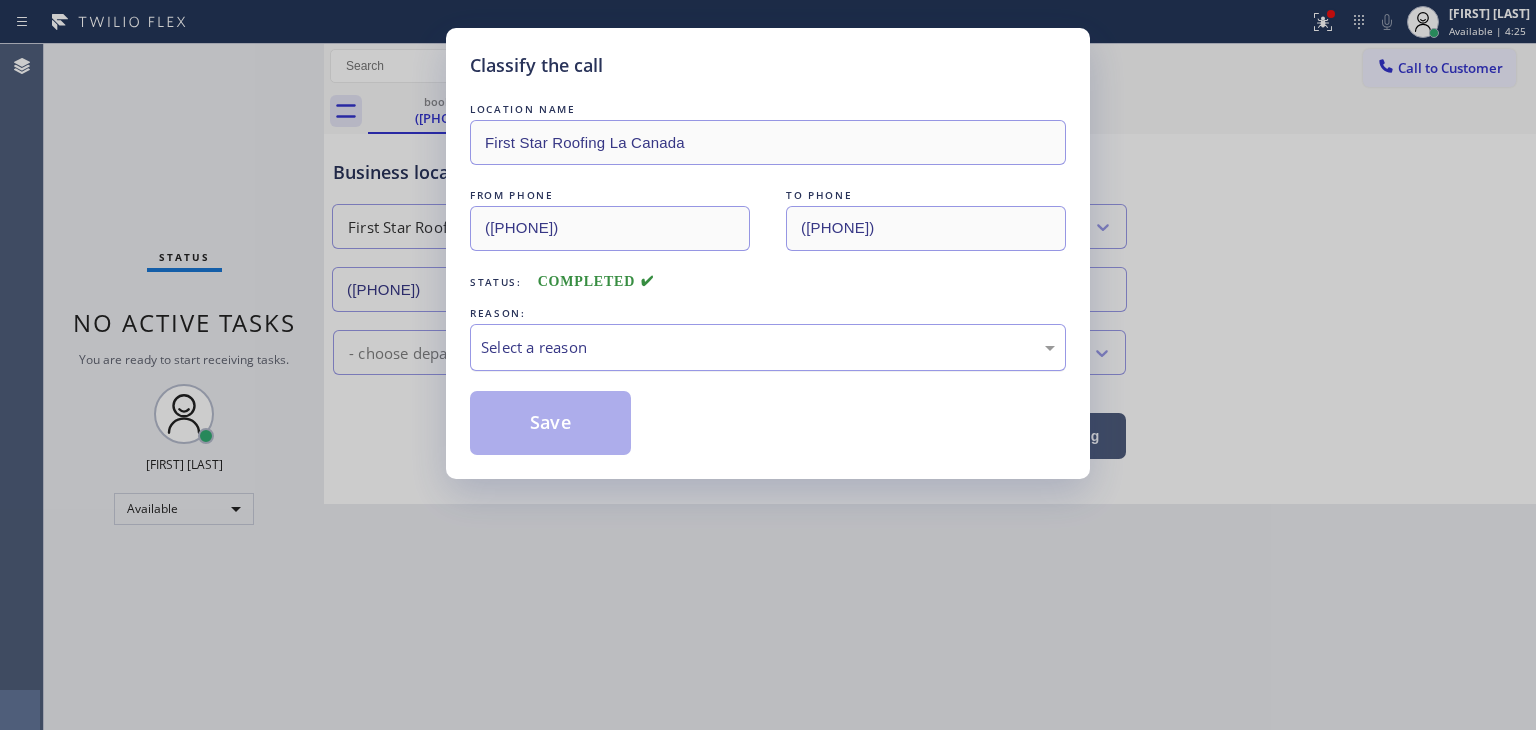 click on "Select a reason" at bounding box center (768, 347) 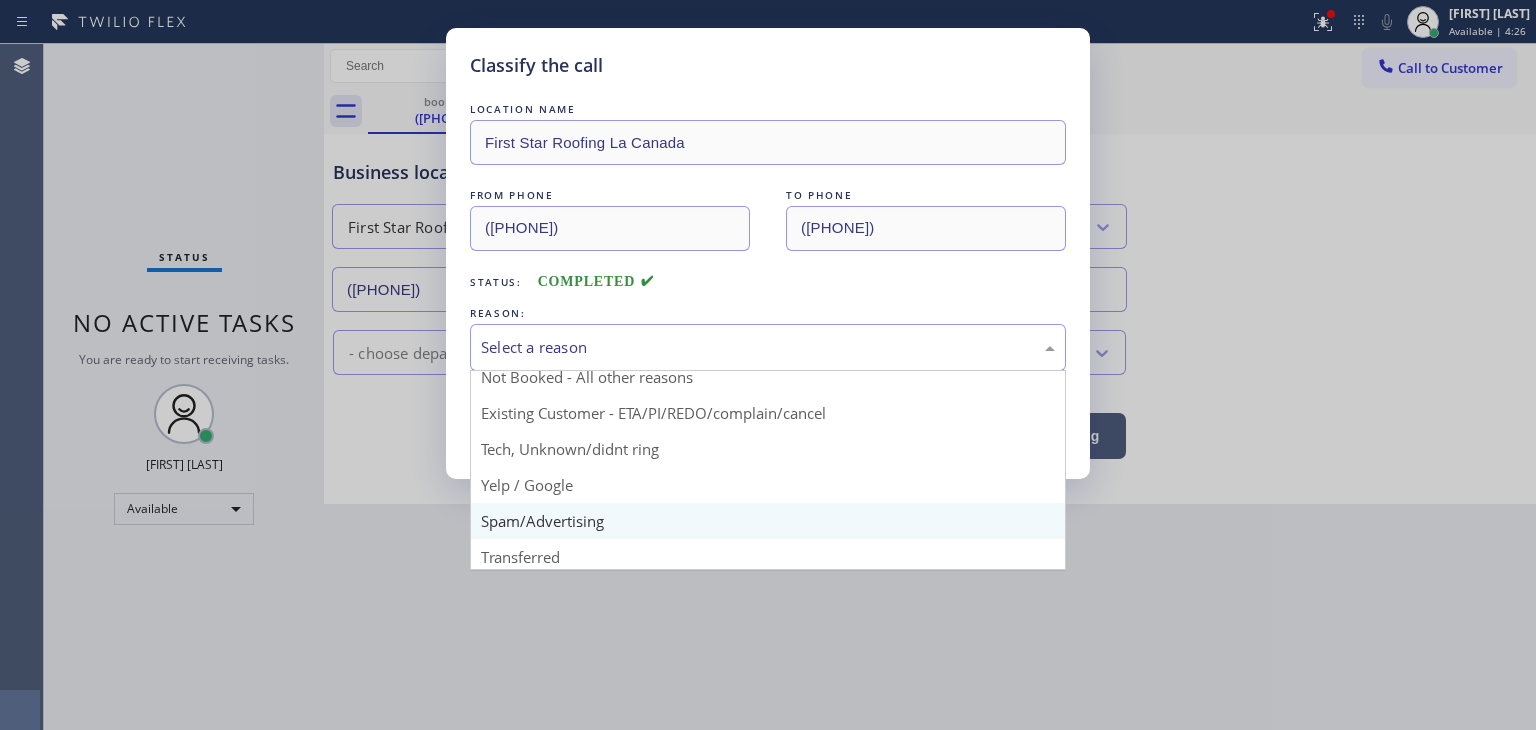 scroll, scrollTop: 125, scrollLeft: 0, axis: vertical 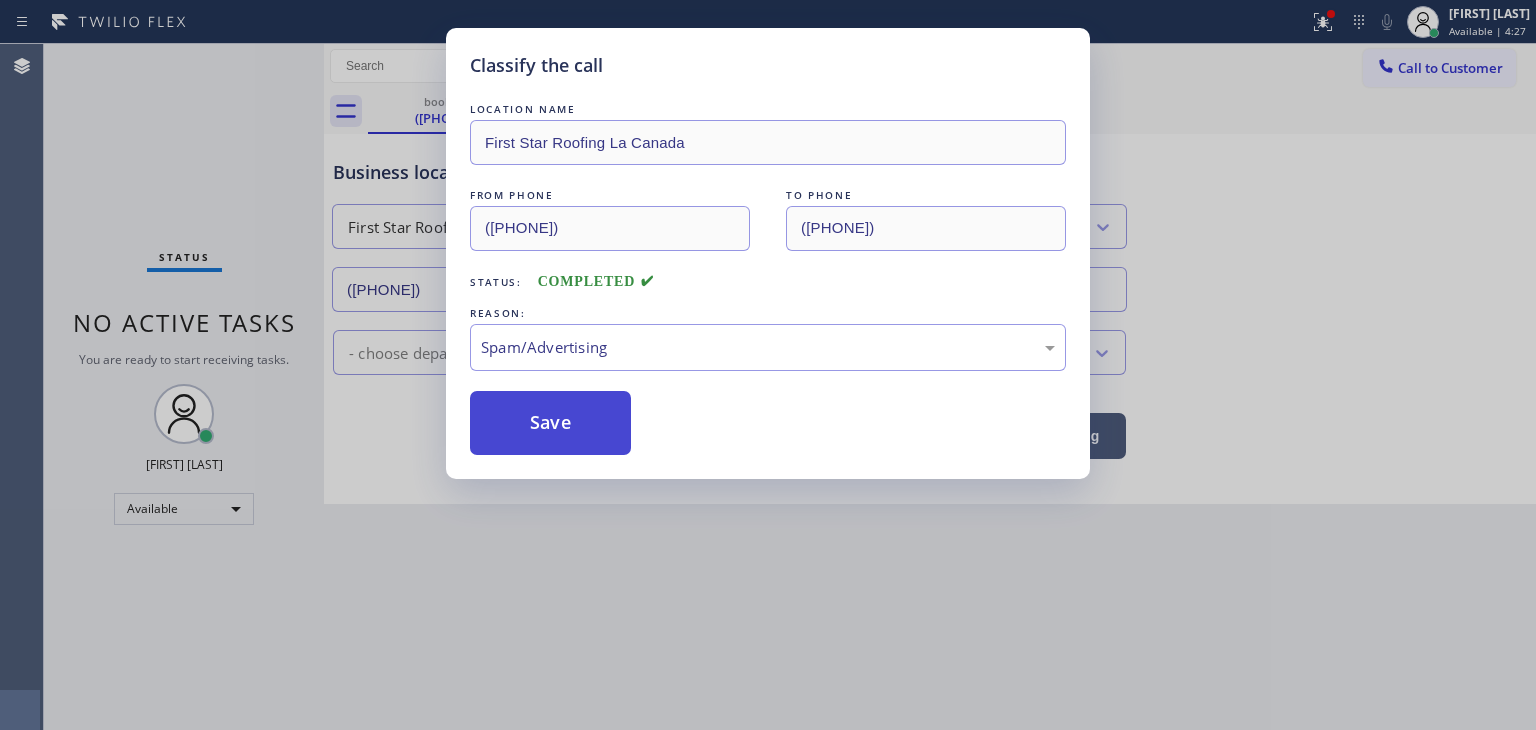 drag, startPoint x: 566, startPoint y: 434, endPoint x: 509, endPoint y: 428, distance: 57.31492 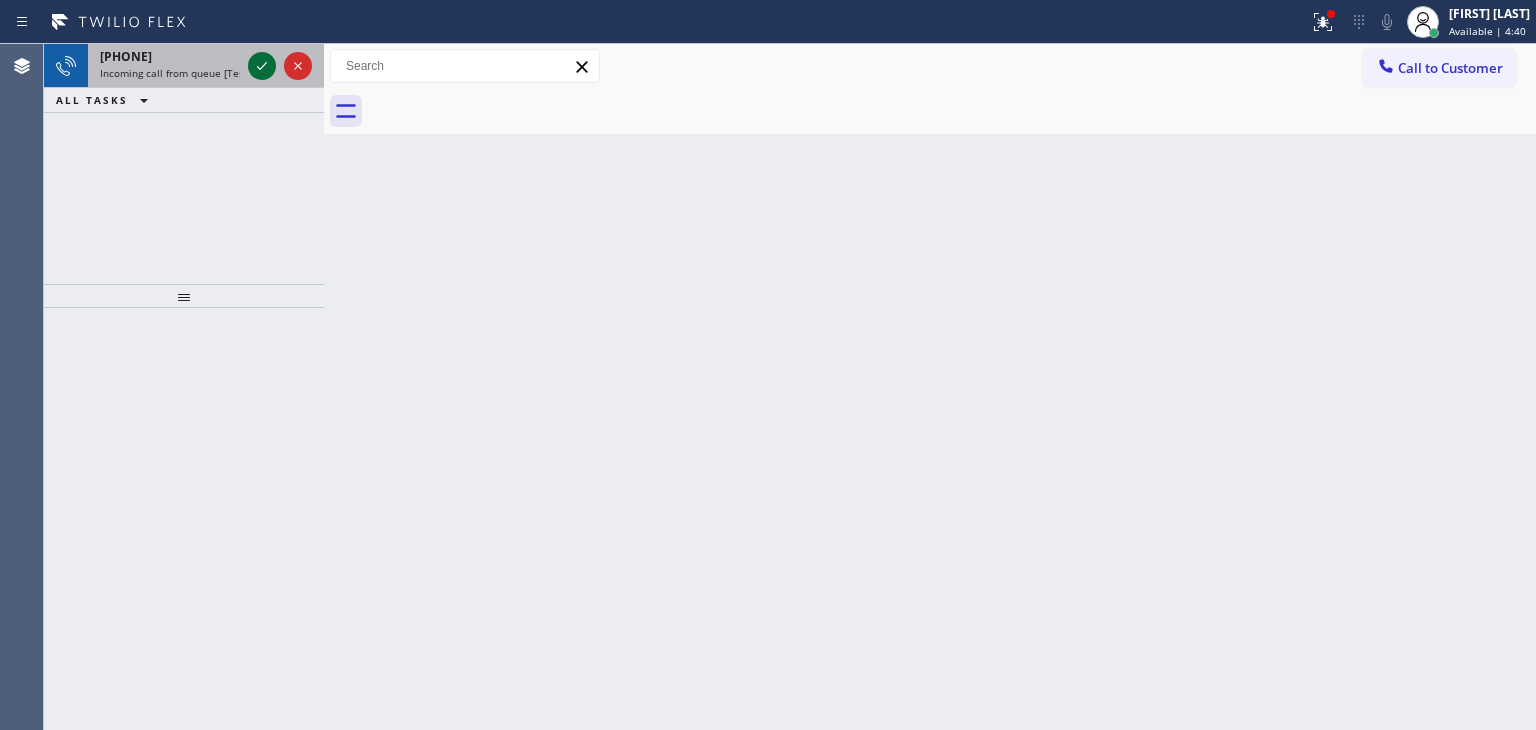click 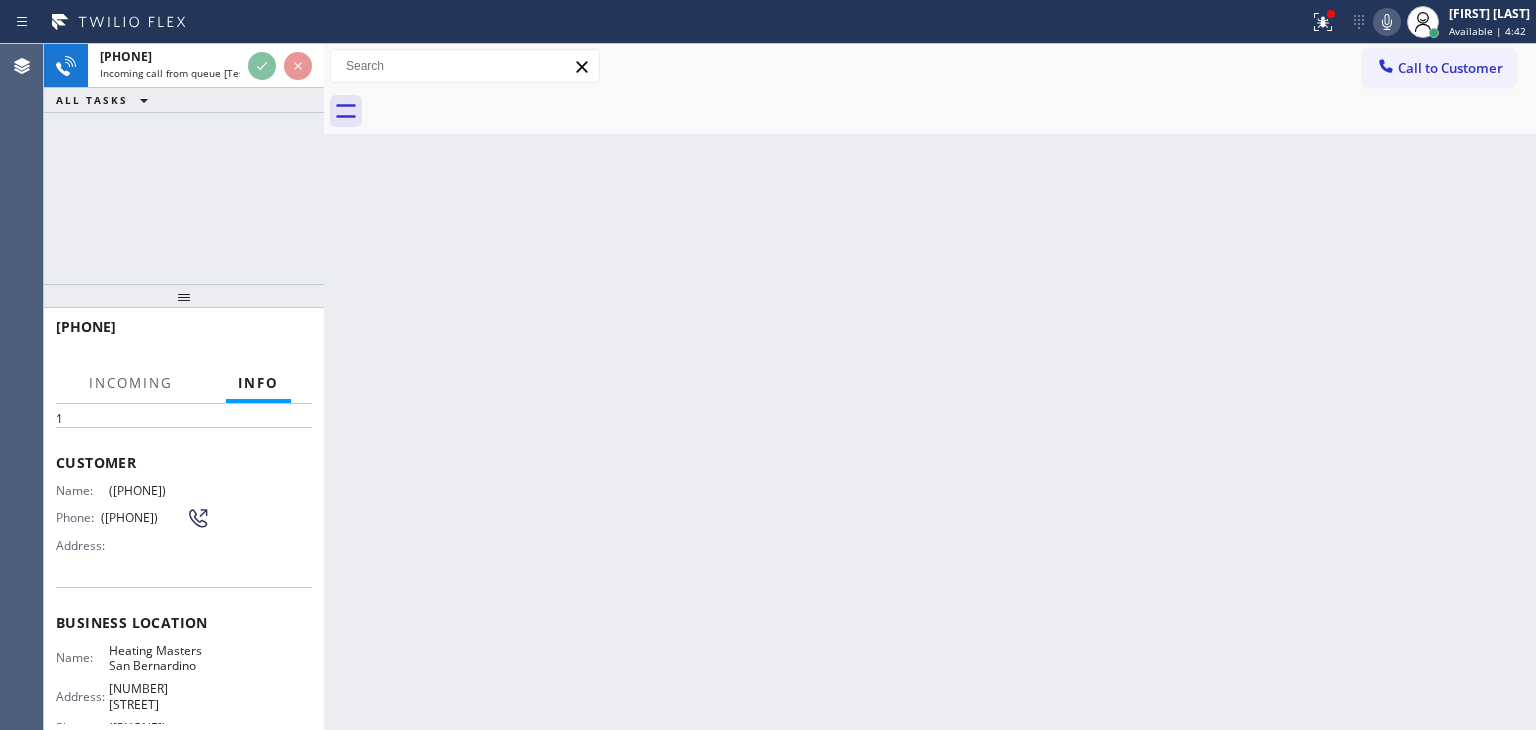 scroll, scrollTop: 100, scrollLeft: 0, axis: vertical 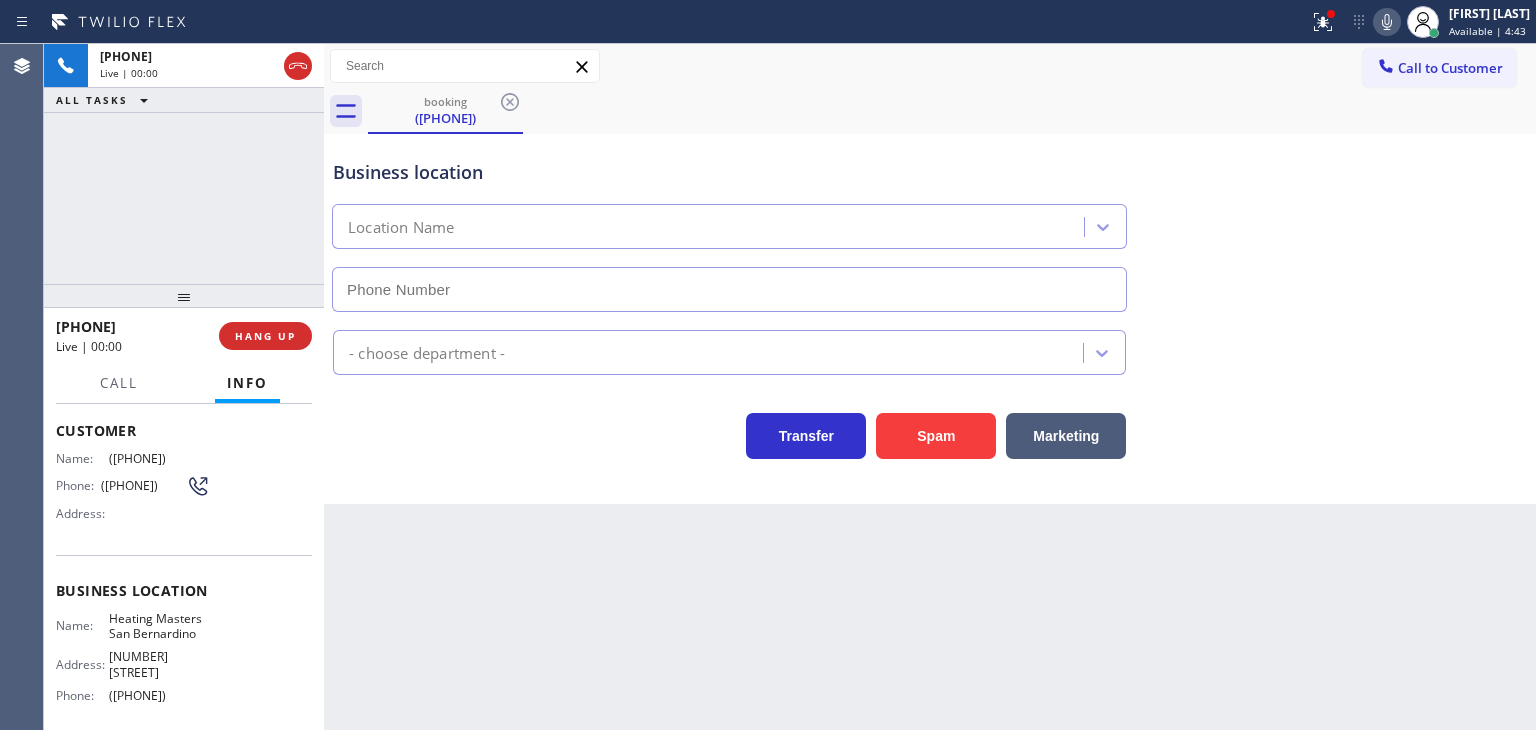 type on "([PHONE])" 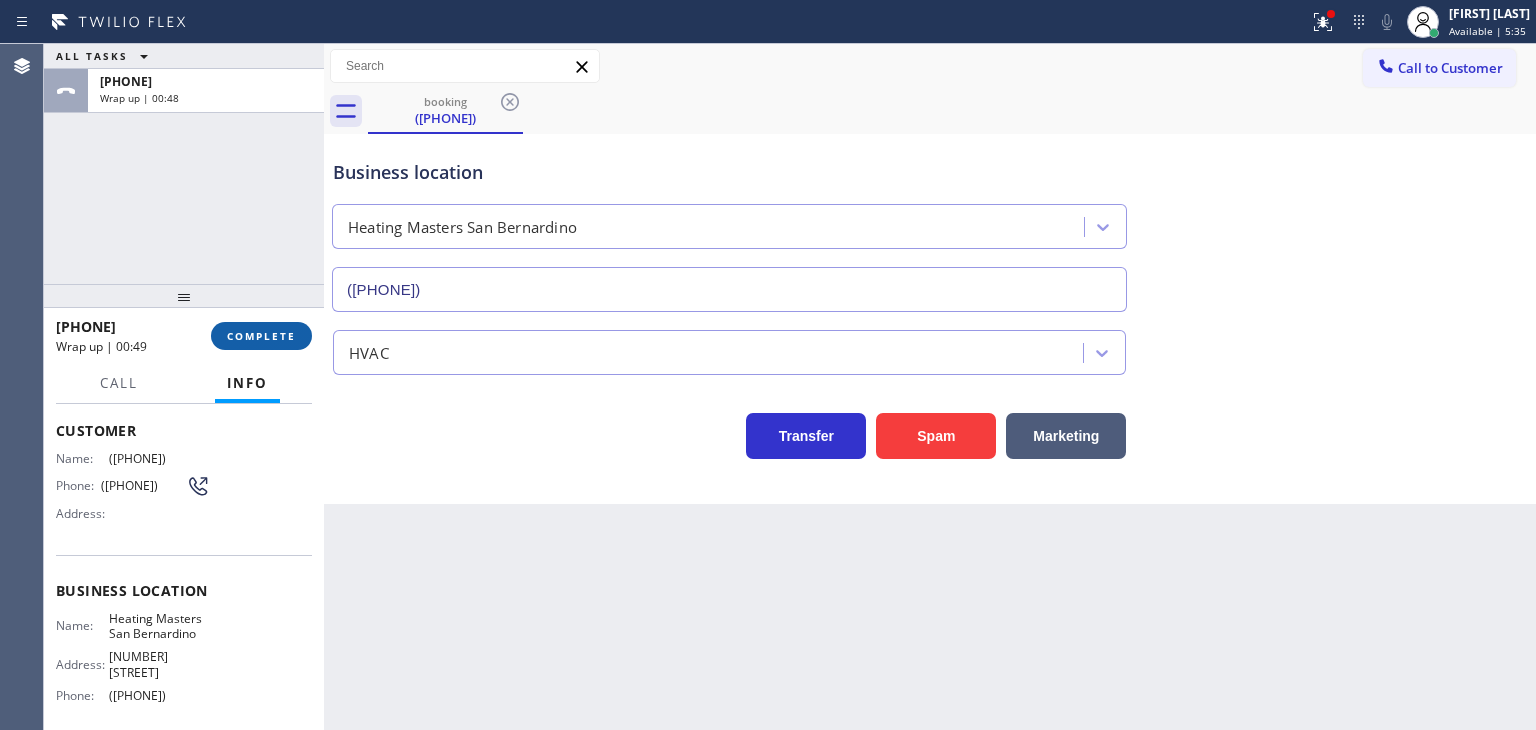 click on "COMPLETE" at bounding box center (261, 336) 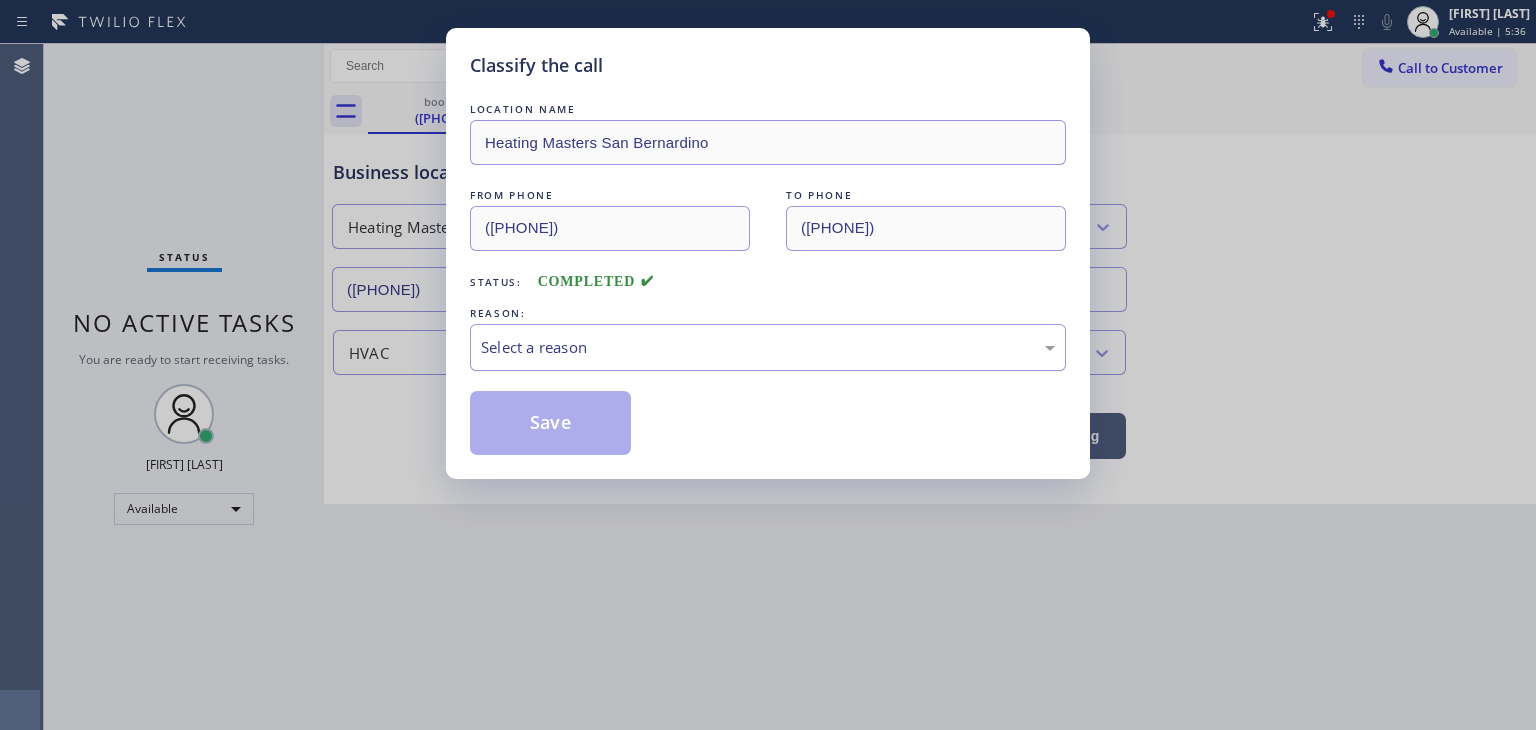 click on "Select a reason" at bounding box center [768, 347] 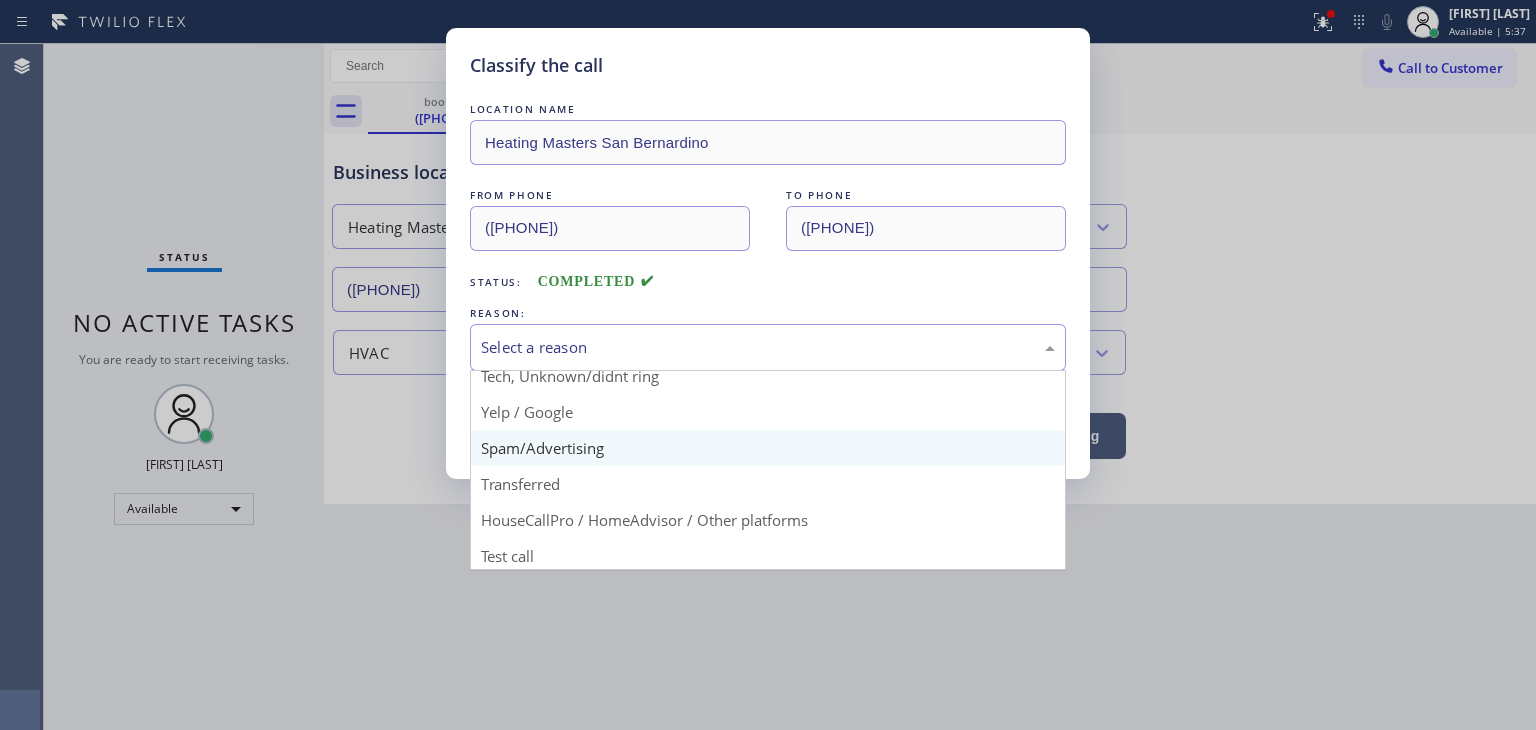 scroll, scrollTop: 125, scrollLeft: 0, axis: vertical 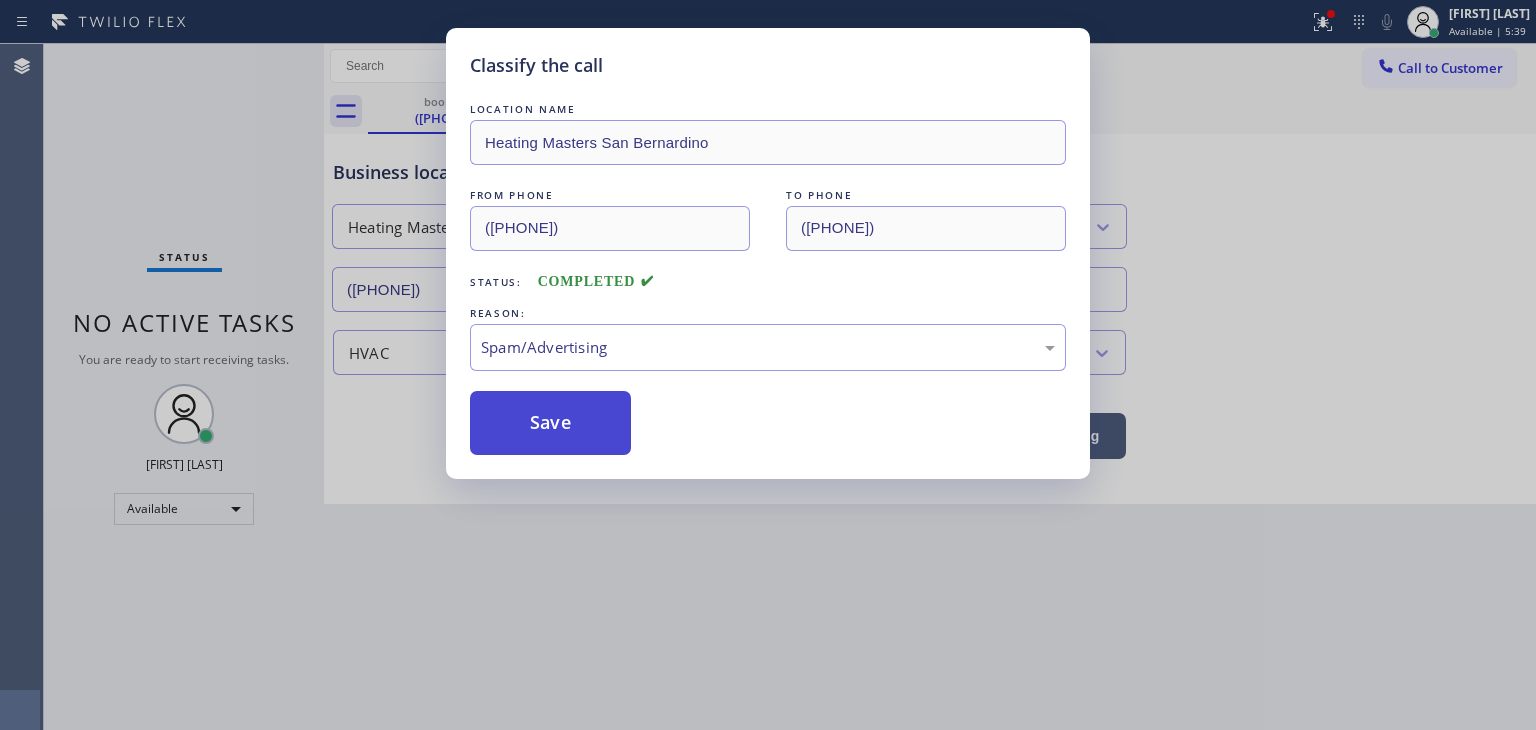 click on "Save" at bounding box center (550, 423) 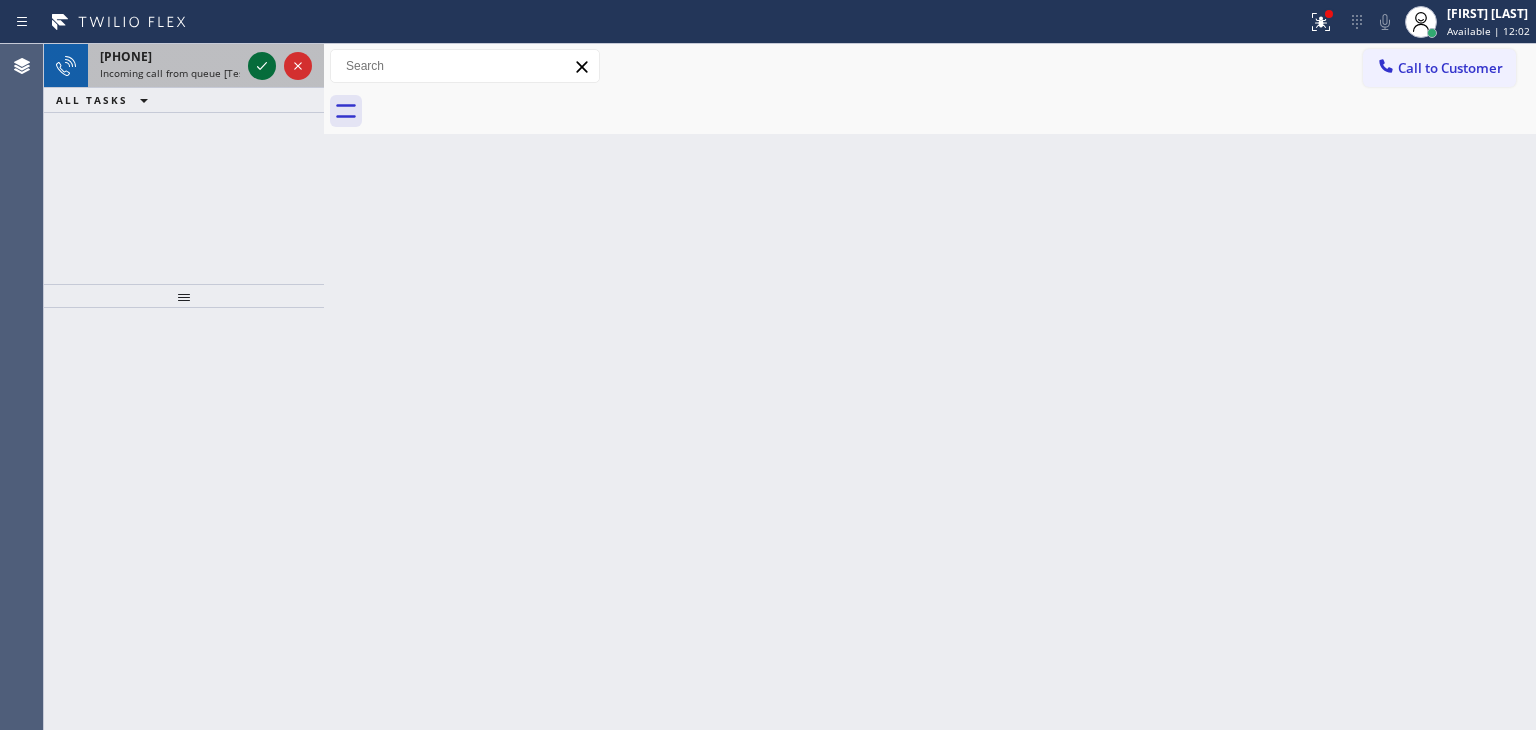 click at bounding box center [262, 66] 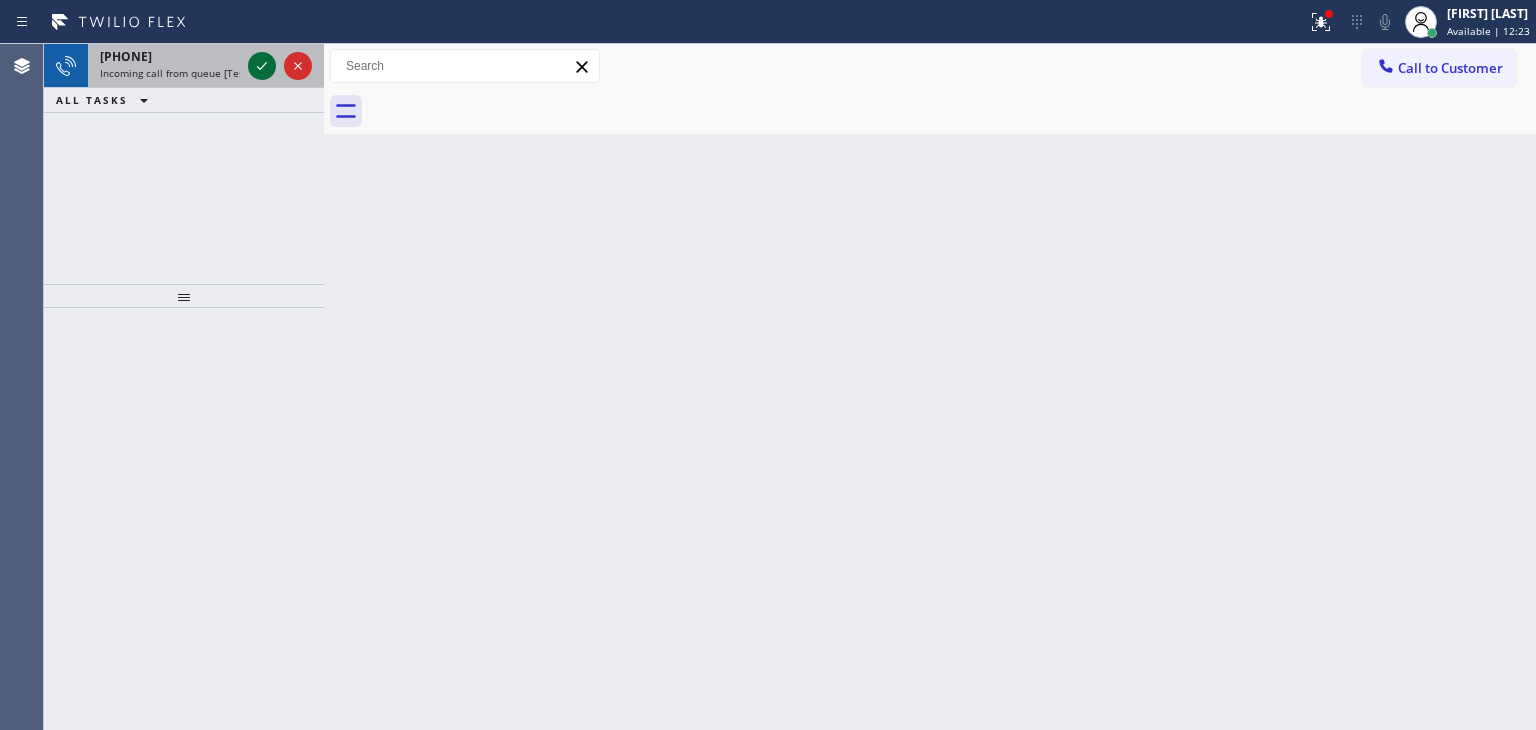 click 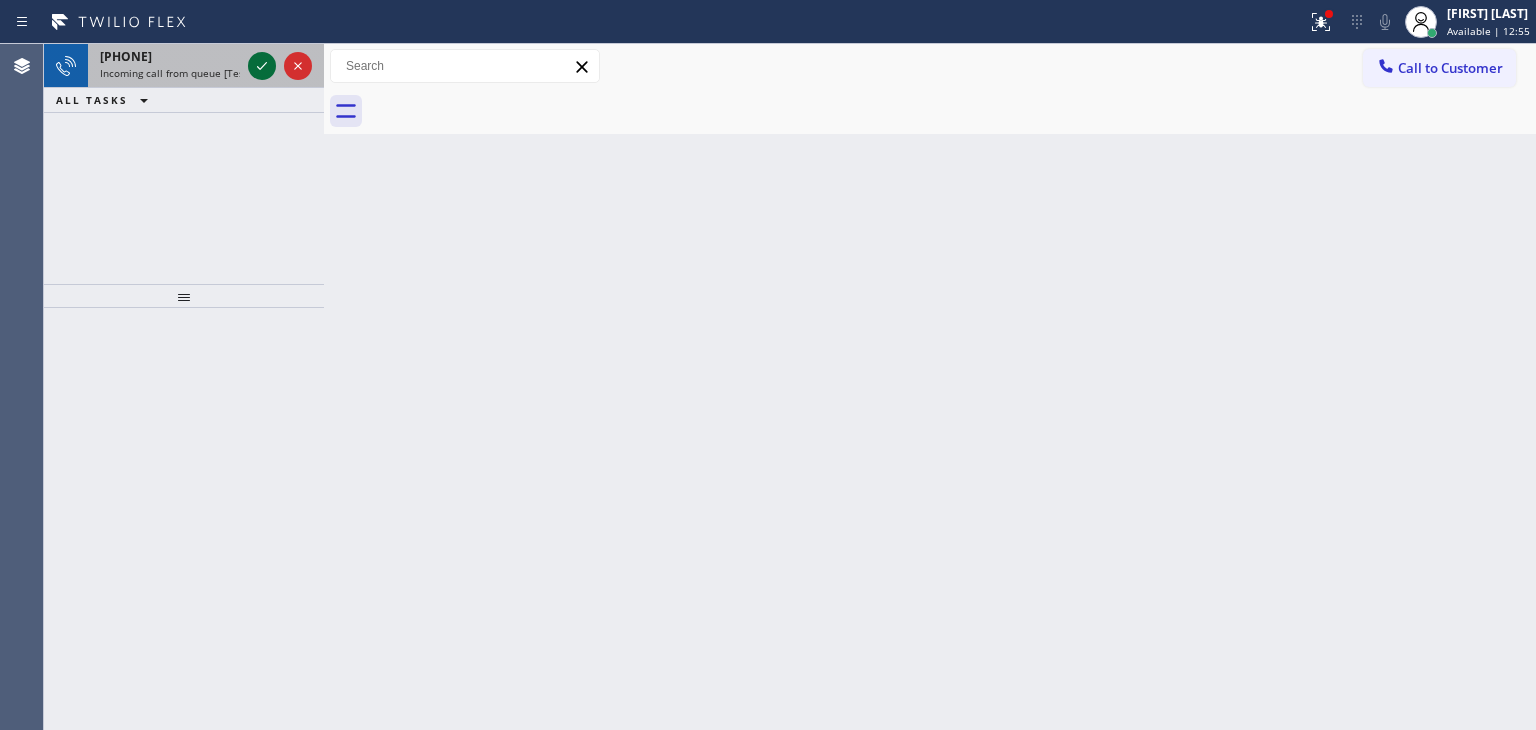 click 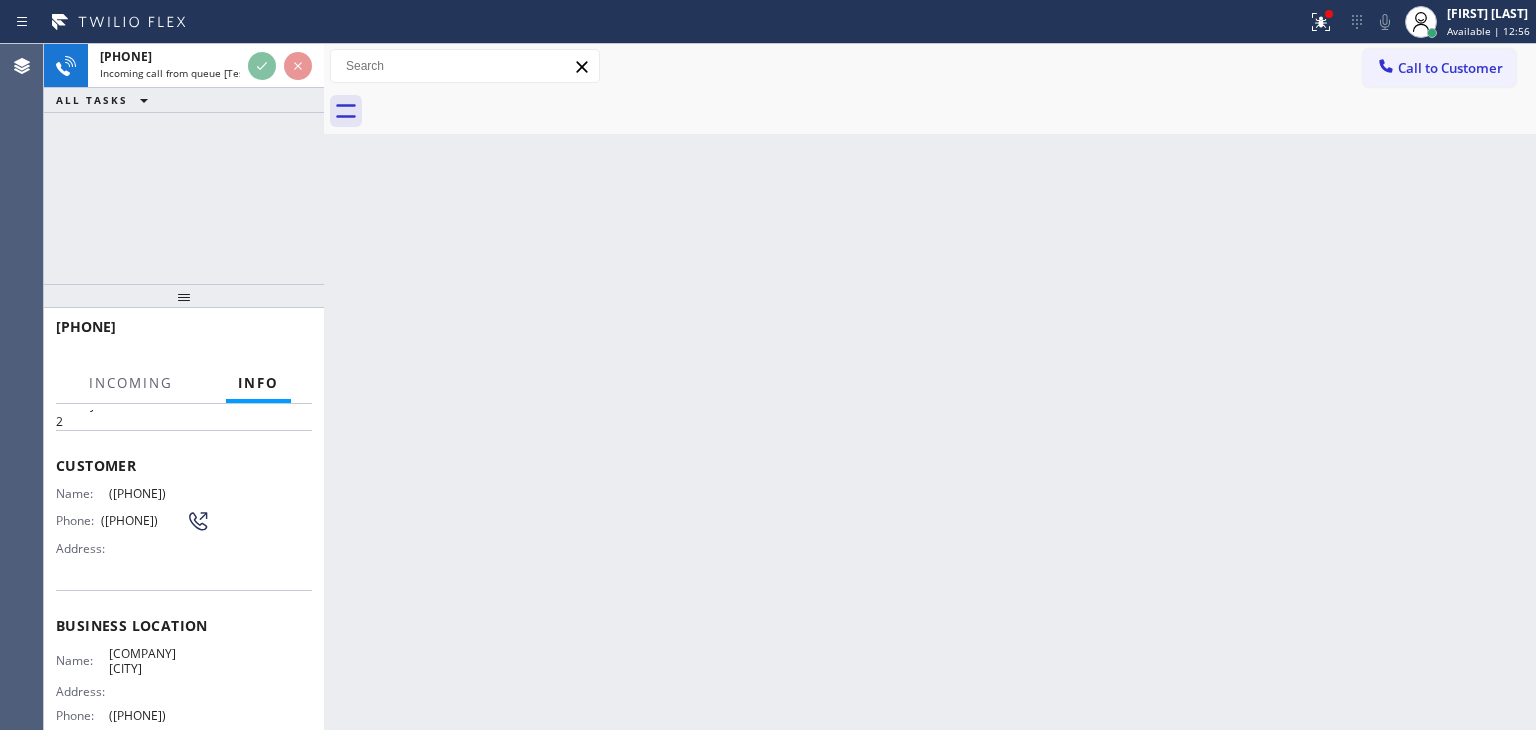 scroll, scrollTop: 100, scrollLeft: 0, axis: vertical 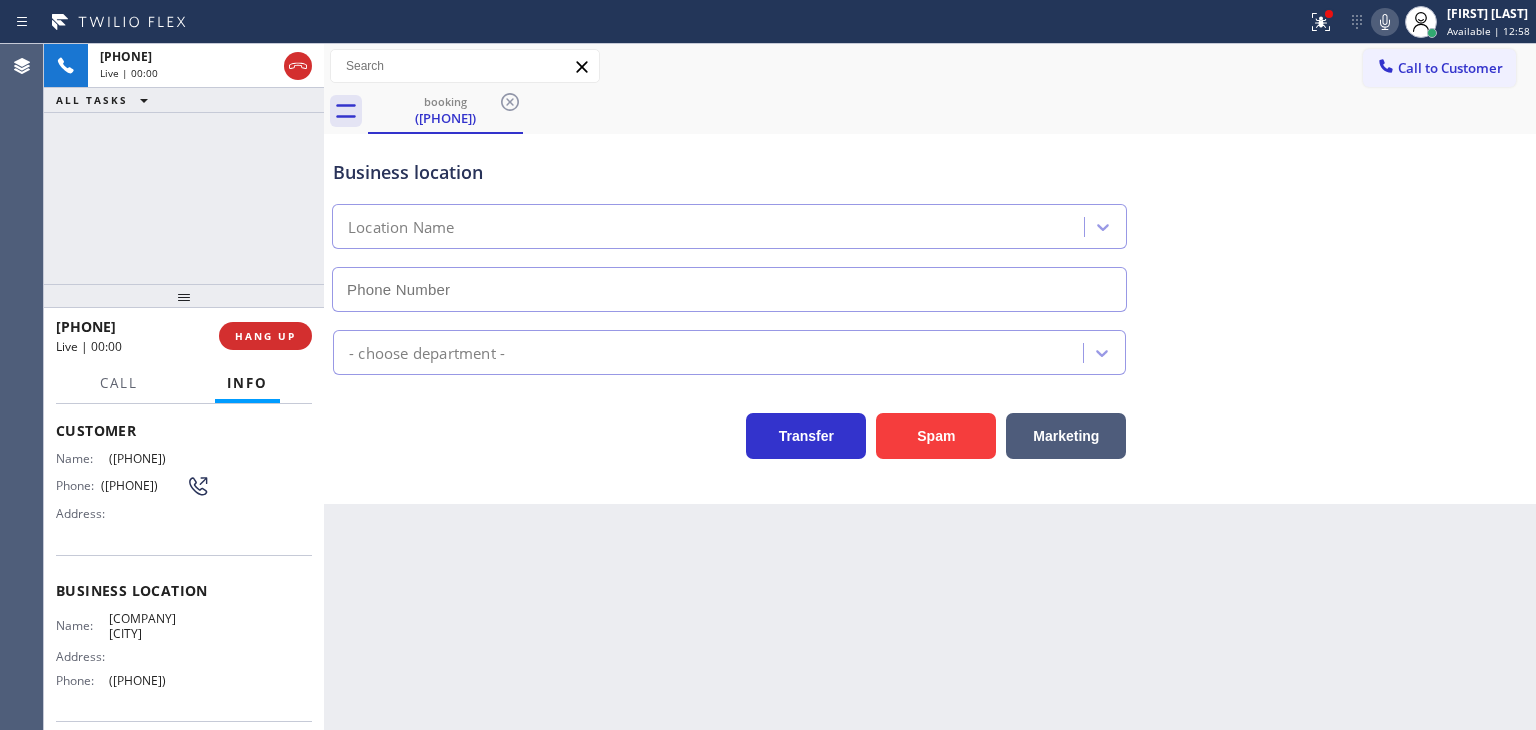 type on "([PHONE])" 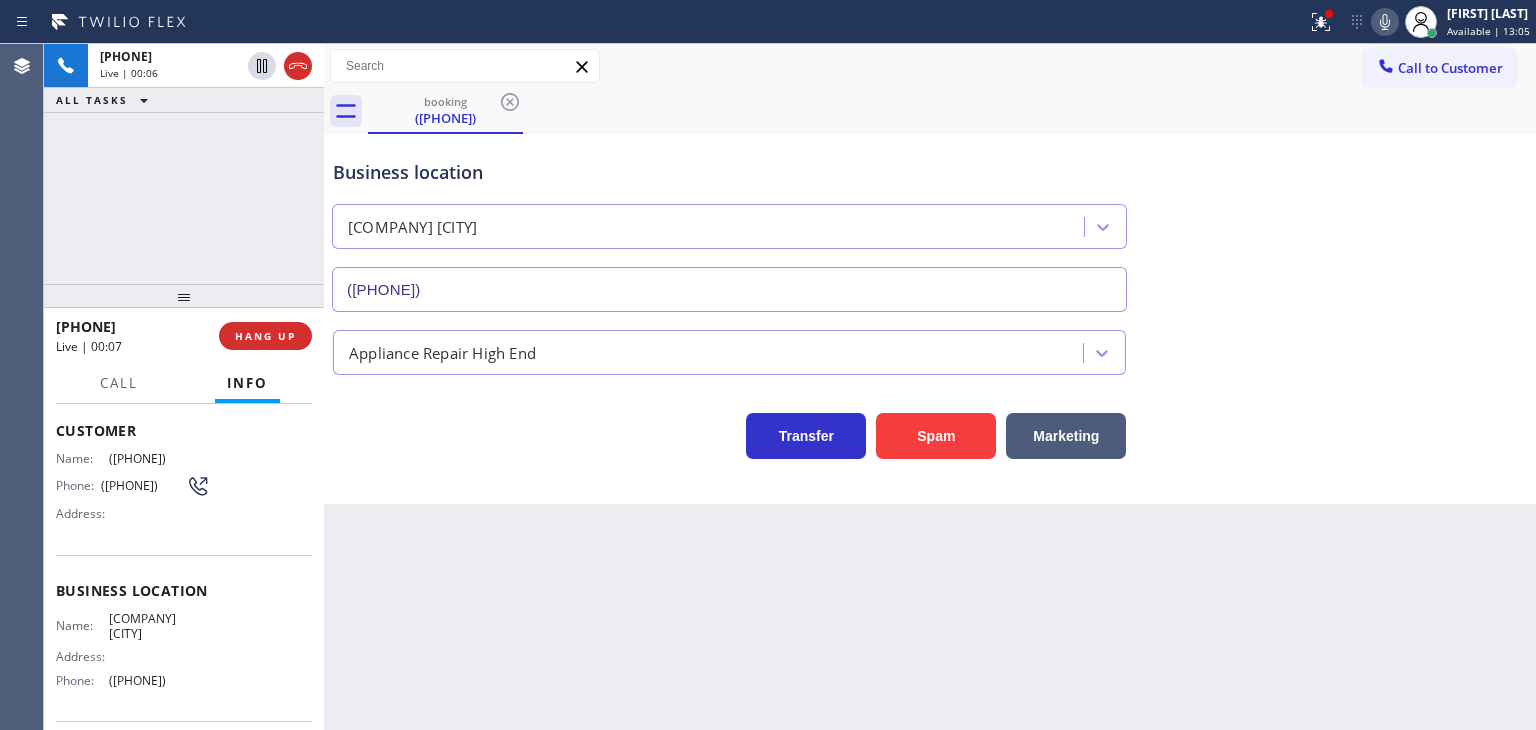 click 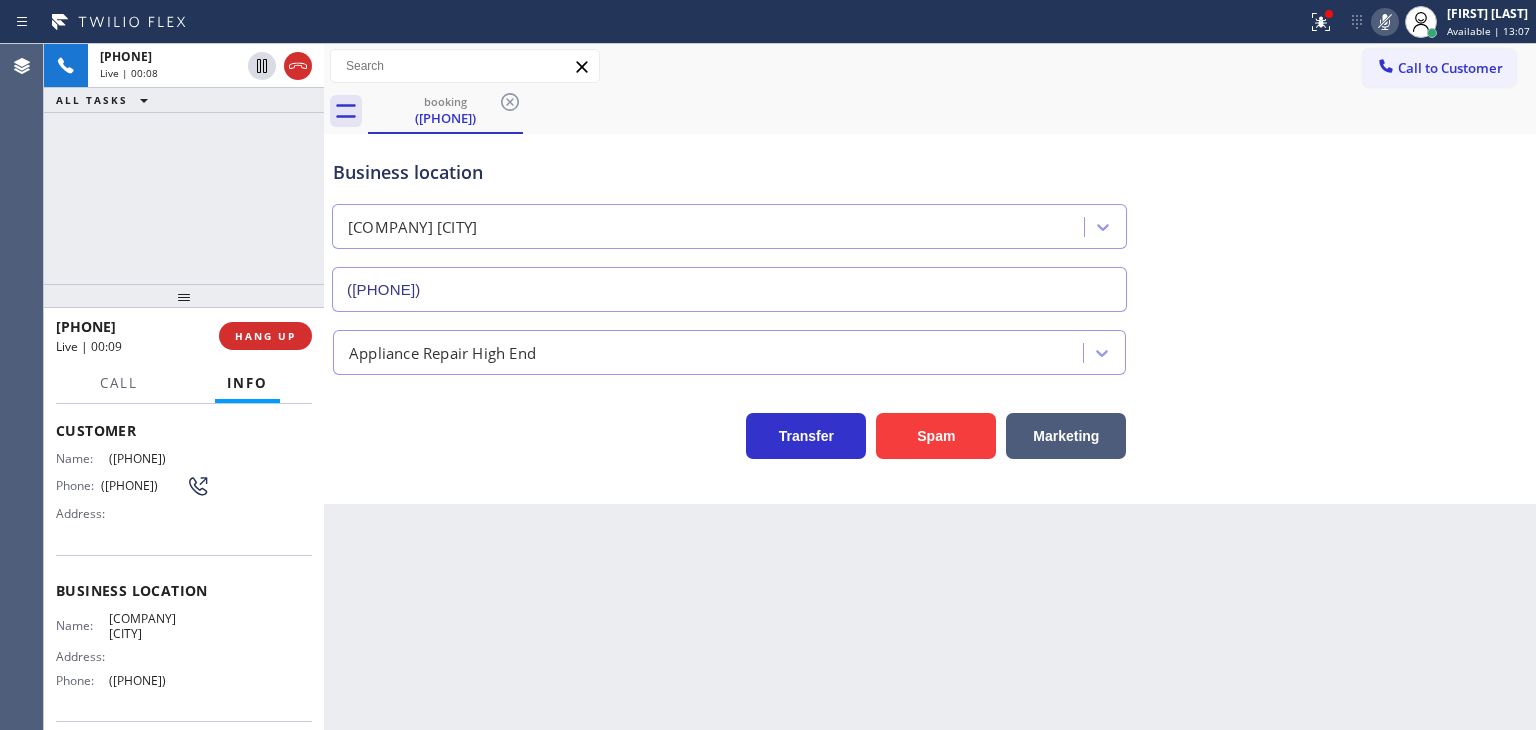 click 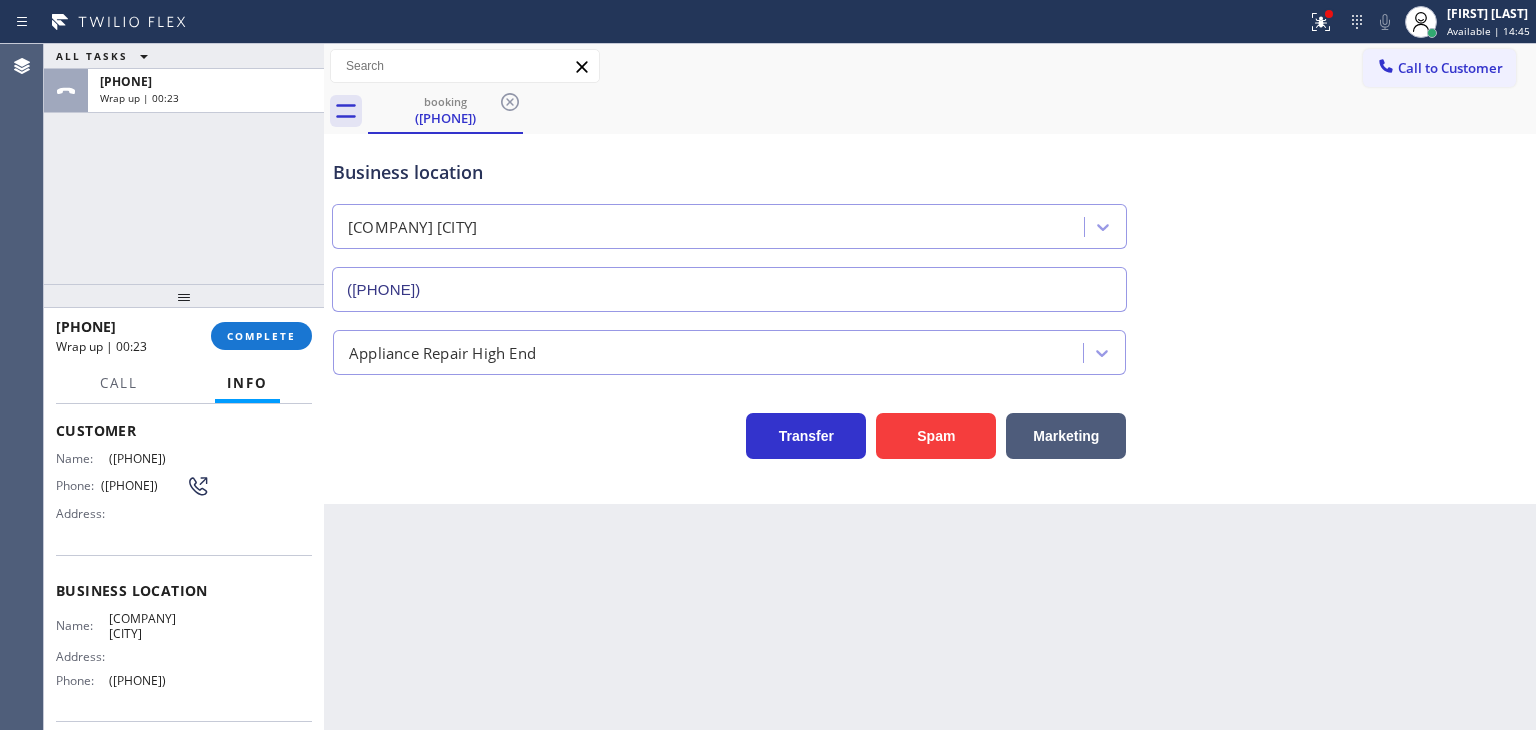 drag, startPoint x: 151, startPoint y: 332, endPoint x: 75, endPoint y: 316, distance: 77.665955 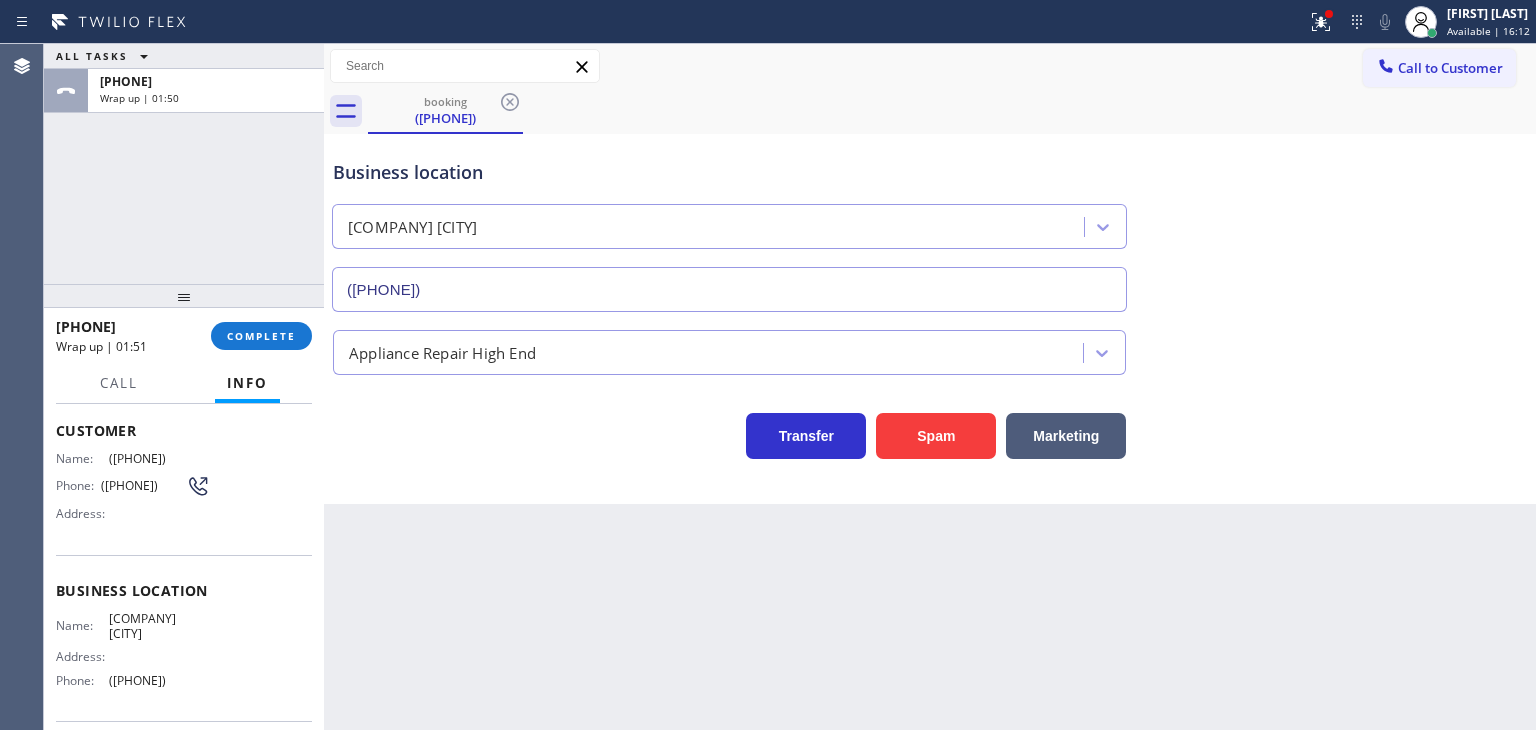 drag, startPoint x: 236, startPoint y: 694, endPoint x: 101, endPoint y: 681, distance: 135.62448 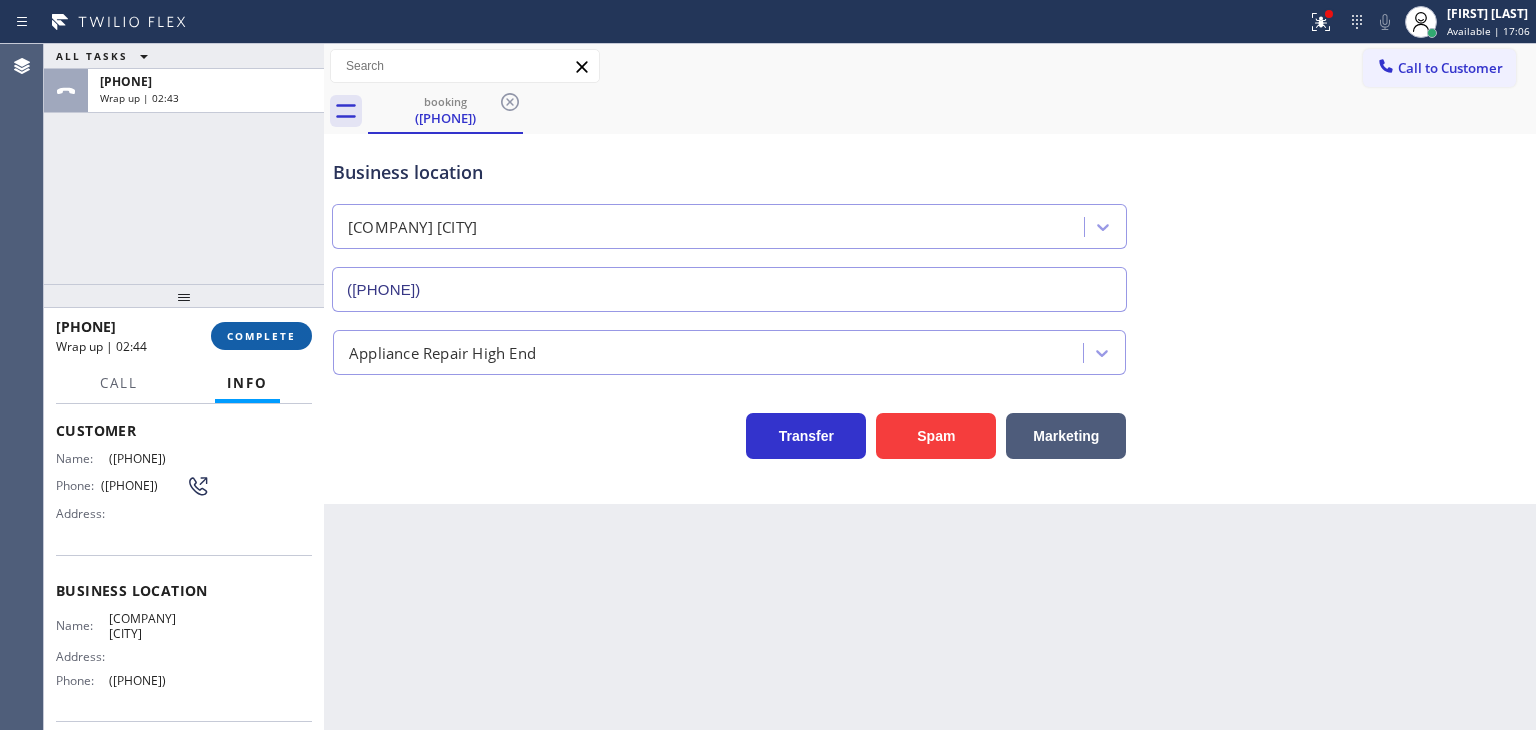 click on "COMPLETE" at bounding box center (261, 336) 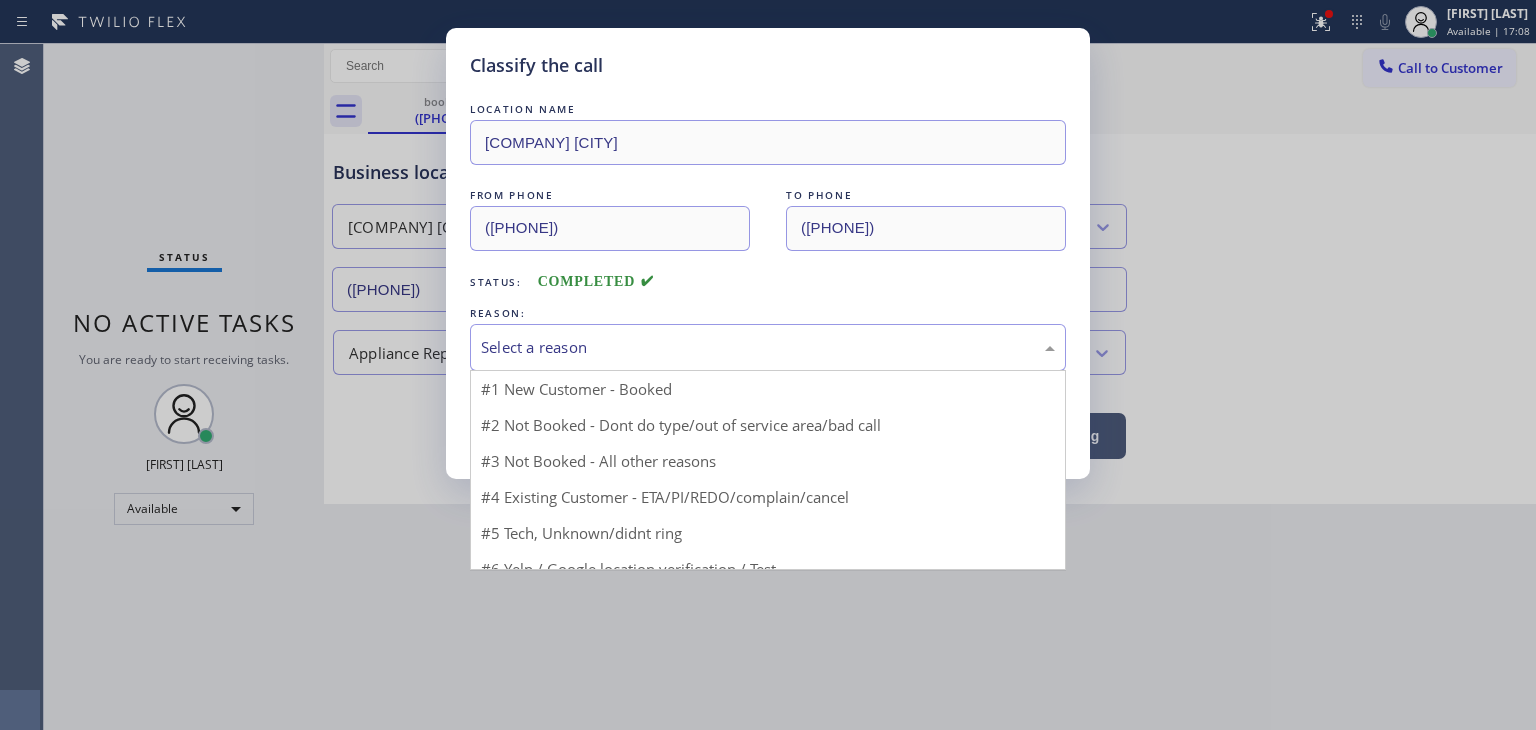 click on "Select a reason" at bounding box center (768, 347) 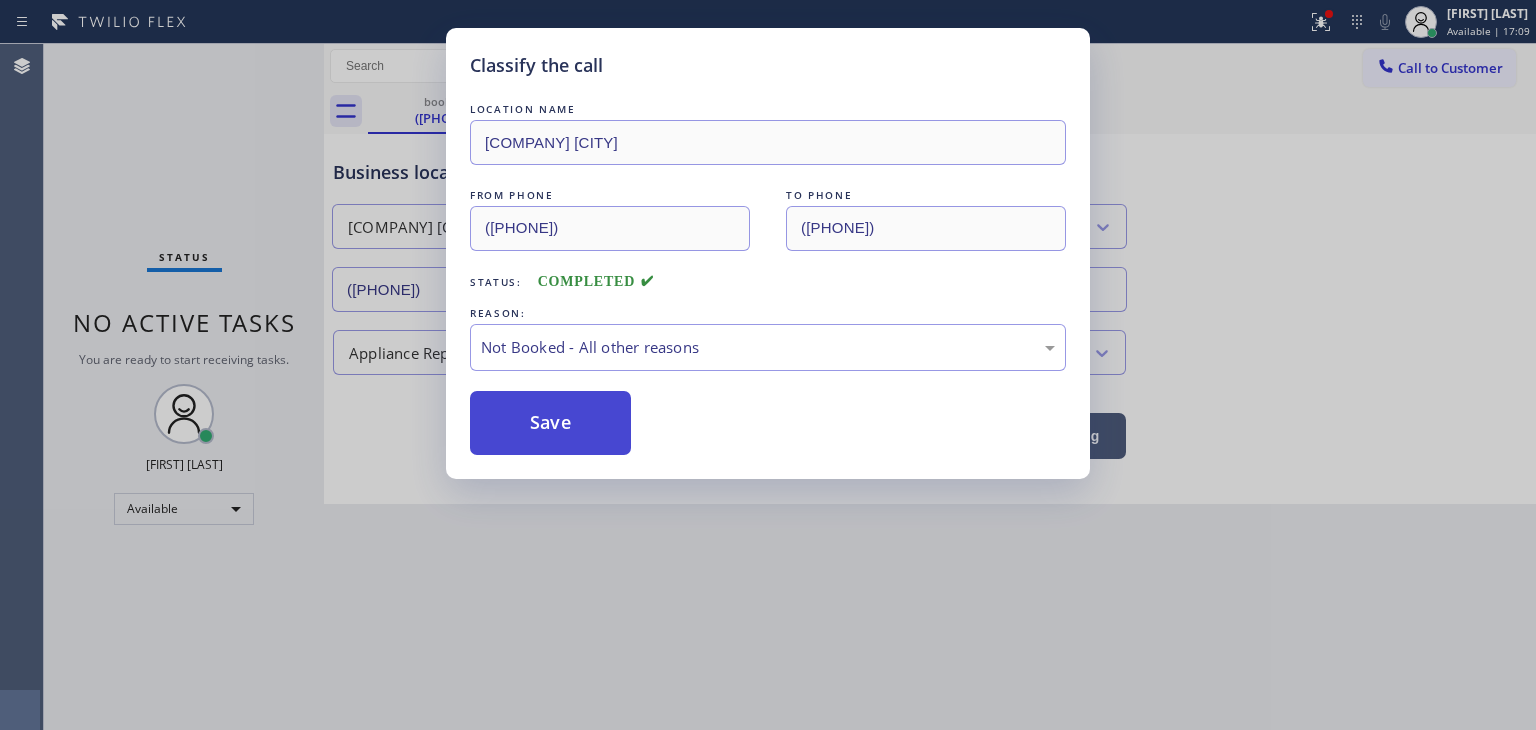 drag, startPoint x: 561, startPoint y: 419, endPoint x: 544, endPoint y: 416, distance: 17.262676 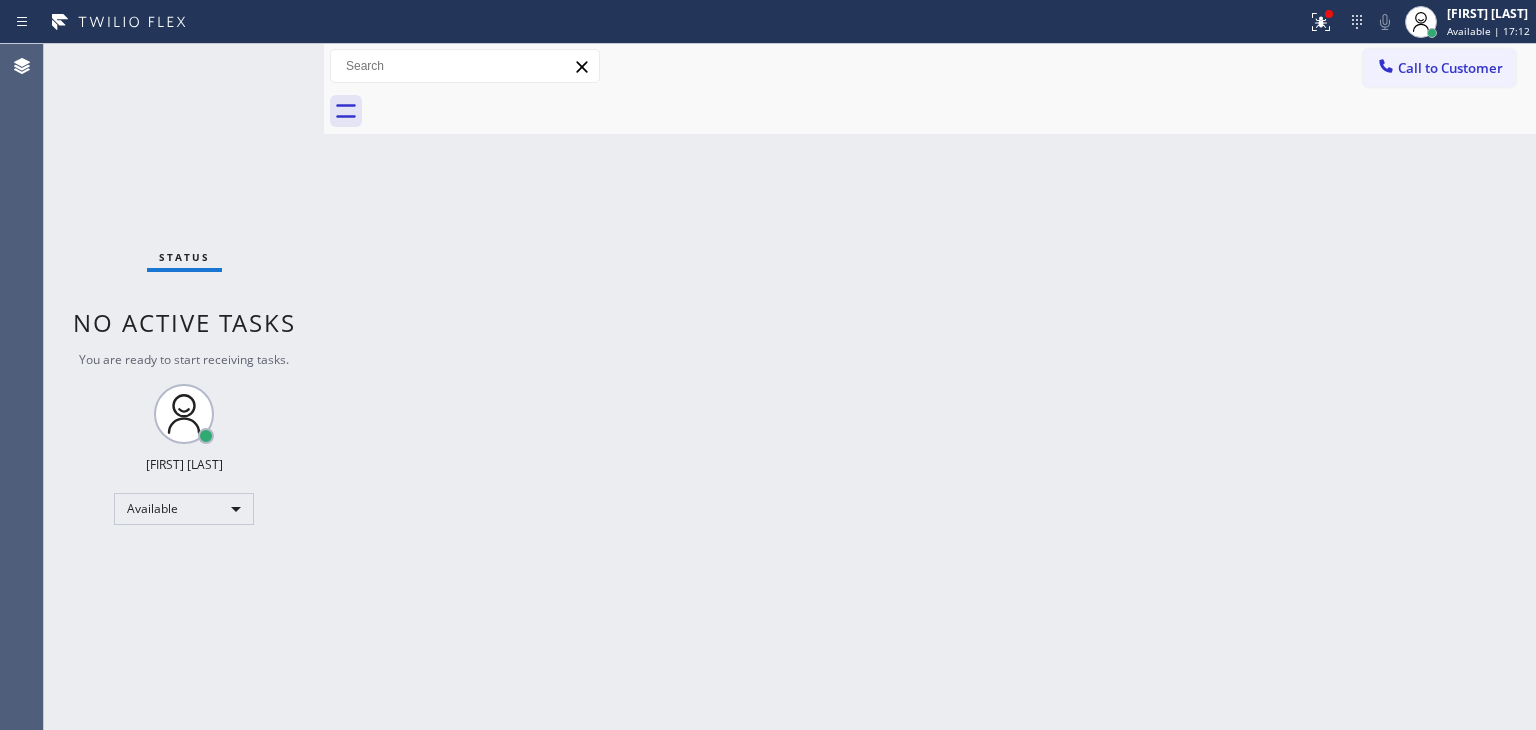 click on "Status   No active tasks     You are ready to start receiving tasks.   [FIRST] [LAST] Available" at bounding box center (184, 387) 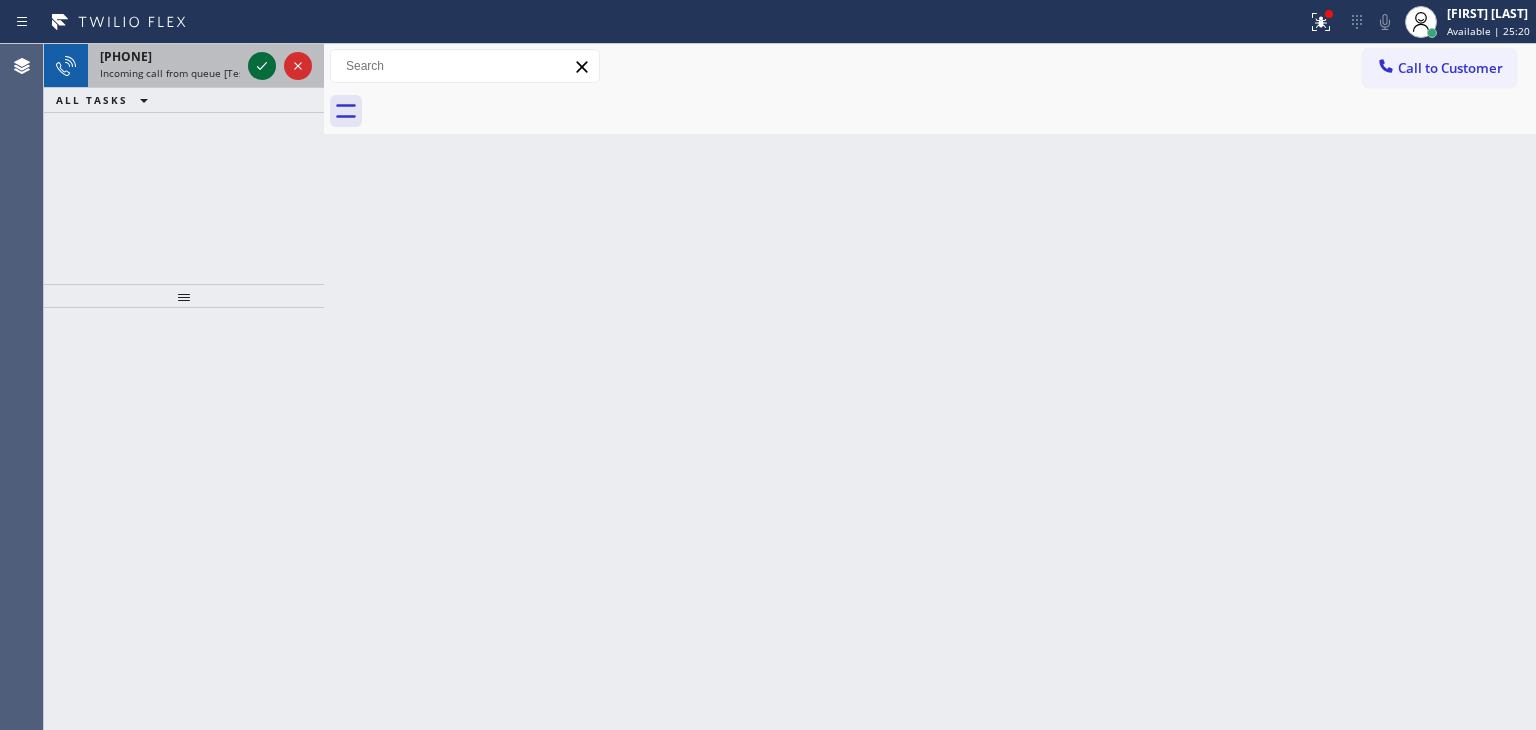 click 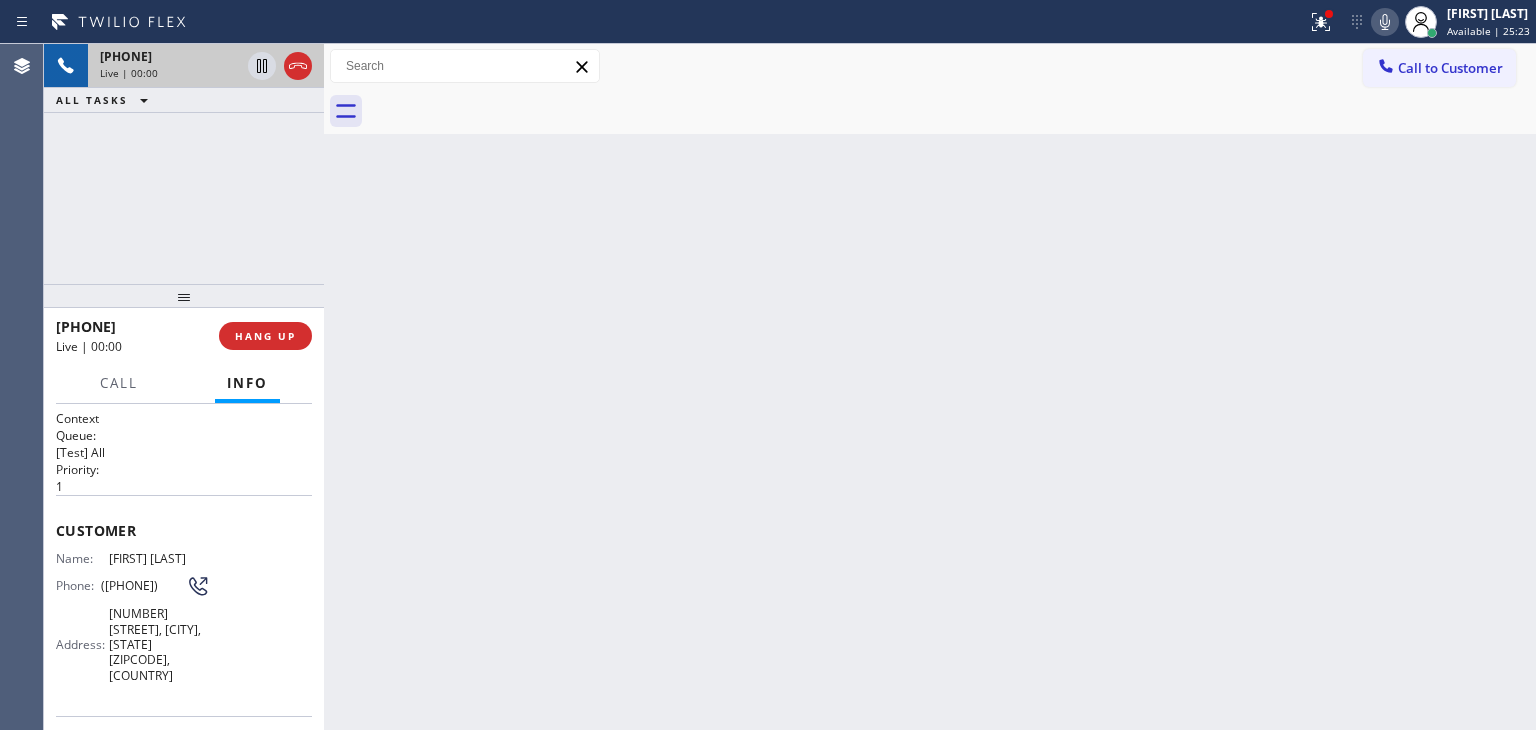 scroll, scrollTop: 100, scrollLeft: 0, axis: vertical 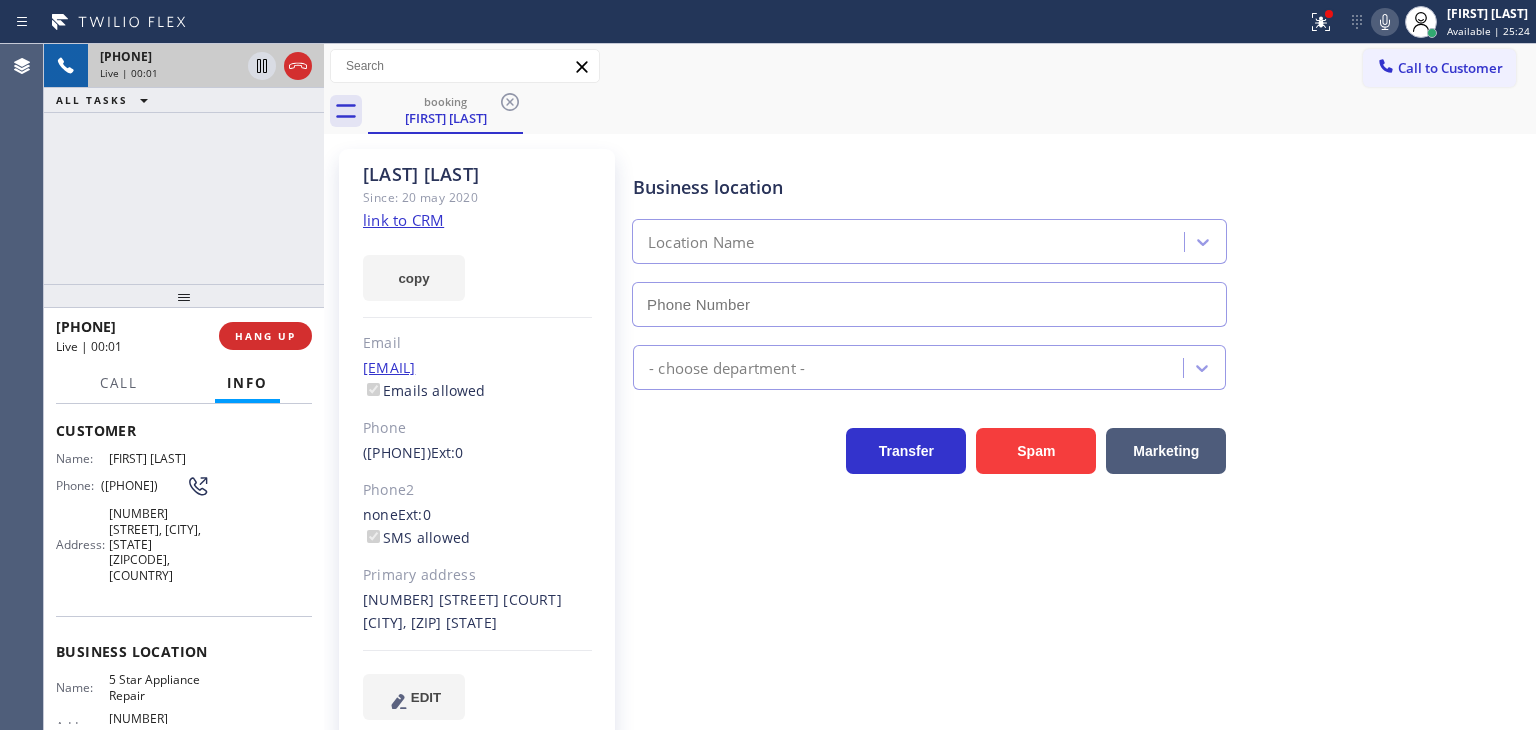 type on "([PHONE])" 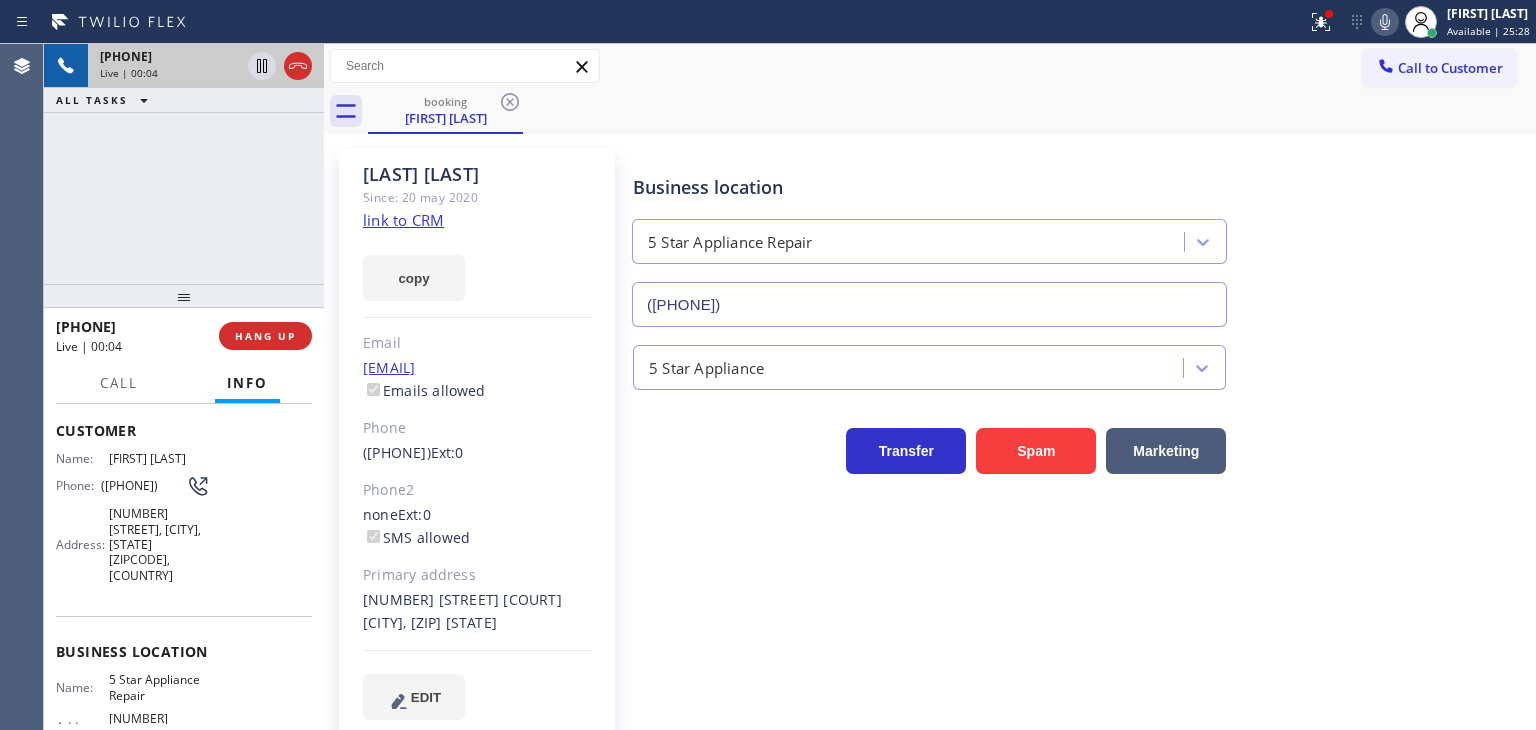 click on "link to CRM" 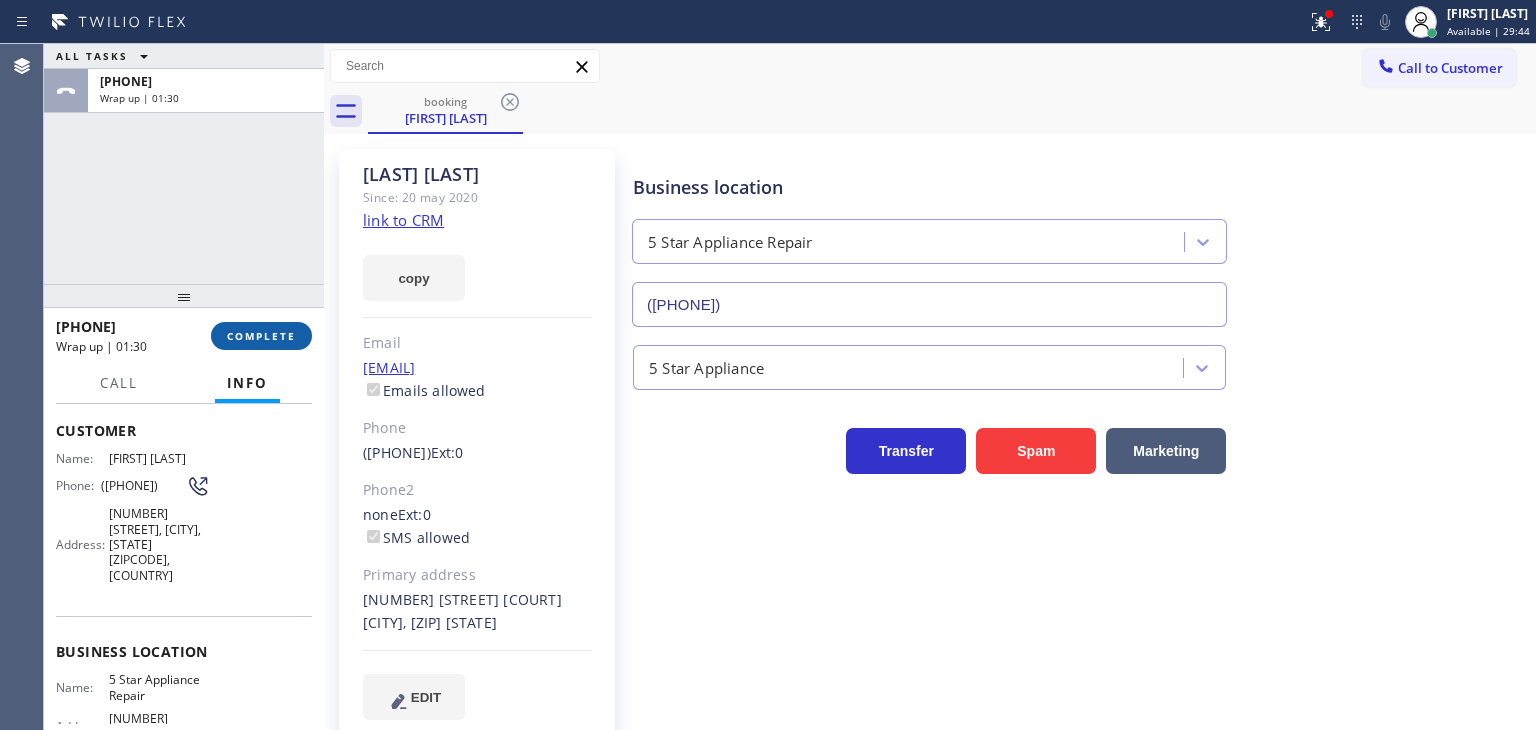drag, startPoint x: 283, startPoint y: 344, endPoint x: 282, endPoint y: 333, distance: 11.045361 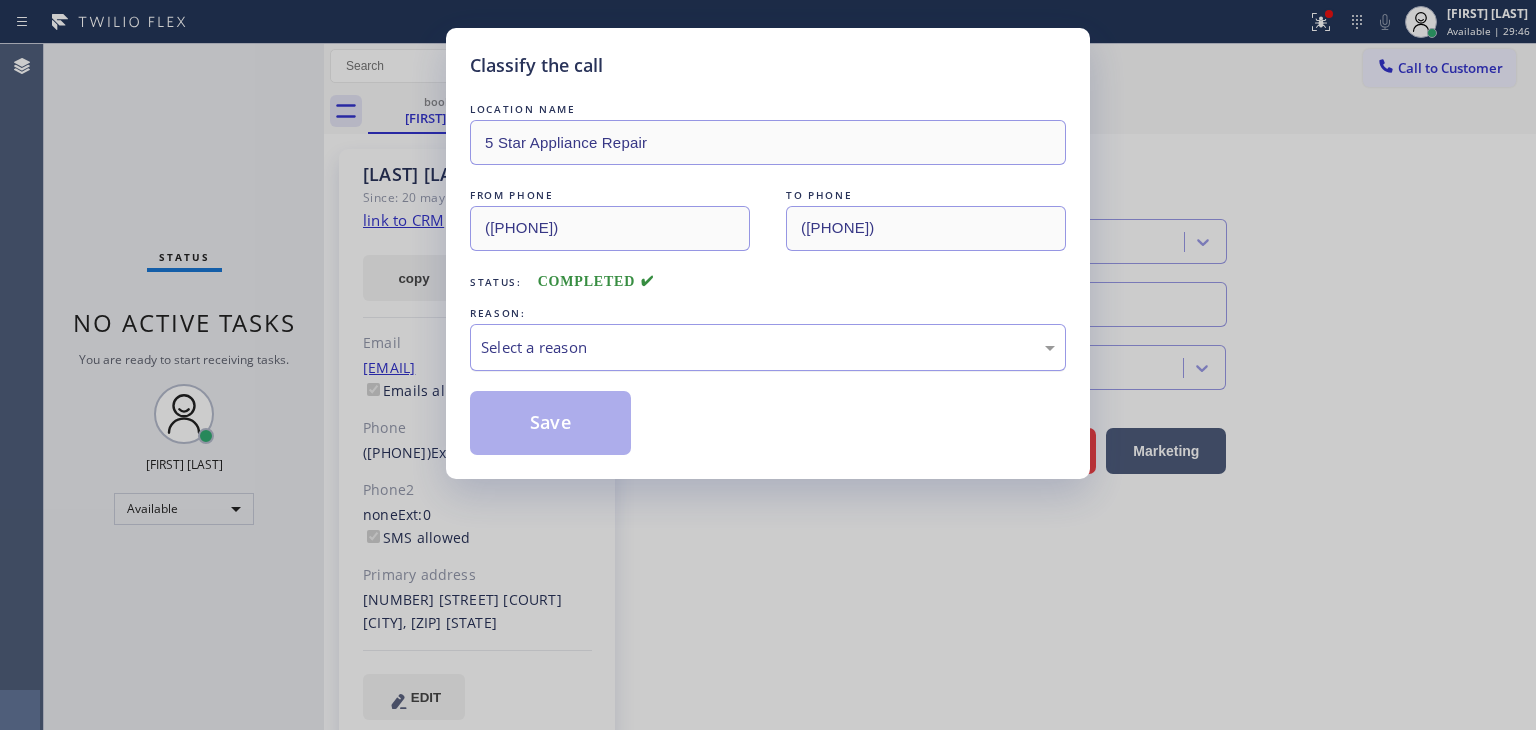 click on "Select a reason" at bounding box center (768, 347) 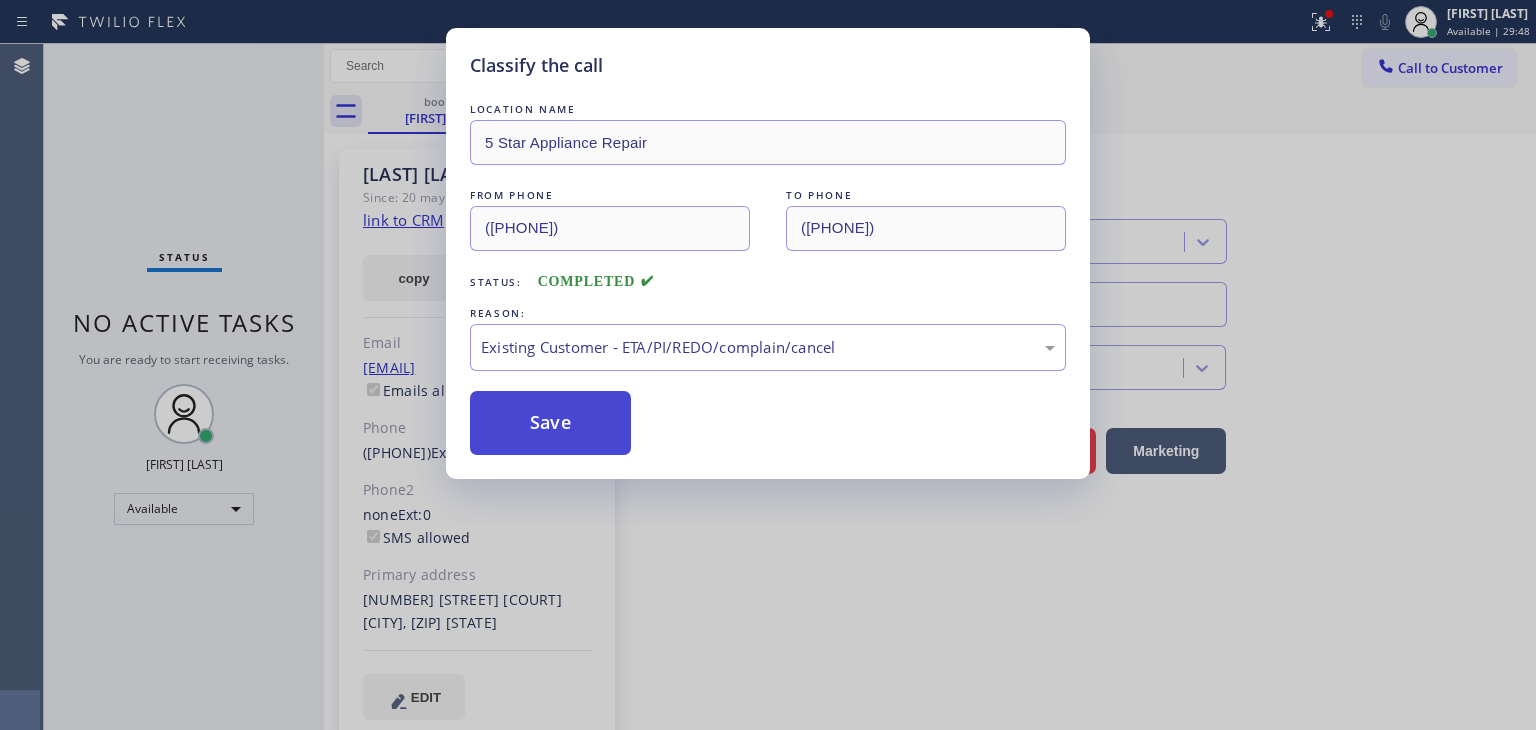 click on "Save" at bounding box center (550, 423) 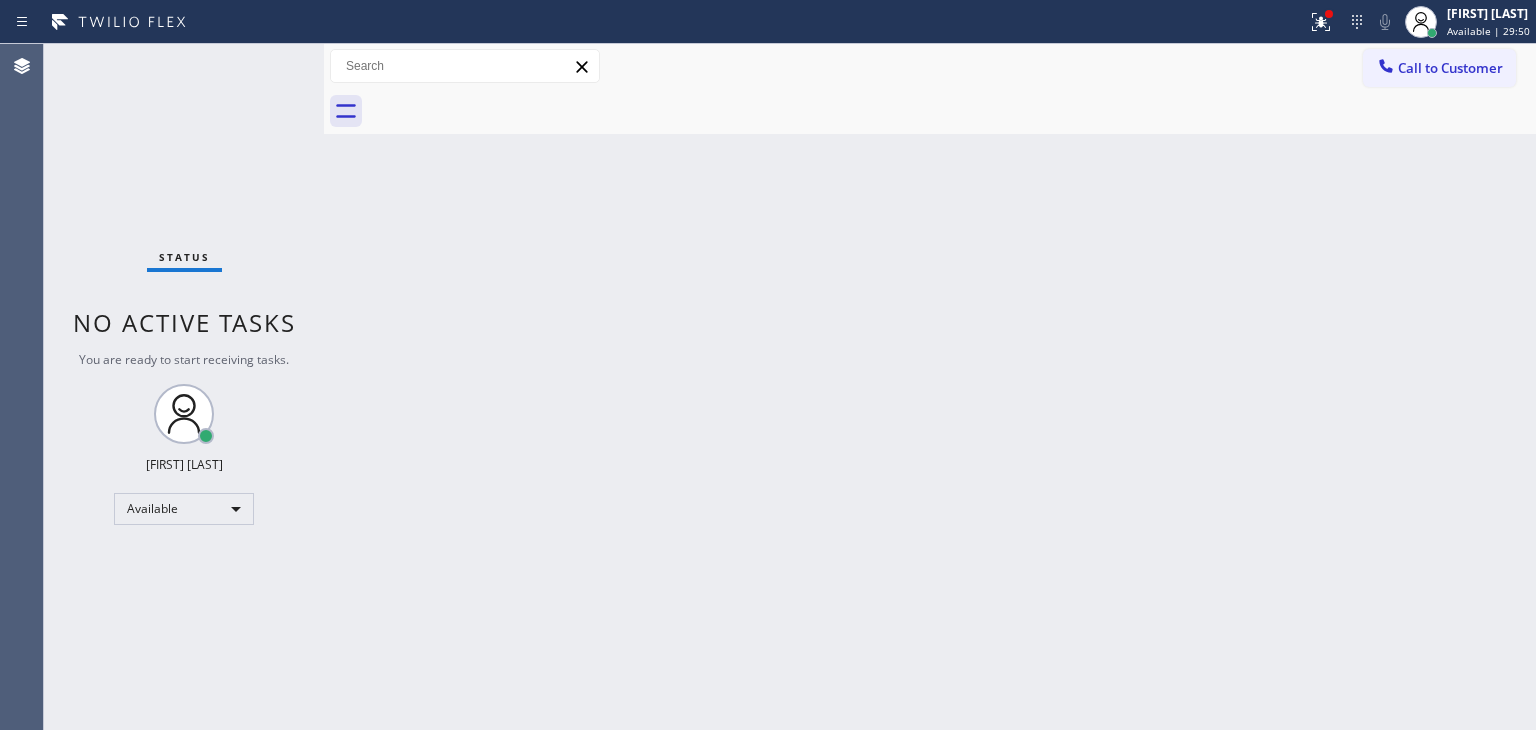 click on "Status   No active tasks     You are ready to start receiving tasks.   [FIRST] [LAST] Available" at bounding box center [184, 387] 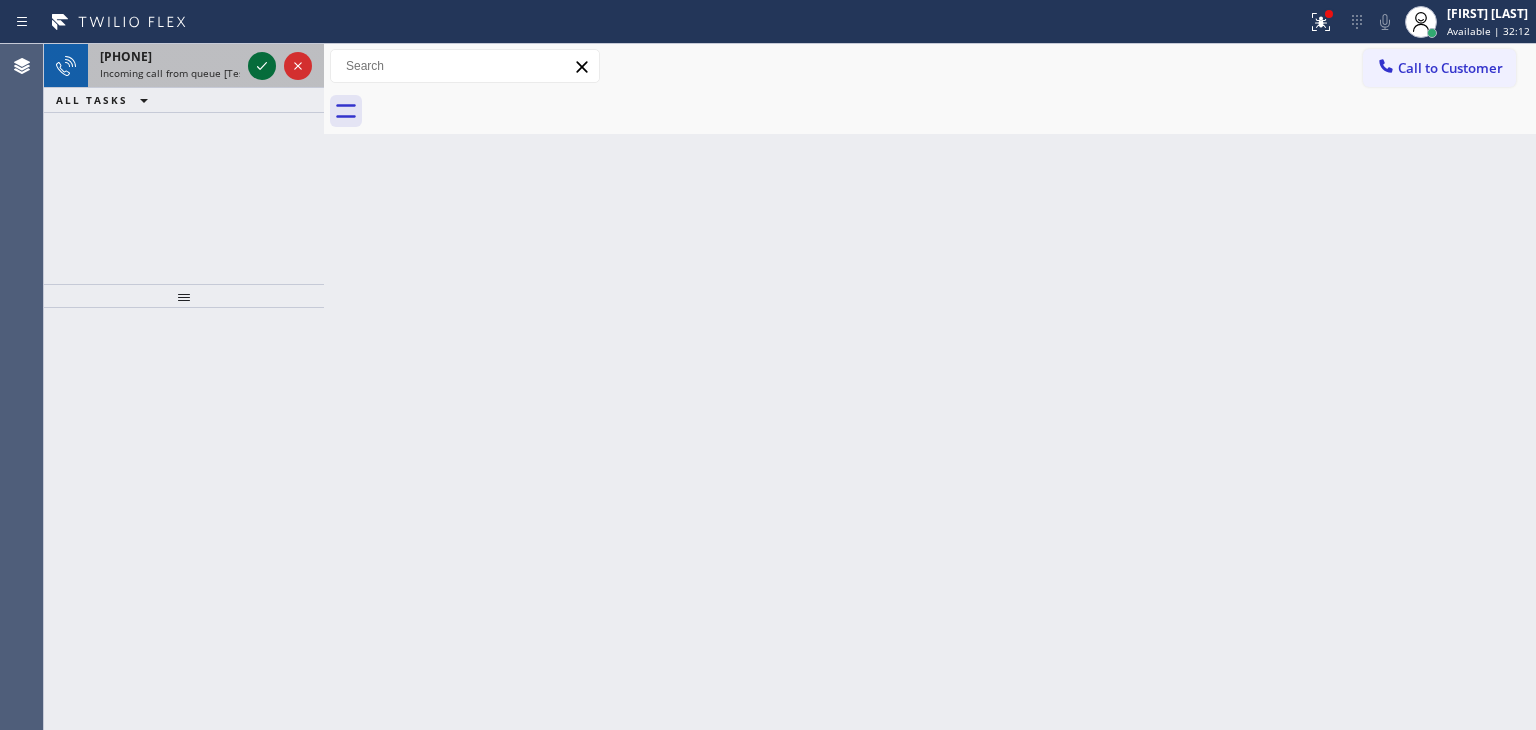 click at bounding box center [280, 66] 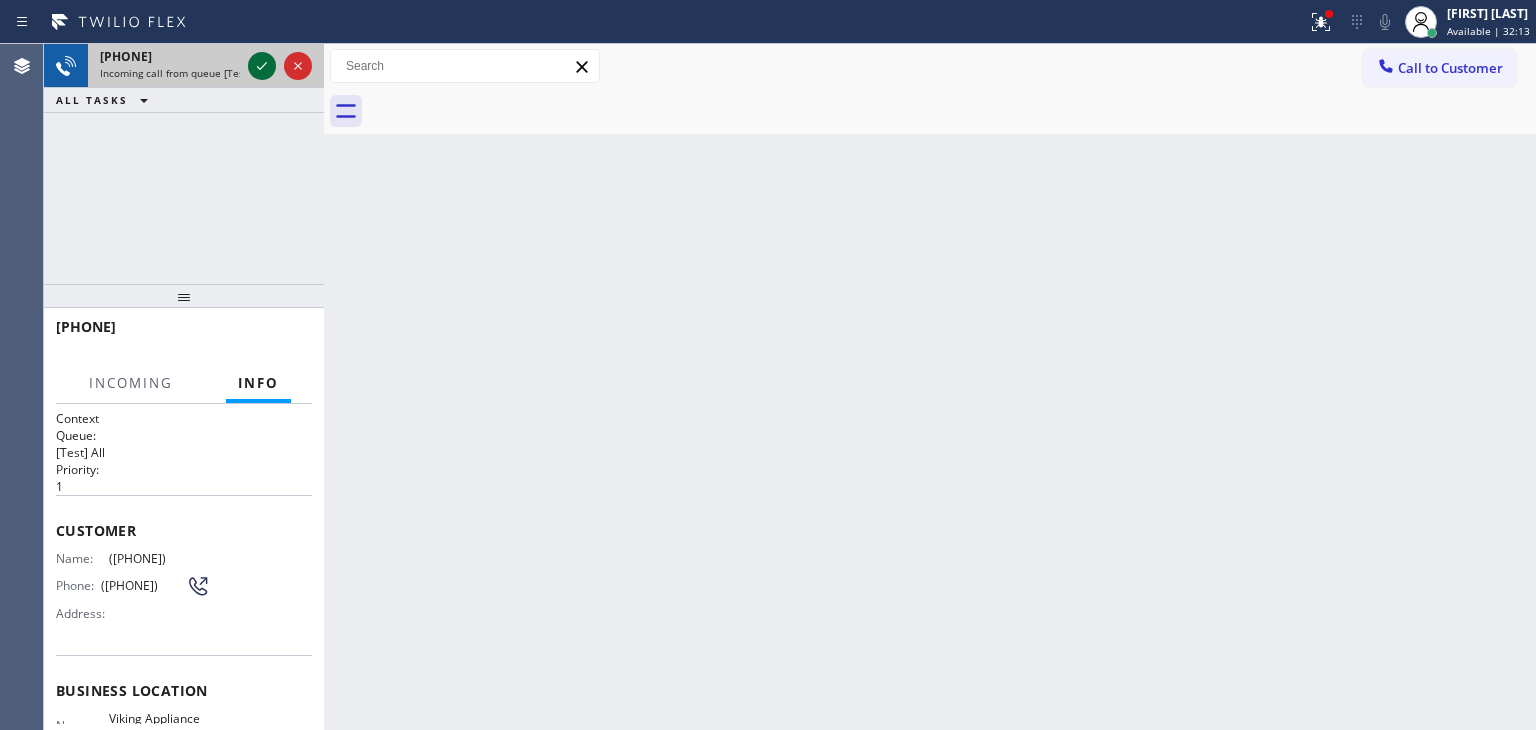 click 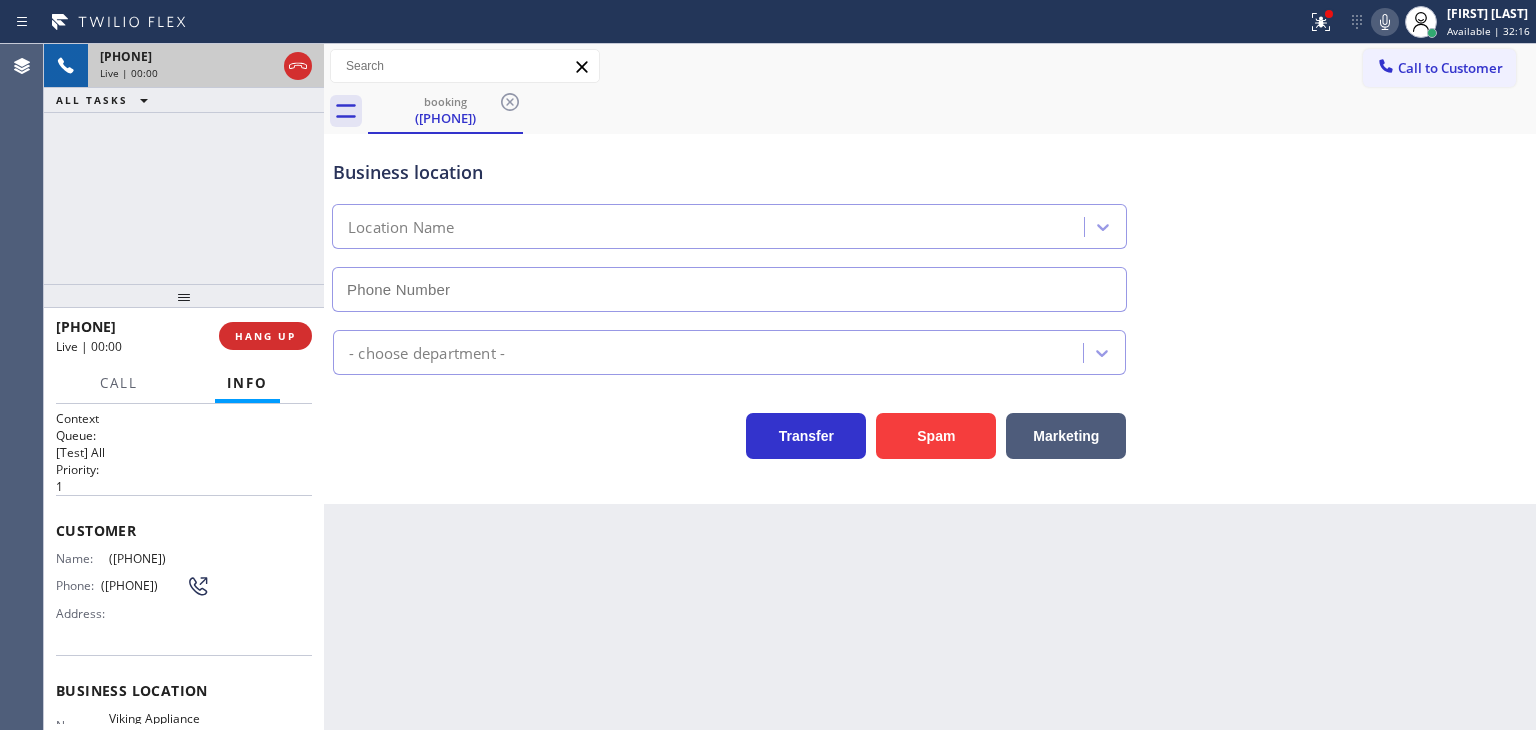 scroll, scrollTop: 200, scrollLeft: 0, axis: vertical 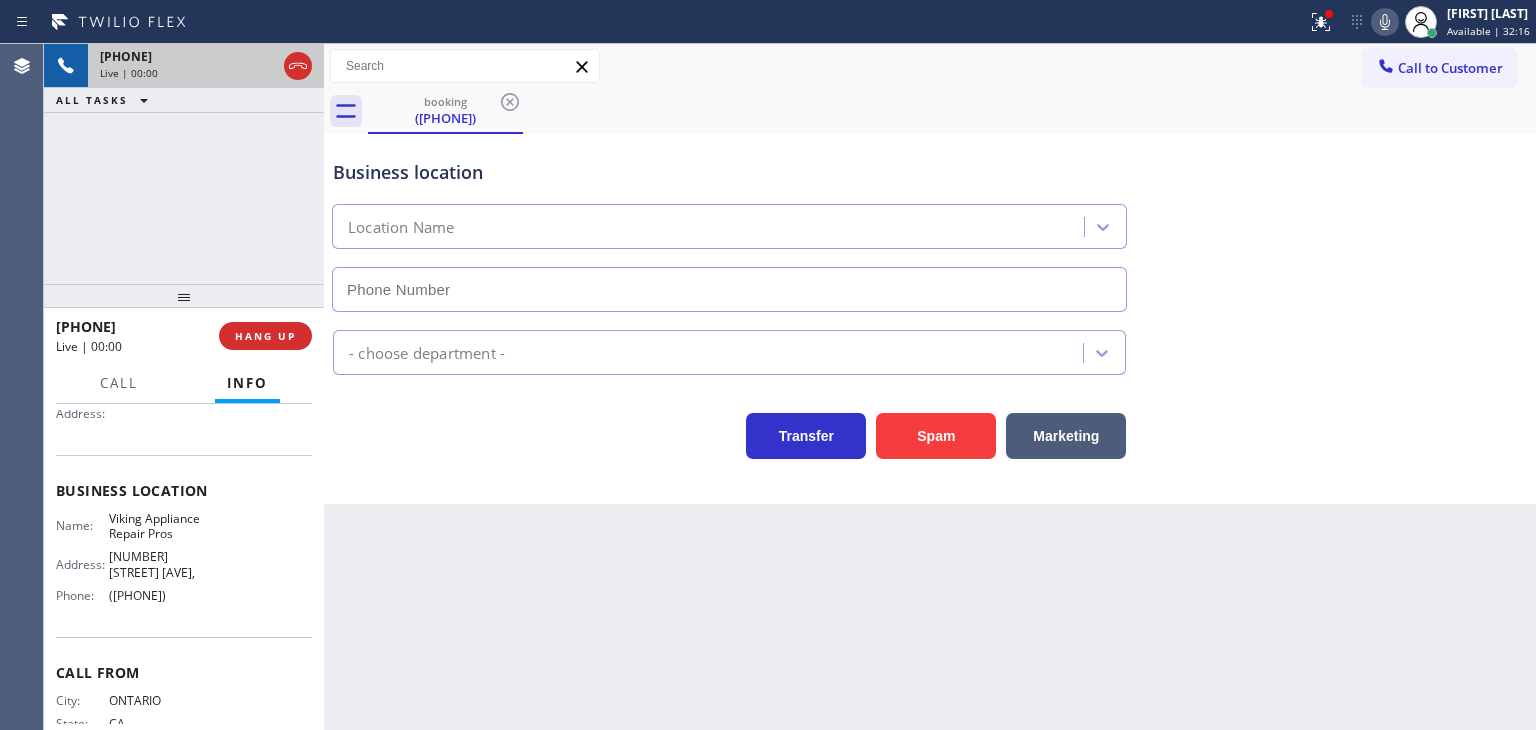 type on "([PHONE])" 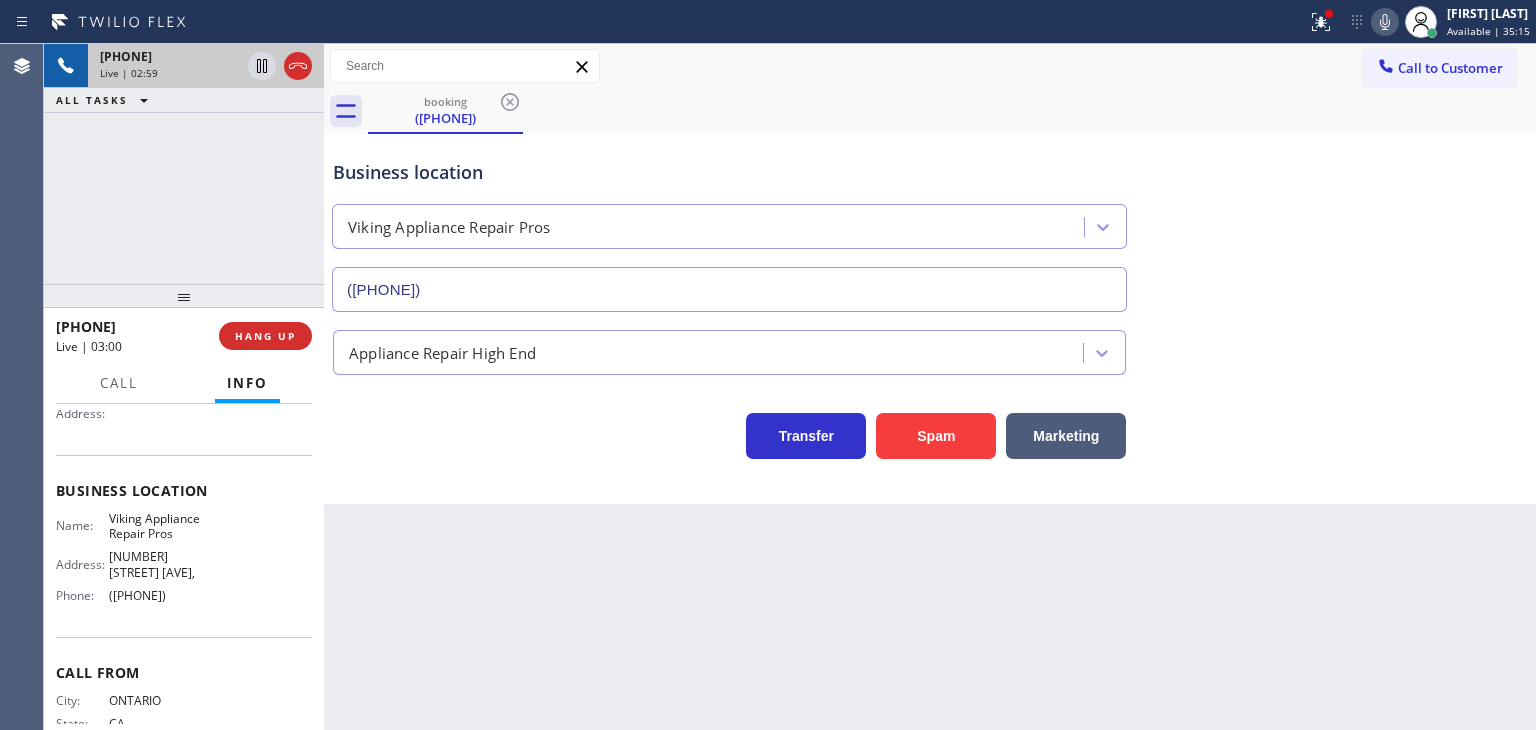 drag, startPoint x: 164, startPoint y: 344, endPoint x: 73, endPoint y: 319, distance: 94.371605 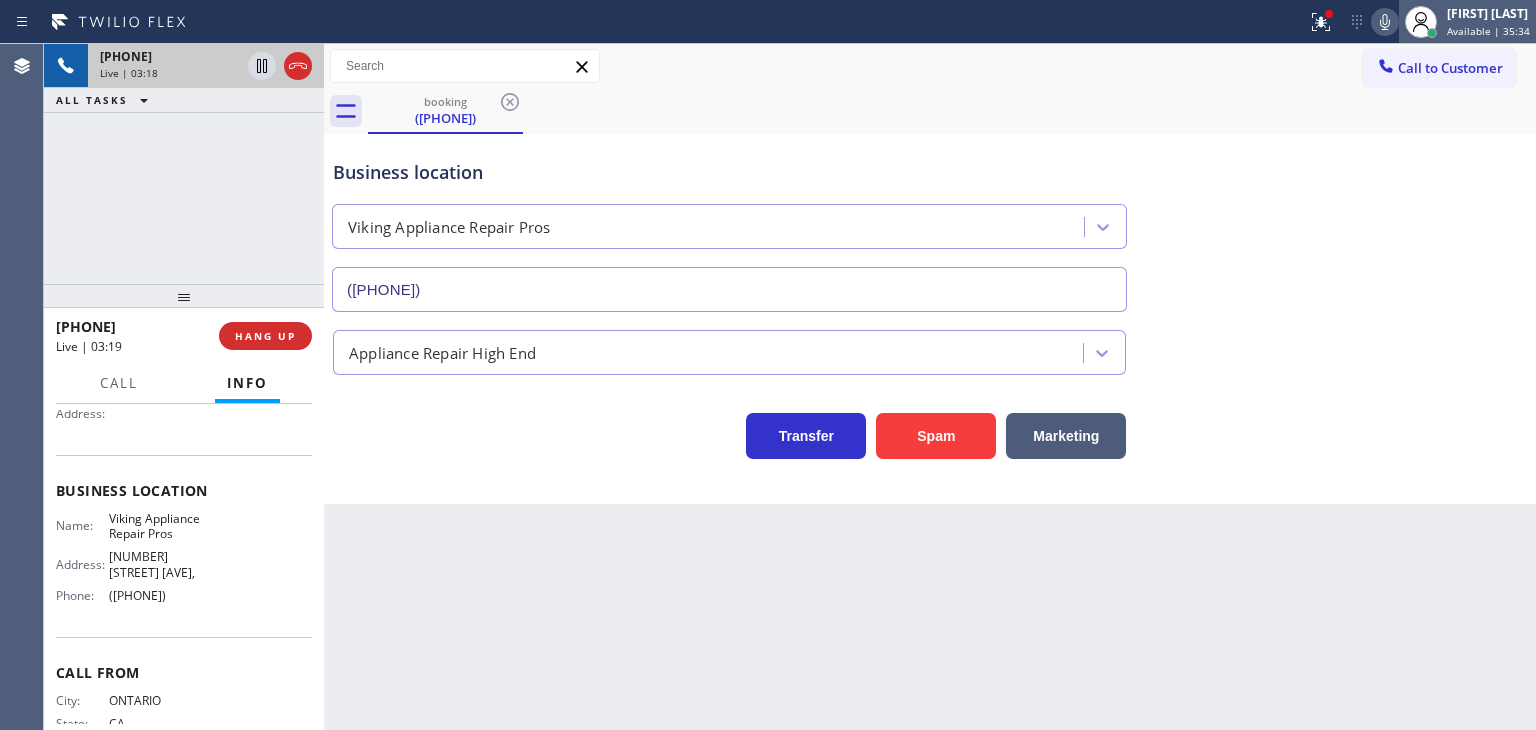 drag, startPoint x: 1472, startPoint y: 13, endPoint x: 1450, endPoint y: 31, distance: 28.42534 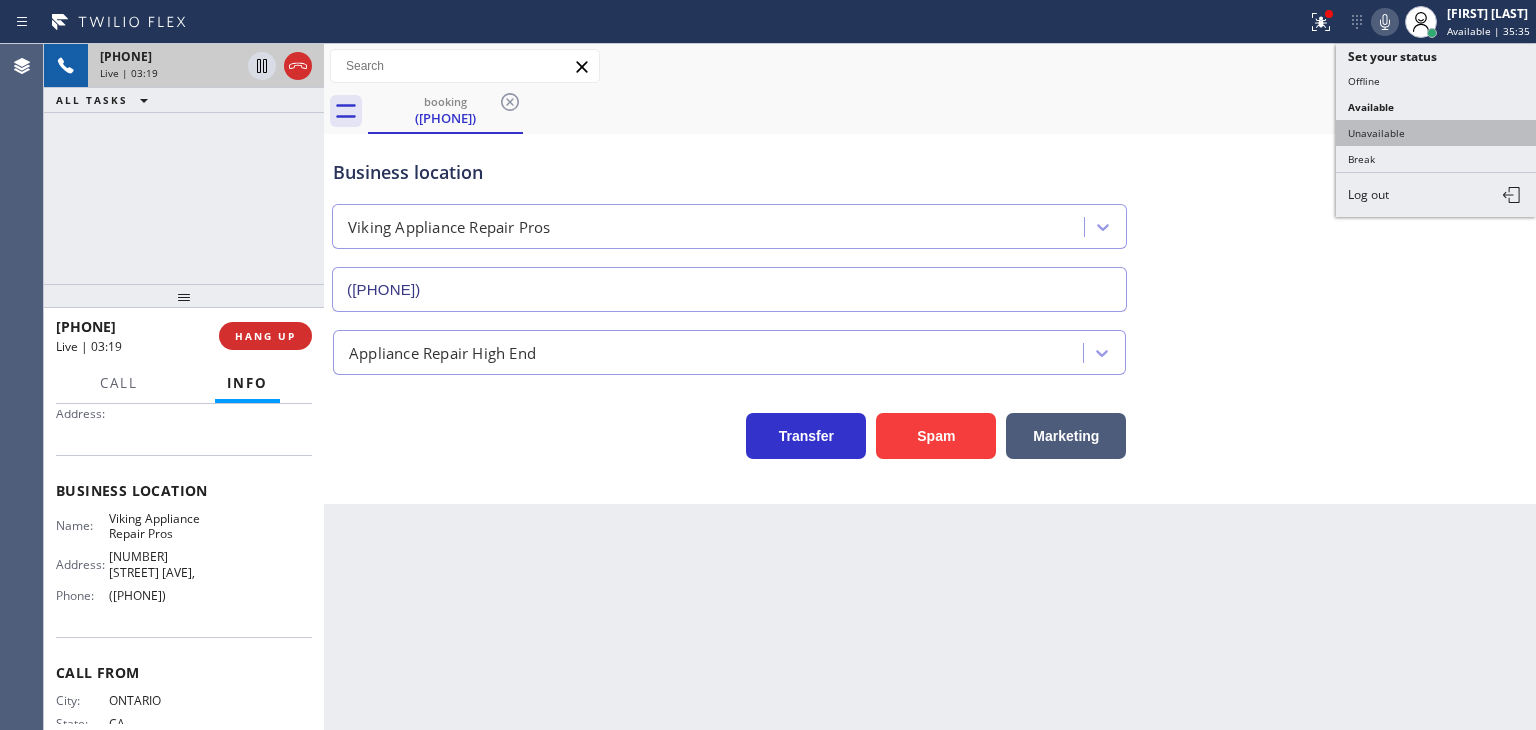 click on "Unavailable" at bounding box center (1436, 133) 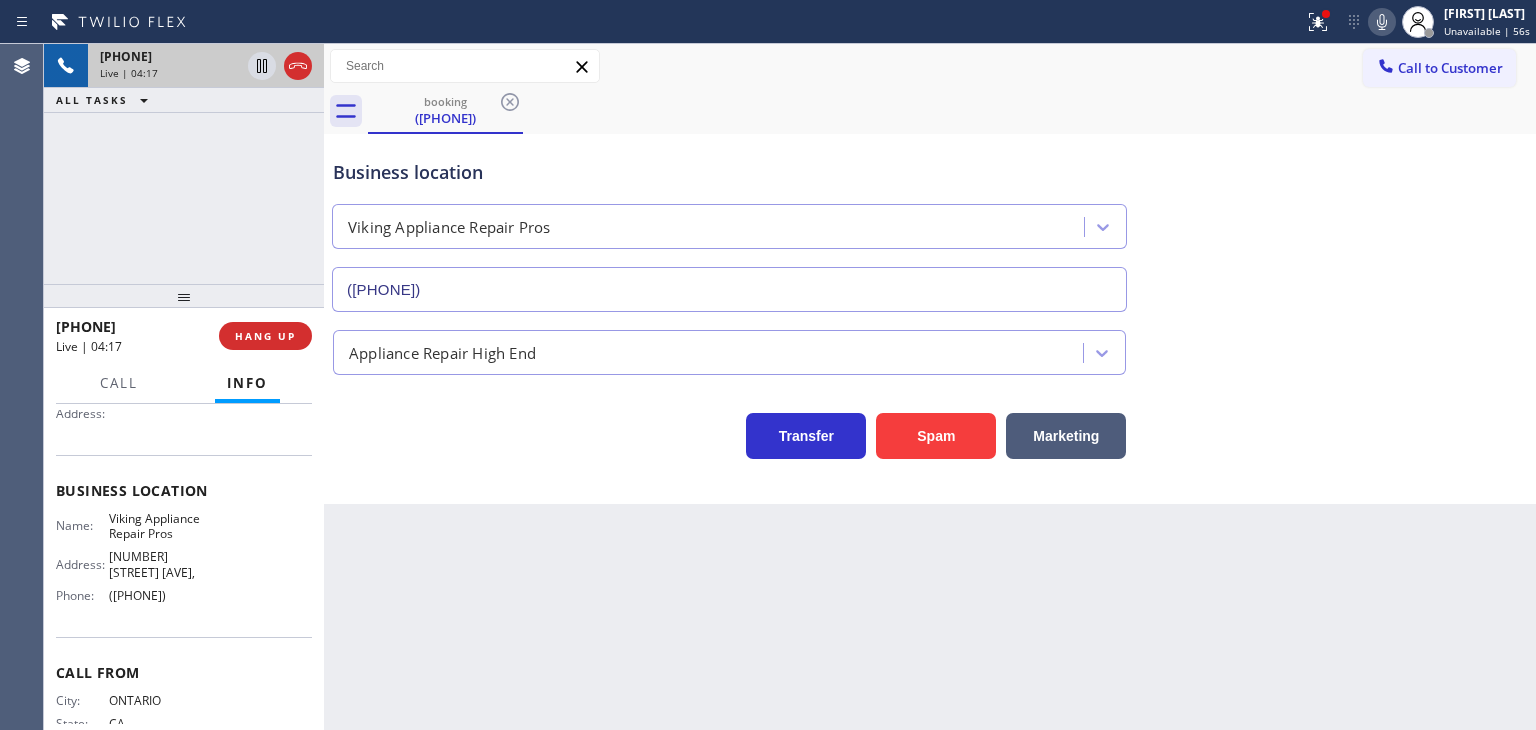 scroll, scrollTop: 266, scrollLeft: 0, axis: vertical 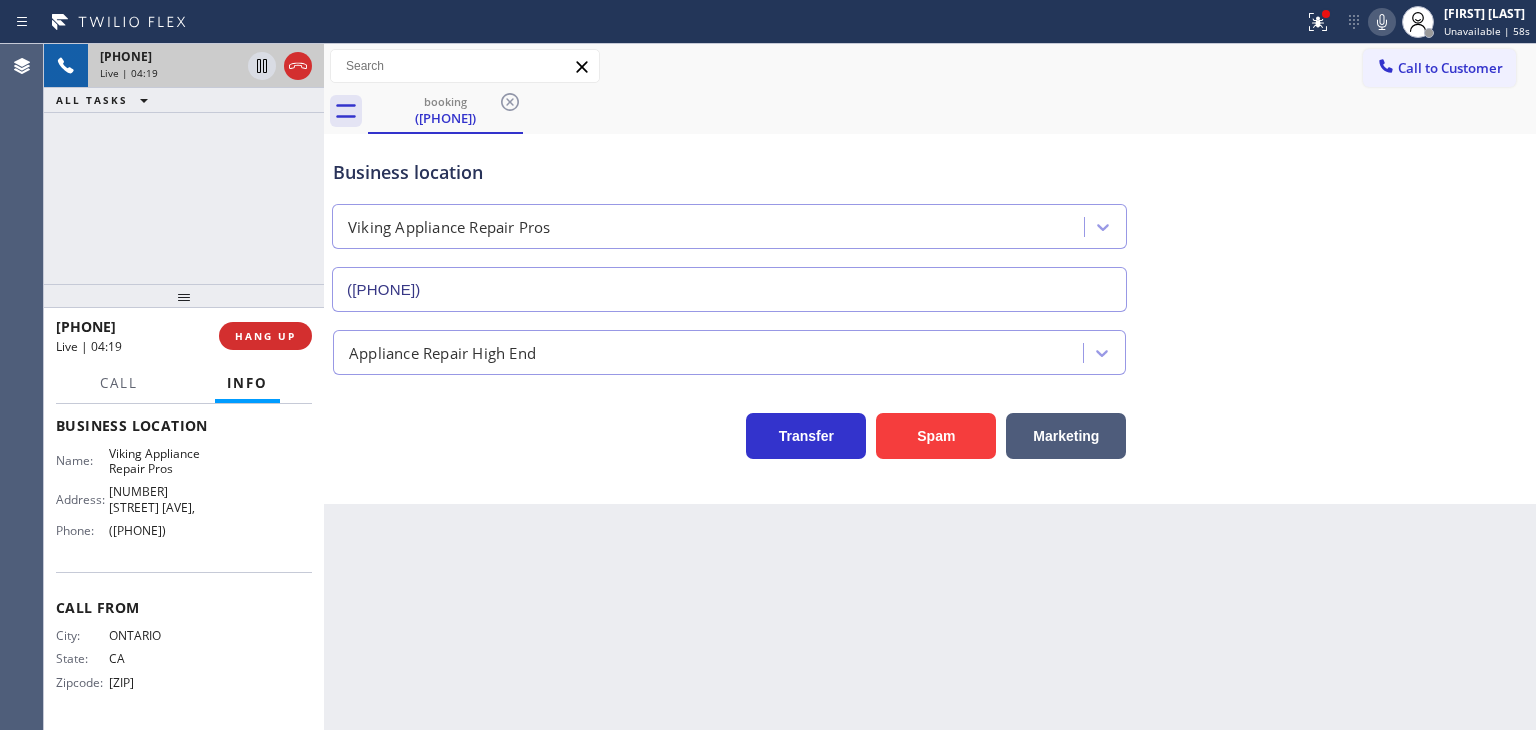 drag, startPoint x: 207, startPoint y: 529, endPoint x: 98, endPoint y: 532, distance: 109.041275 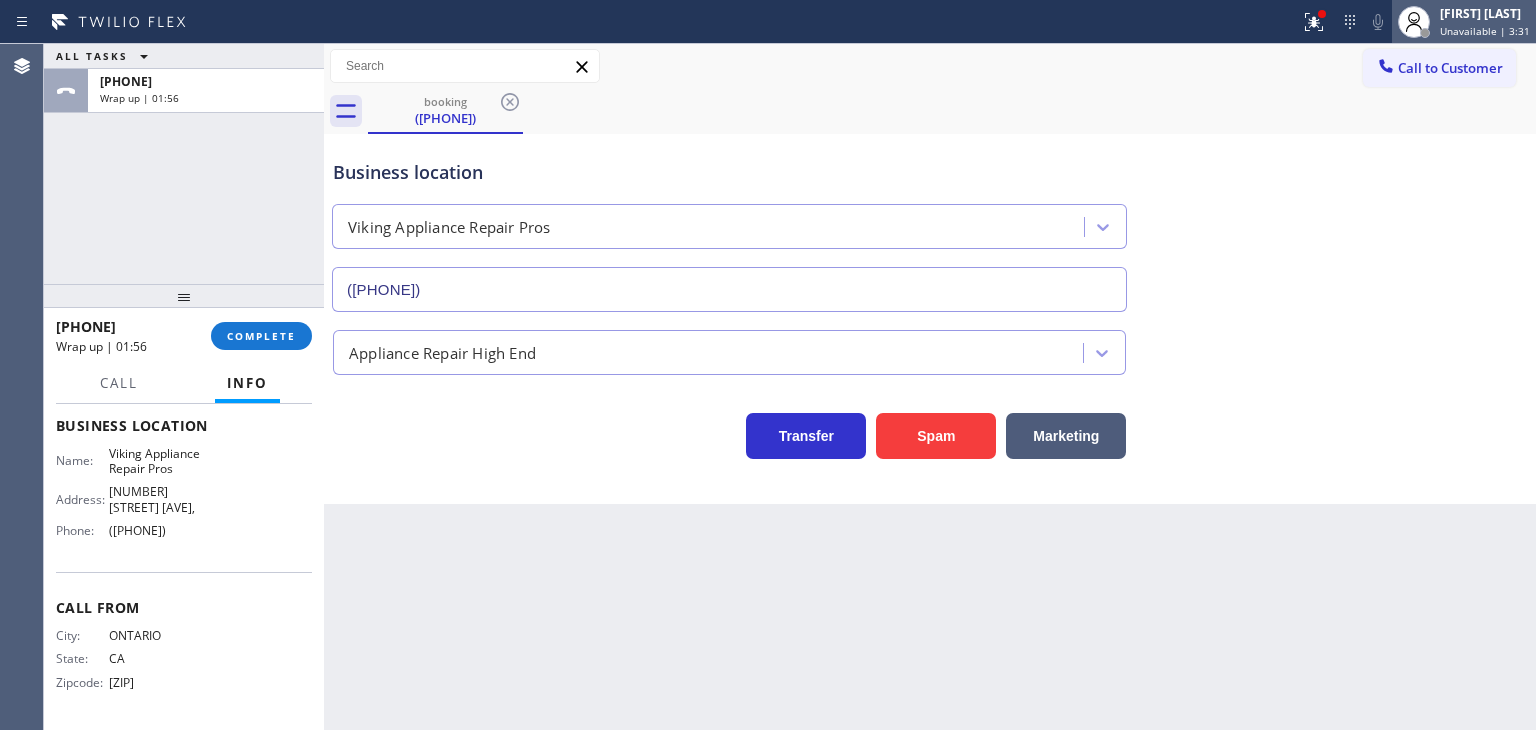 click on "[FIRST] [LAST]" at bounding box center [1485, 13] 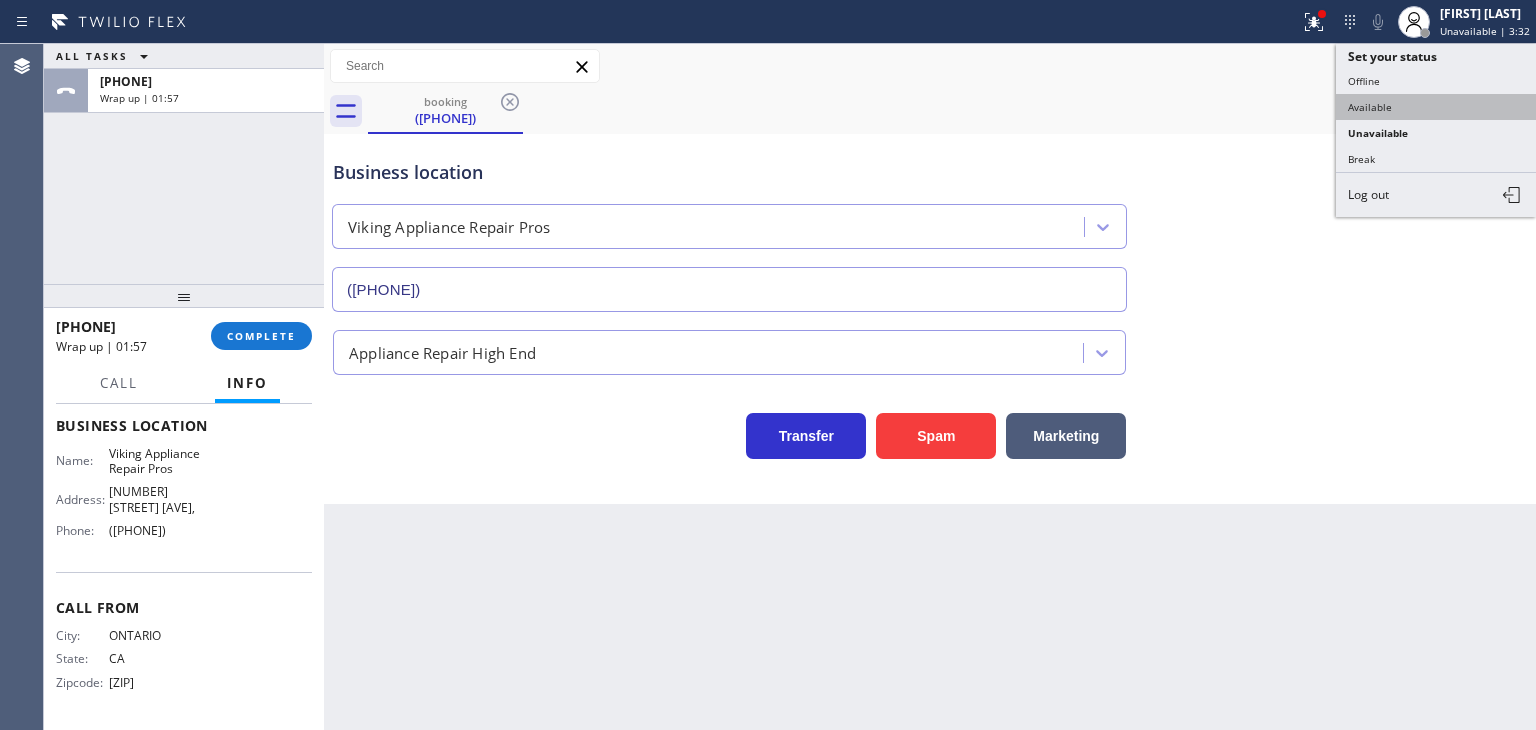 click on "Available" at bounding box center (1436, 107) 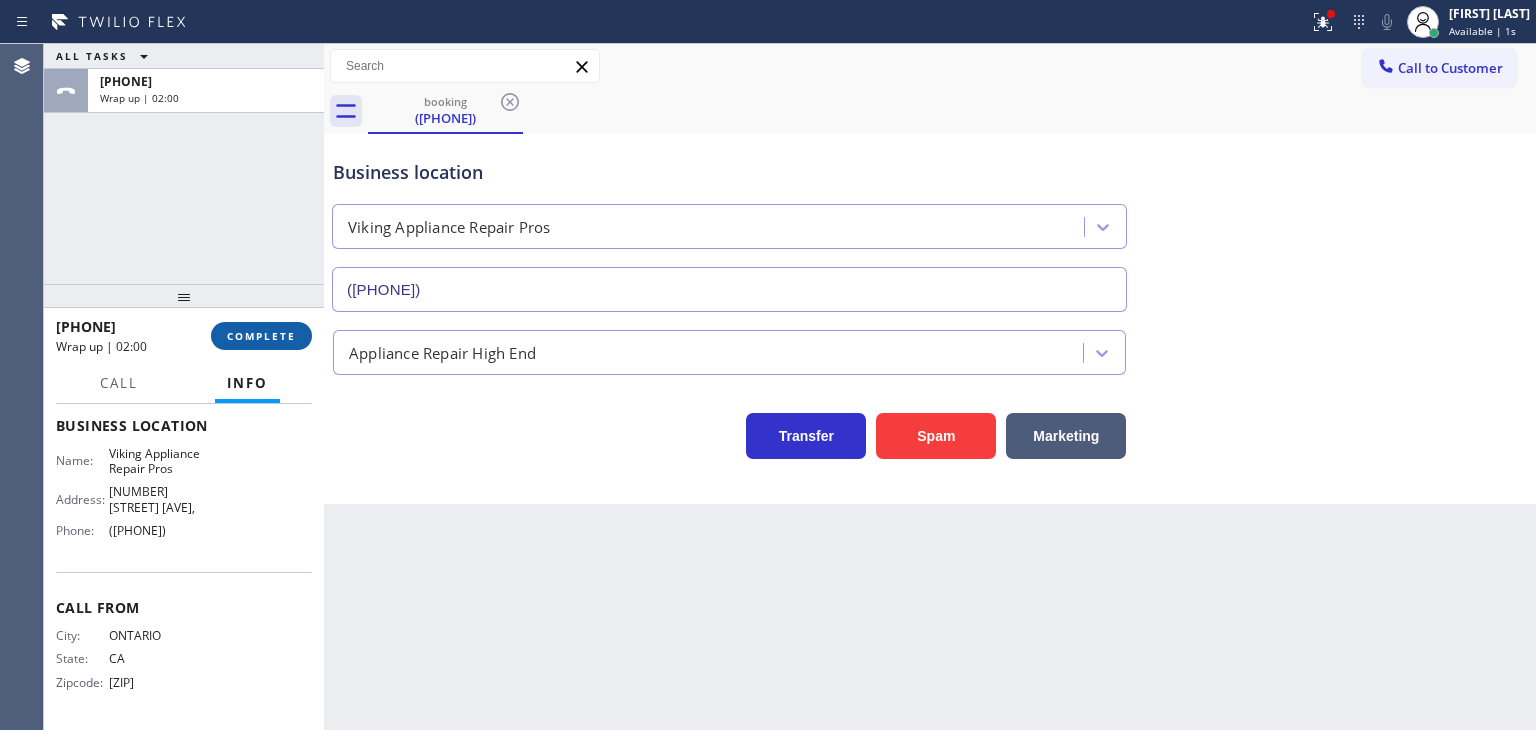 click on "COMPLETE" at bounding box center (261, 336) 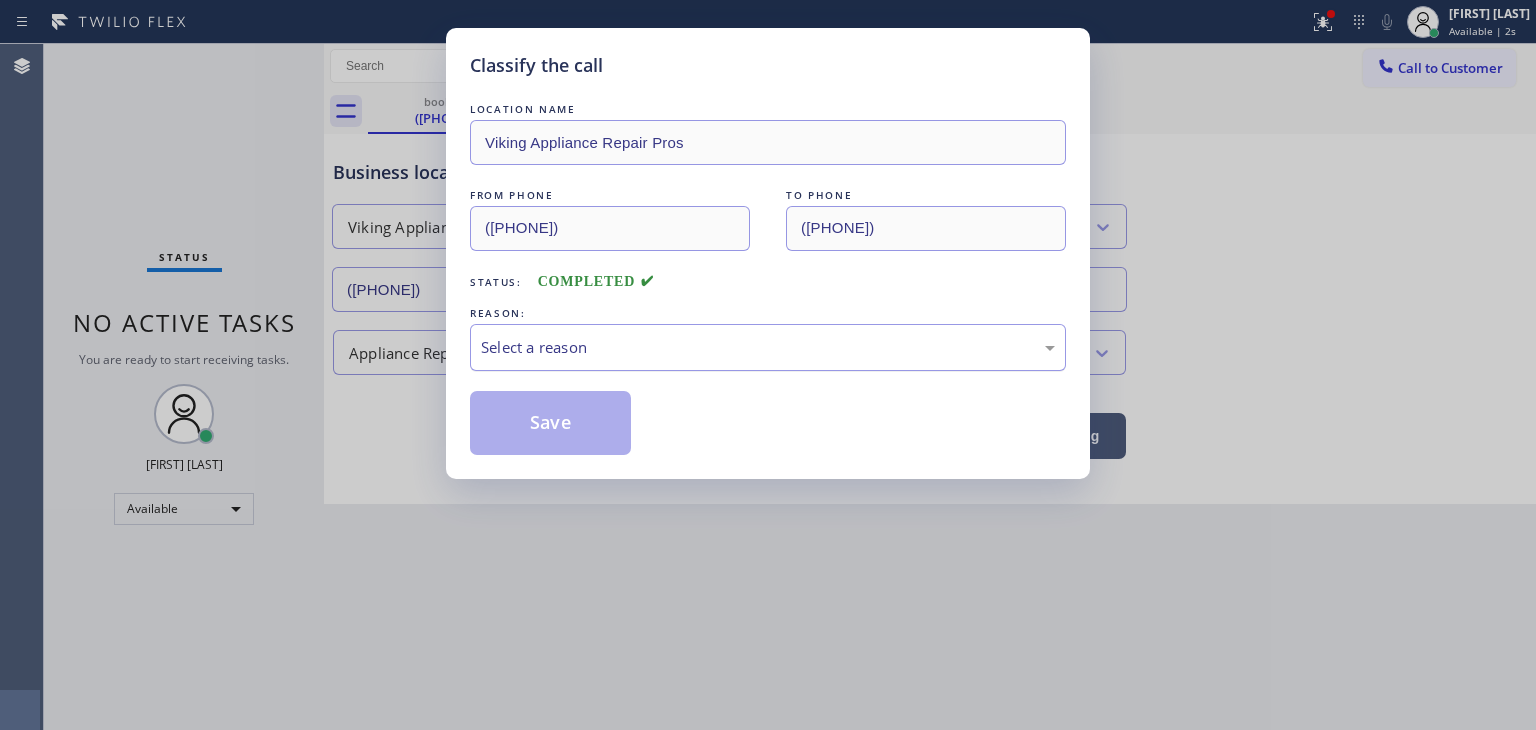 click on "Select a reason" at bounding box center [768, 347] 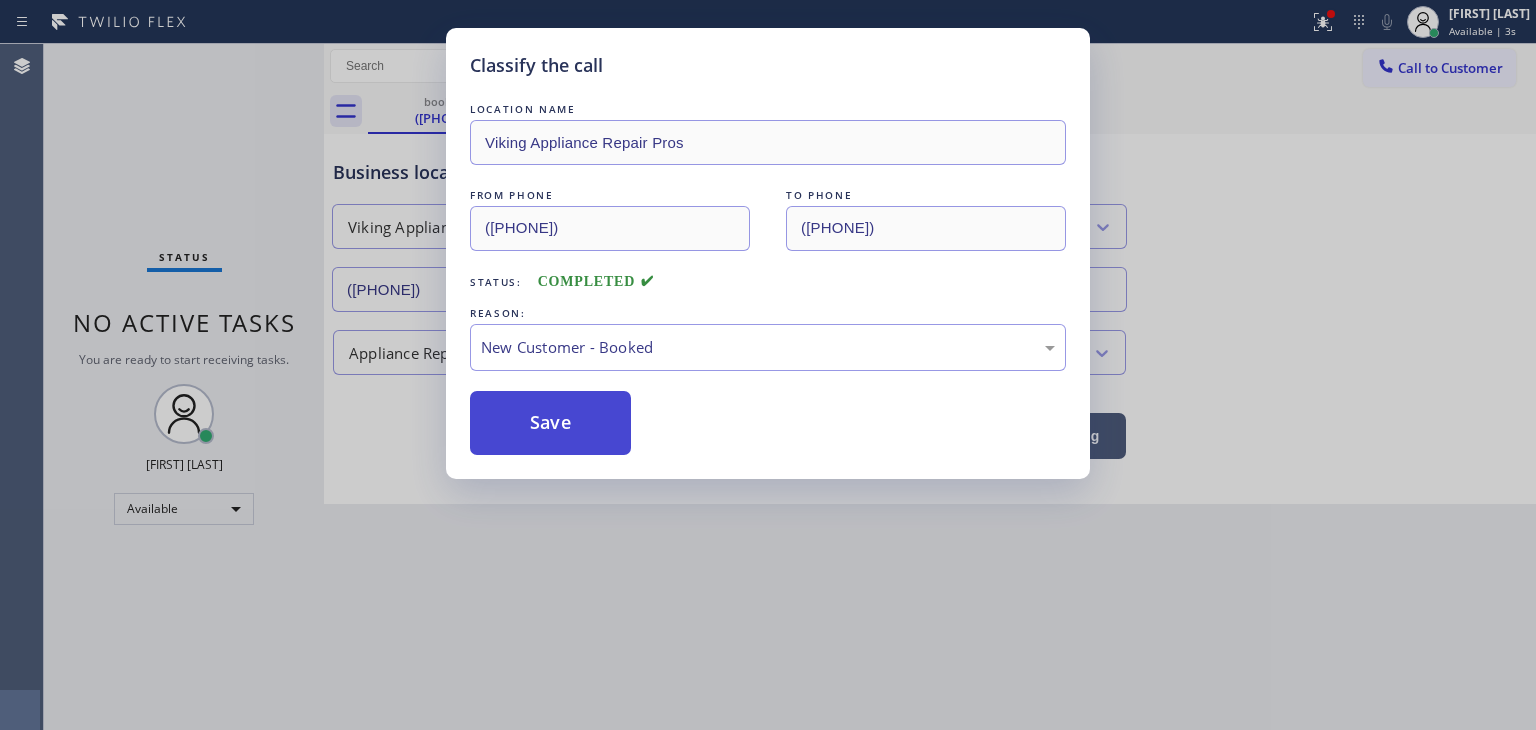 click on "Save" at bounding box center [550, 423] 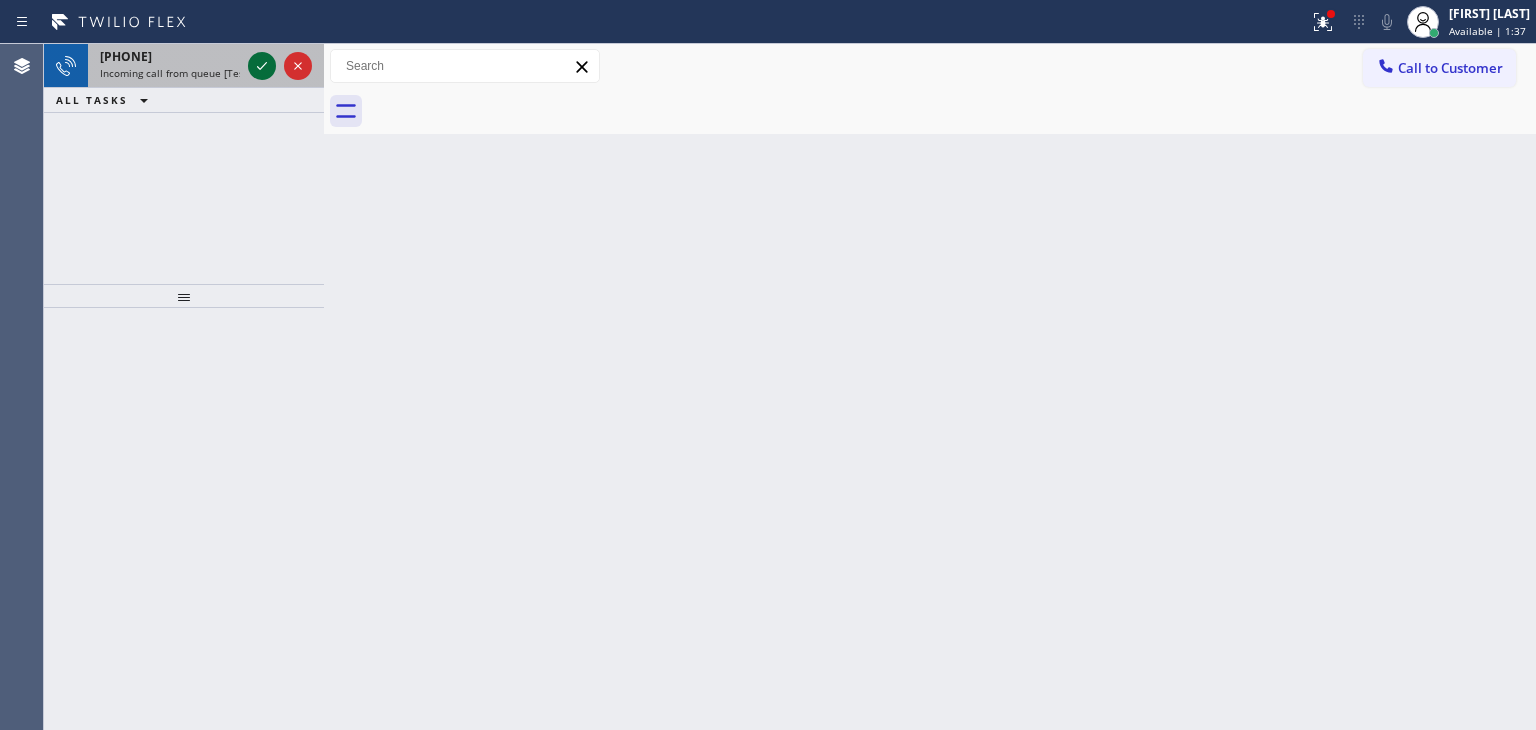 click 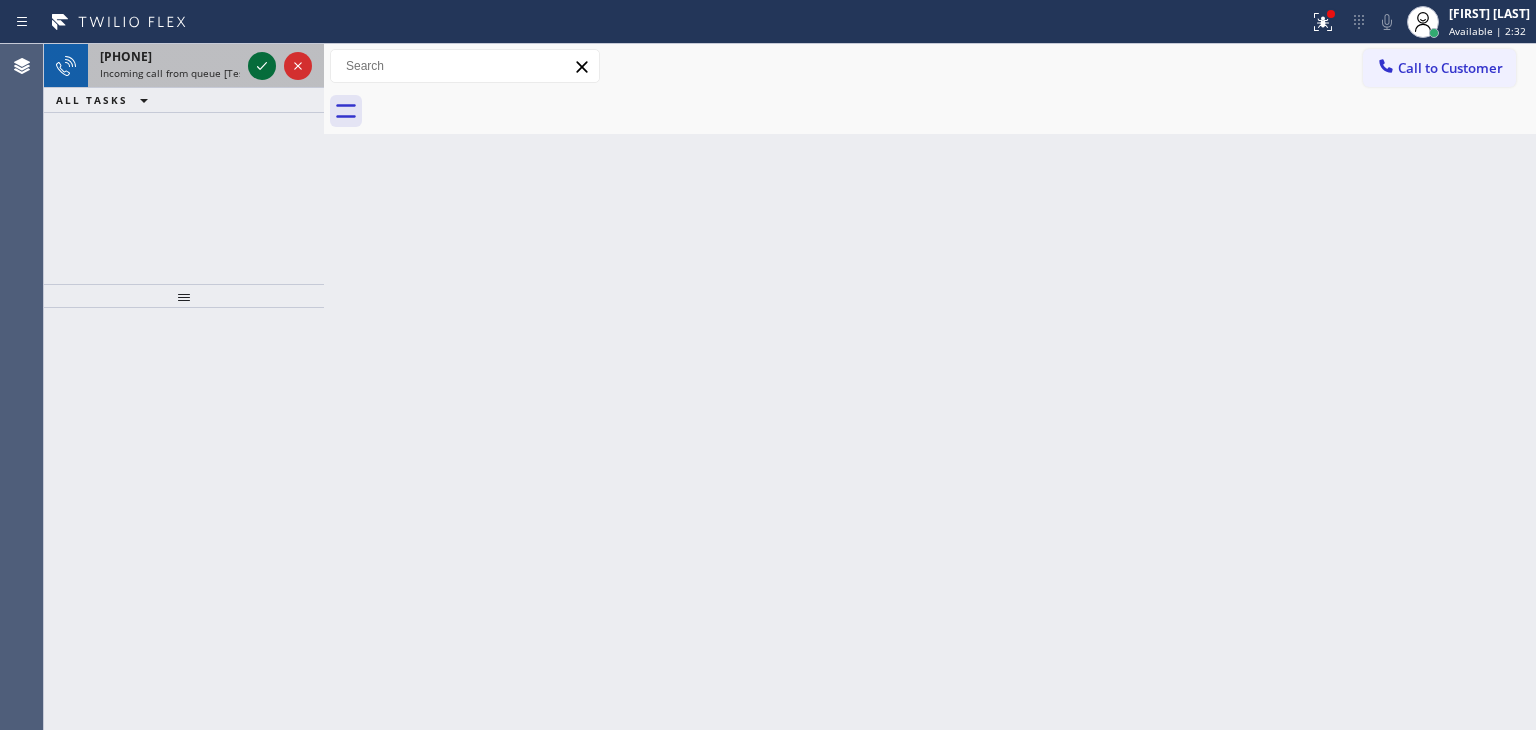 click 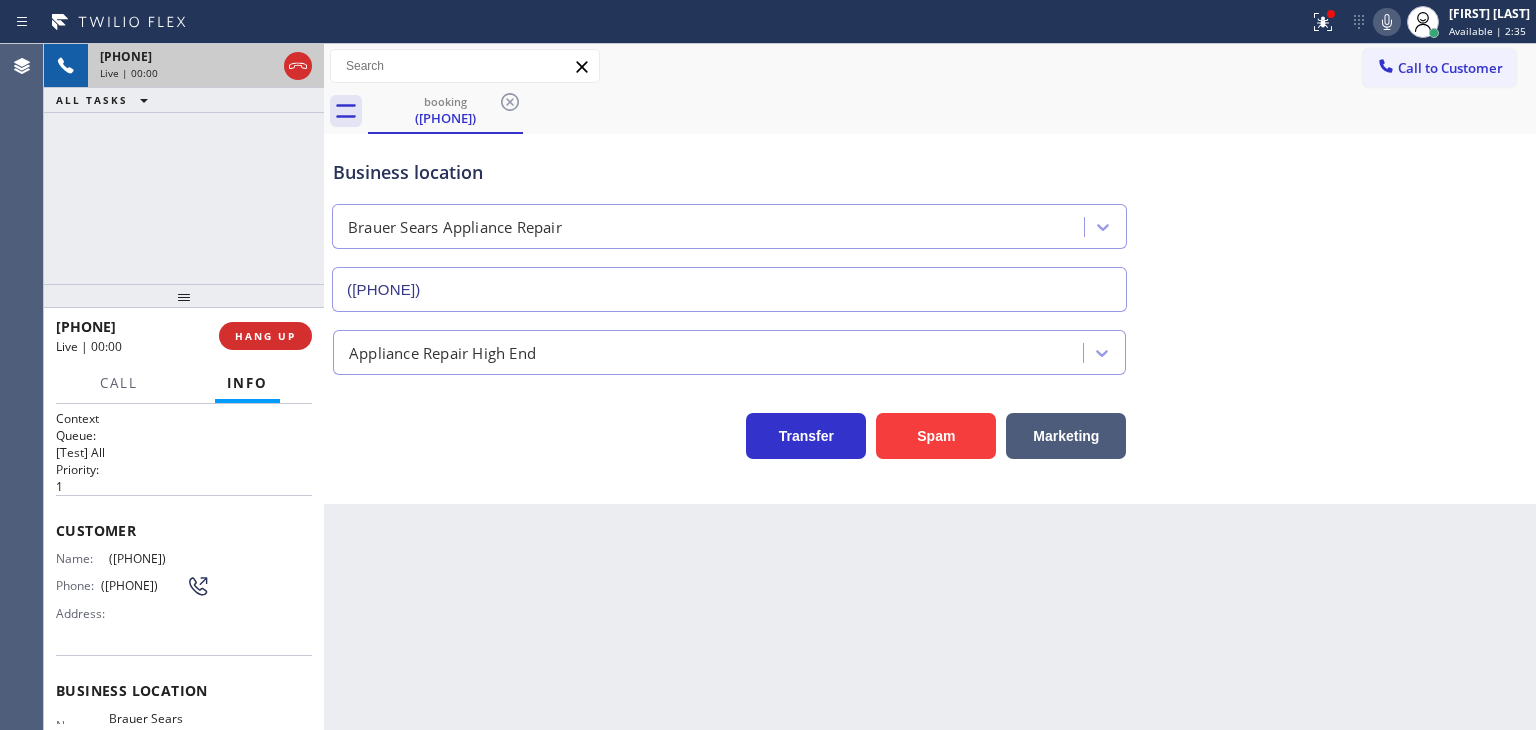 type on "([PHONE])" 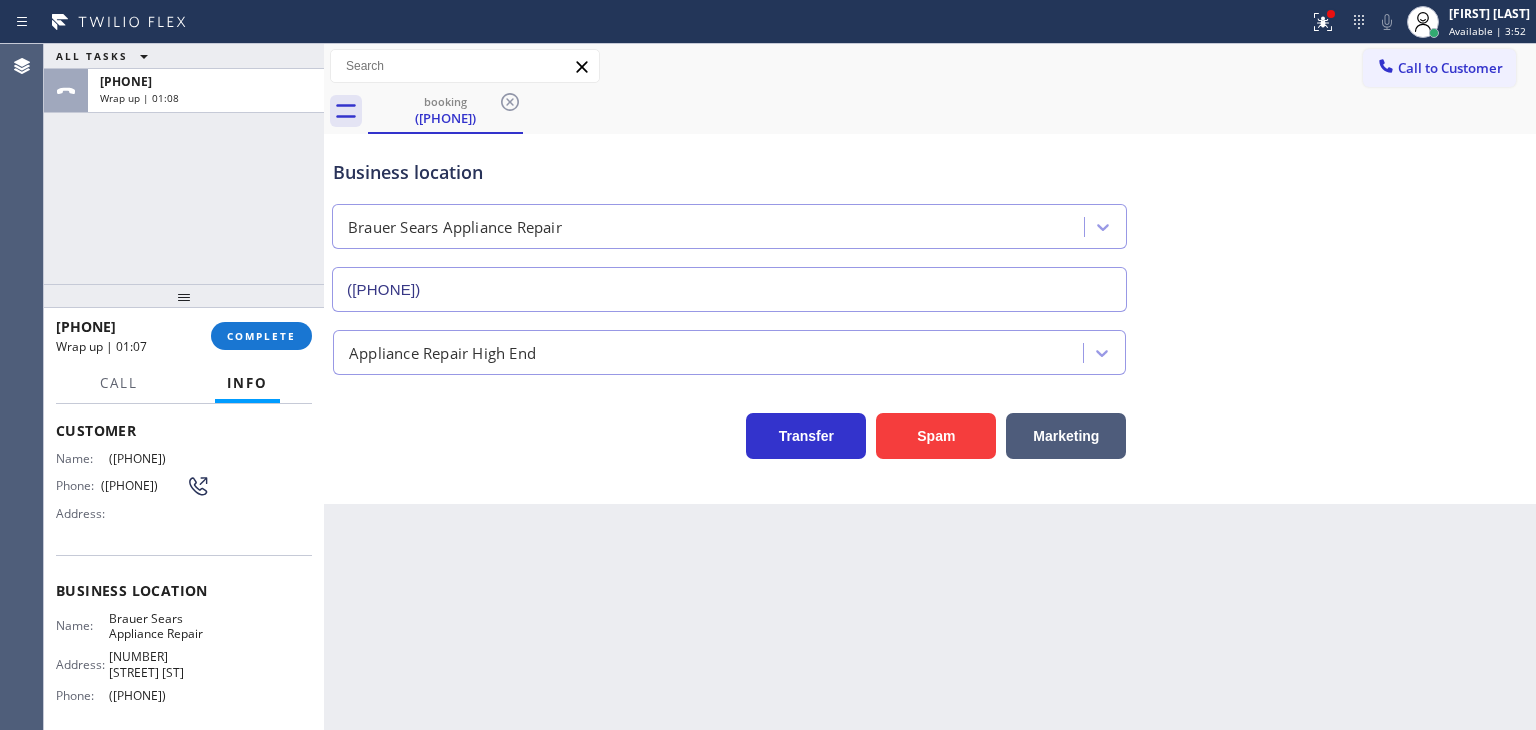 click on "+18058869400 Wrap up | 01:07 COMPLETE" at bounding box center [184, 336] 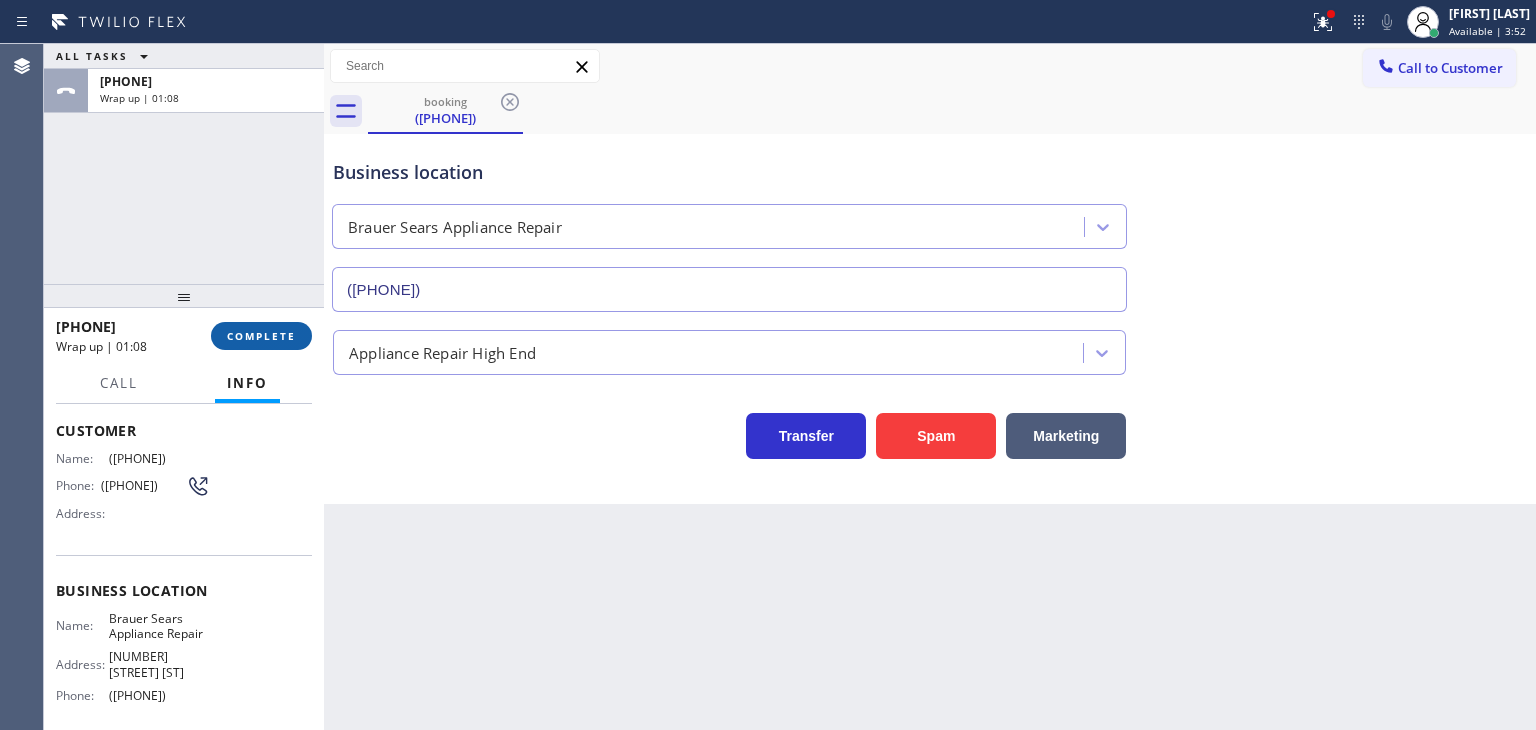 click on "COMPLETE" at bounding box center [261, 336] 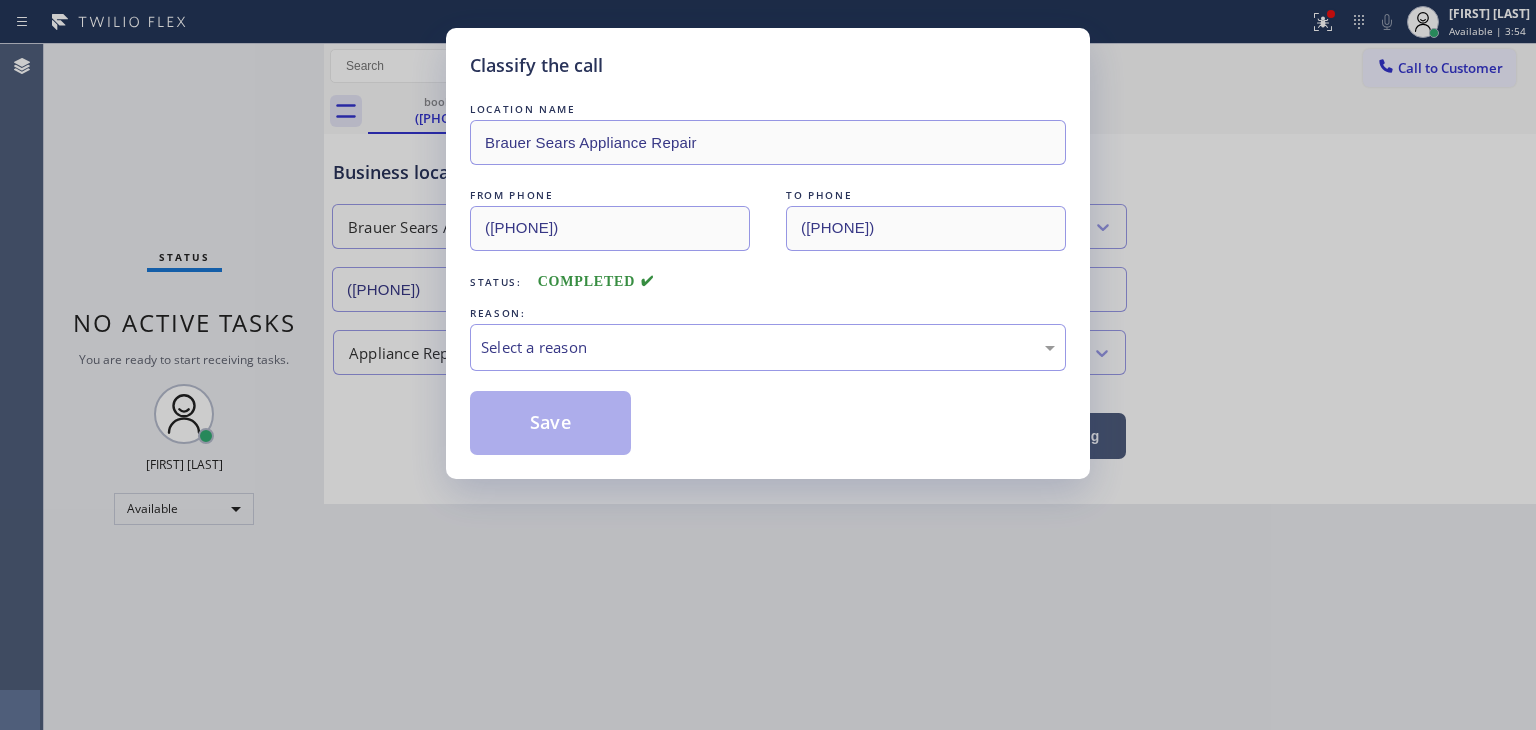 click on "Select a reason" at bounding box center (768, 347) 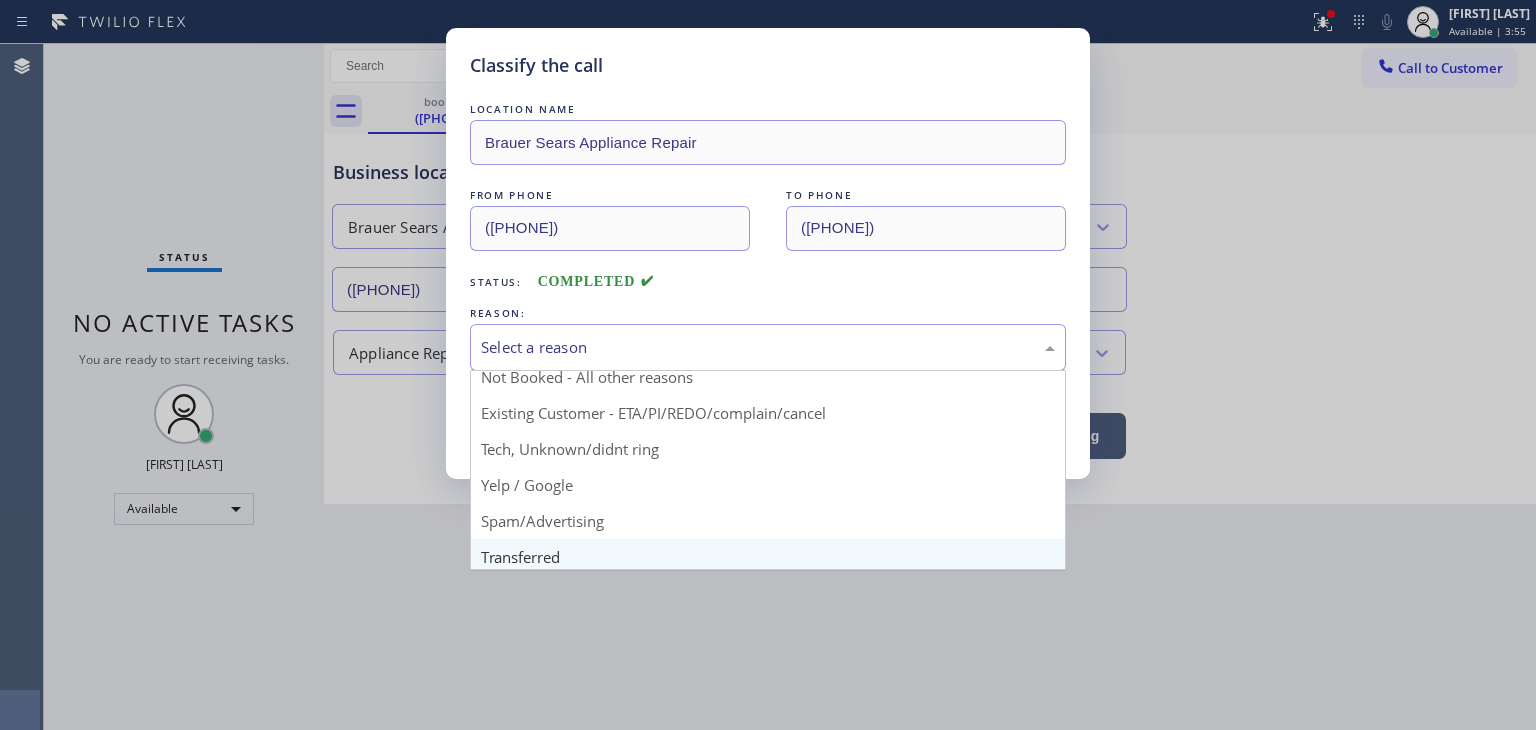 scroll, scrollTop: 125, scrollLeft: 0, axis: vertical 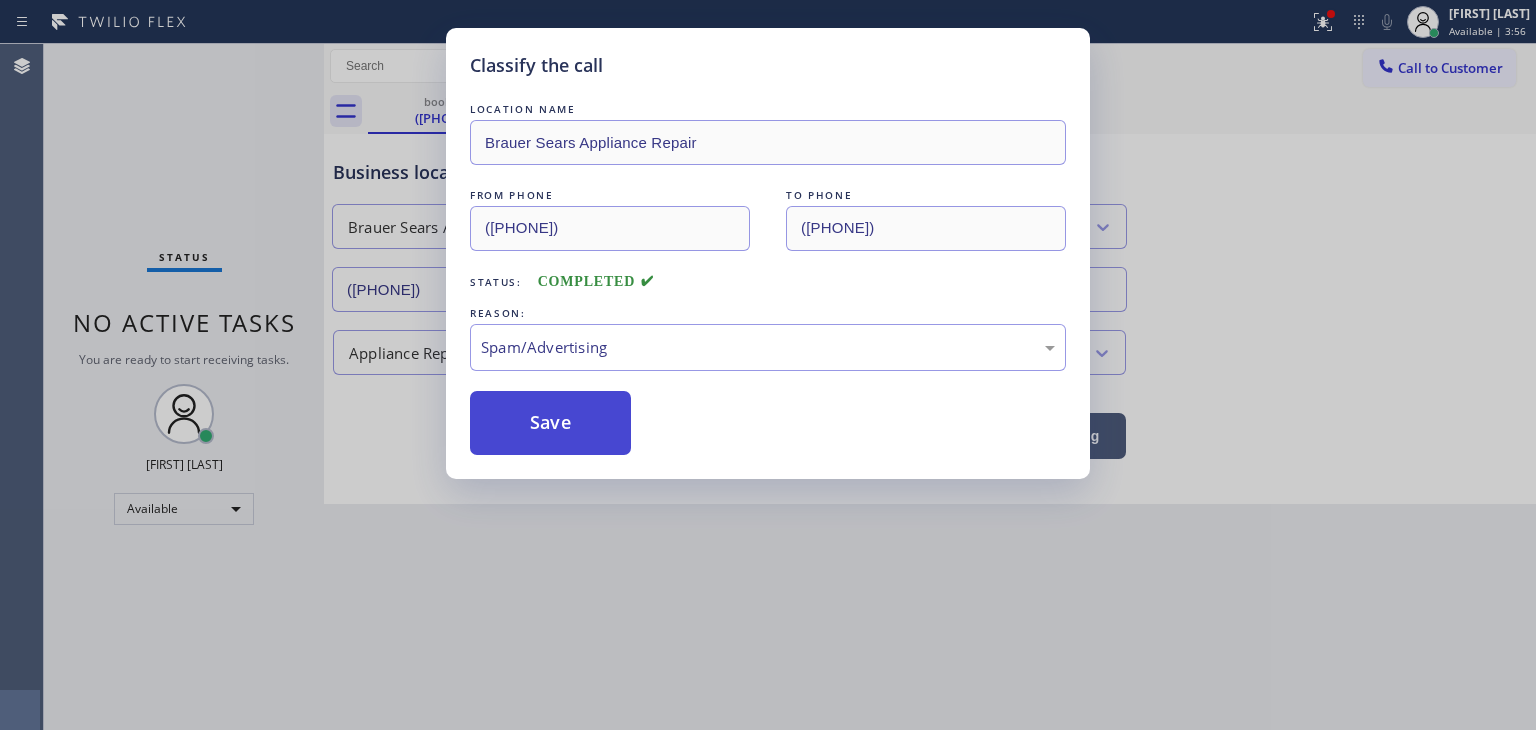 click on "Save" at bounding box center [550, 423] 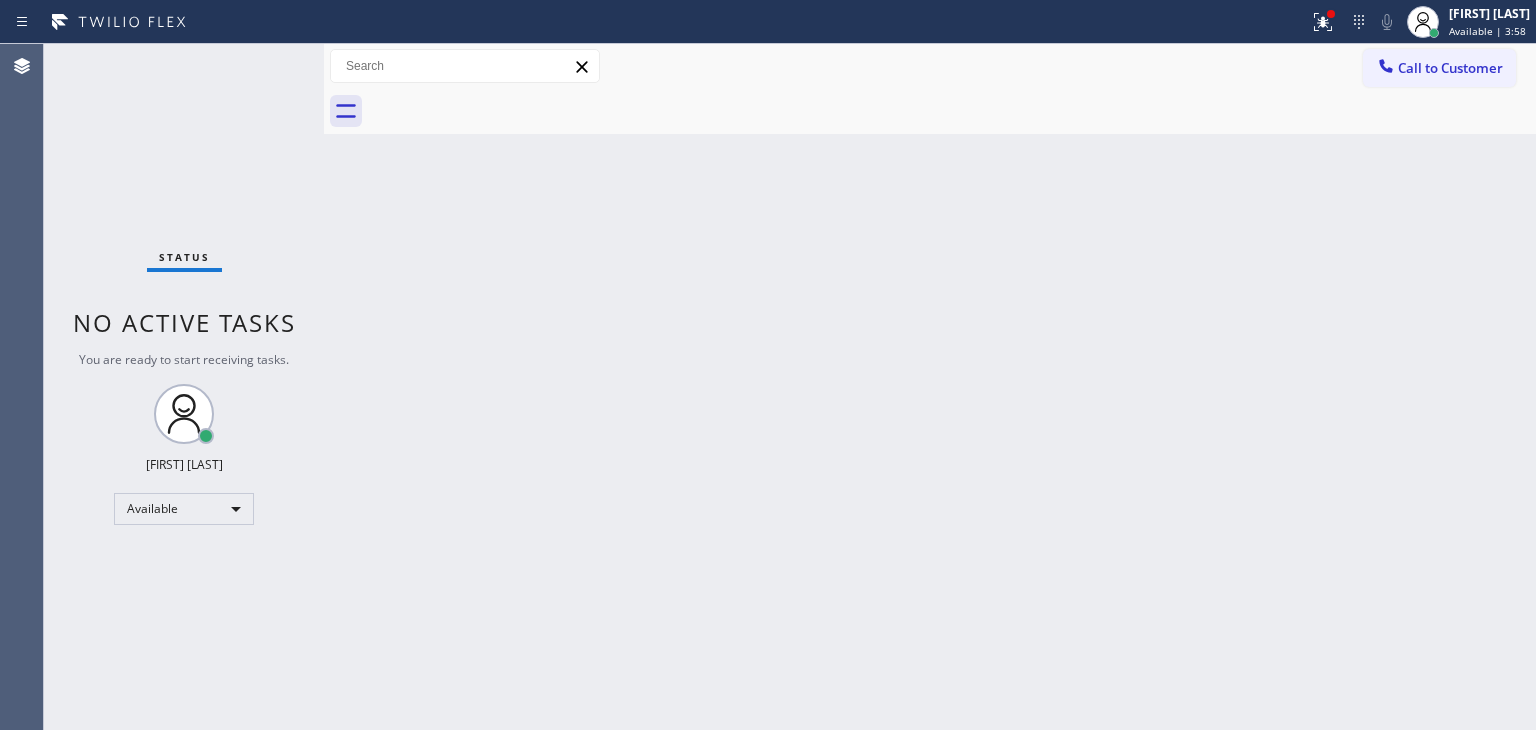 click on "Status   No active tasks     You are ready to start receiving tasks.   [FIRST] [LAST] Available" at bounding box center [184, 387] 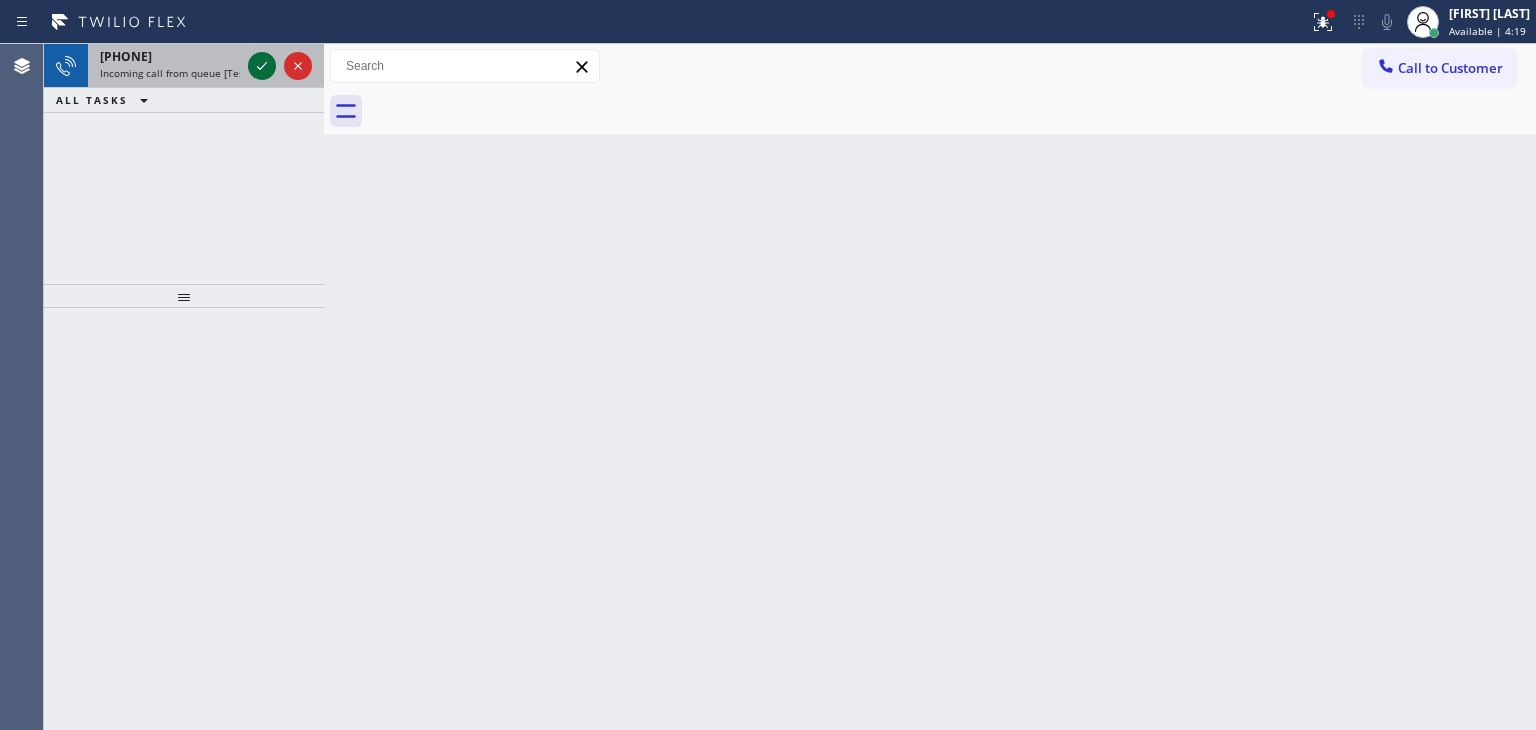 click 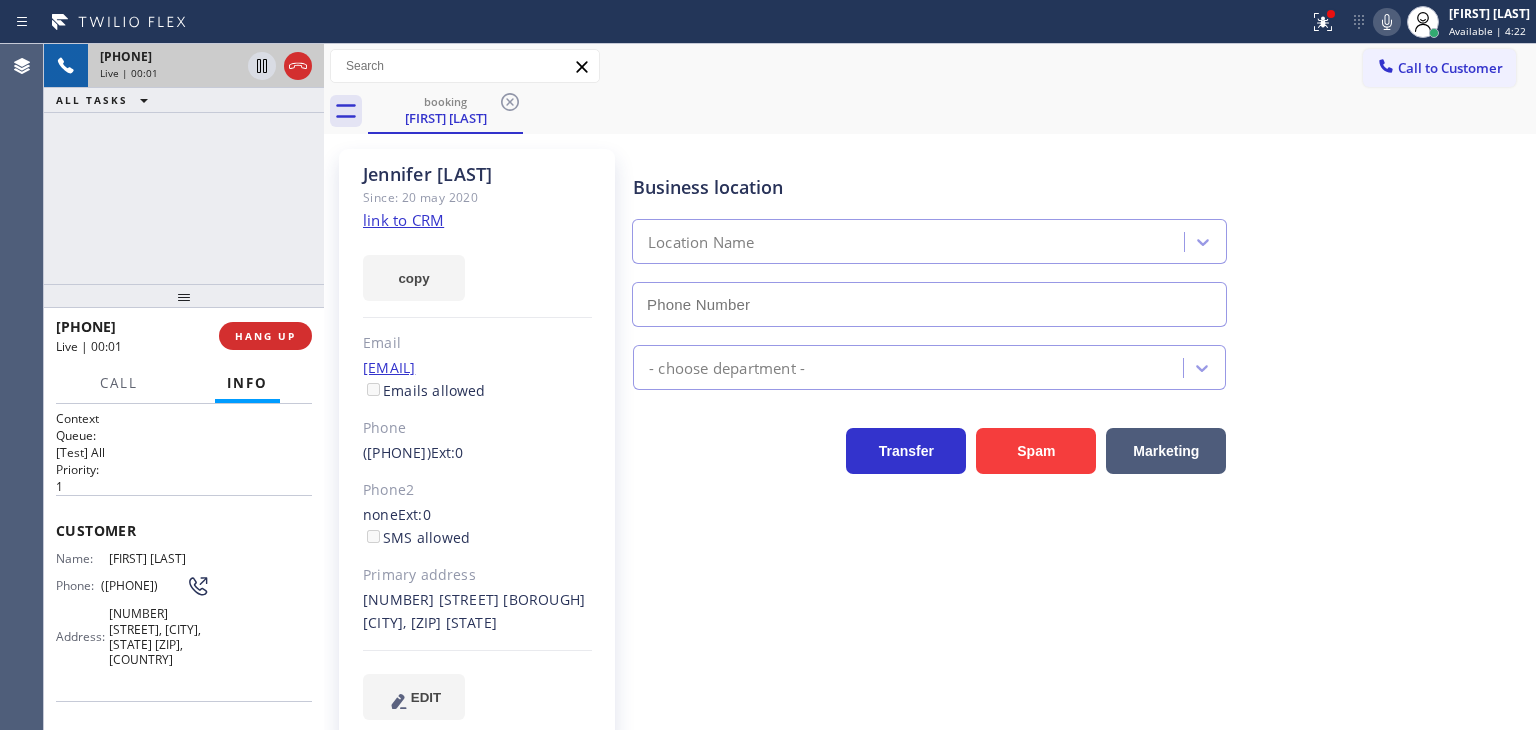 type on "([PHONE])" 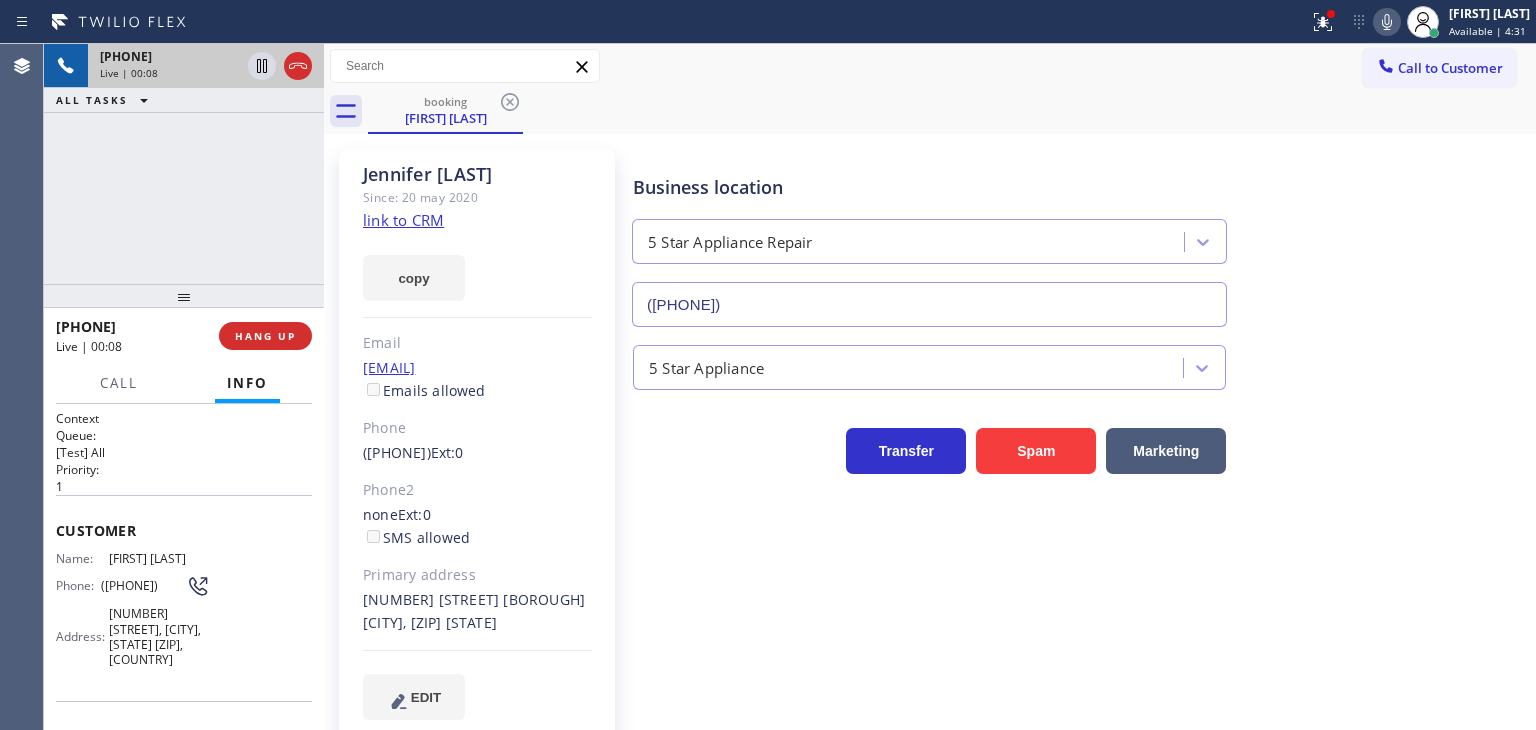 click on "link to CRM" 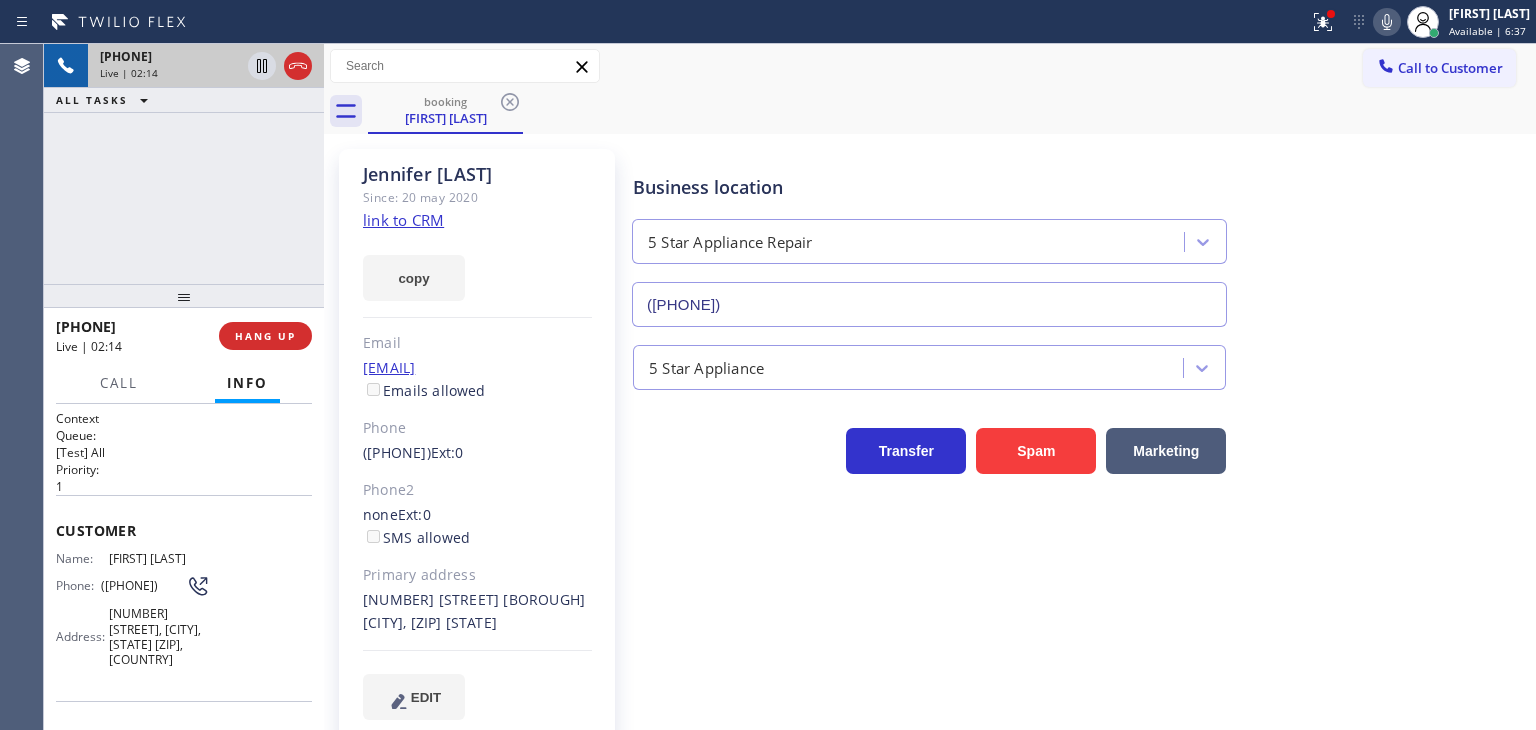 click on "Transfer Spam Marketing" at bounding box center [1080, 442] 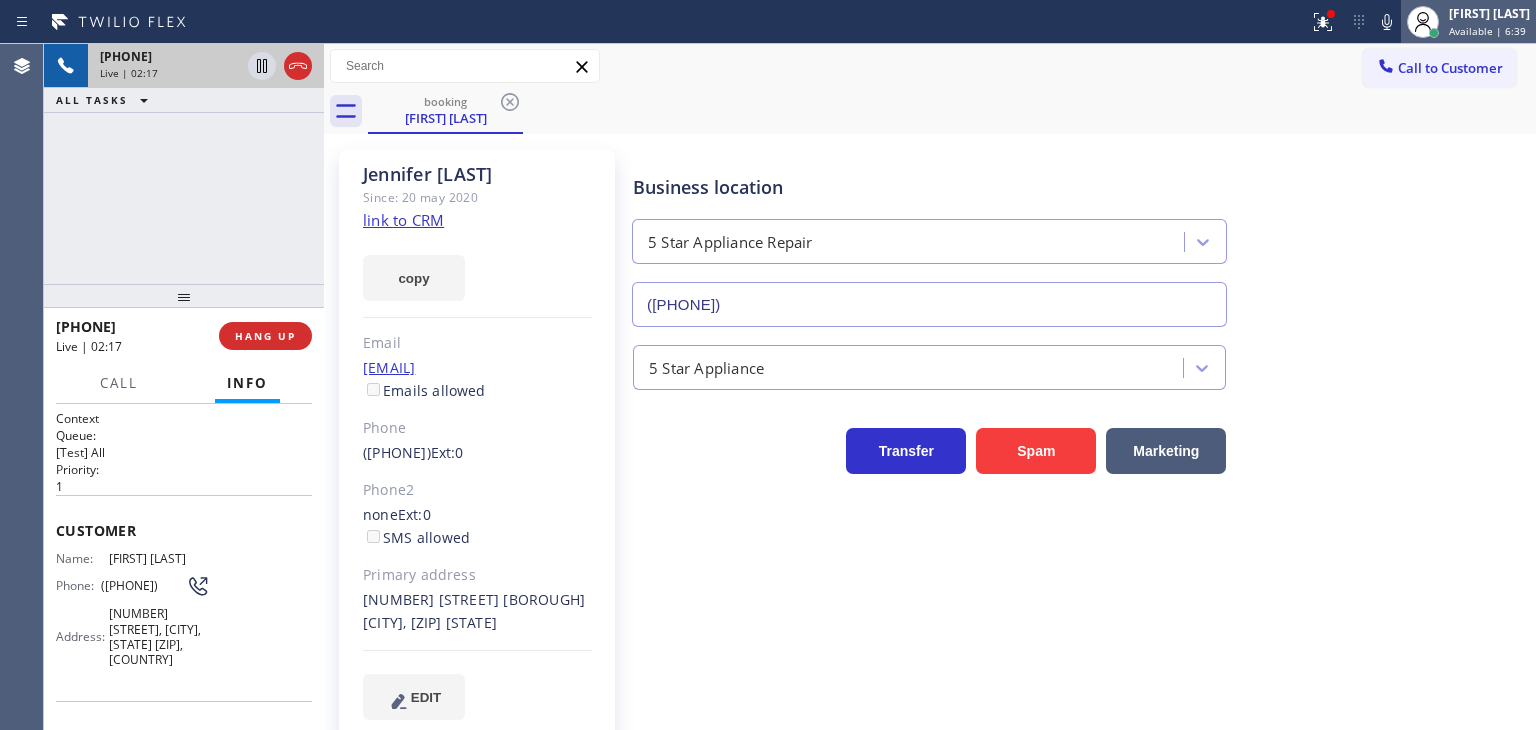 drag, startPoint x: 1364, startPoint y: 19, endPoint x: 1425, endPoint y: 16, distance: 61.073727 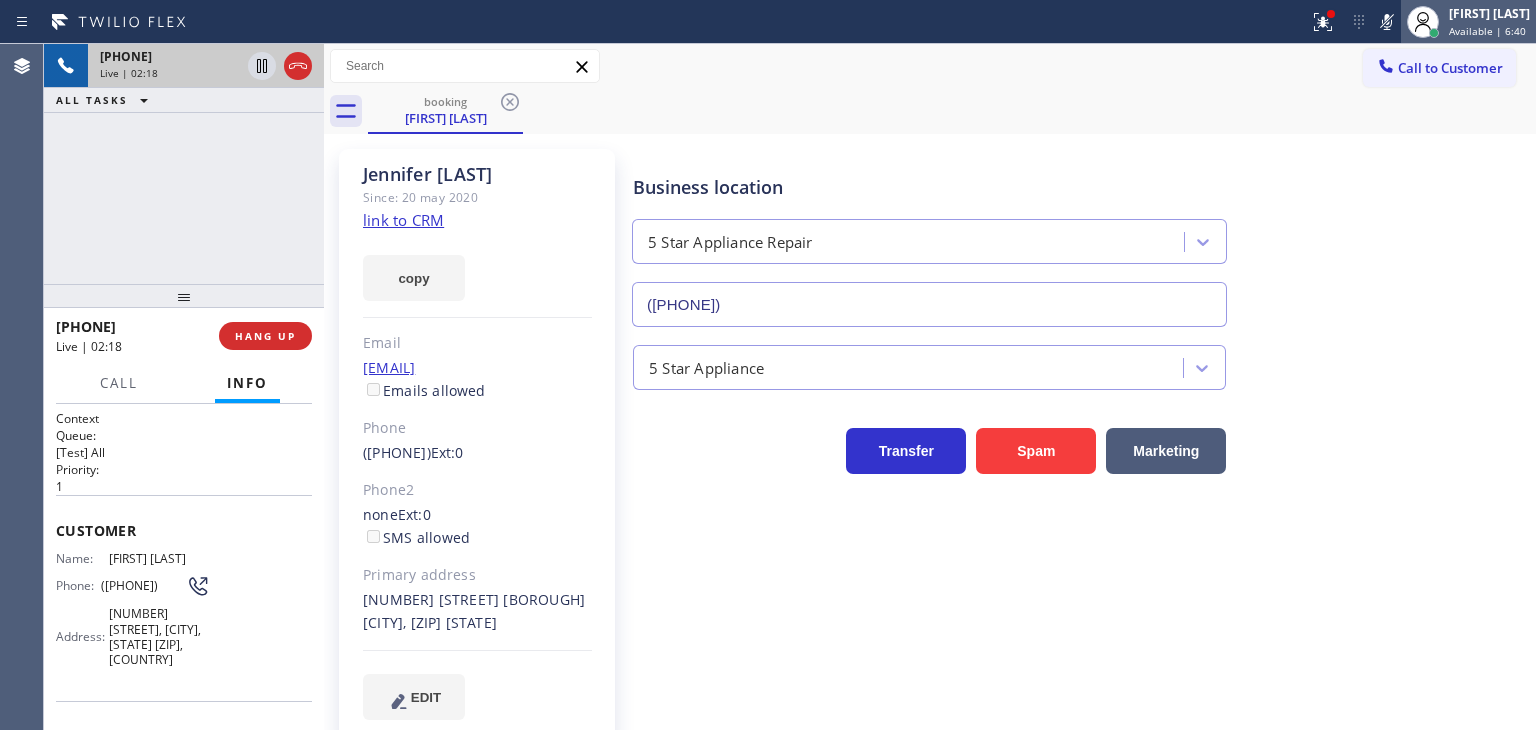click on "[FIRST] [LAST]" at bounding box center [1489, 13] 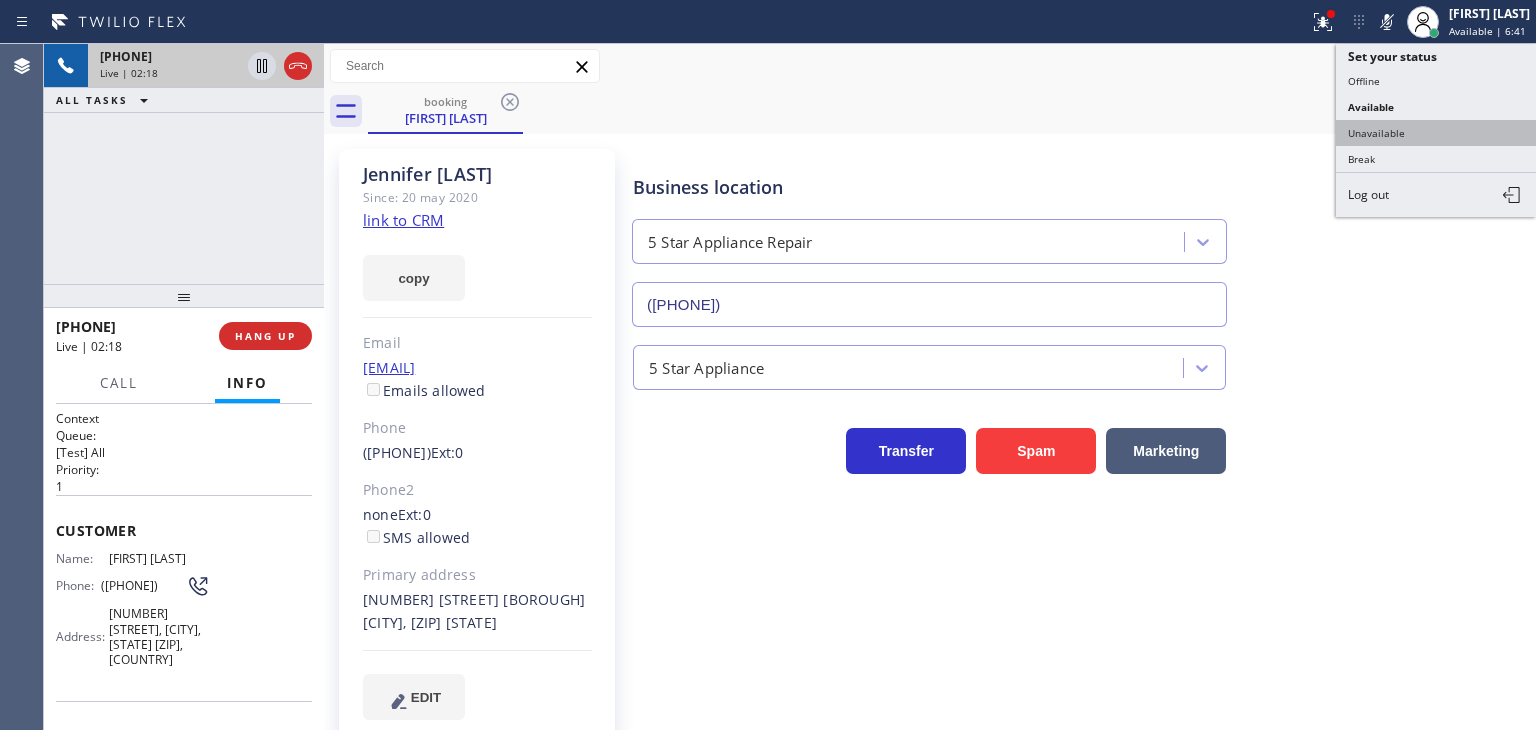 click on "Unavailable" at bounding box center (1436, 133) 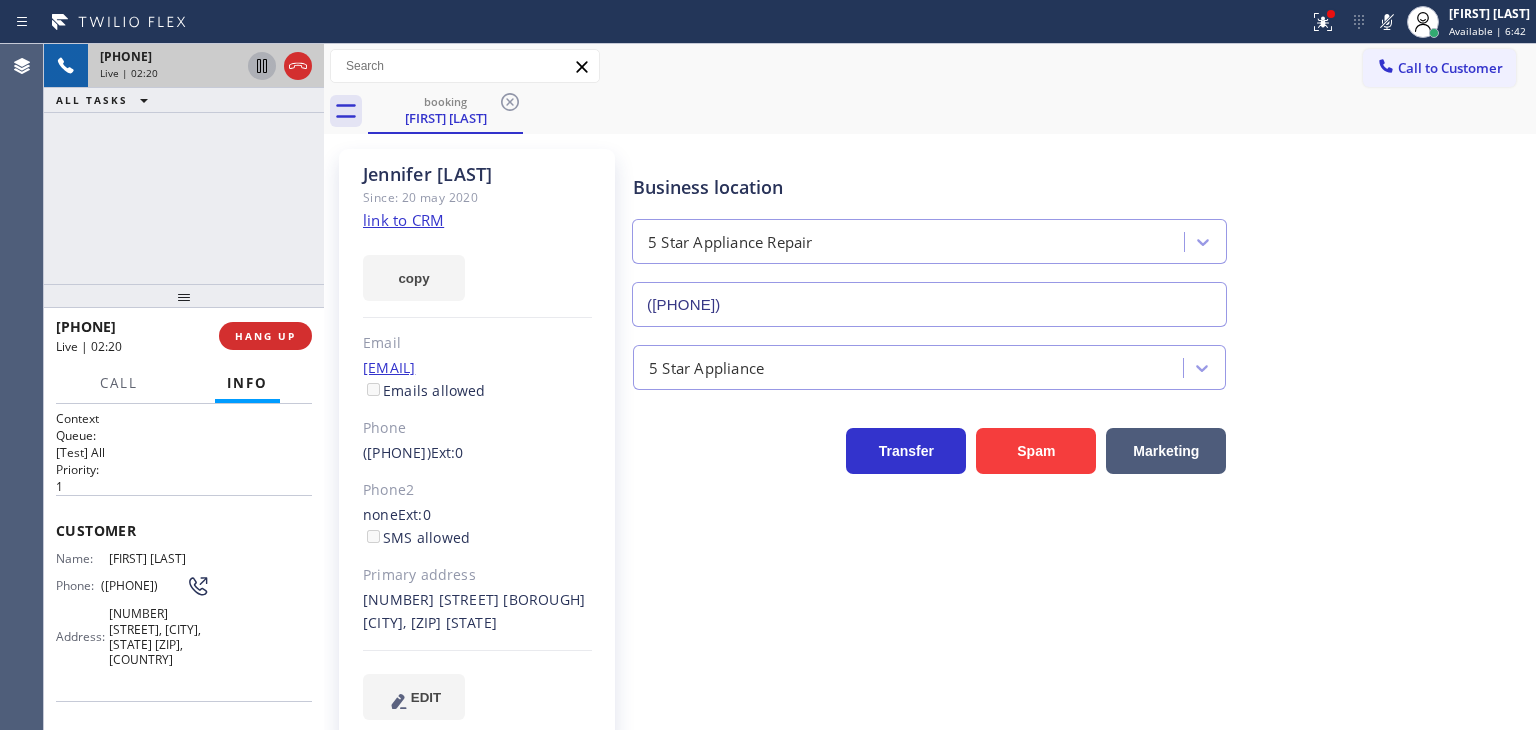 click 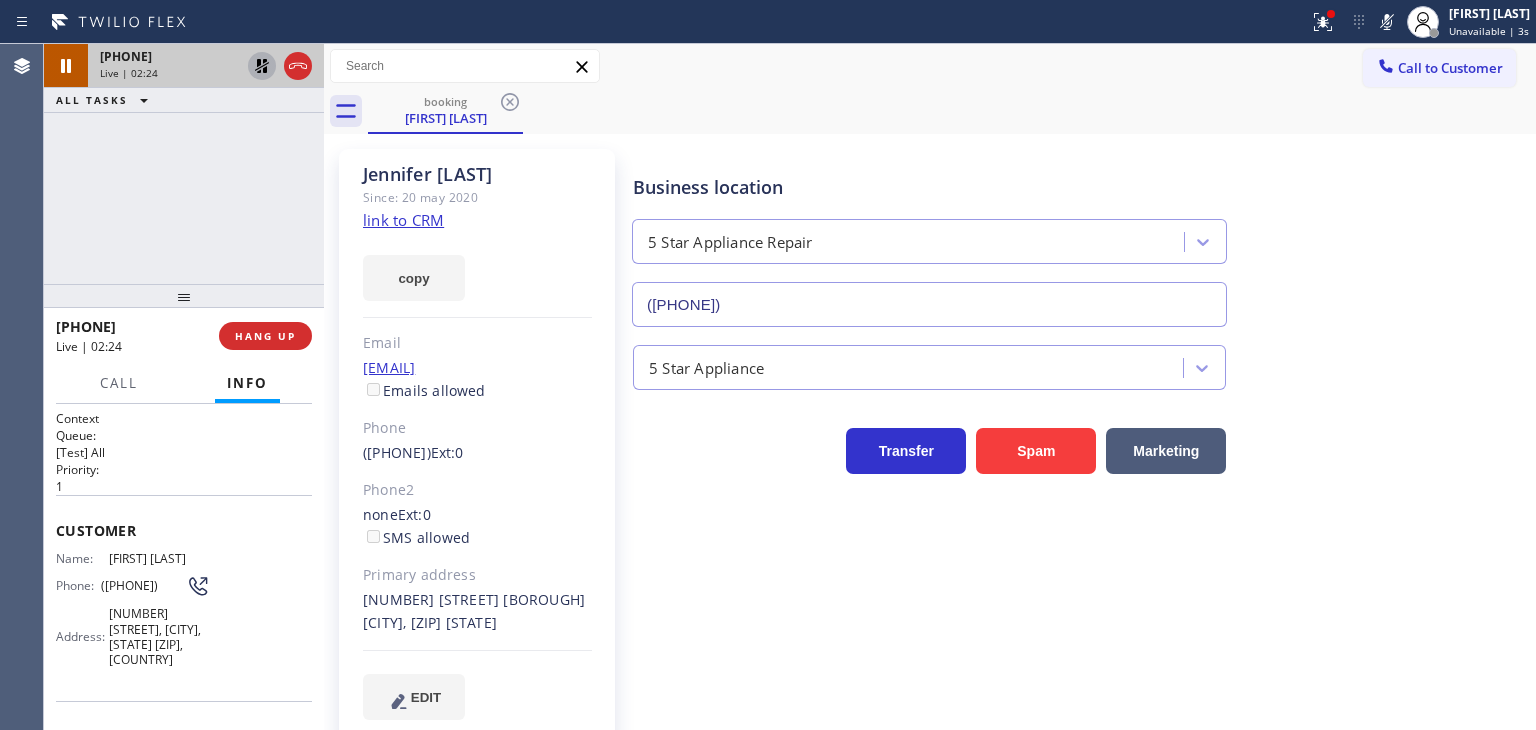 type 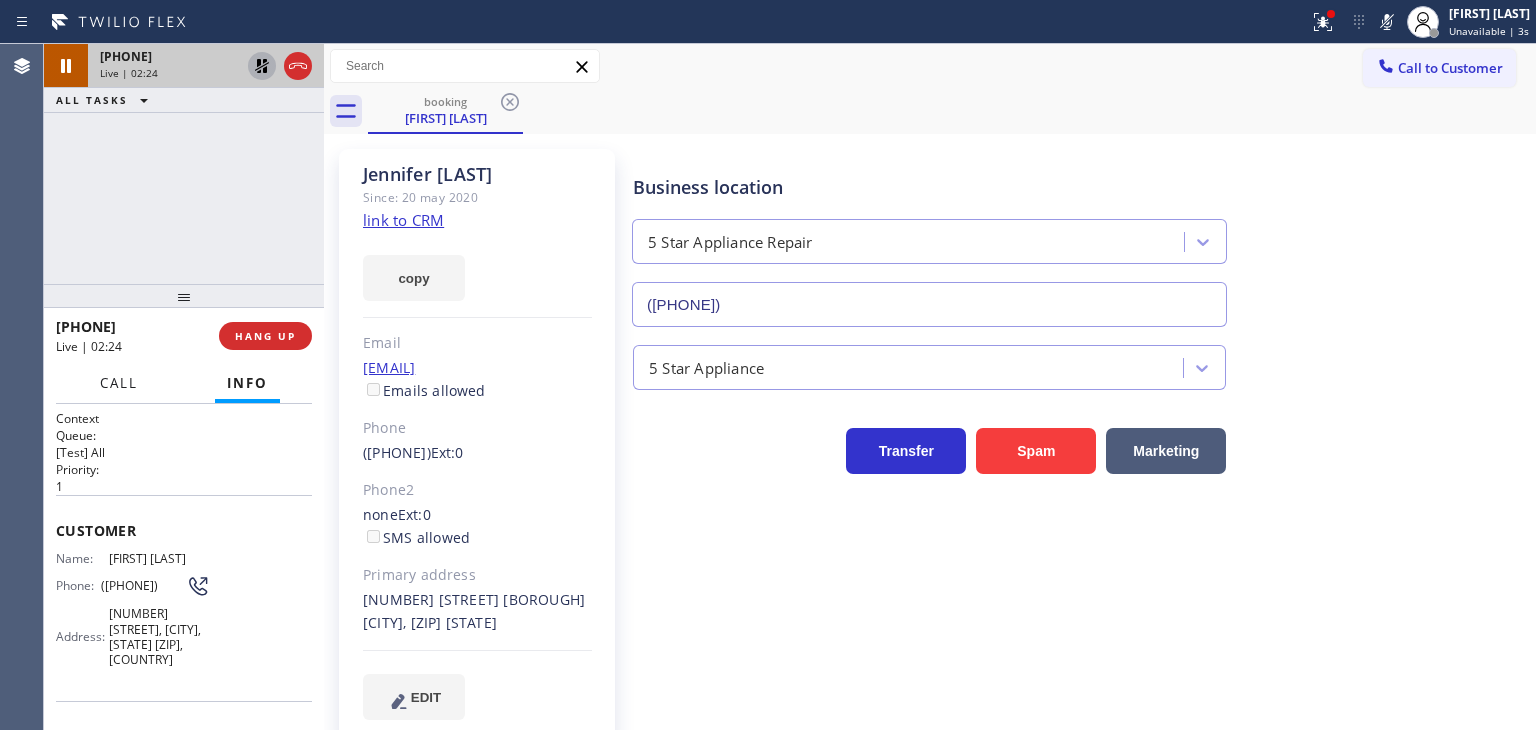 type 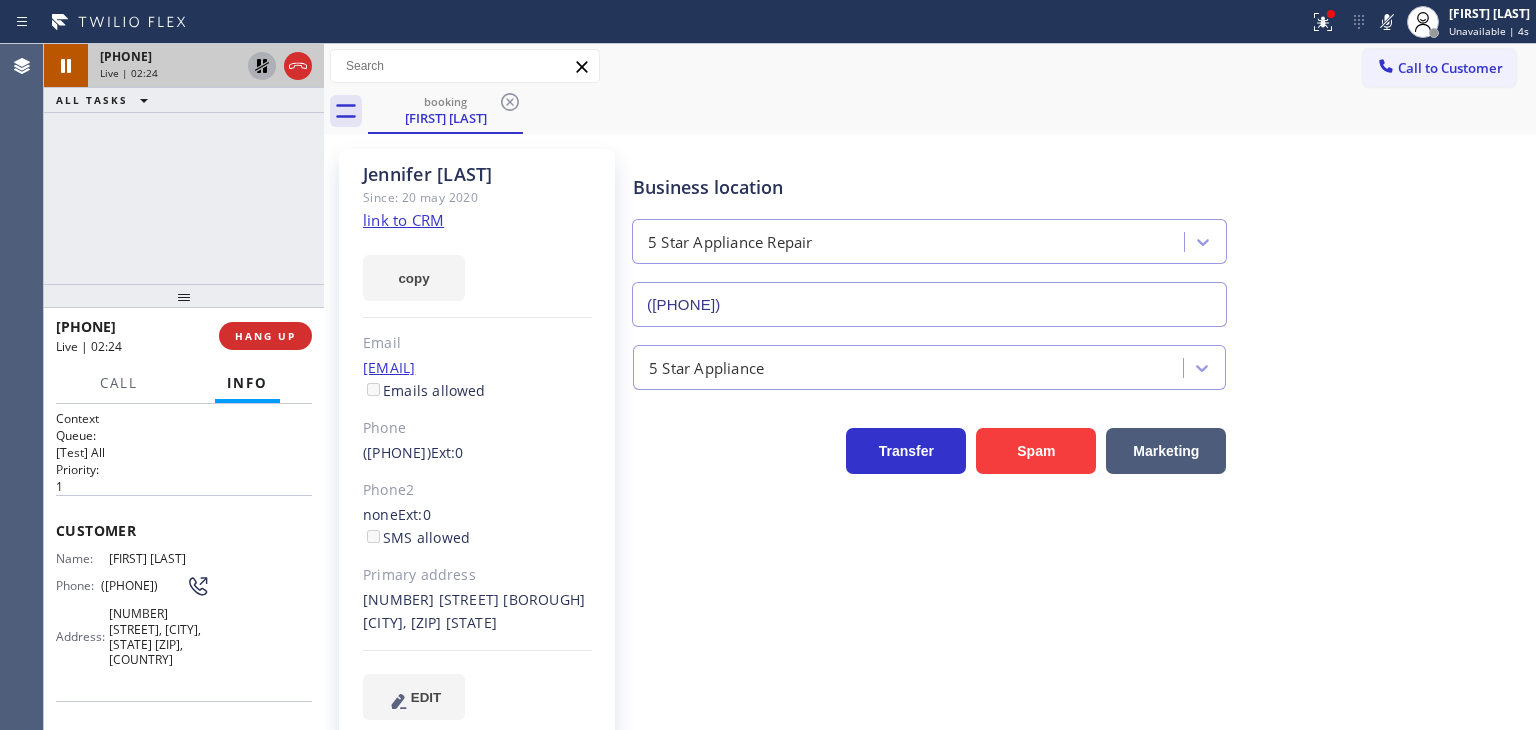 type 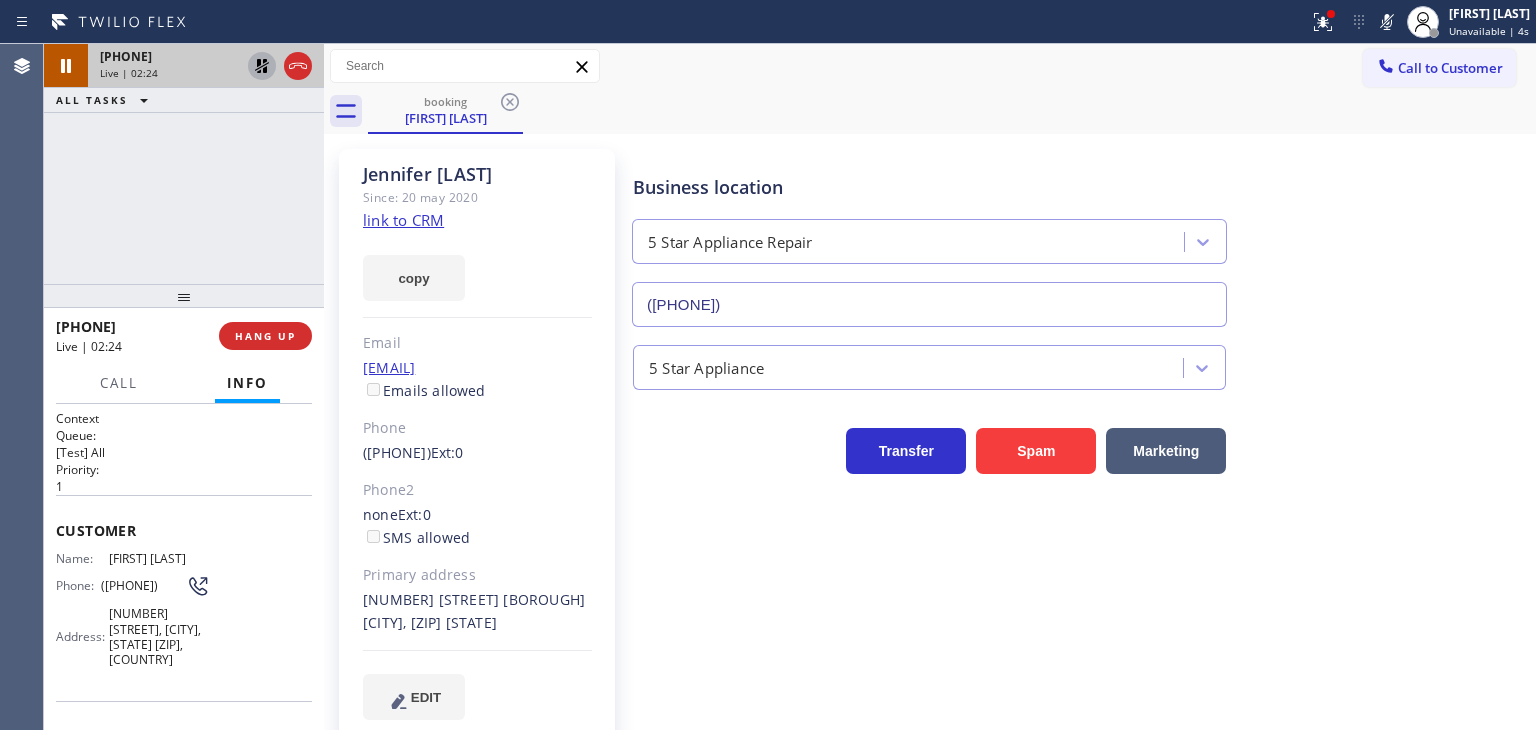 type 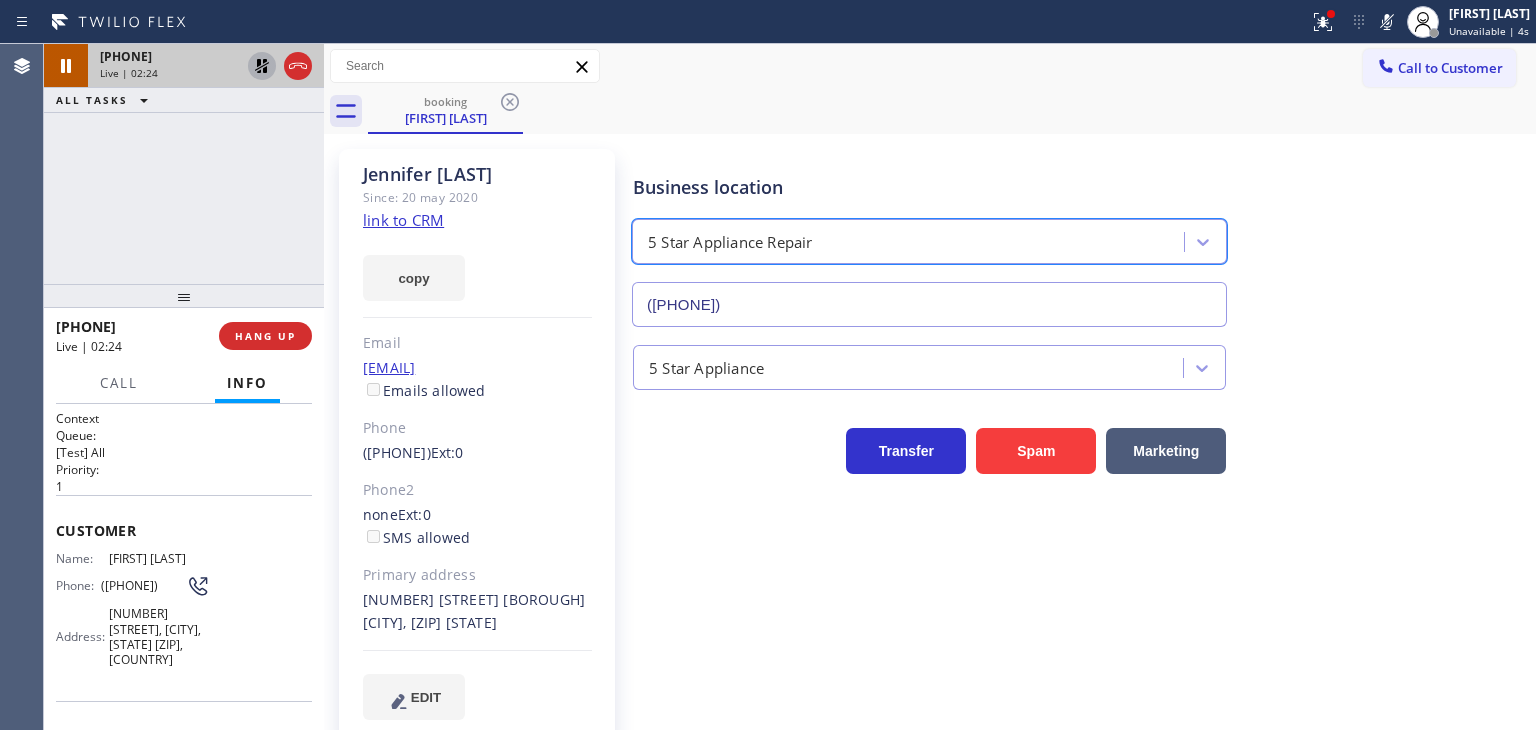 type 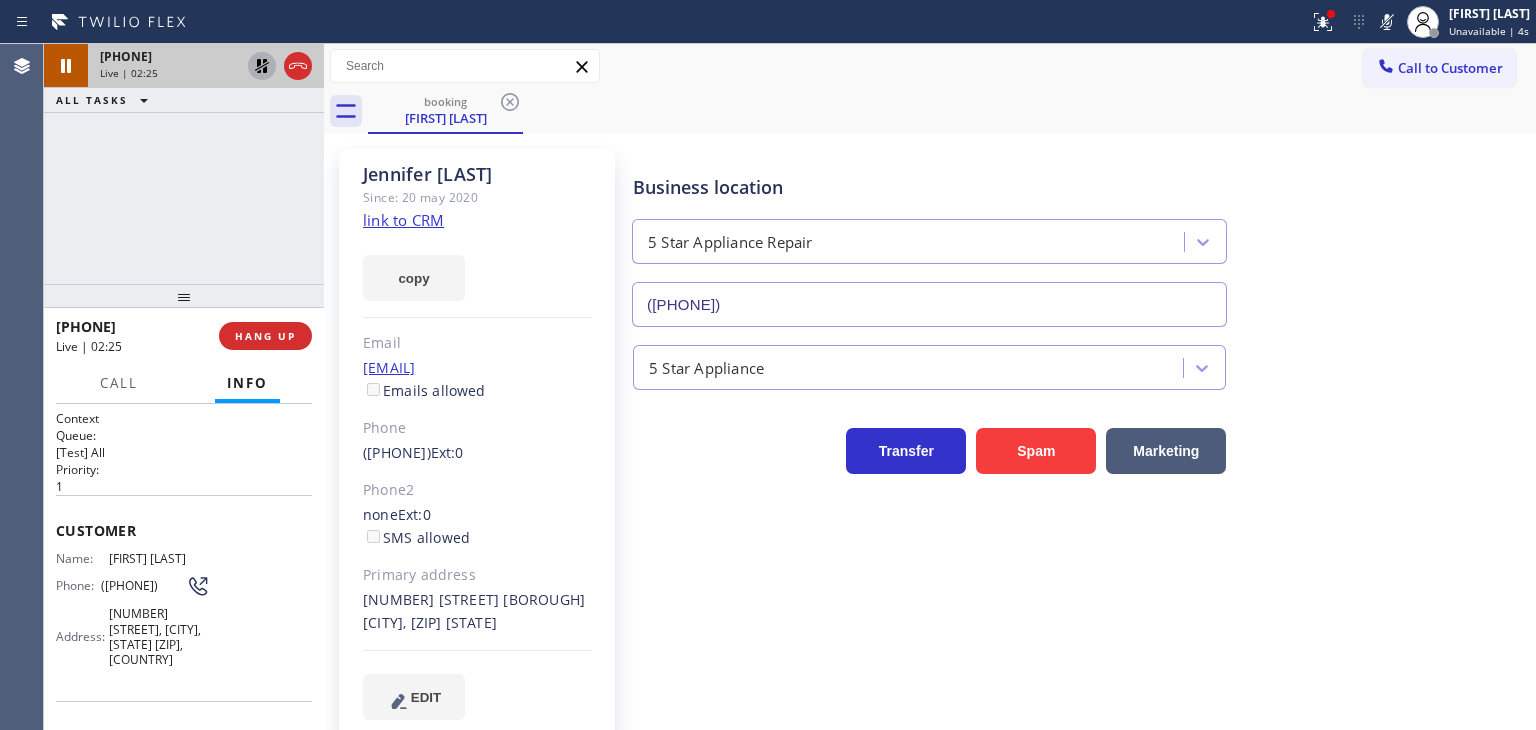 type 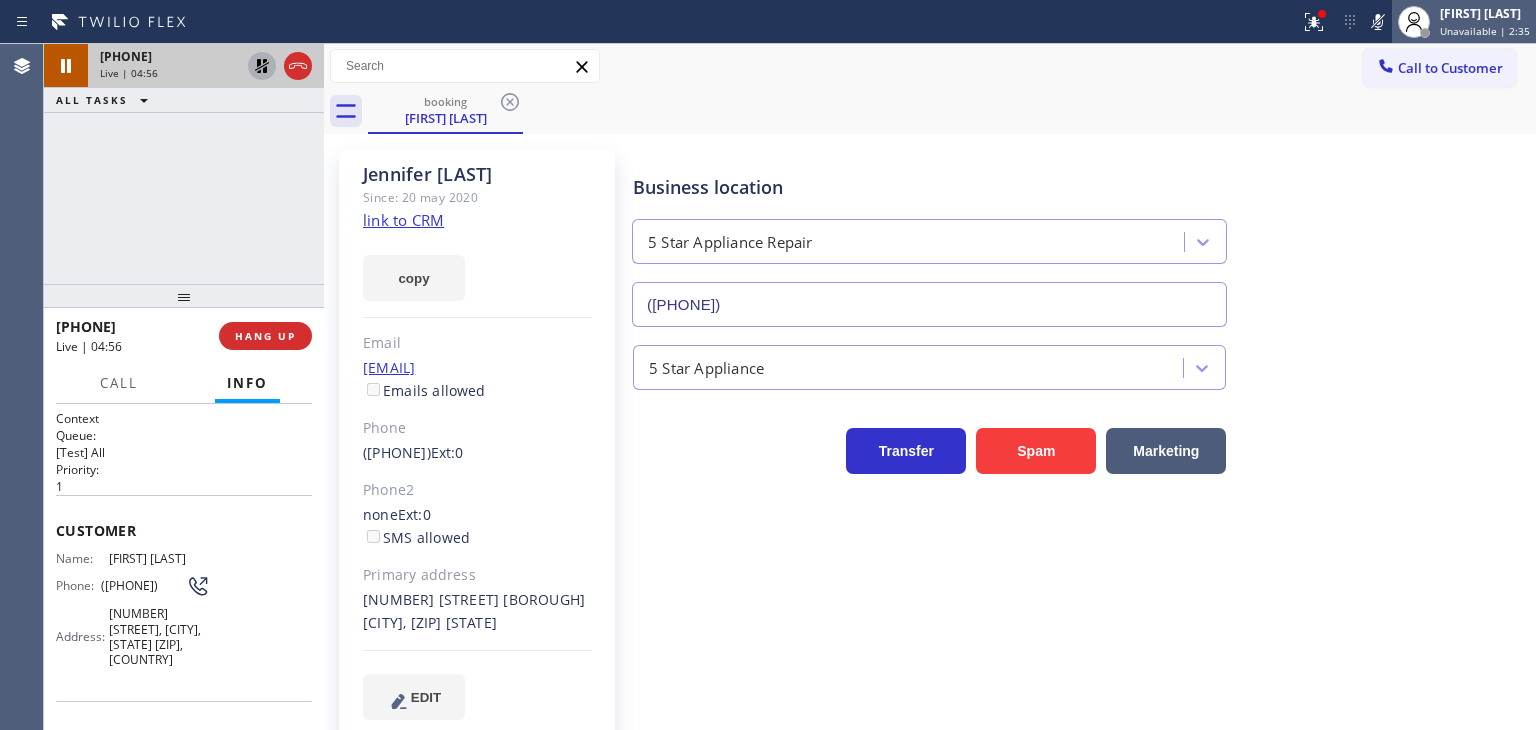 click on "Unavailable | 2:35" at bounding box center [1485, 31] 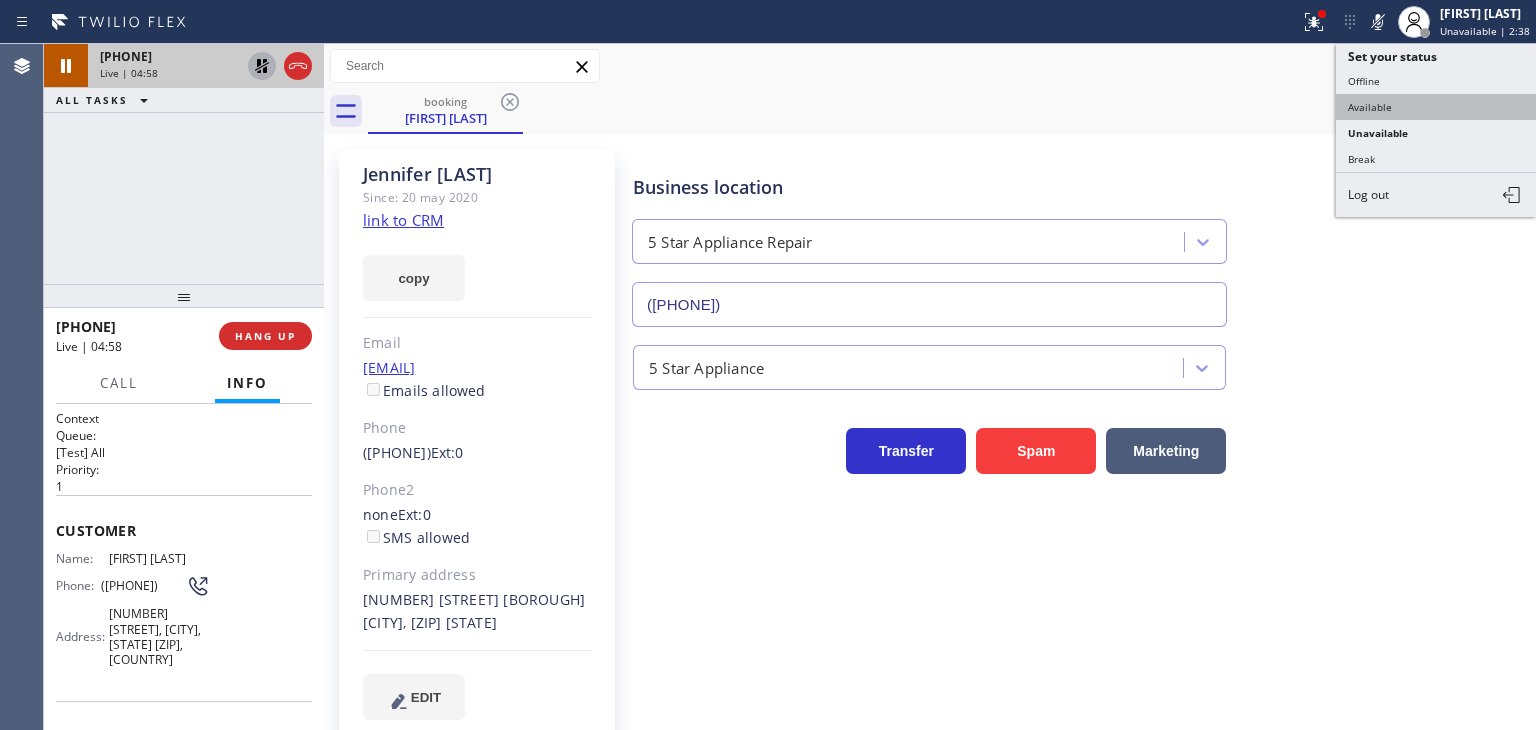click on "Available" at bounding box center [1436, 107] 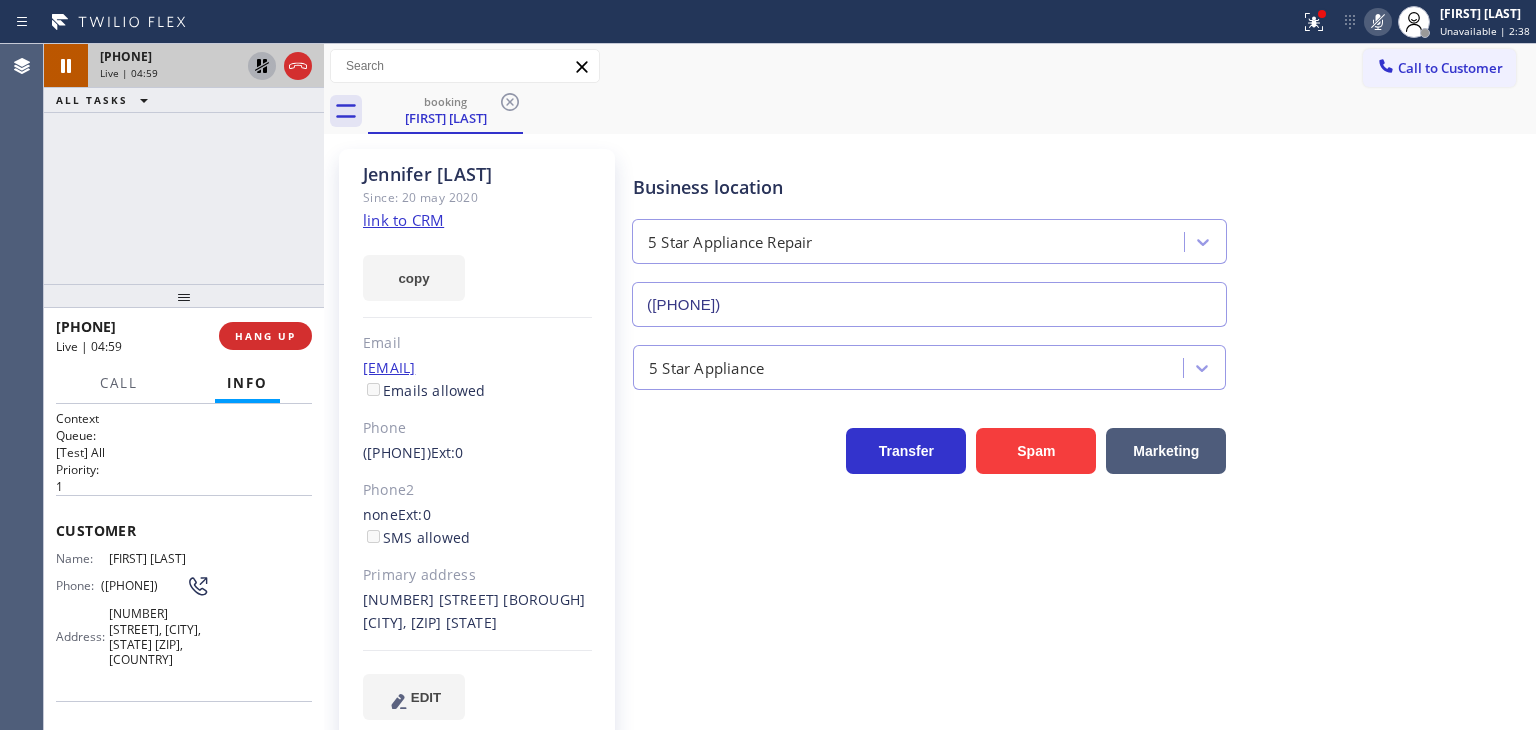 click 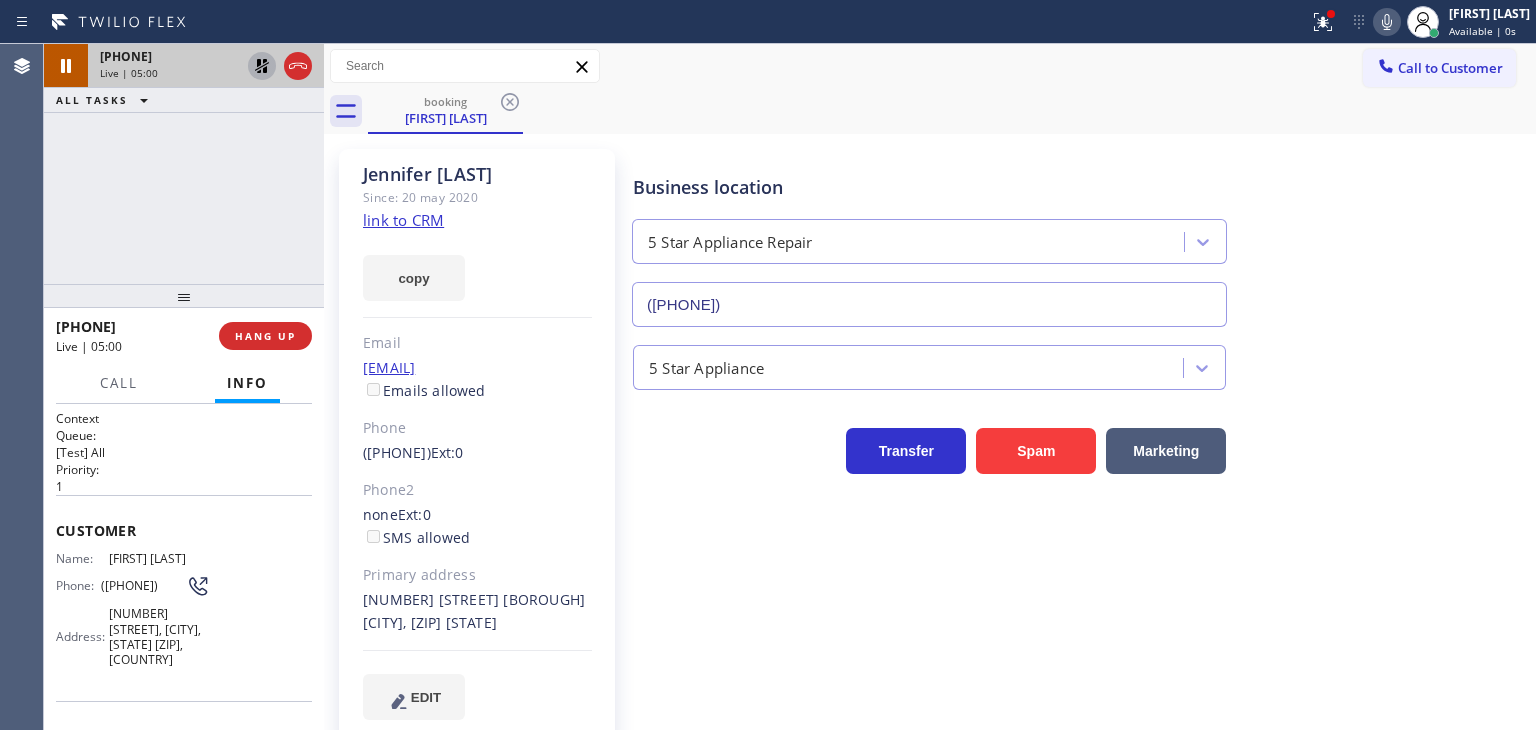 click 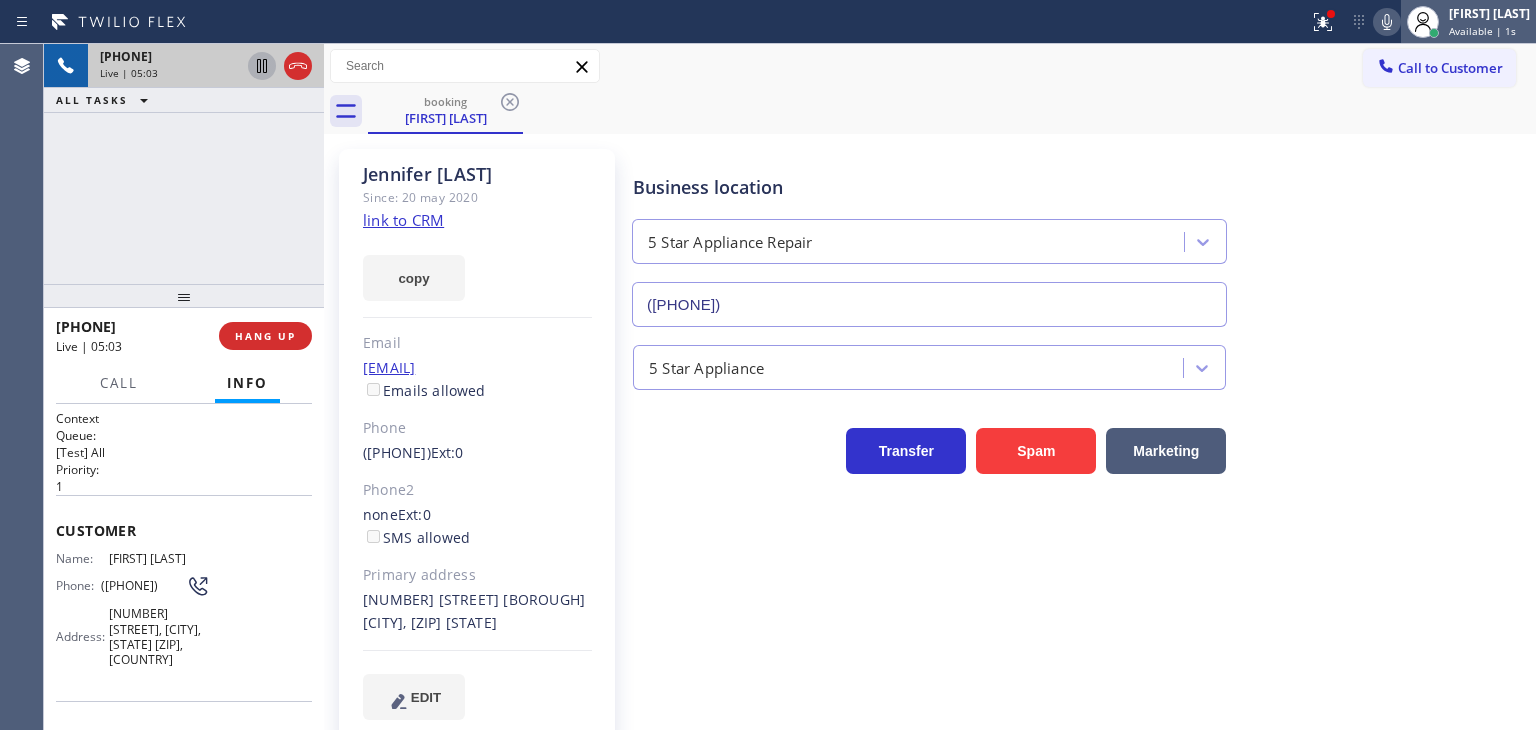 click on "[FIRST] [LAST]" at bounding box center [1489, 13] 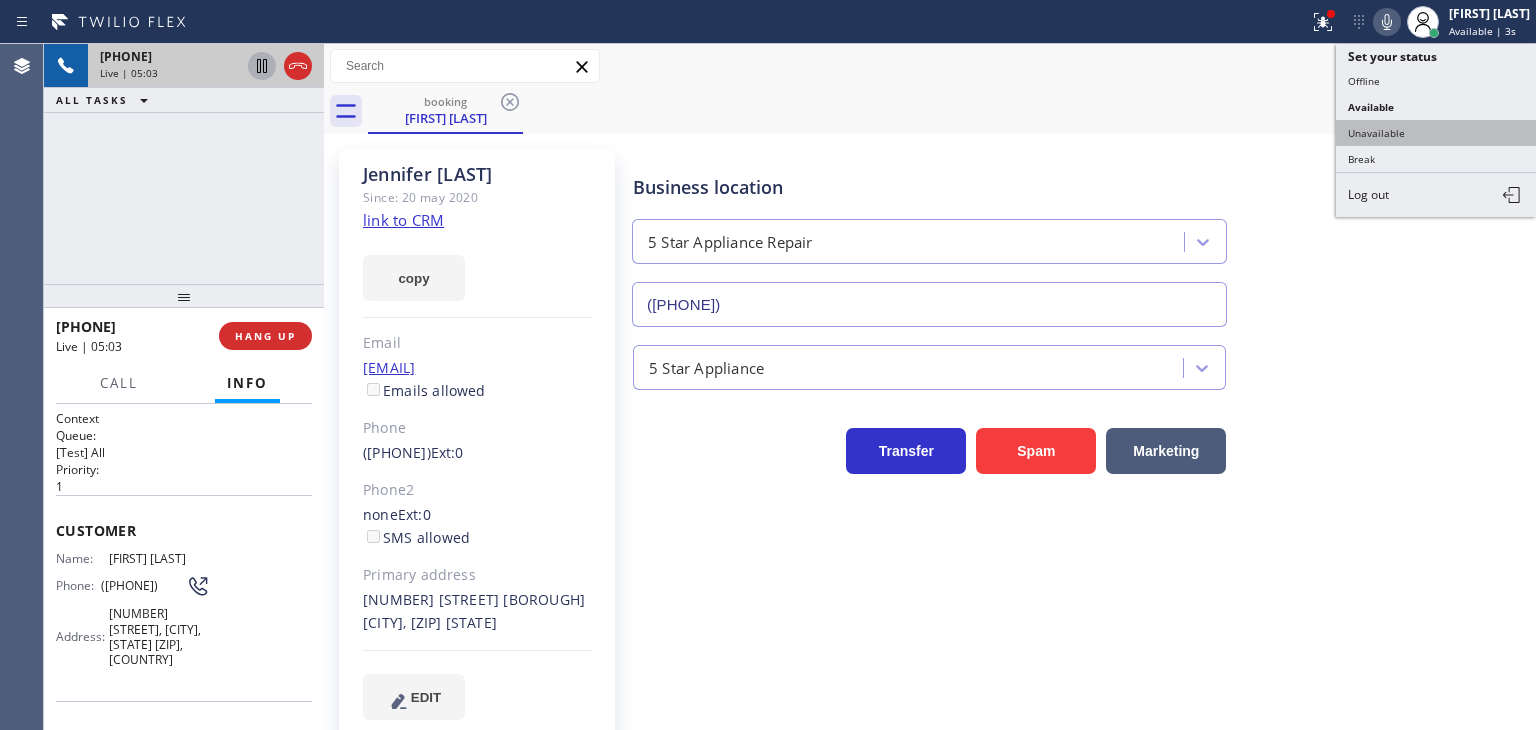 click on "Unavailable" at bounding box center [1436, 133] 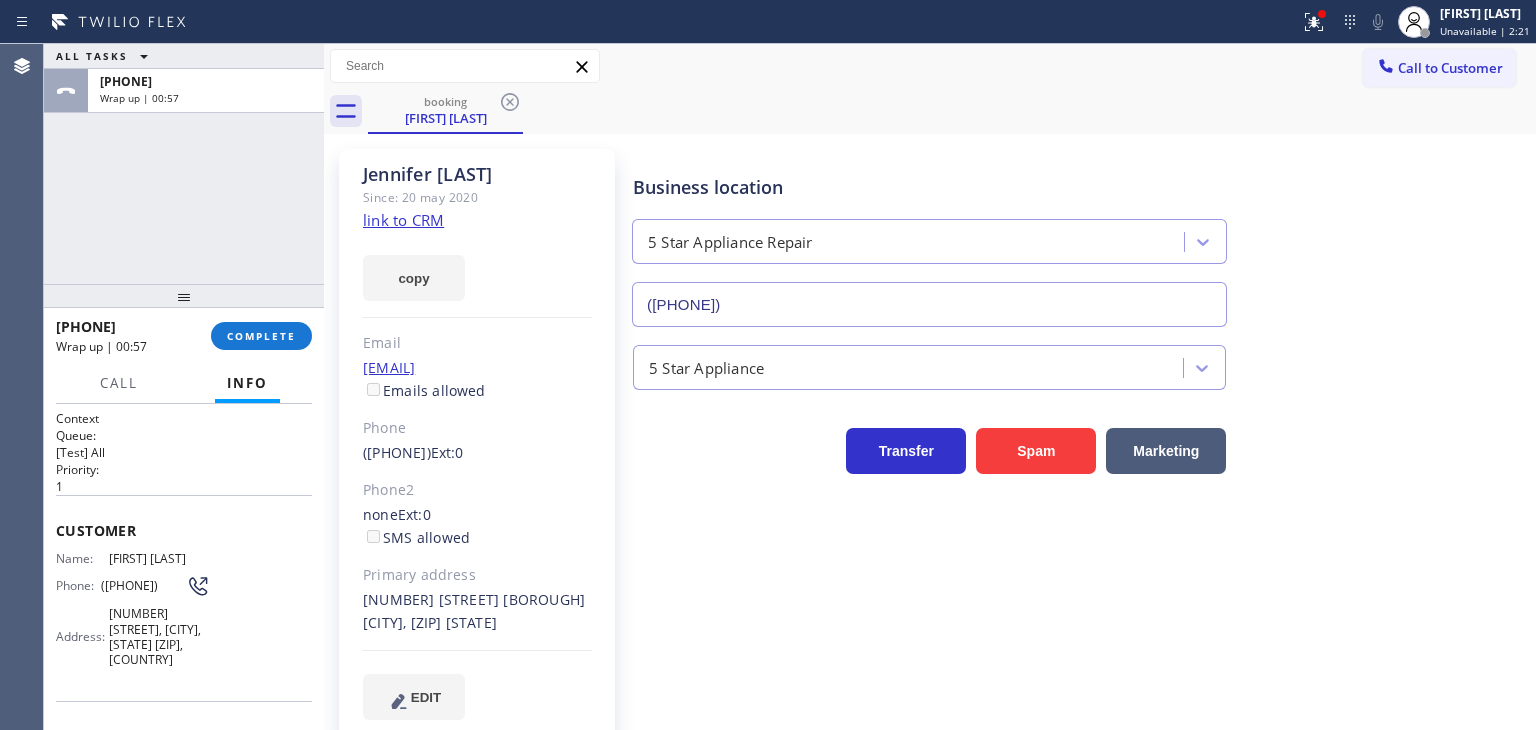 drag, startPoint x: 284, startPoint y: 337, endPoint x: 300, endPoint y: 301, distance: 39.39543 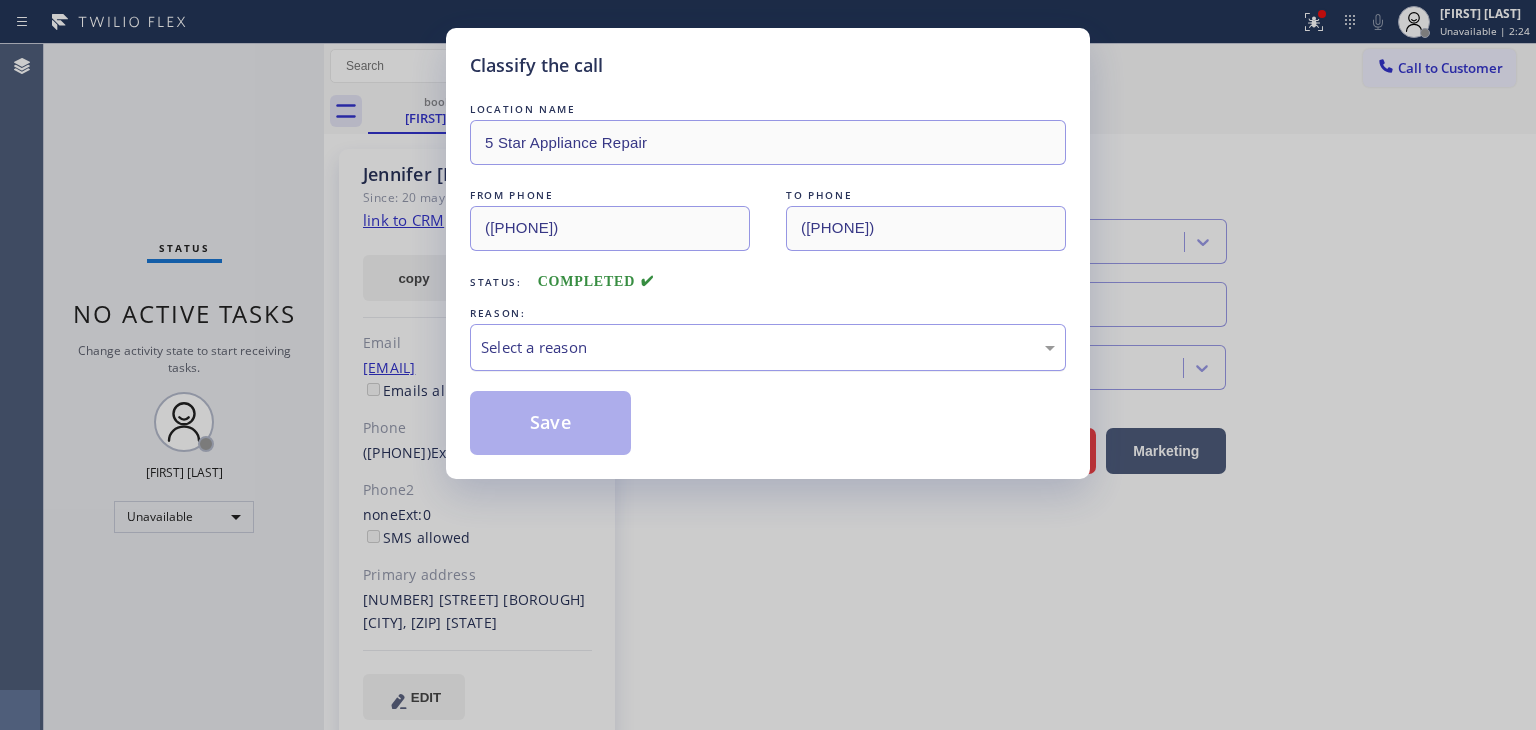 click on "Select a reason" at bounding box center (768, 347) 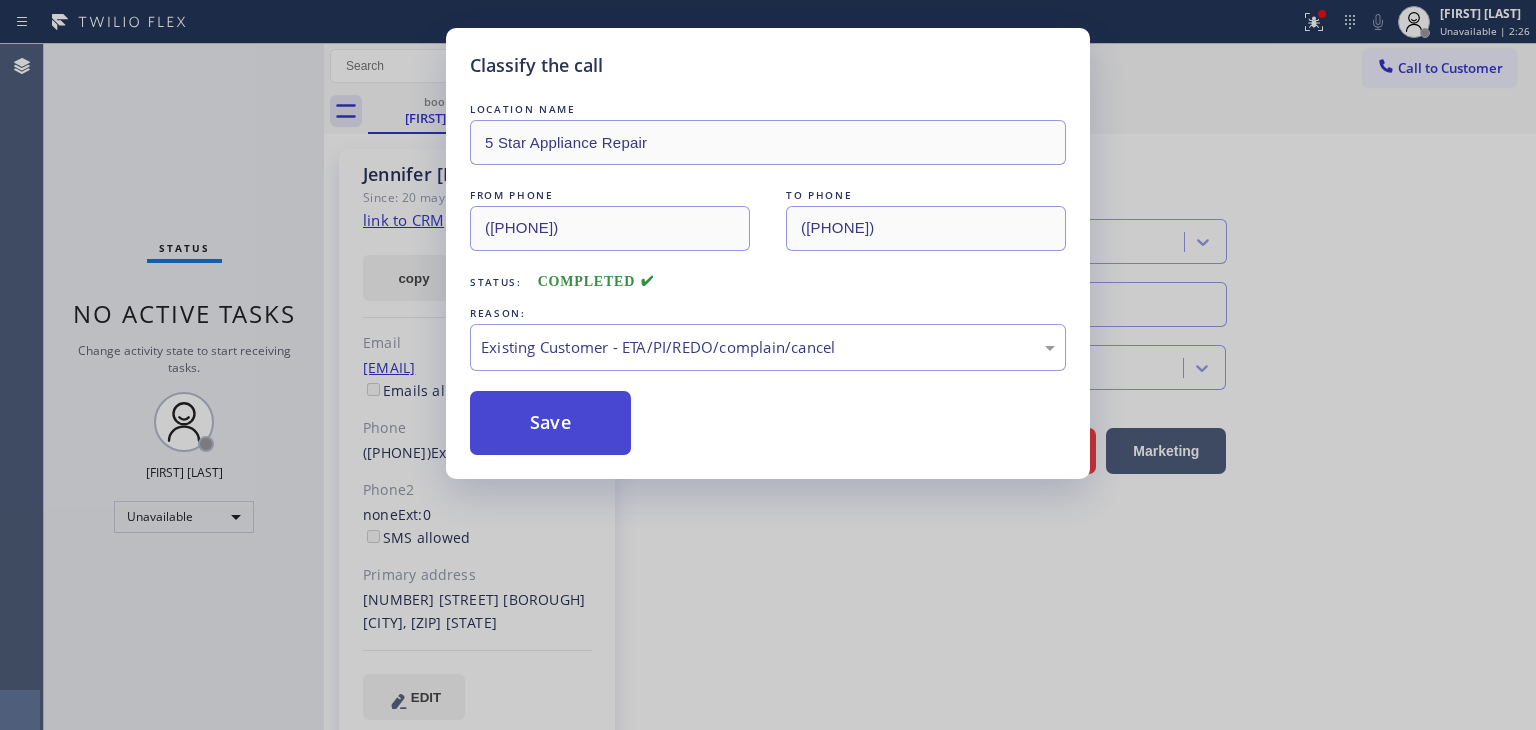 click on "Save" at bounding box center [550, 423] 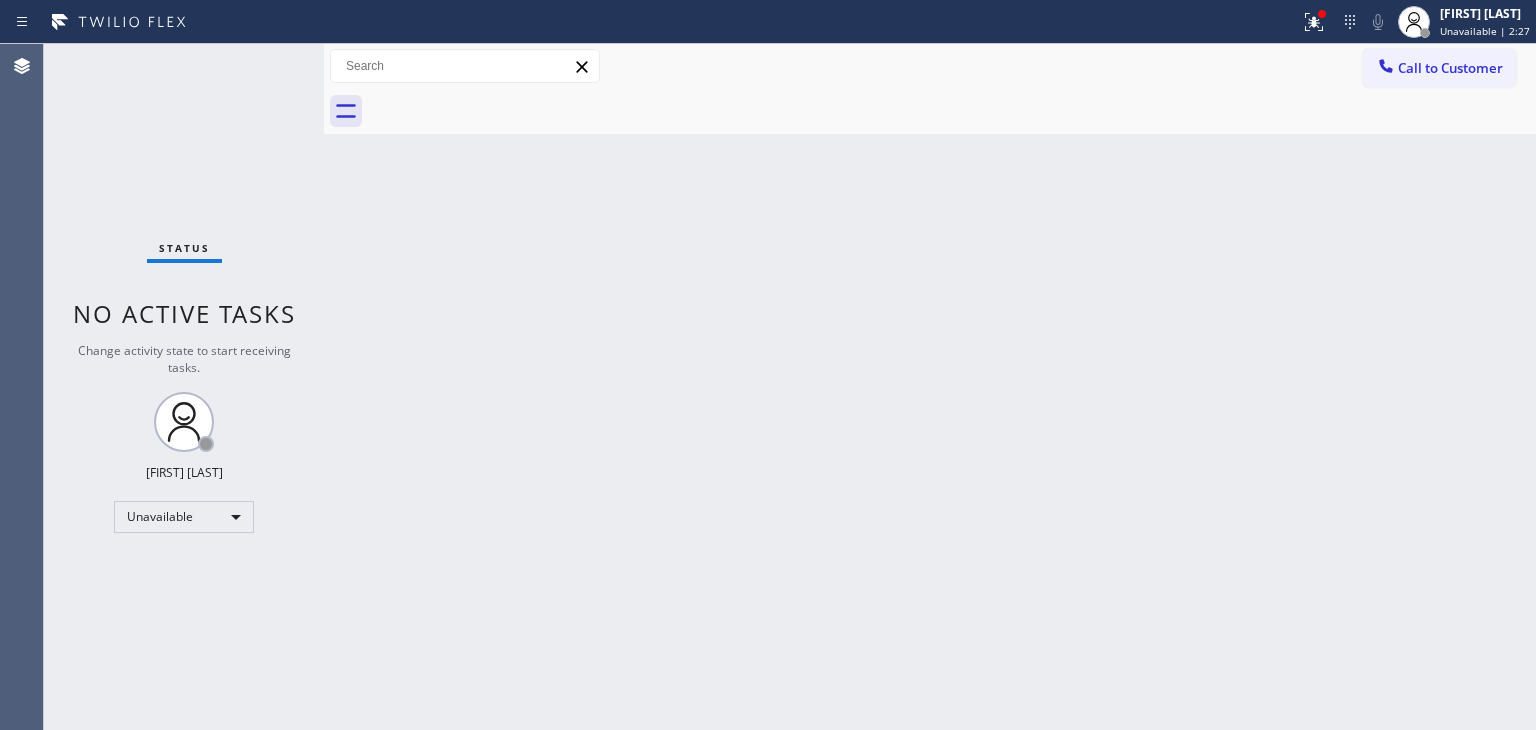 click on "[FIRST] [LAST]" at bounding box center [1485, 13] 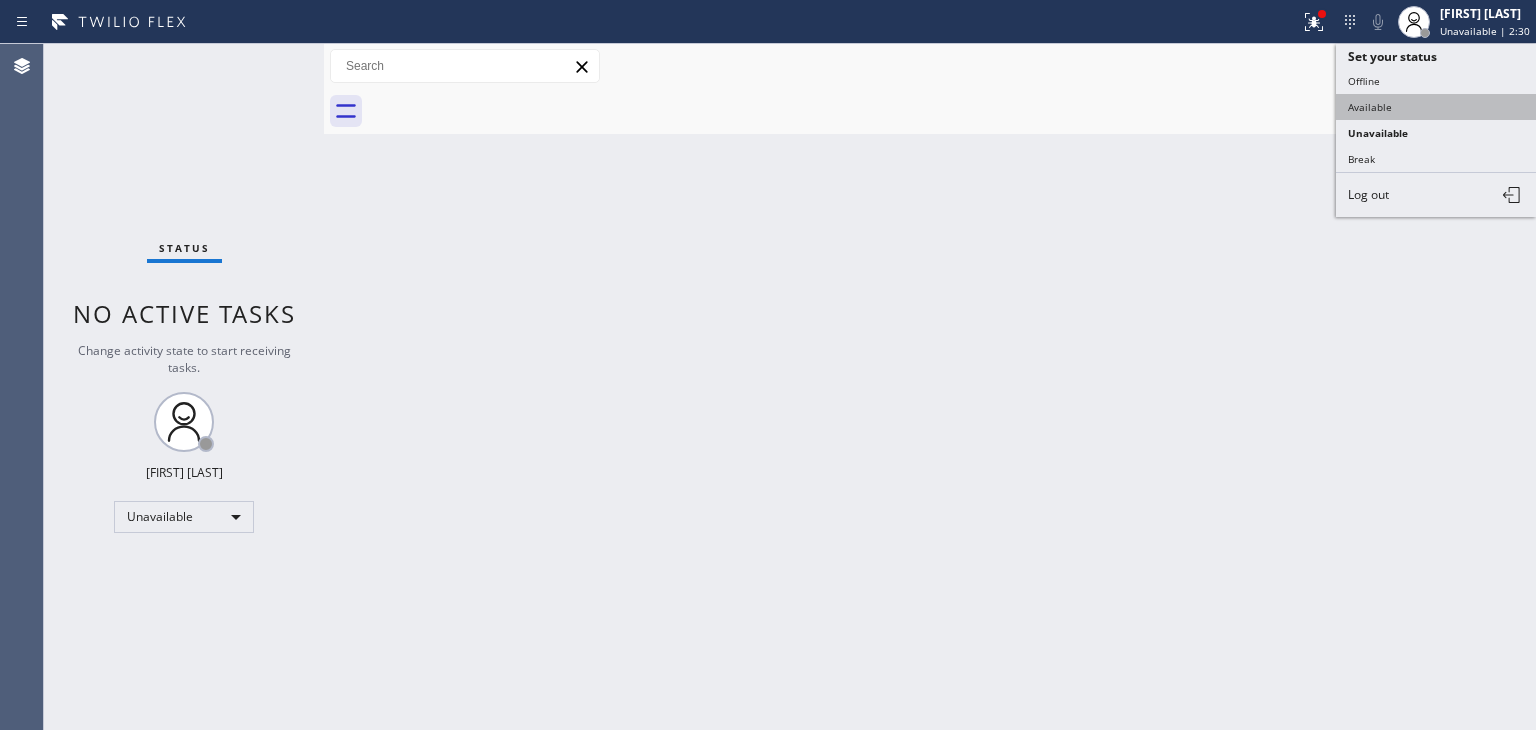 click on "Available" at bounding box center [1436, 107] 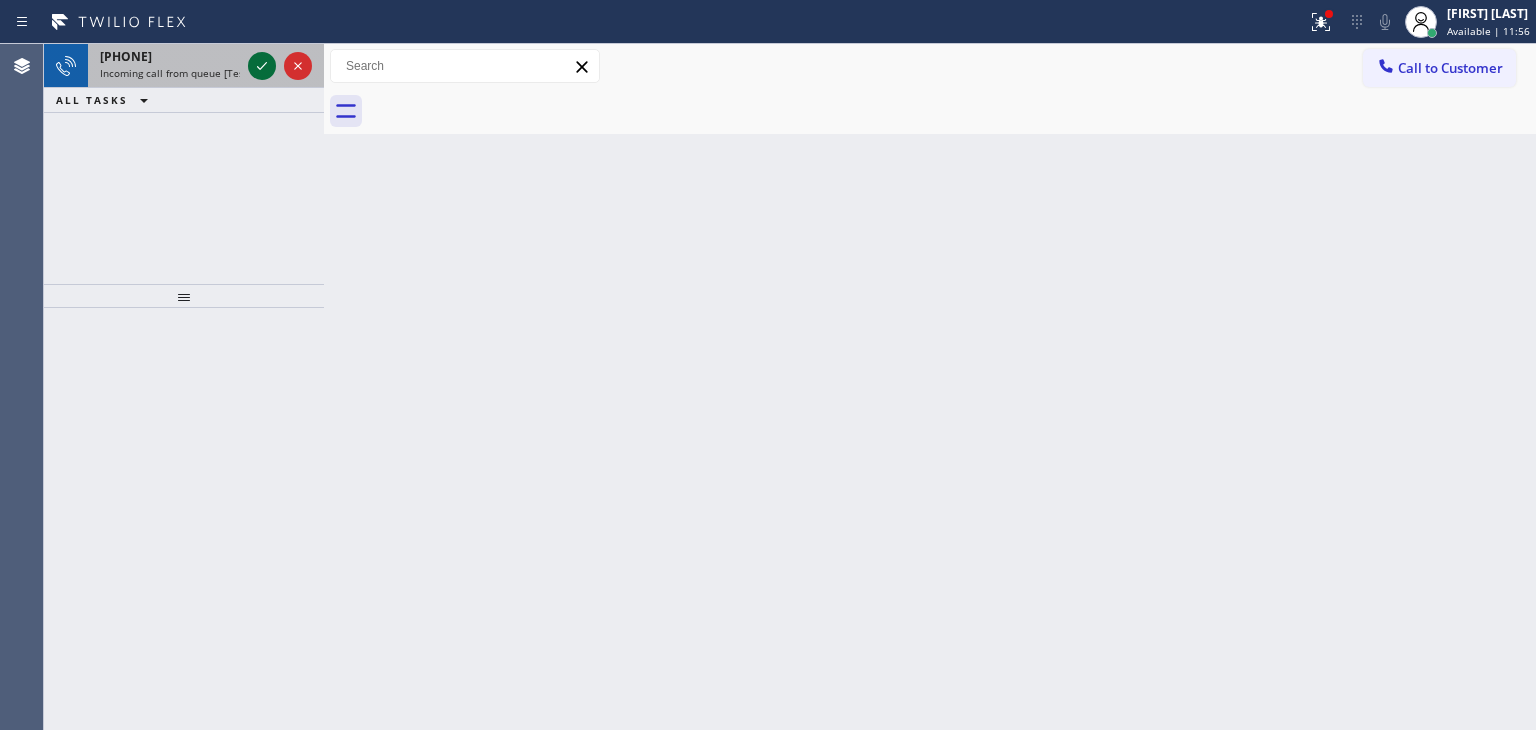 click 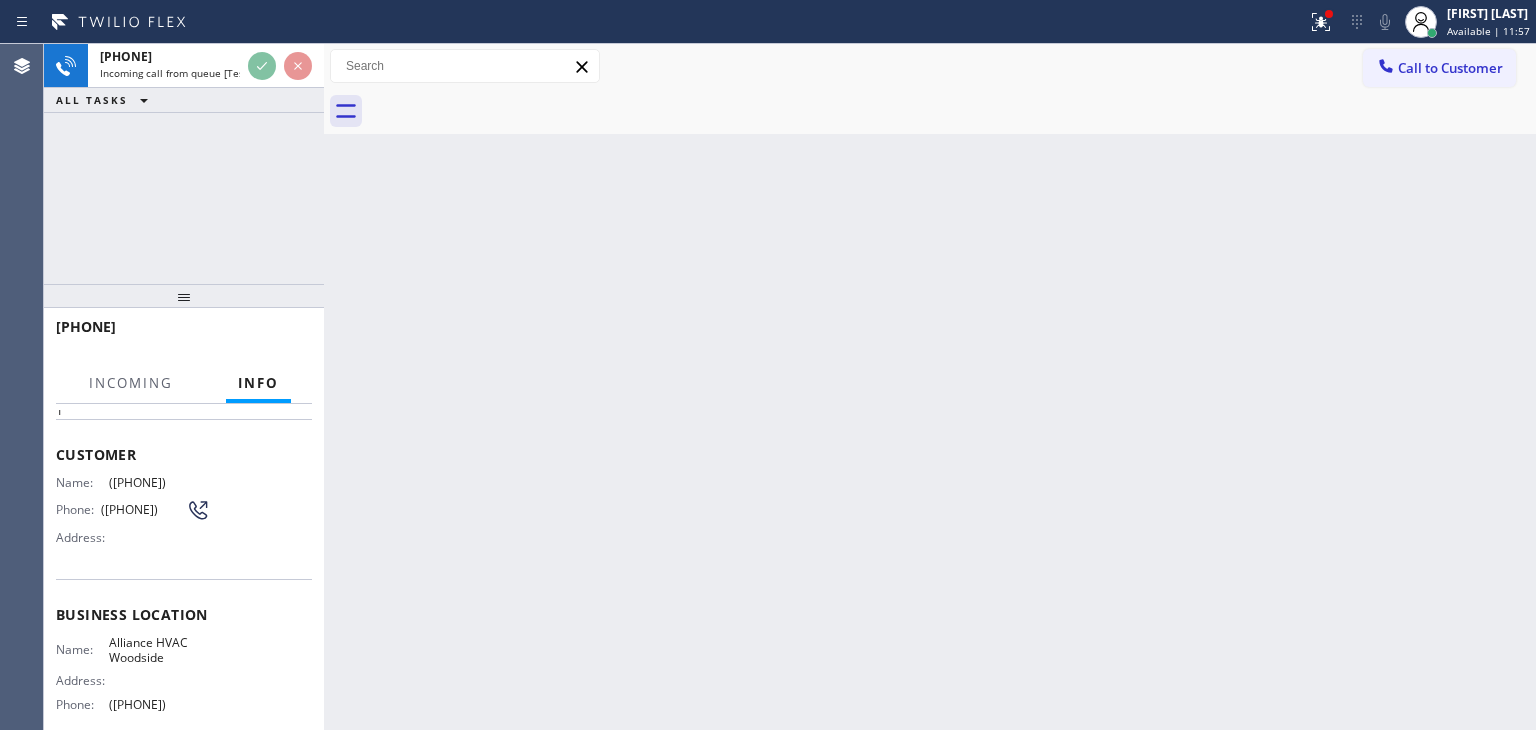 scroll, scrollTop: 200, scrollLeft: 0, axis: vertical 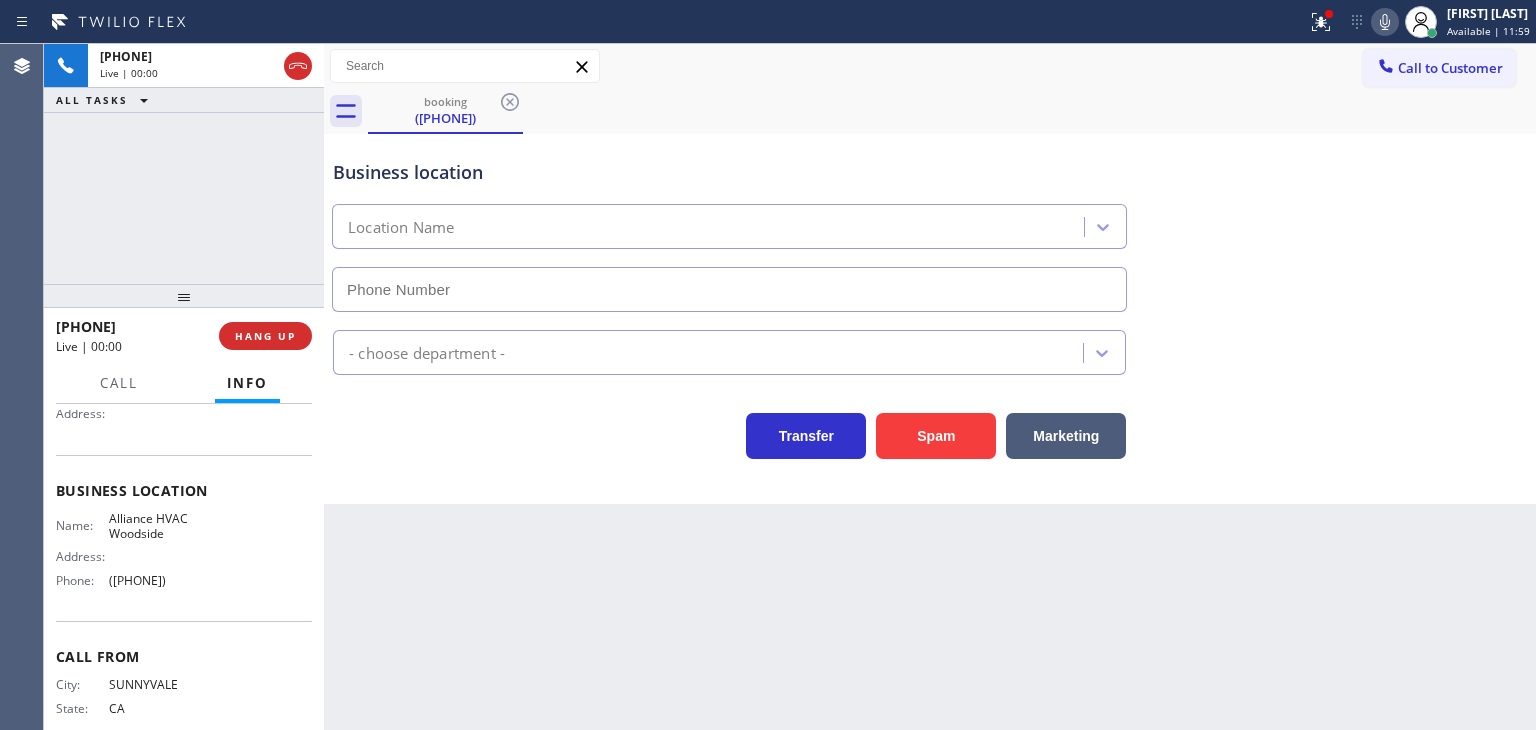 type on "([PHONE])" 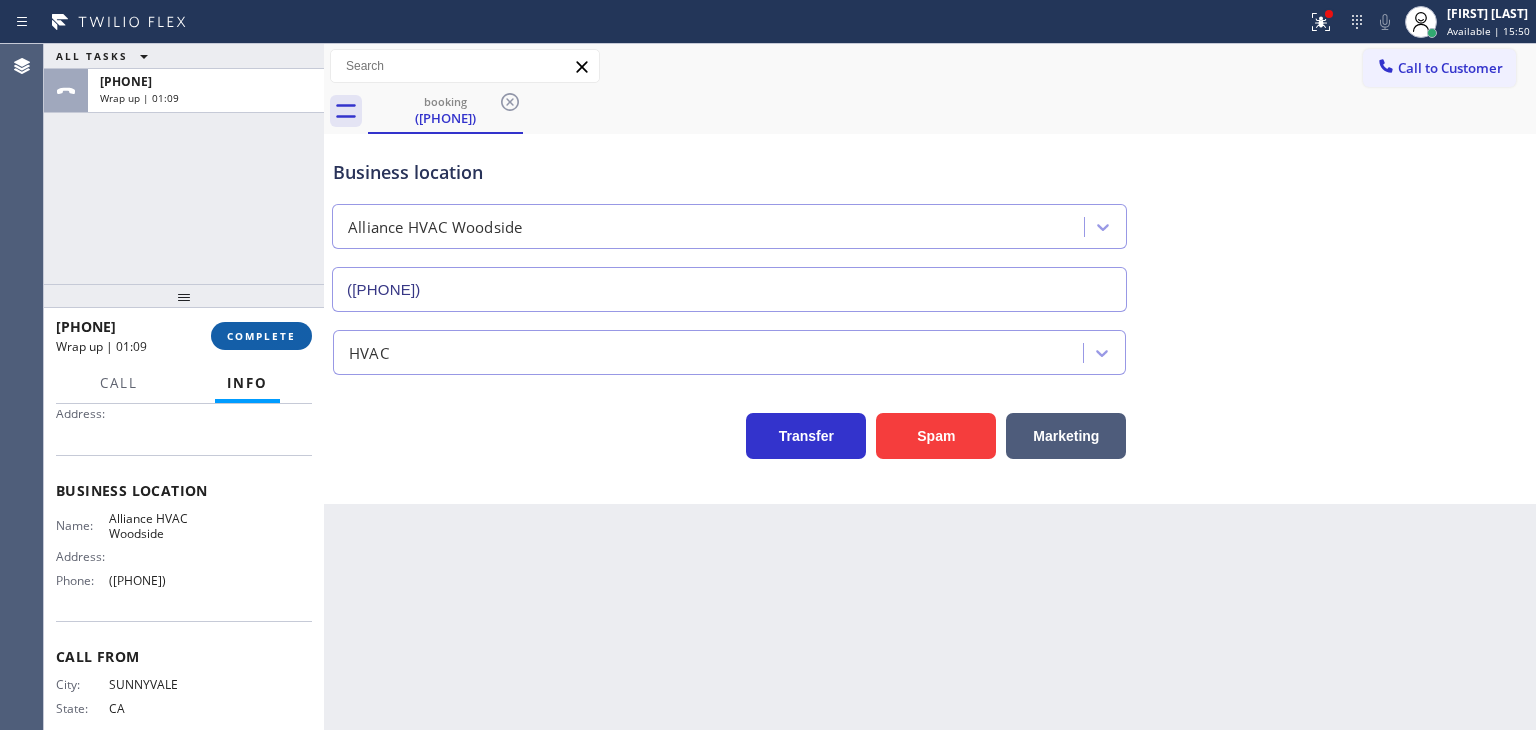 click on "COMPLETE" at bounding box center (261, 336) 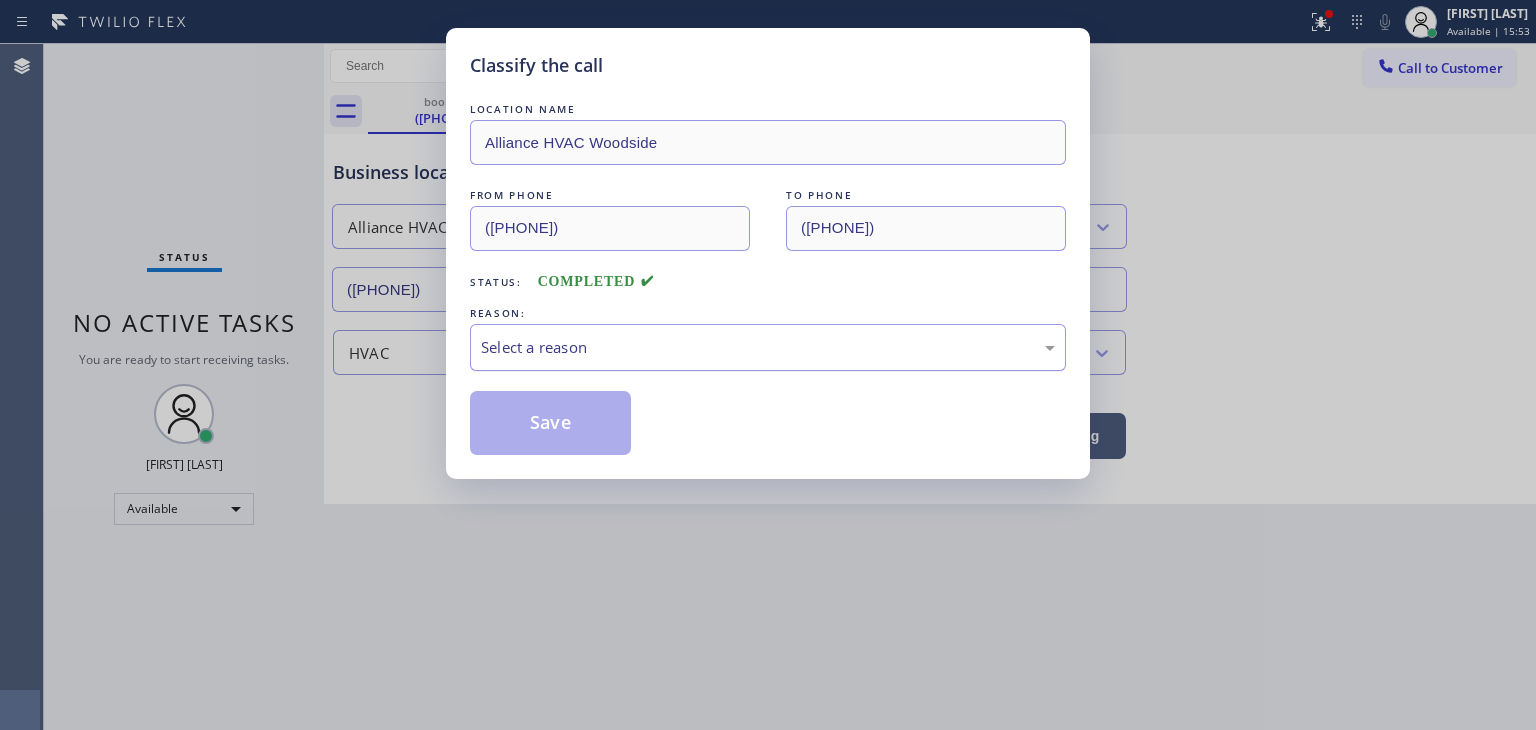 click on "Select a reason" at bounding box center (768, 347) 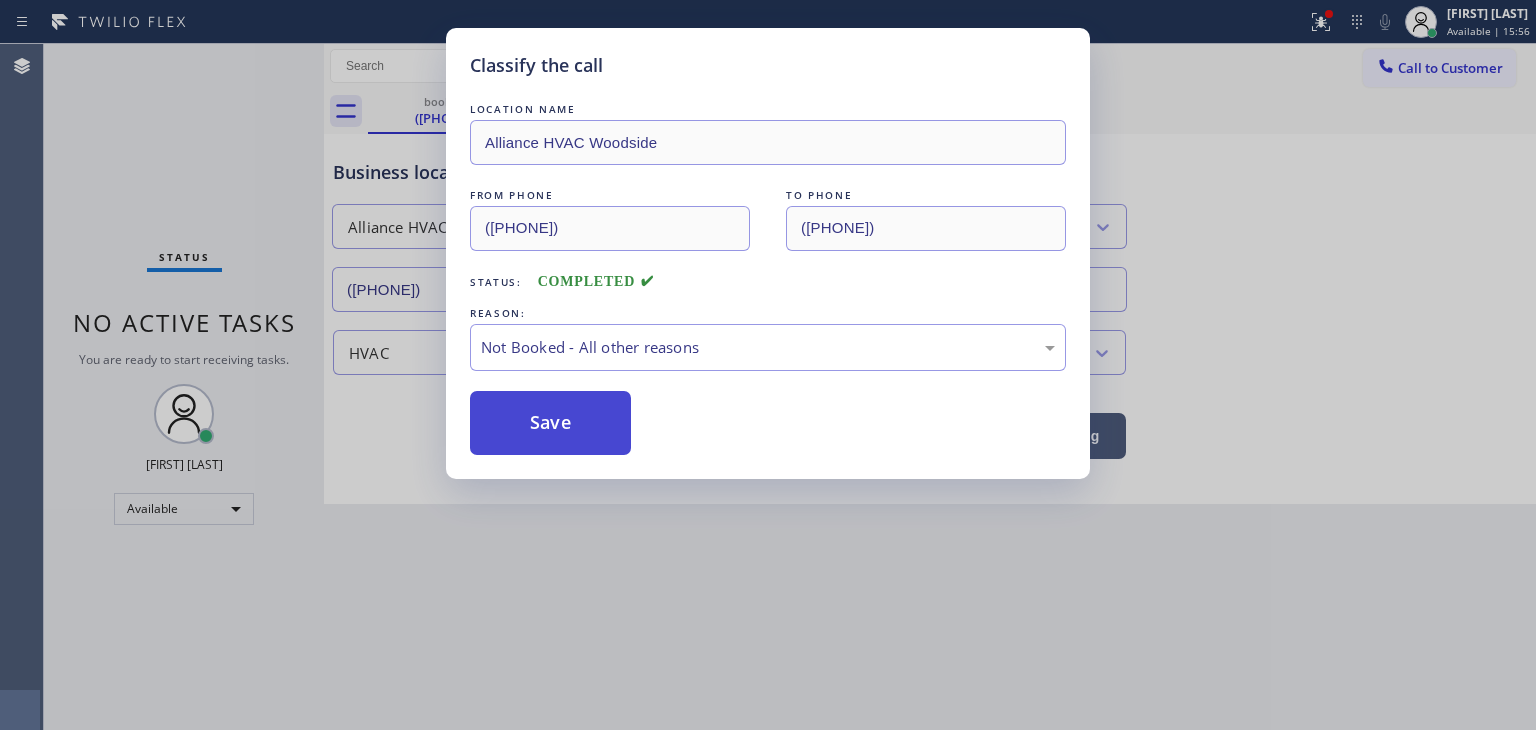 click on "Save" at bounding box center [550, 423] 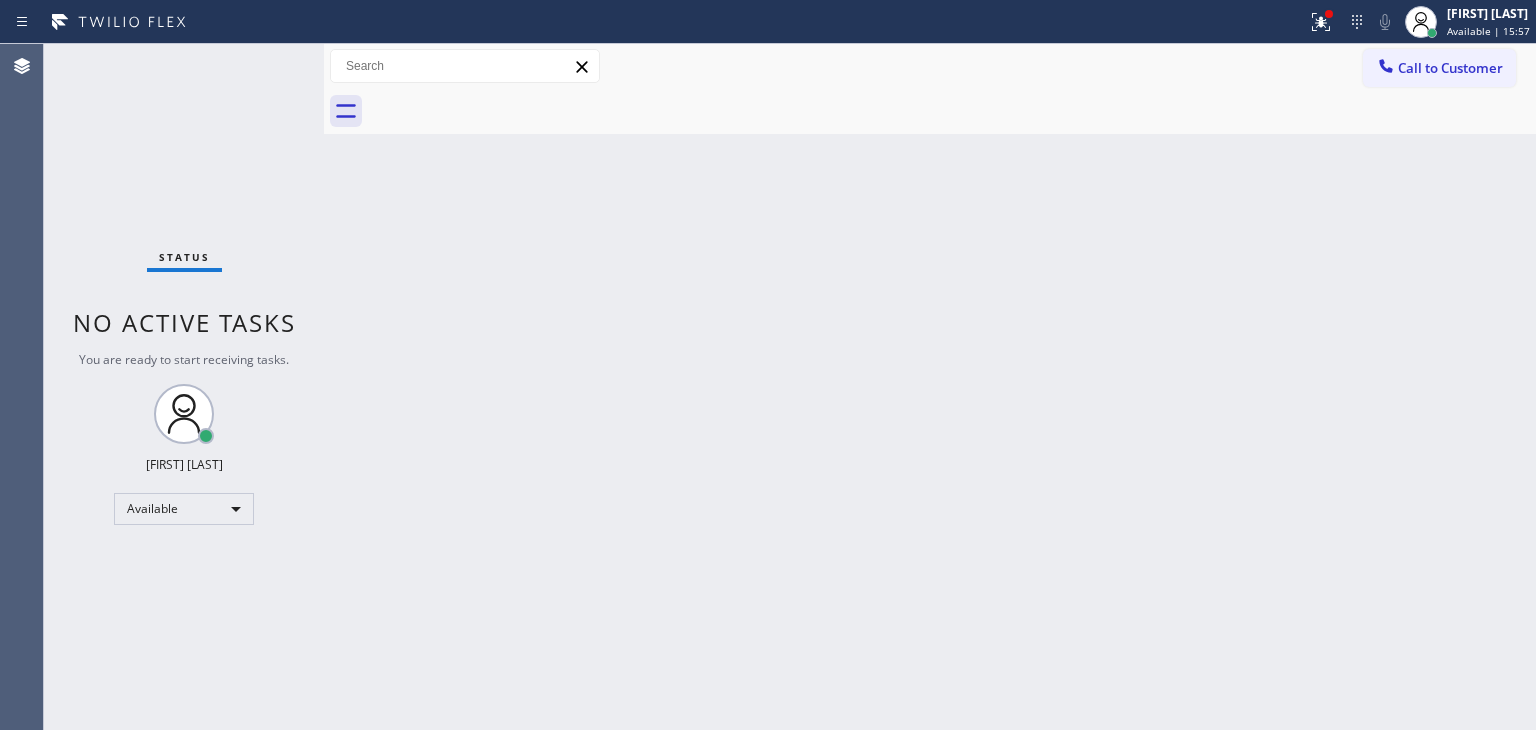 click on "Status   No active tasks     You are ready to start receiving tasks.   [FIRST] [LAST] Available" at bounding box center [184, 387] 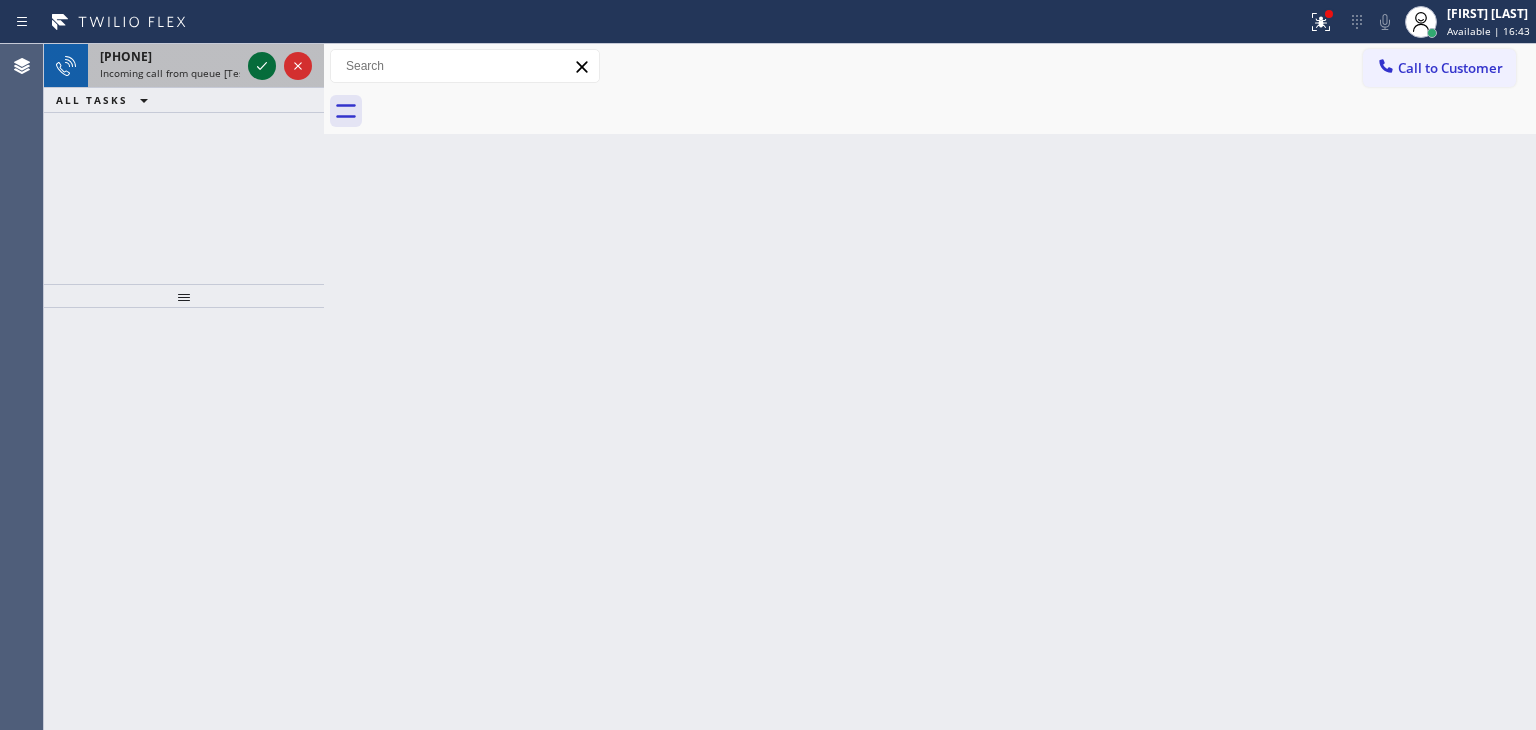 click 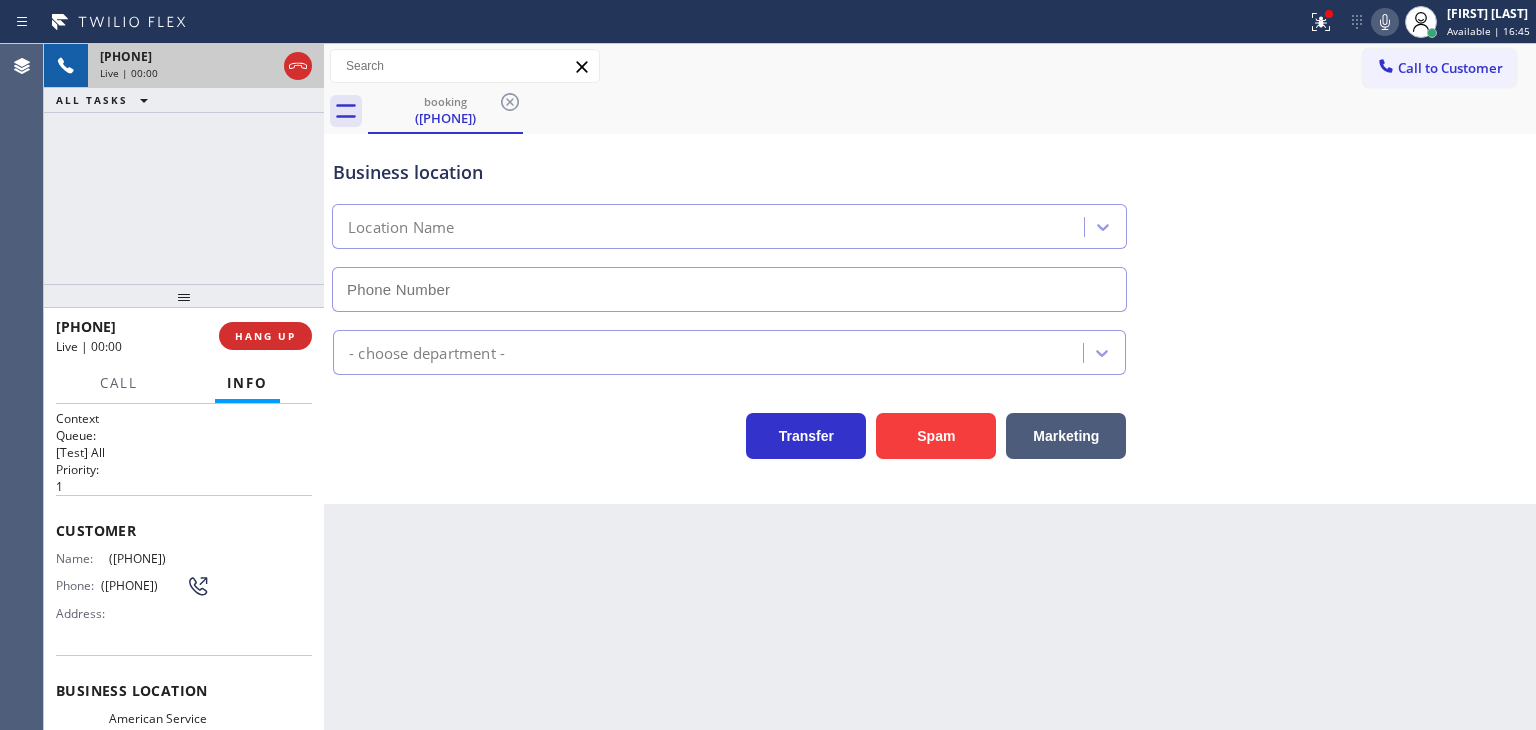 type on "([PHONE])" 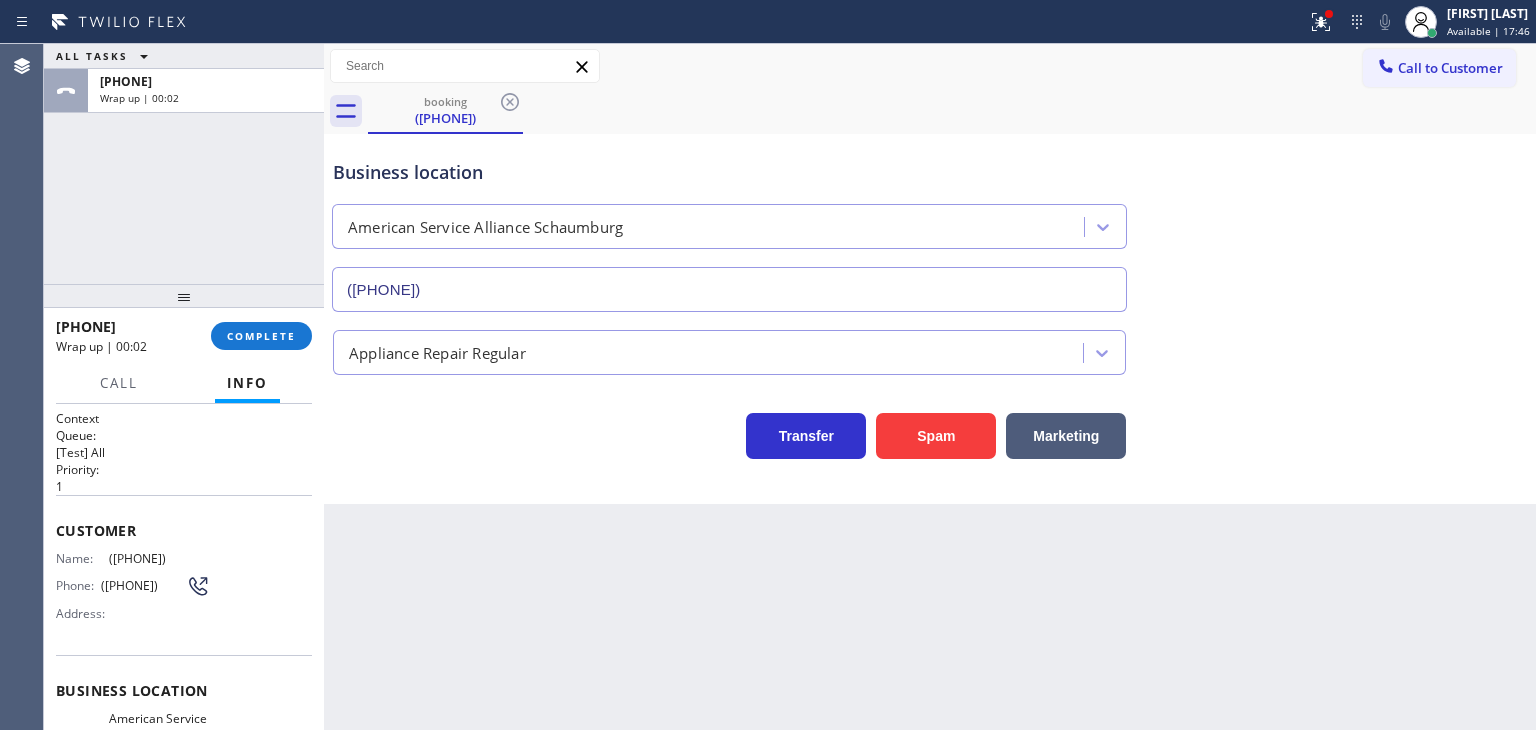 scroll, scrollTop: 100, scrollLeft: 0, axis: vertical 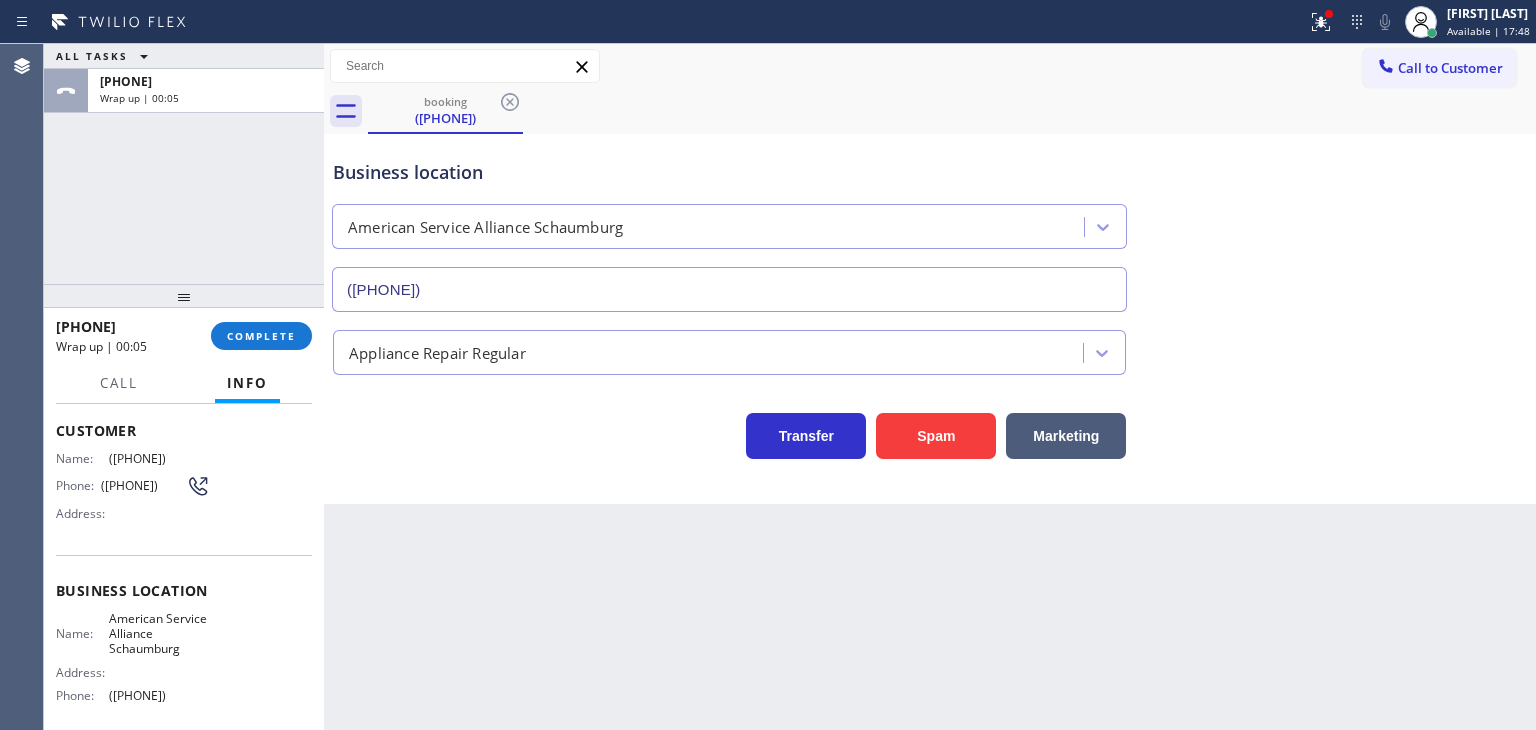 drag, startPoint x: 212, startPoint y: 699, endPoint x: 106, endPoint y: 701, distance: 106.01887 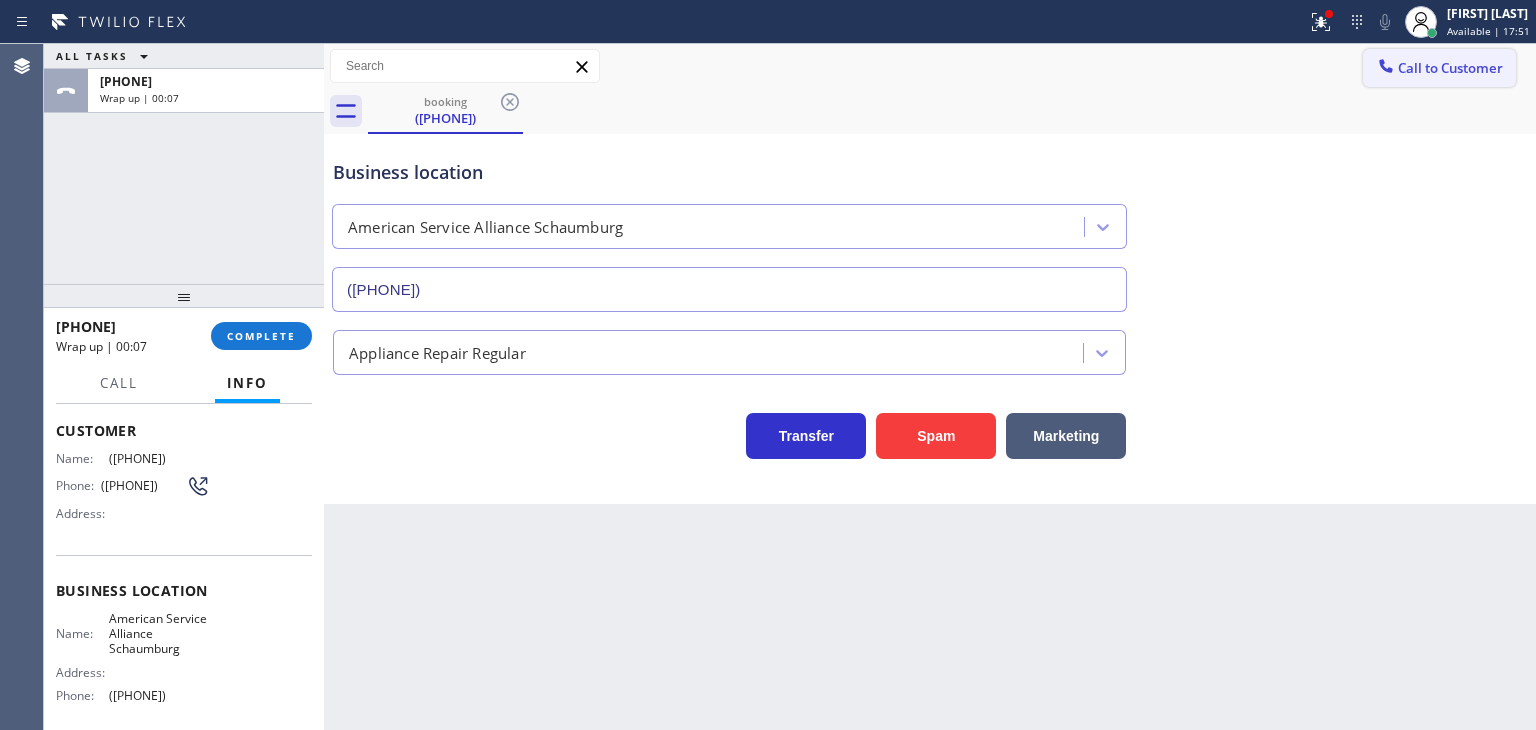 click on "Call to Customer" at bounding box center (1450, 68) 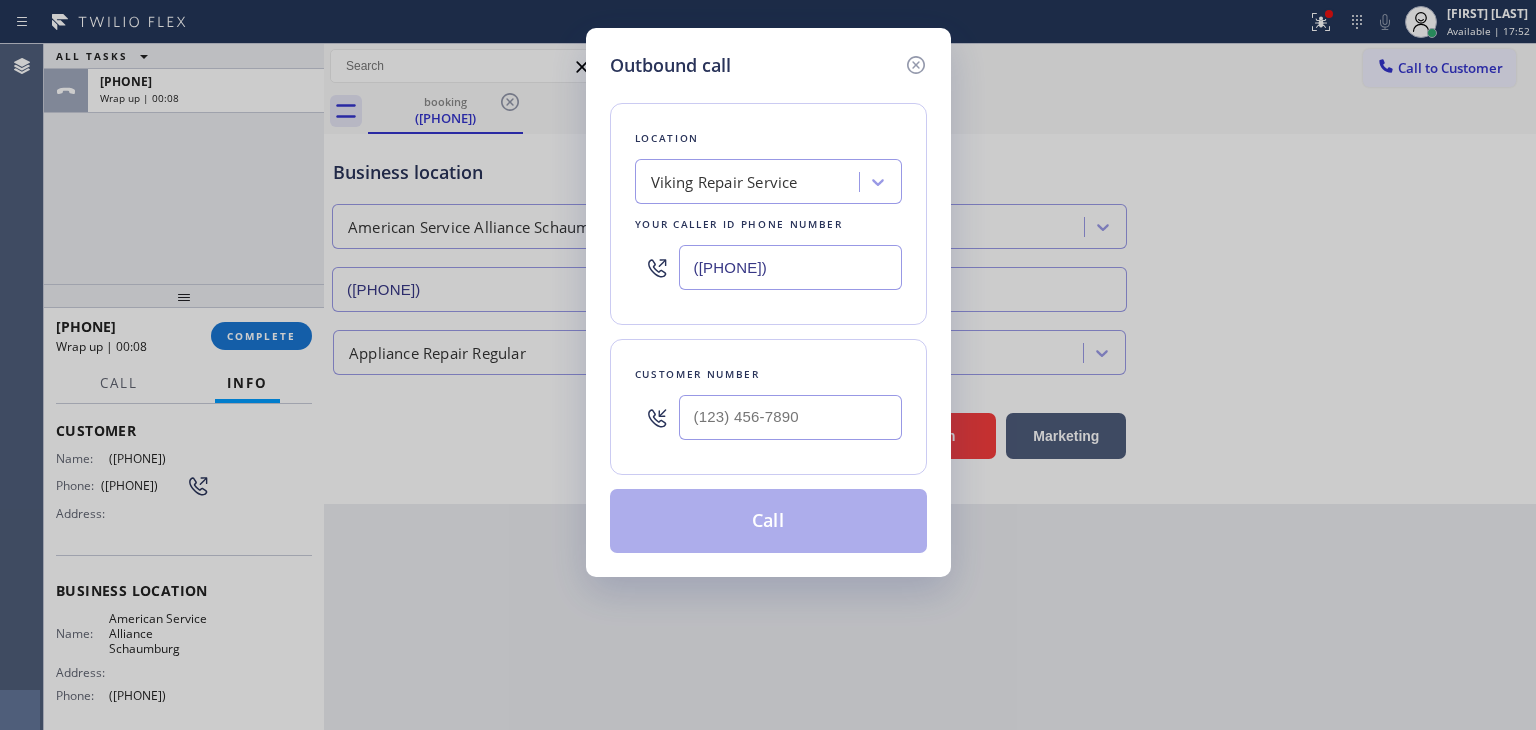 drag, startPoint x: 864, startPoint y: 264, endPoint x: 334, endPoint y: 270, distance: 530.03394 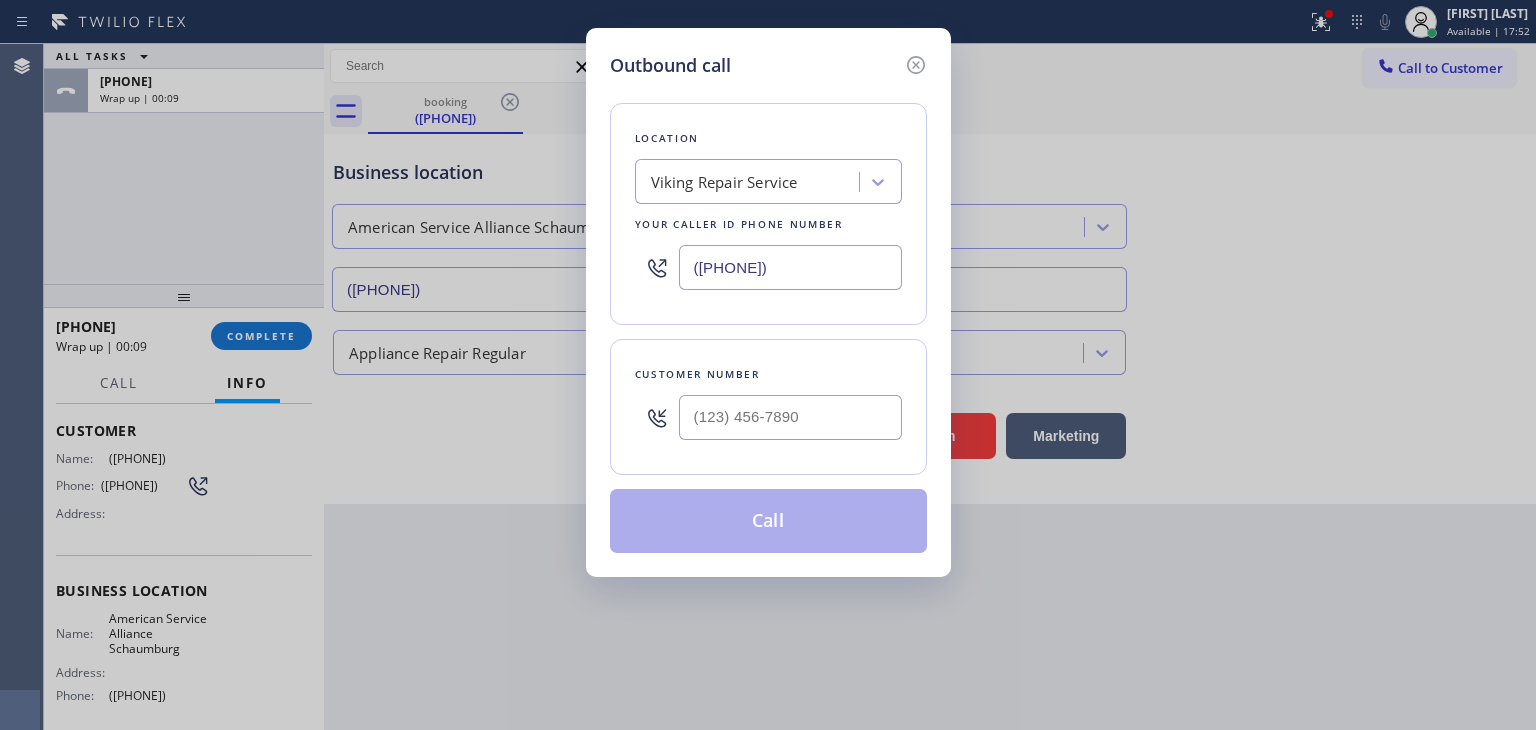 paste on "708) 272-1363" 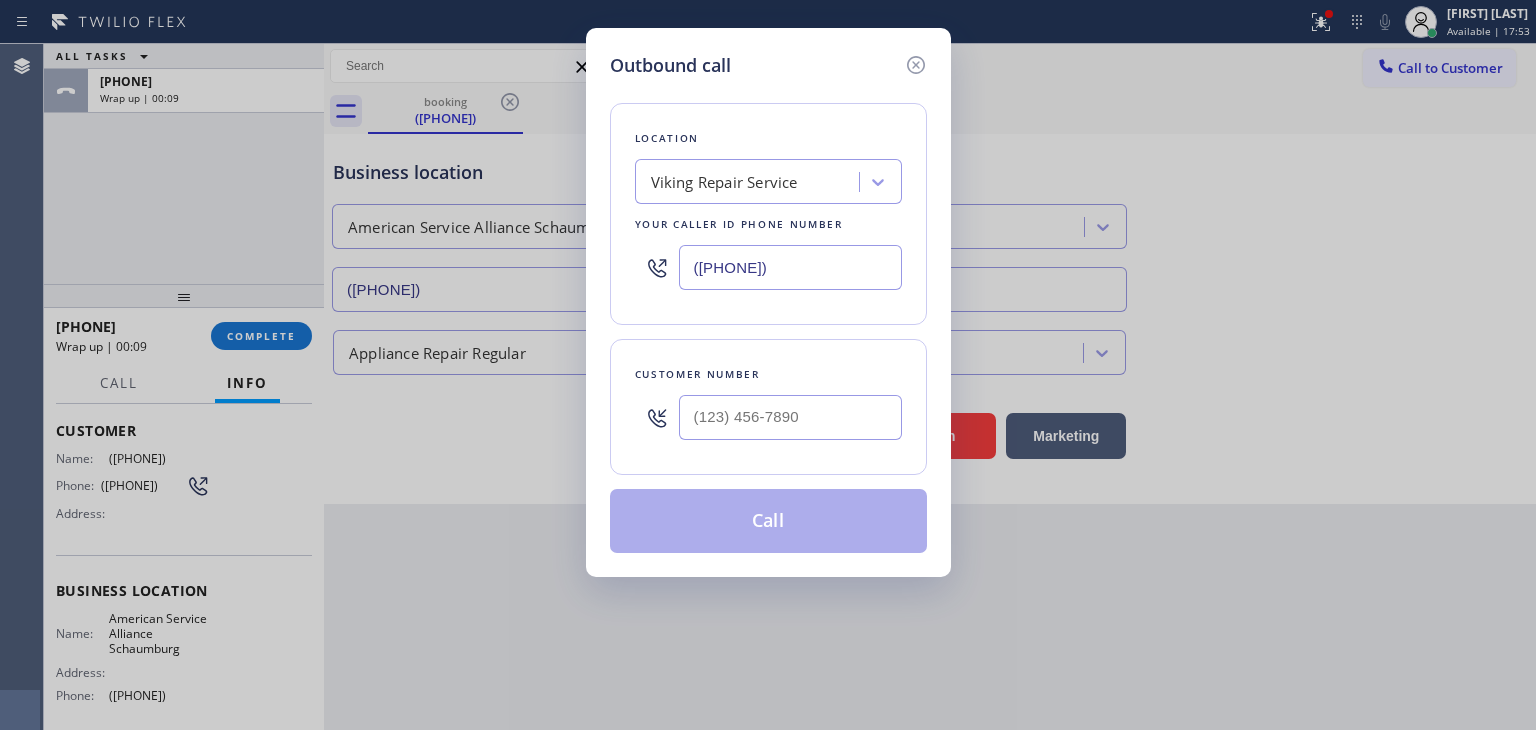 type on "([PHONE])" 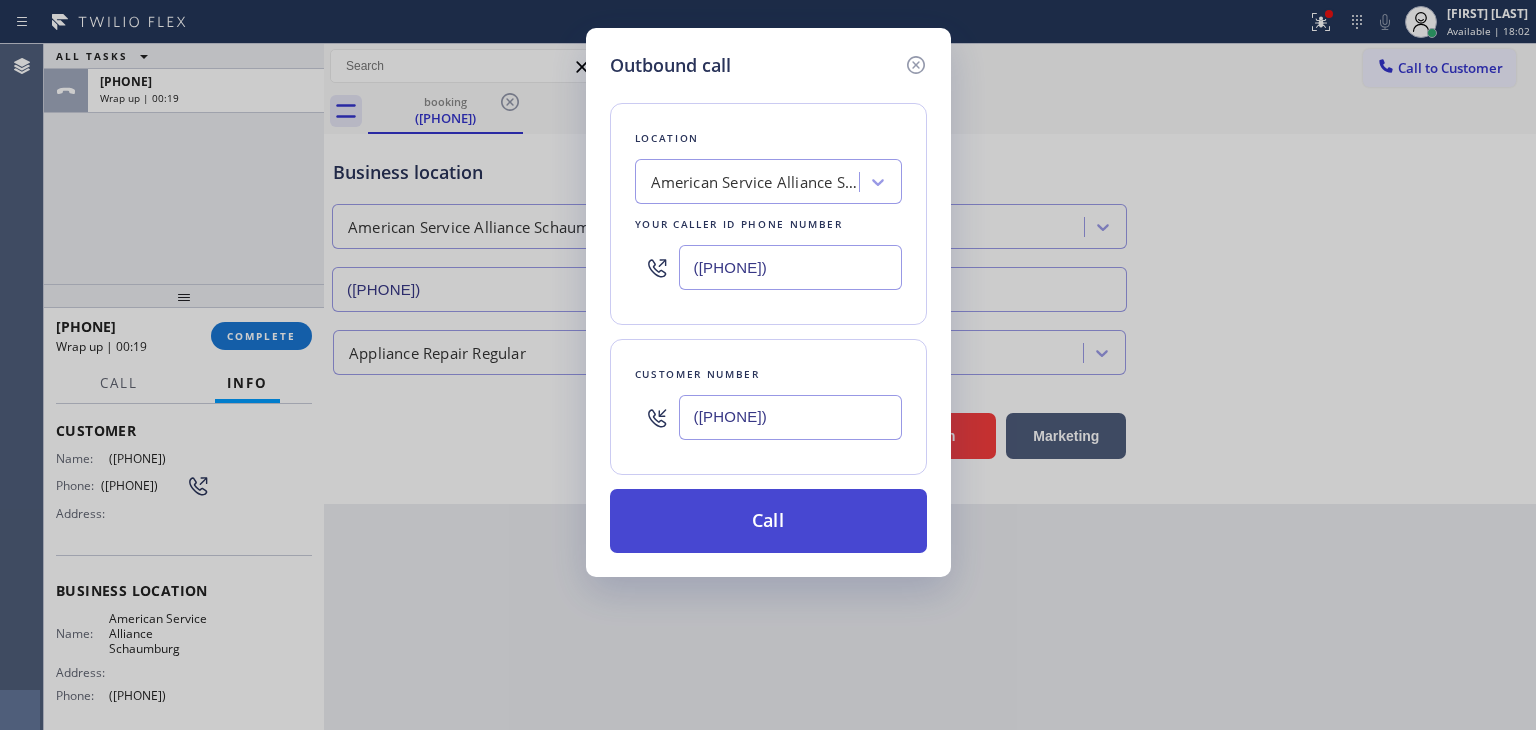 type on "([PHONE])" 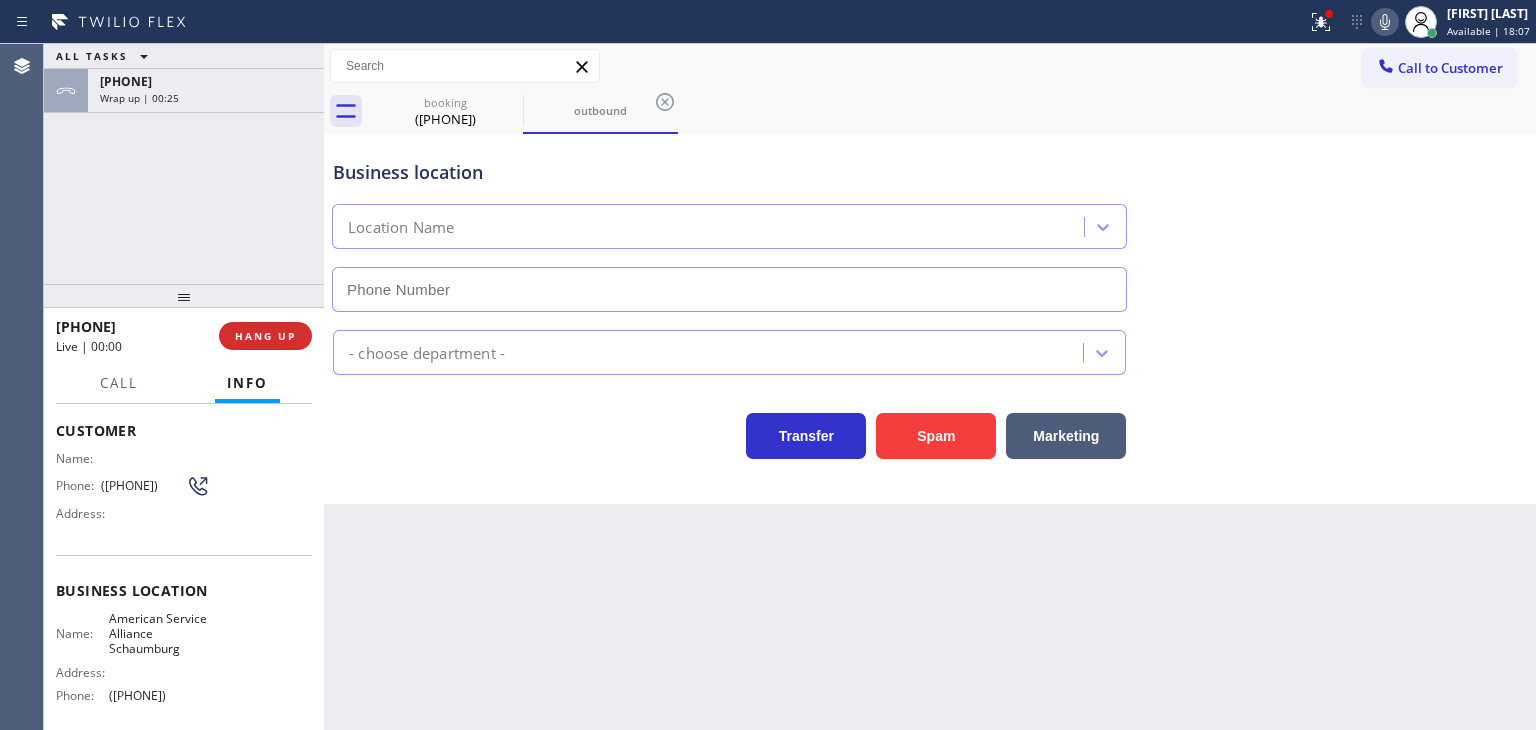 type on "([PHONE])" 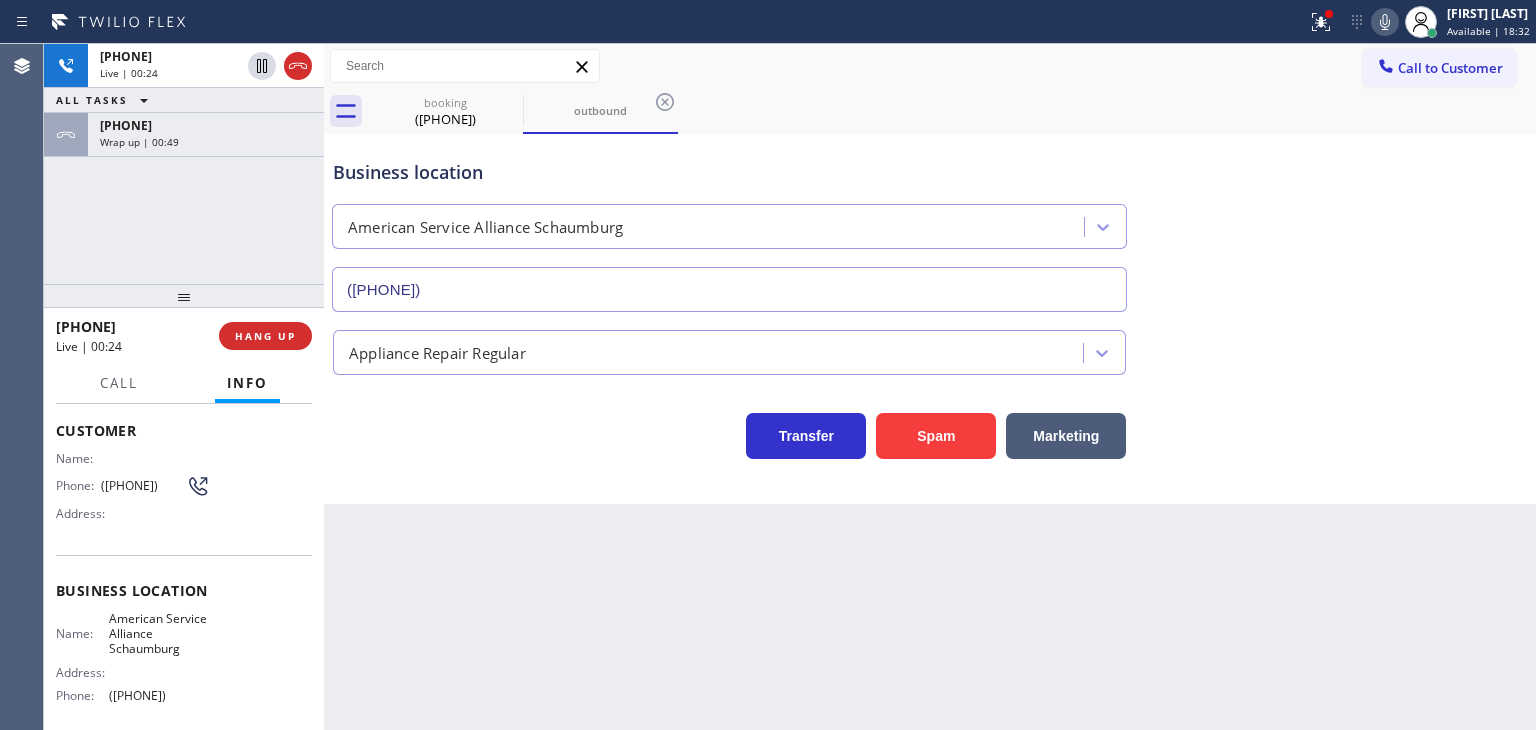 drag, startPoint x: 194, startPoint y: 697, endPoint x: 107, endPoint y: 705, distance: 87.36704 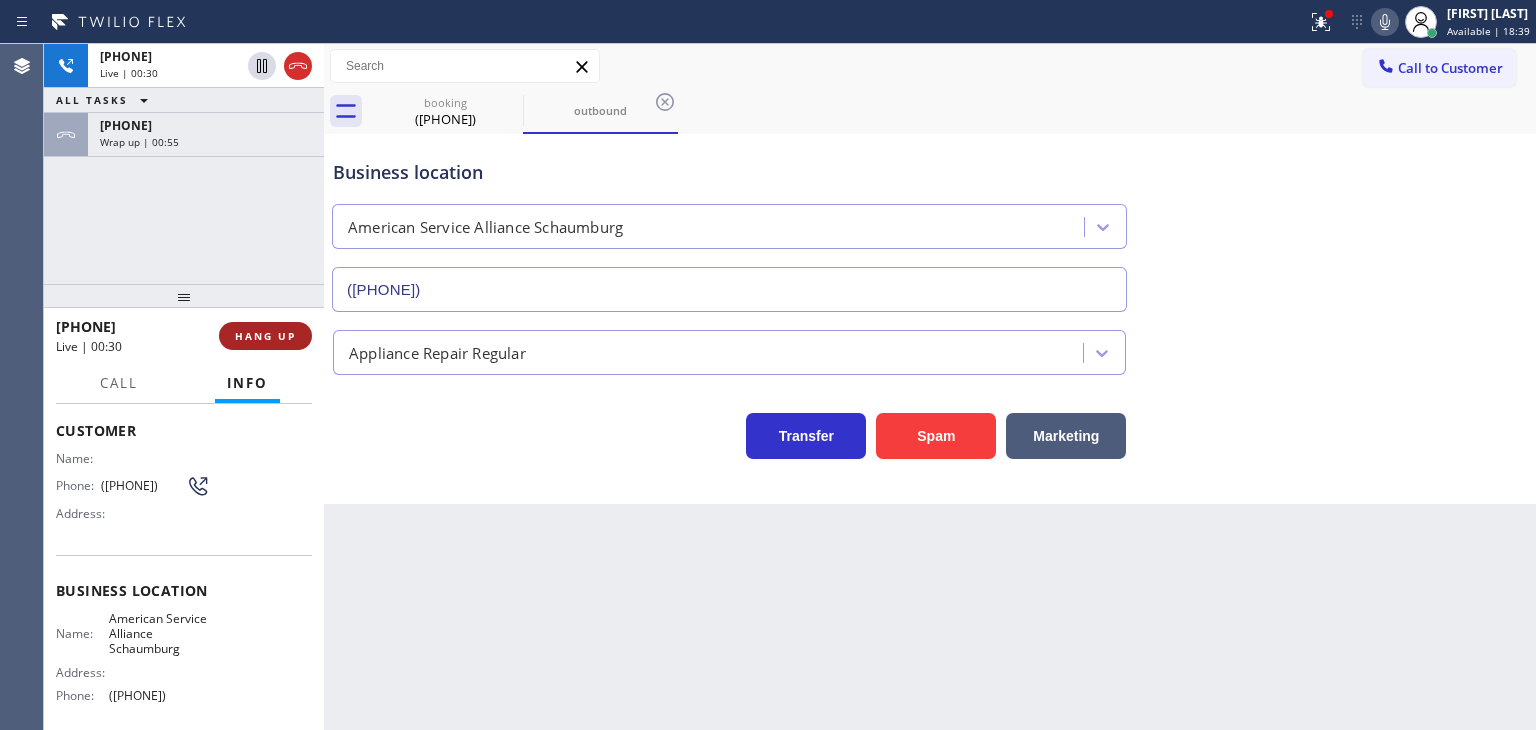 click on "HANG UP" at bounding box center (265, 336) 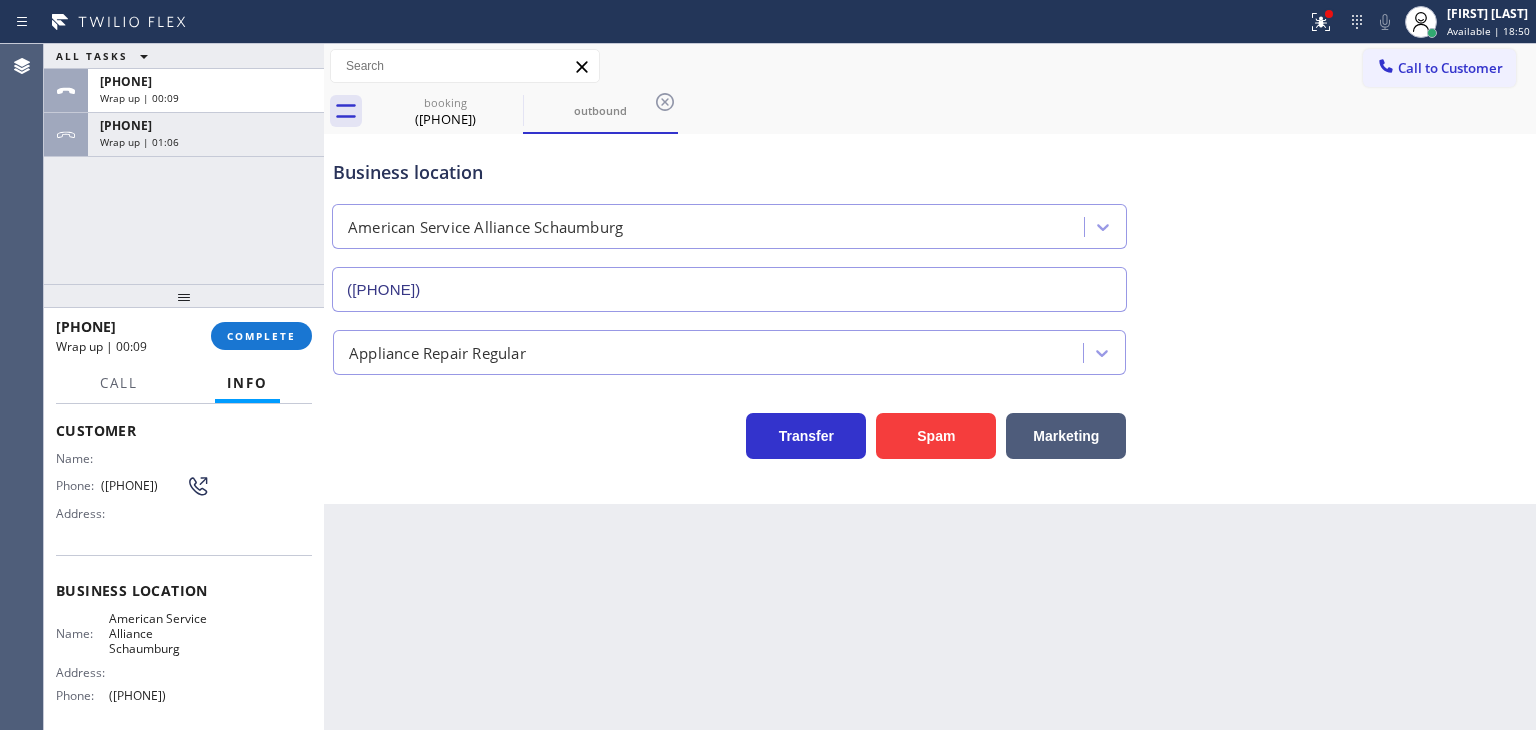 drag, startPoint x: 170, startPoint y: 329, endPoint x: 72, endPoint y: 327, distance: 98.02041 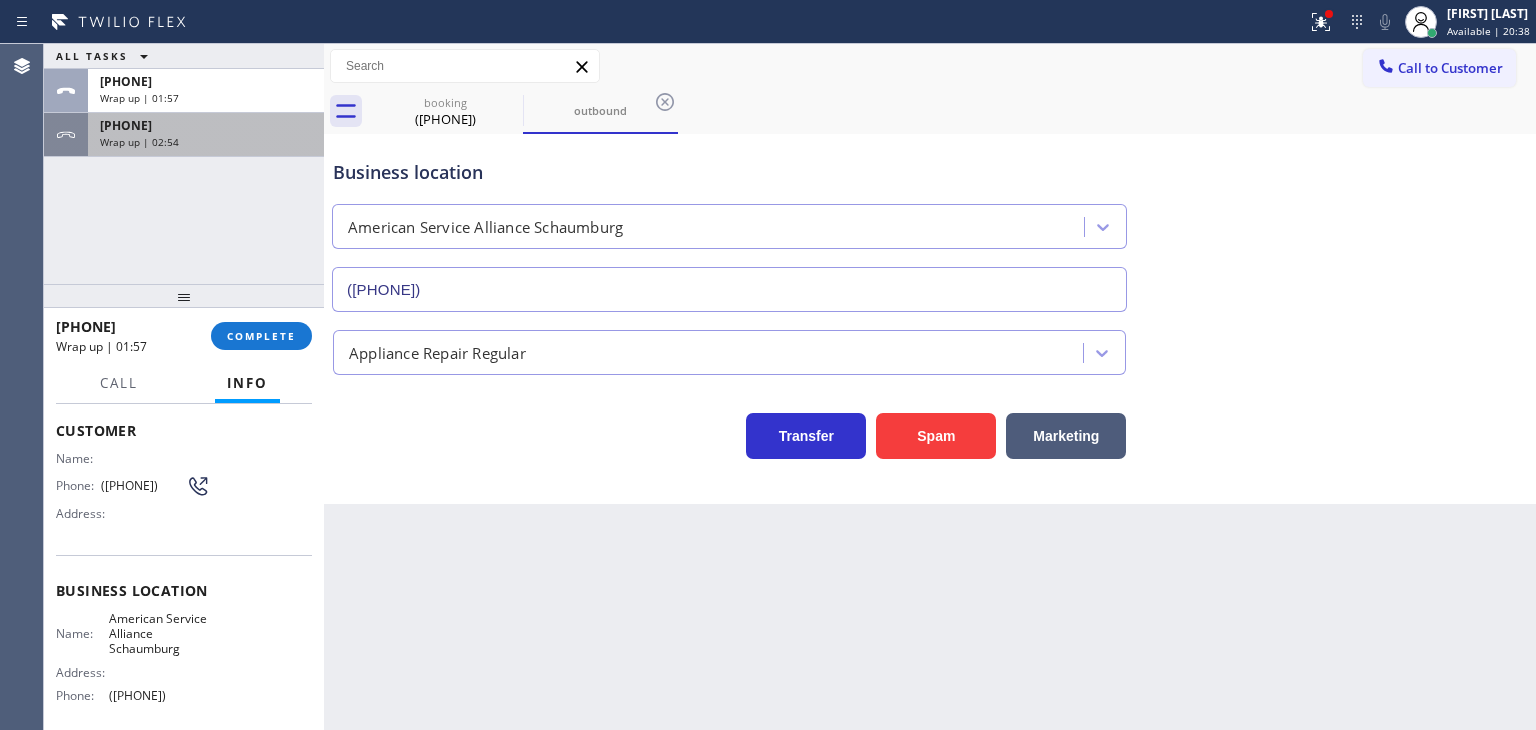 click on "Wrap up | 02:54" at bounding box center (206, 142) 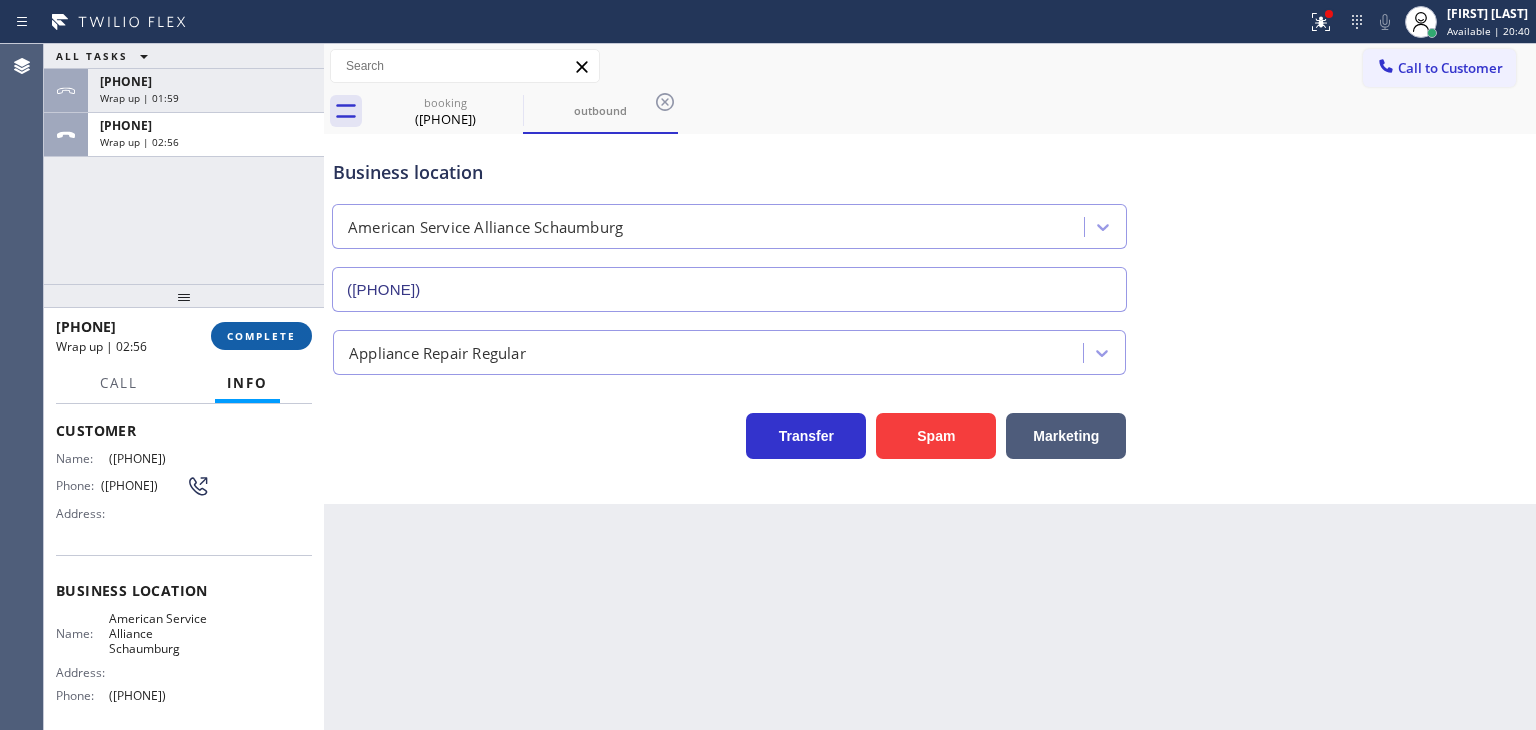 click on "COMPLETE" at bounding box center [261, 336] 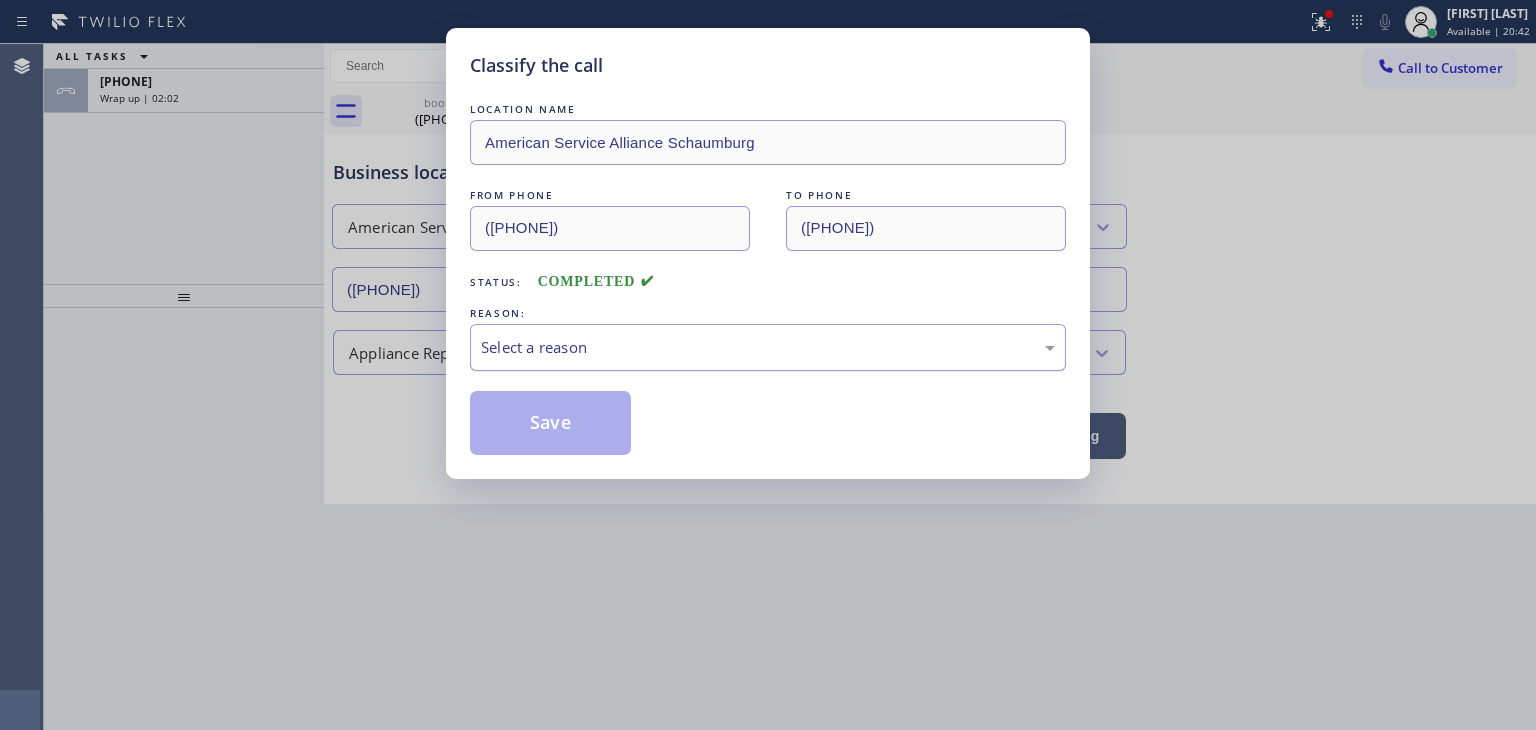 click on "Select a reason" at bounding box center (768, 347) 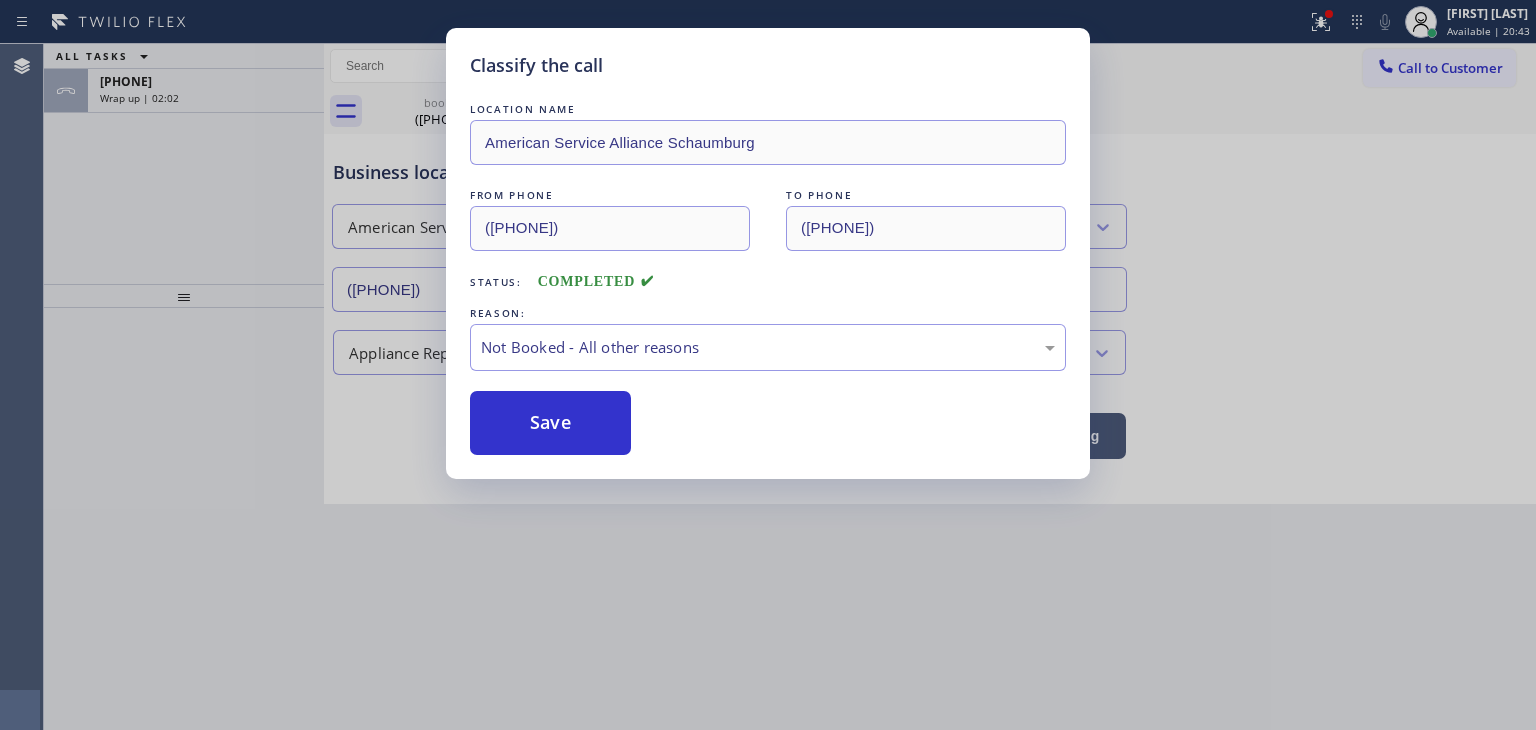 click on "Save" at bounding box center [550, 423] 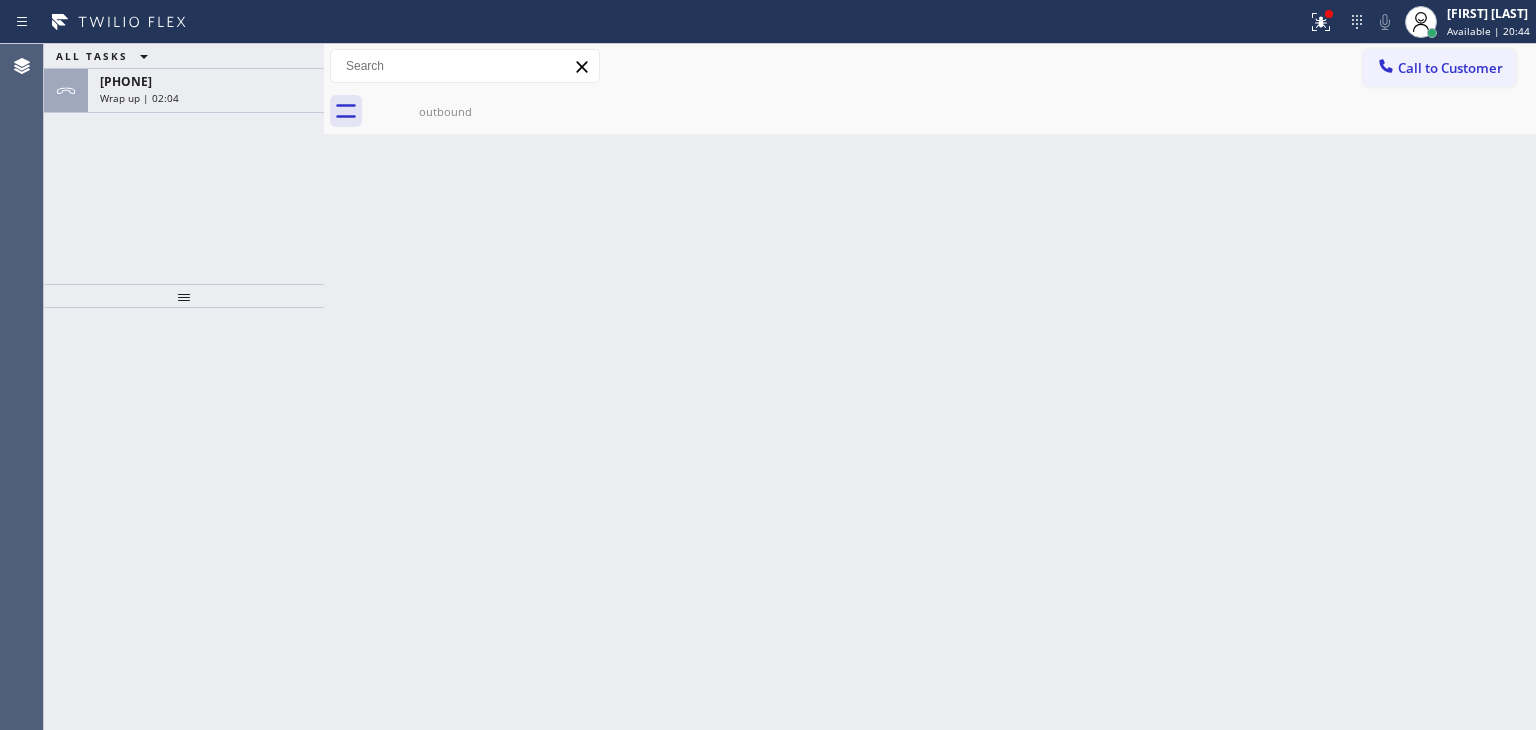click on "+17739308885" at bounding box center [206, 81] 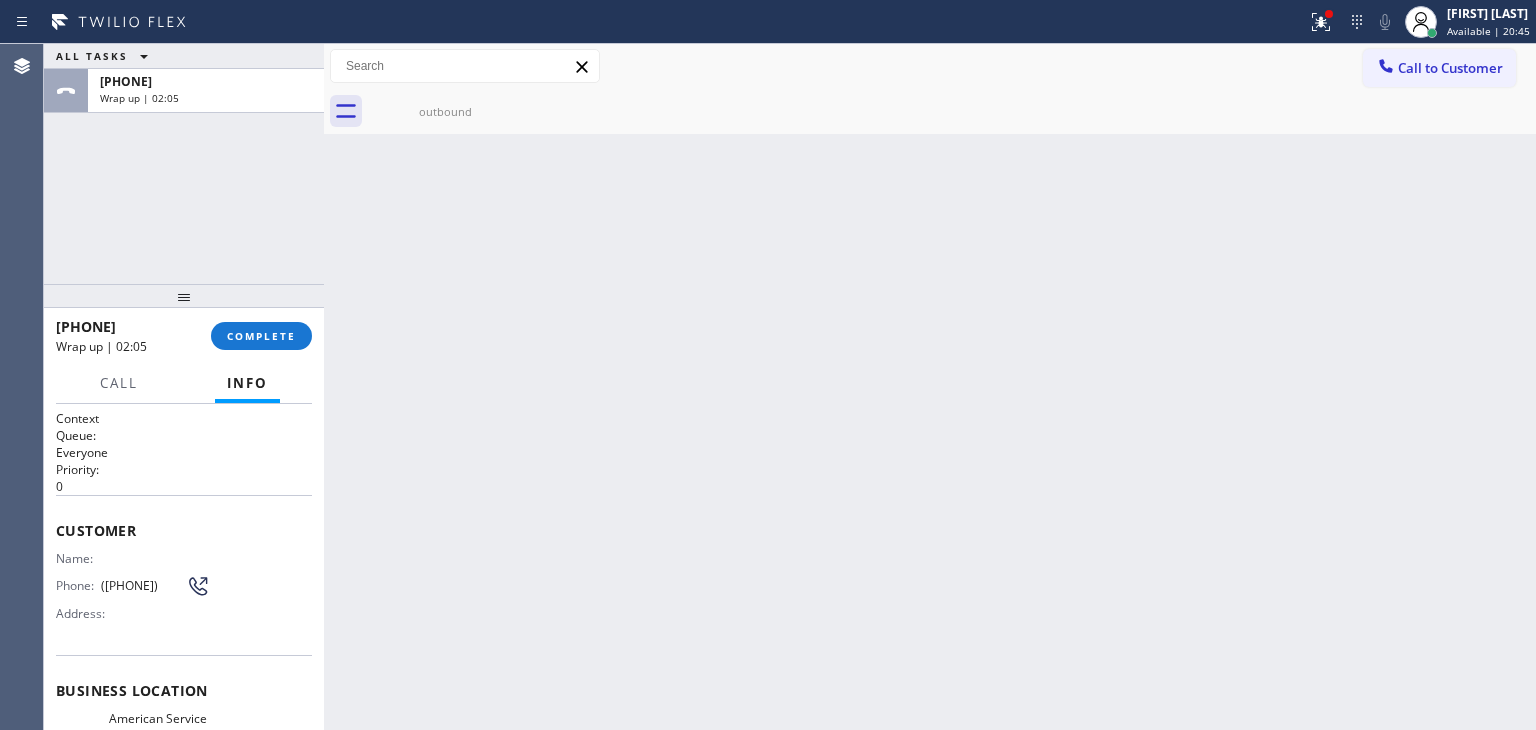 scroll, scrollTop: 100, scrollLeft: 0, axis: vertical 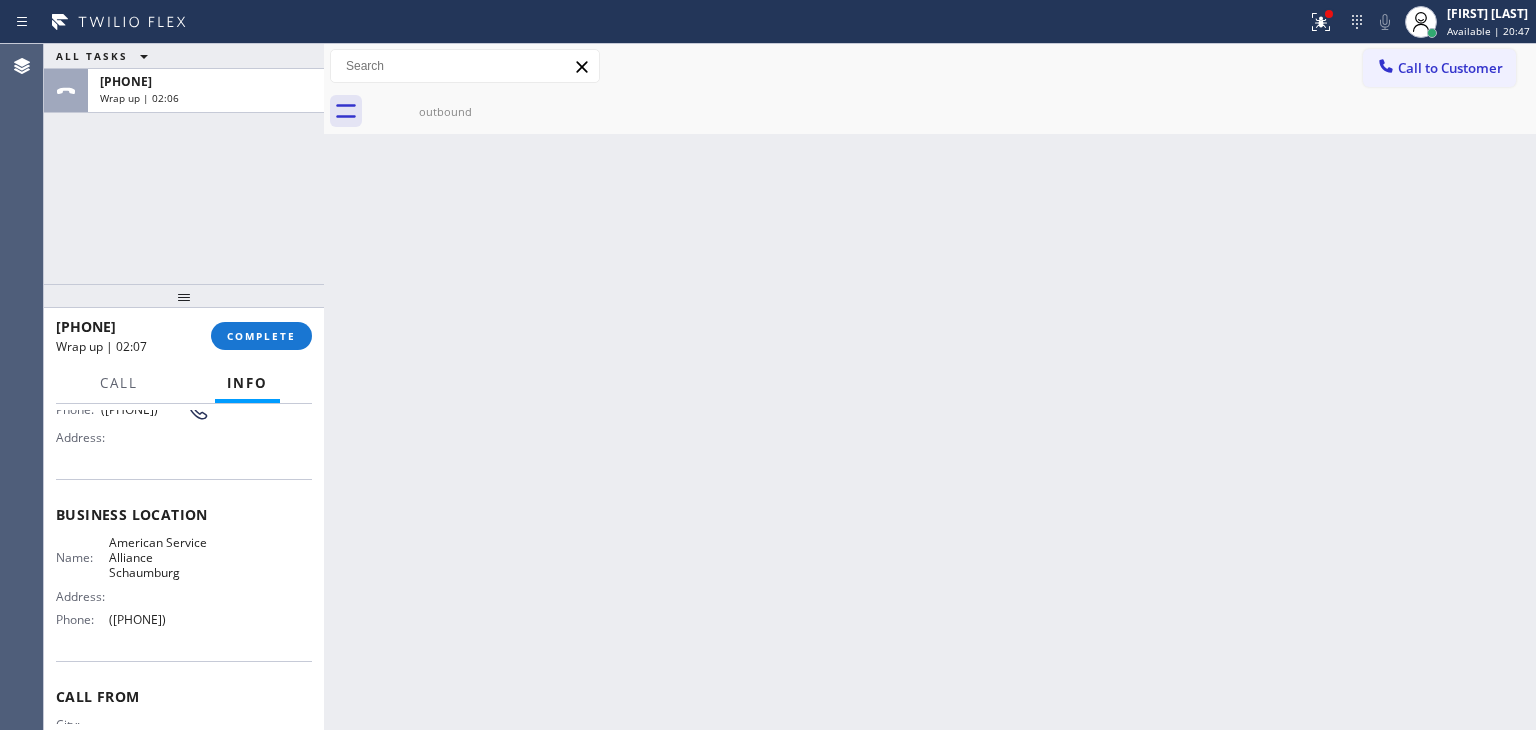 drag, startPoint x: 200, startPoint y: 693, endPoint x: 95, endPoint y: 633, distance: 120.93387 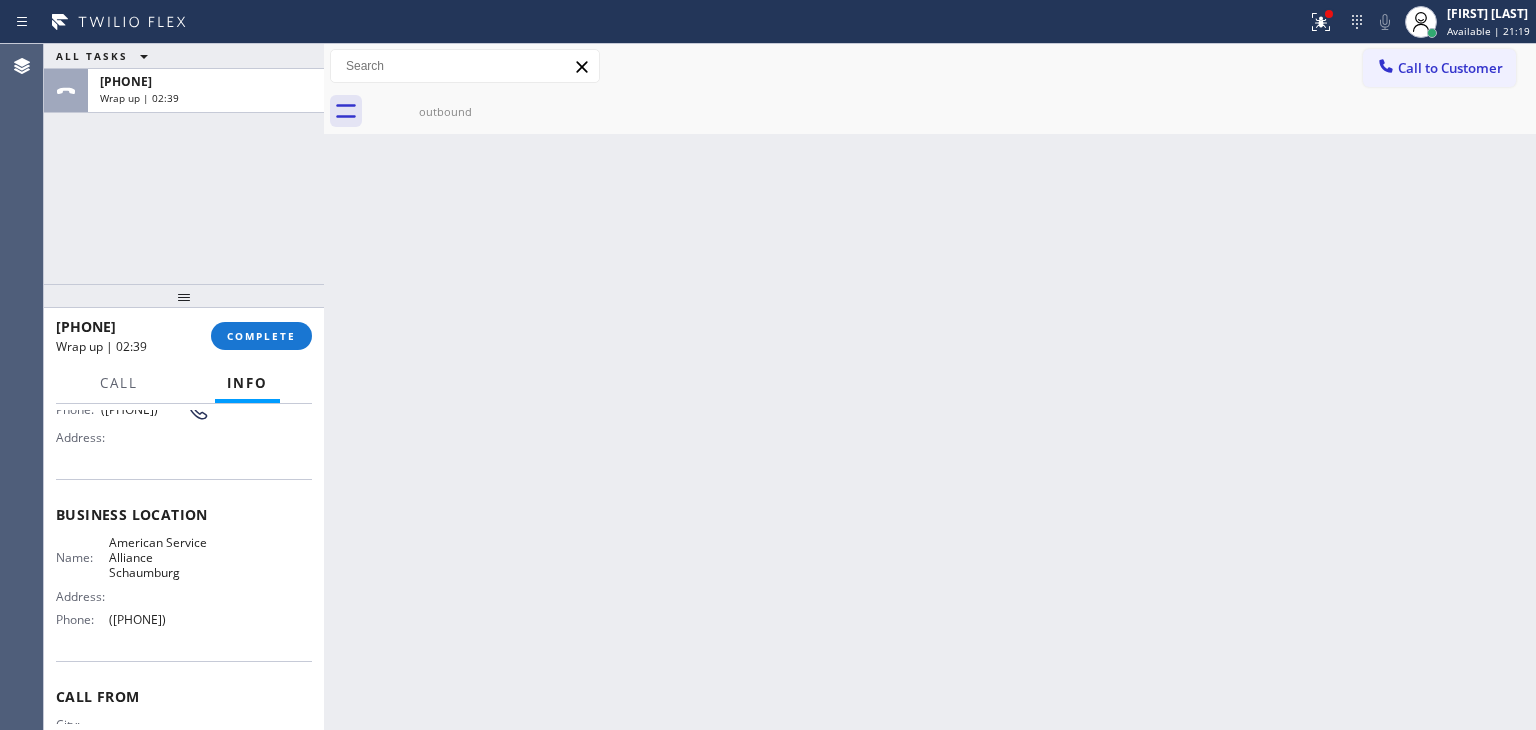 click on "+17739308885 Wrap up | 02:39 COMPLETE" at bounding box center [184, 336] 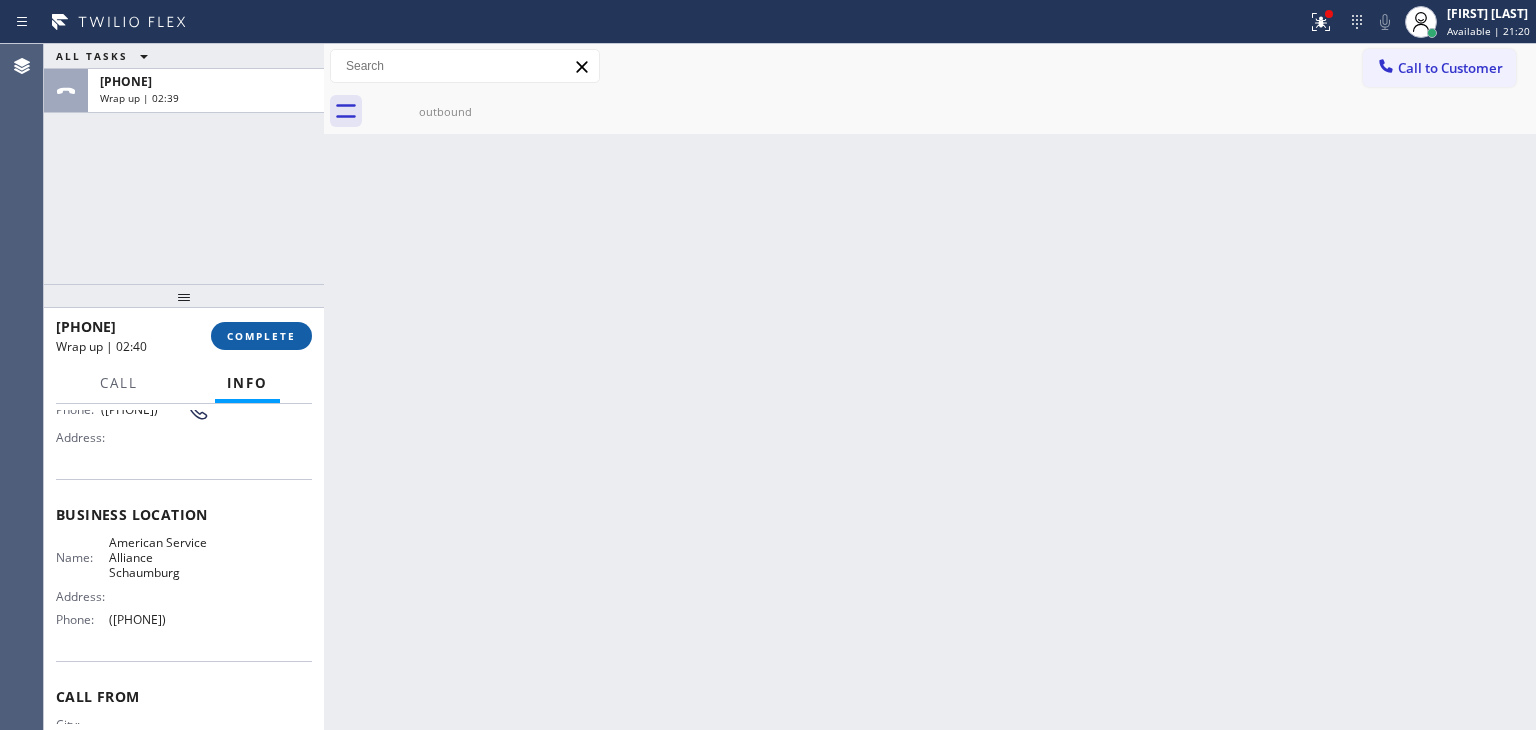 click on "COMPLETE" at bounding box center [261, 336] 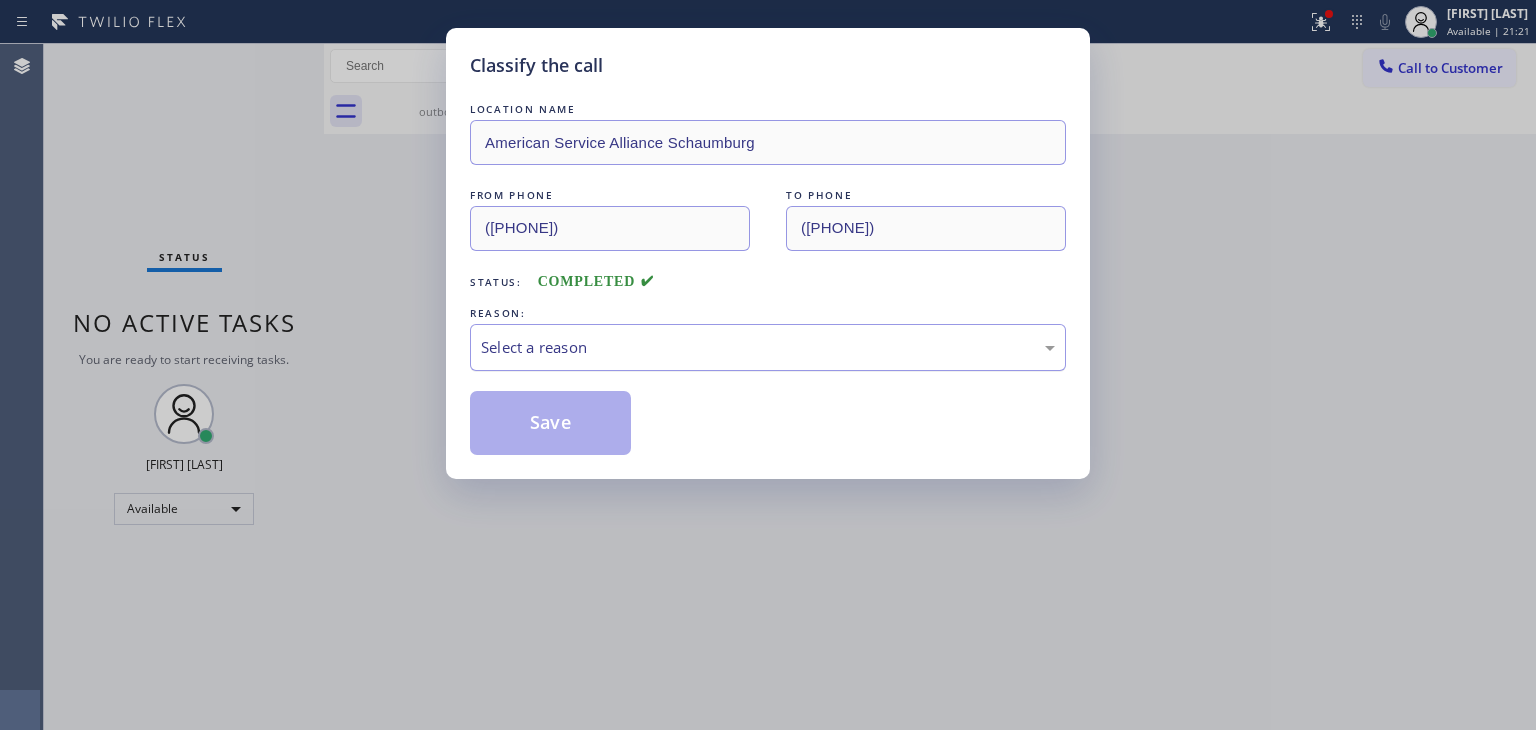 click on "Select a reason" at bounding box center (768, 347) 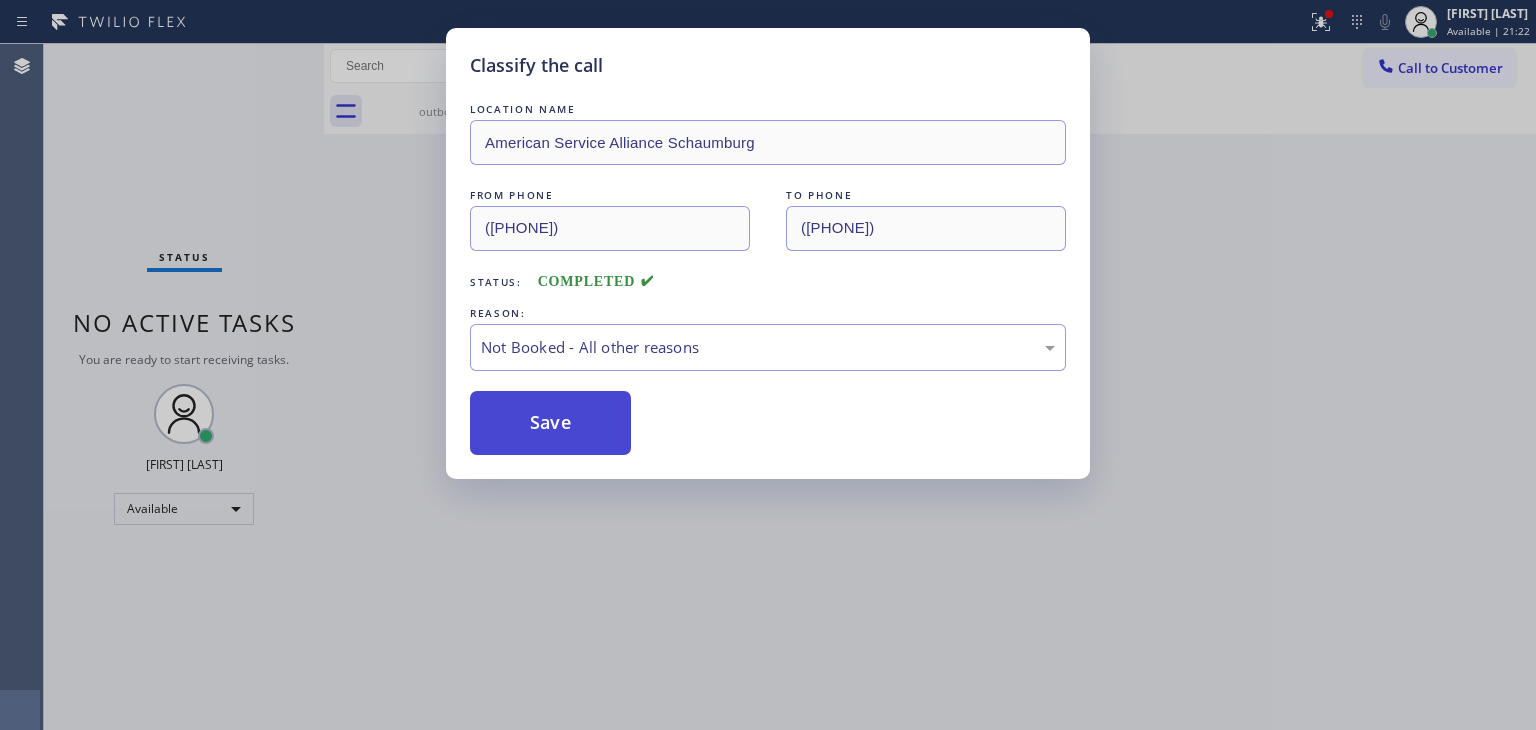 click on "Save" at bounding box center (550, 423) 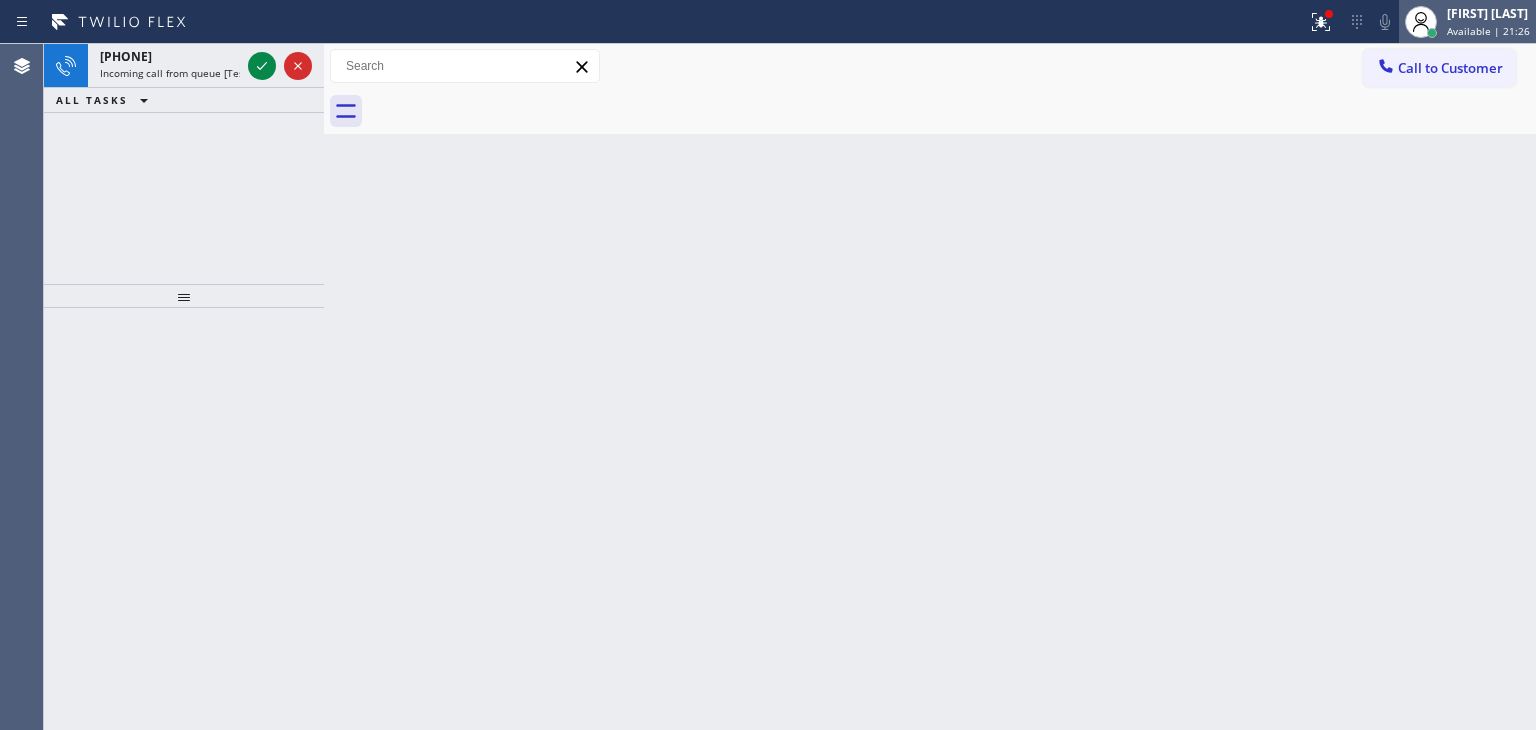 click on "Available | 21:26" at bounding box center (1488, 31) 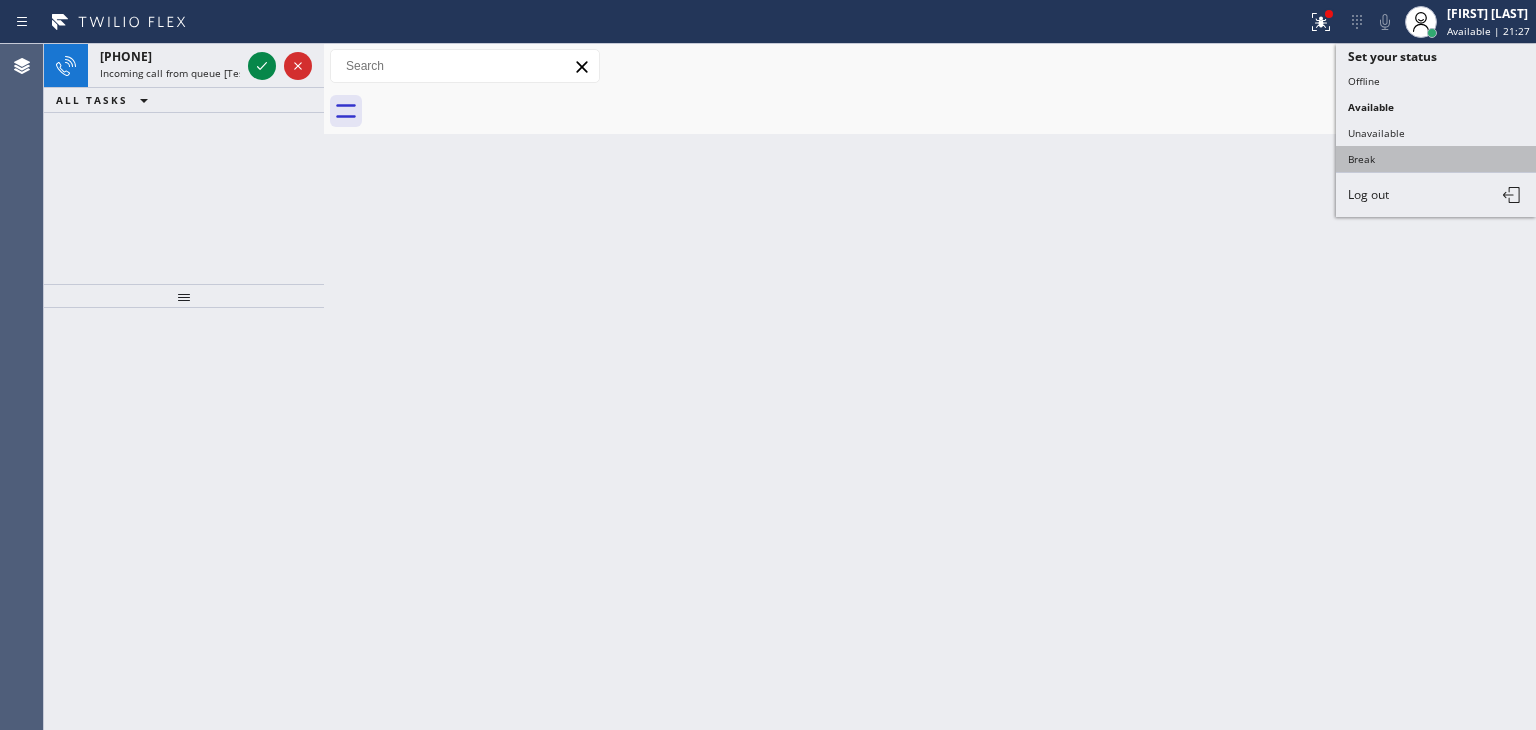 click on "Break" at bounding box center [1436, 159] 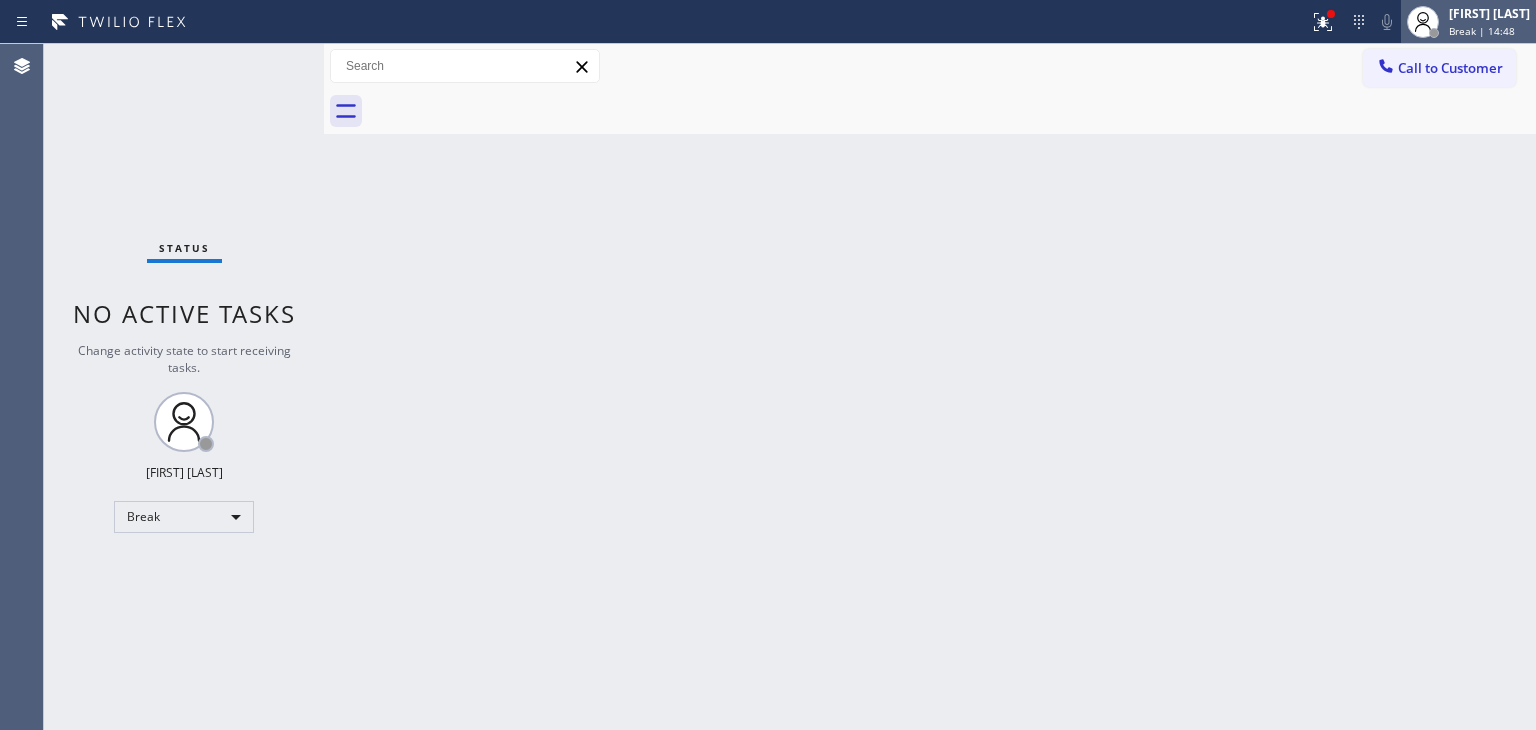 drag, startPoint x: 1501, startPoint y: 21, endPoint x: 1460, endPoint y: 38, distance: 44.38468 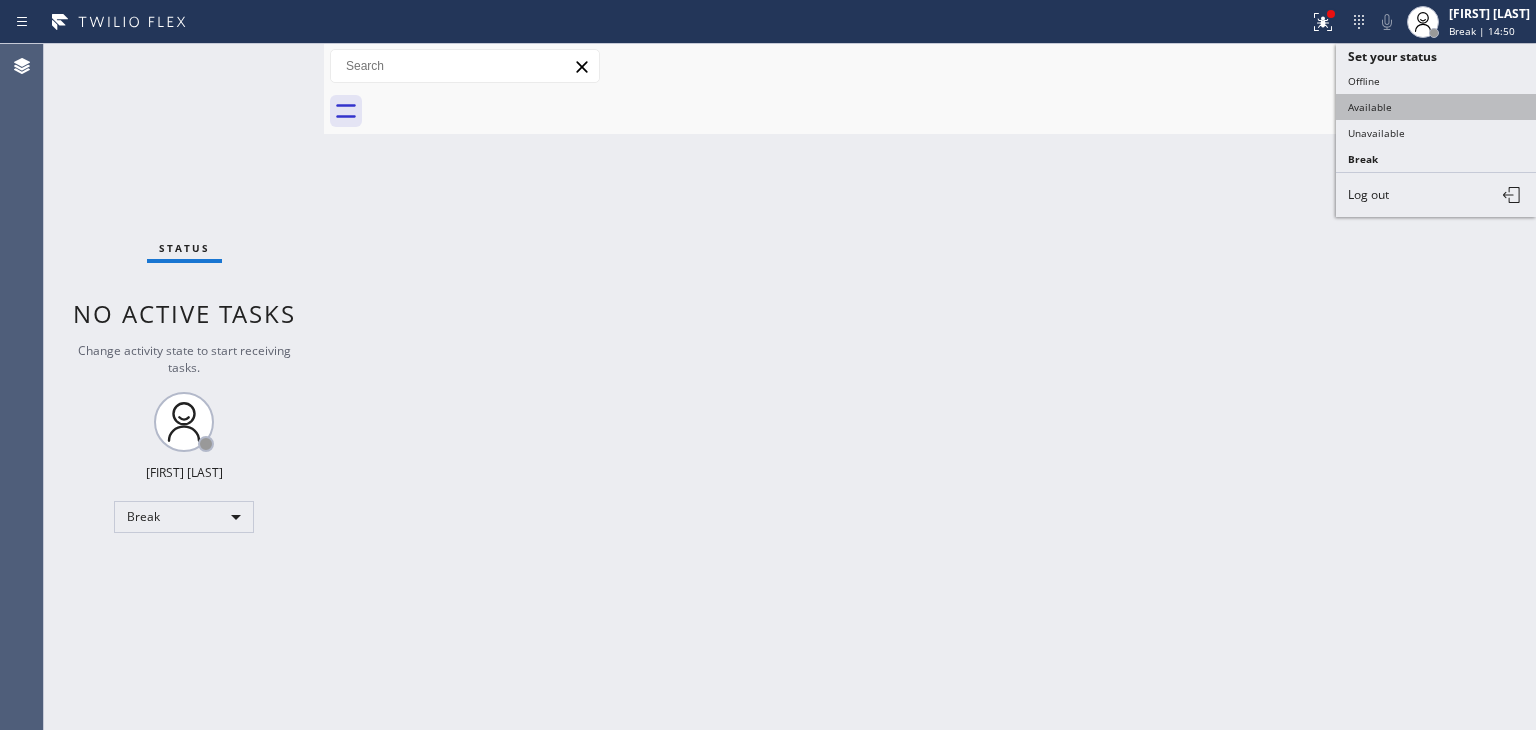 click on "Available" at bounding box center [1436, 107] 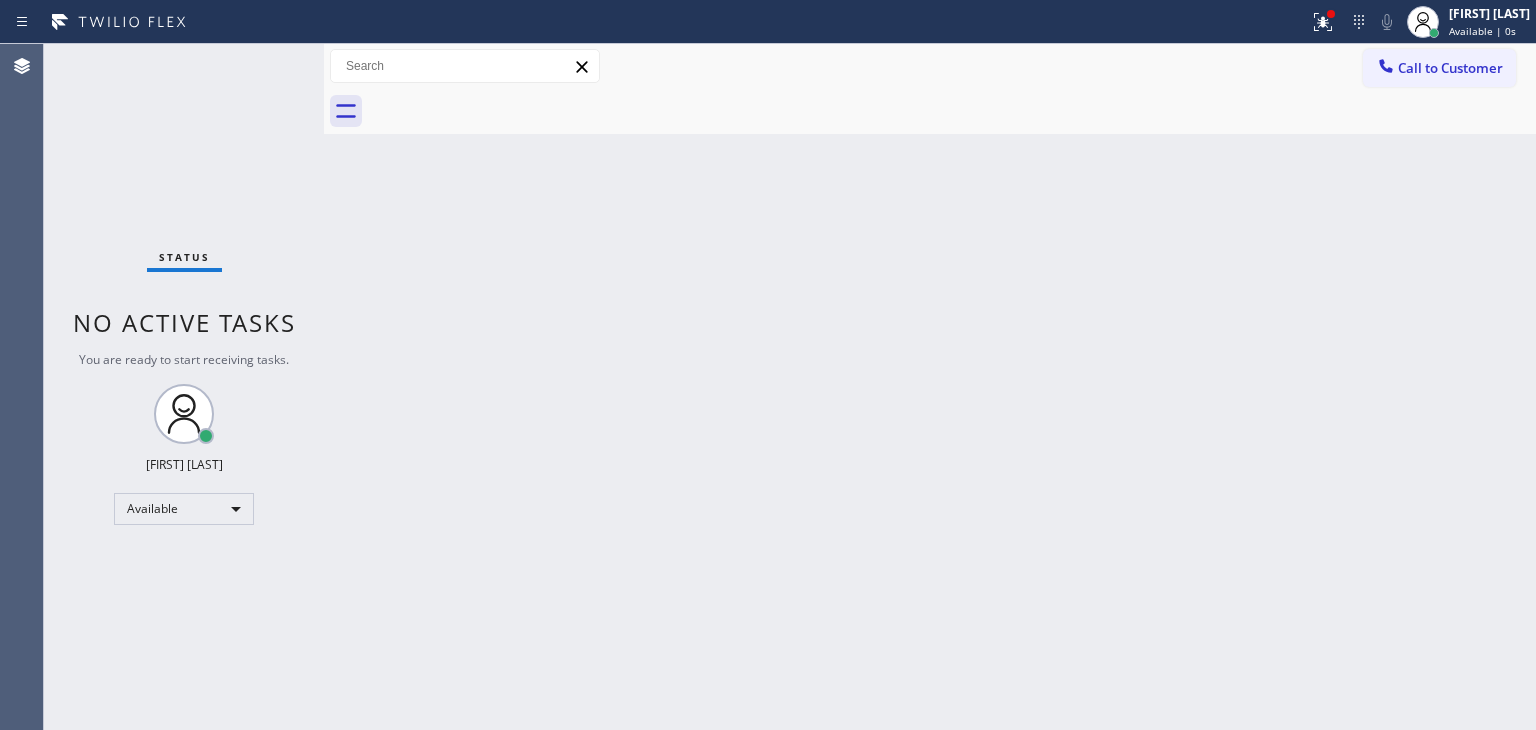 click on "Status   No active tasks     You are ready to start receiving tasks.   [FIRST] [LAST] Available" at bounding box center (184, 387) 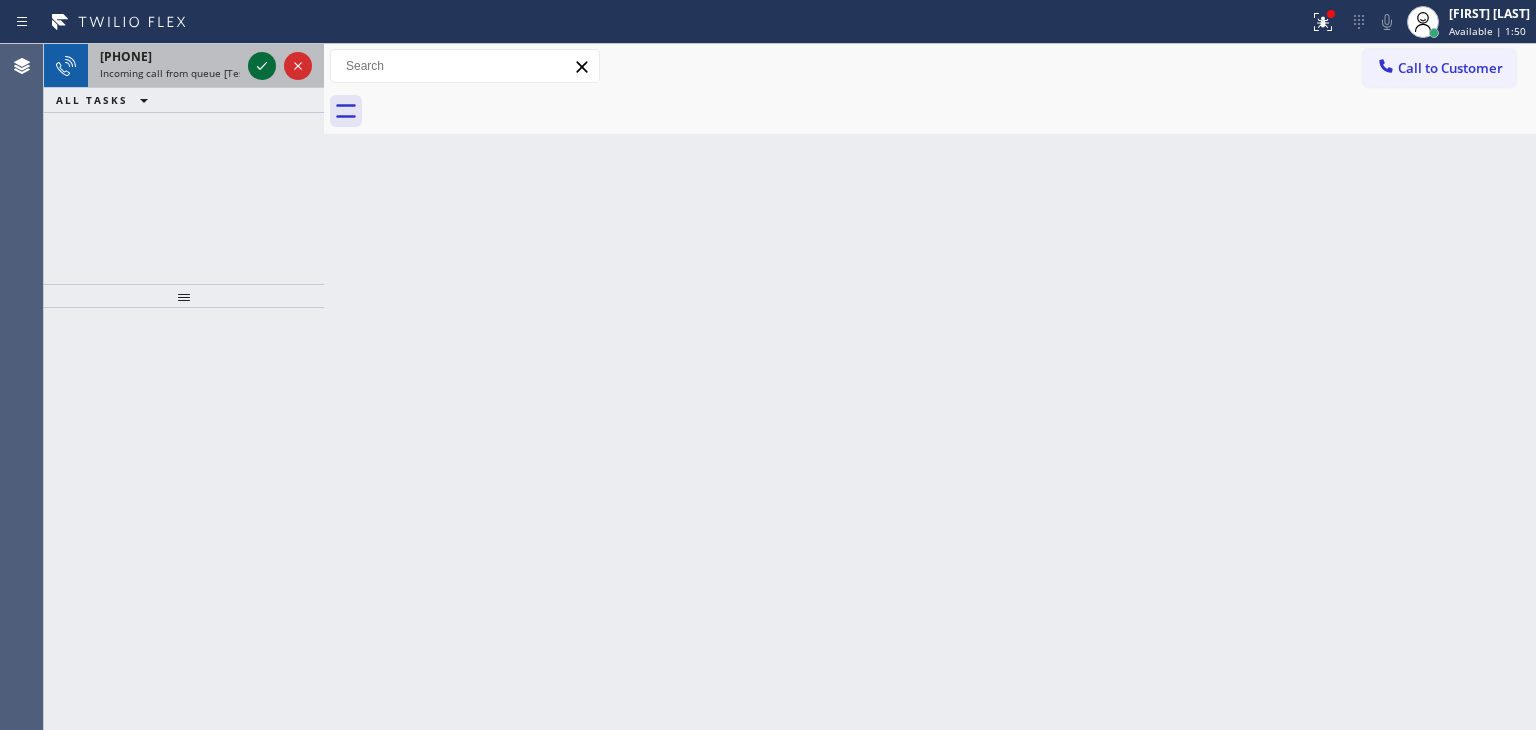 click 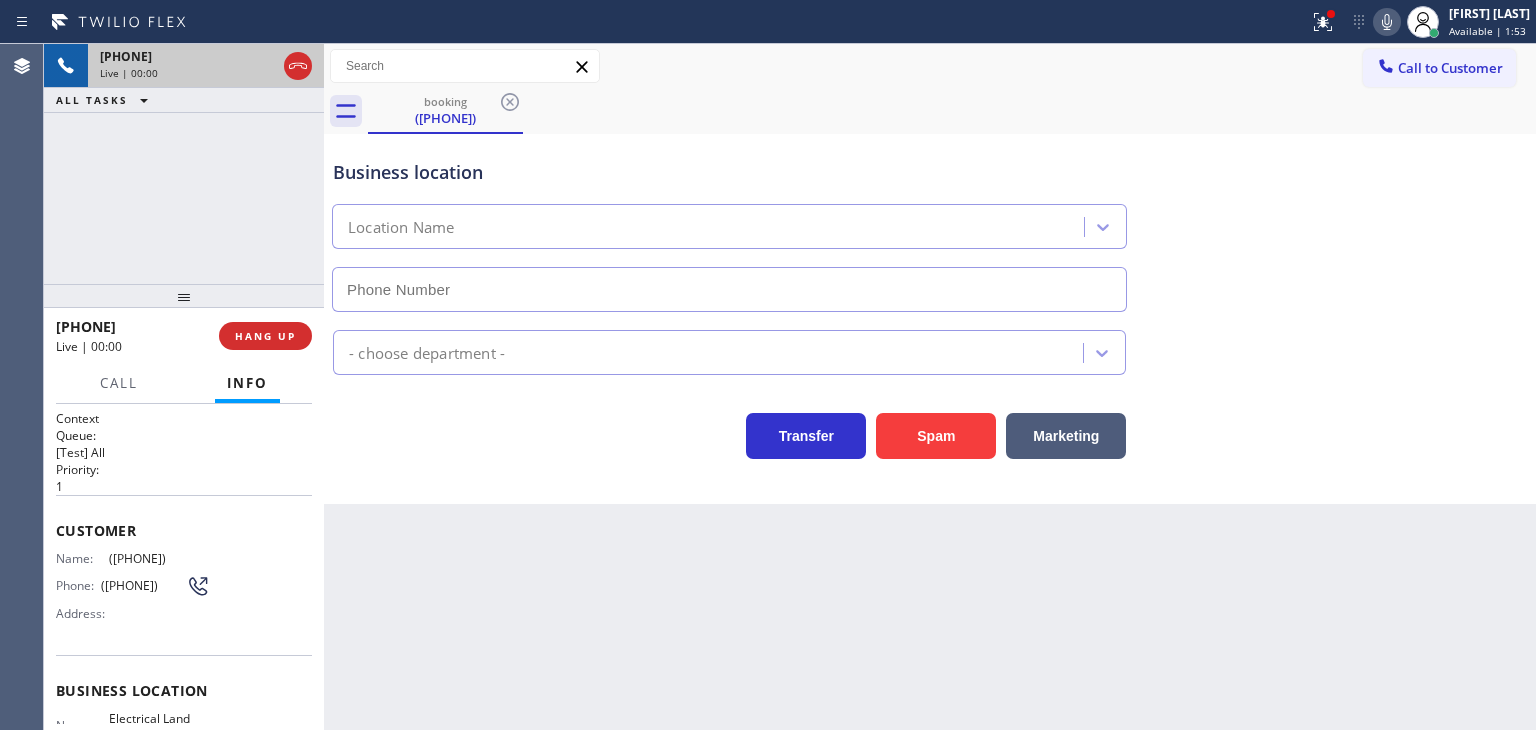 type on "([PHONE])" 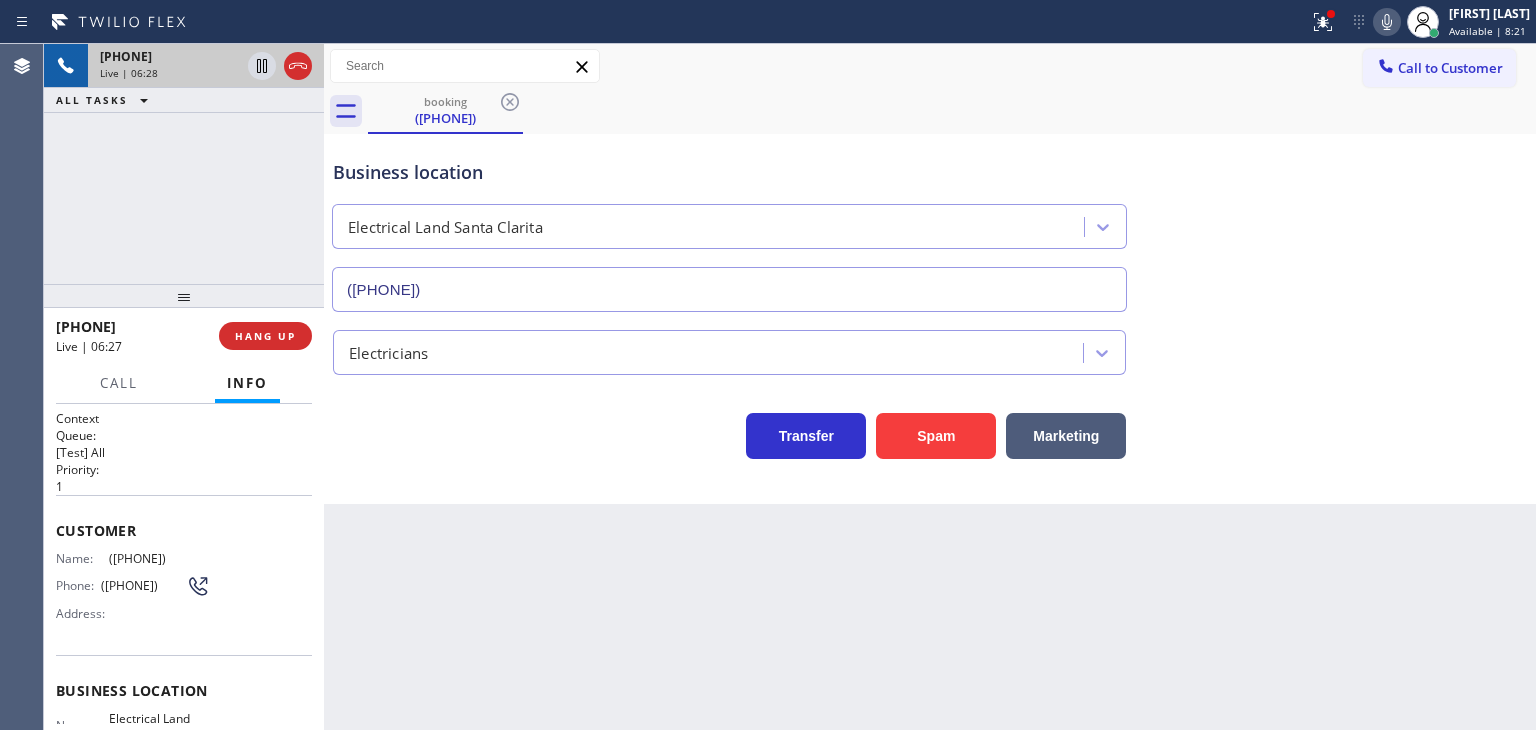 drag, startPoint x: 182, startPoint y: 322, endPoint x: 69, endPoint y: 326, distance: 113.07078 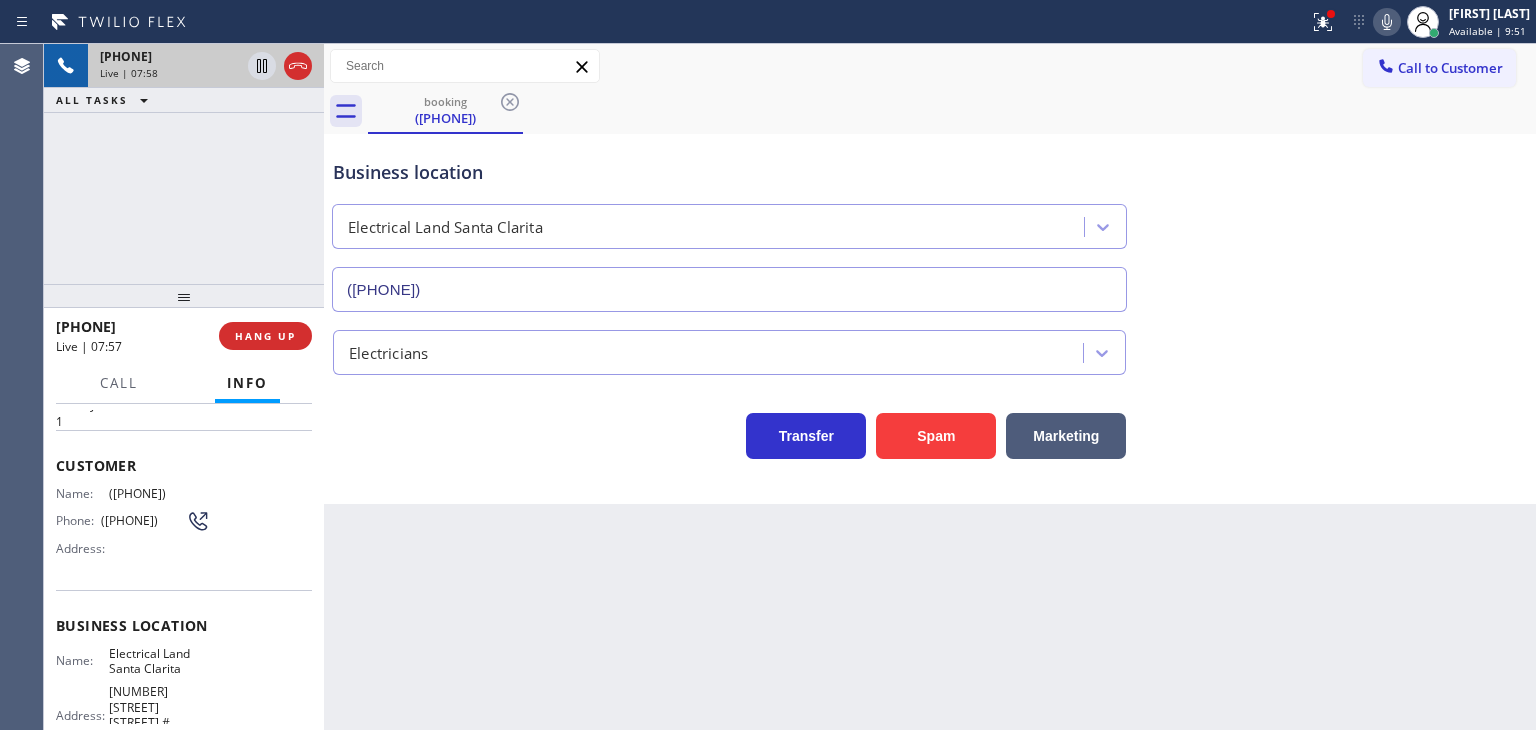 scroll, scrollTop: 100, scrollLeft: 0, axis: vertical 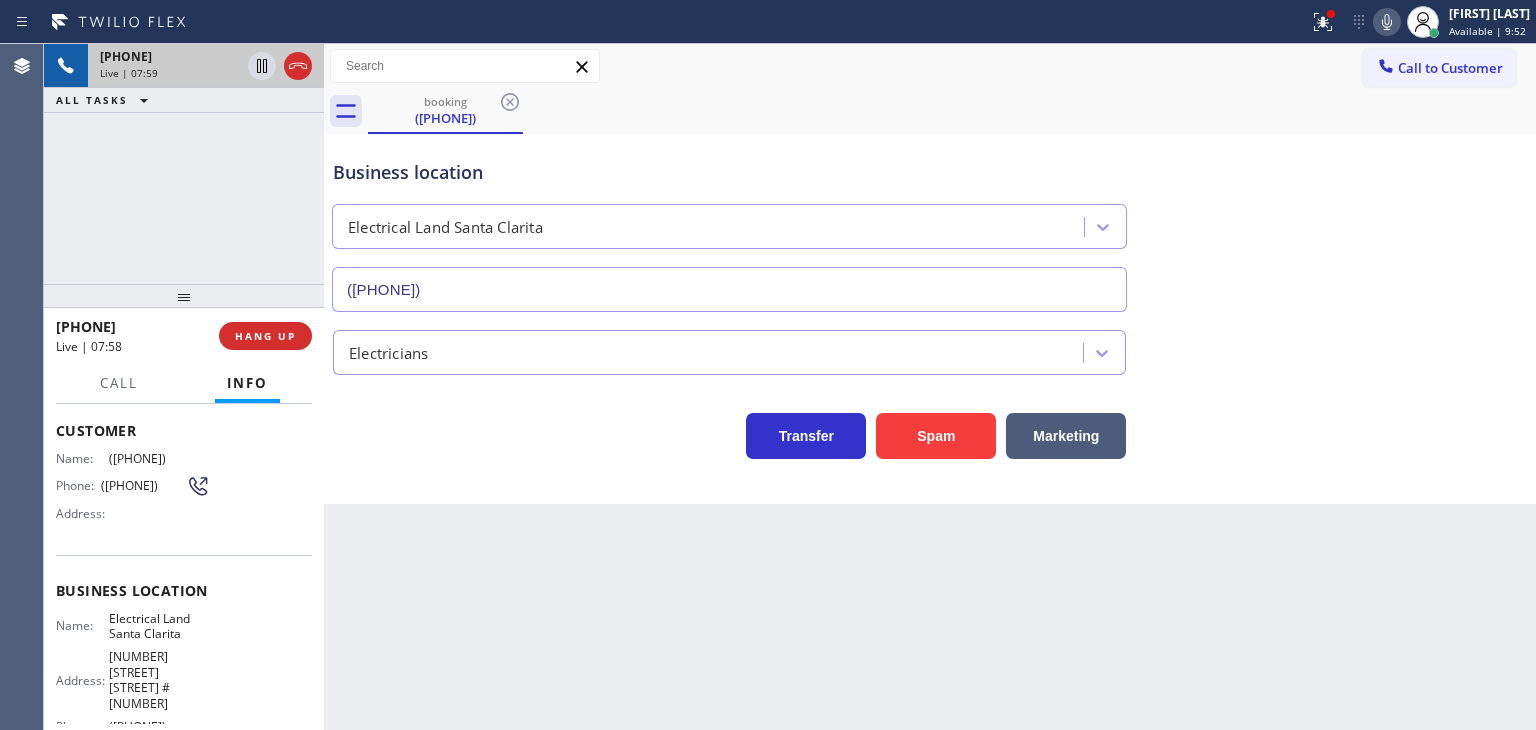 drag, startPoint x: 212, startPoint y: 706, endPoint x: 107, endPoint y: 701, distance: 105.11898 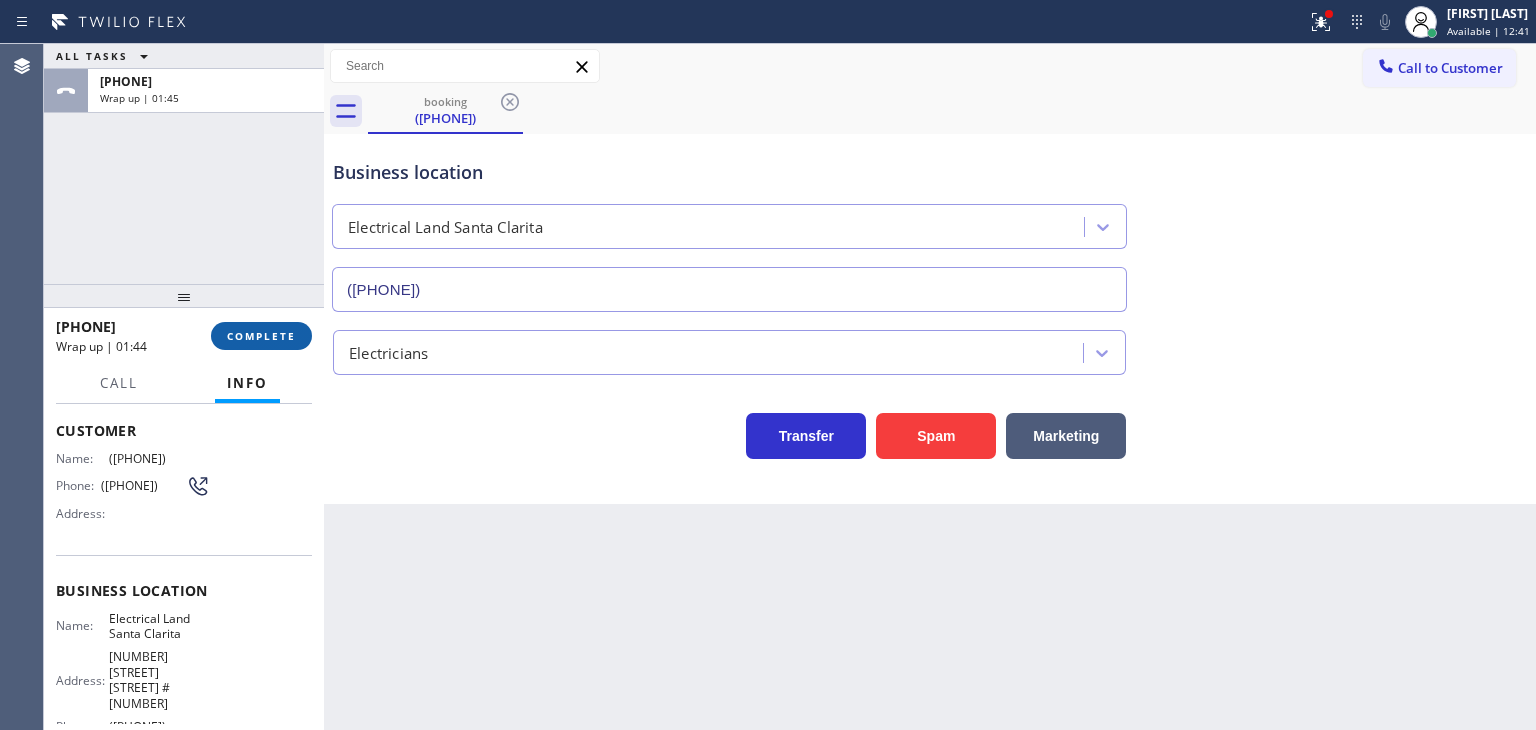 click on "COMPLETE" at bounding box center [261, 336] 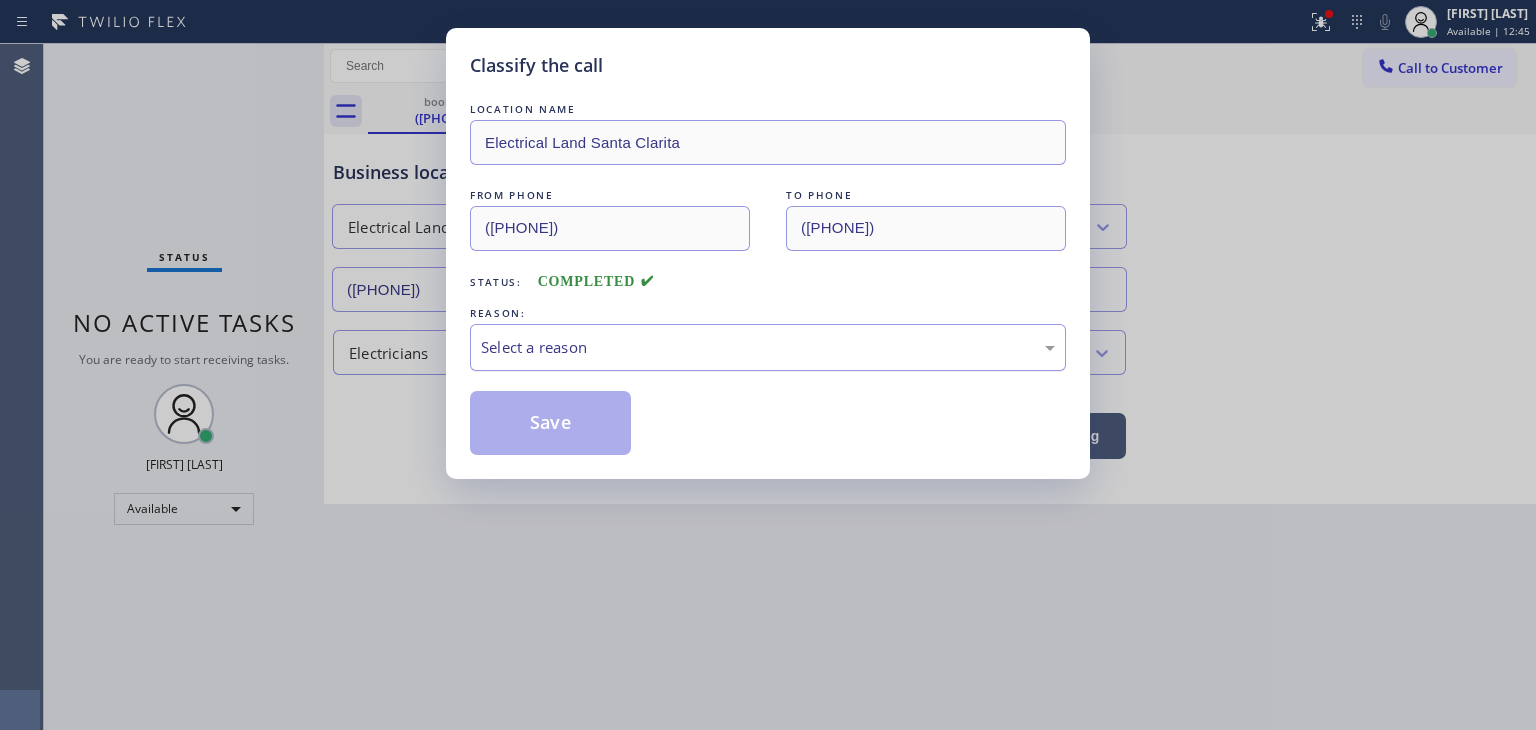 click on "Select a reason" at bounding box center [768, 347] 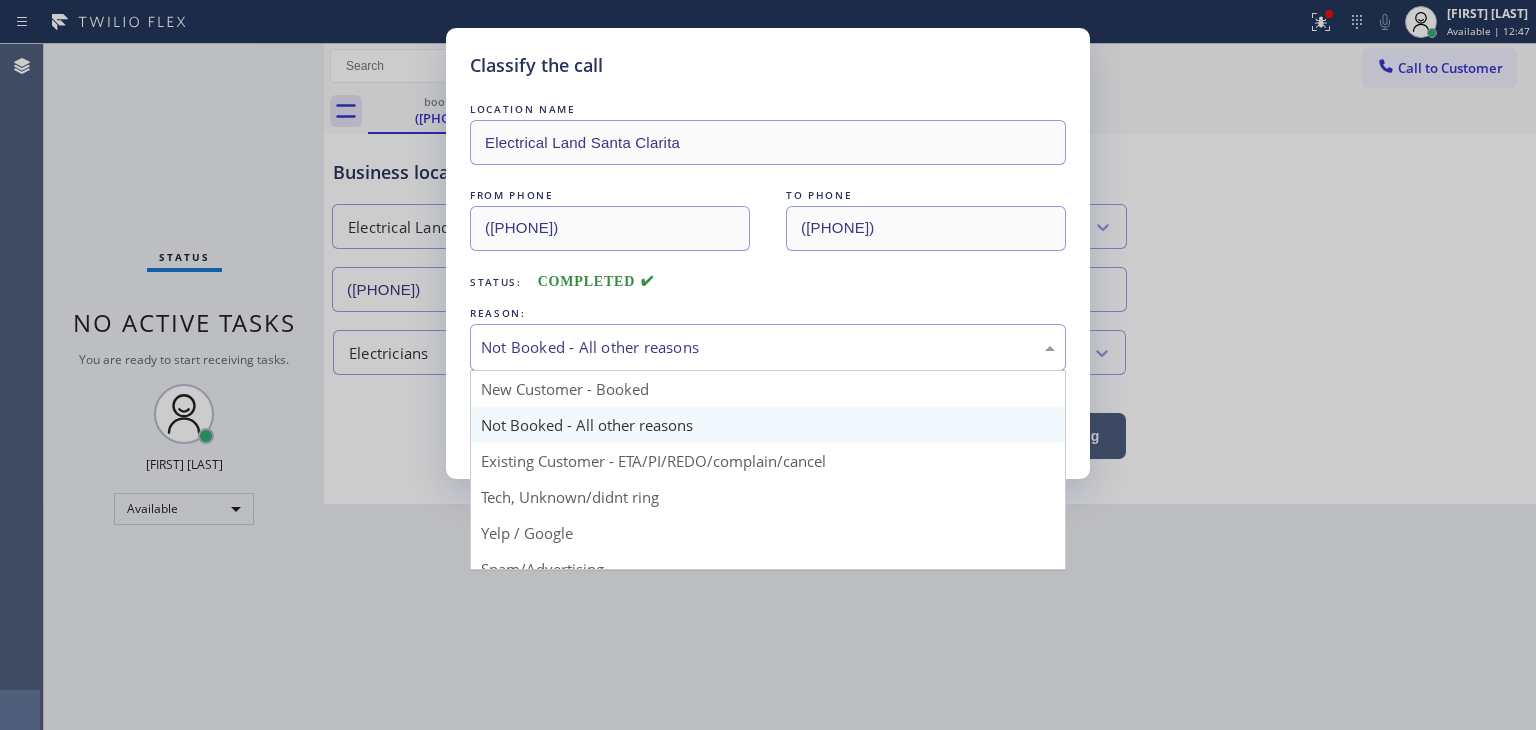 click on "Not Booked - All other reasons" at bounding box center [768, 347] 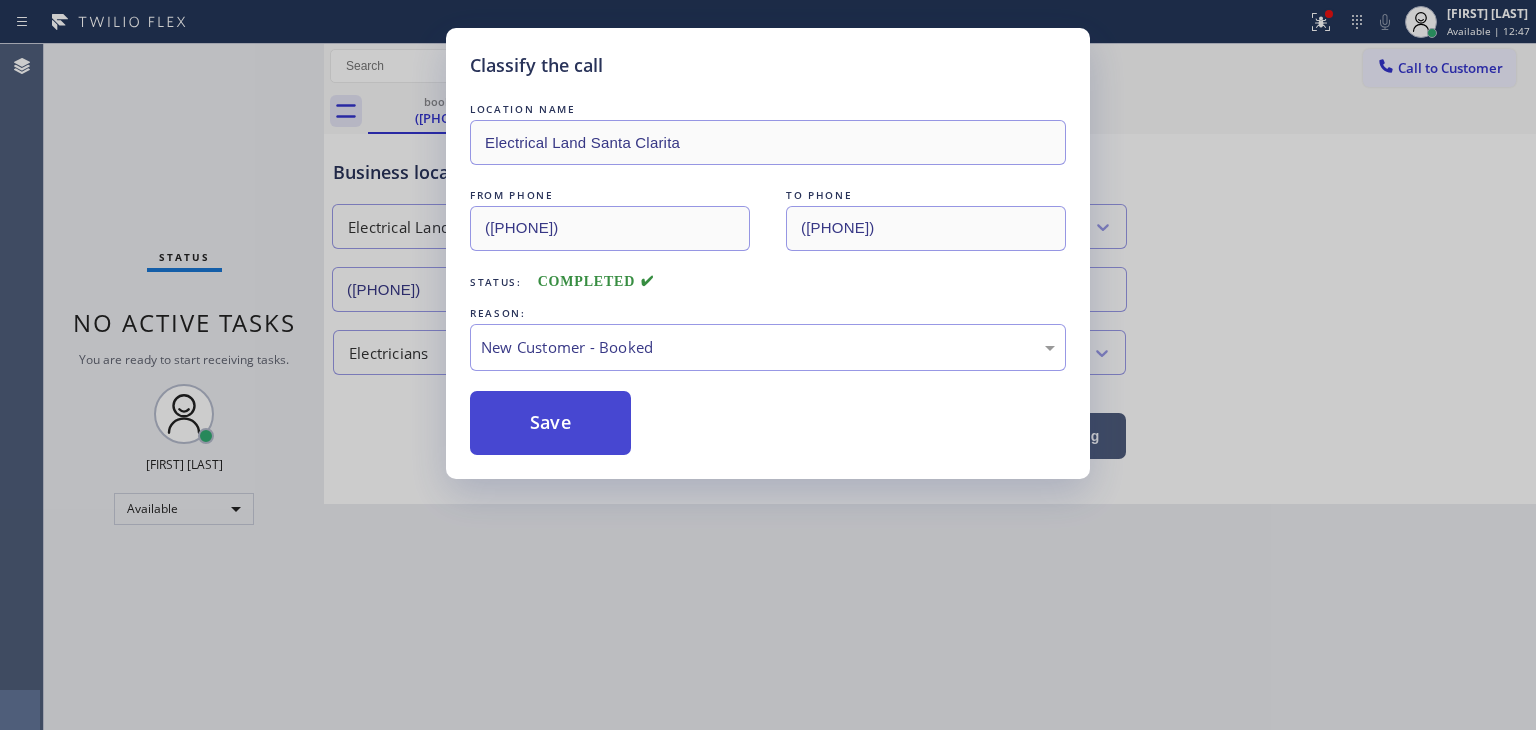 click on "Save" at bounding box center (550, 423) 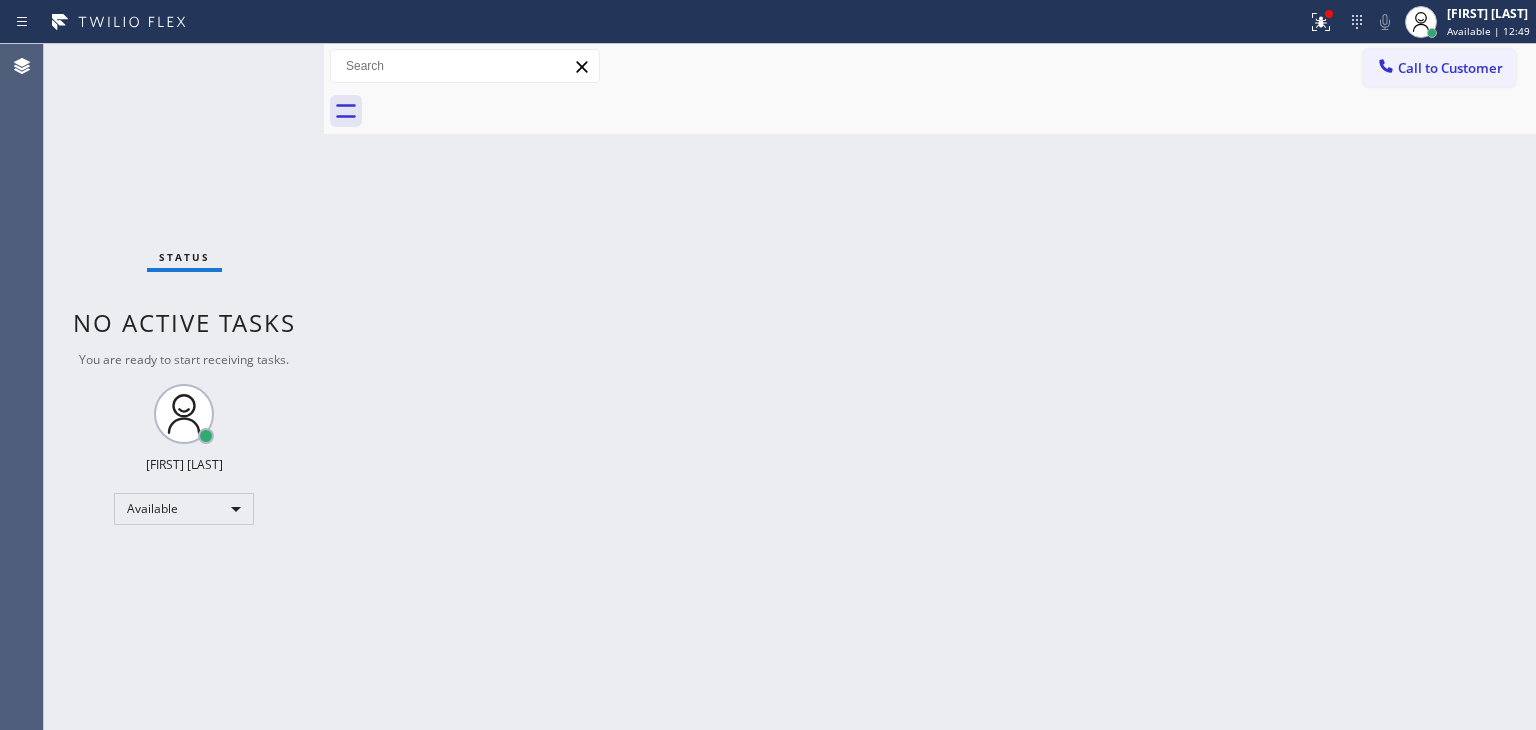 click on "Status   No active tasks     You are ready to start receiving tasks.   [FIRST] [LAST] Available" at bounding box center [184, 387] 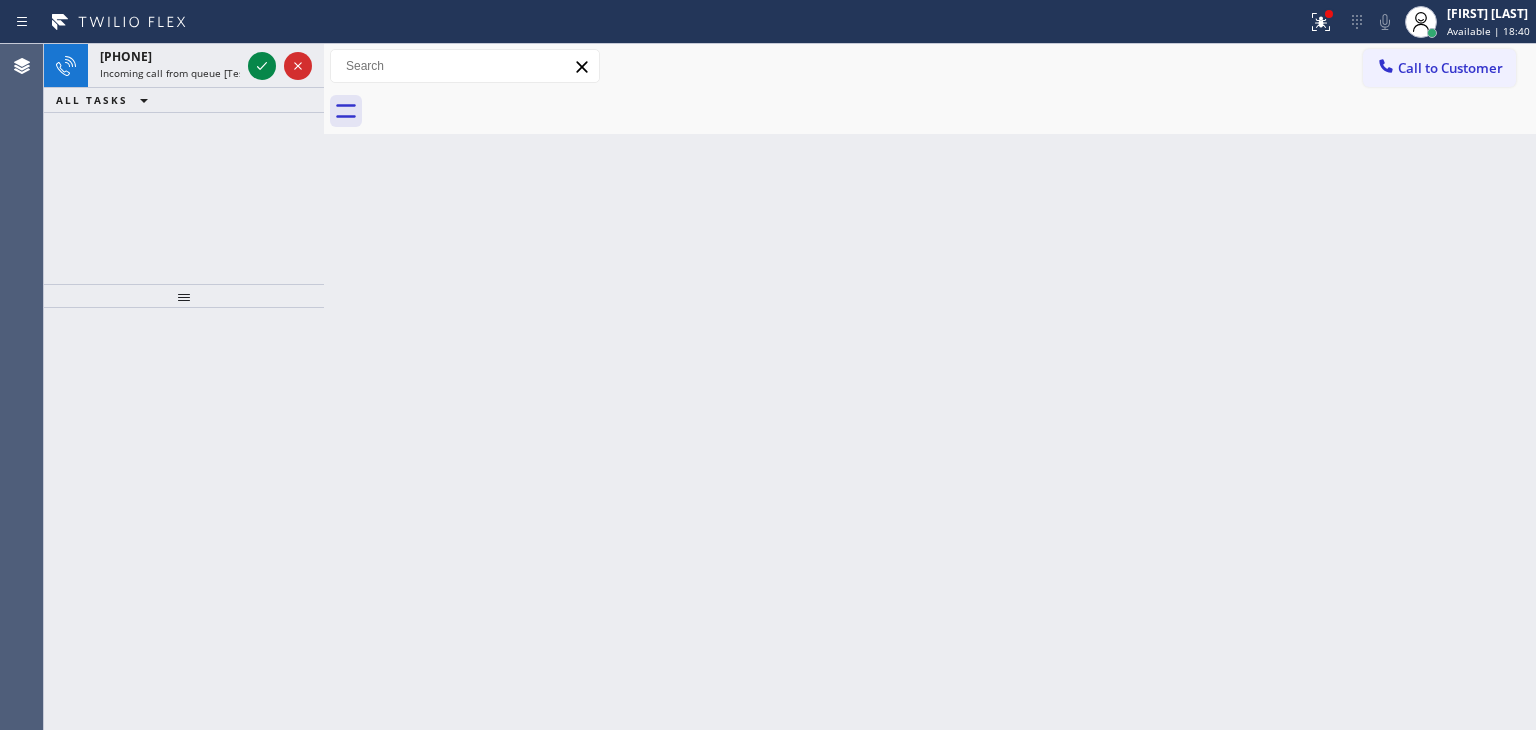 click at bounding box center [653, 22] 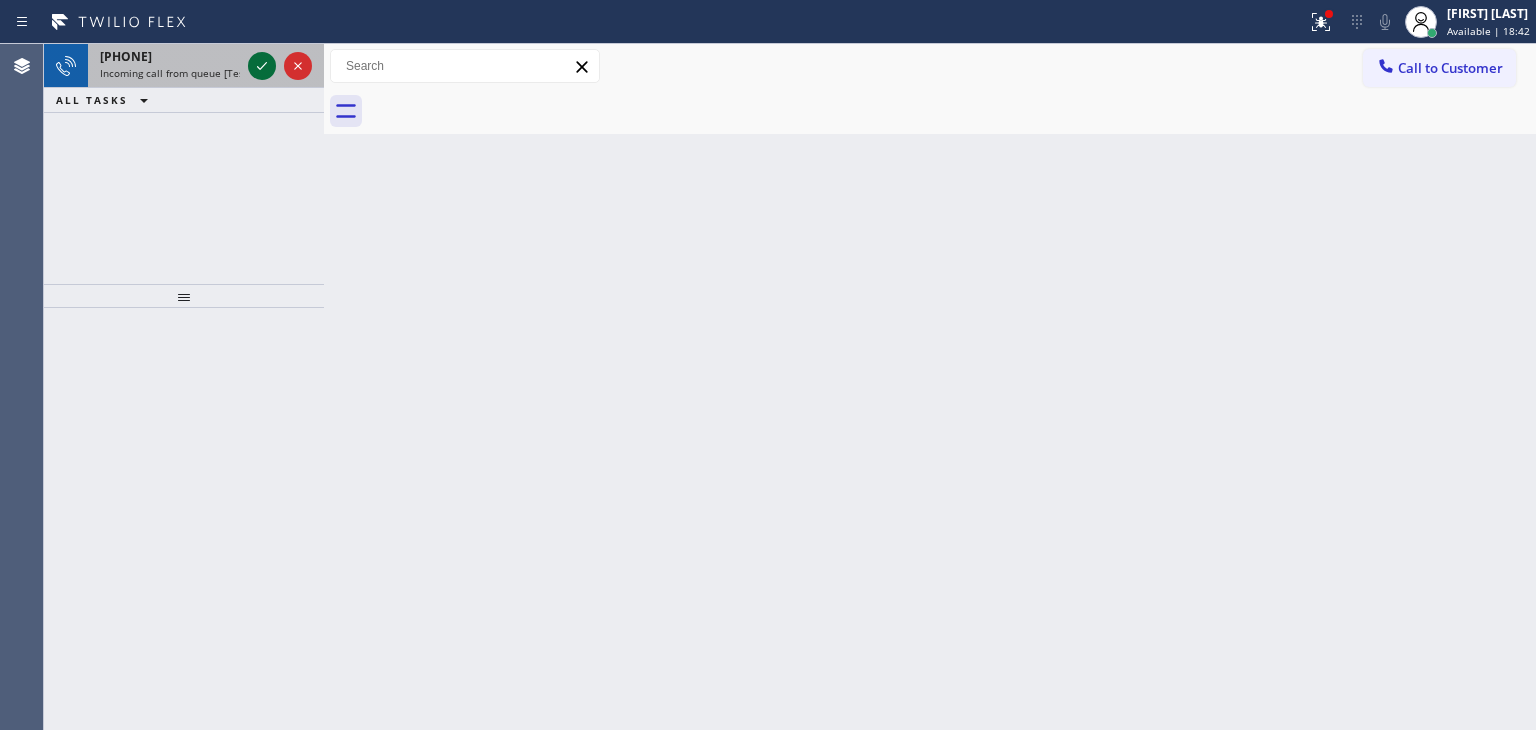 click 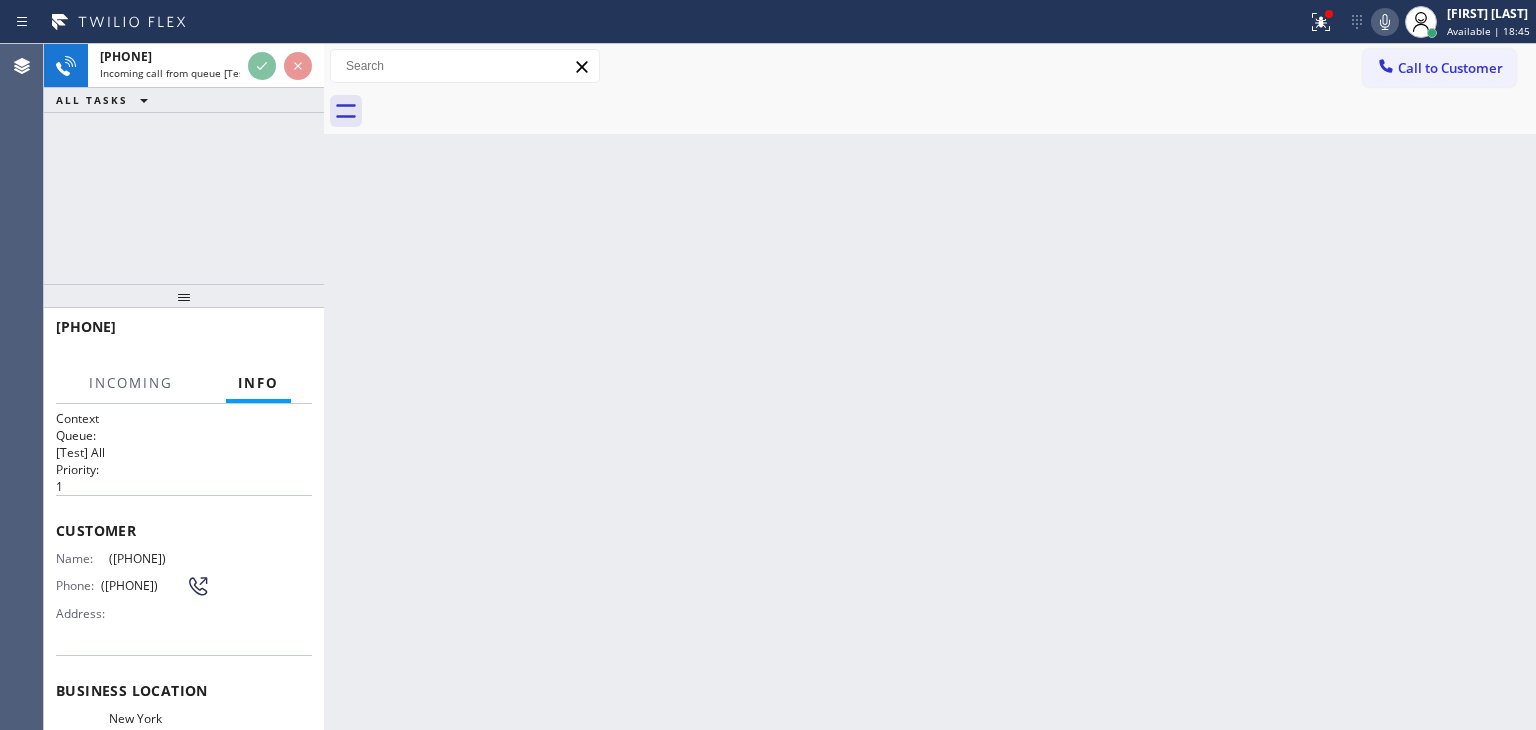 scroll, scrollTop: 100, scrollLeft: 0, axis: vertical 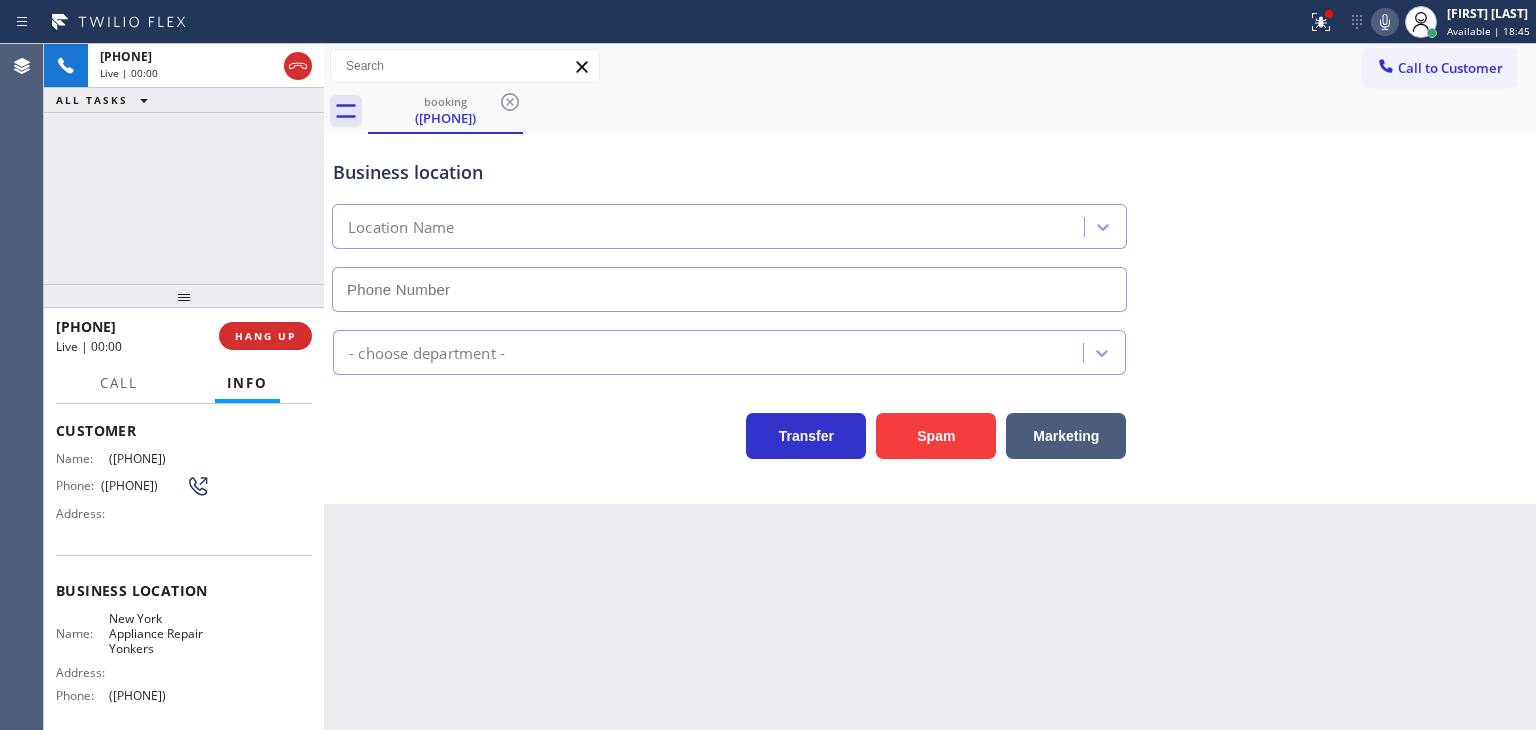 type on "([PHONE])" 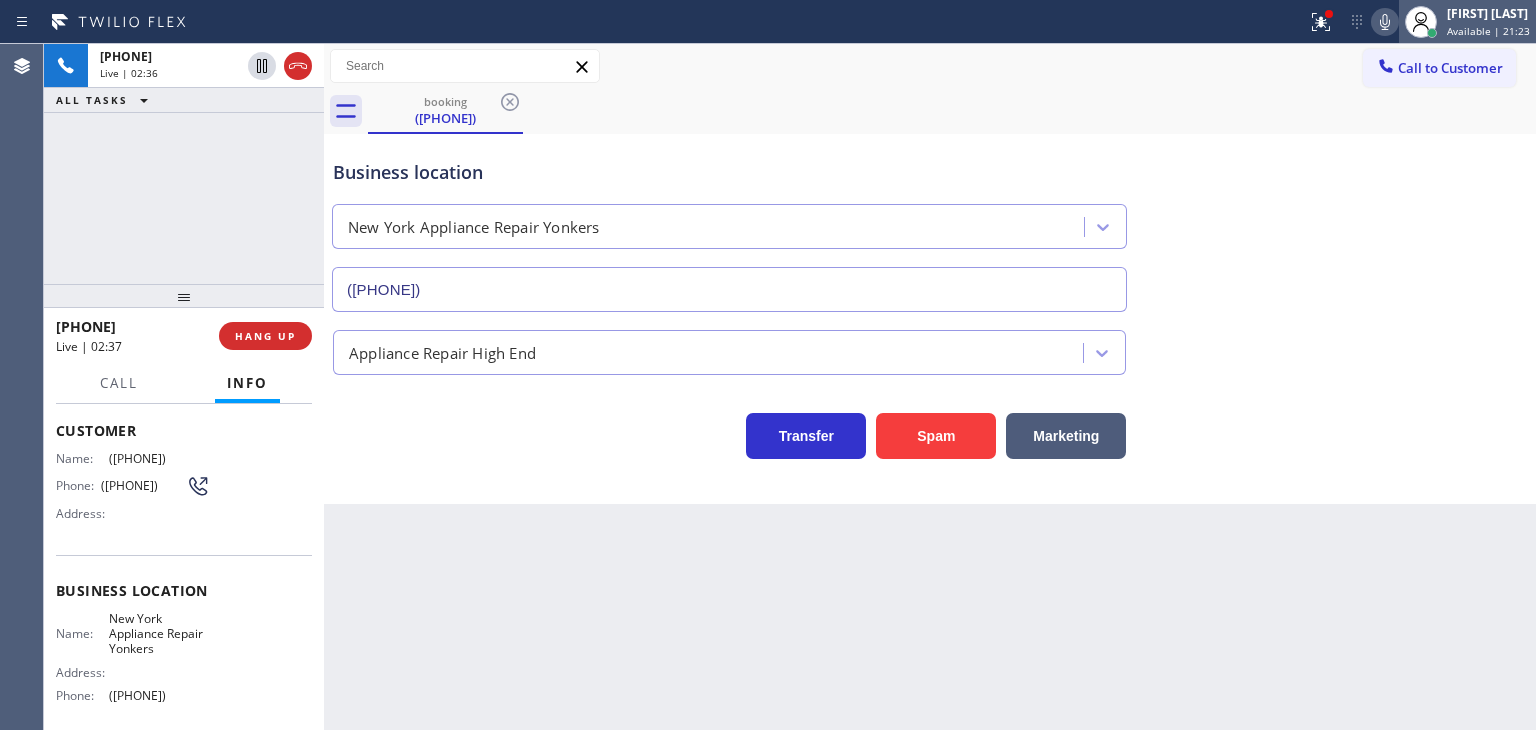 click on "[FIRST] [LAST]" at bounding box center (1488, 13) 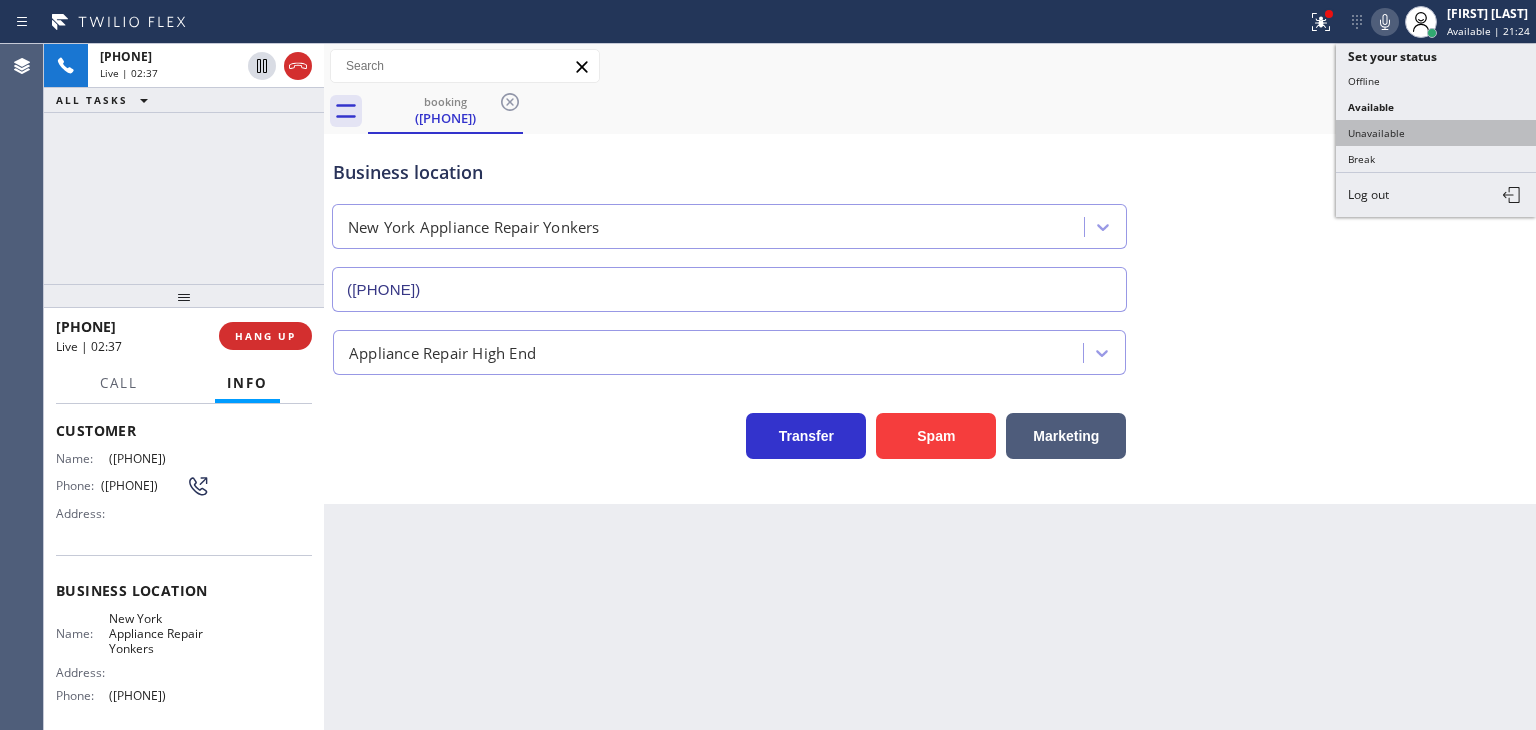 click on "Unavailable" at bounding box center [1436, 133] 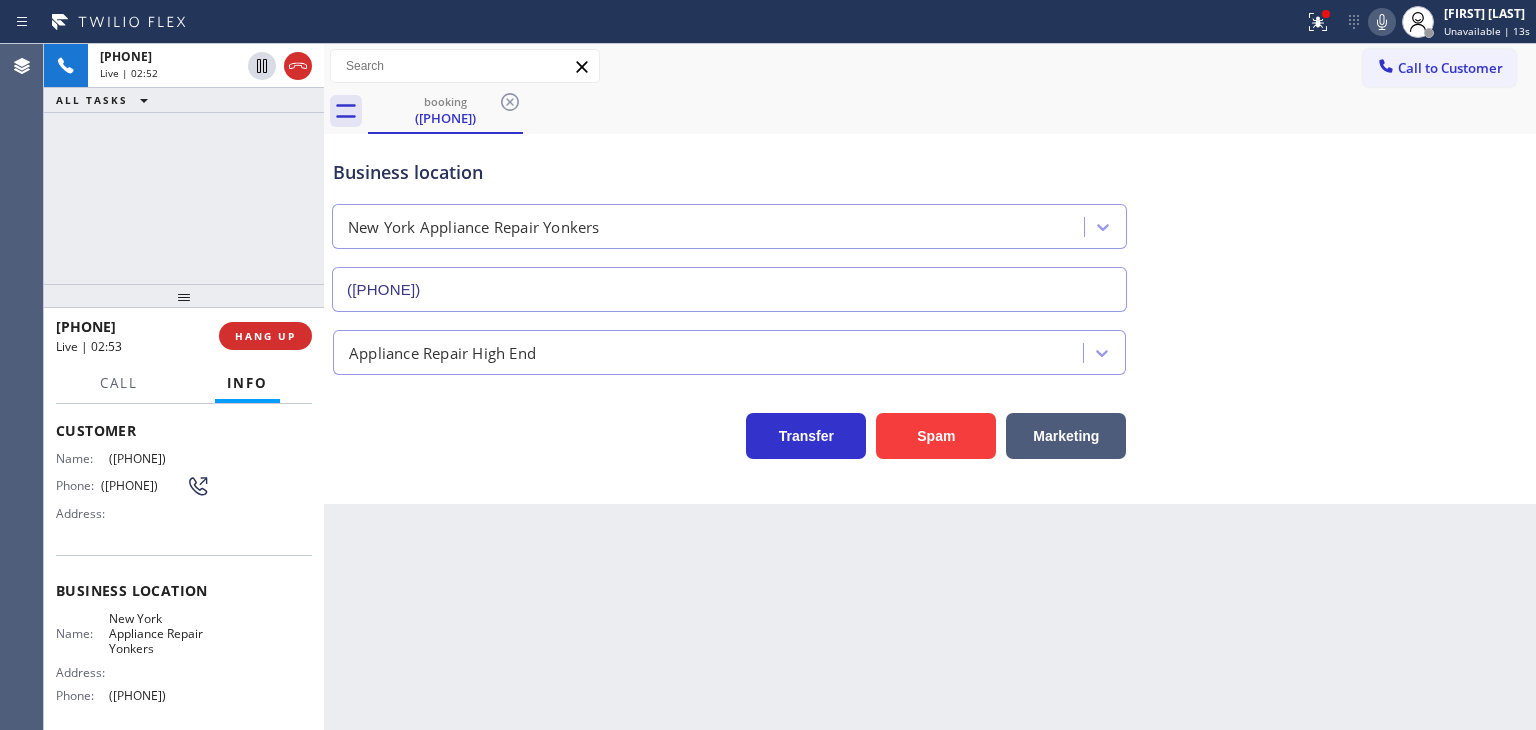 drag, startPoint x: 177, startPoint y: 328, endPoint x: 72, endPoint y: 318, distance: 105.47511 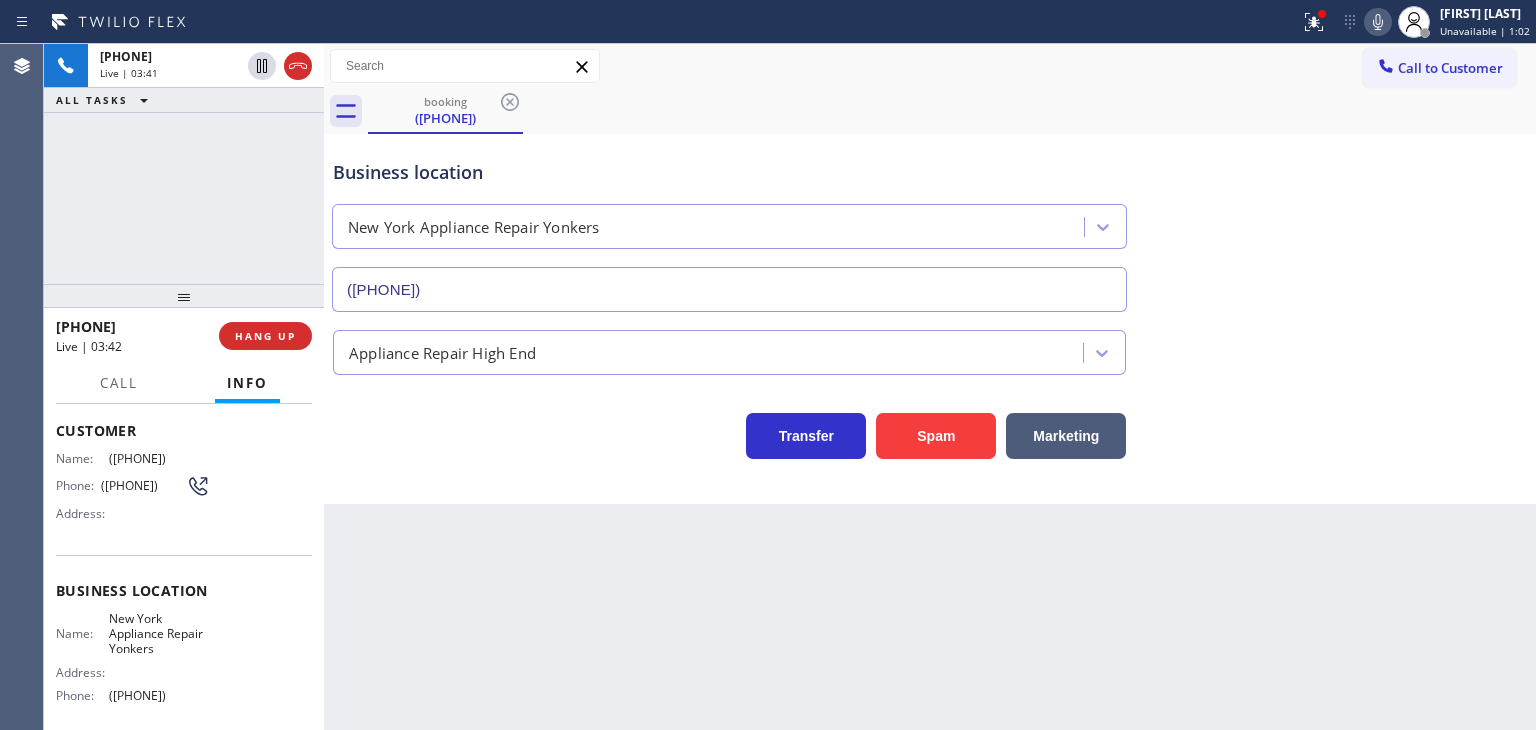 click 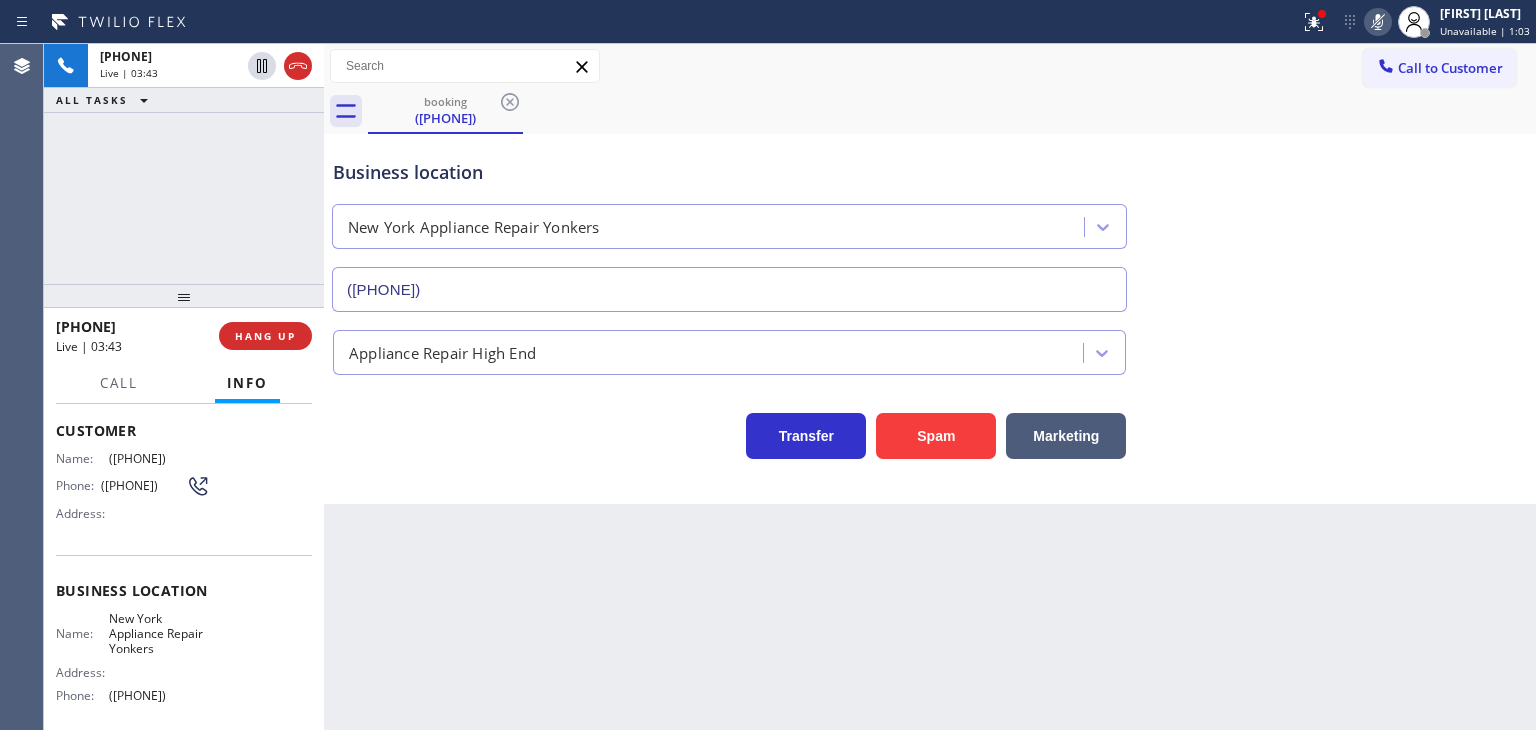 click 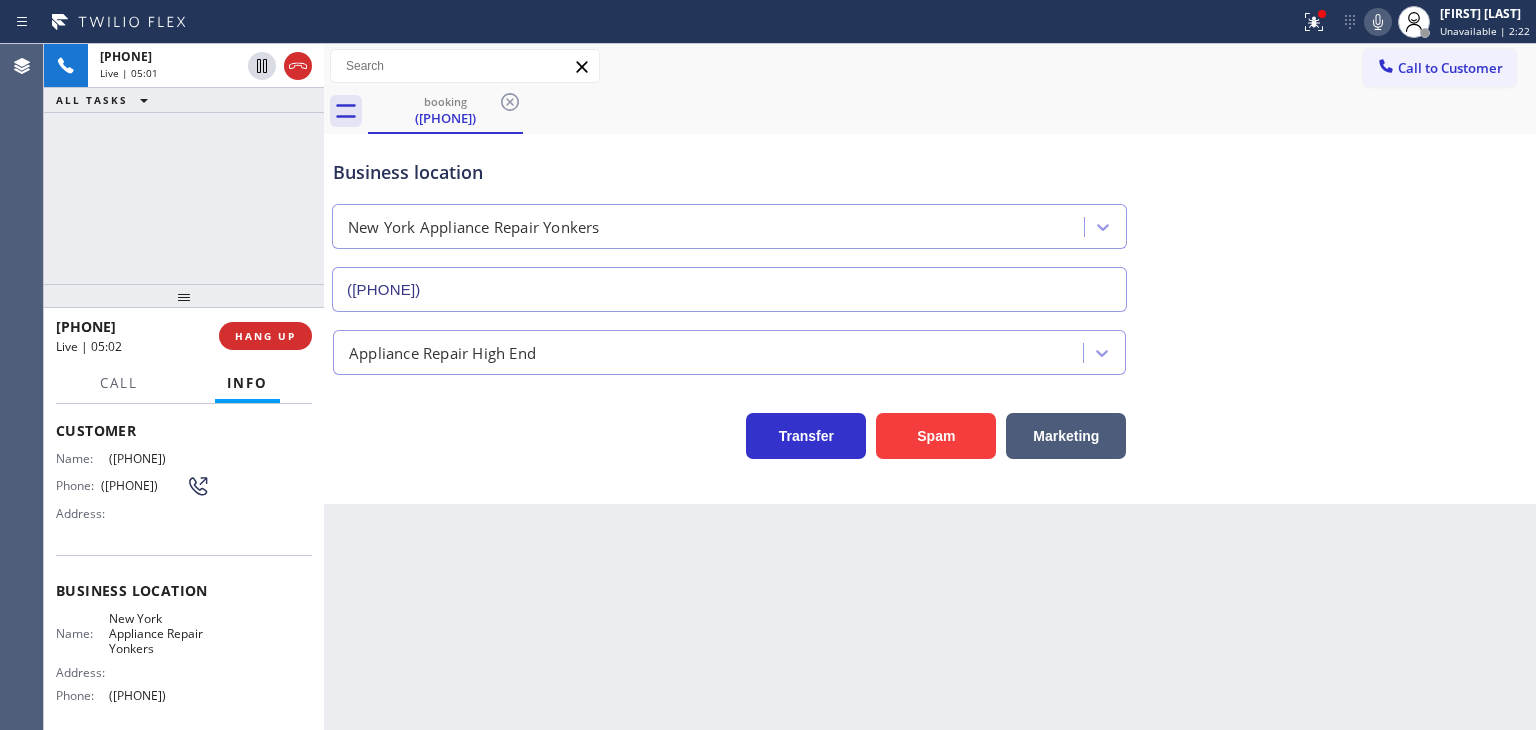 click 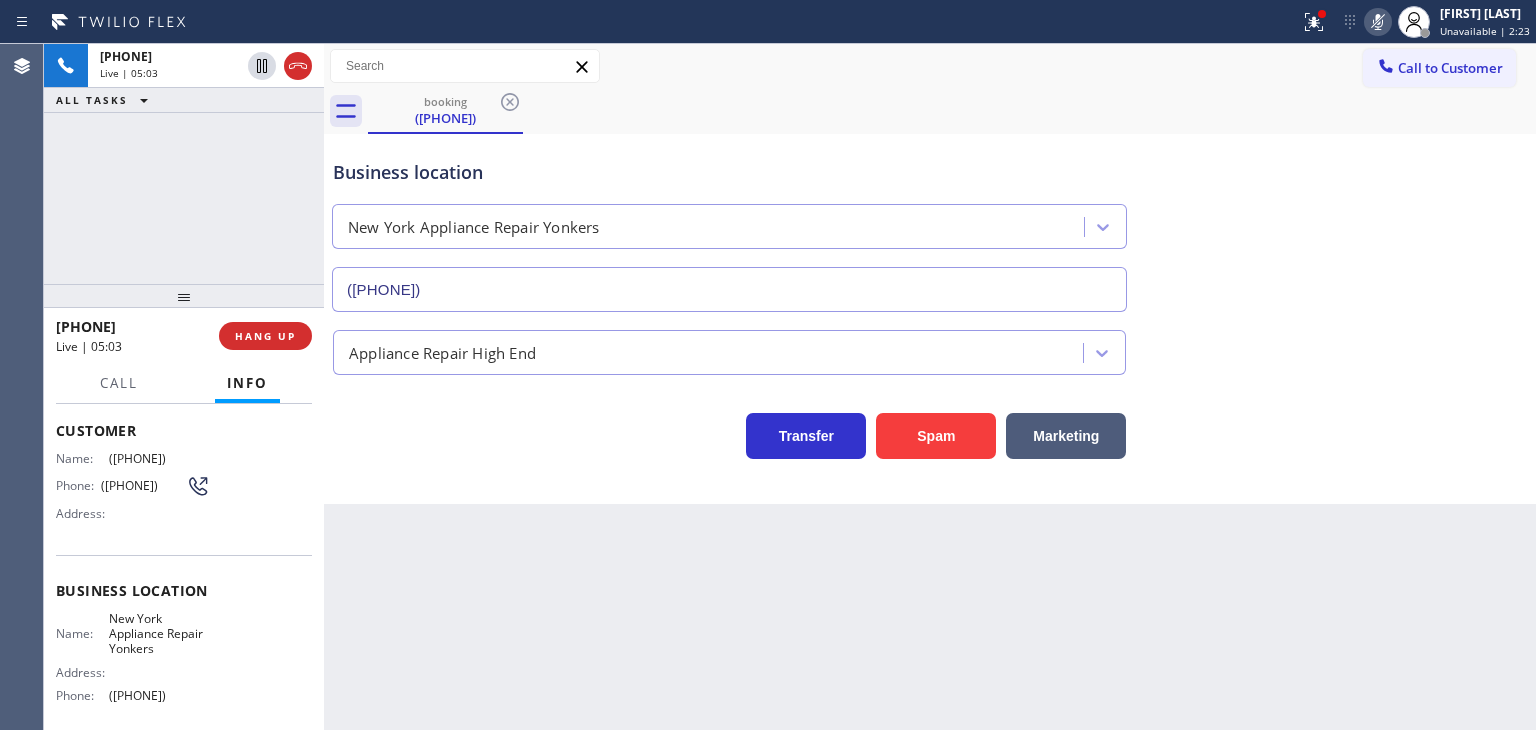 click 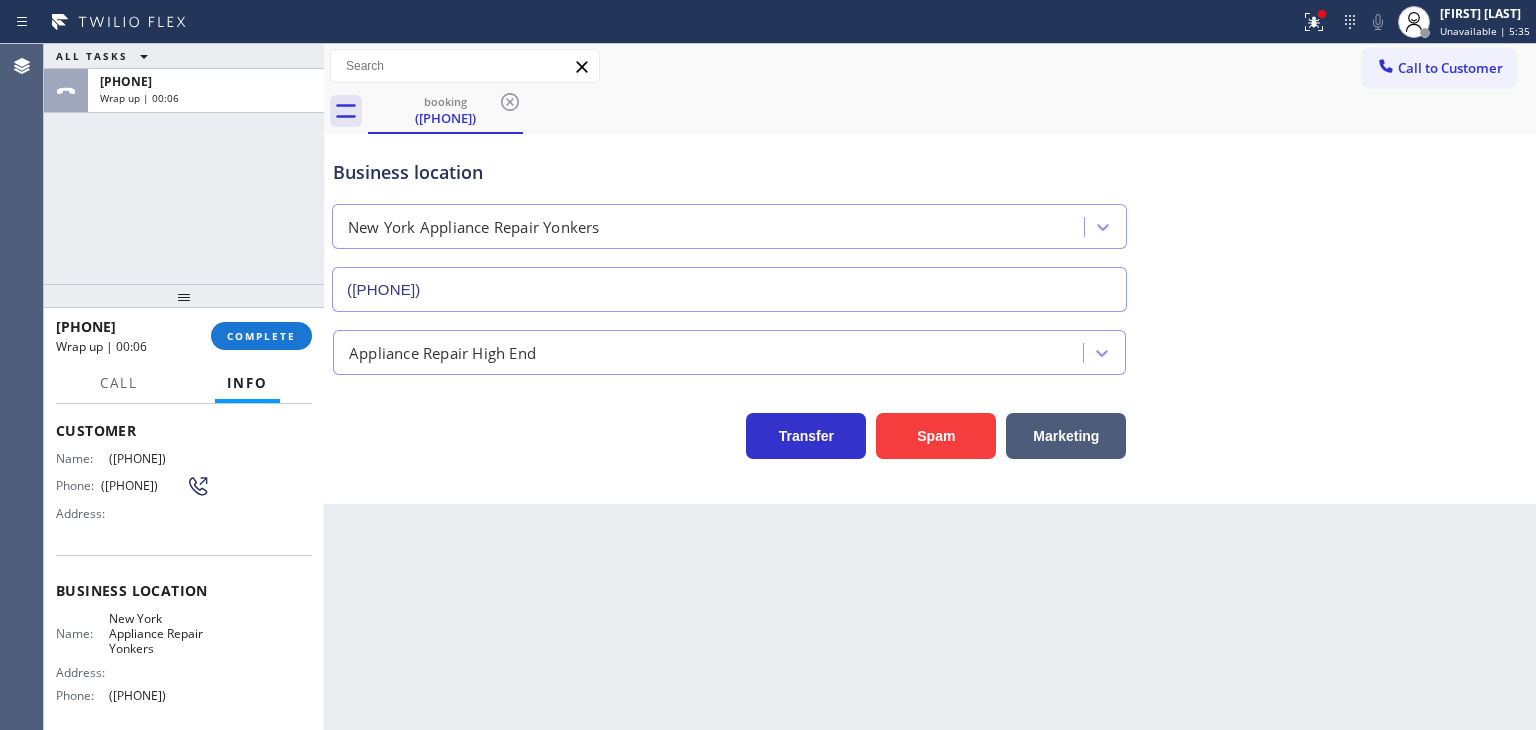 scroll, scrollTop: 200, scrollLeft: 0, axis: vertical 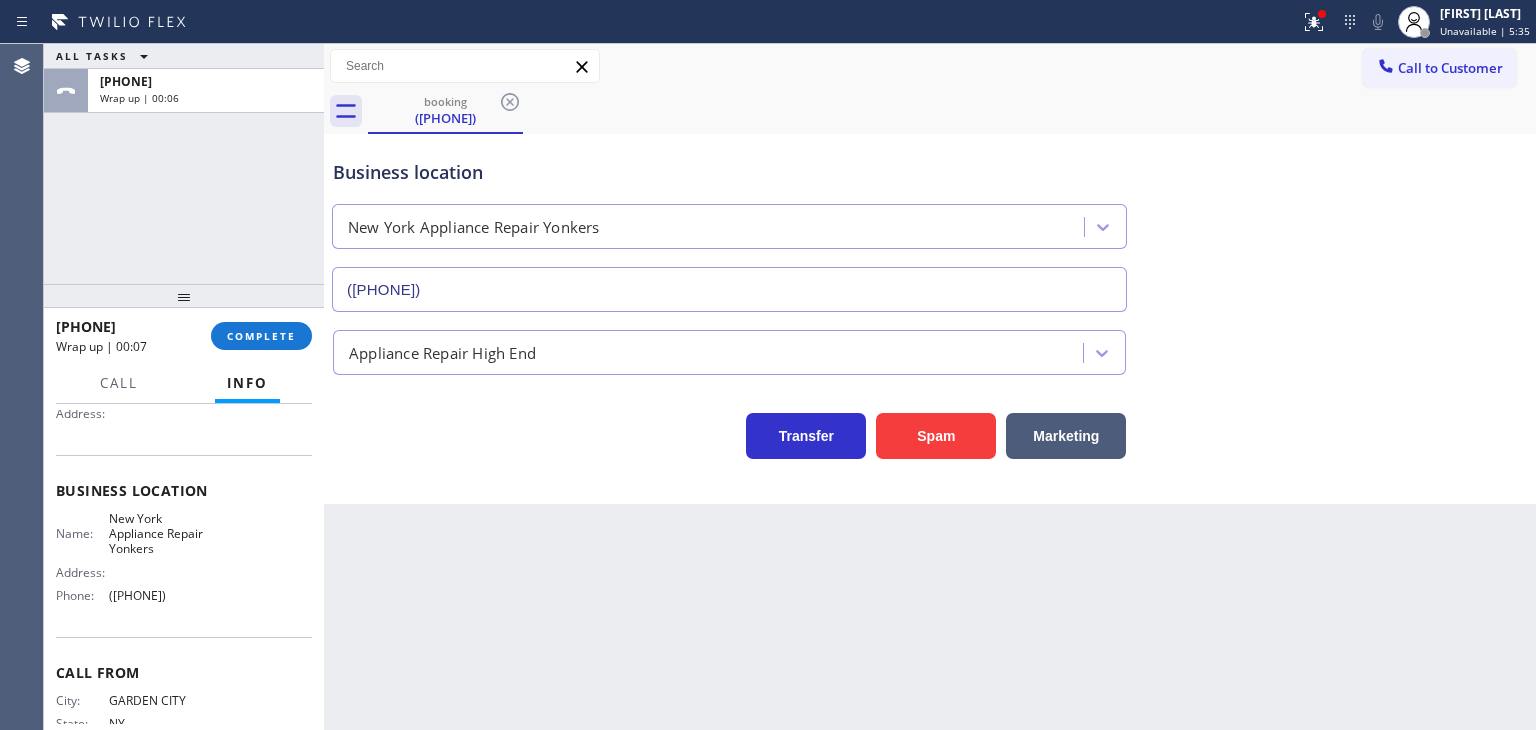 drag, startPoint x: 216, startPoint y: 580, endPoint x: 195, endPoint y: 585, distance: 21.587032 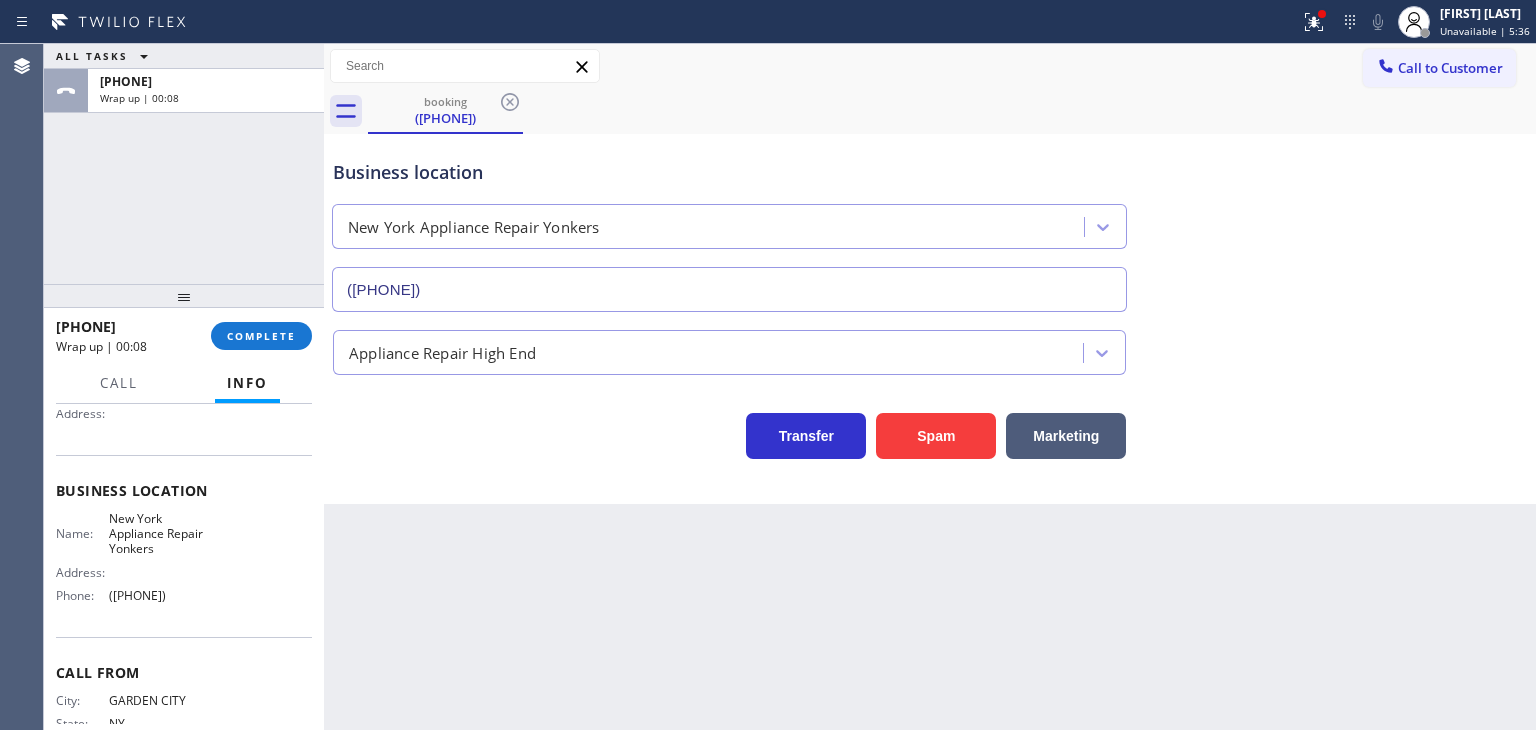 drag, startPoint x: 205, startPoint y: 609, endPoint x: 100, endPoint y: 592, distance: 106.36729 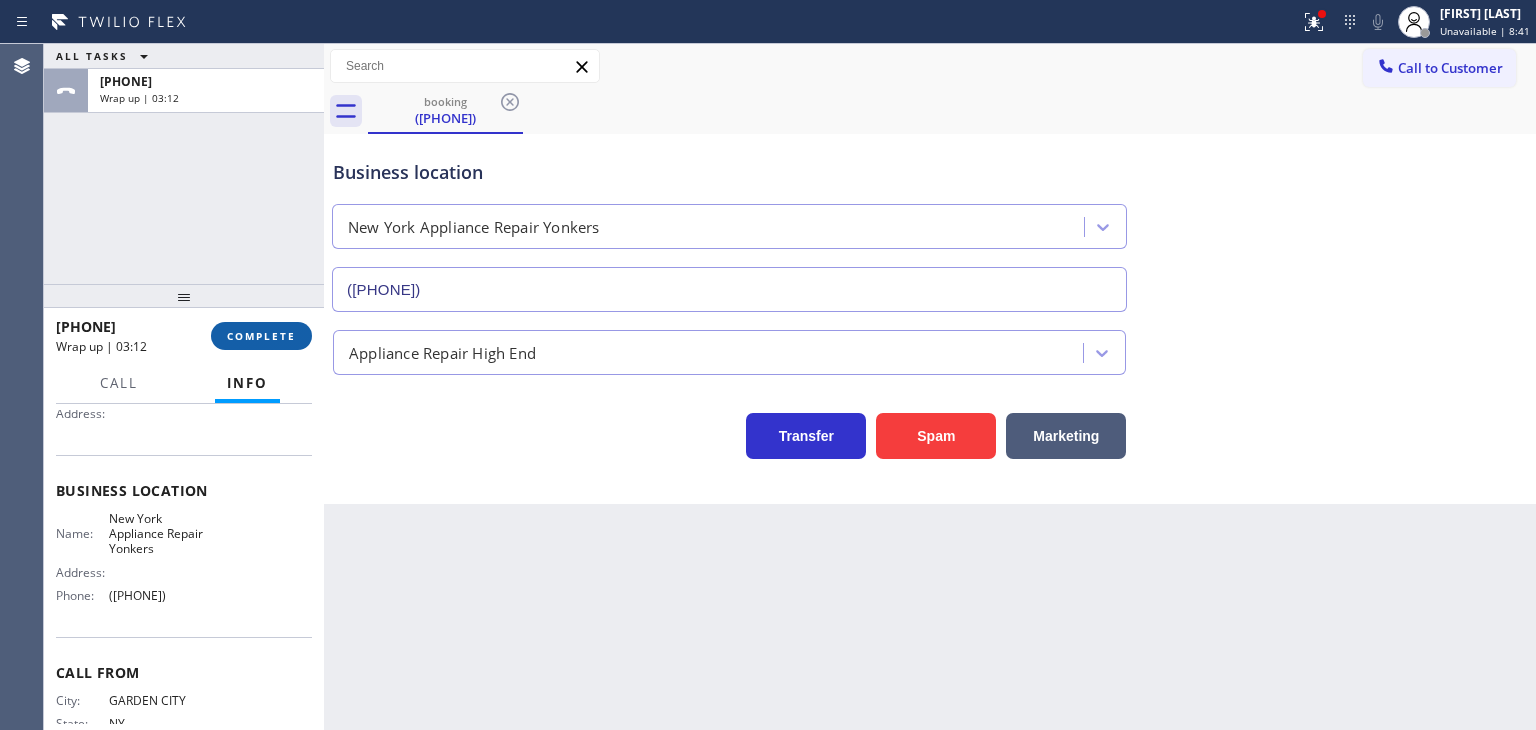 click on "COMPLETE" at bounding box center (261, 336) 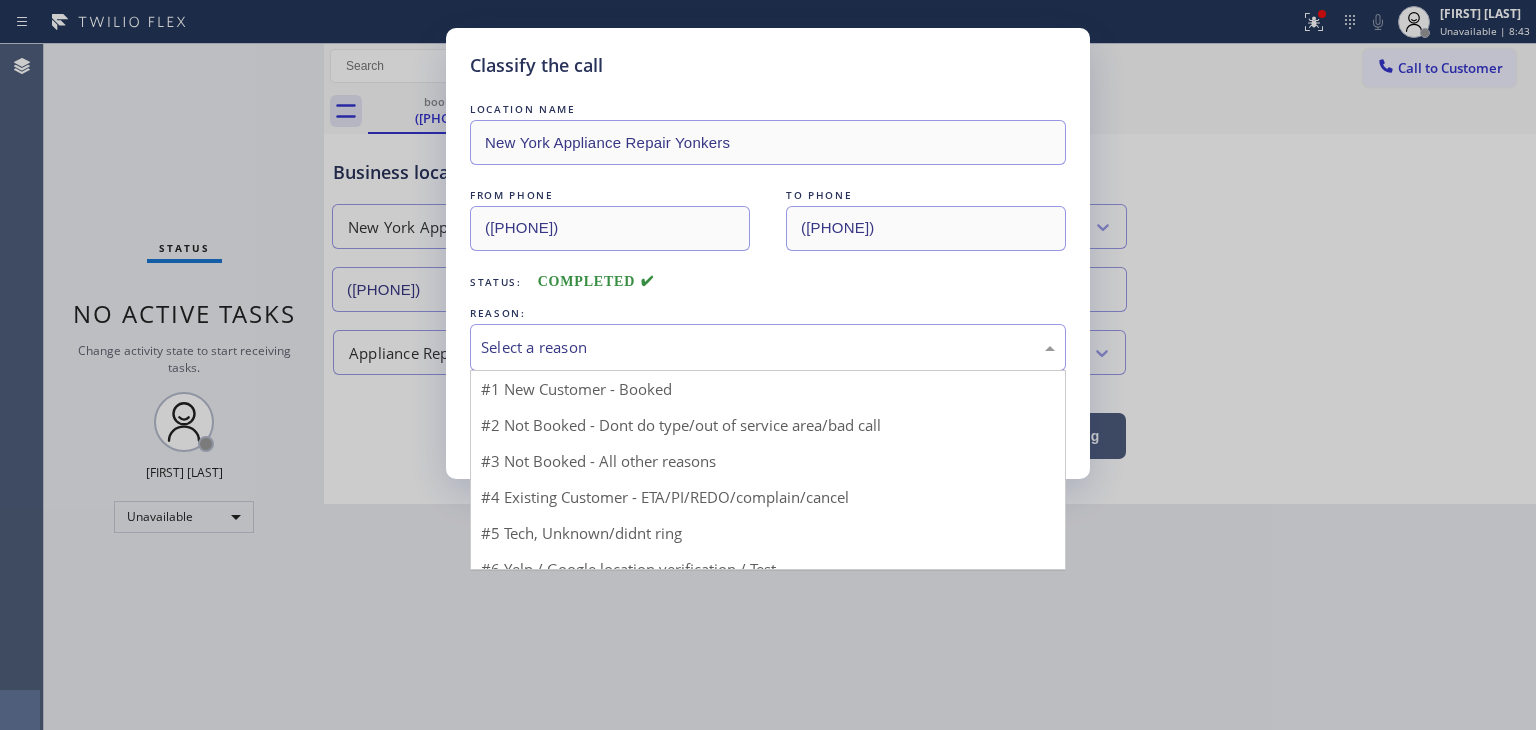 click on "Select a reason" at bounding box center [768, 347] 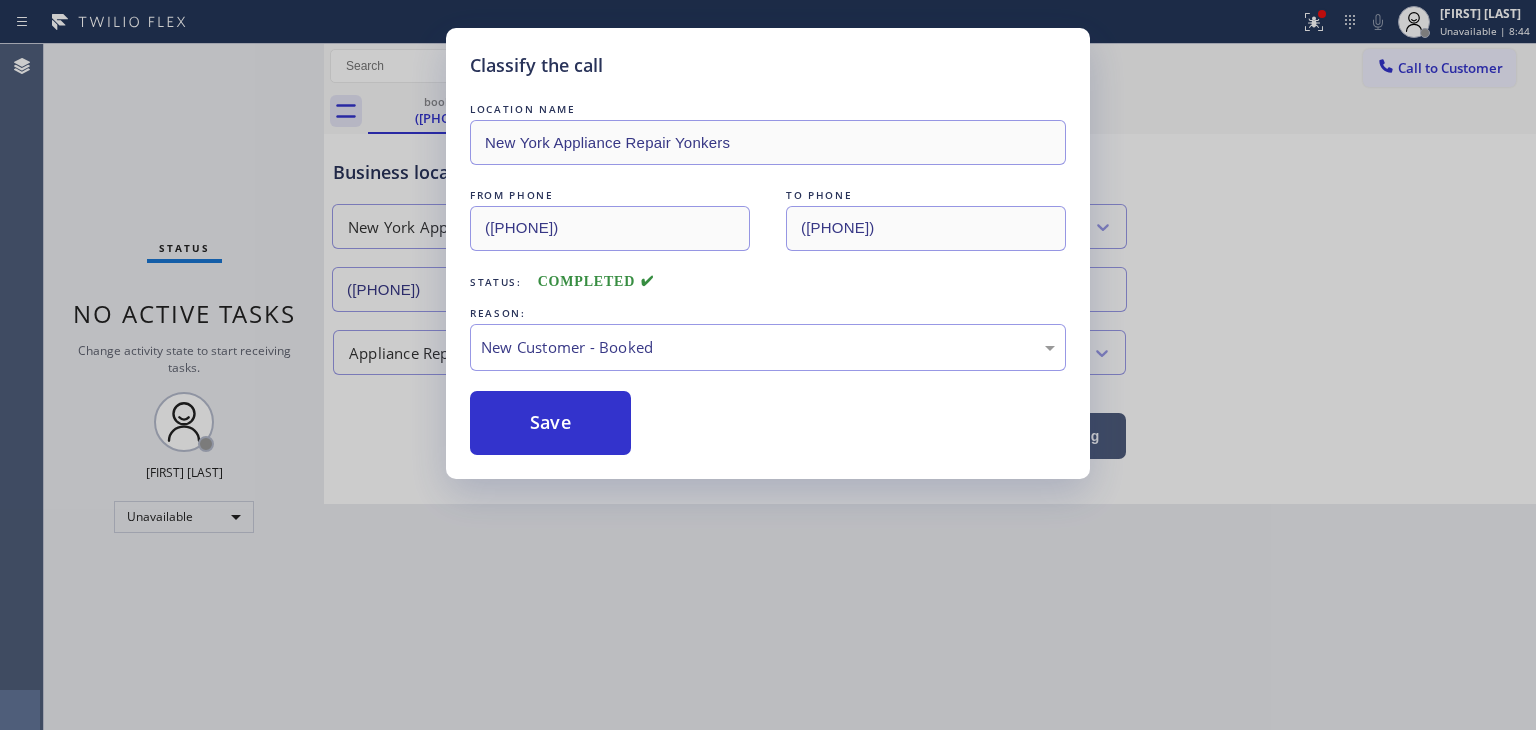 click on "Save" at bounding box center (550, 423) 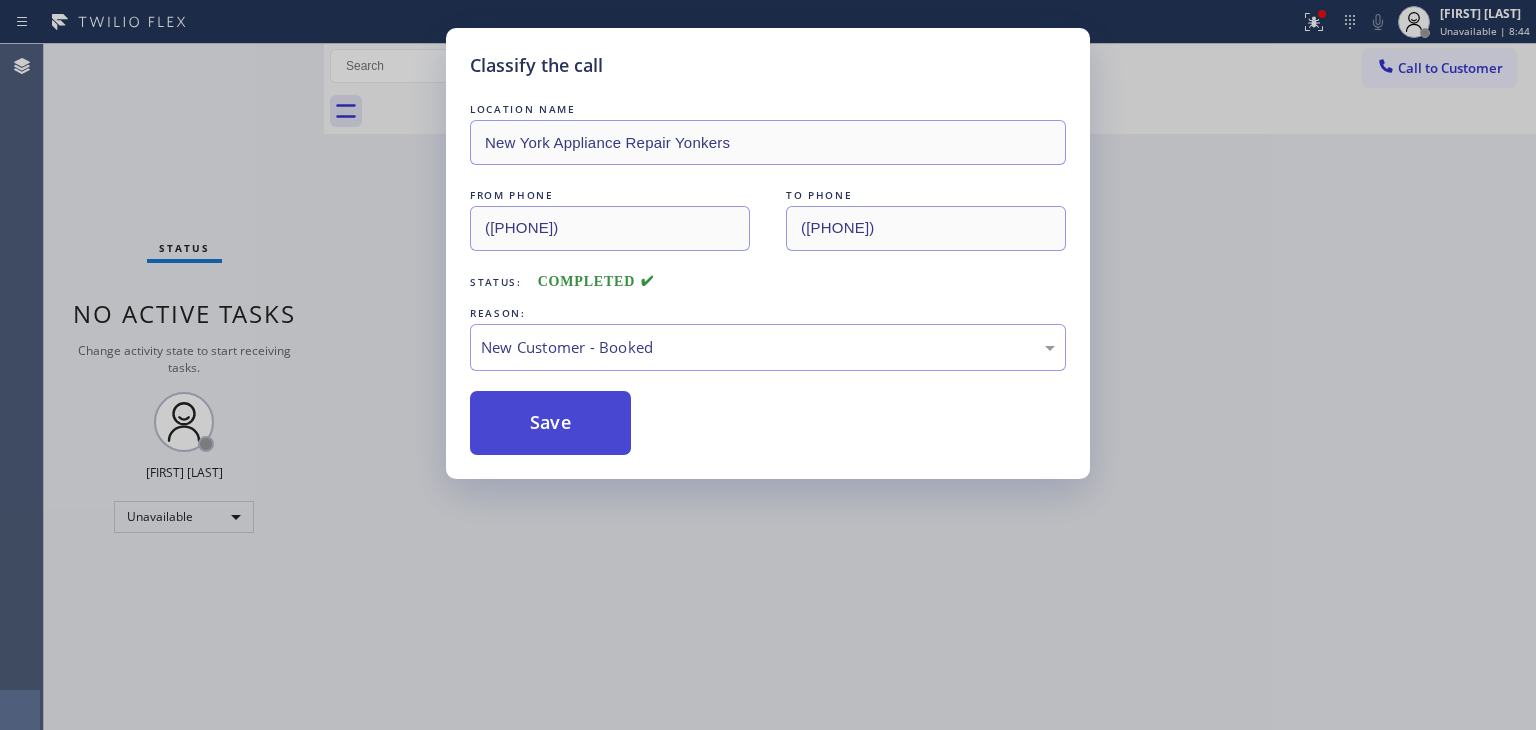 click on "Save" at bounding box center [550, 423] 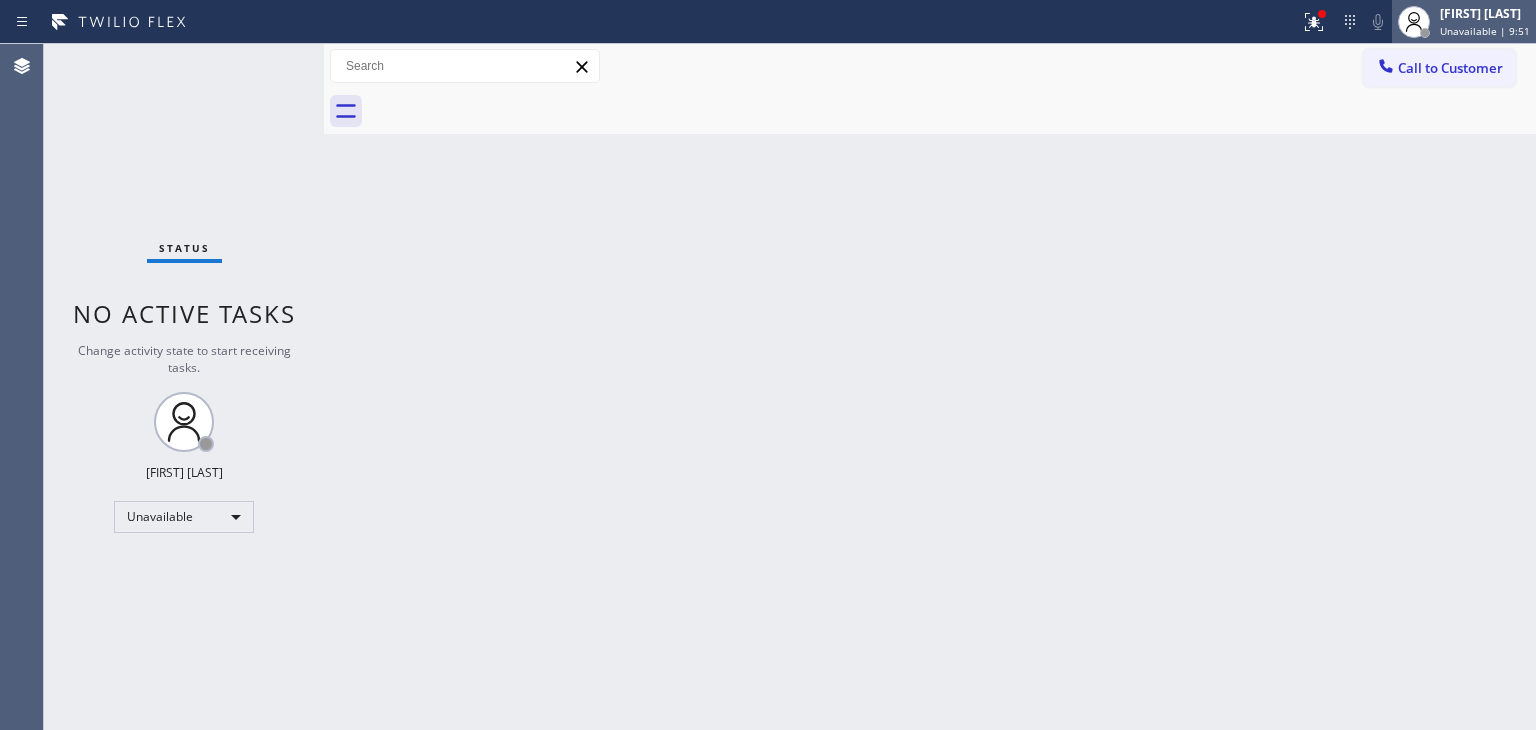 click on "[FIRST] [LAST]" at bounding box center (1485, 13) 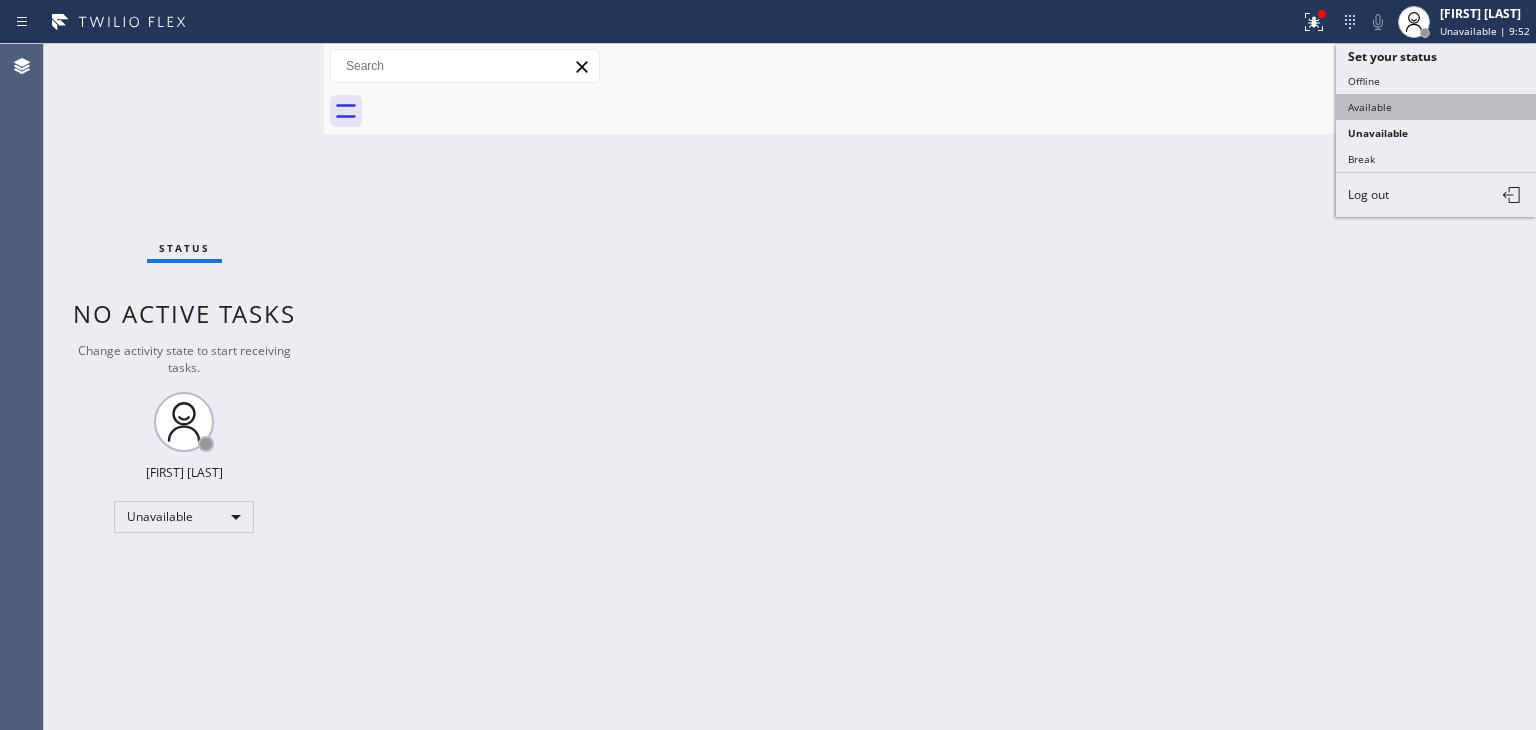 click on "Available" at bounding box center [1436, 107] 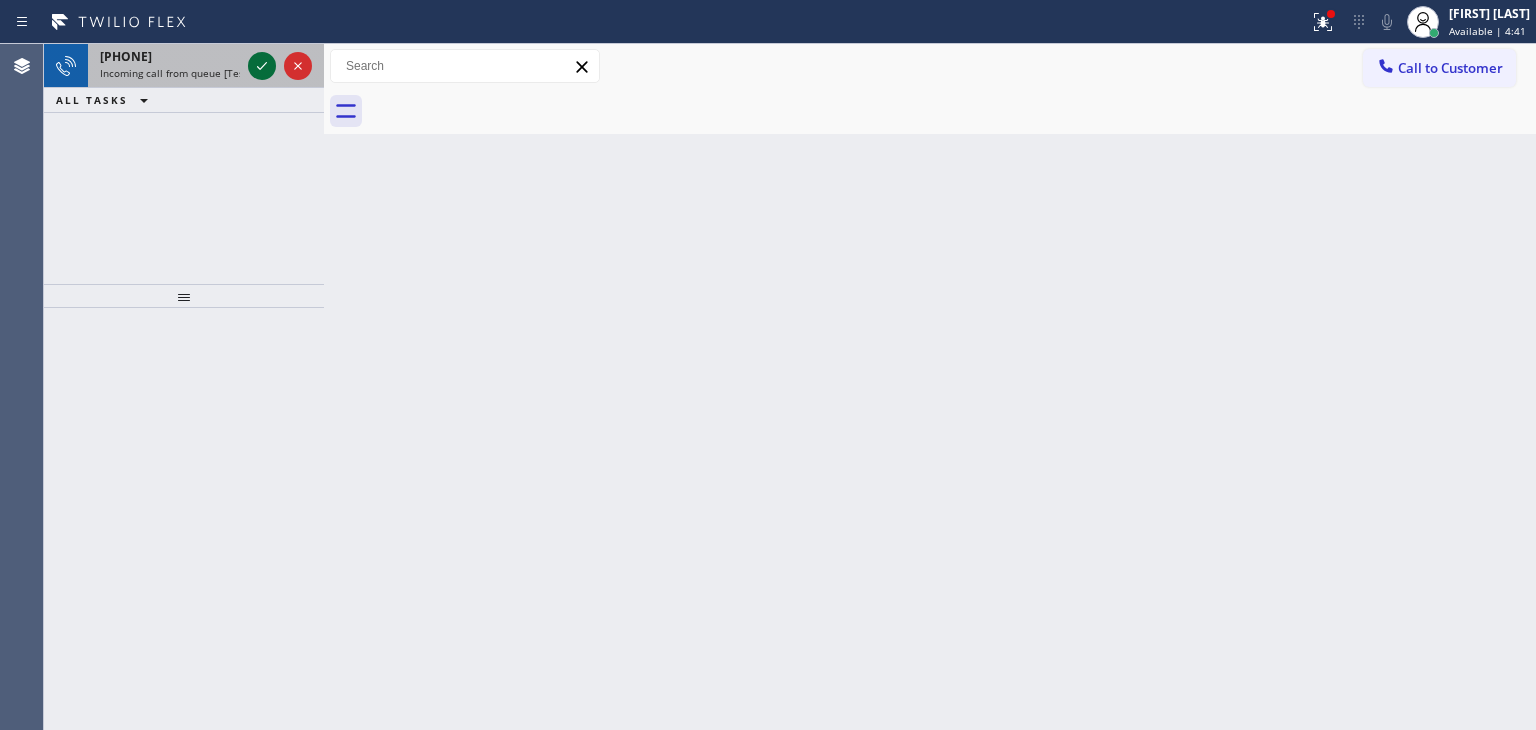 click 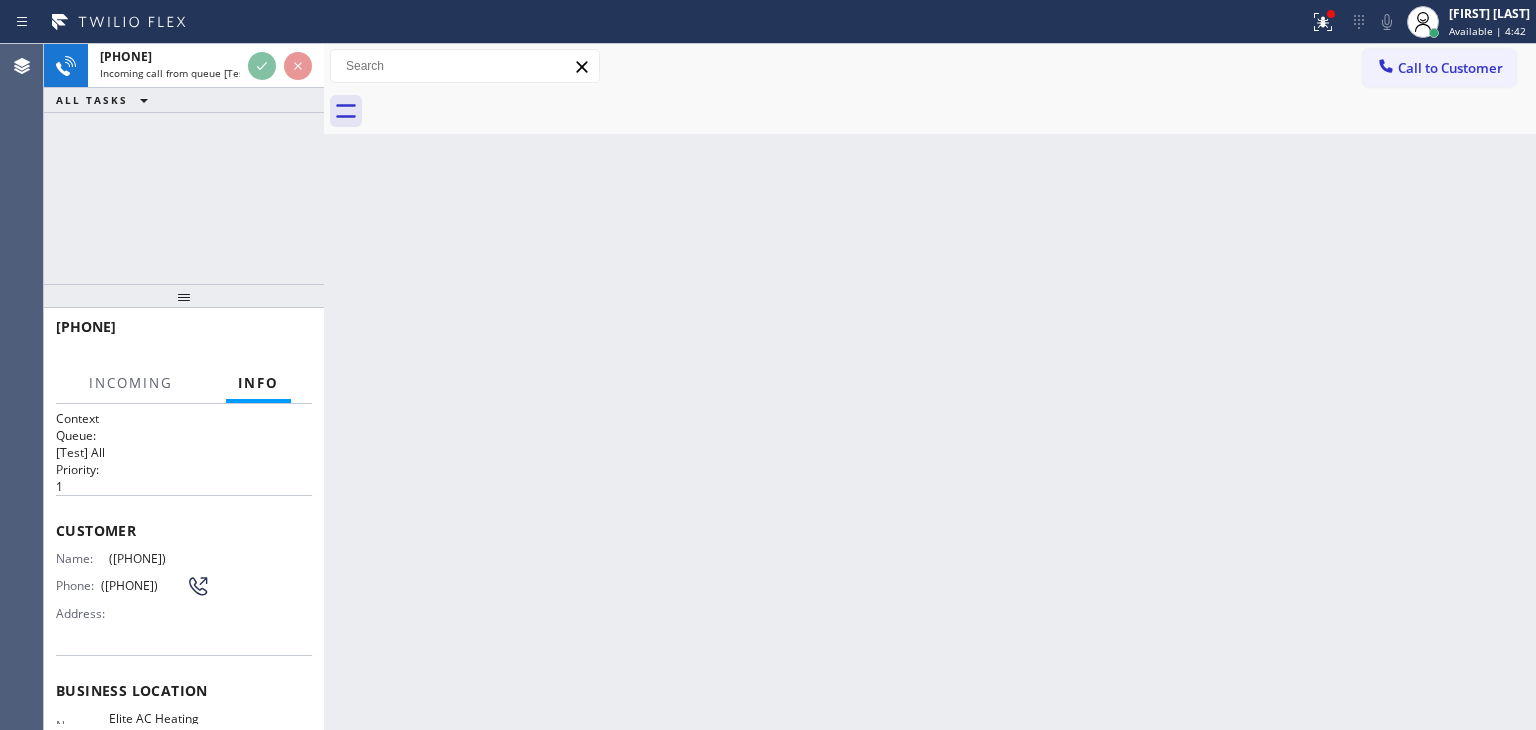 scroll, scrollTop: 200, scrollLeft: 0, axis: vertical 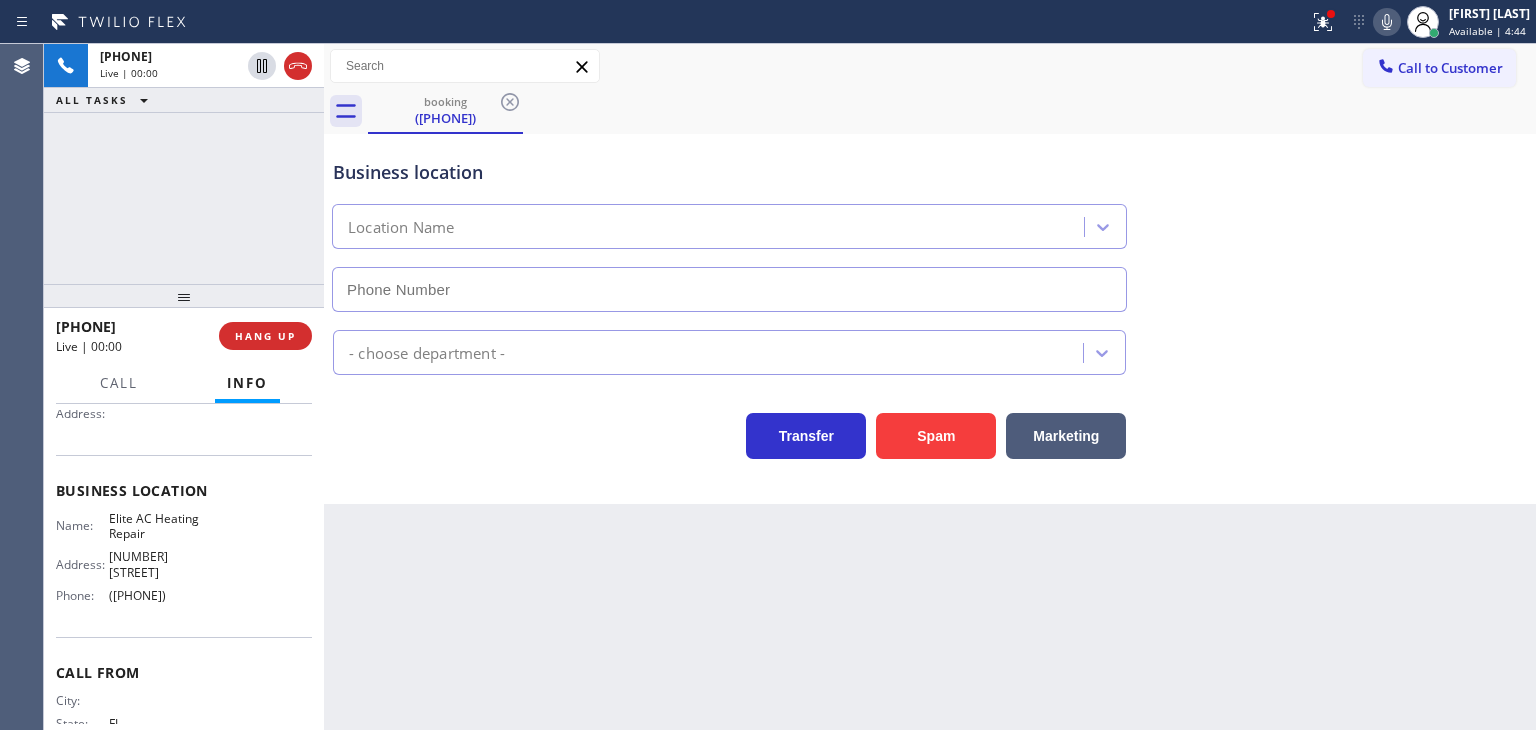 type on "([PHONE])" 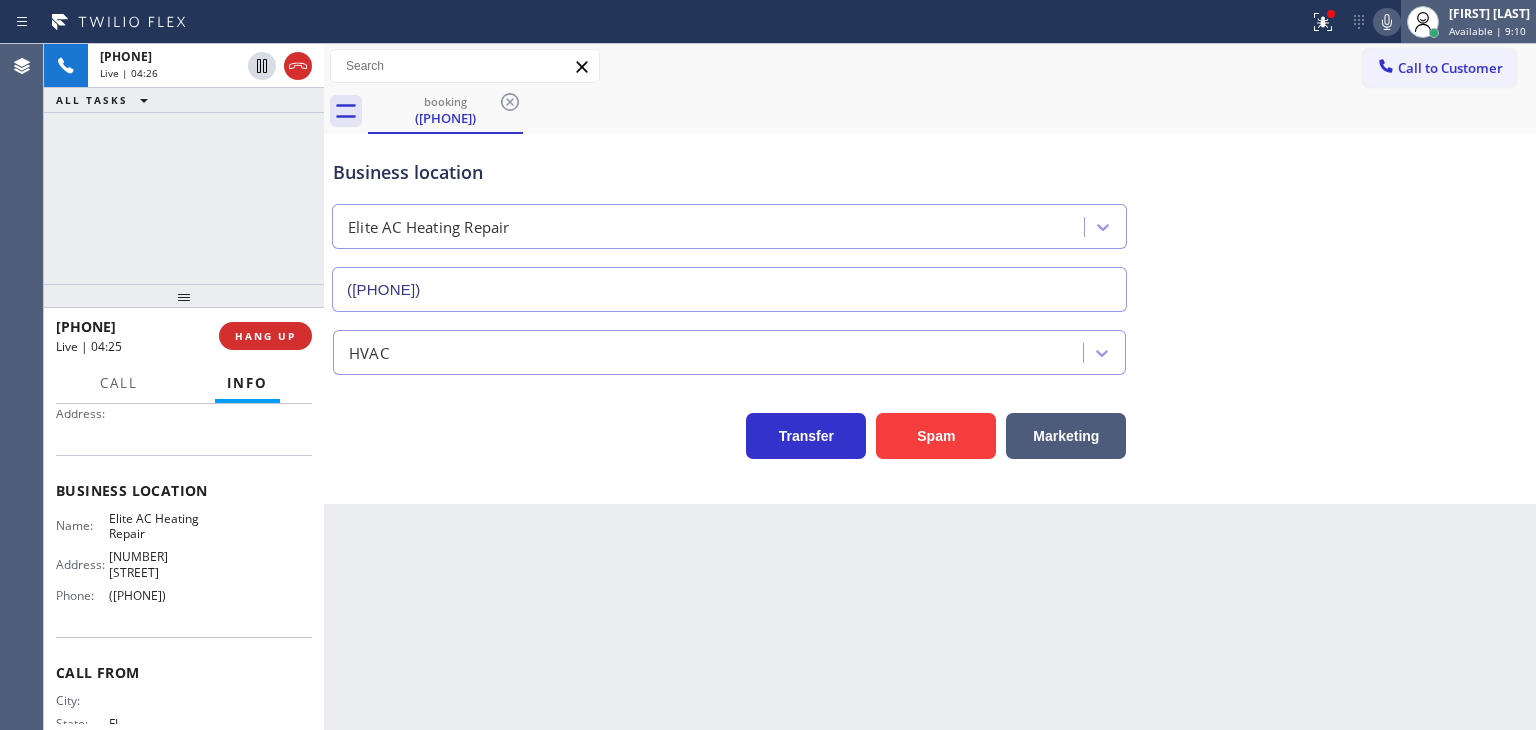 click on "Available | 9:10" at bounding box center (1487, 31) 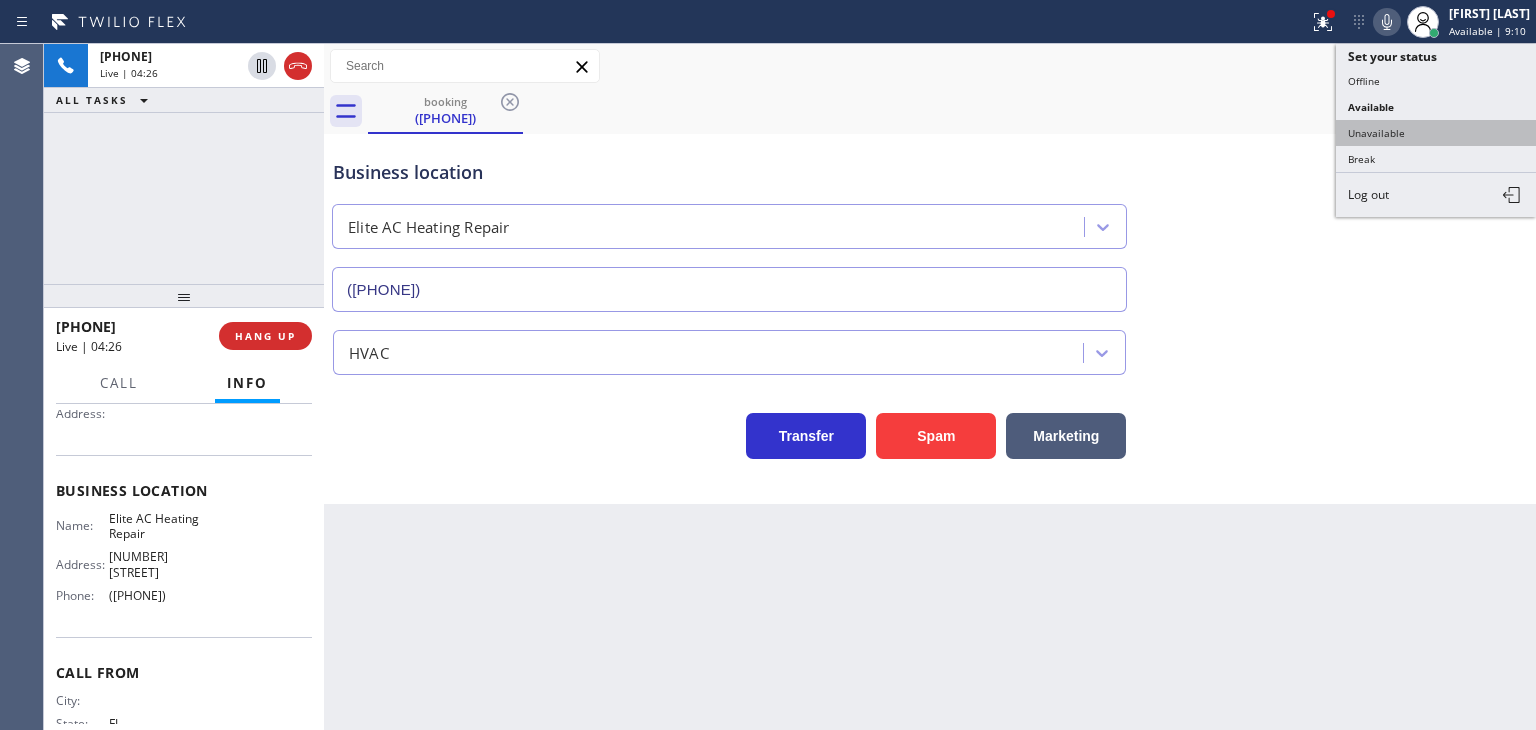 click on "Unavailable" at bounding box center [1436, 133] 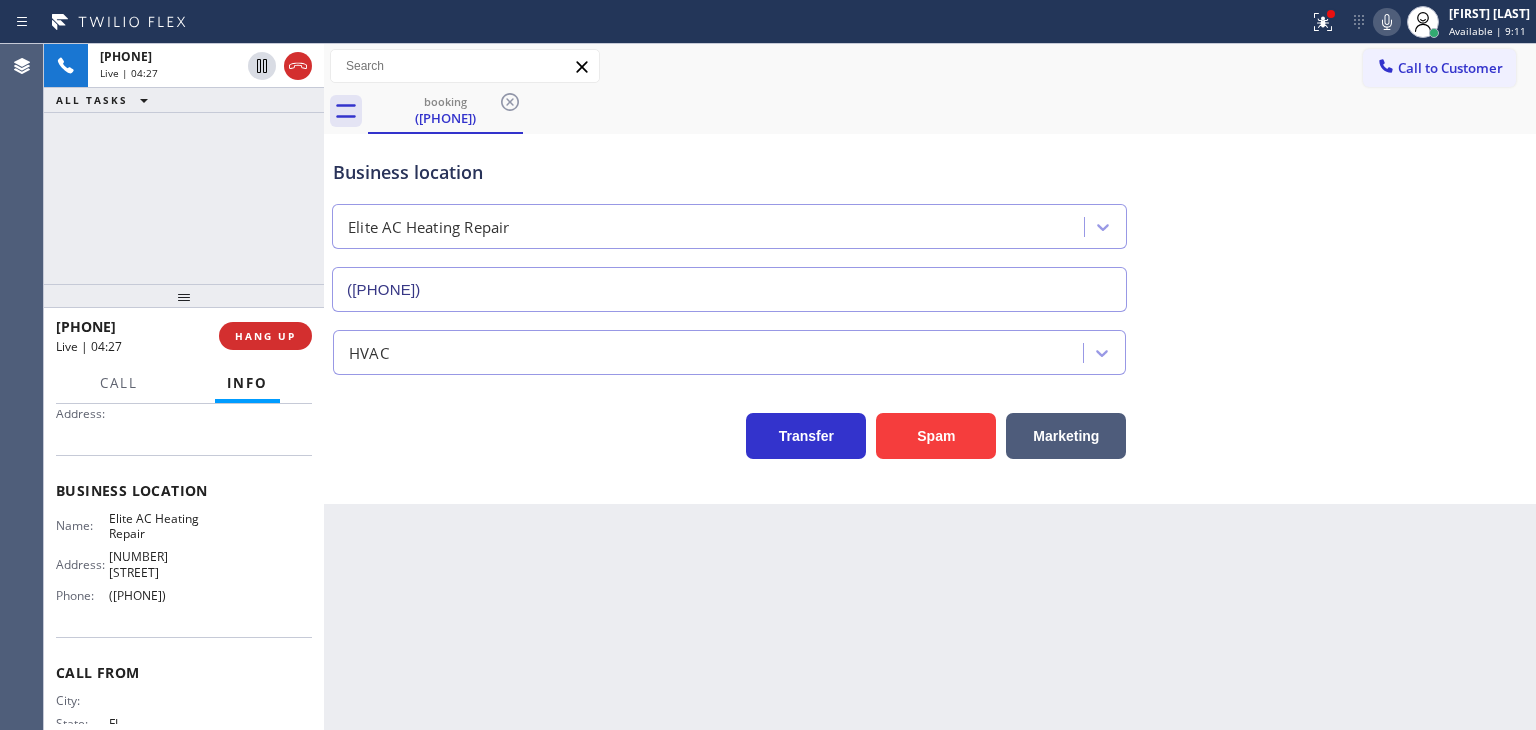 click 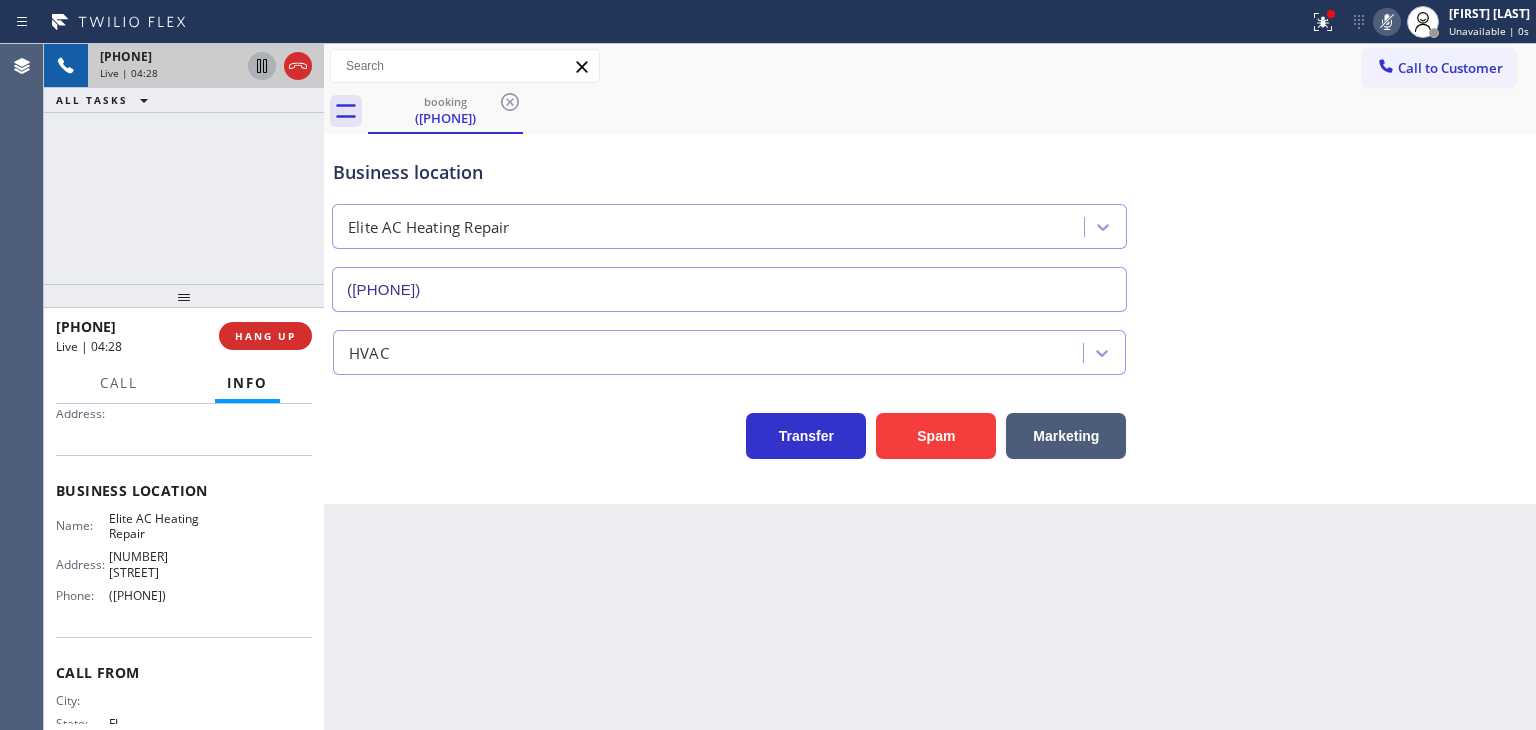 click 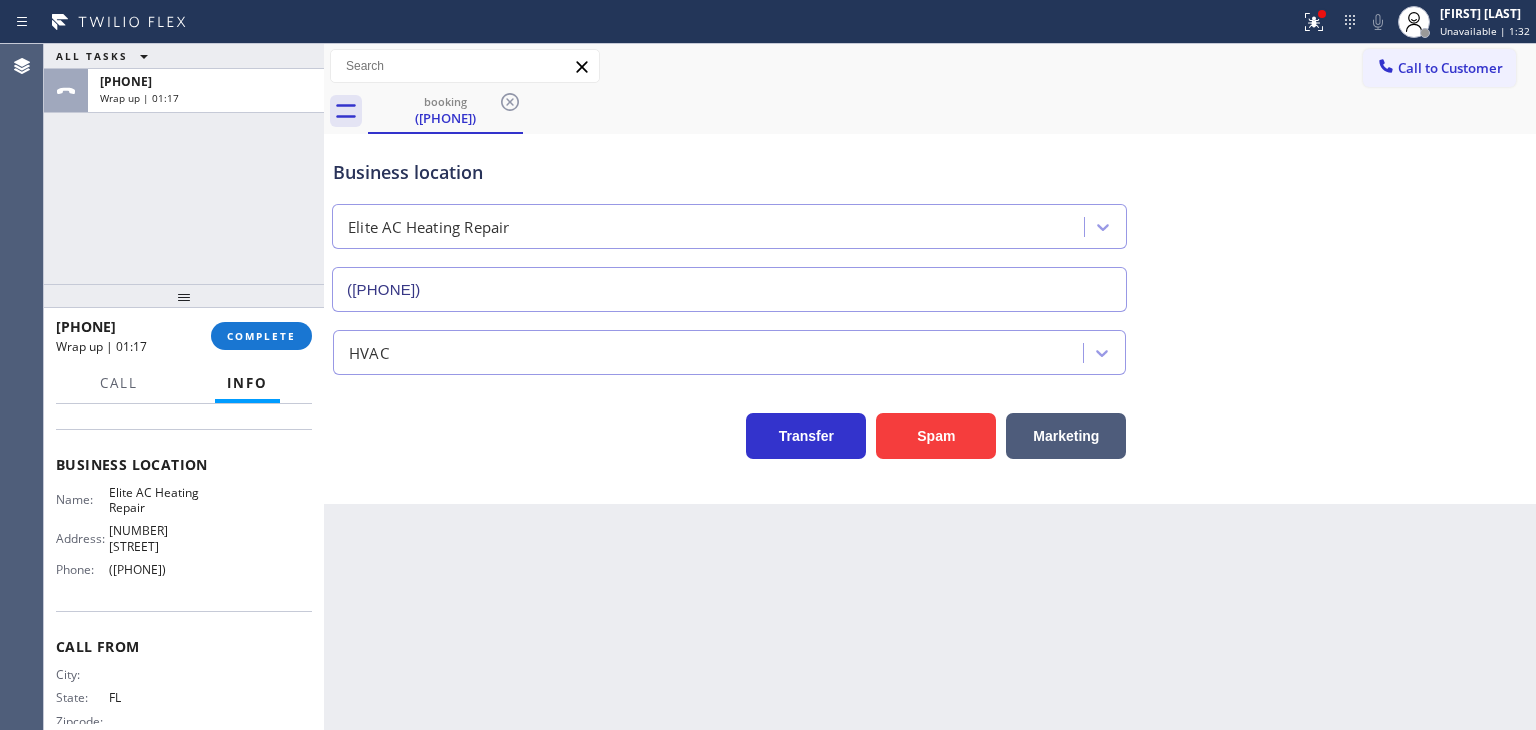 scroll, scrollTop: 251, scrollLeft: 0, axis: vertical 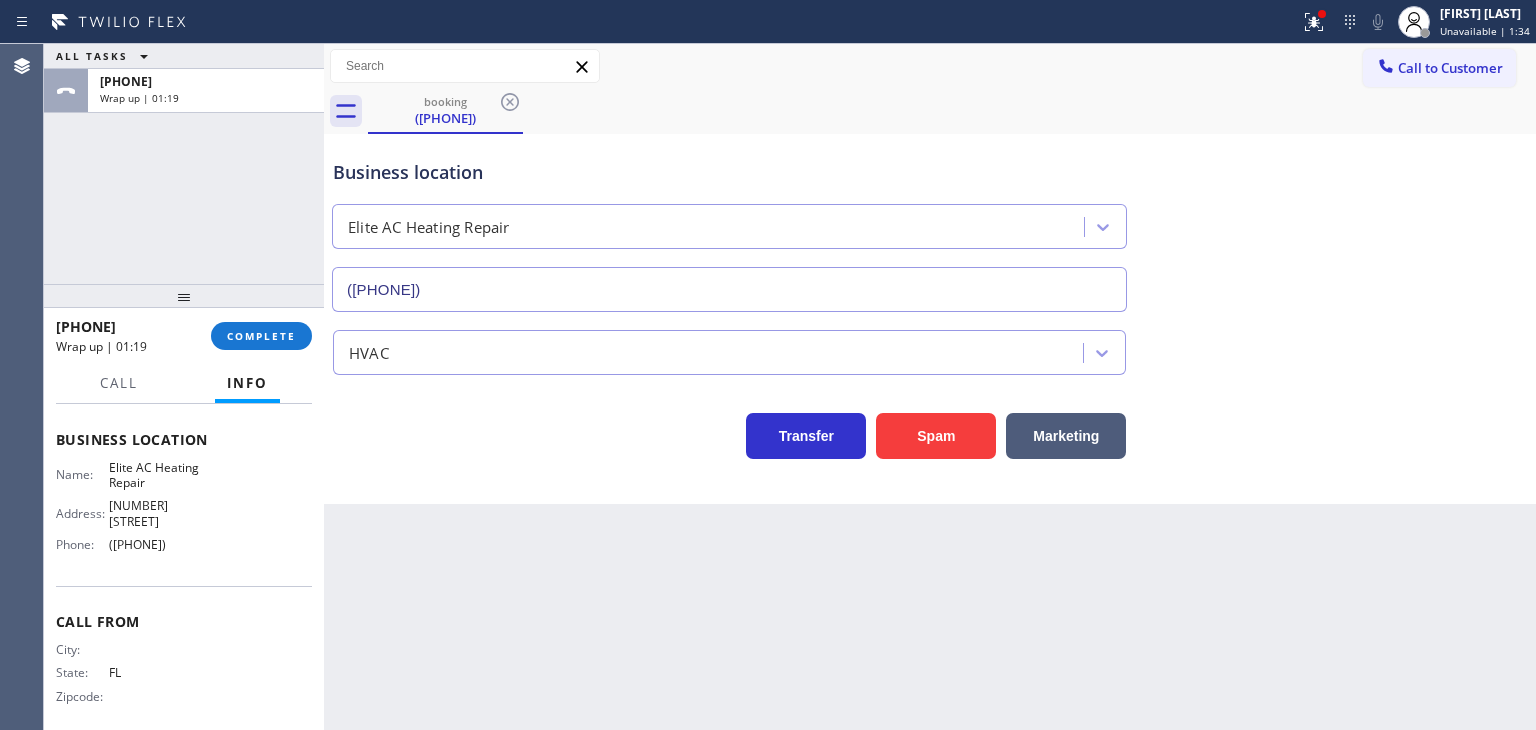 drag, startPoint x: 216, startPoint y: 530, endPoint x: 107, endPoint y: 534, distance: 109.07337 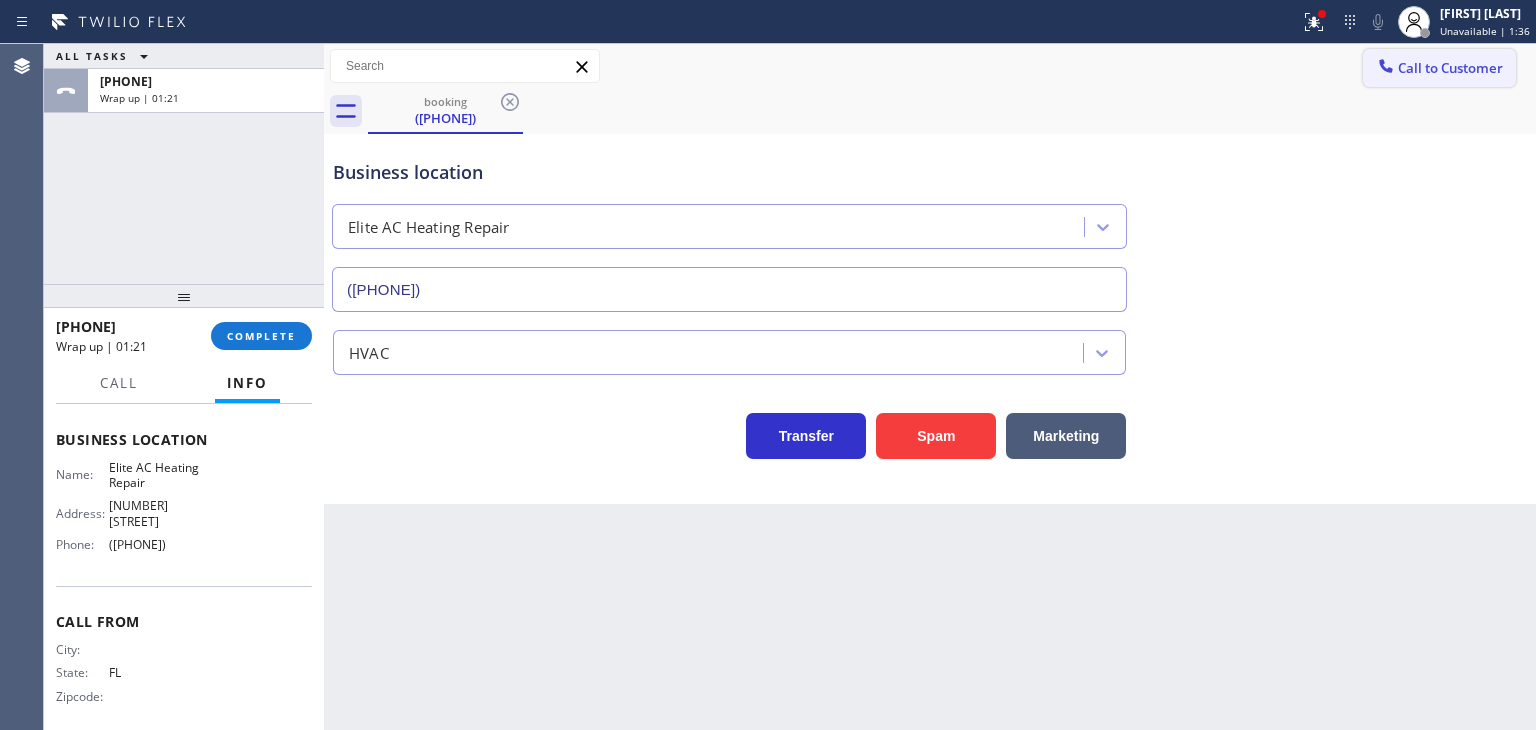click on "Call to Customer" at bounding box center [1450, 68] 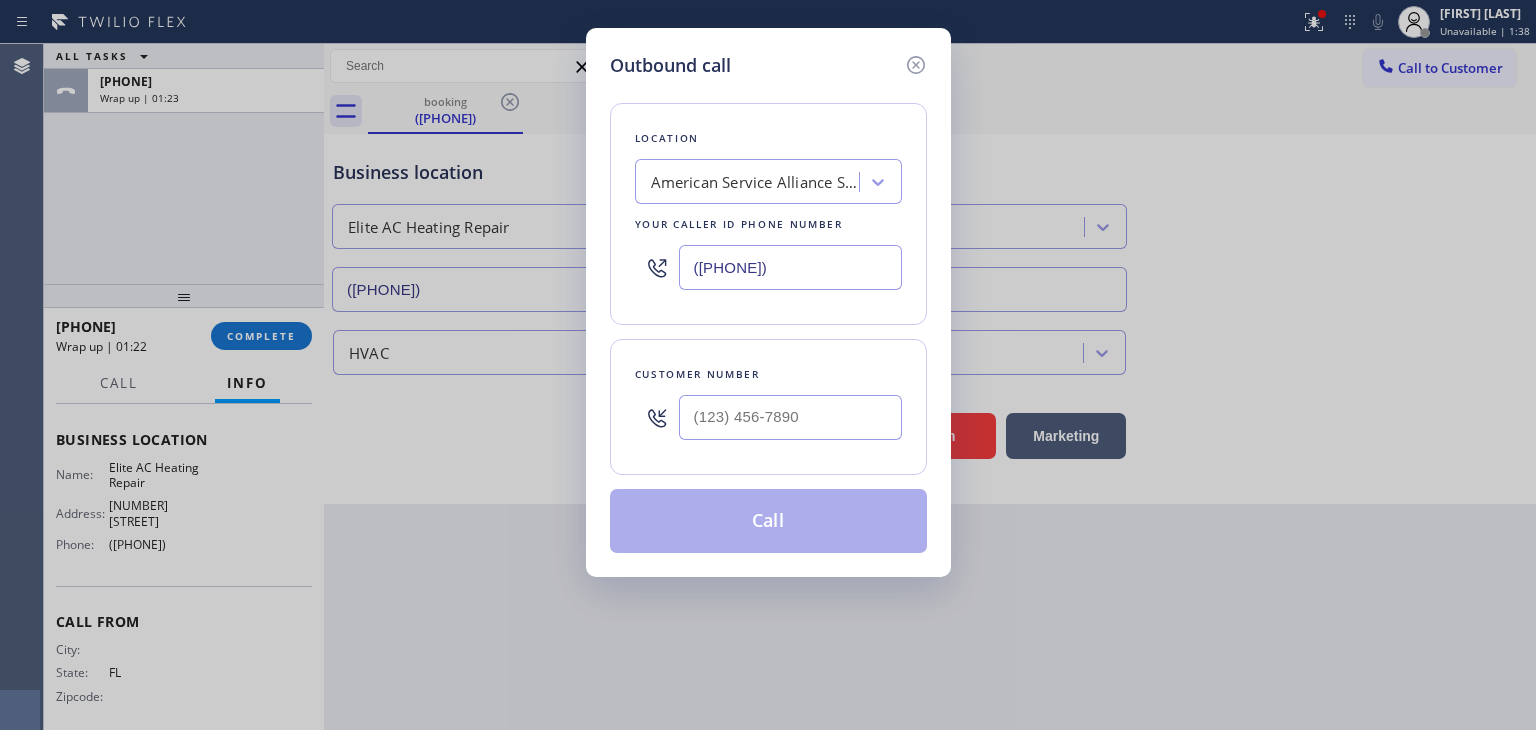 drag, startPoint x: 848, startPoint y: 273, endPoint x: 649, endPoint y: 256, distance: 199.72481 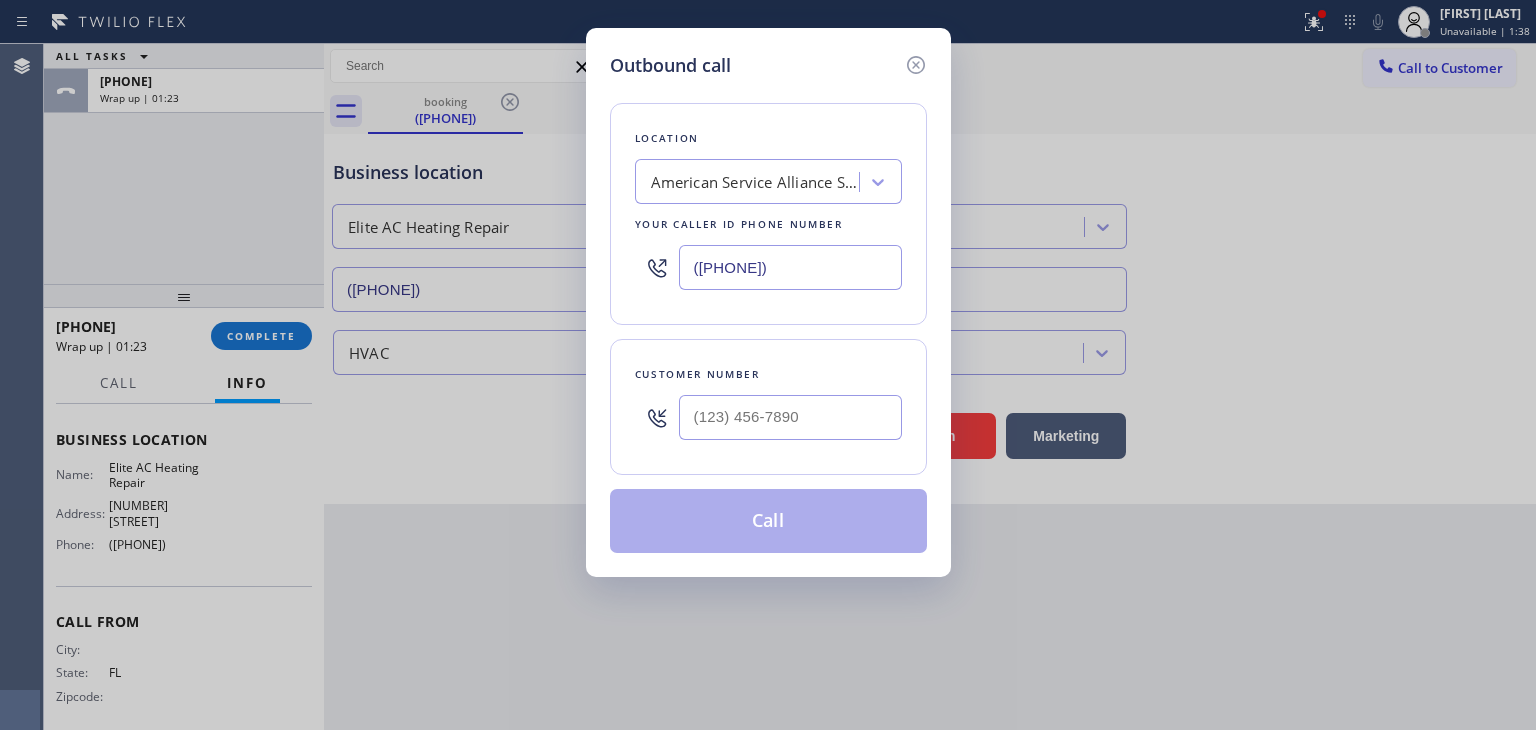 paste on "305) 239-8487" 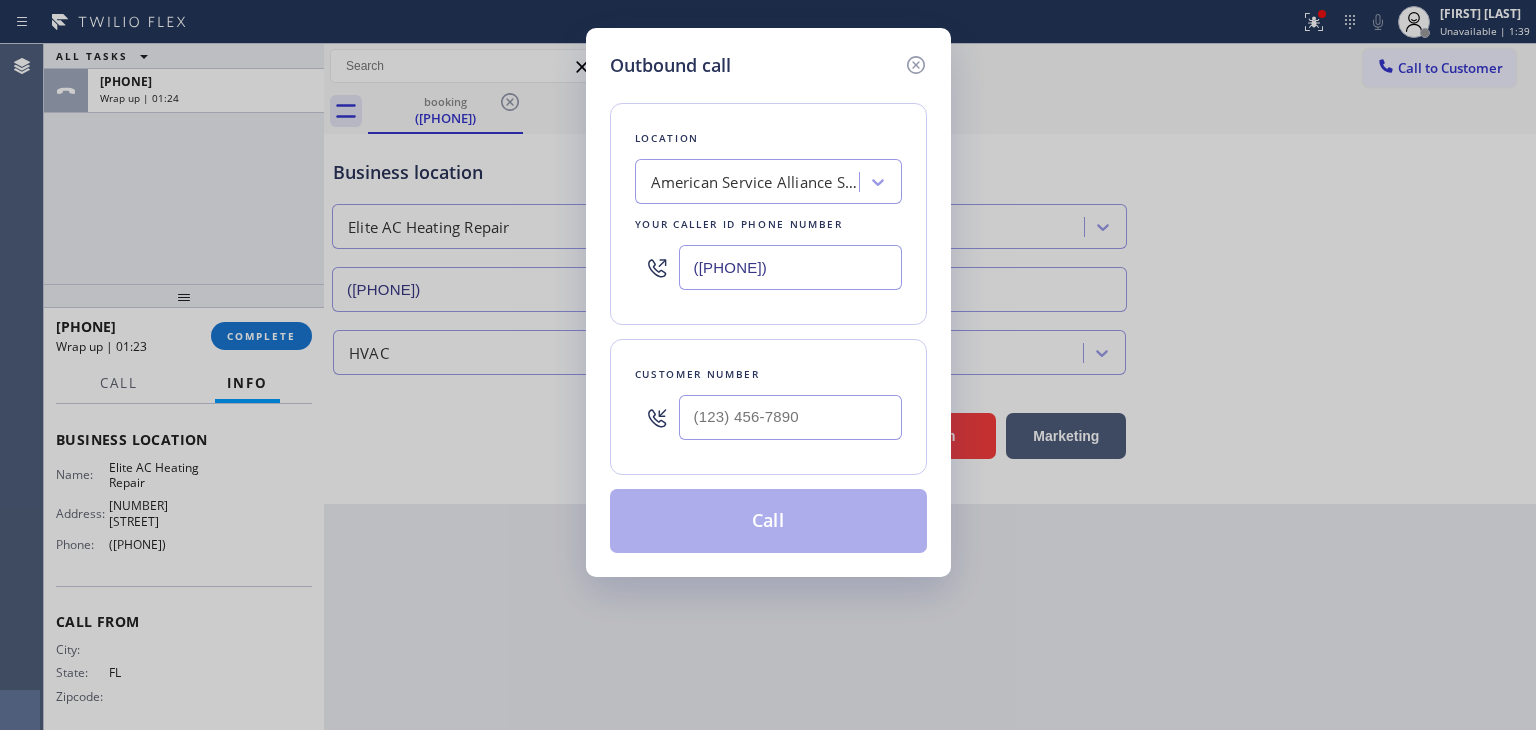 type on "([PHONE])" 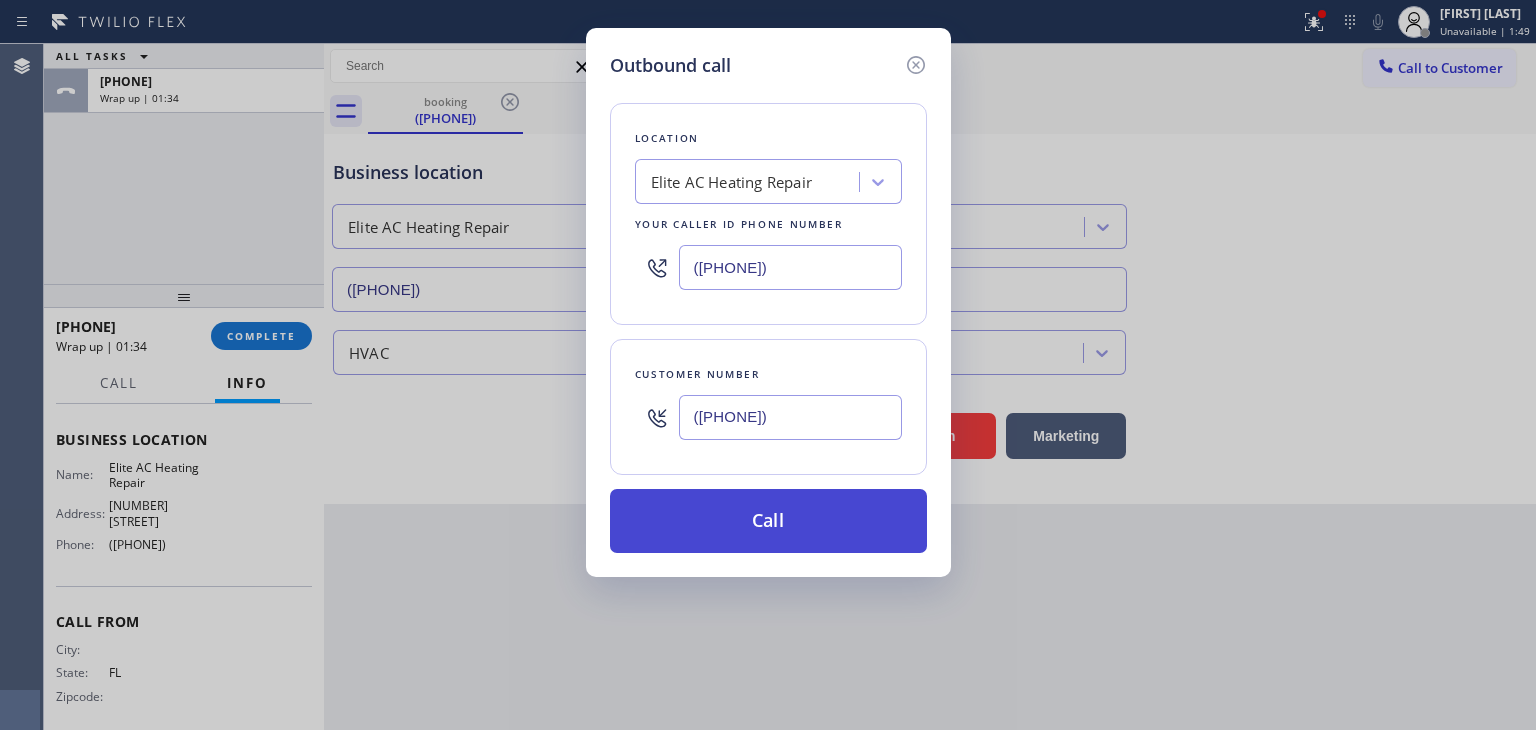 type on "([PHONE])" 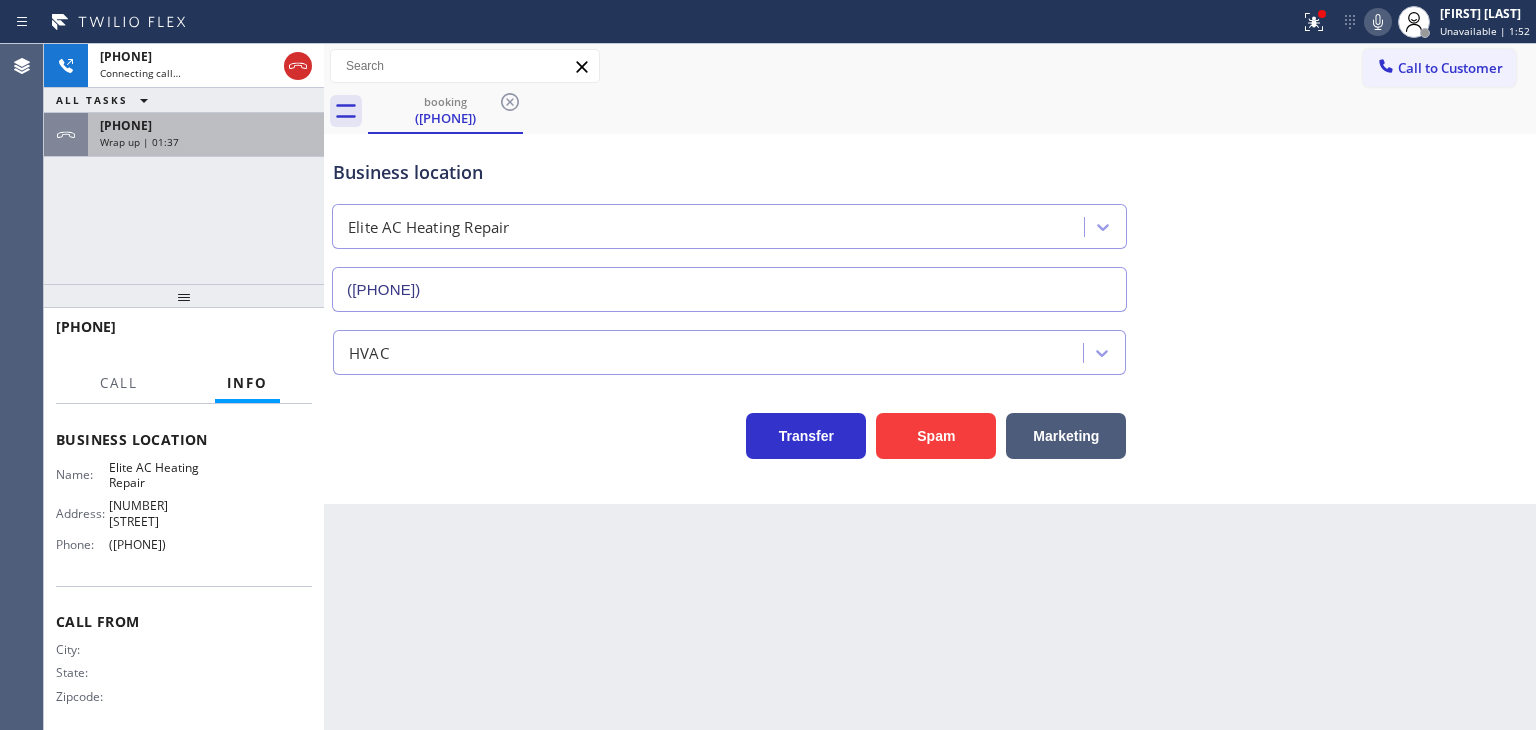 click on "Wrap up | 01:37" at bounding box center (206, 142) 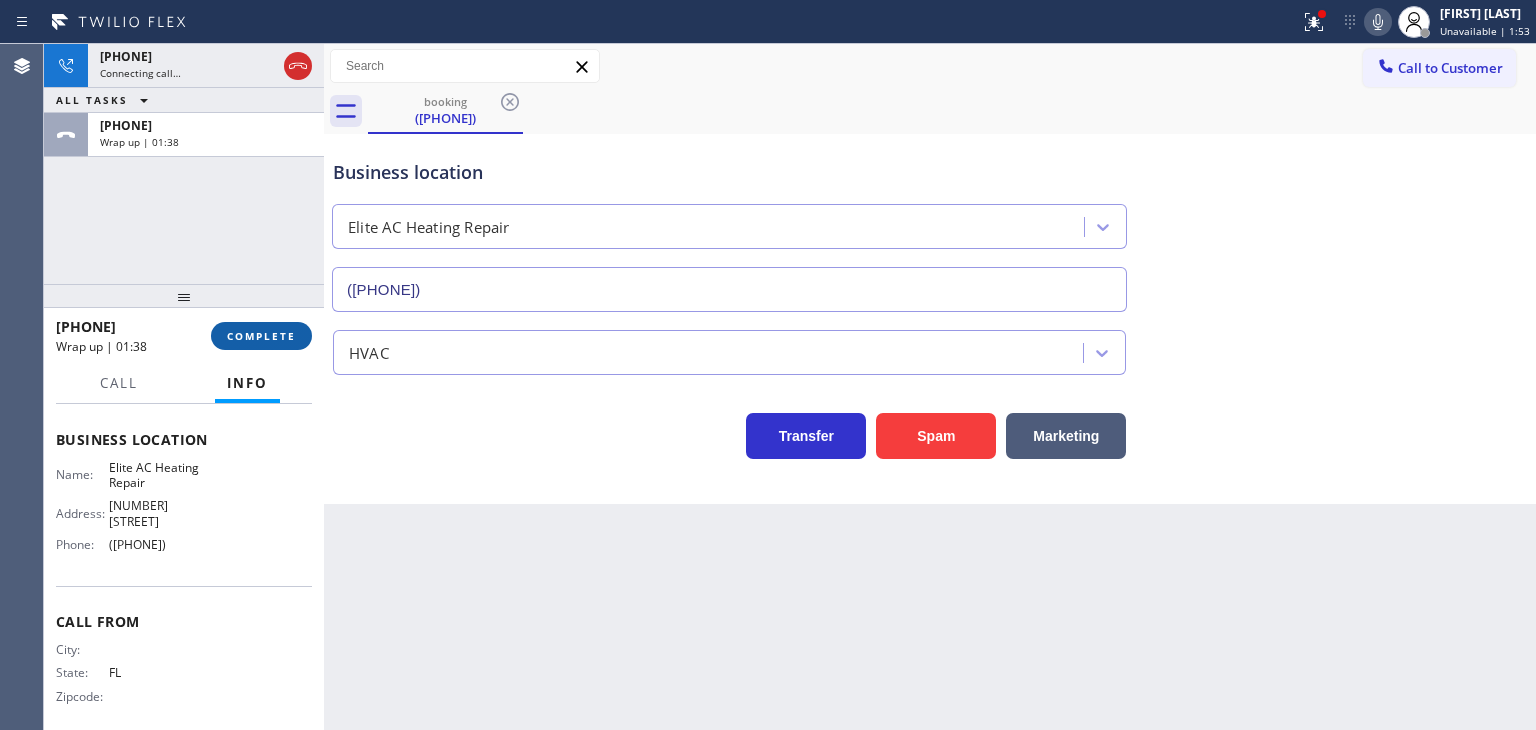 click on "COMPLETE" at bounding box center (261, 336) 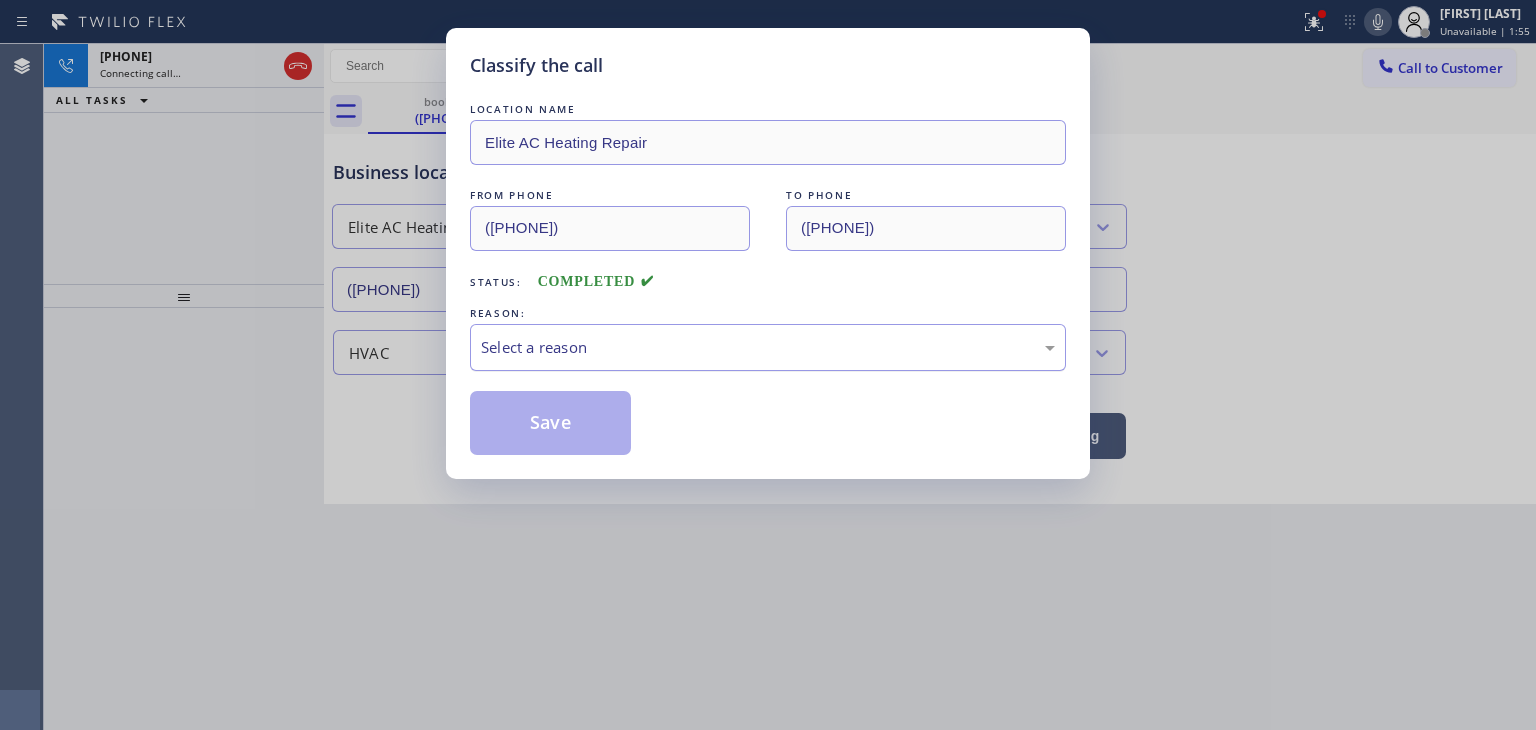 click on "Select a reason" at bounding box center (768, 347) 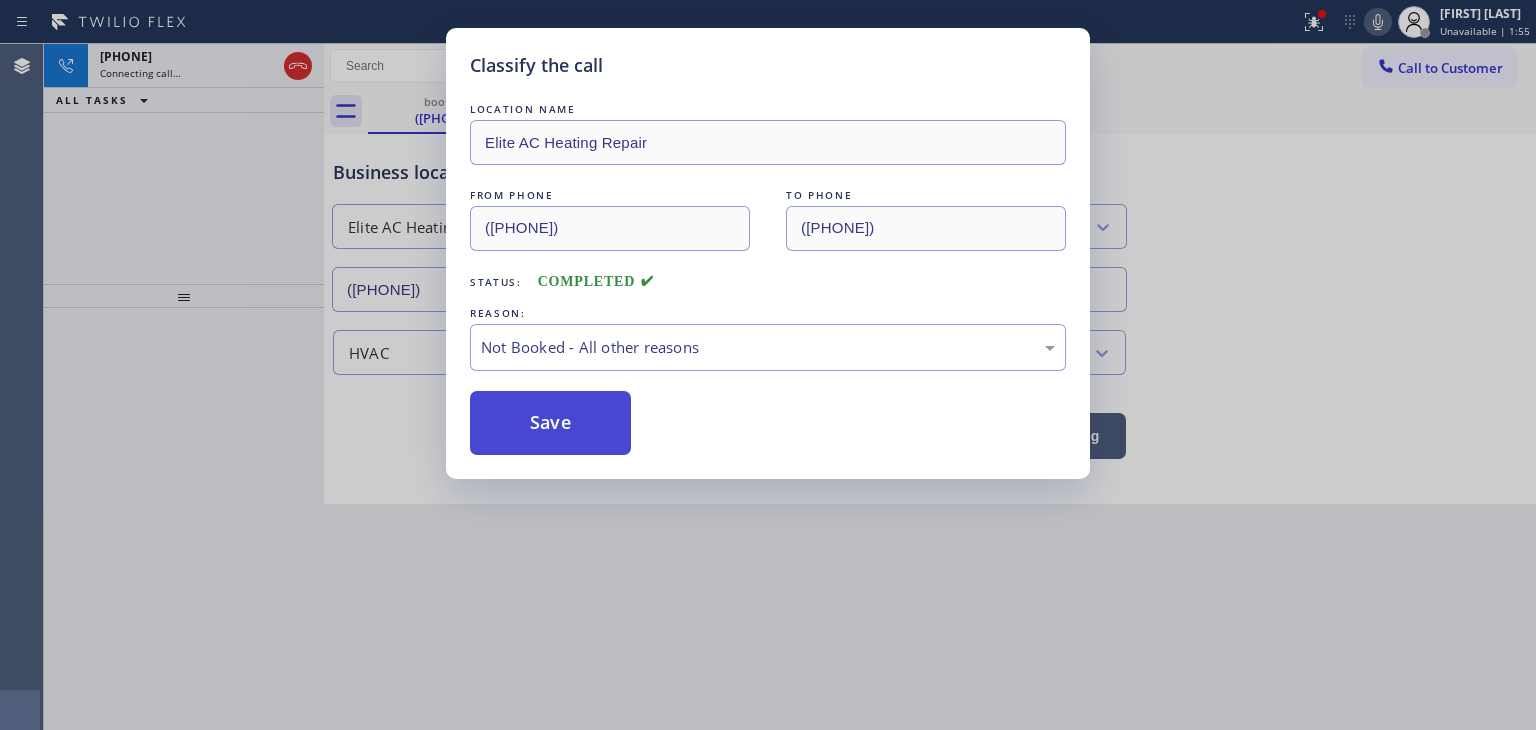 click on "Save" at bounding box center [550, 423] 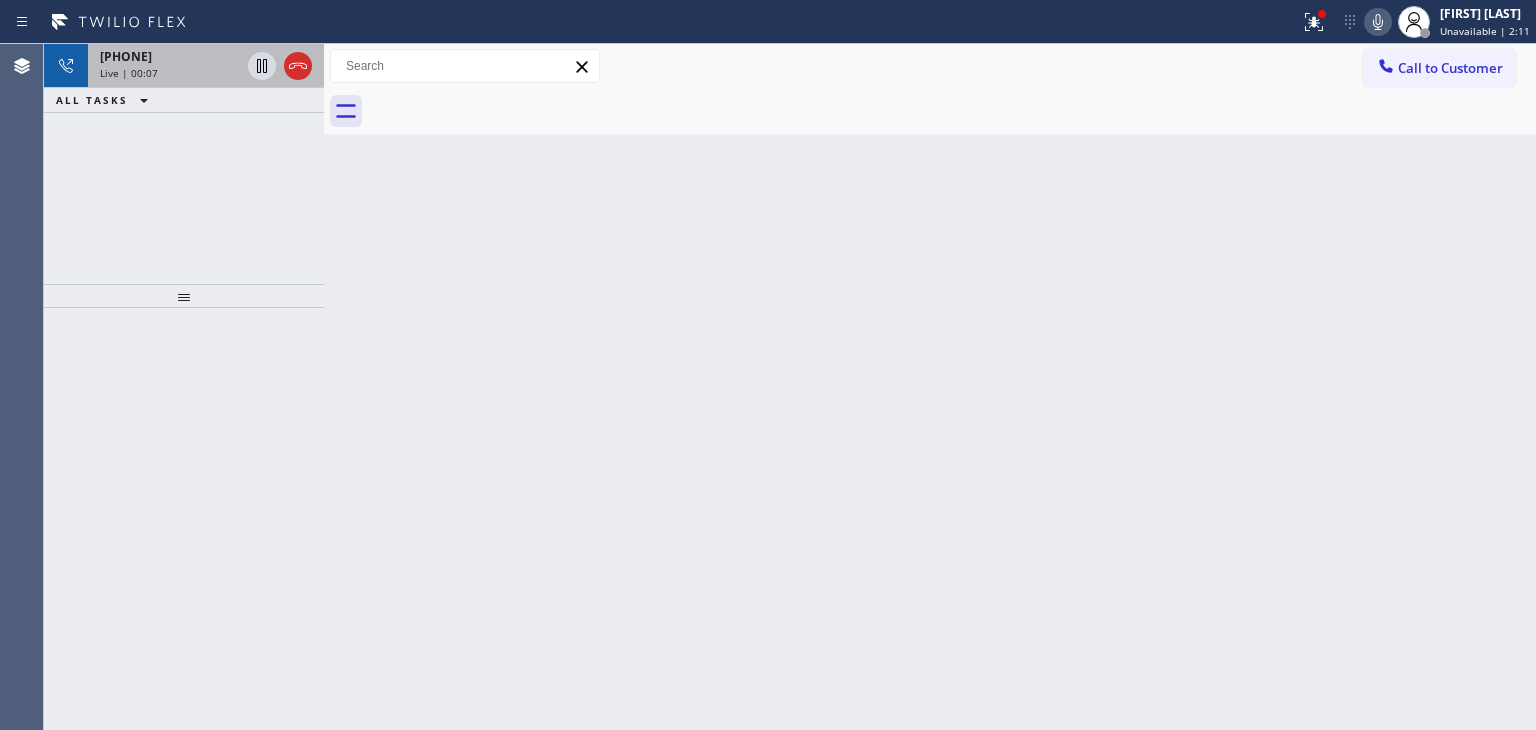 click on "+17864488490" at bounding box center (126, 56) 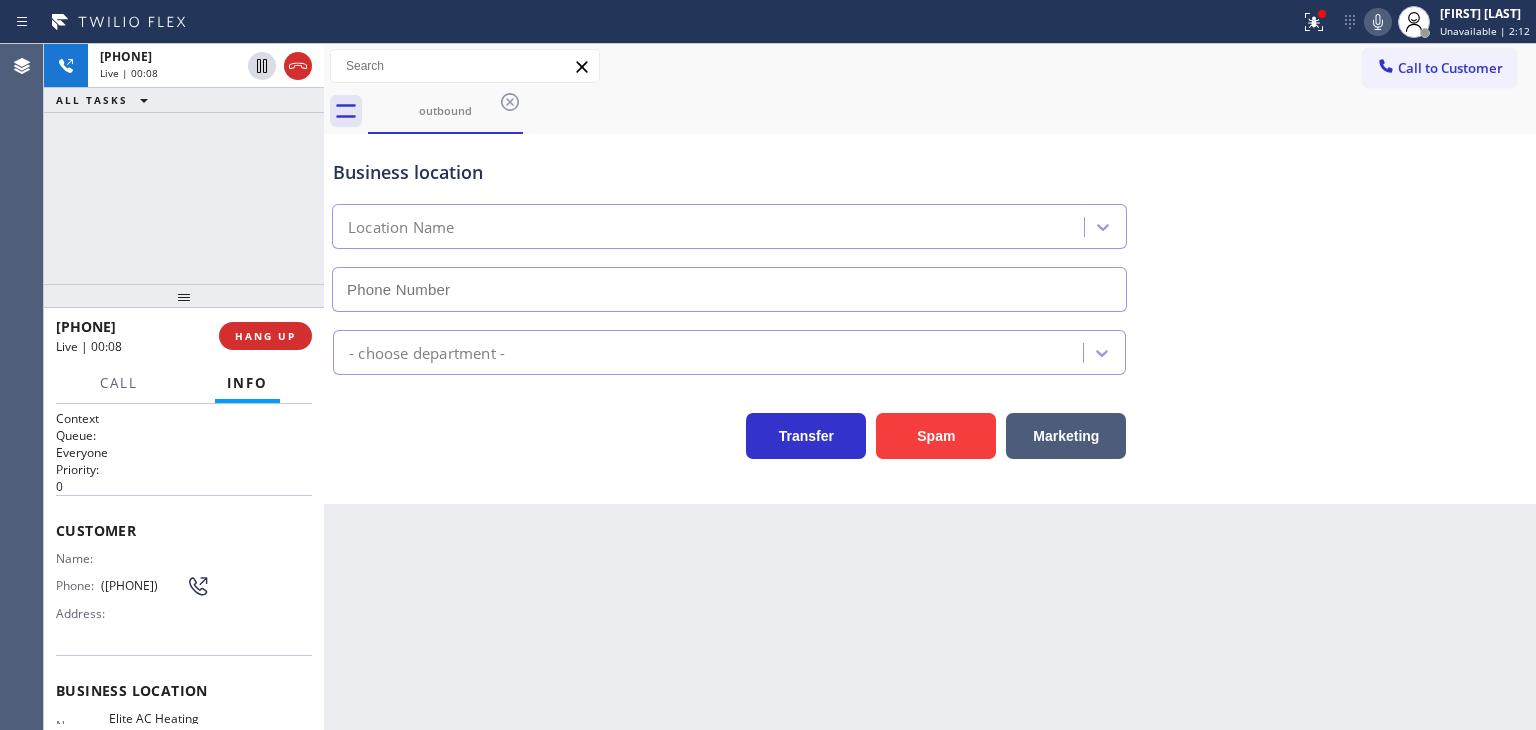 type on "([PHONE])" 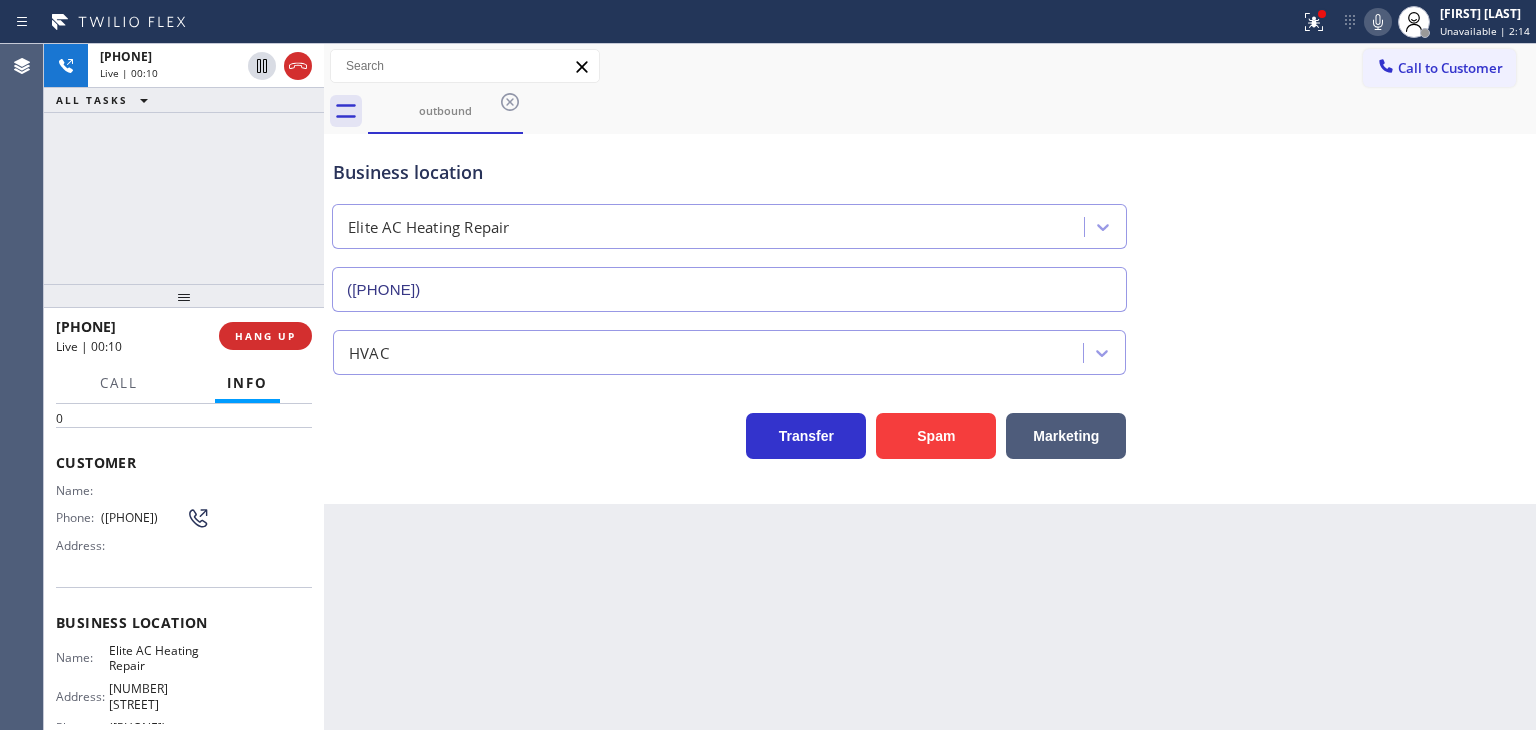 scroll, scrollTop: 200, scrollLeft: 0, axis: vertical 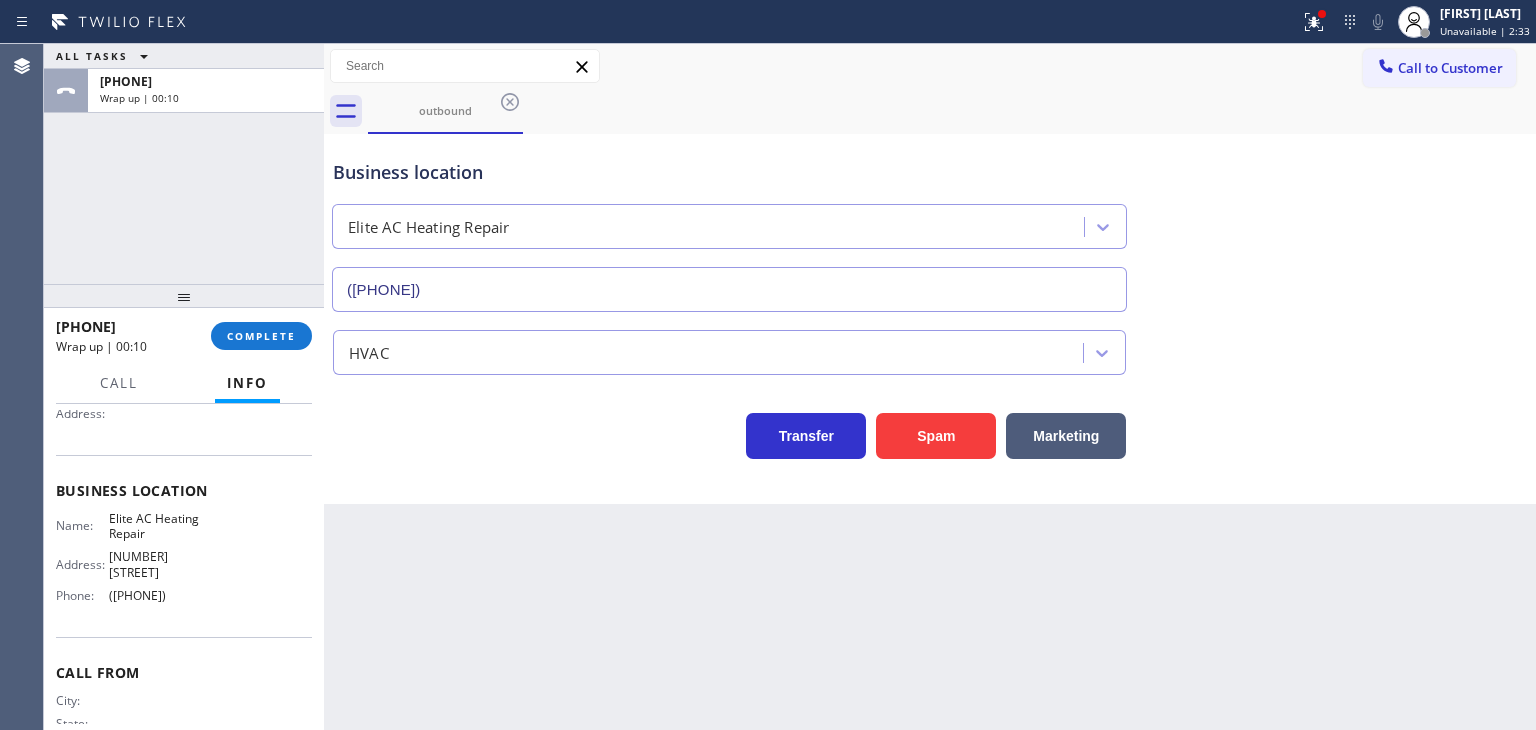 drag, startPoint x: 164, startPoint y: 324, endPoint x: 75, endPoint y: 330, distance: 89.20202 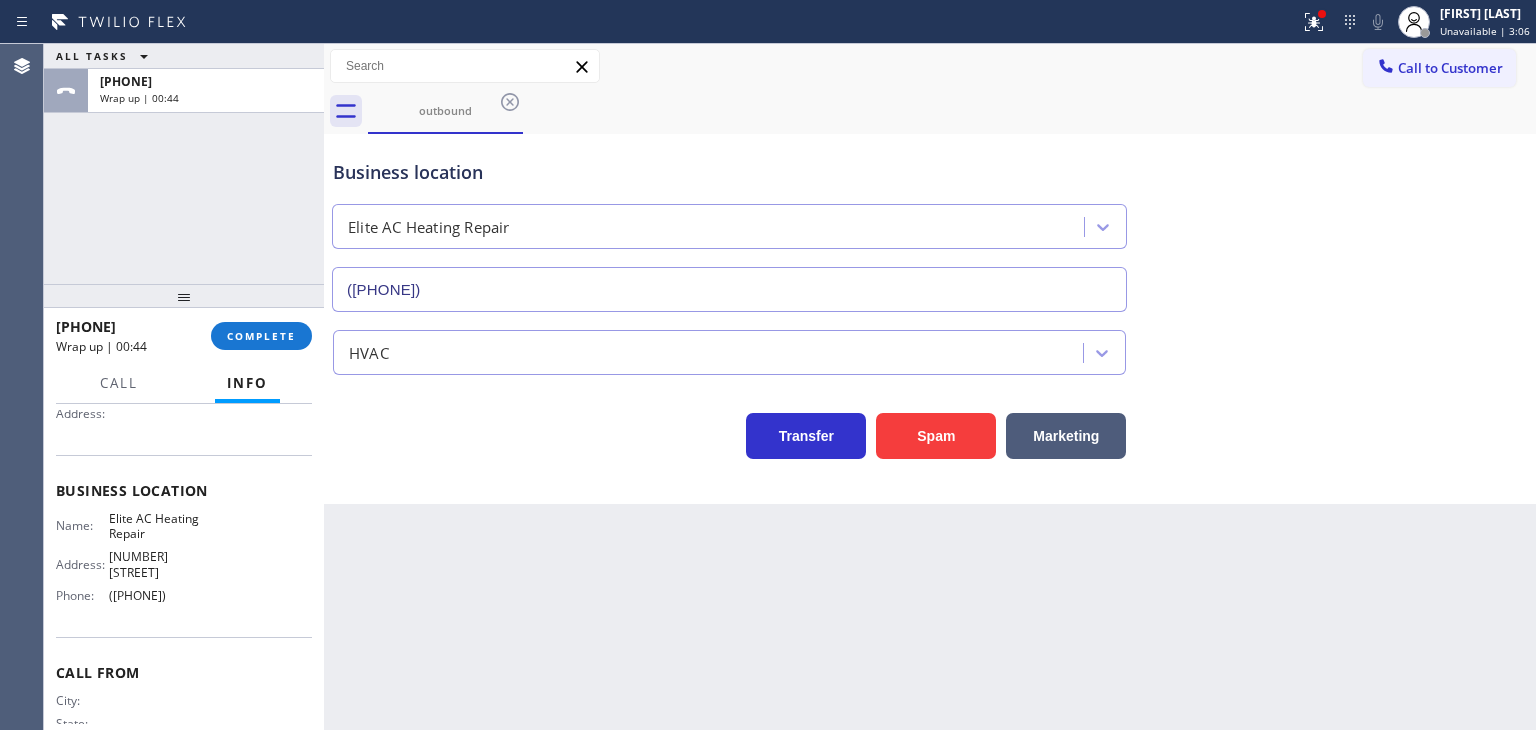 drag, startPoint x: 202, startPoint y: 586, endPoint x: 101, endPoint y: 590, distance: 101.07918 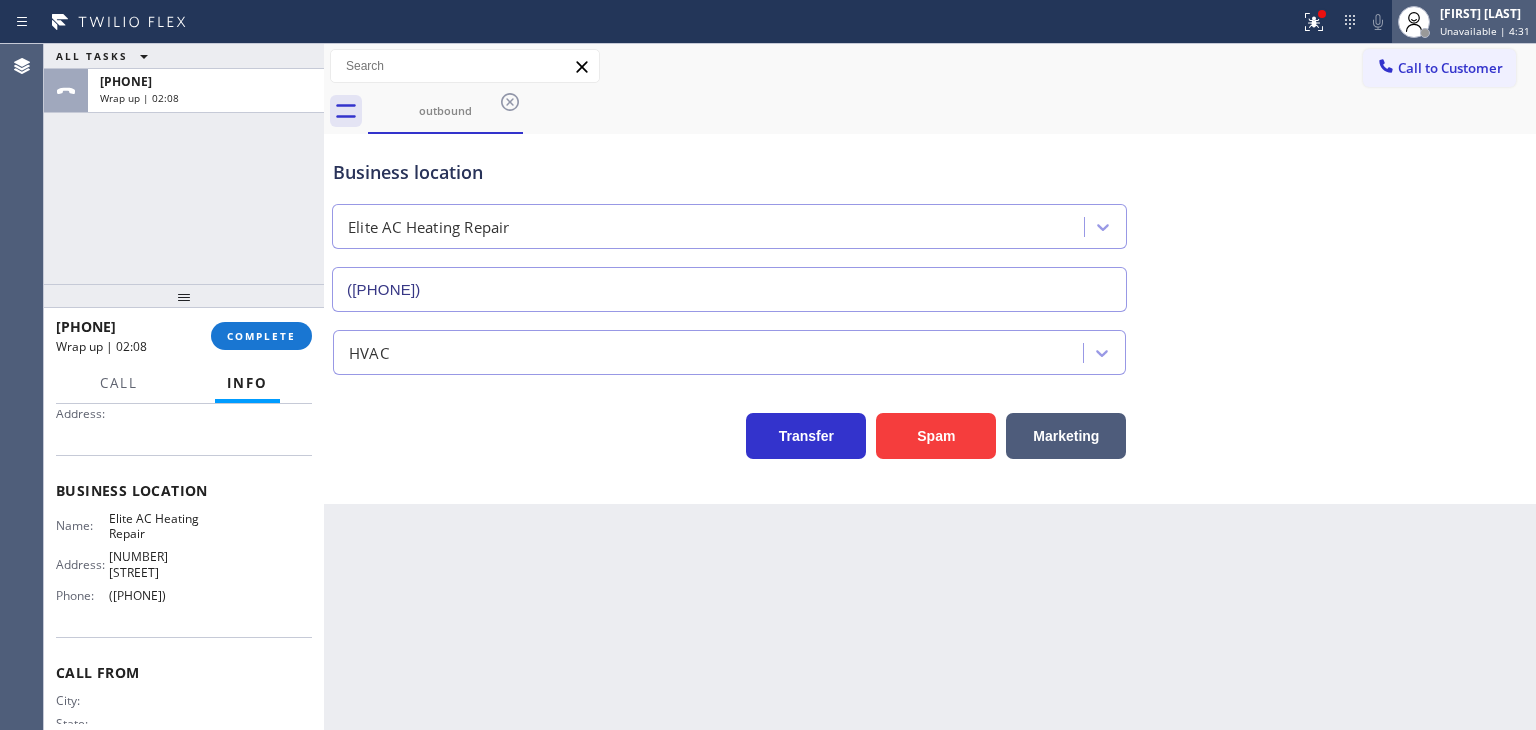 click on "Edel John Suson Unavailable | 4:31" at bounding box center [1486, 21] 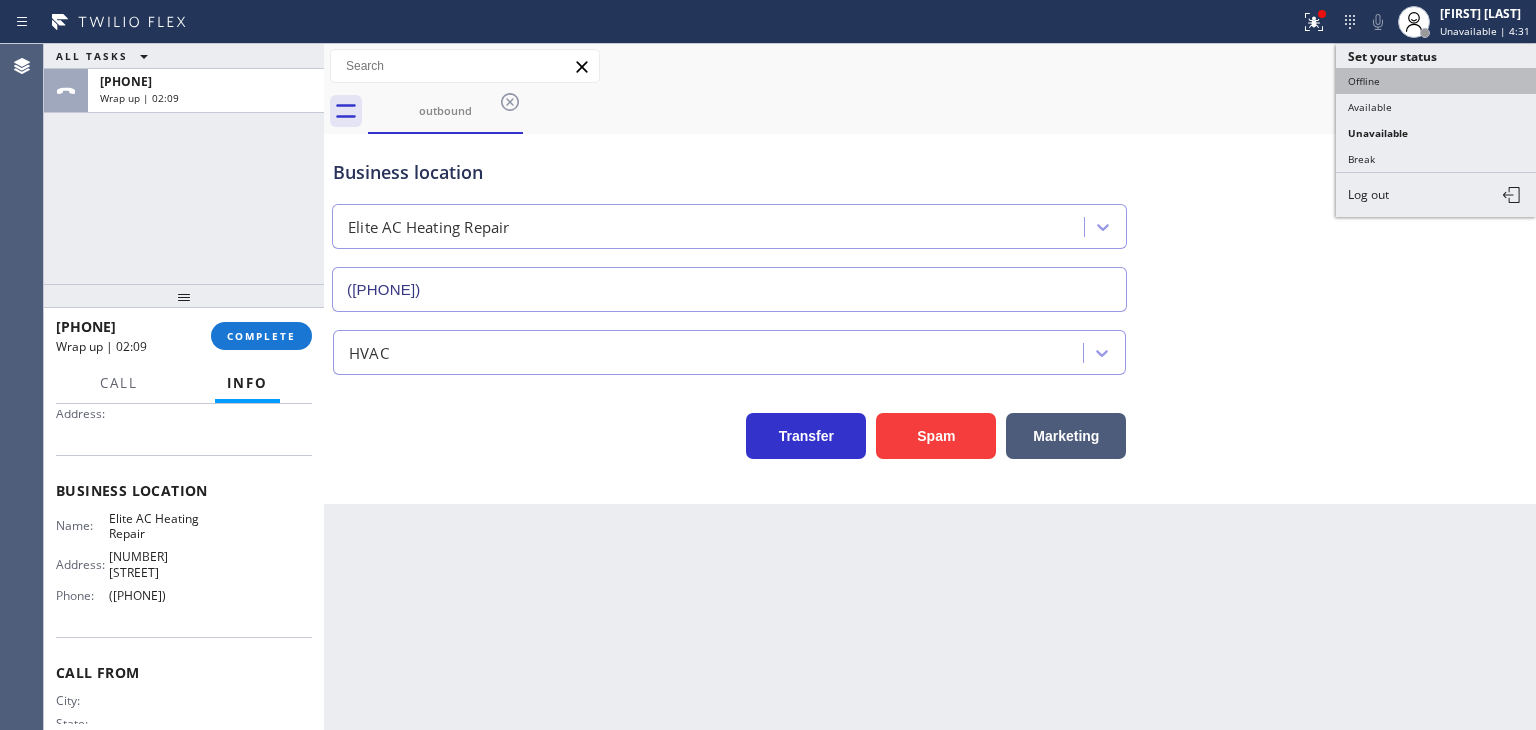 click on "Offline" at bounding box center (1436, 81) 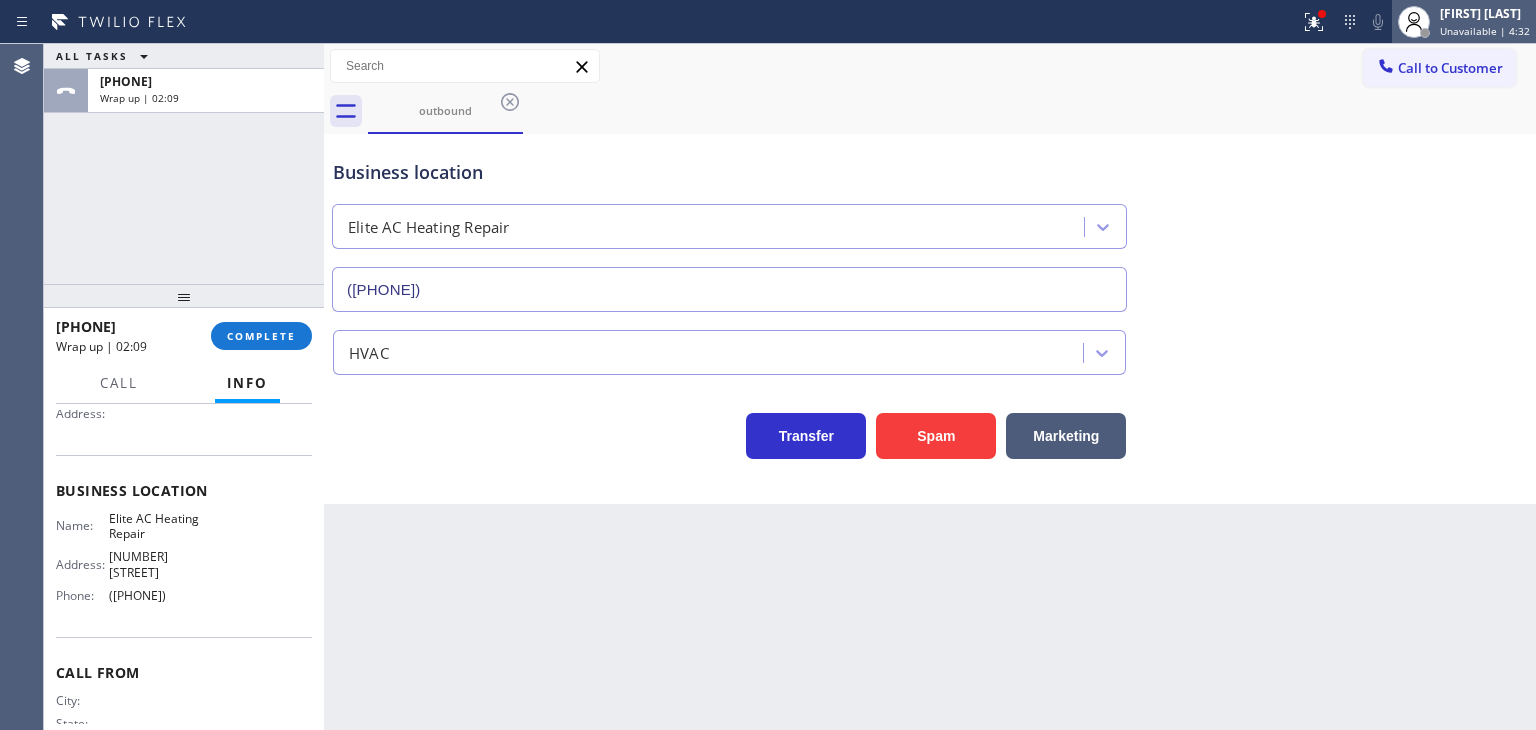 click on "Unavailable | 4:32" at bounding box center [1485, 31] 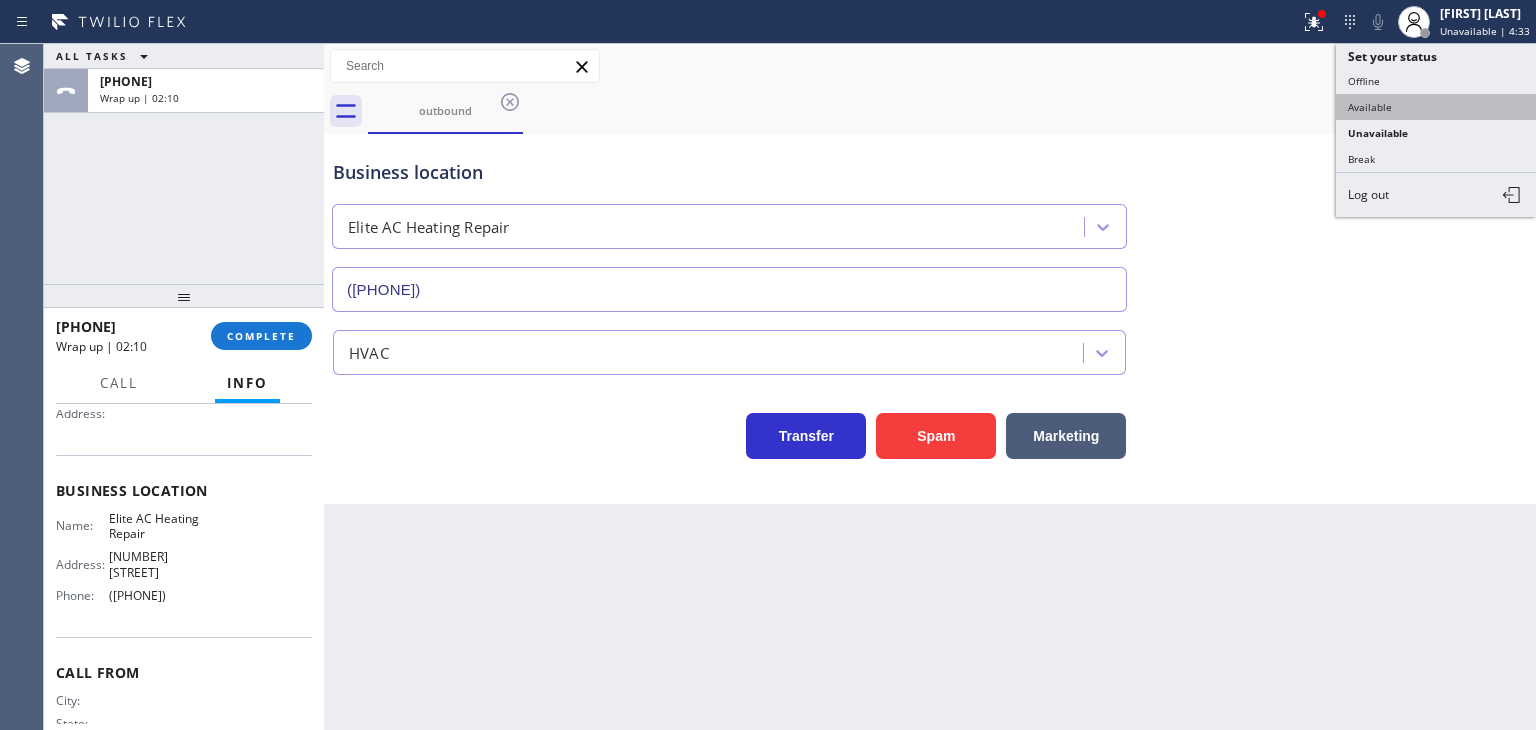 click on "Available" at bounding box center [1436, 107] 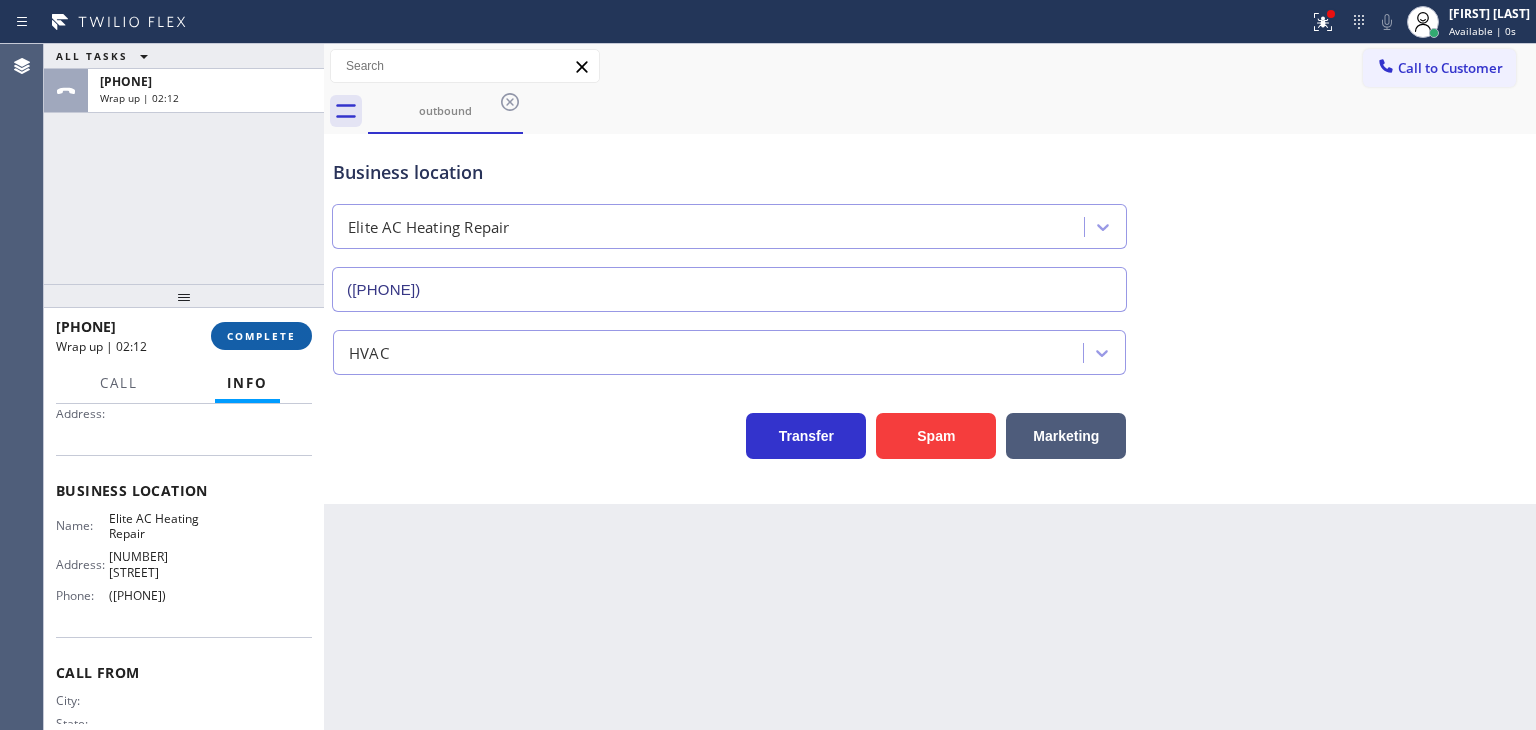 click on "COMPLETE" at bounding box center (261, 336) 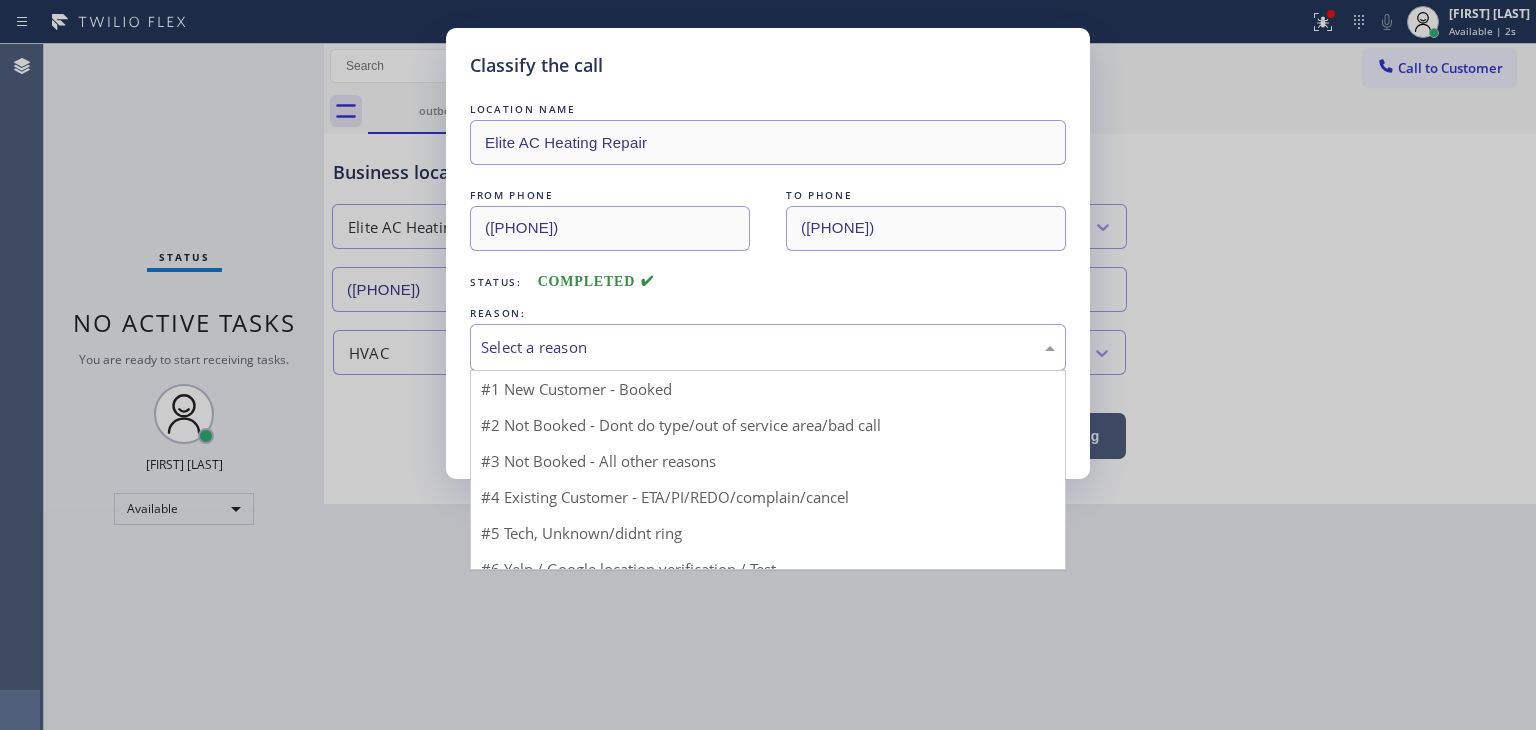 click on "Select a reason" at bounding box center (768, 347) 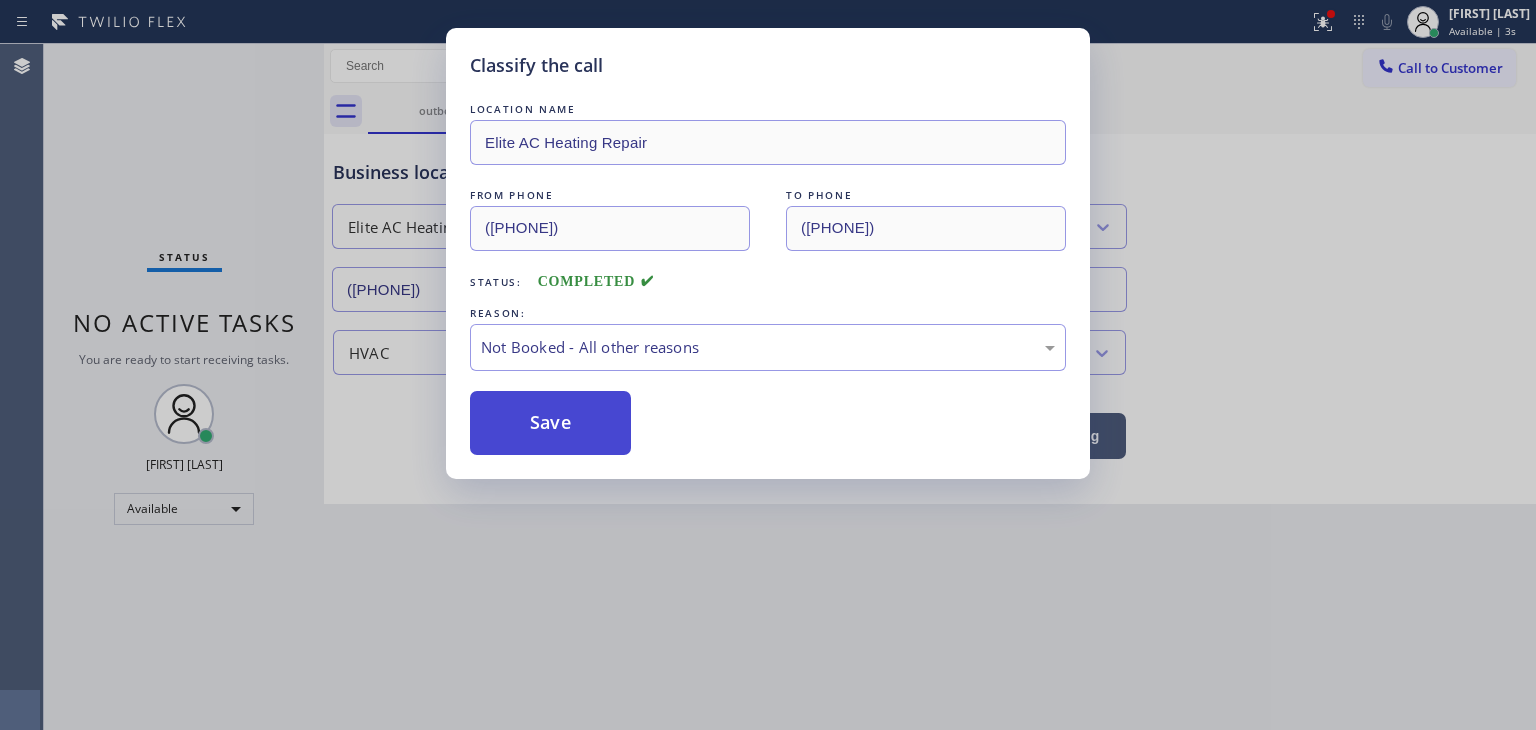 click on "Save" at bounding box center (550, 423) 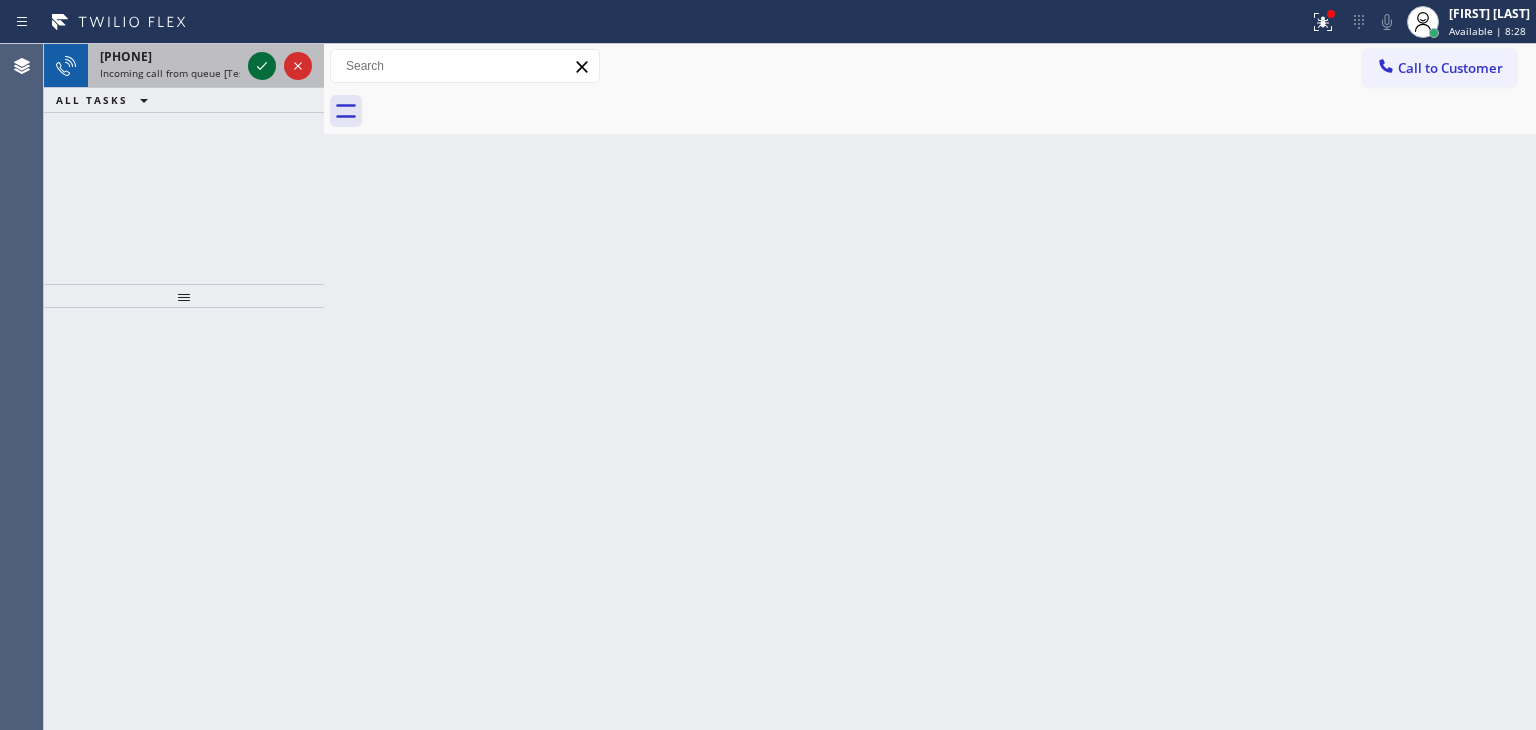 click 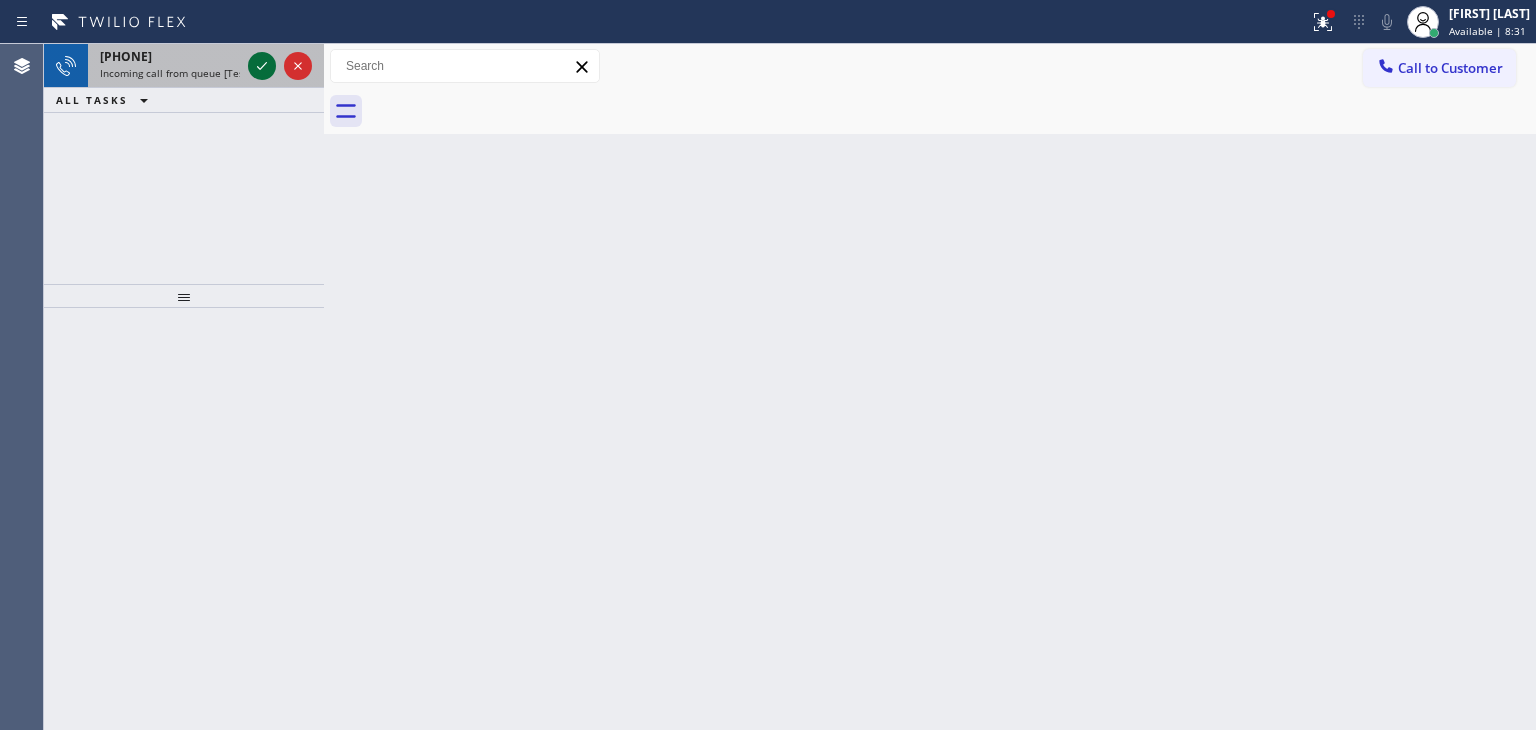 click 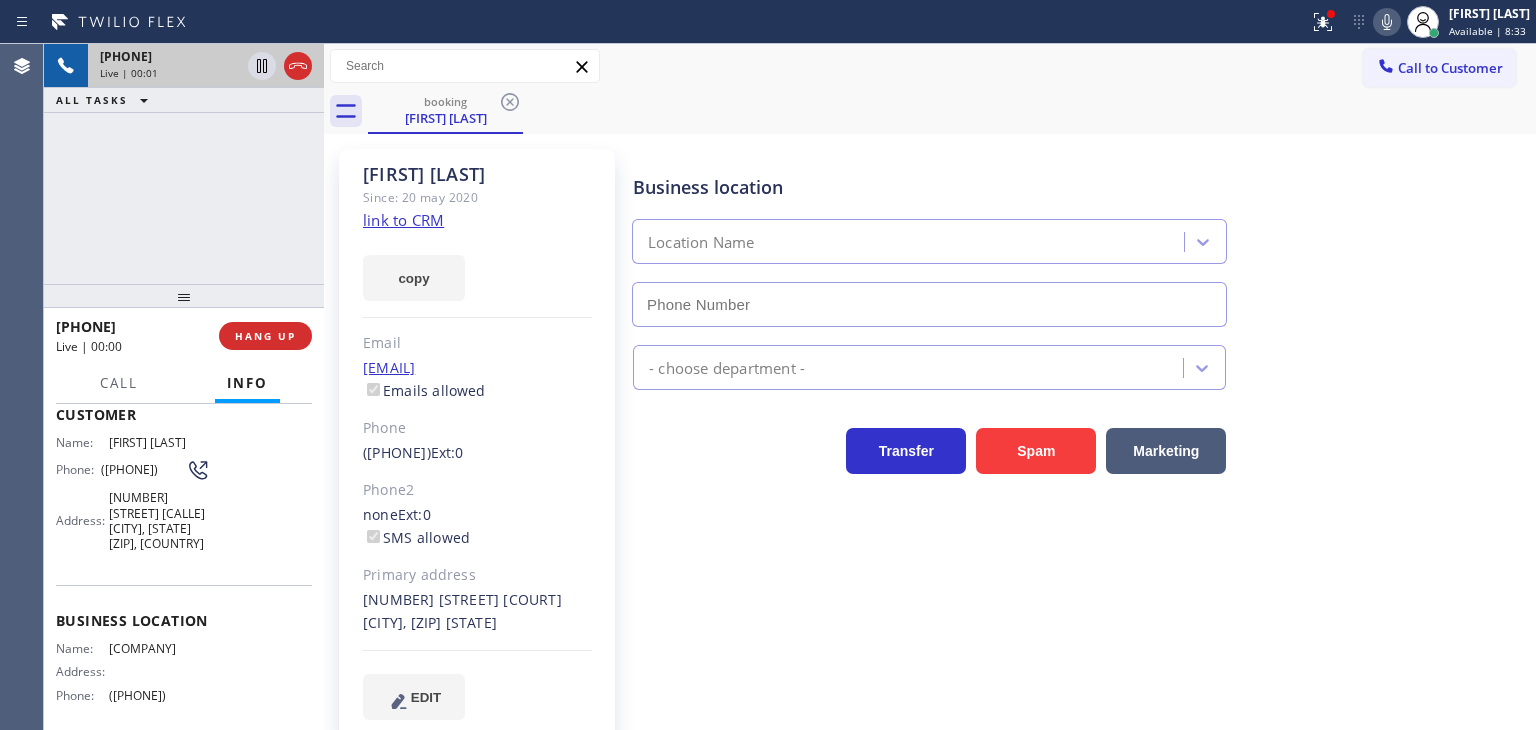 scroll, scrollTop: 200, scrollLeft: 0, axis: vertical 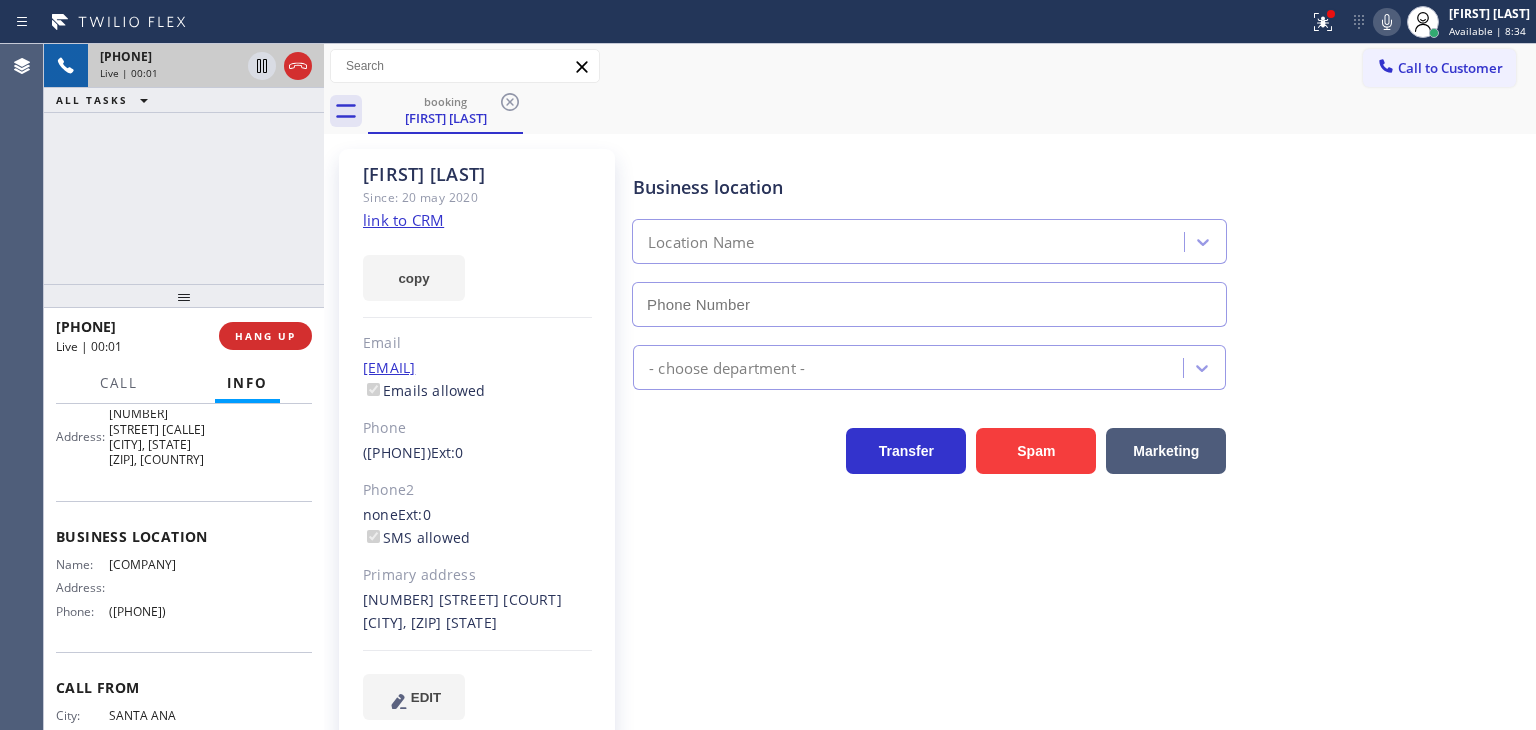 type on "([PHONE])" 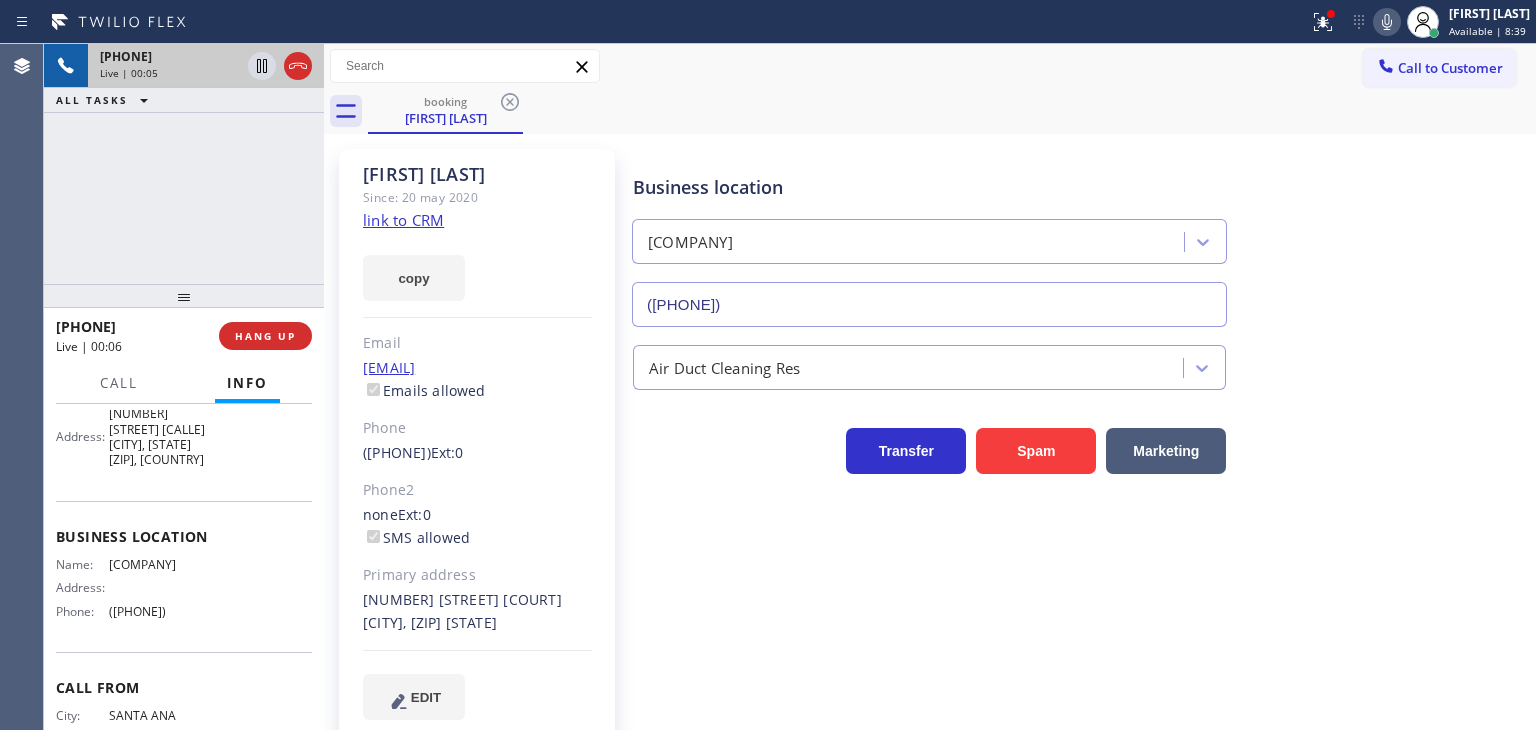 click on "link to CRM" 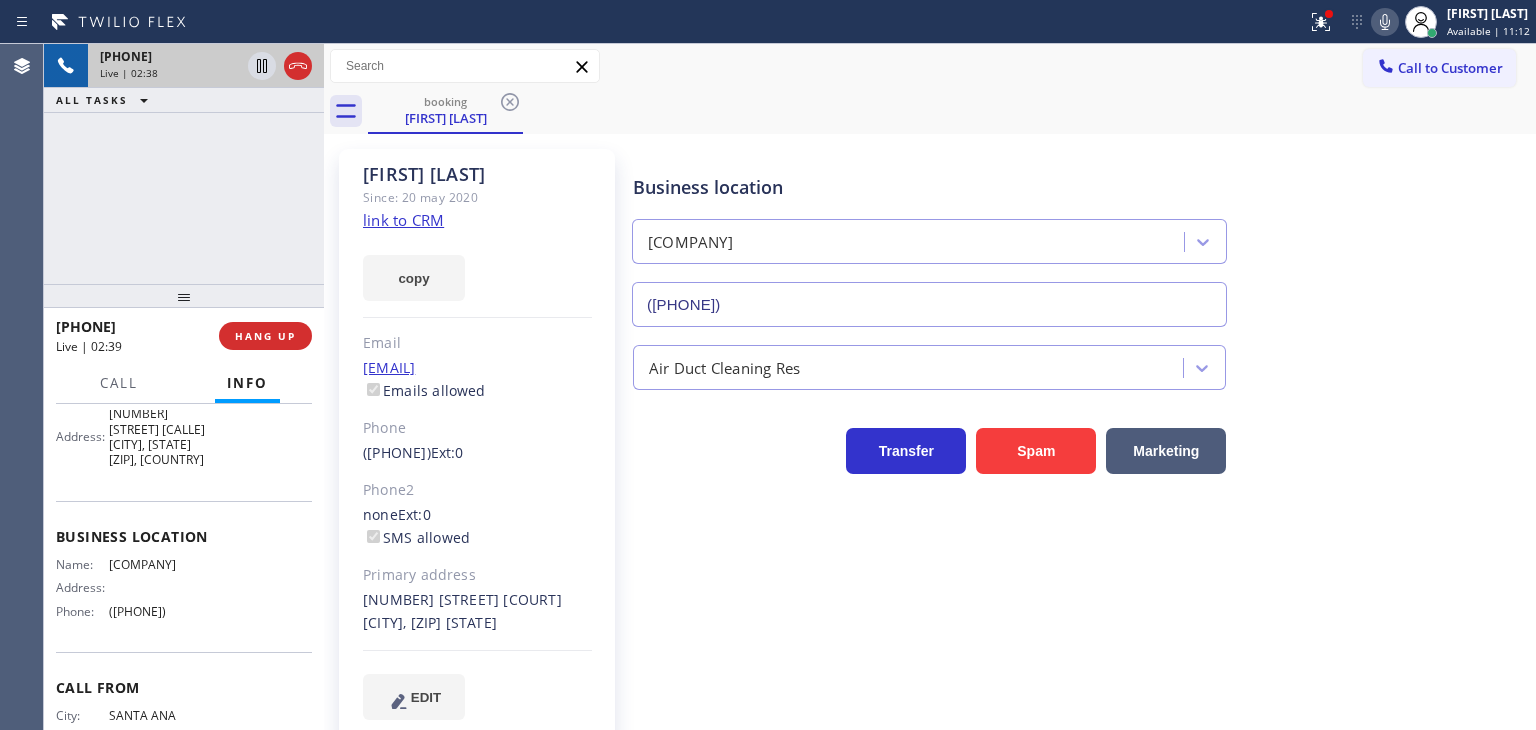 click 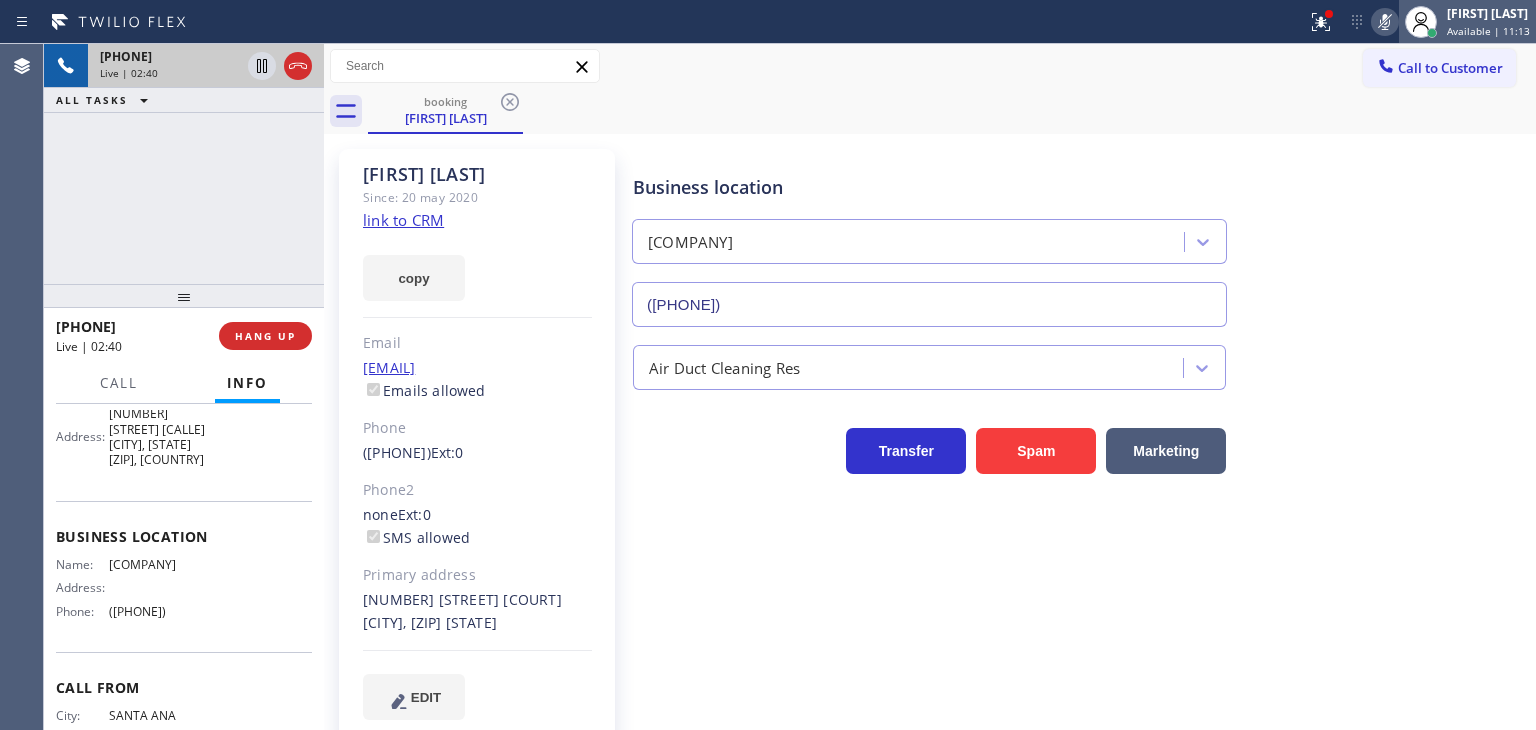 click on "Available | 11:13" at bounding box center [1488, 31] 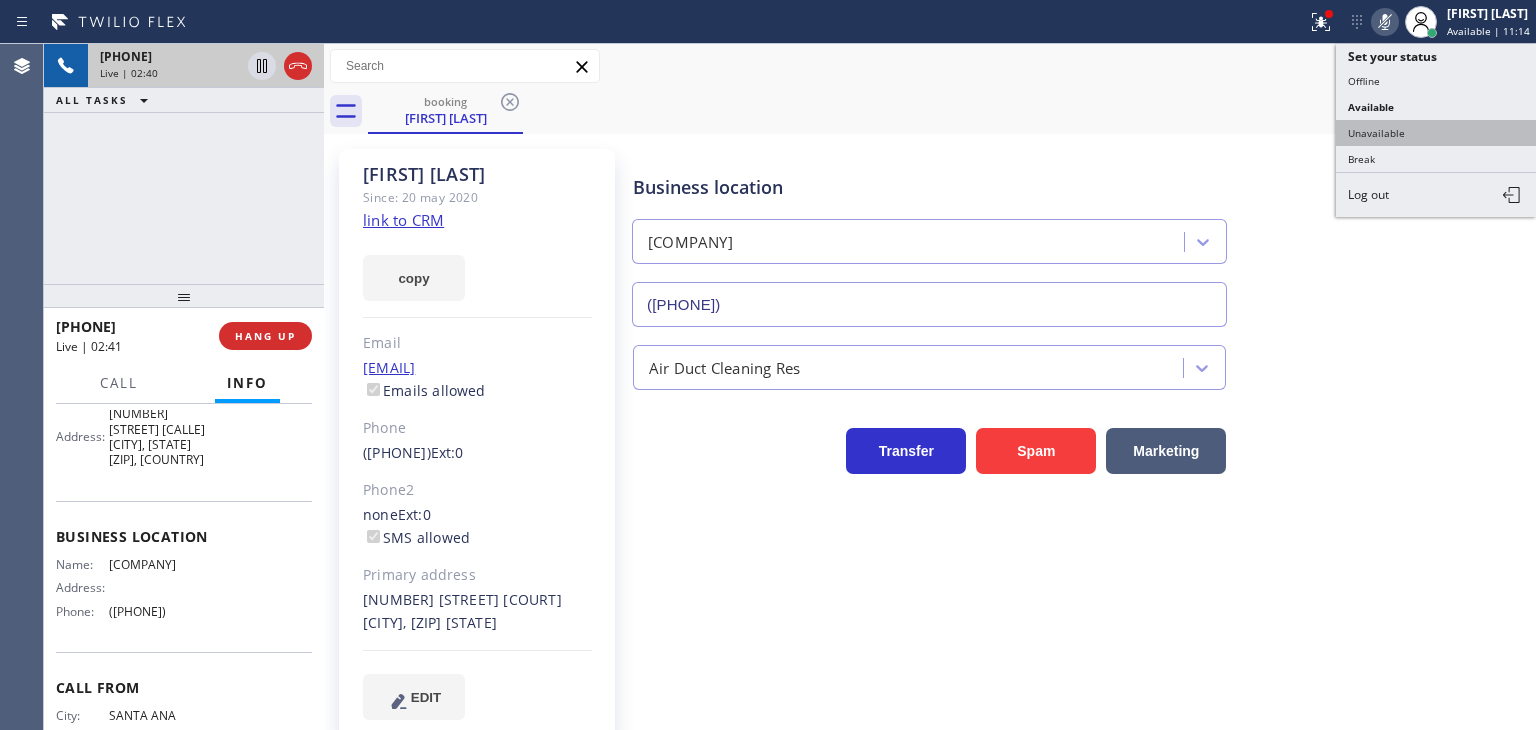 click on "Unavailable" at bounding box center [1436, 133] 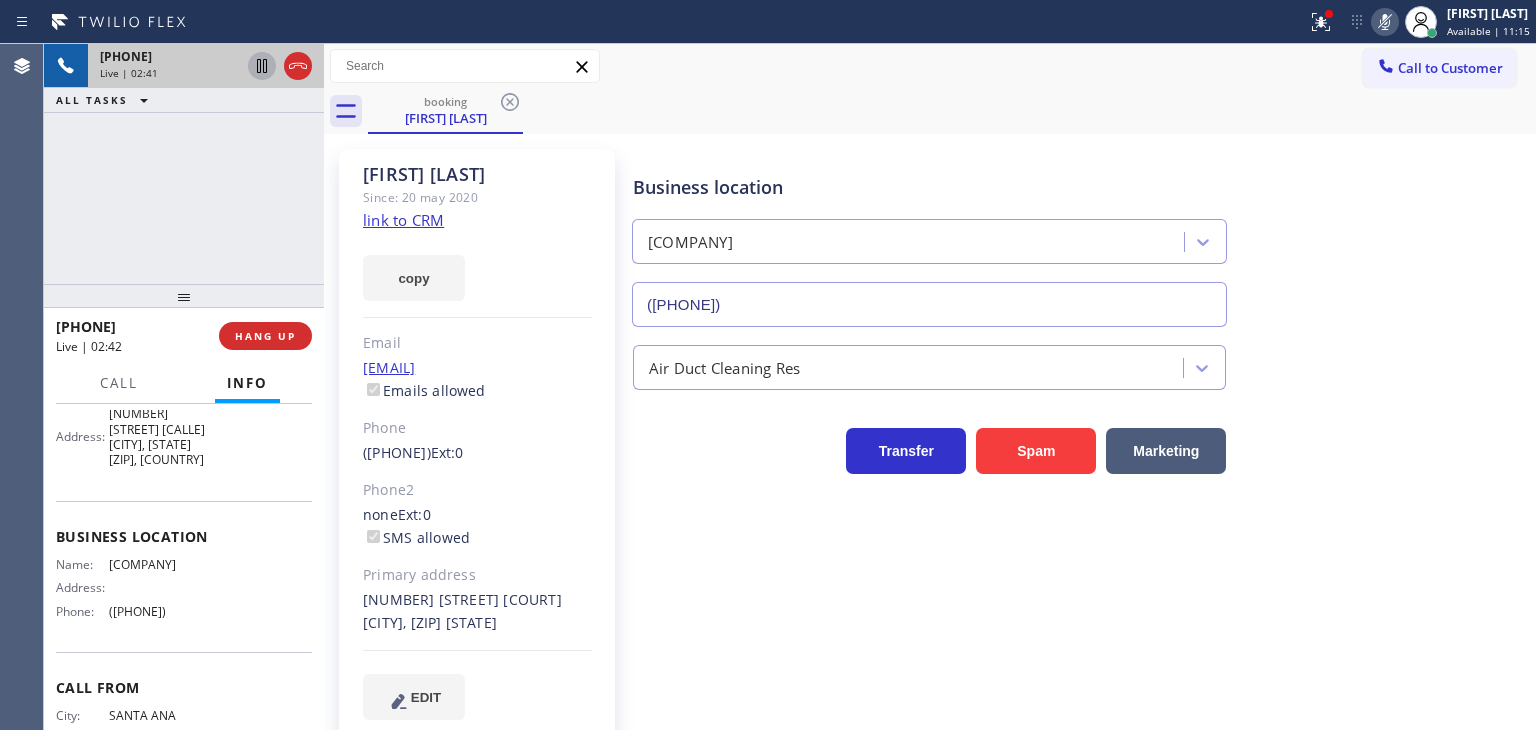click 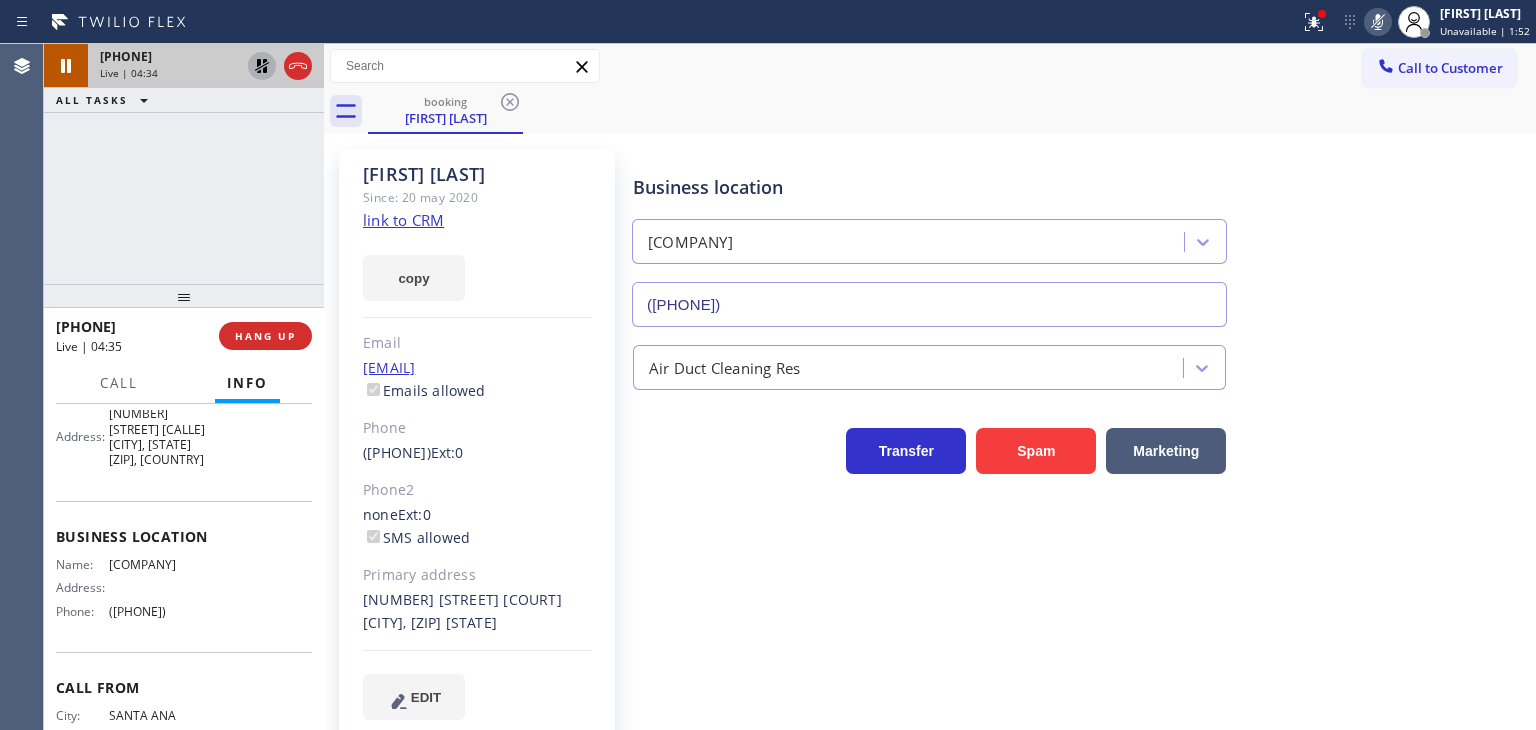 click 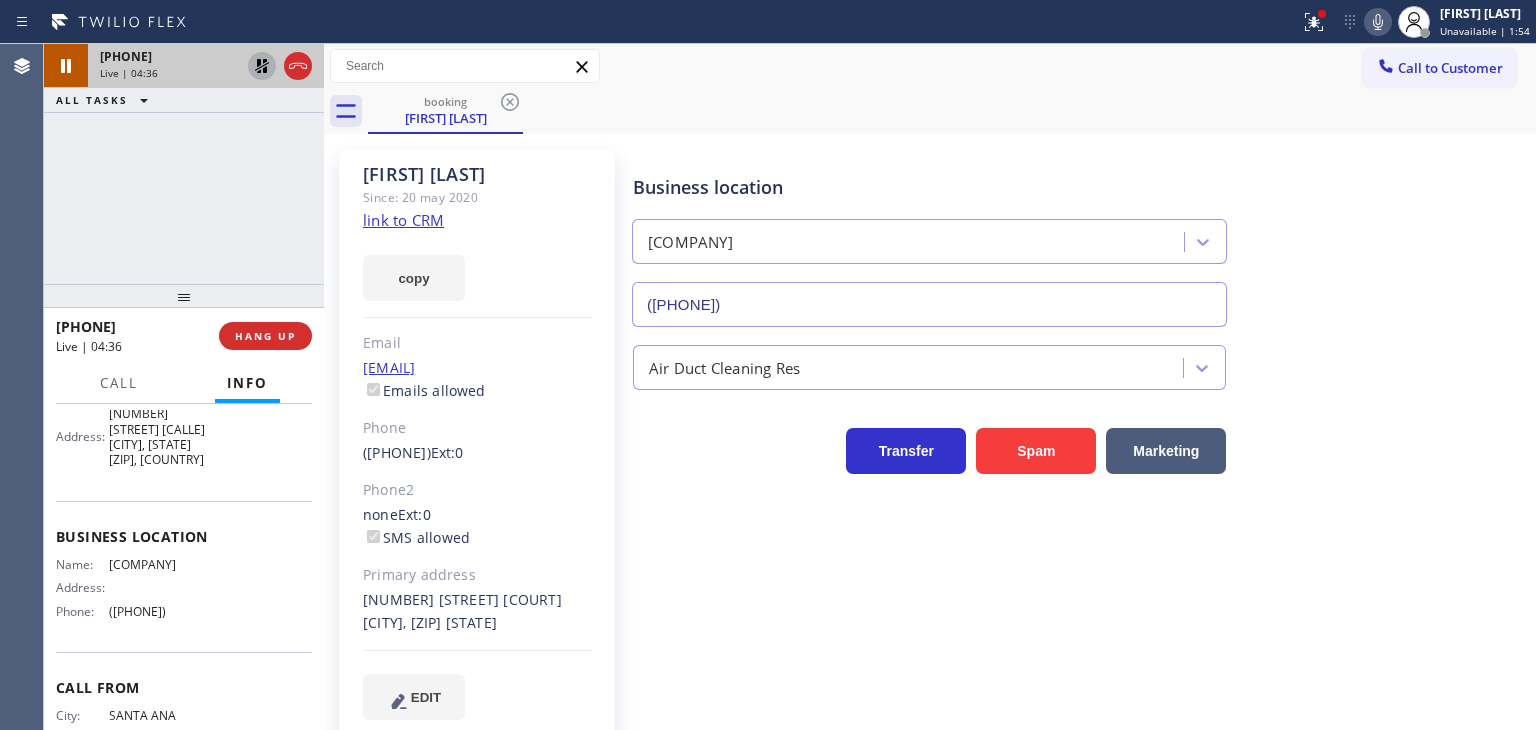 click 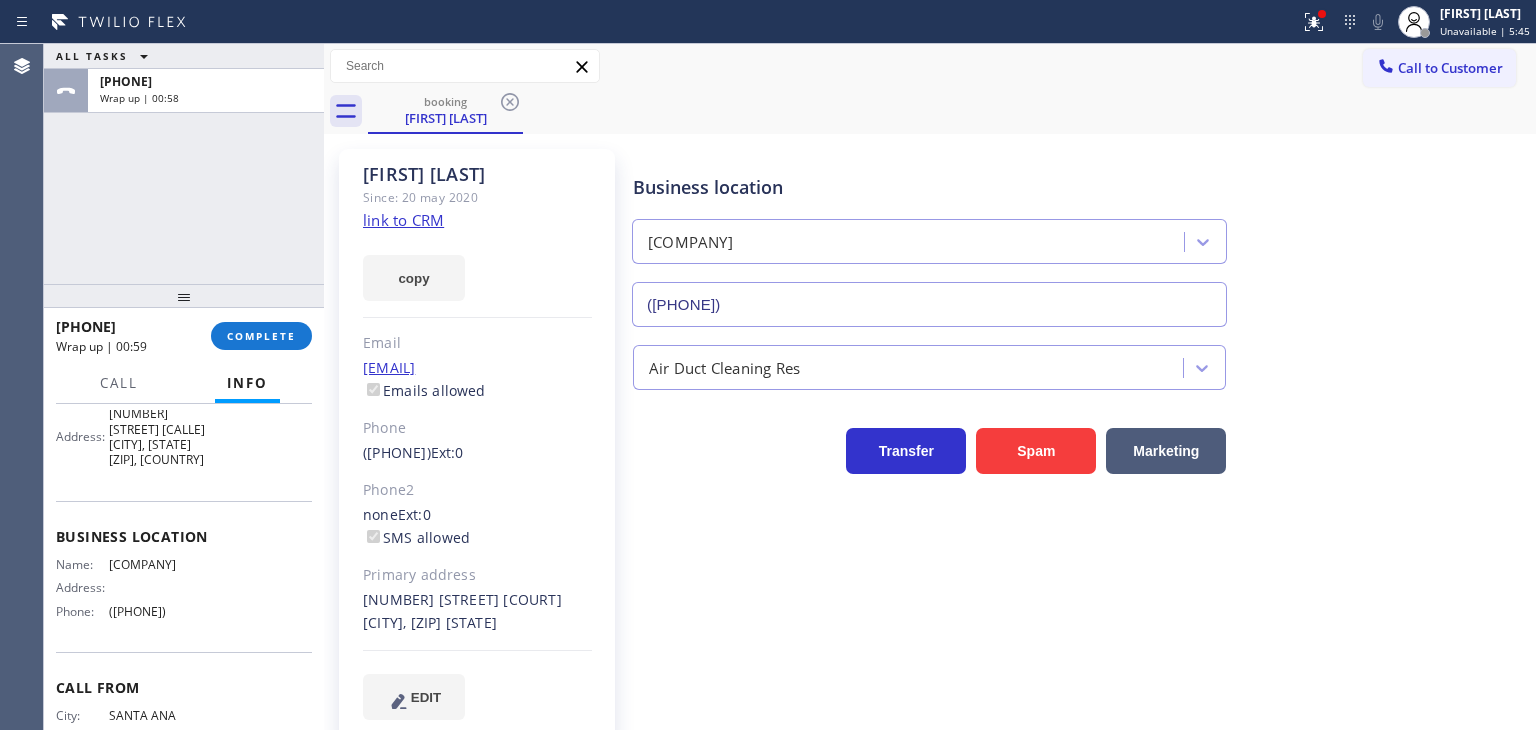 drag, startPoint x: 204, startPoint y: 610, endPoint x: 97, endPoint y: 626, distance: 108.18965 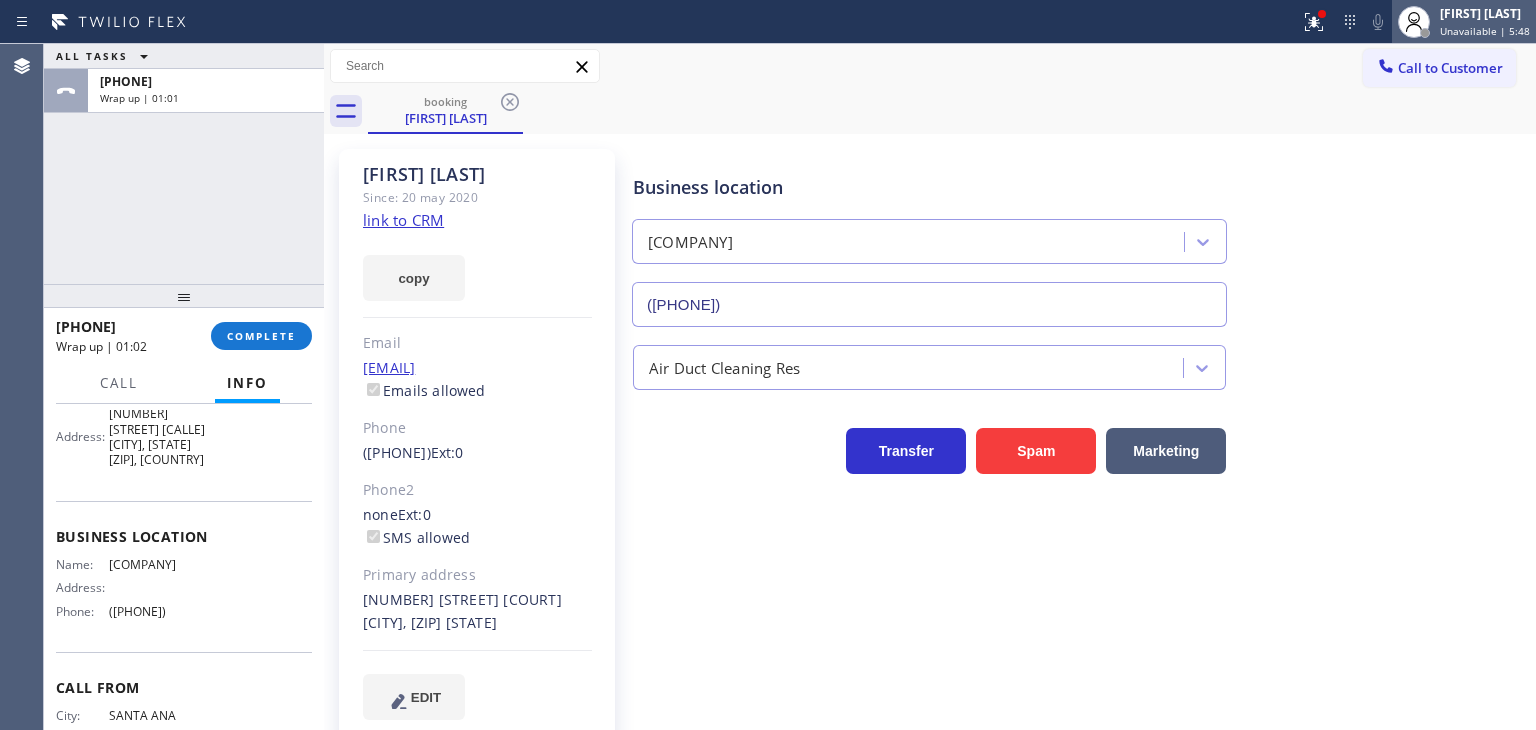 click on "[FIRST] [LAST]" at bounding box center [1485, 13] 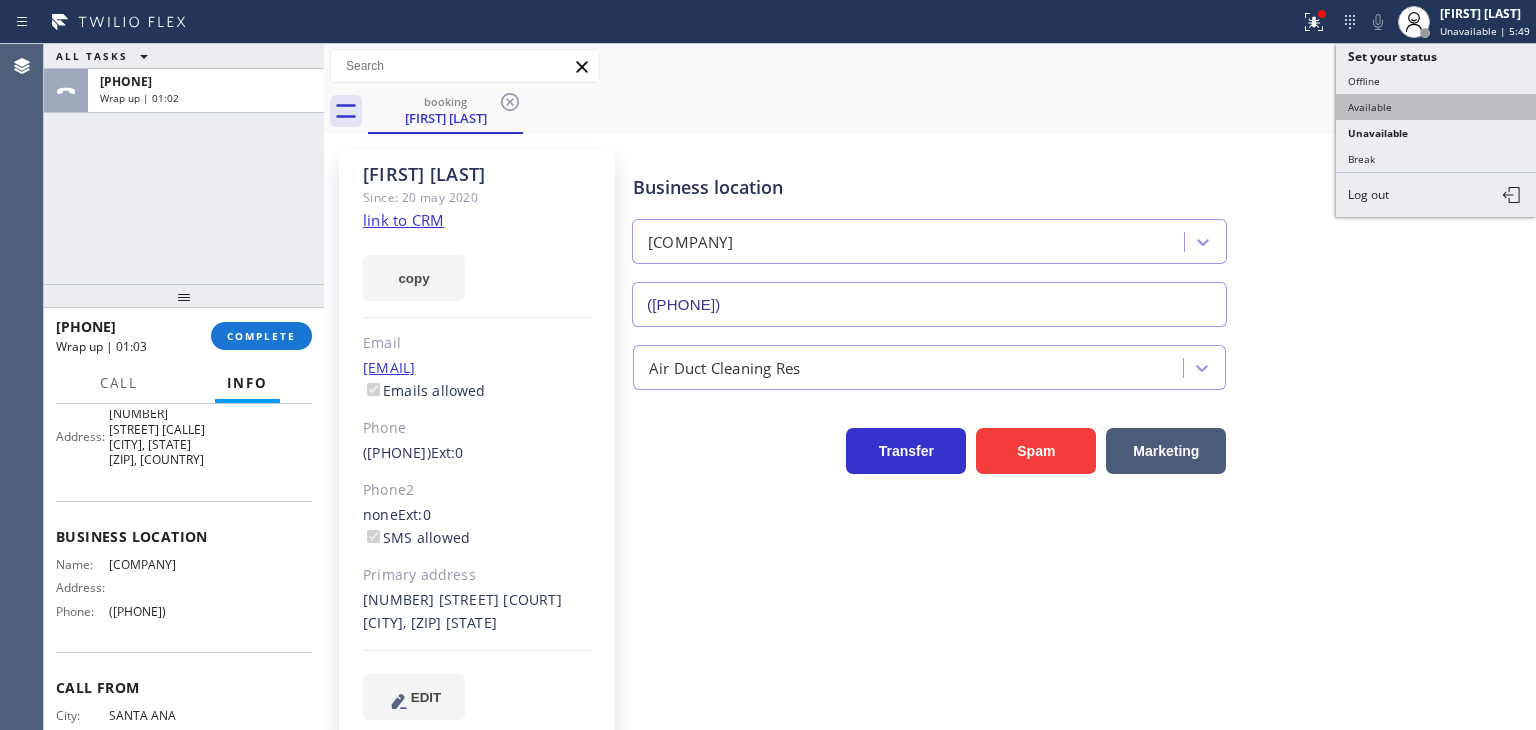 click on "Available" at bounding box center [1436, 107] 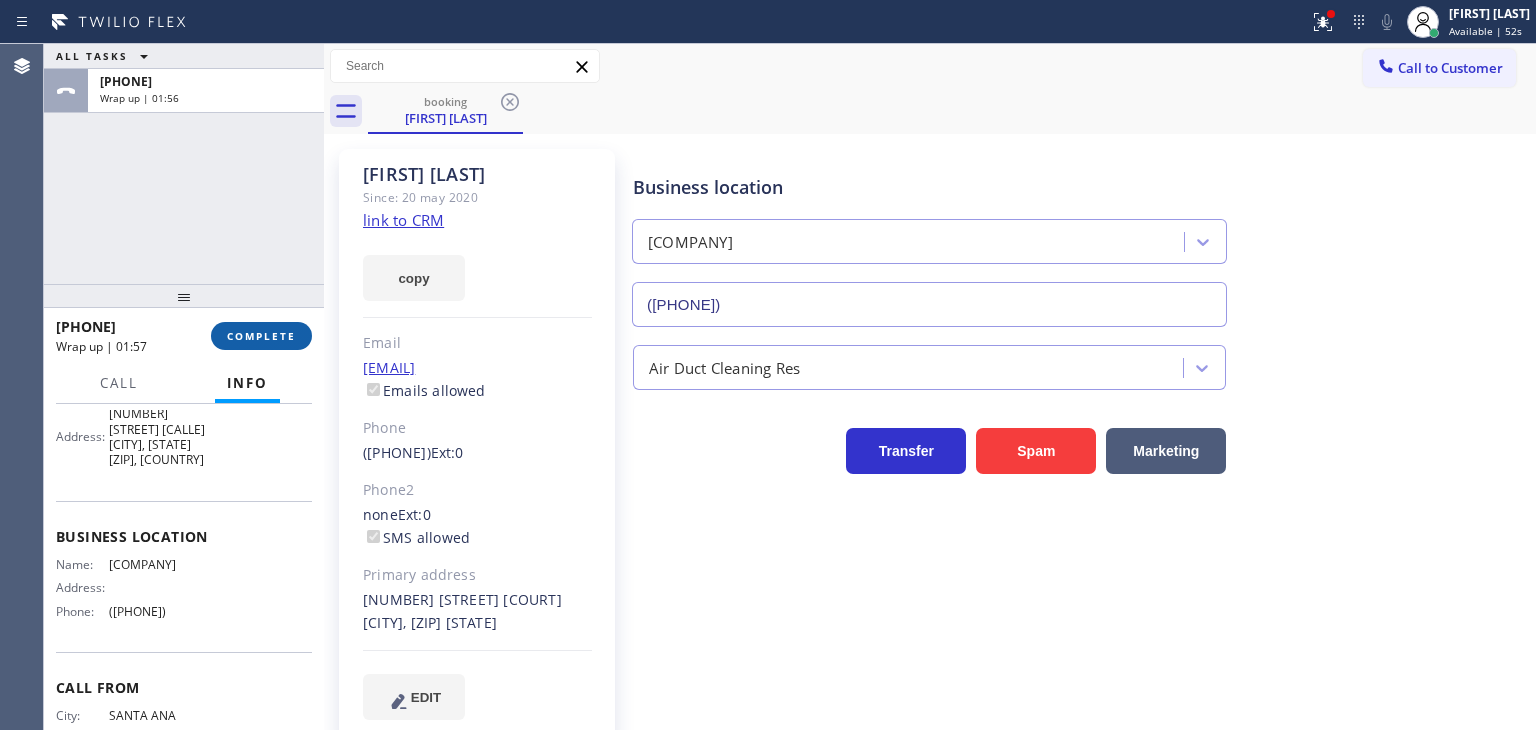 click on "COMPLETE" at bounding box center (261, 336) 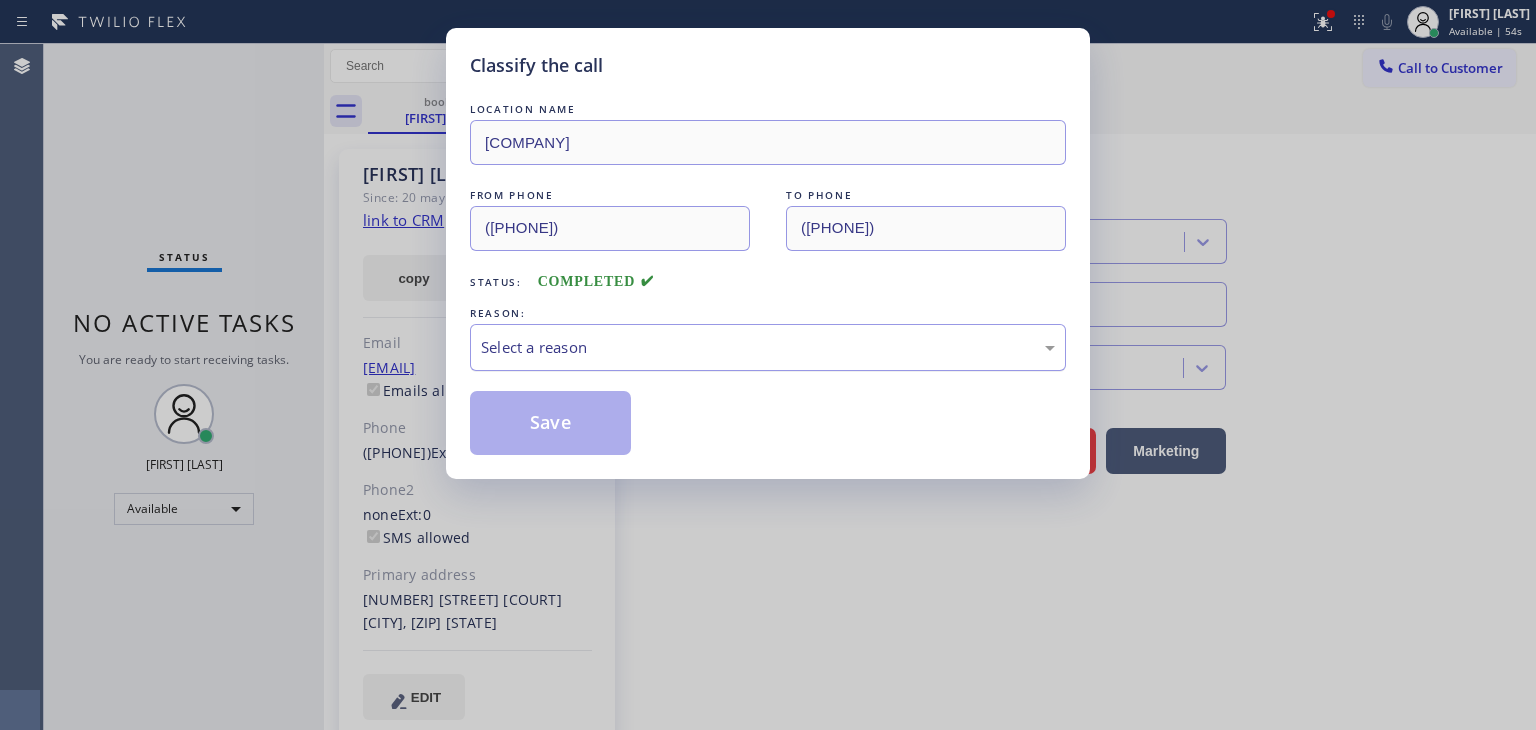 click on "Select a reason" at bounding box center [768, 347] 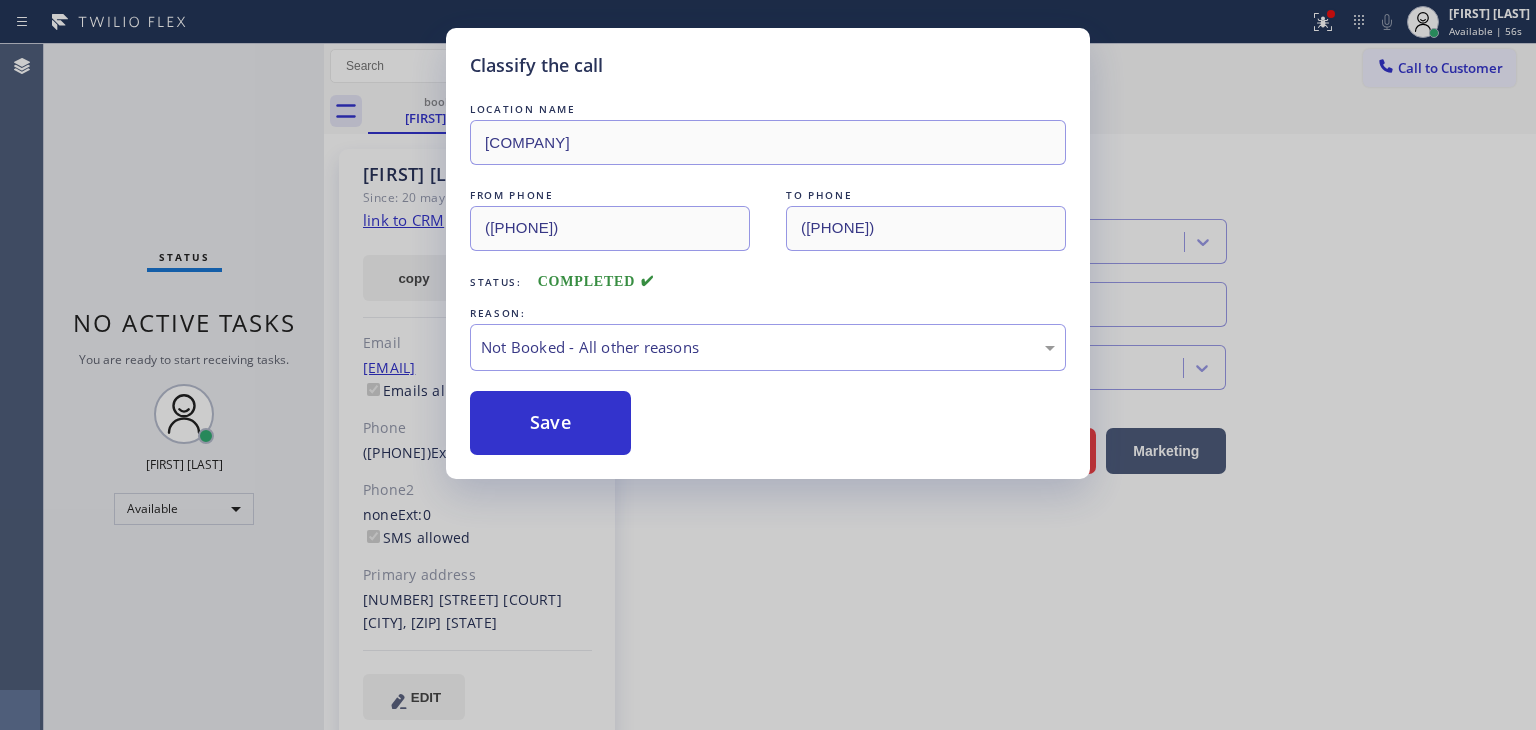 click on "Save" at bounding box center (550, 423) 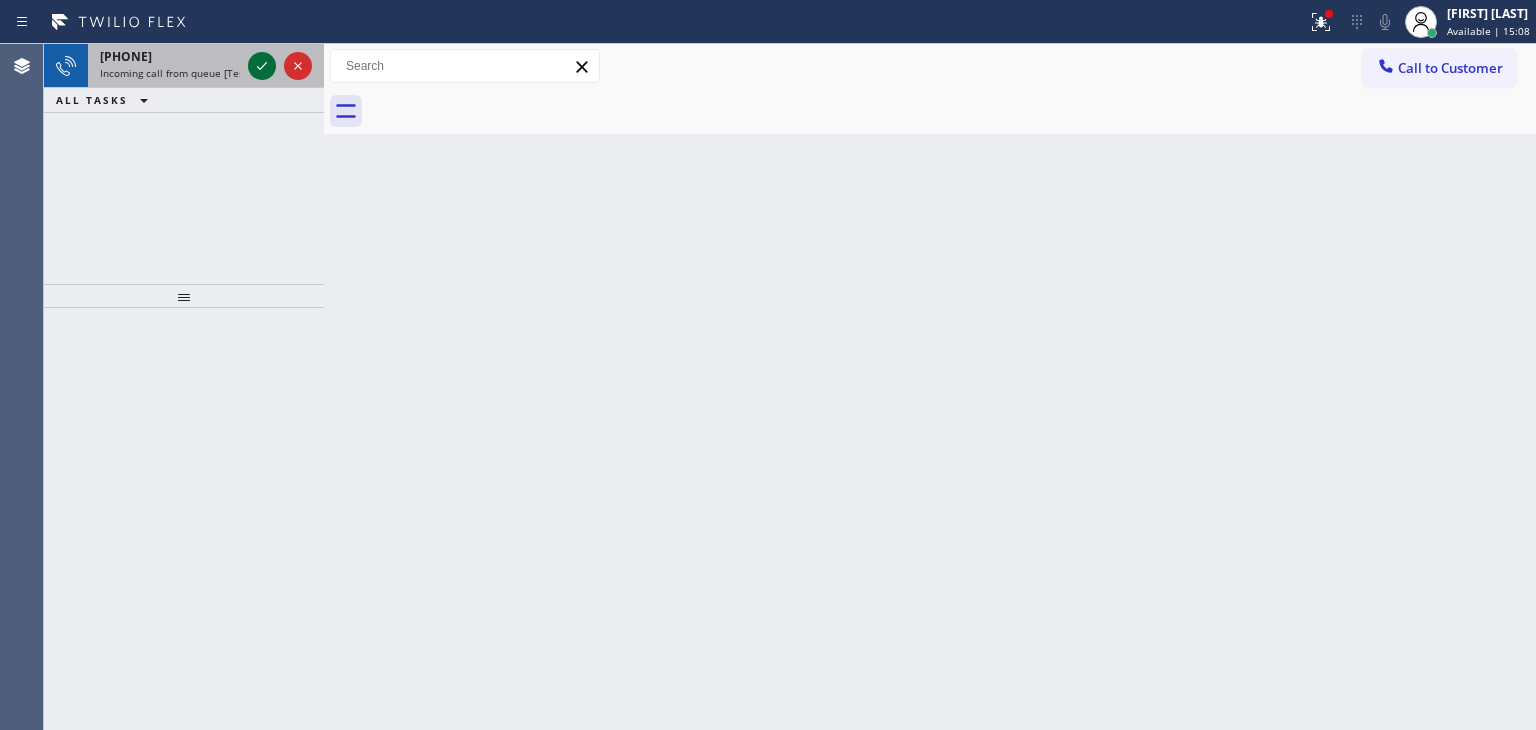 click 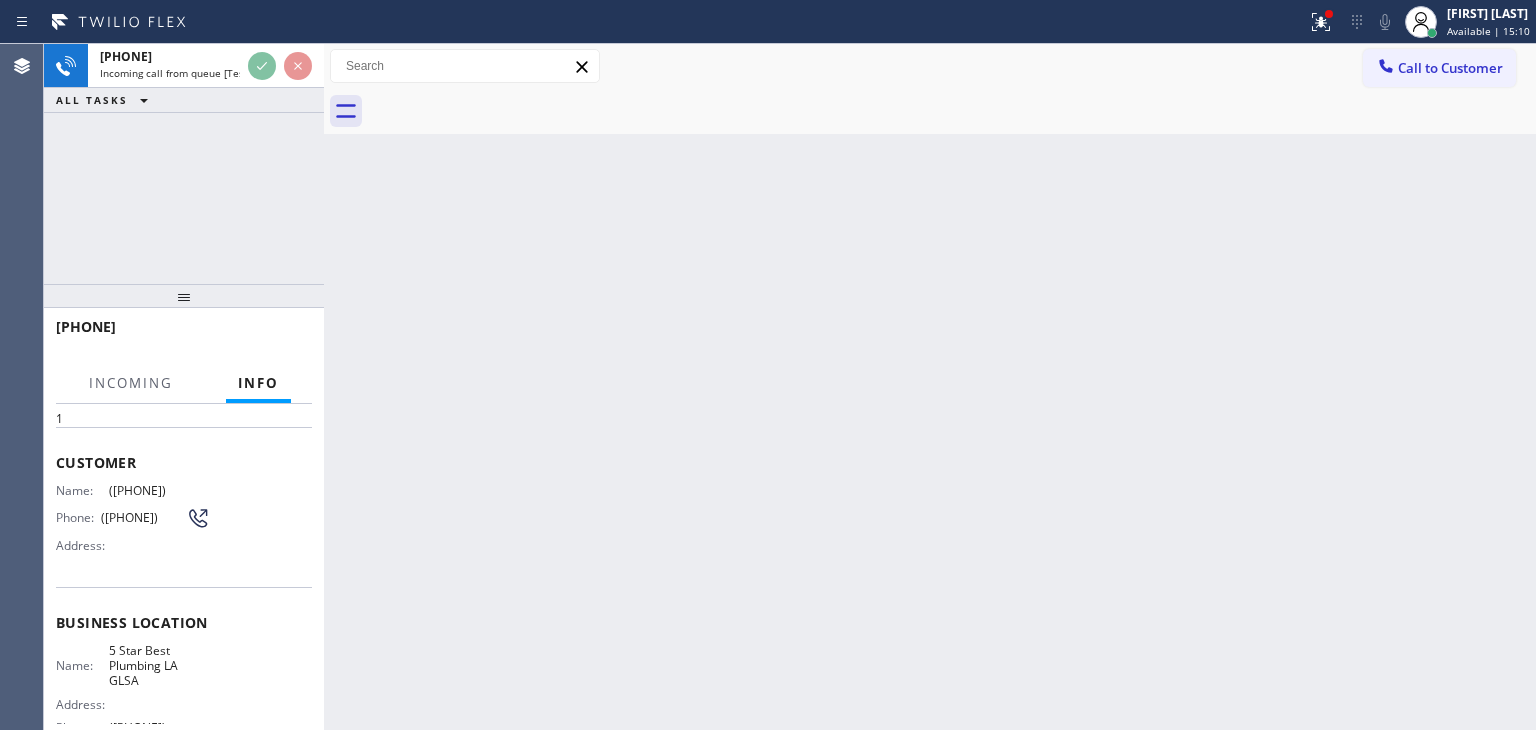scroll, scrollTop: 100, scrollLeft: 0, axis: vertical 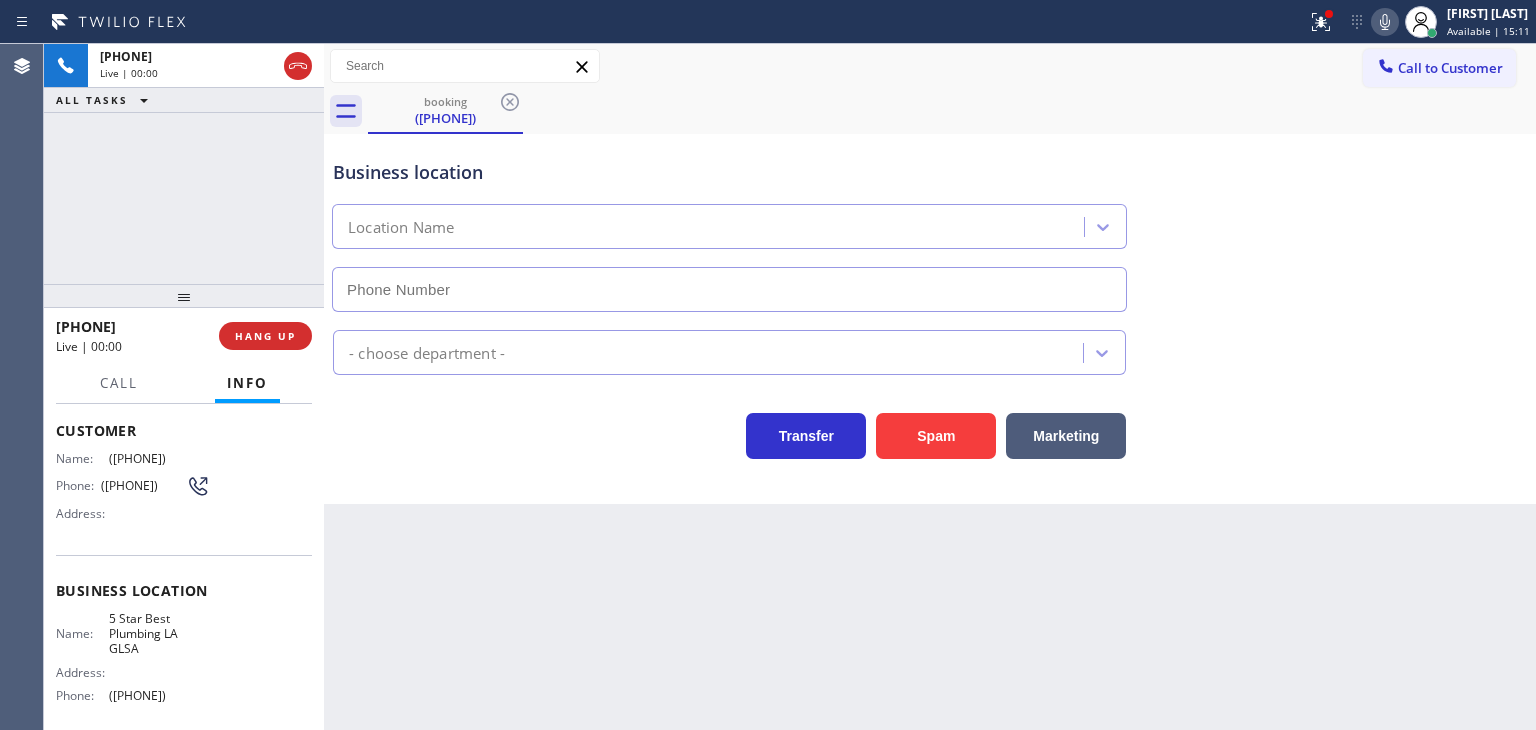 type on "([PHONE])" 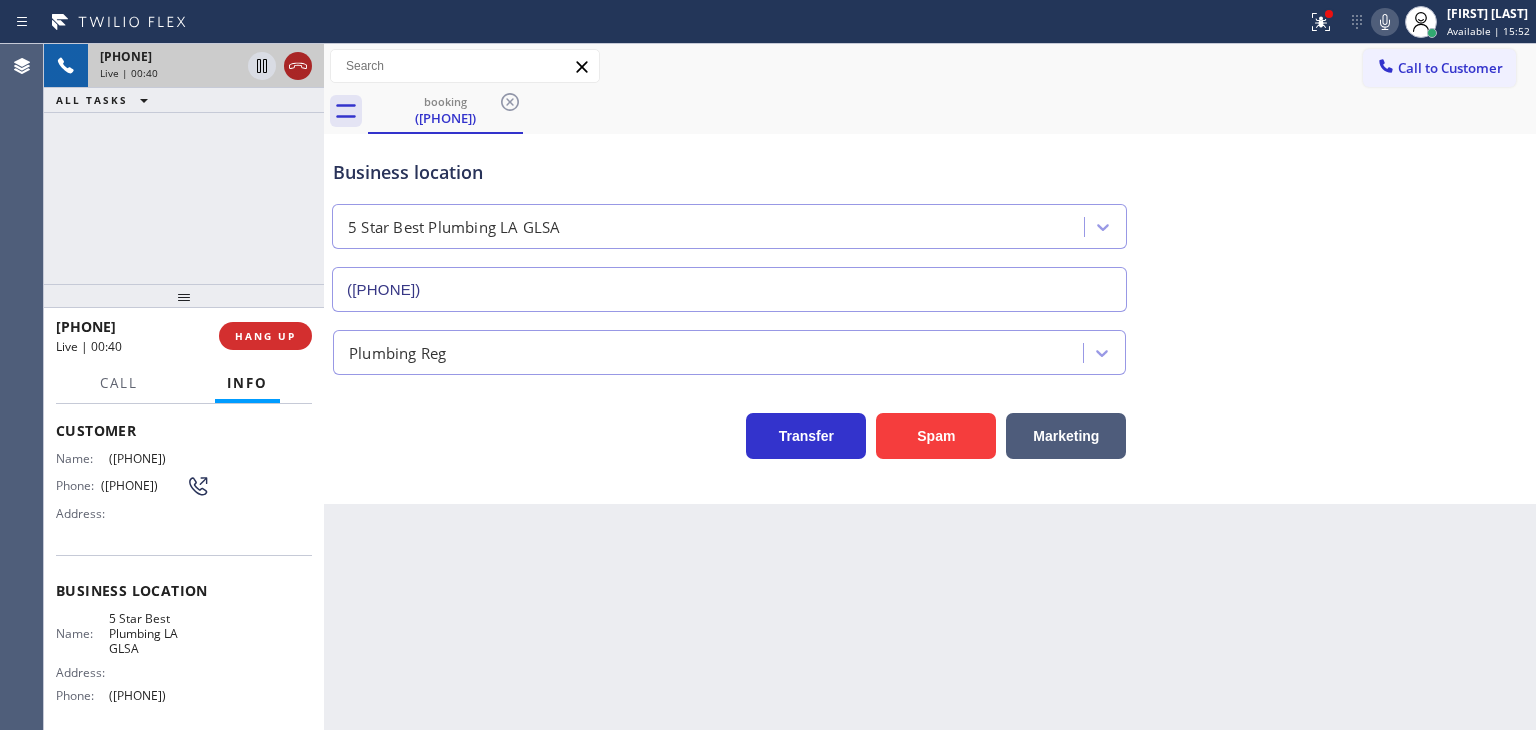 click 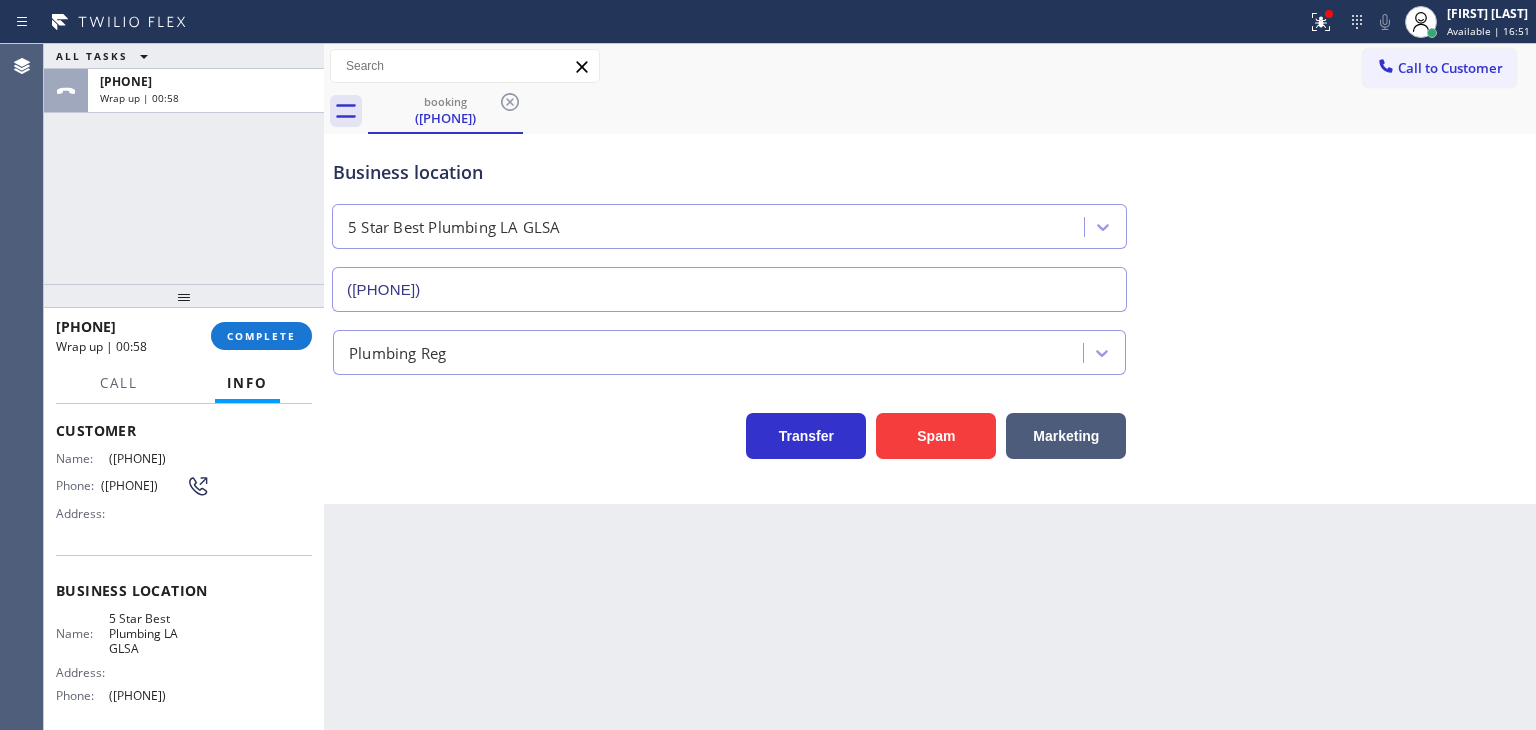 click on "+19515779177 Wrap up | 00:58 COMPLETE" at bounding box center [184, 336] 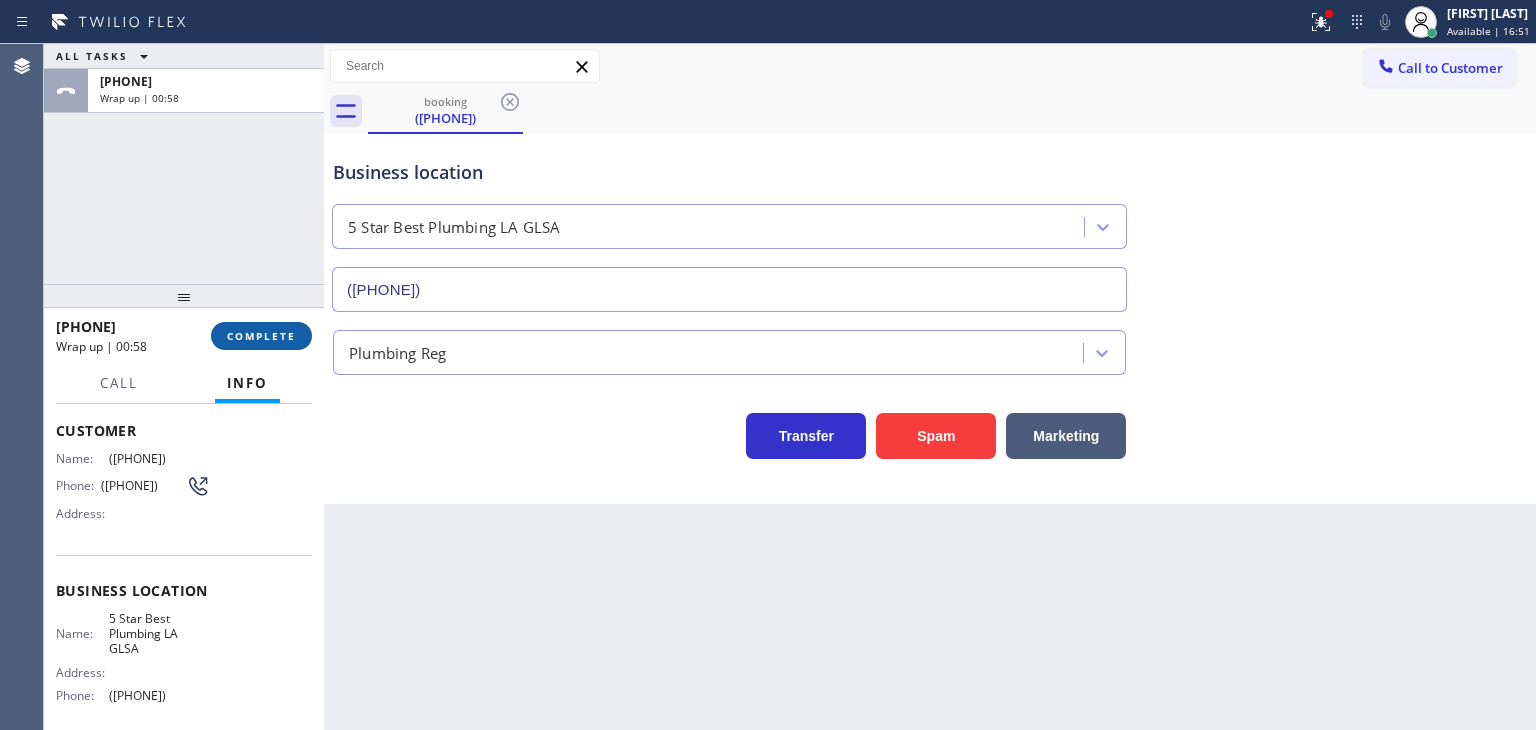 click on "COMPLETE" at bounding box center (261, 336) 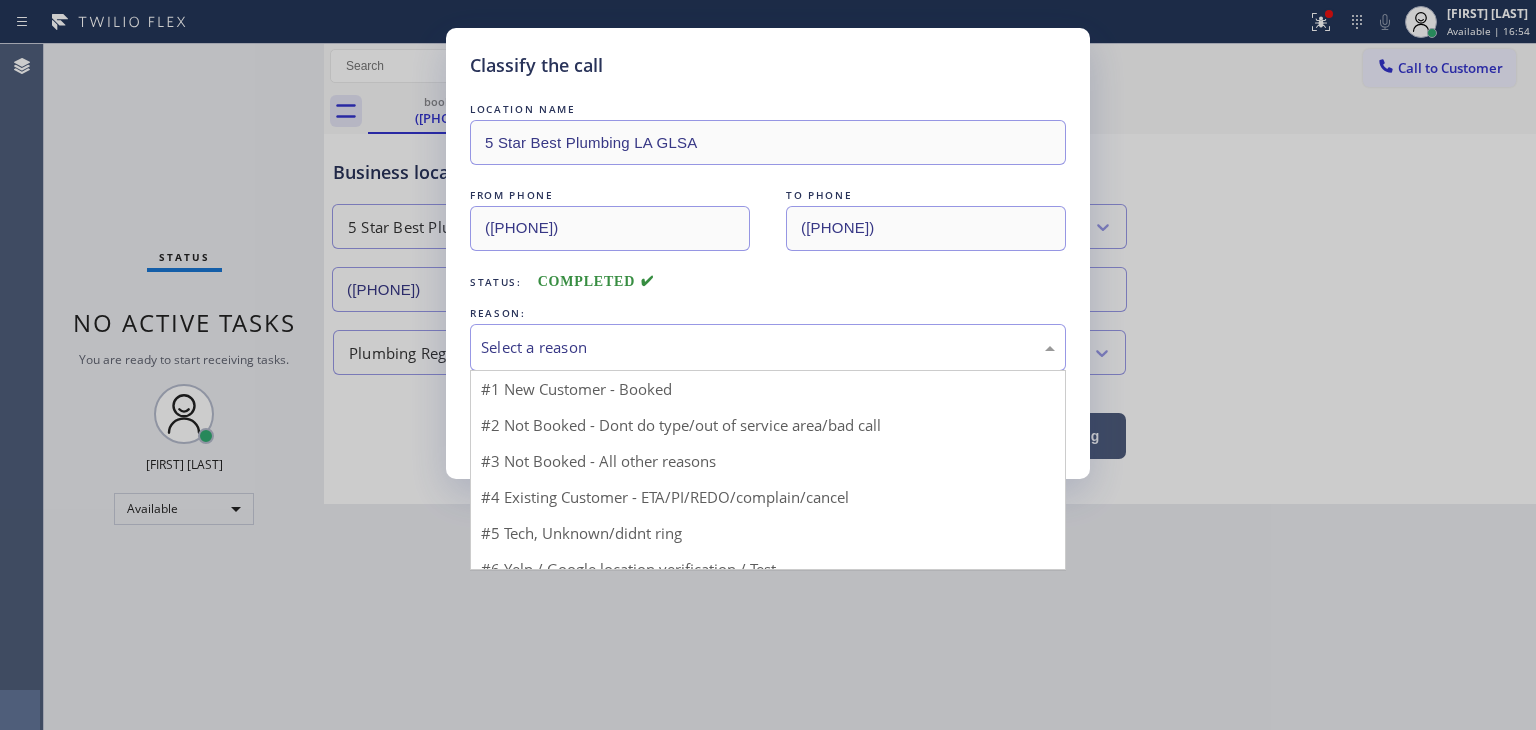 drag, startPoint x: 548, startPoint y: 354, endPoint x: 620, endPoint y: 508, distance: 170 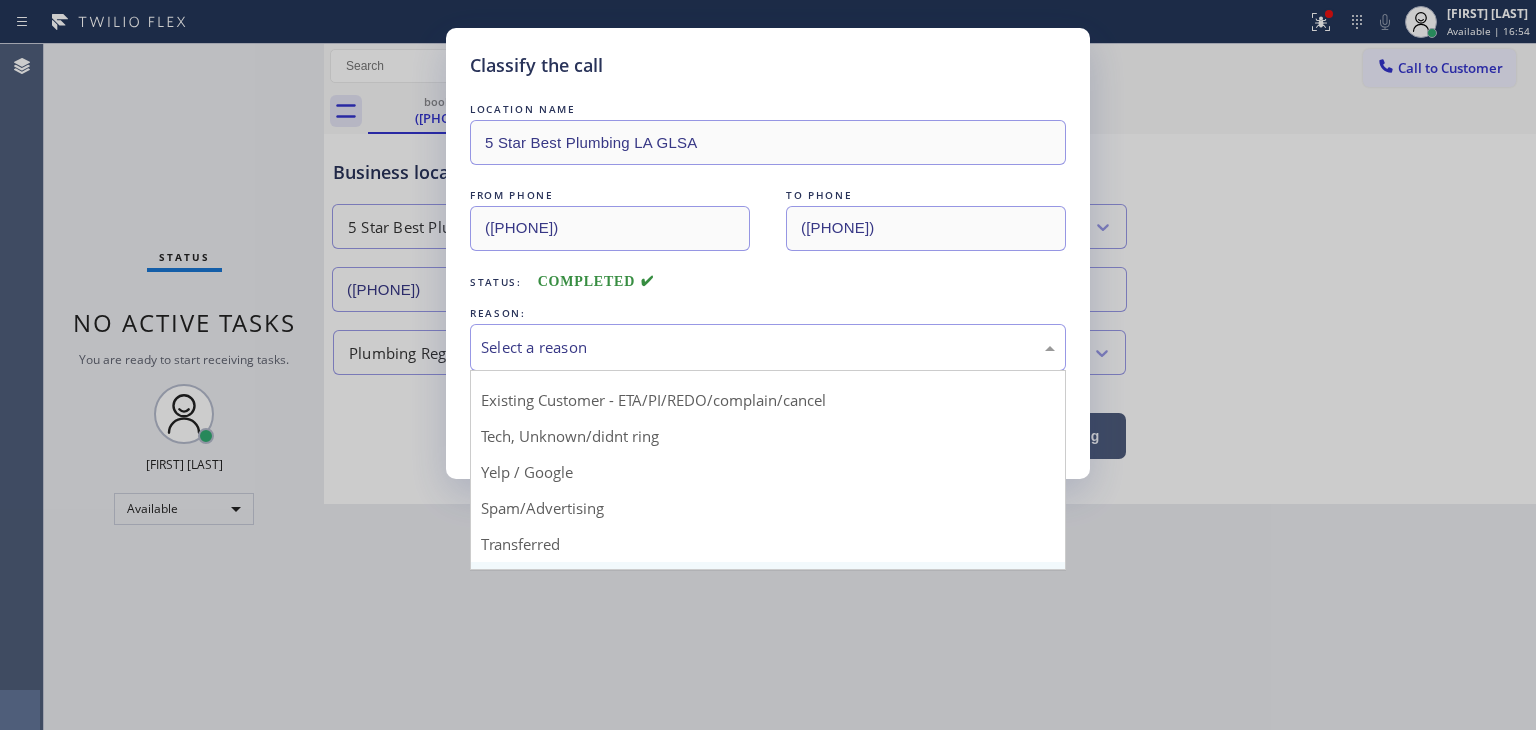 scroll, scrollTop: 125, scrollLeft: 0, axis: vertical 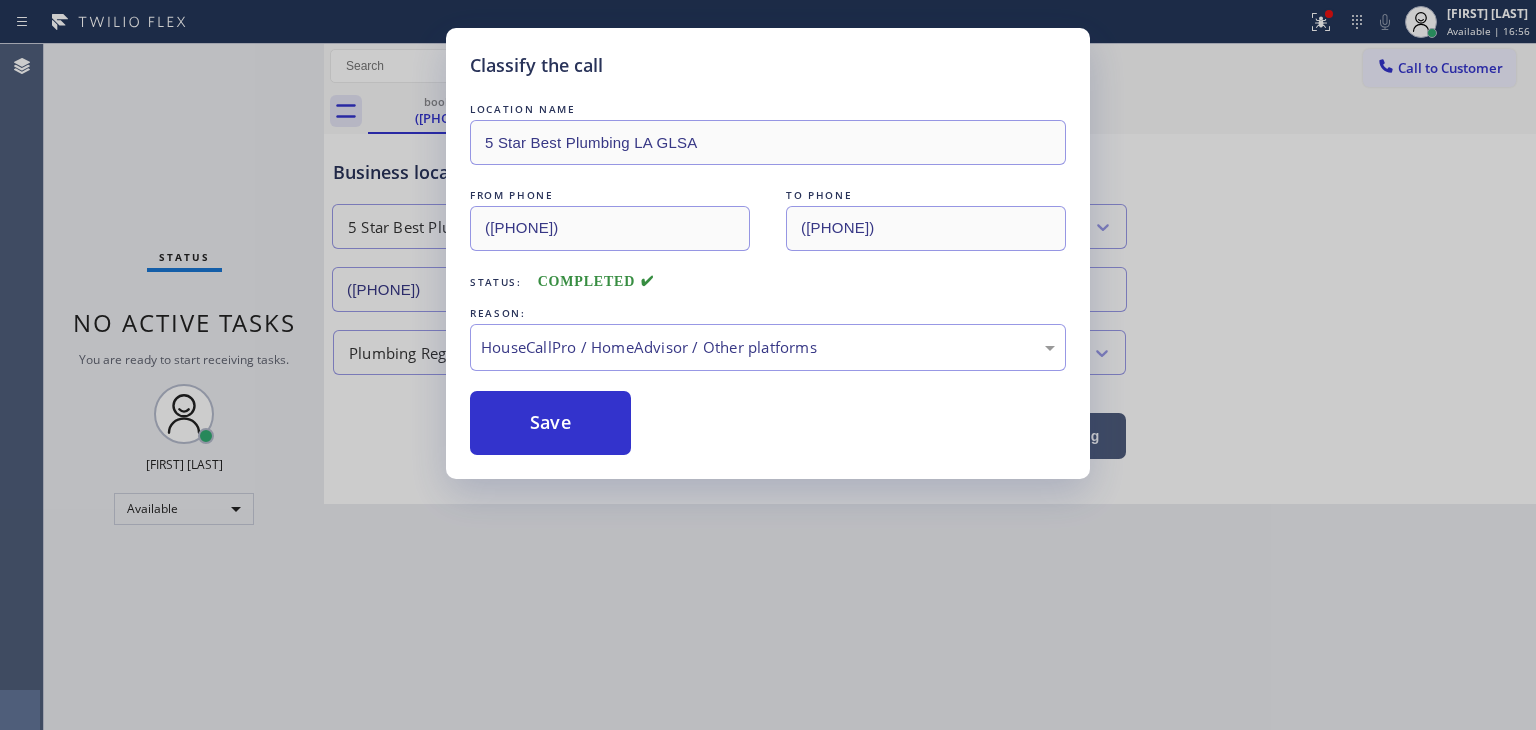 drag, startPoint x: 567, startPoint y: 505, endPoint x: 556, endPoint y: 454, distance: 52.17279 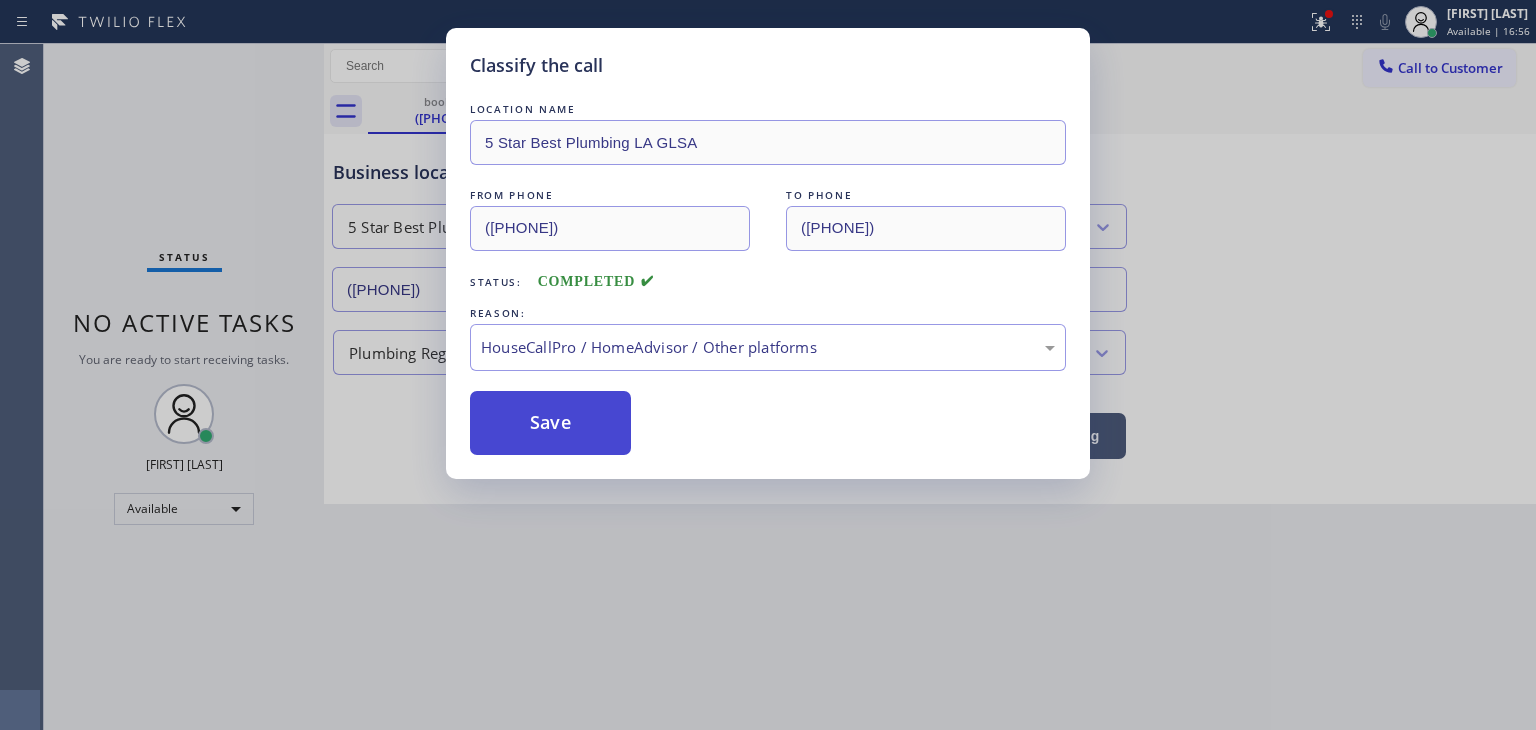 click on "Save" at bounding box center (550, 423) 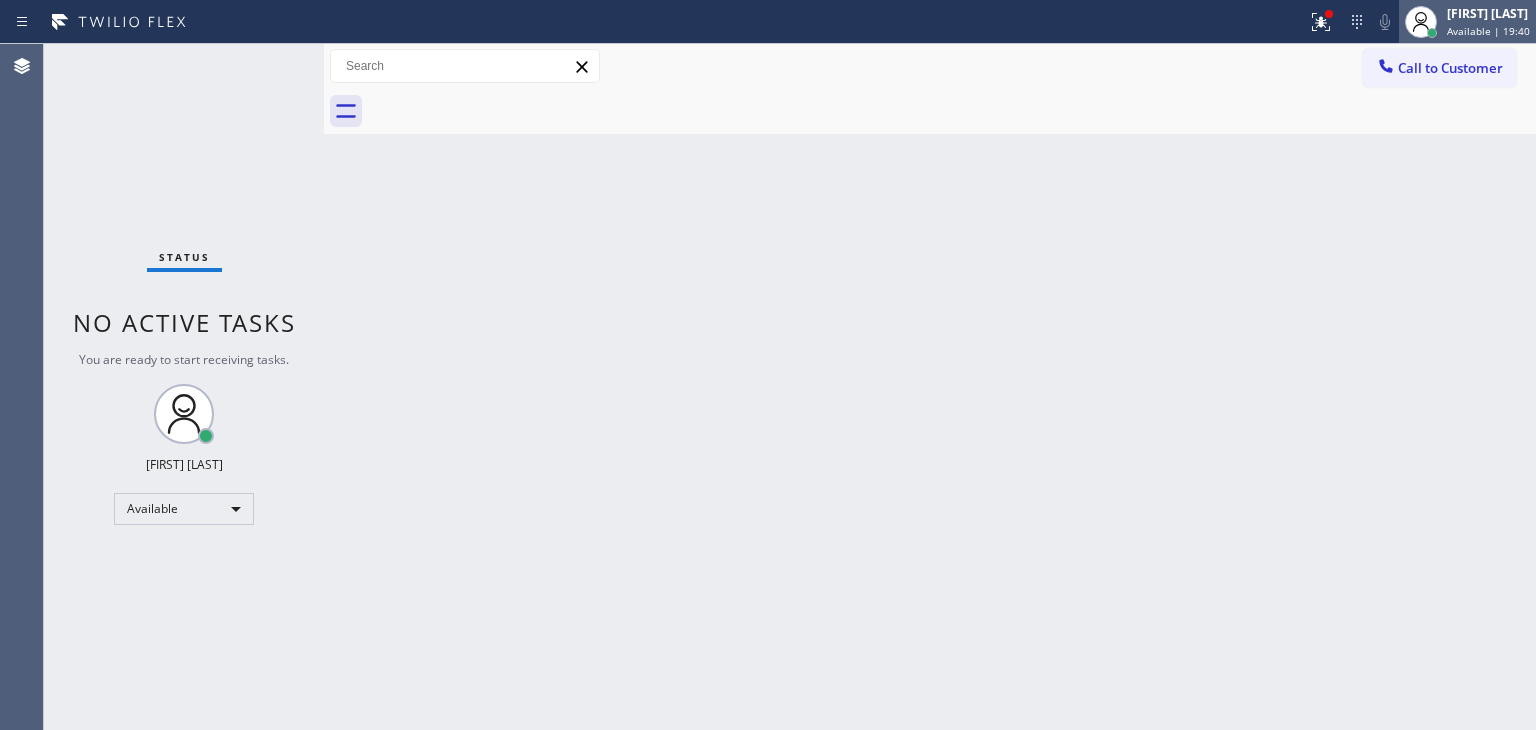 click on "Available | 19:40" at bounding box center (1488, 31) 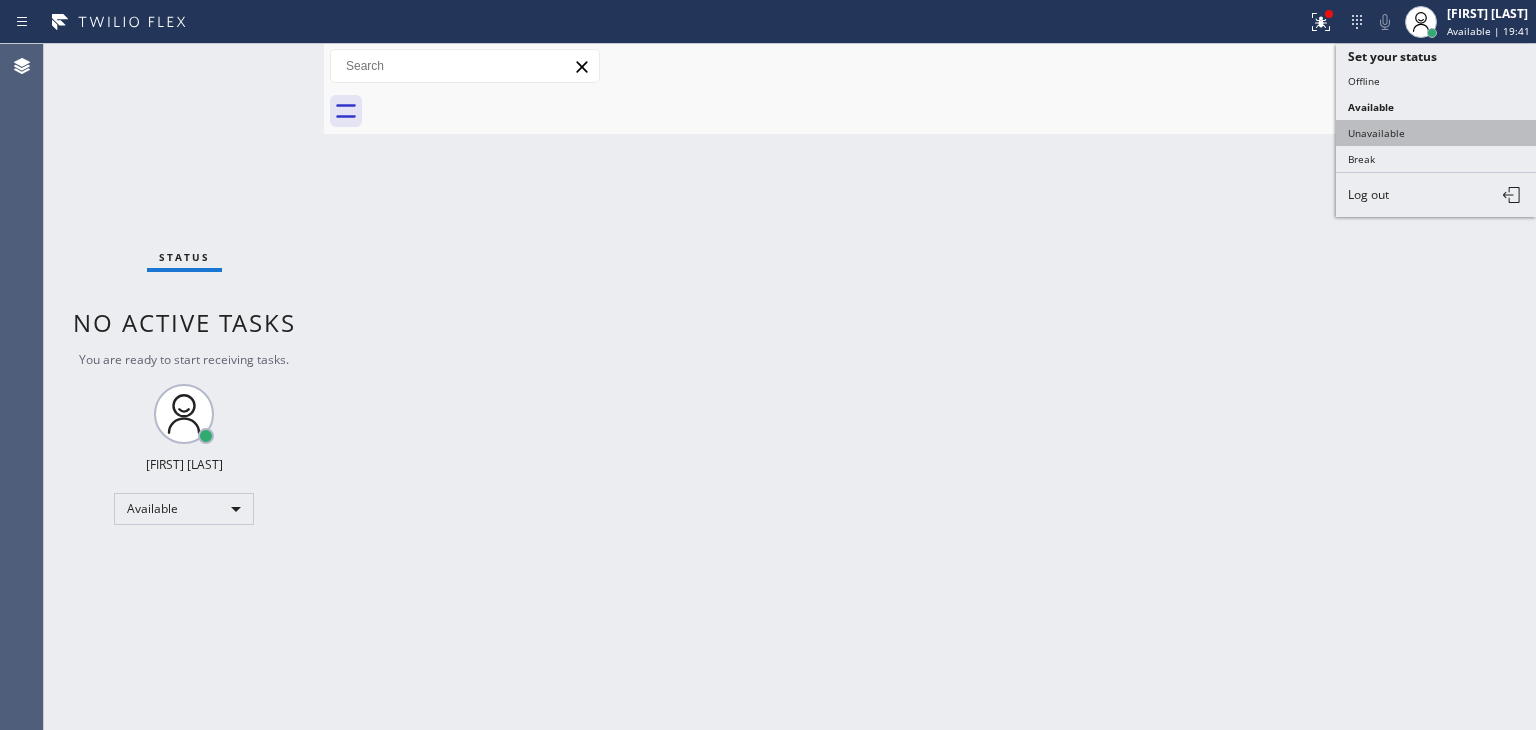 click on "Unavailable" at bounding box center (1436, 133) 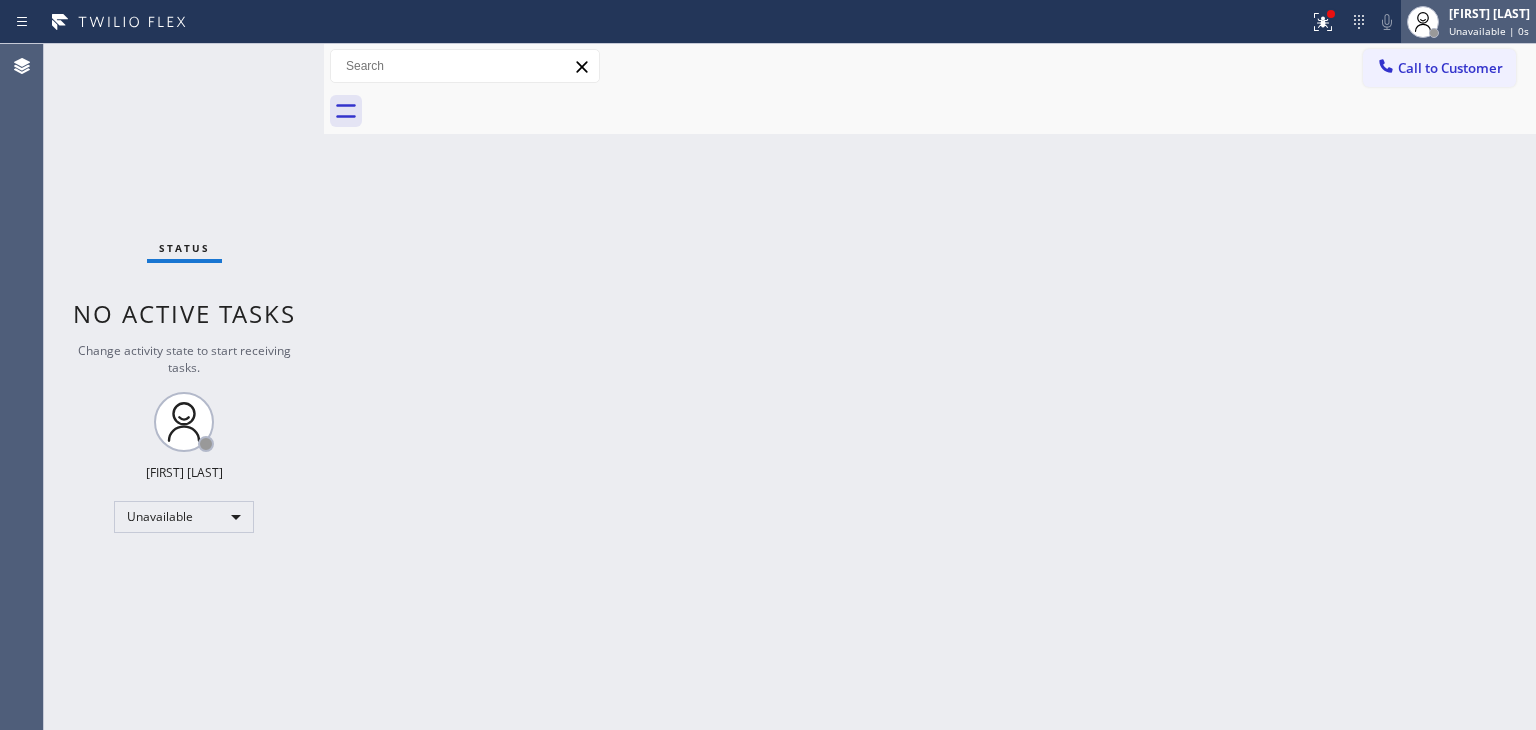 click on "Unavailable | 0s" at bounding box center [1489, 31] 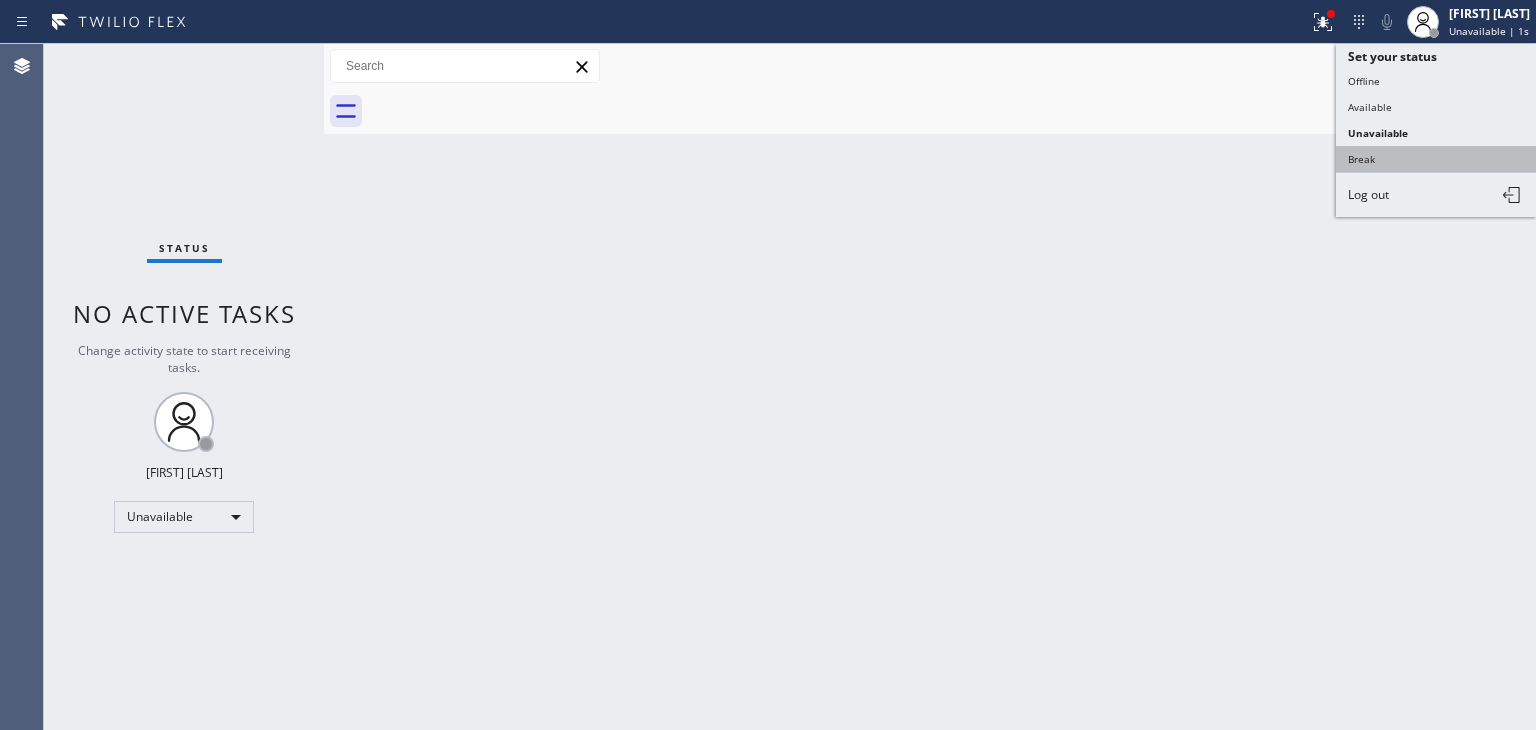 click on "Break" at bounding box center (1436, 159) 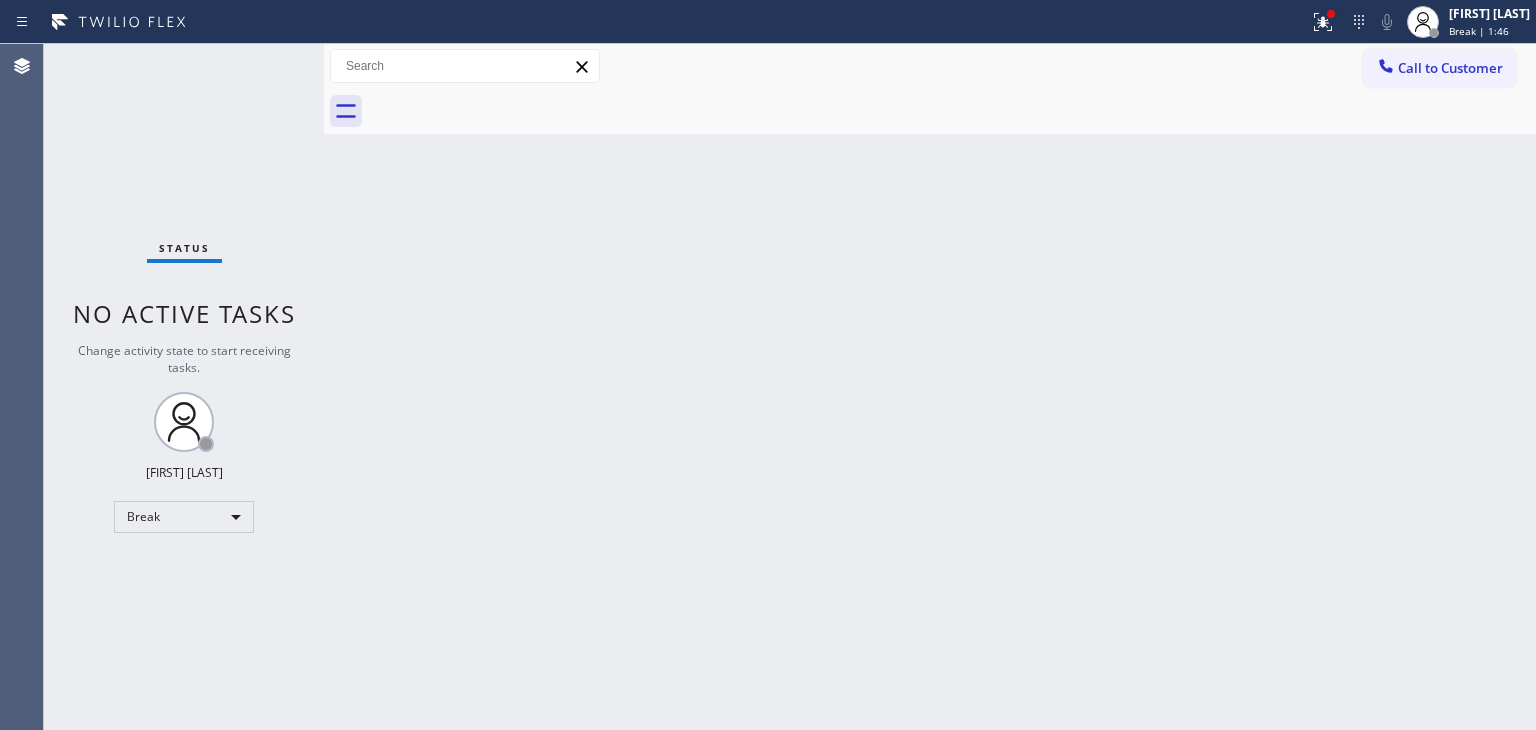 scroll, scrollTop: 0, scrollLeft: 0, axis: both 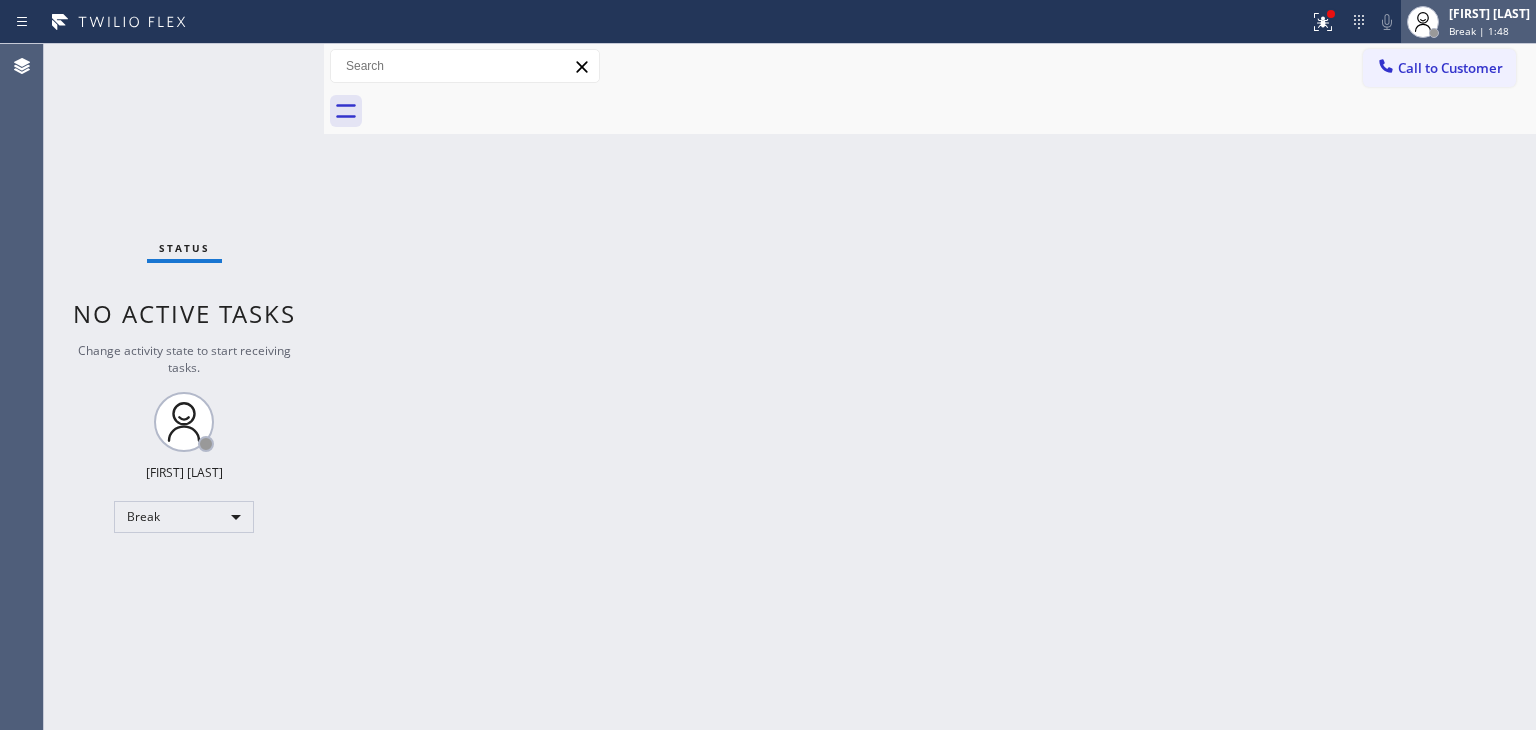 click on "[FIRST] [LAST]" at bounding box center [1489, 13] 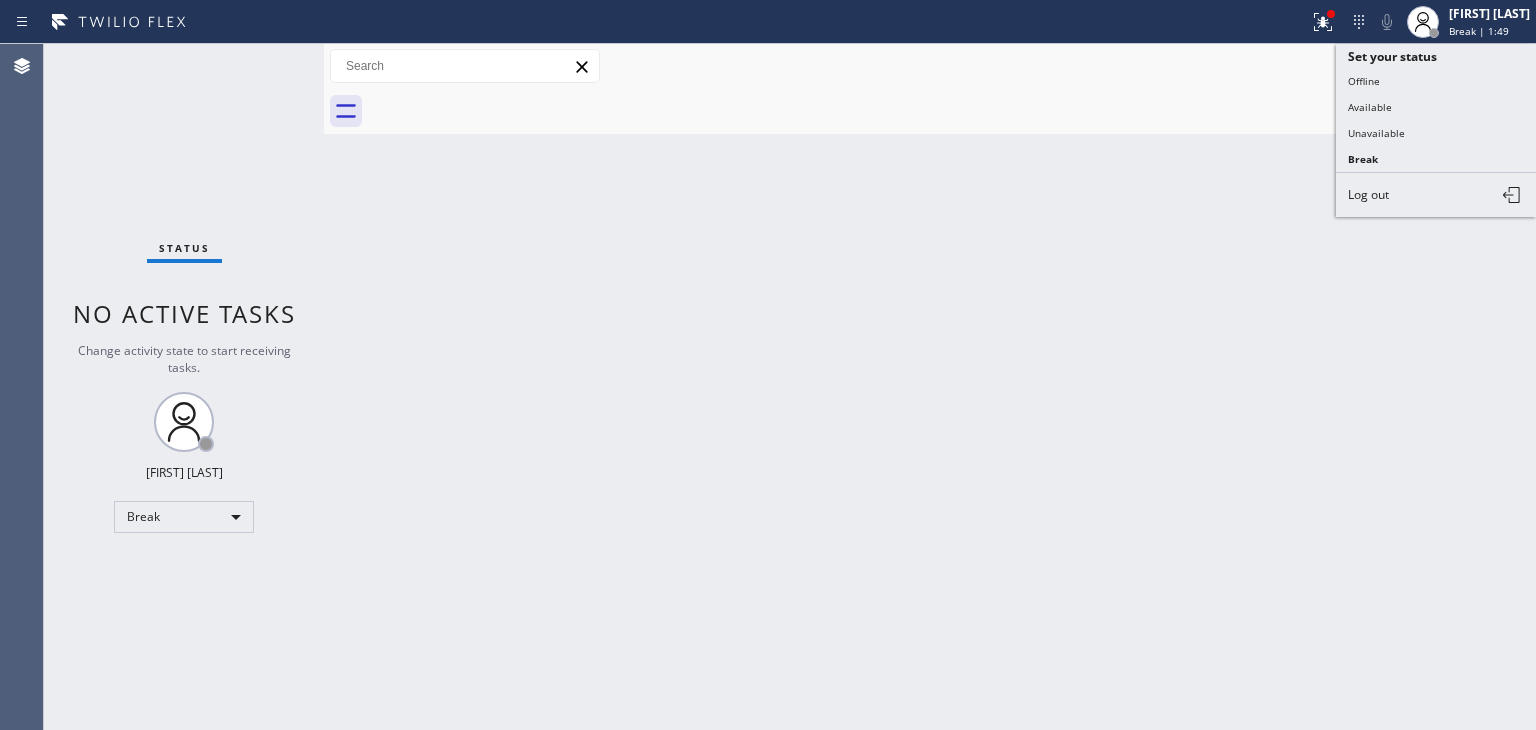 click on "Available" at bounding box center [1436, 107] 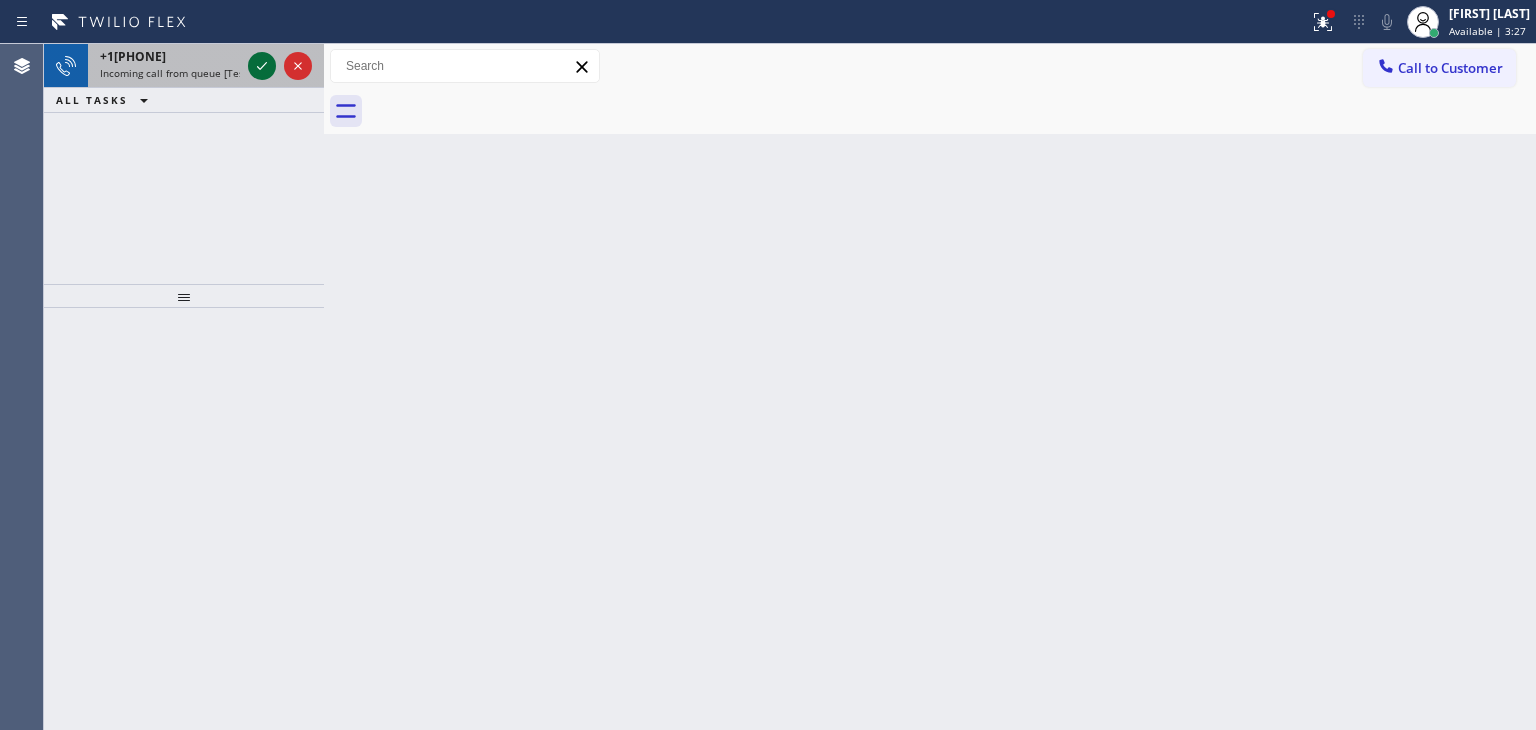 click 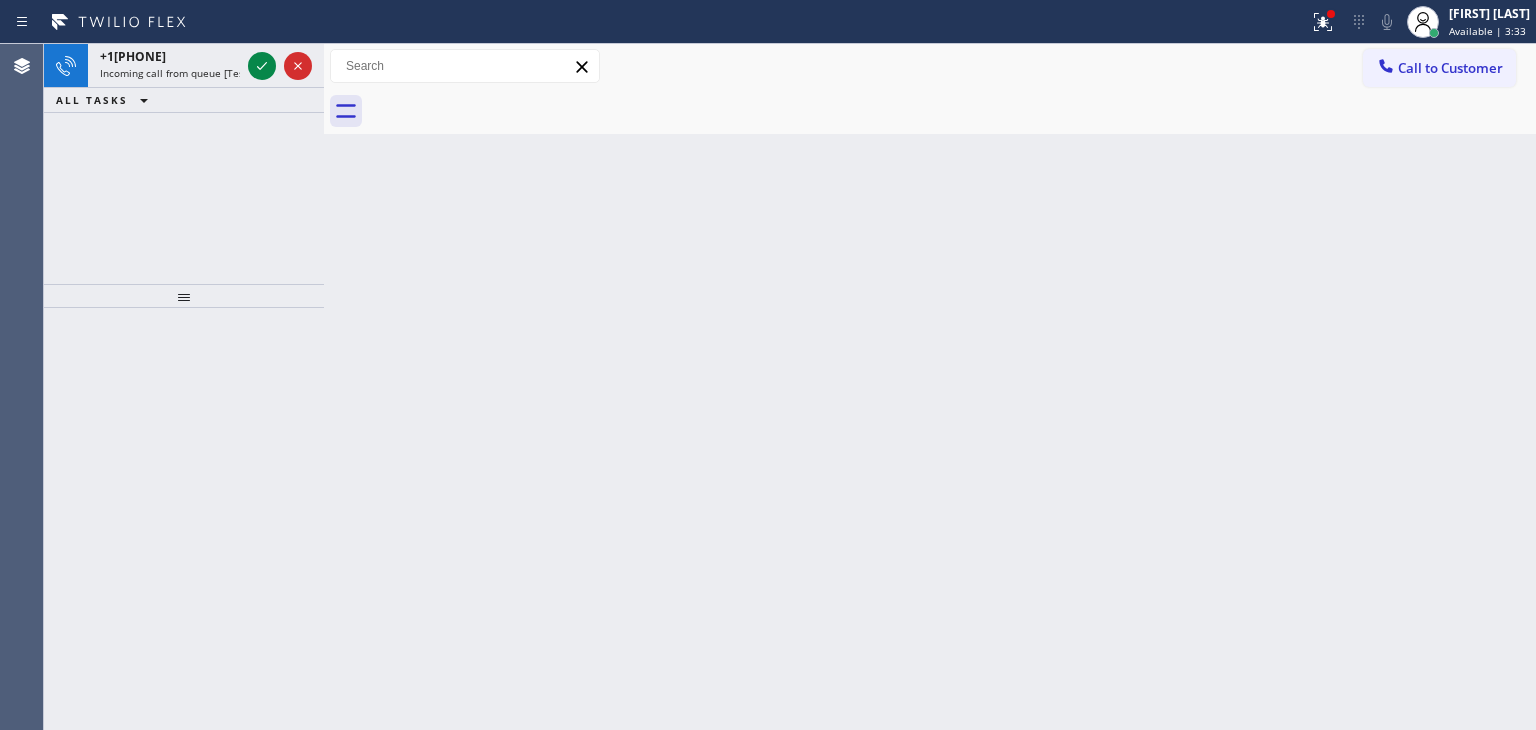 drag, startPoint x: 266, startPoint y: 70, endPoint x: 251, endPoint y: 35, distance: 38.078865 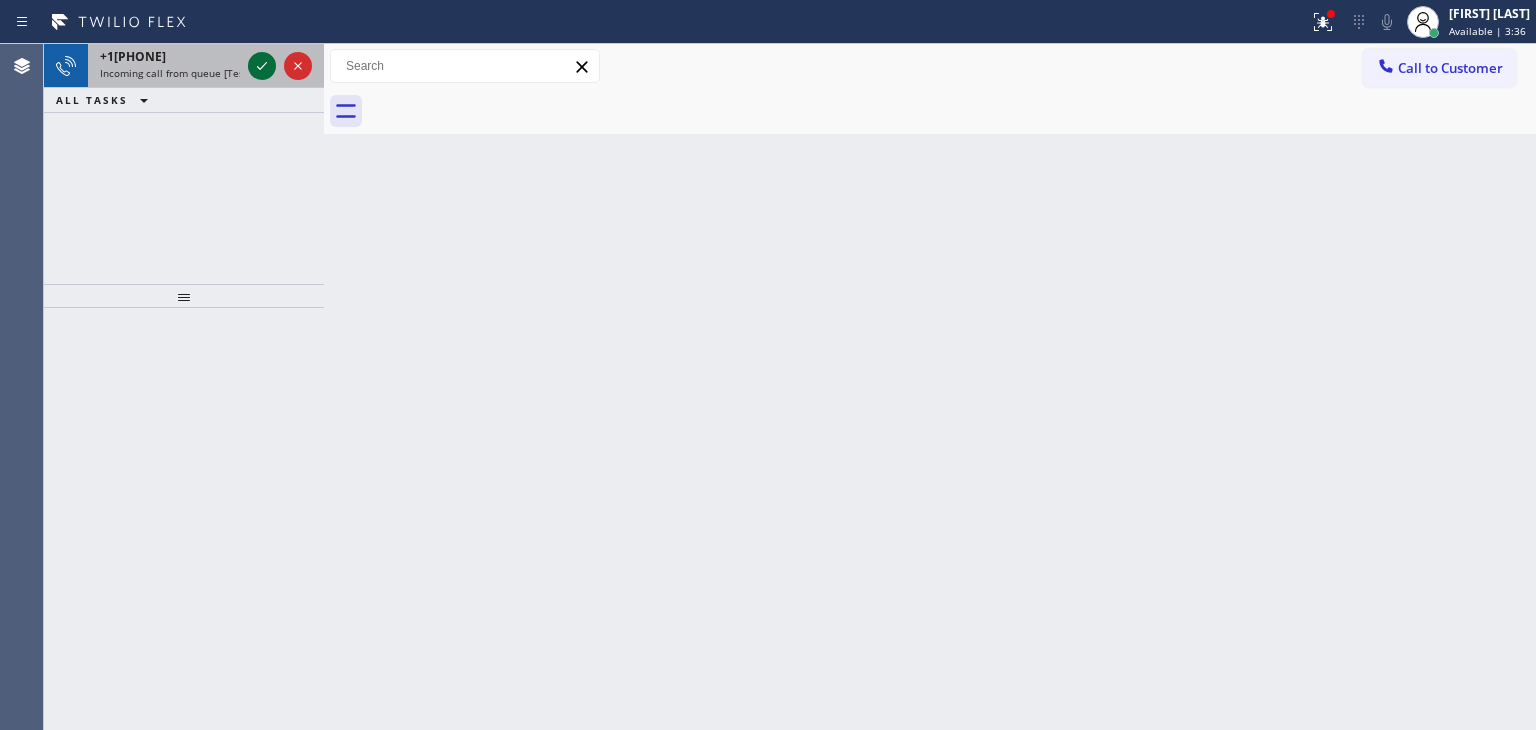 click 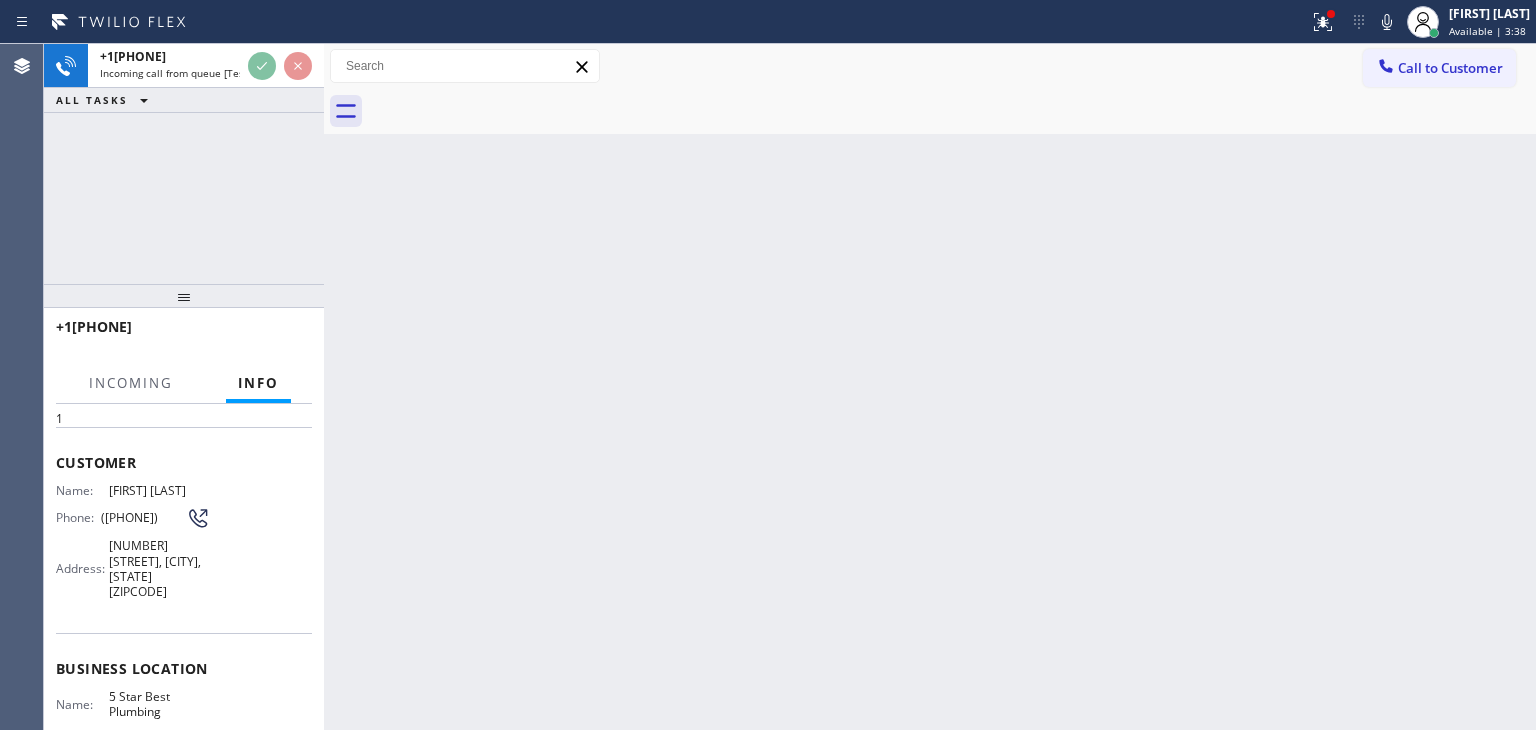 scroll, scrollTop: 200, scrollLeft: 0, axis: vertical 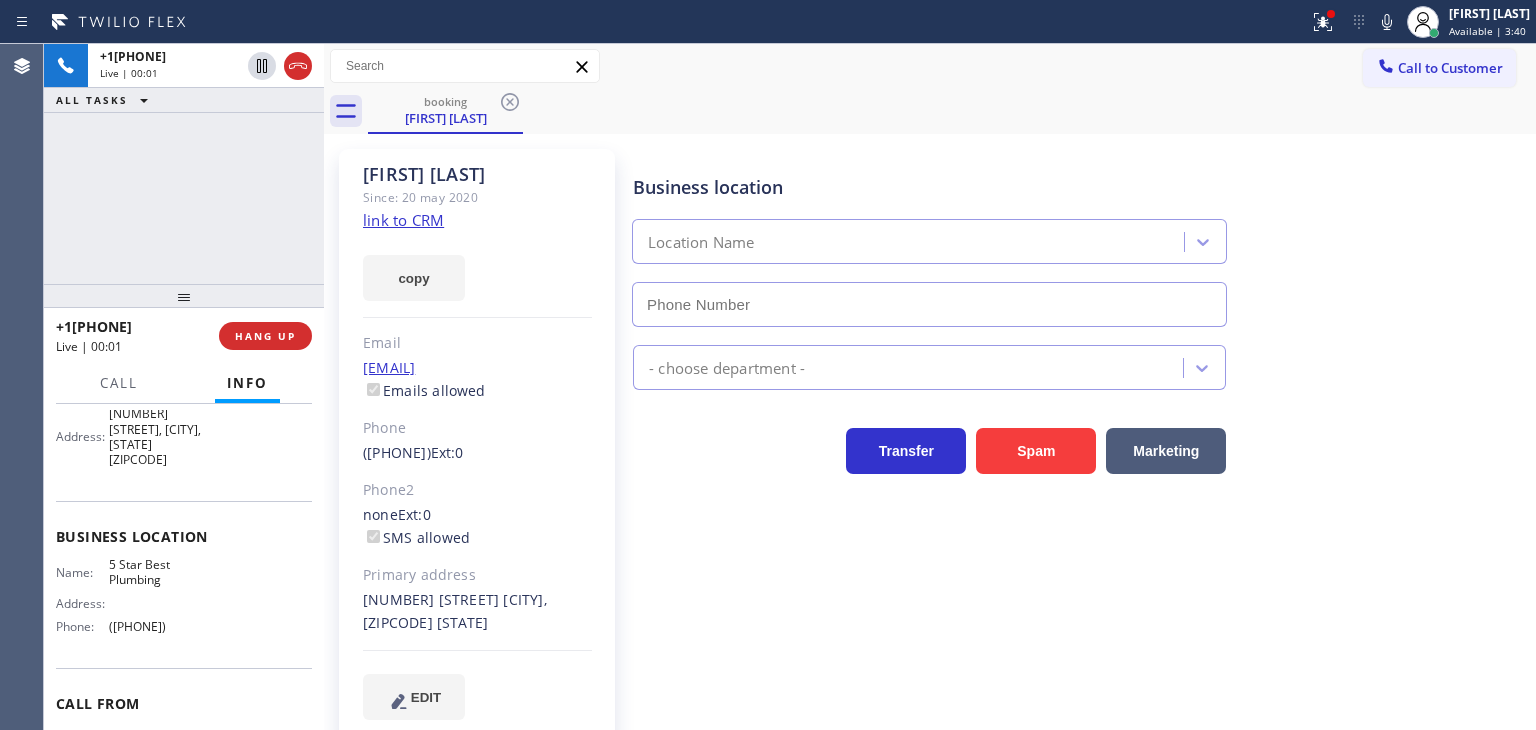 type on "([PHONE])" 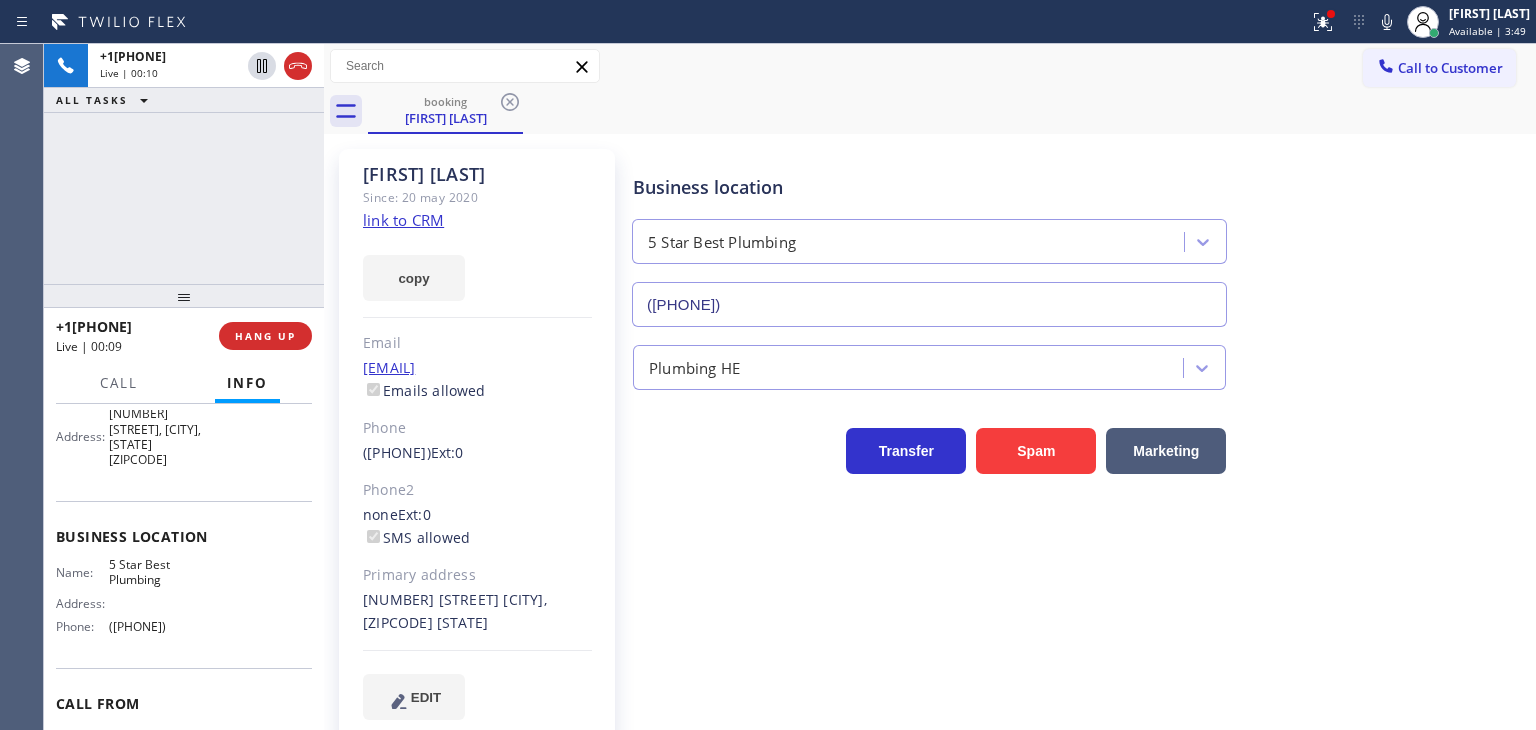 click on "link to CRM" 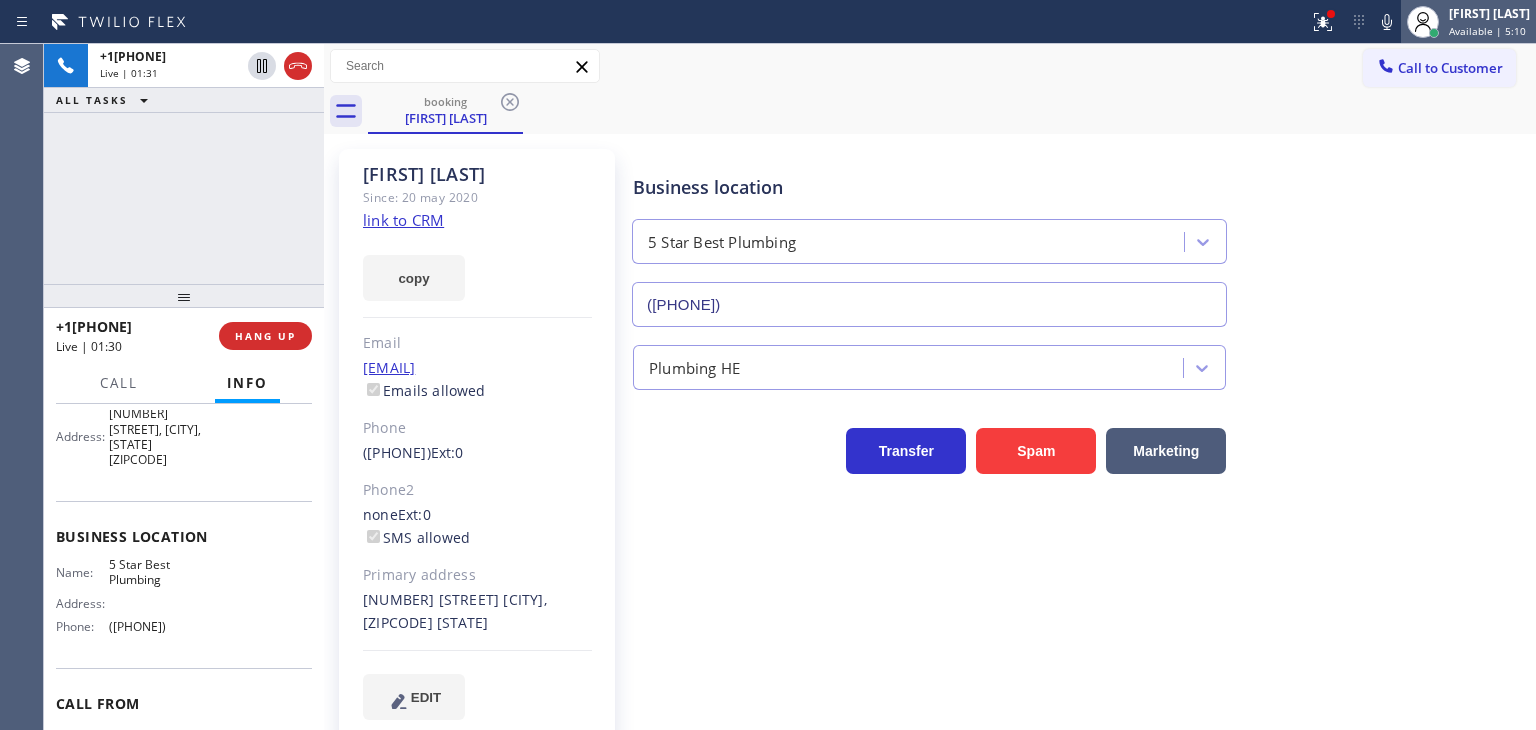 click on "[FIRST] [LAST]" at bounding box center (1489, 13) 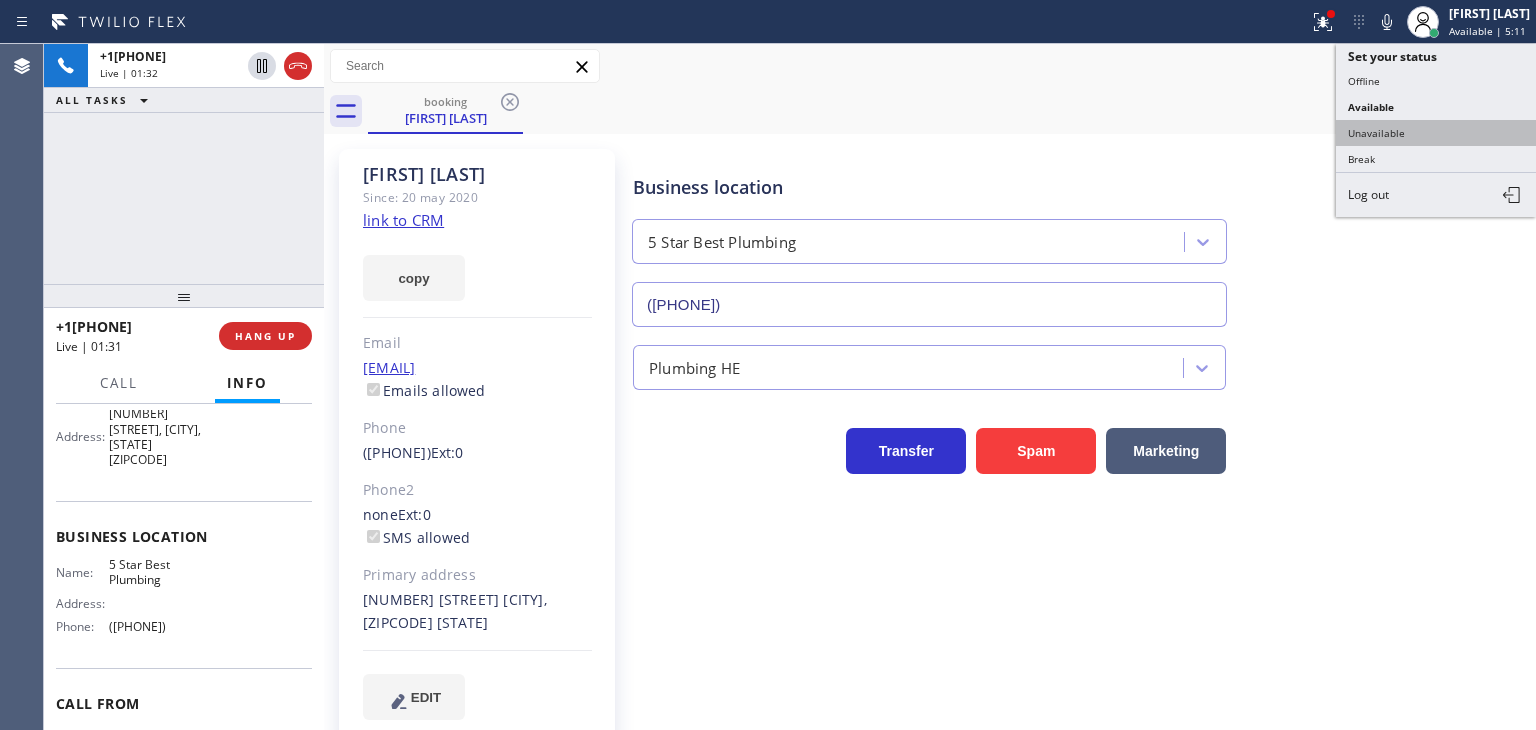 click on "Unavailable" at bounding box center (1436, 133) 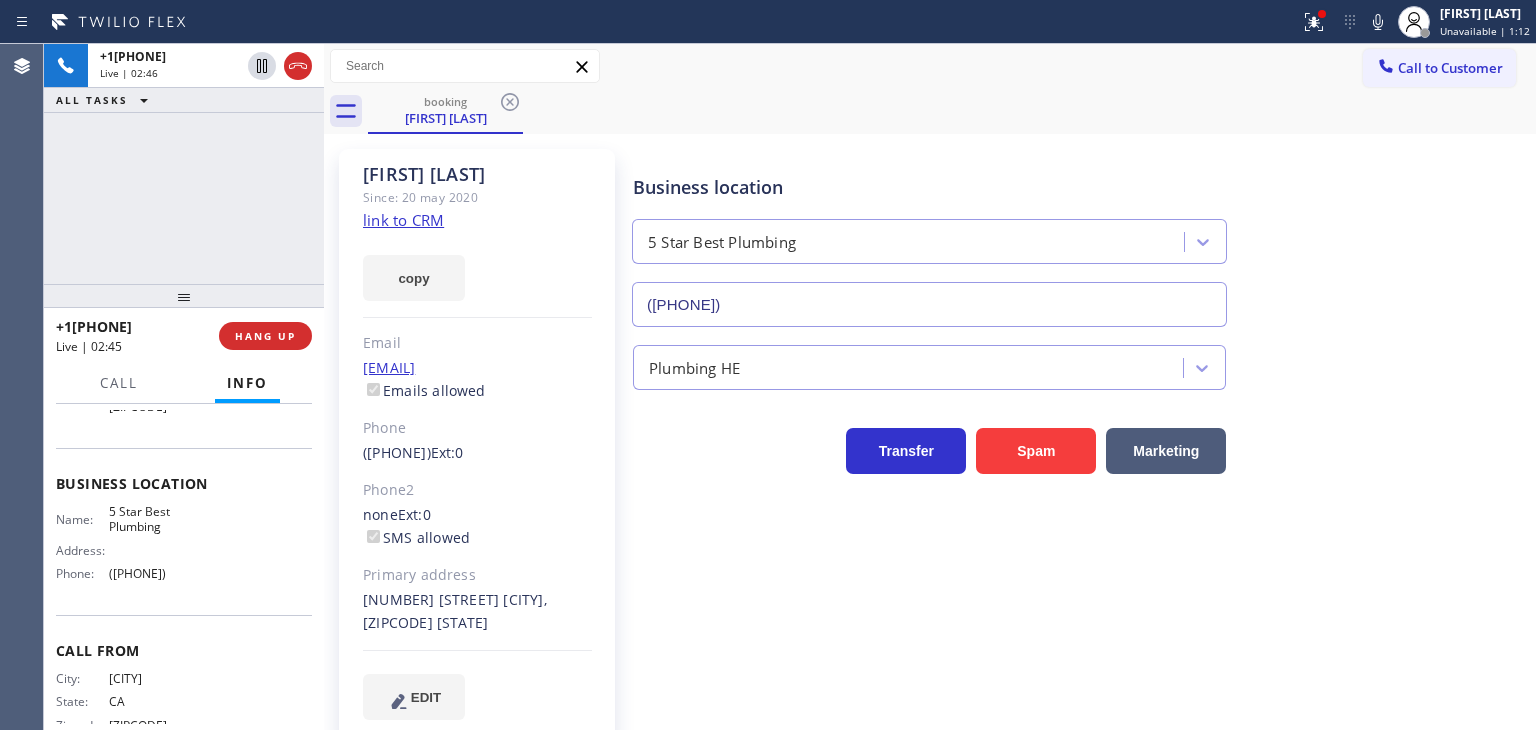 scroll, scrollTop: 281, scrollLeft: 0, axis: vertical 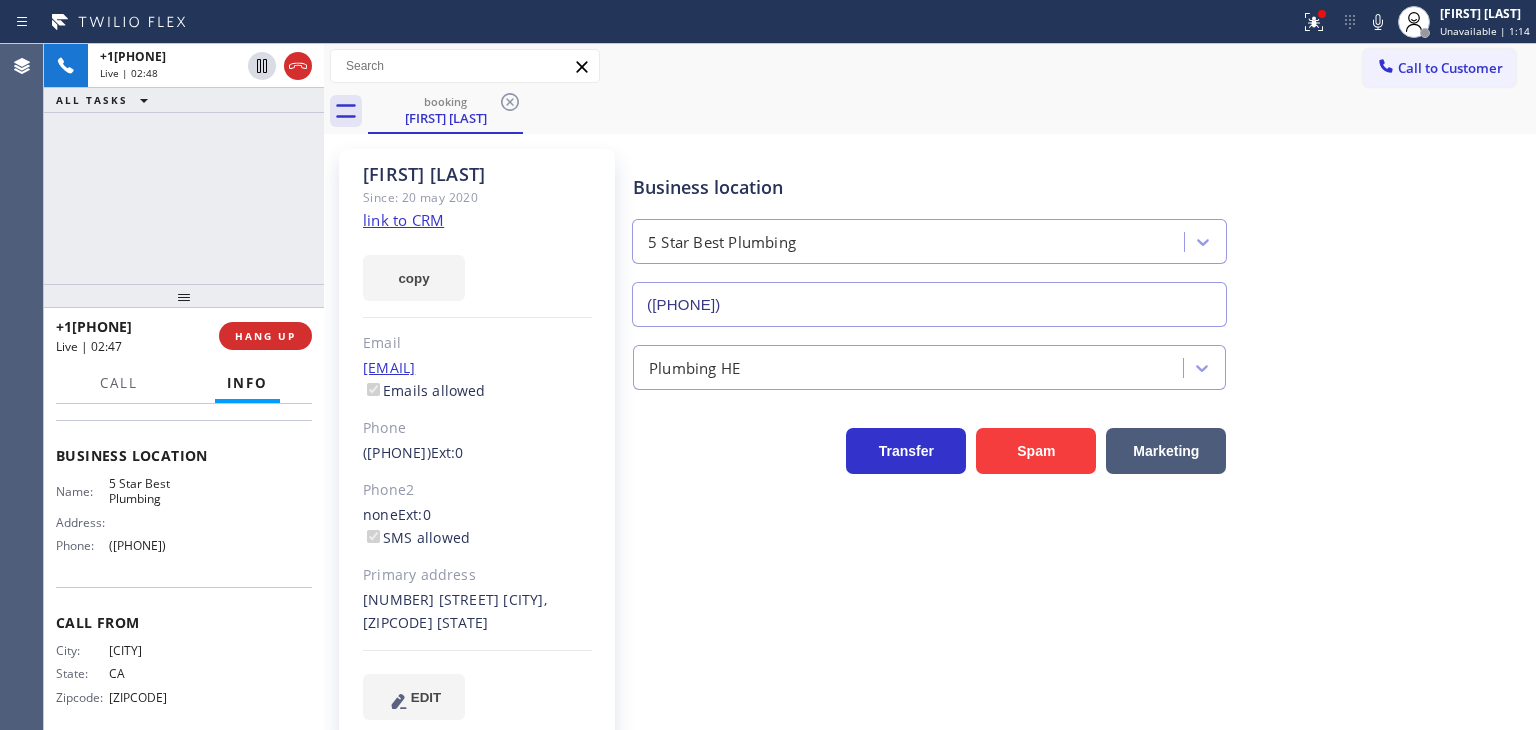 drag, startPoint x: 230, startPoint y: 538, endPoint x: 93, endPoint y: 537, distance: 137.00365 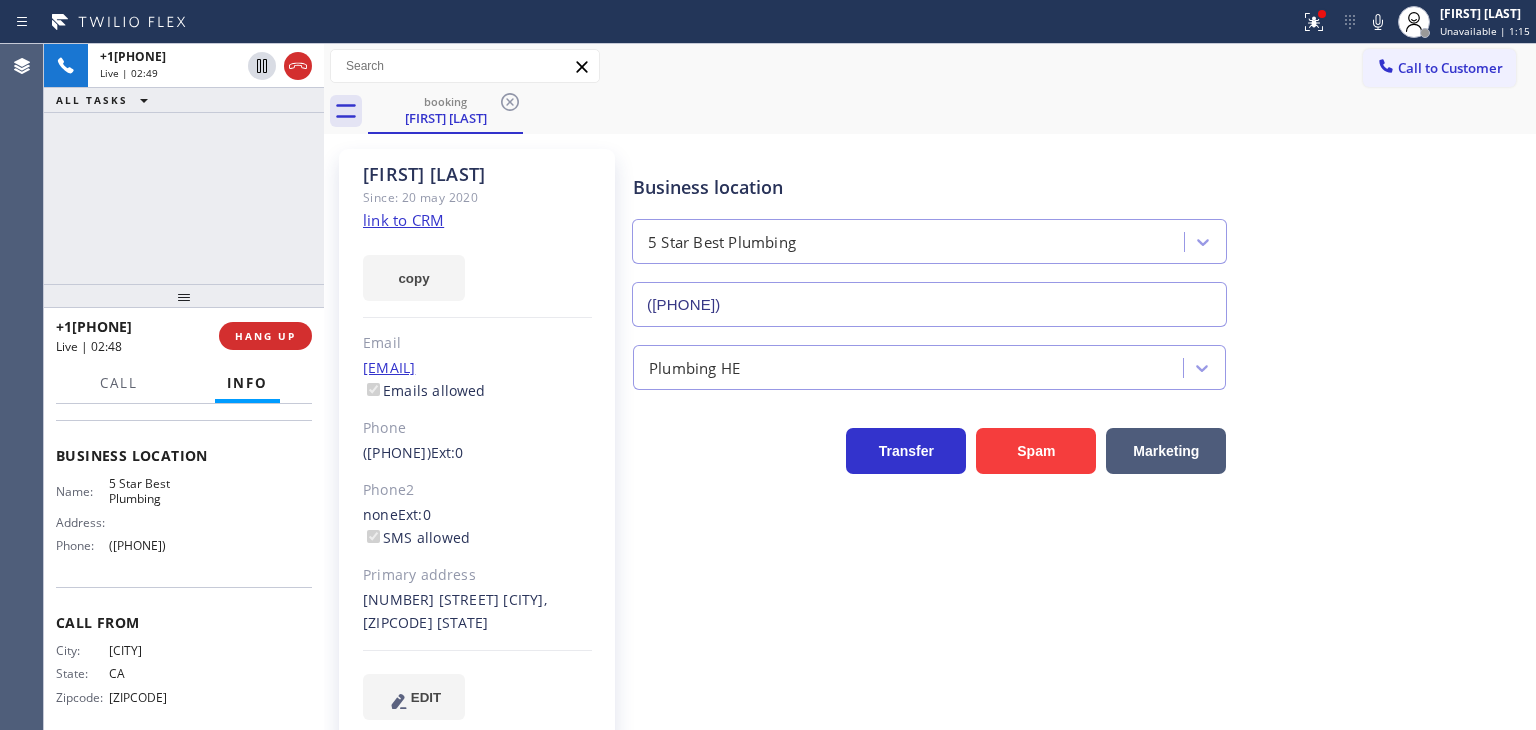 copy on "([PHONE])" 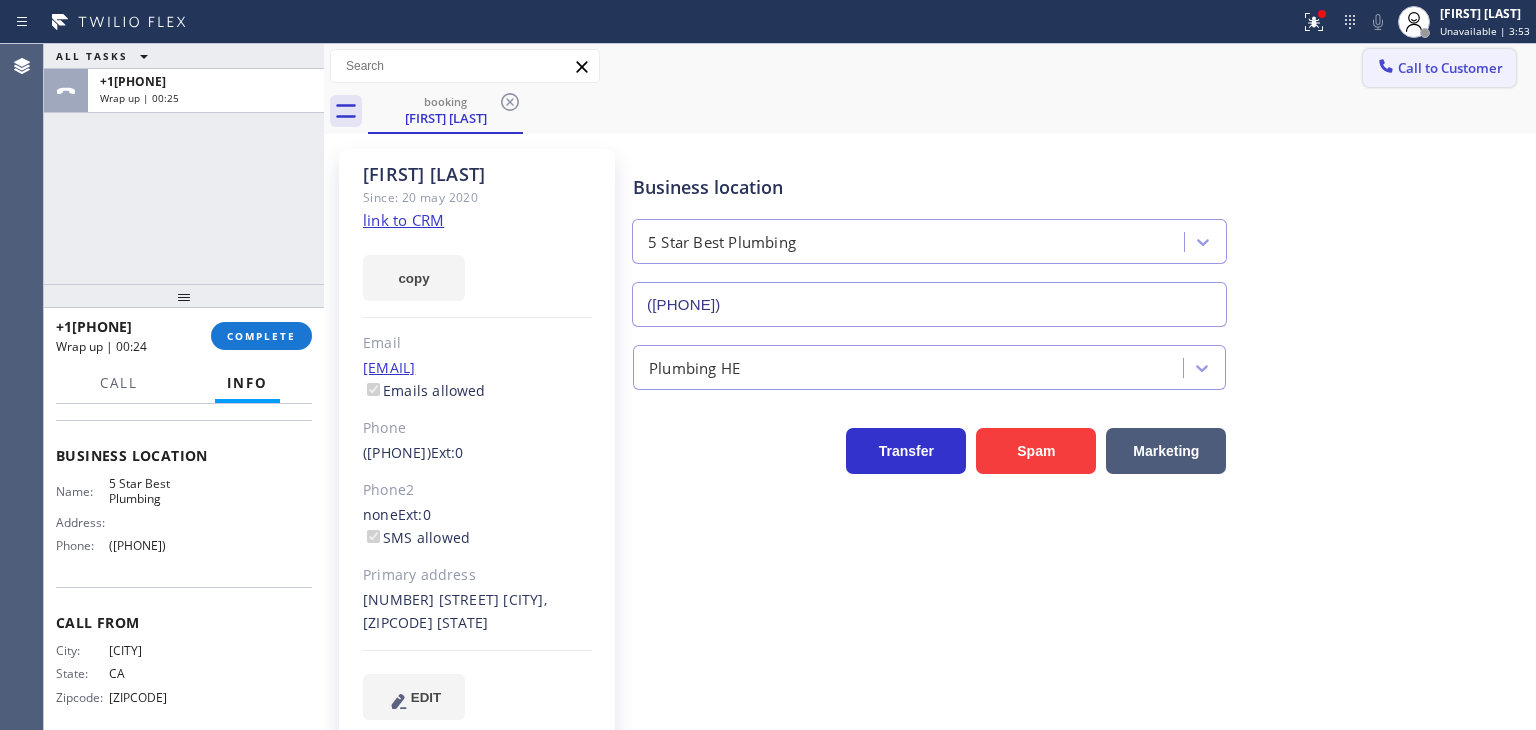 click on "Call to Customer" at bounding box center (1439, 68) 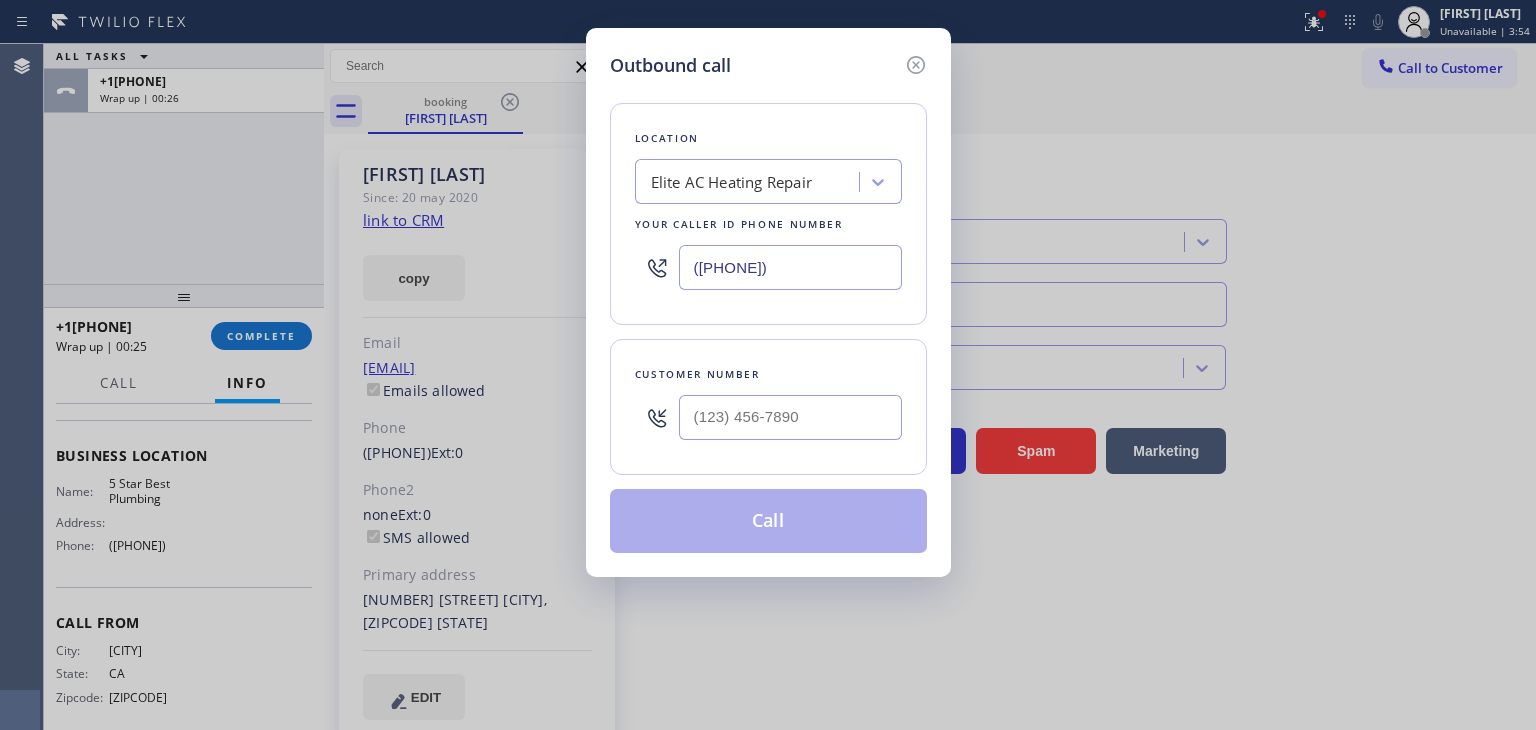 click on "Outbound call" at bounding box center (768, 65) 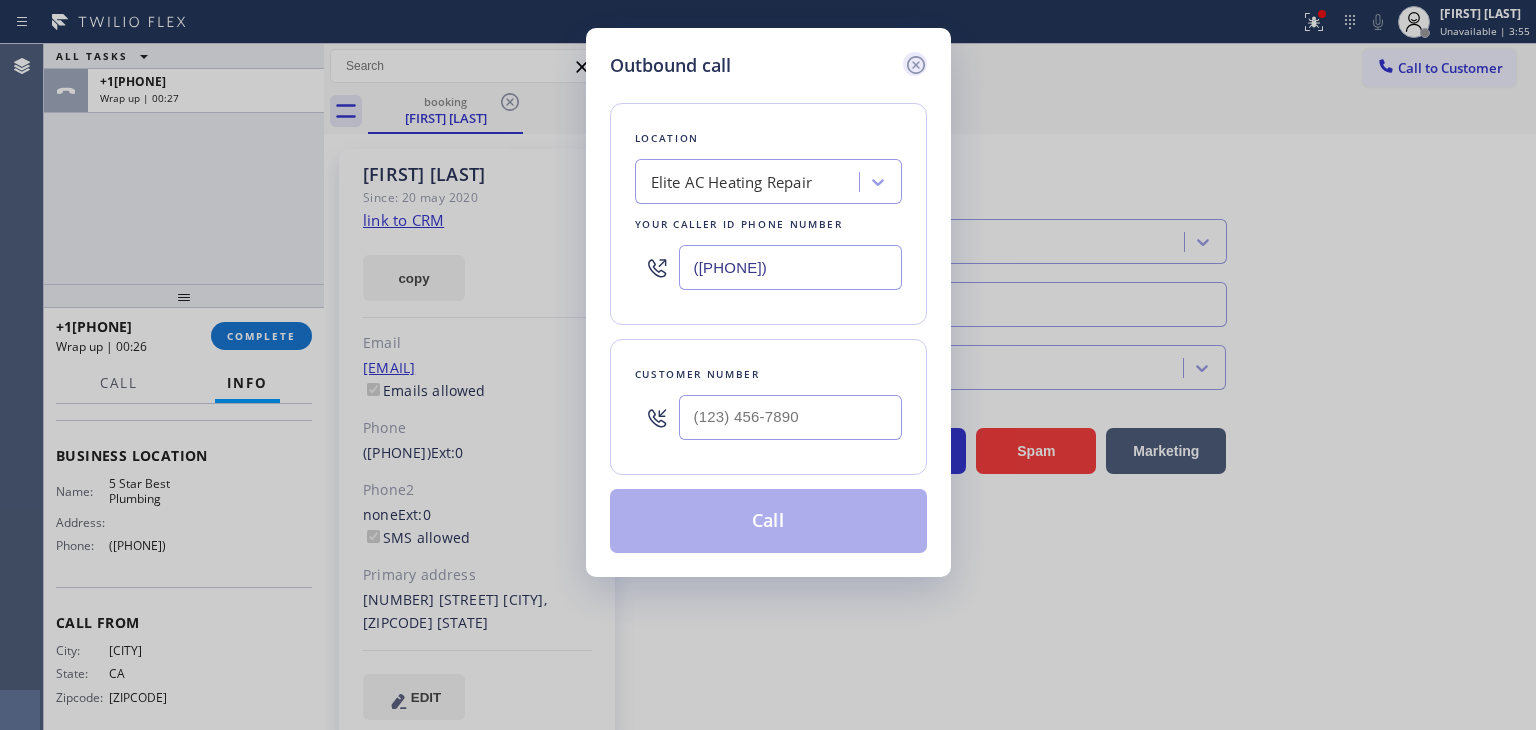 click 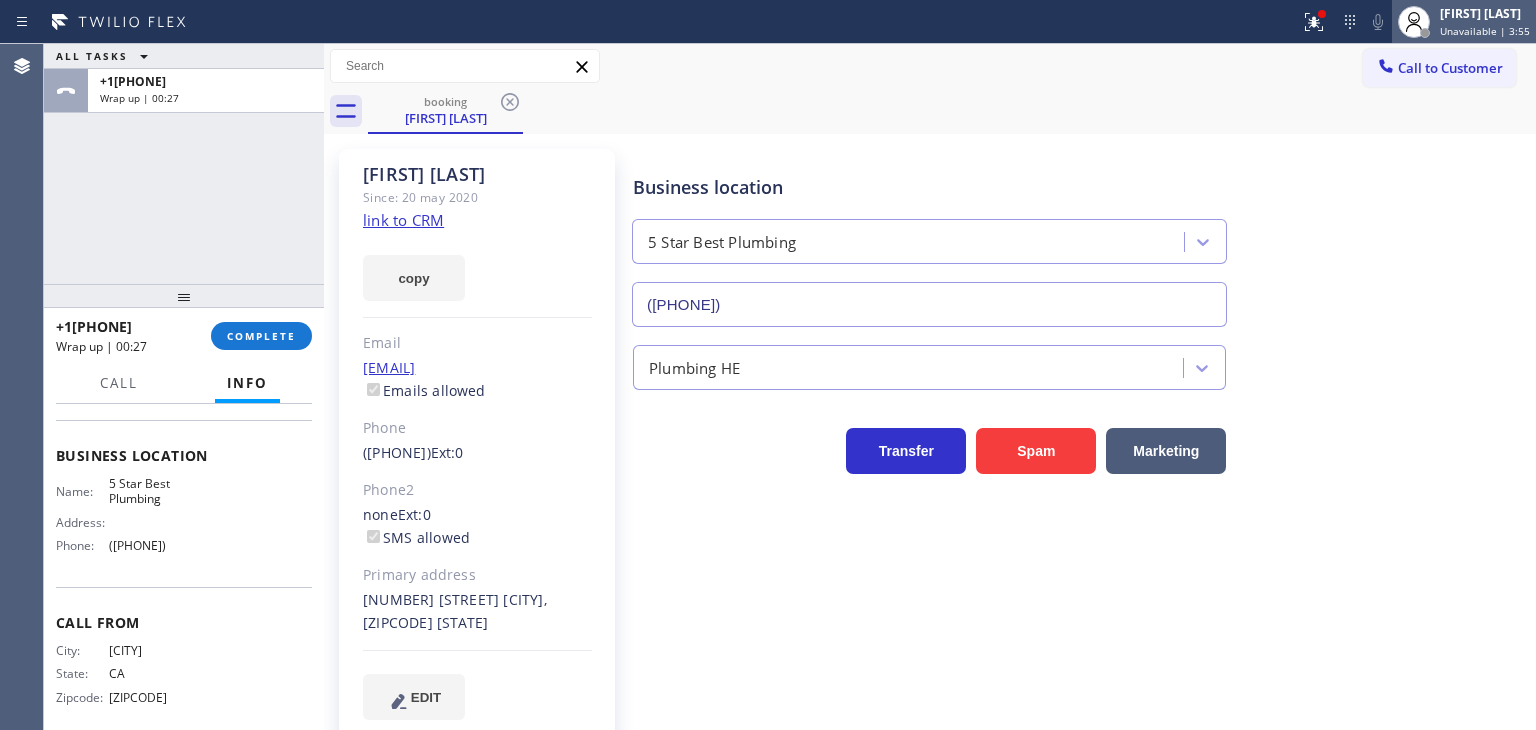 click on "[FIRST] [LAST]" at bounding box center (1485, 13) 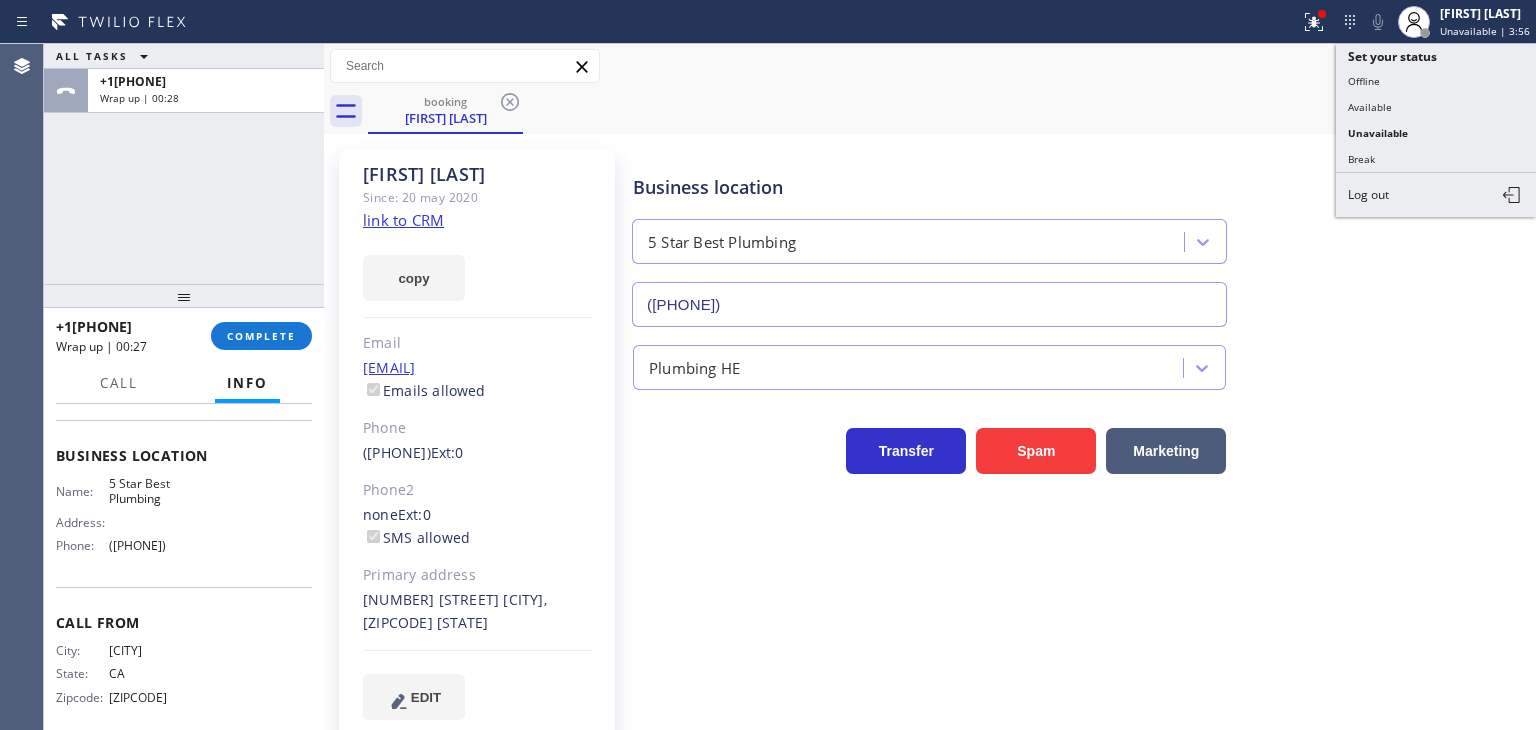 drag, startPoint x: 1450, startPoint y: 101, endPoint x: 1356, endPoint y: 125, distance: 97.015465 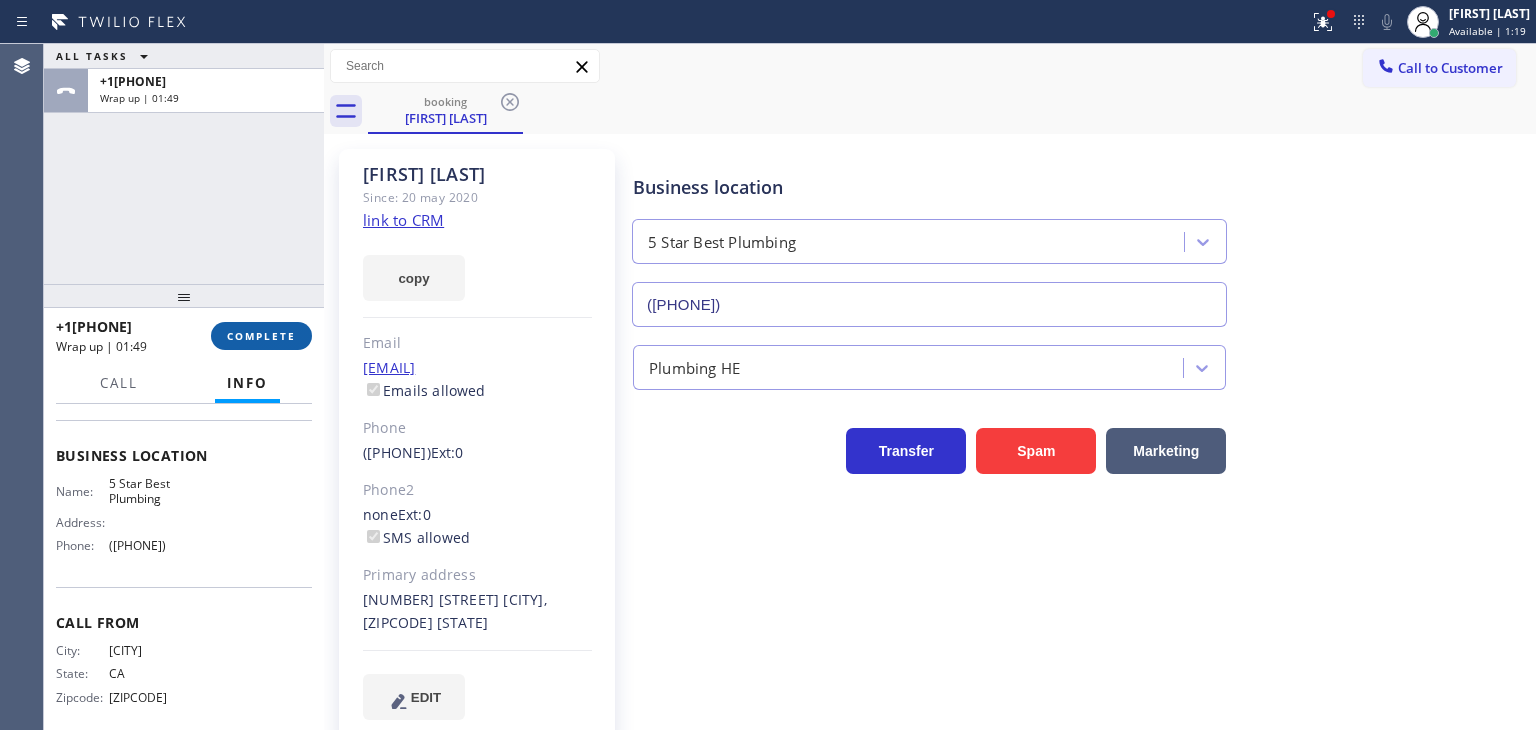 click on "COMPLETE" at bounding box center [261, 336] 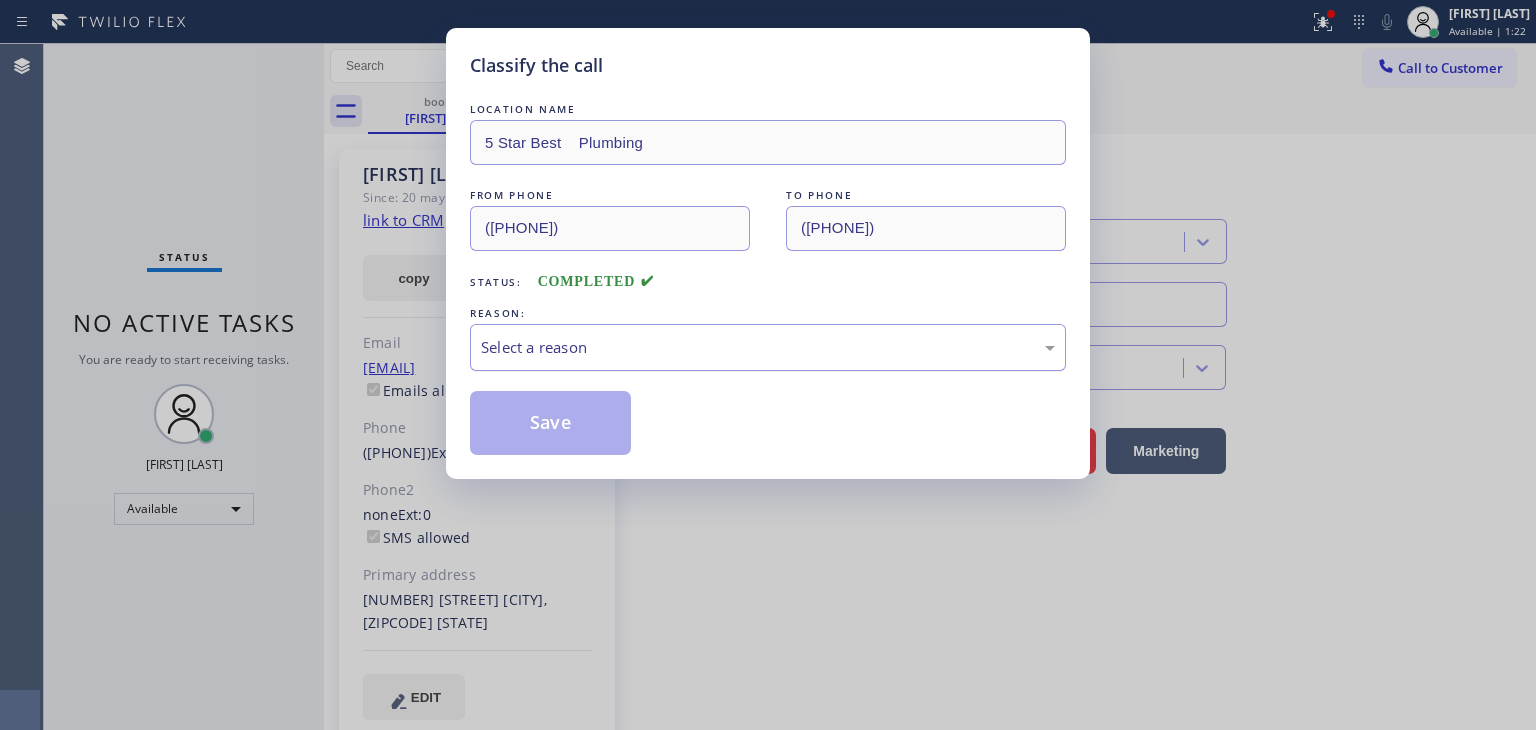 click on "Select a reason" at bounding box center [768, 347] 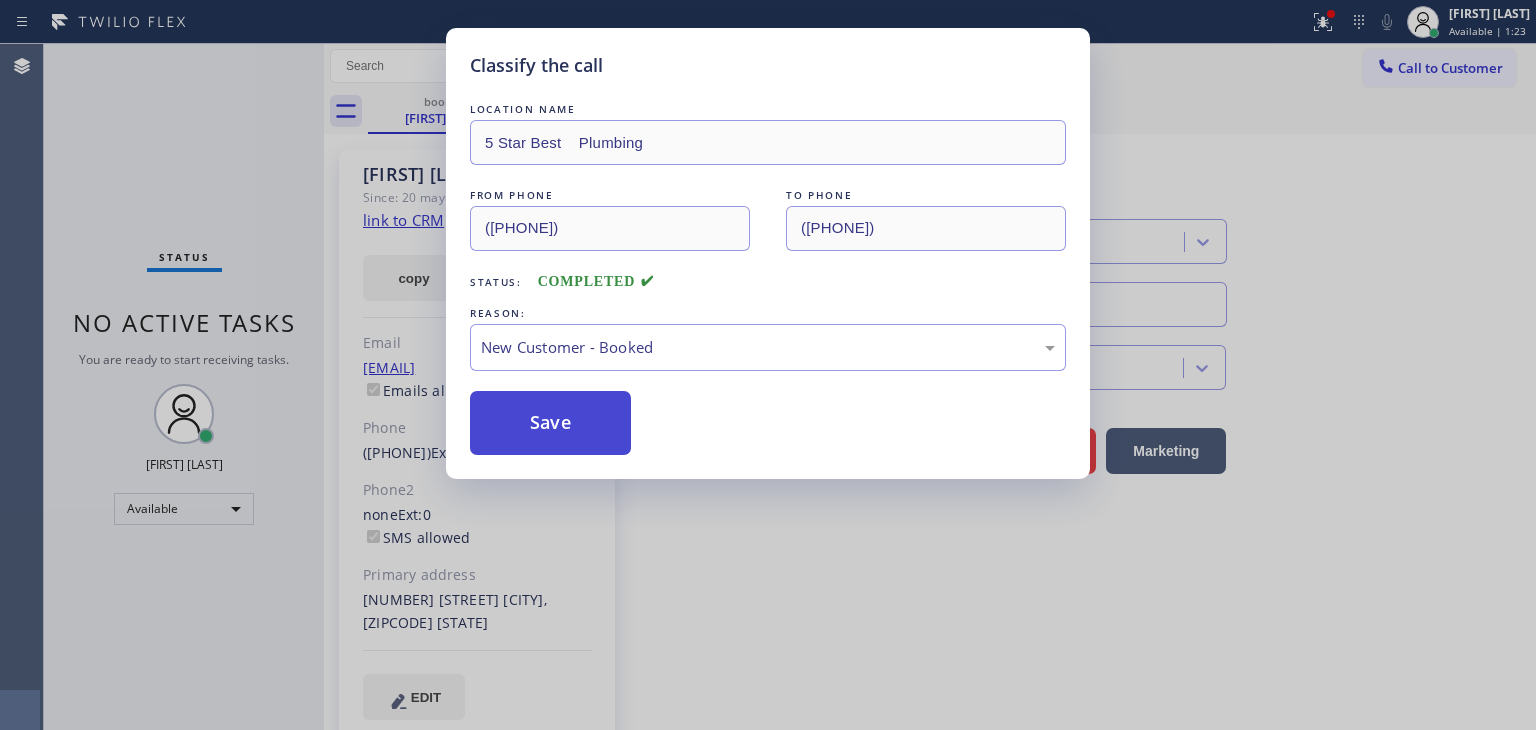 click on "Save" at bounding box center [550, 423] 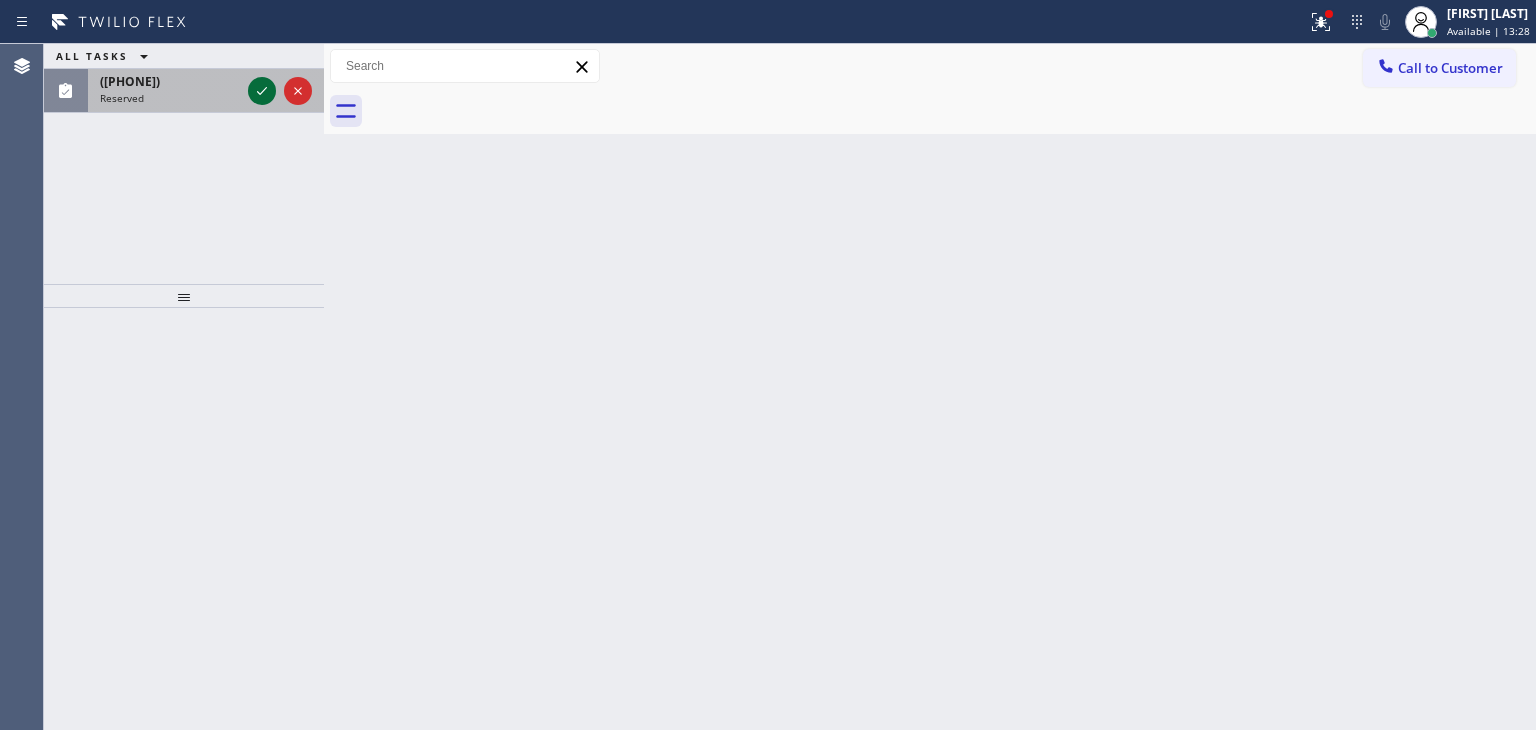 click 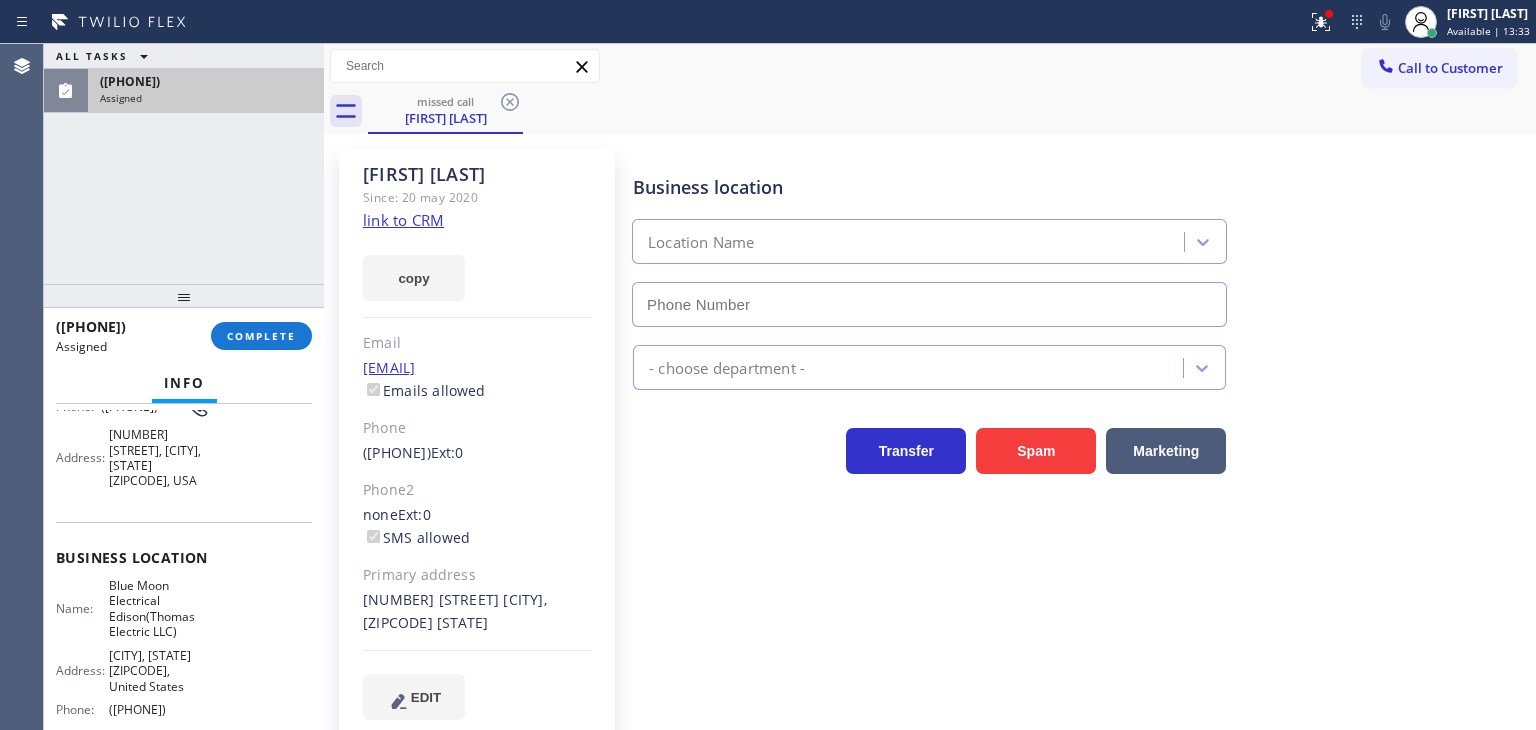 scroll, scrollTop: 200, scrollLeft: 0, axis: vertical 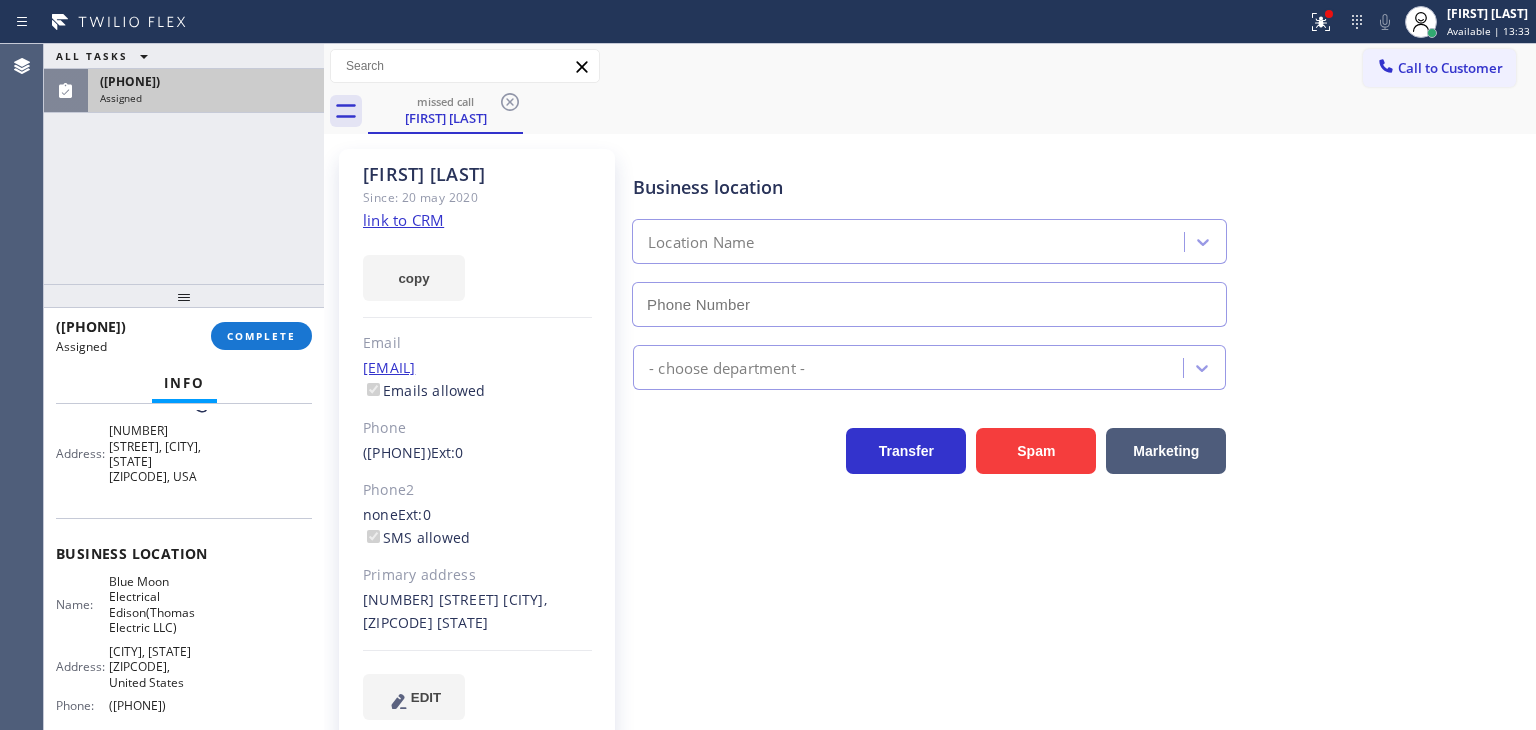 type on "([PHONE])" 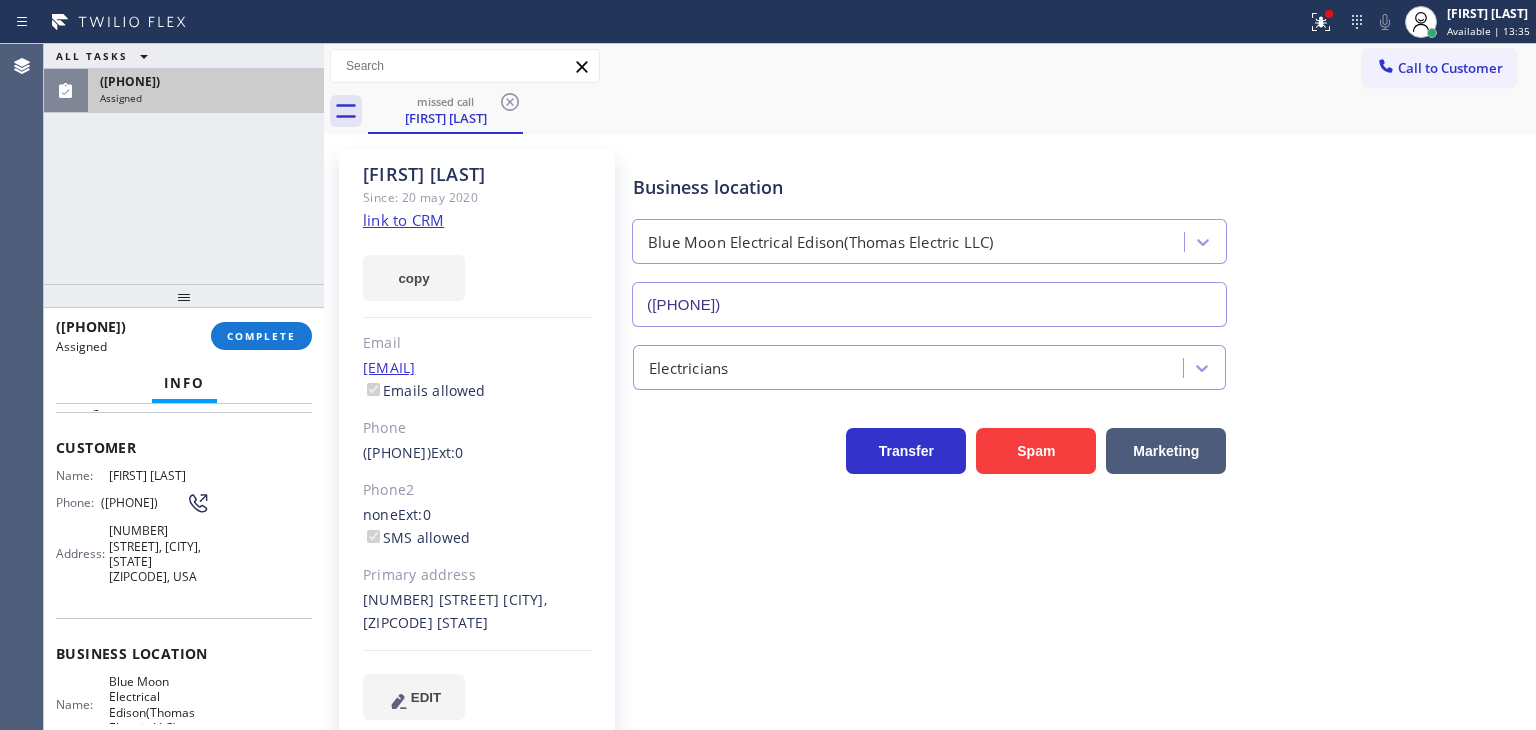 scroll, scrollTop: 100, scrollLeft: 0, axis: vertical 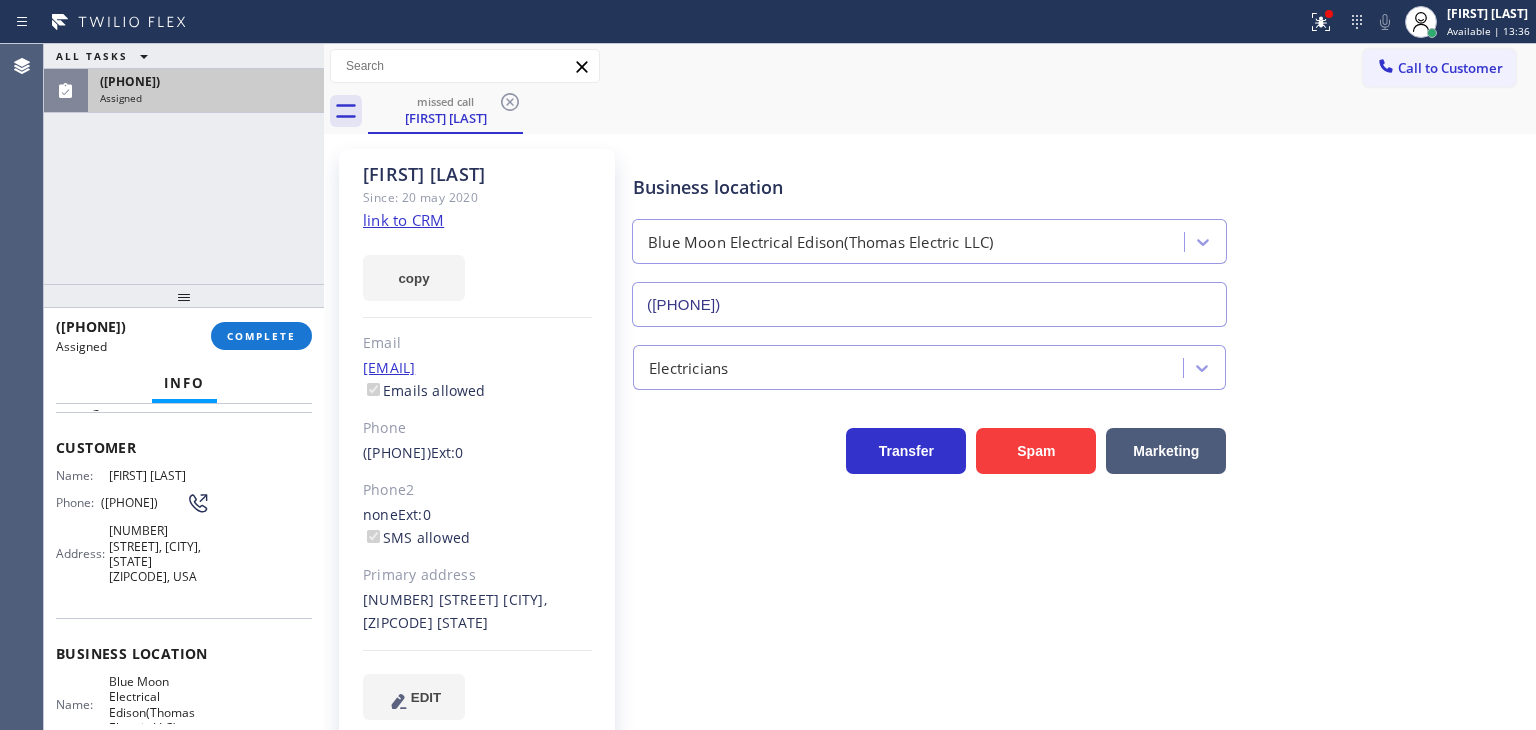 drag, startPoint x: 211, startPoint y: 700, endPoint x: 50, endPoint y: 471, distance: 279.93213 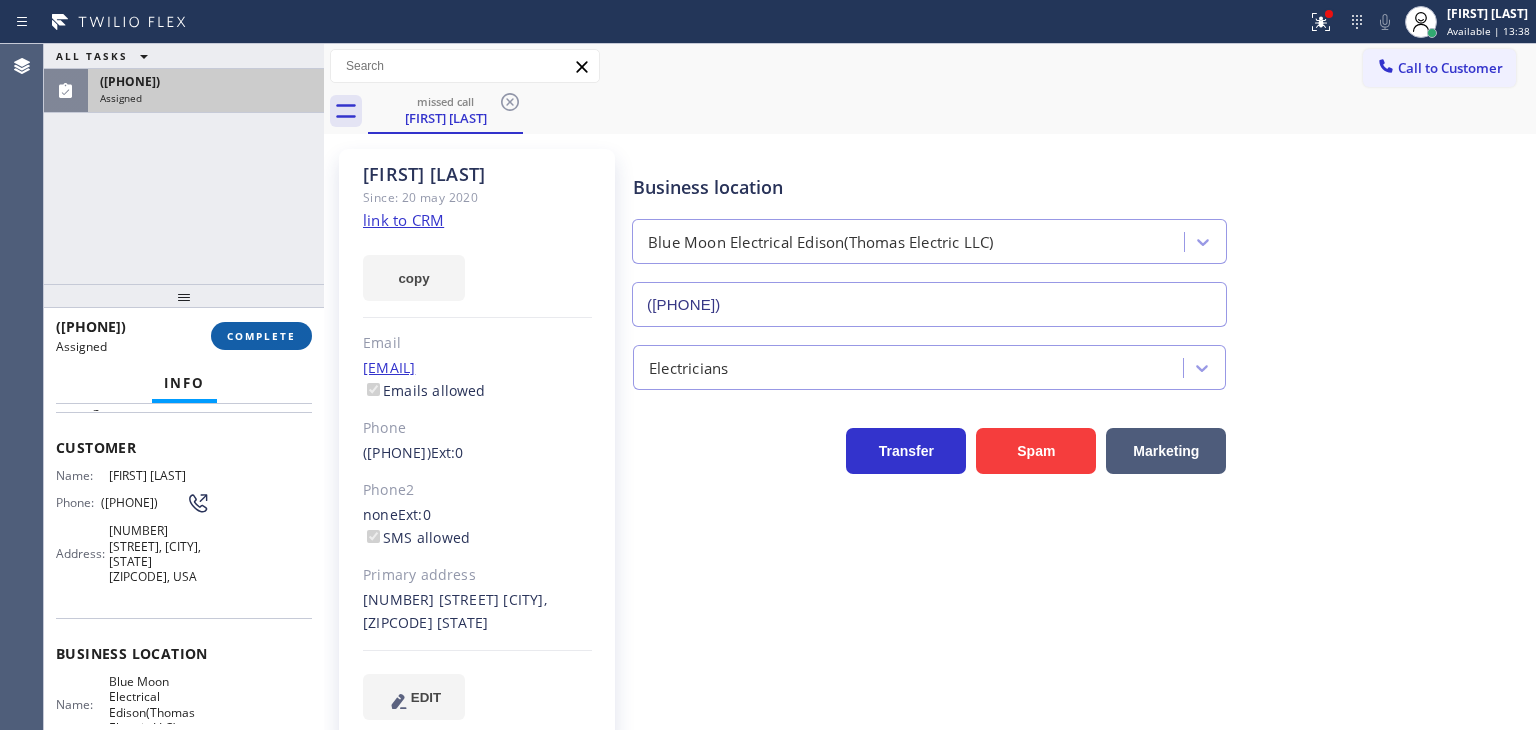 click on "COMPLETE" at bounding box center (261, 336) 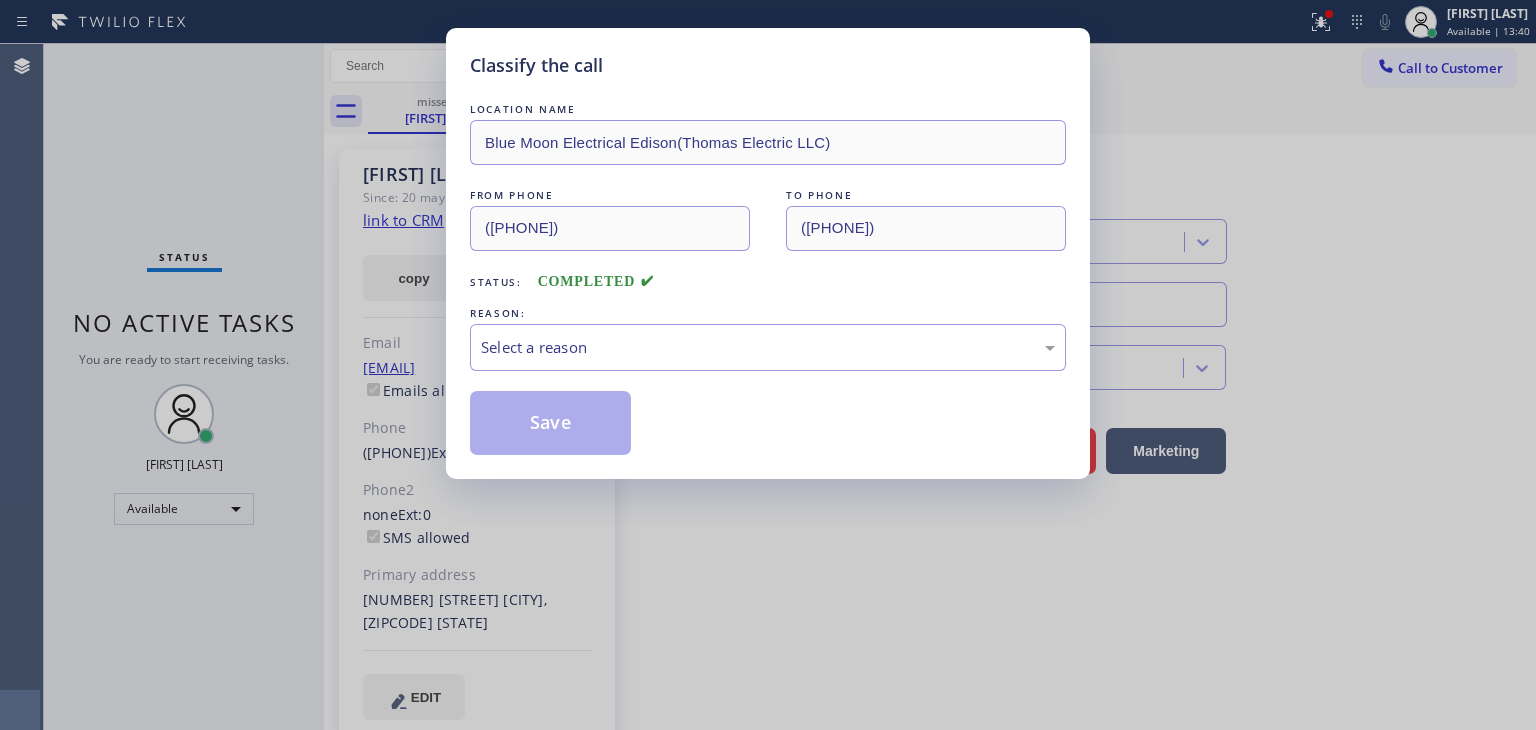 click on "REASON:" at bounding box center [768, 313] 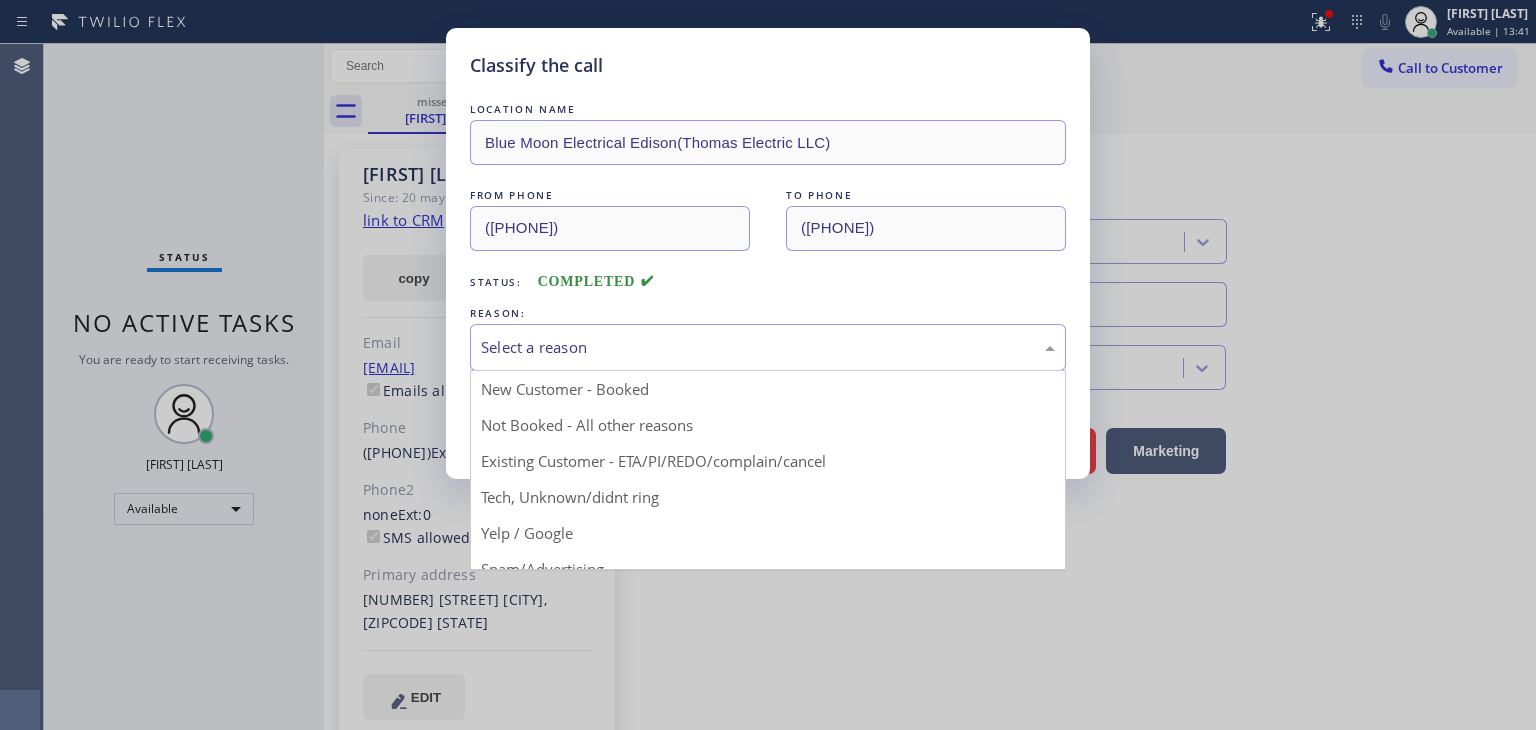 click on "Select a reason" at bounding box center [768, 347] 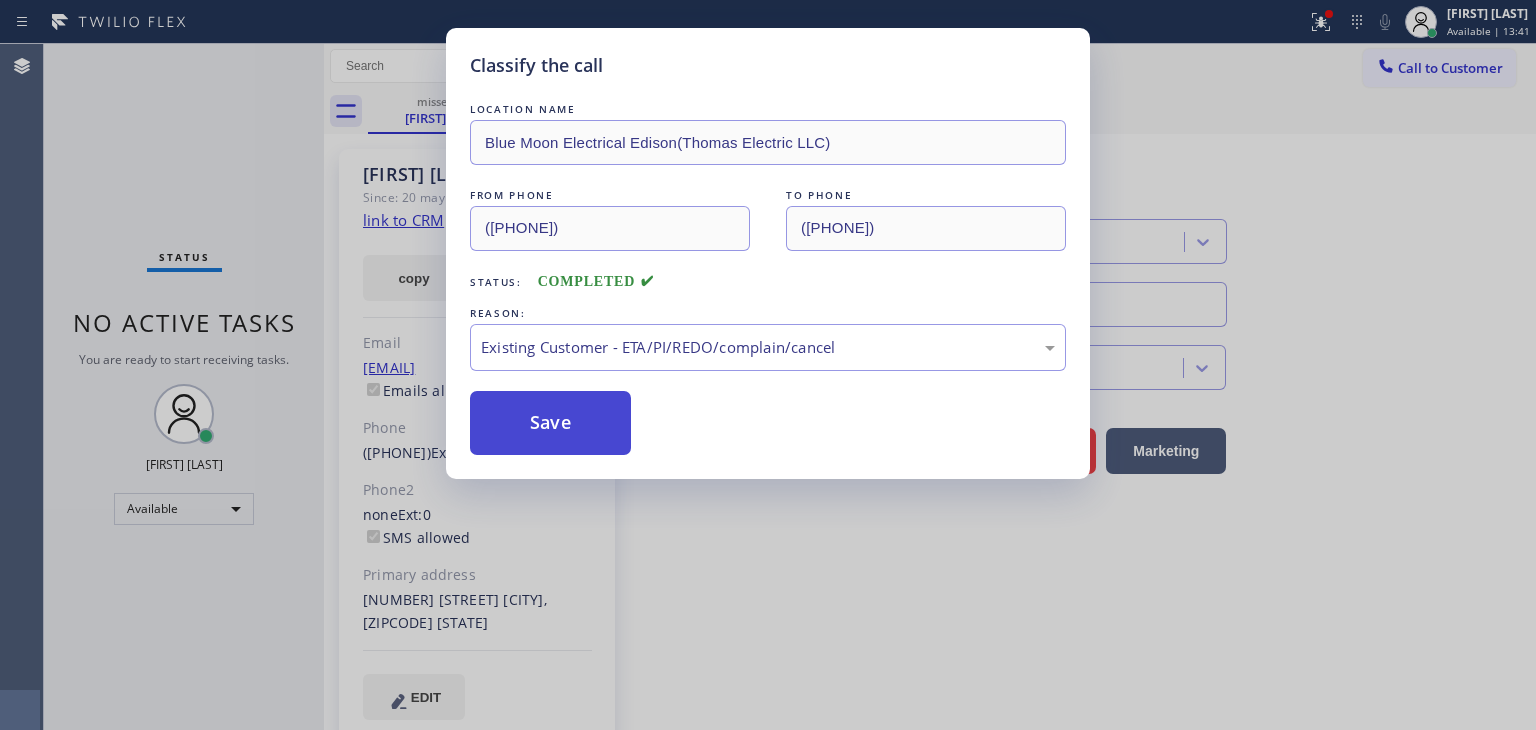 click on "Save" at bounding box center [550, 423] 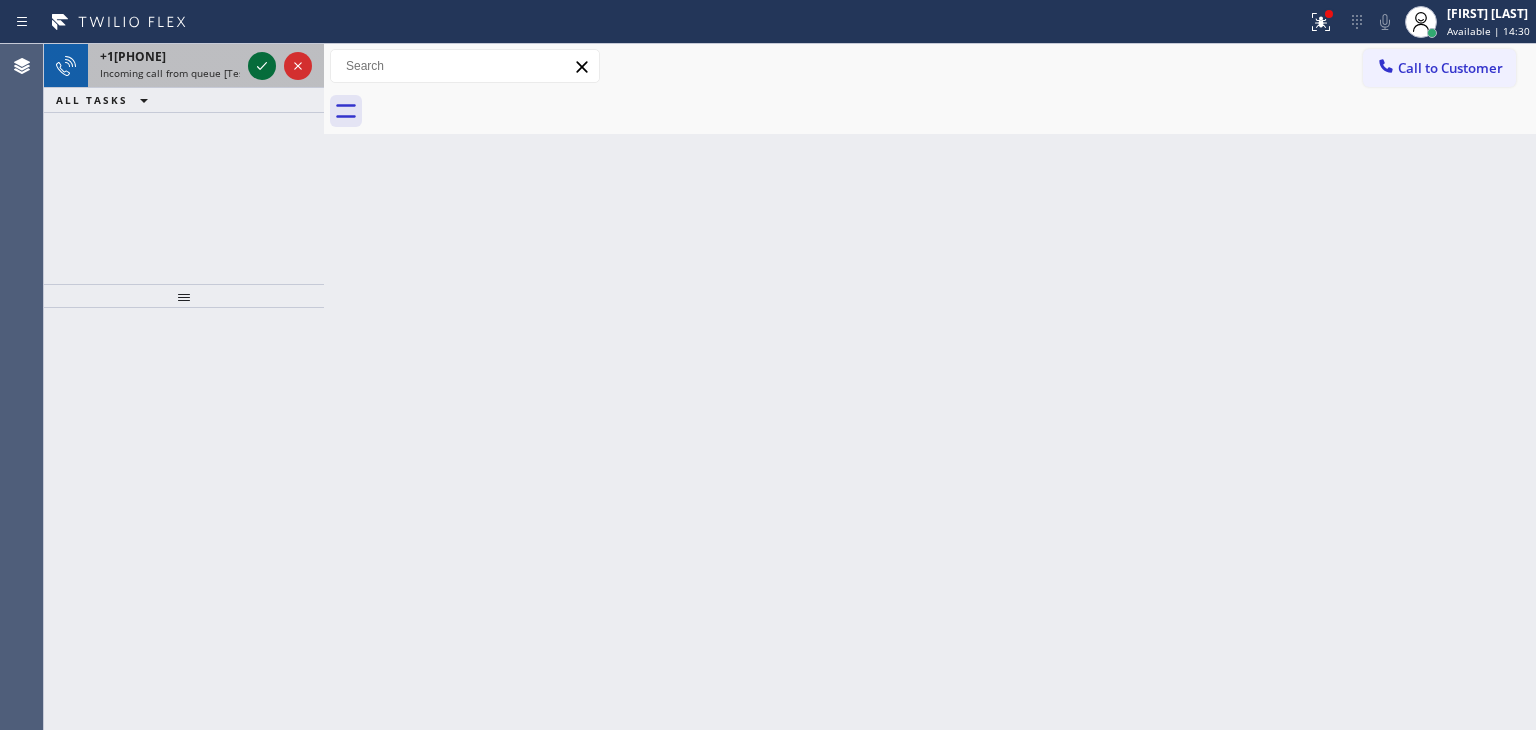 click 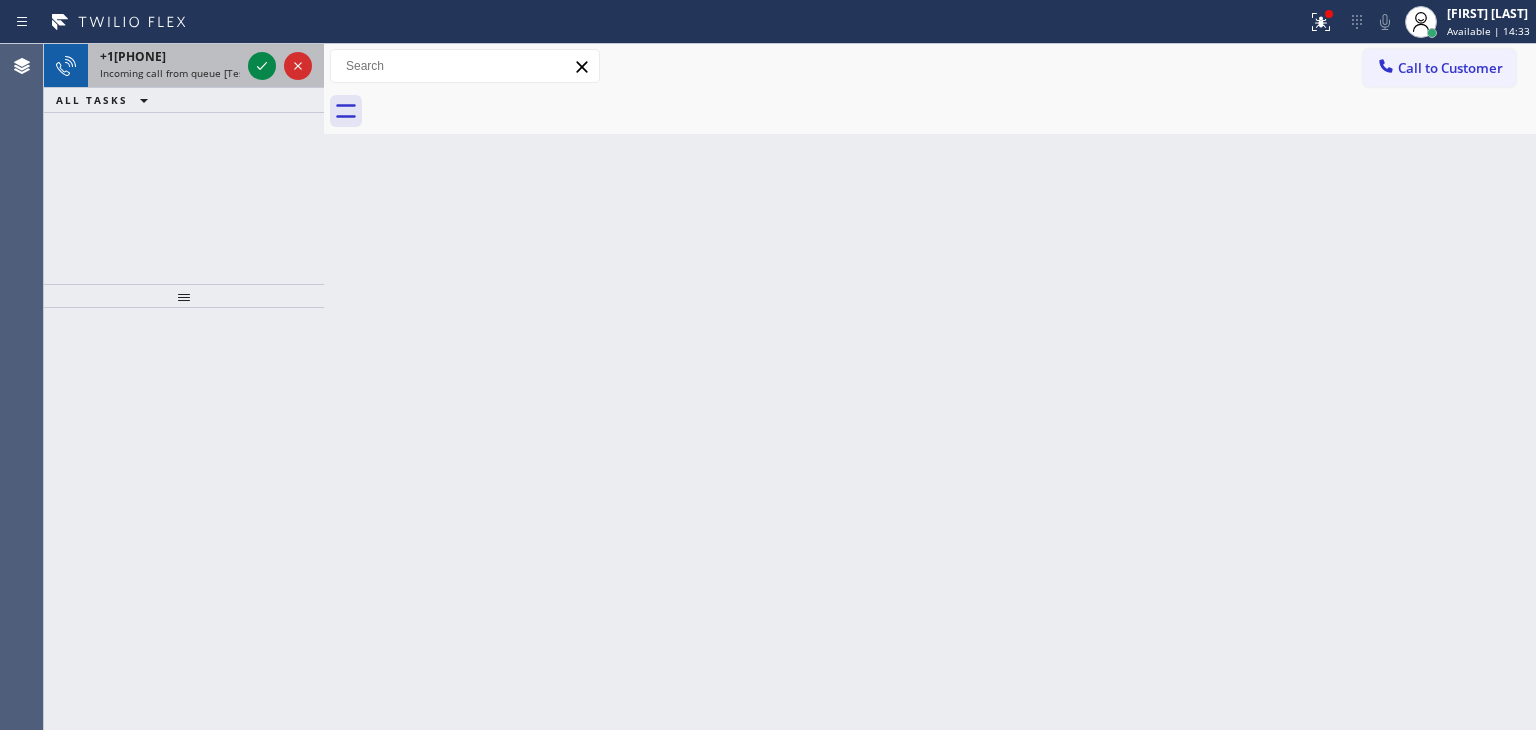 click at bounding box center [280, 66] 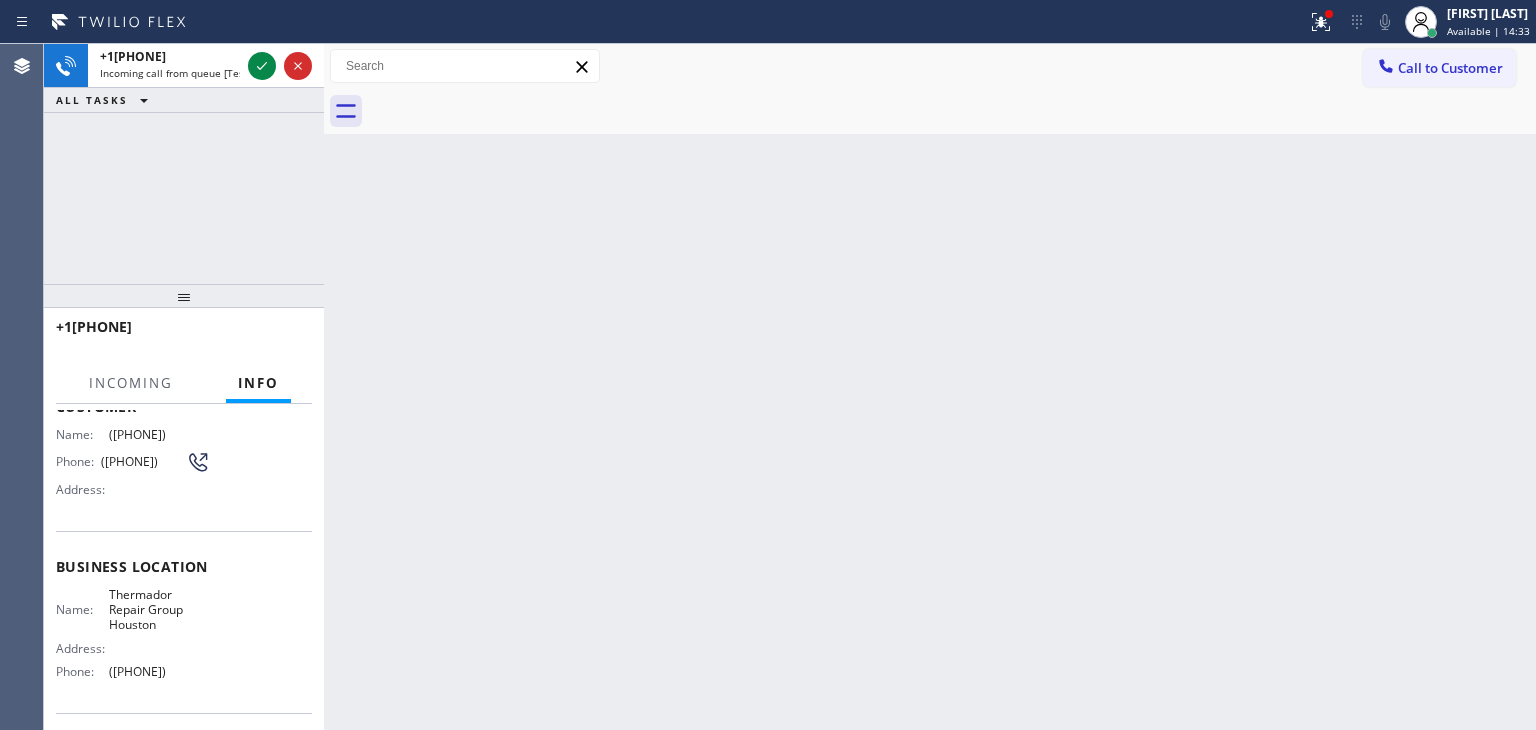 scroll, scrollTop: 266, scrollLeft: 0, axis: vertical 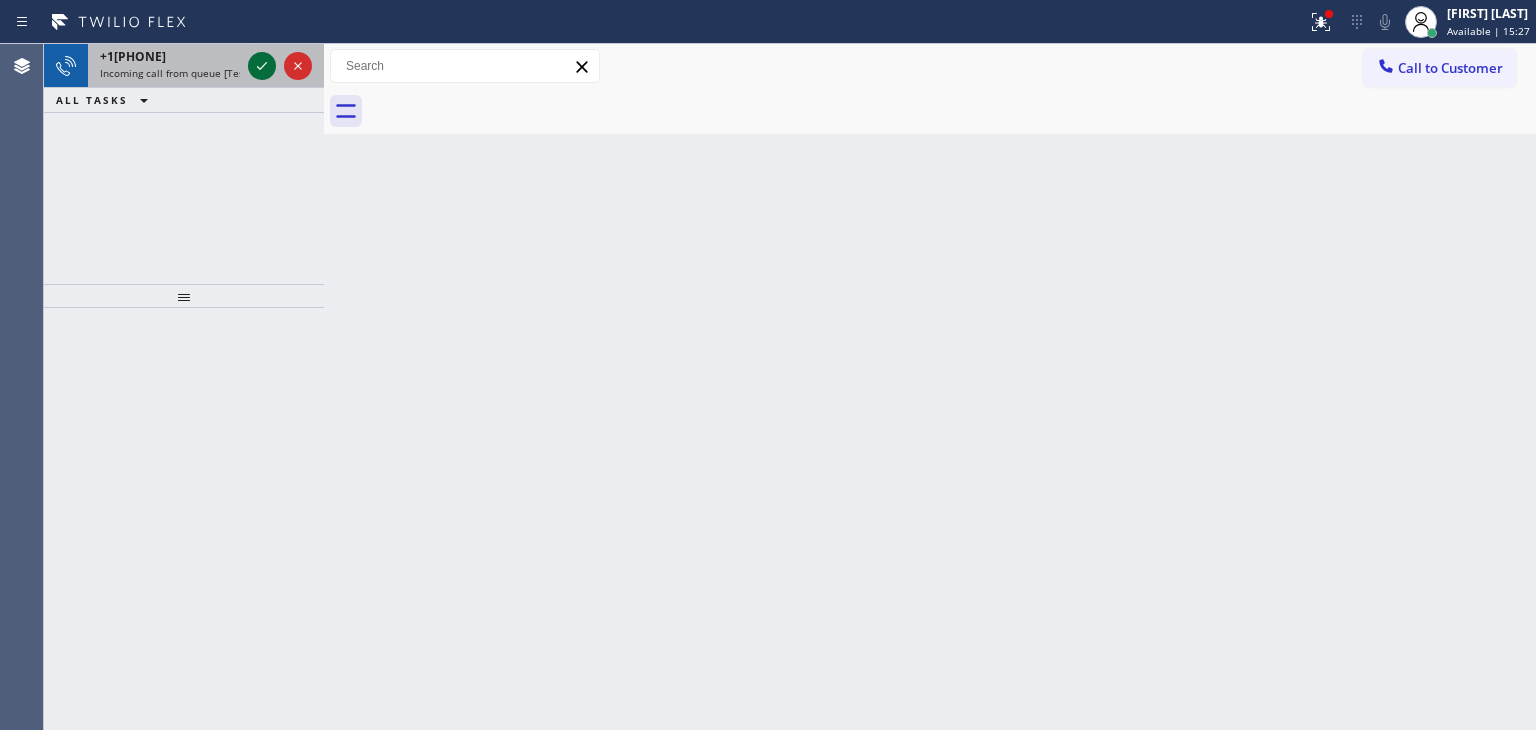 click 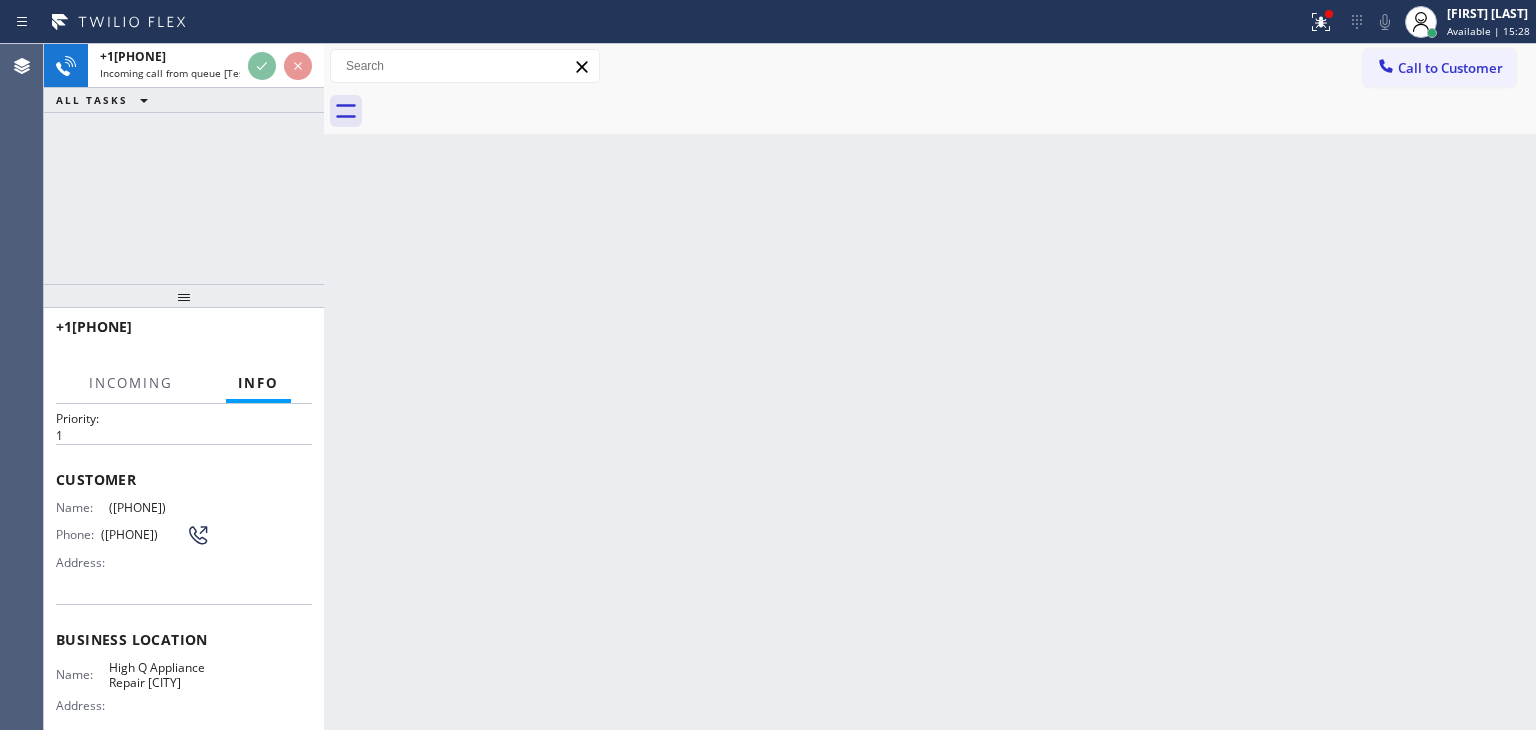 scroll, scrollTop: 100, scrollLeft: 0, axis: vertical 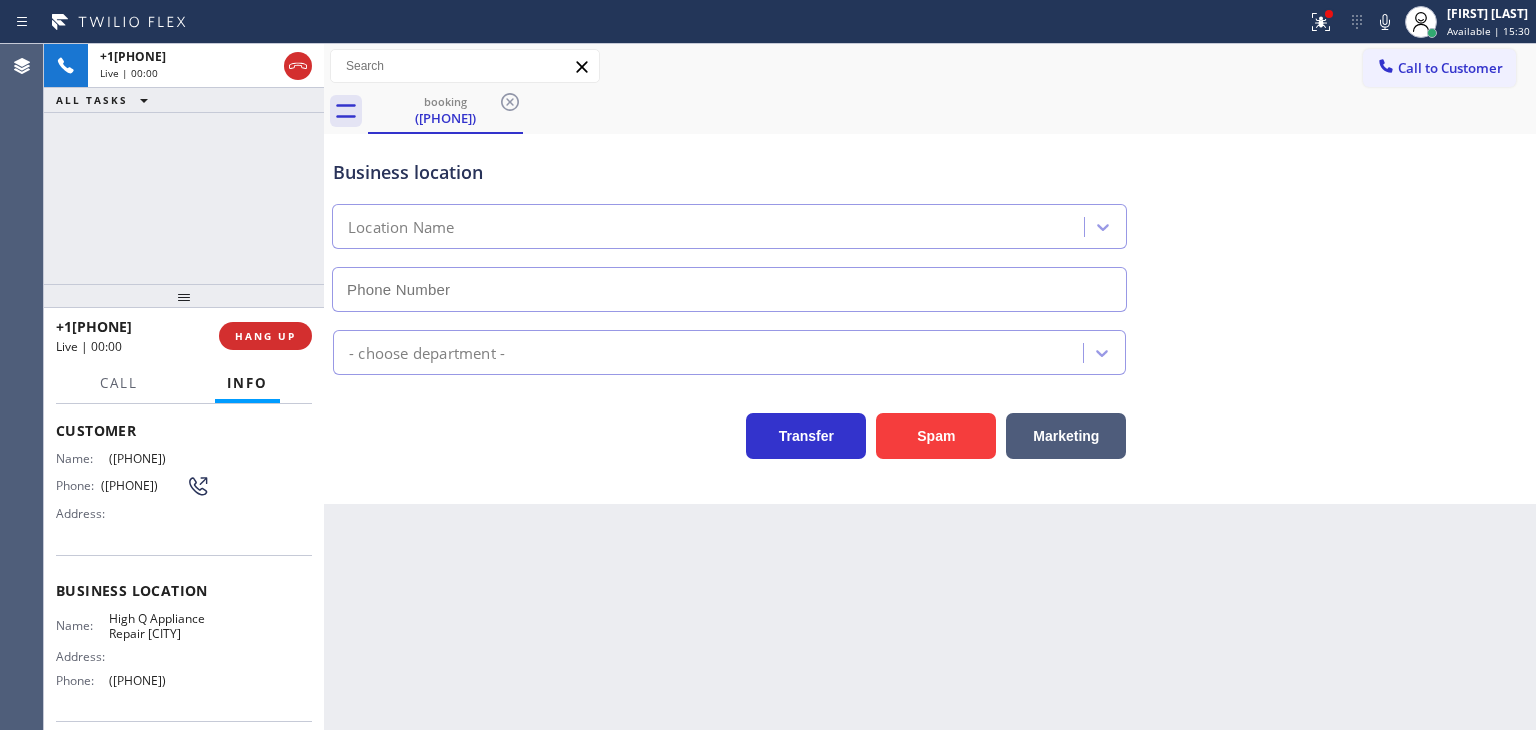 type on "([PHONE])" 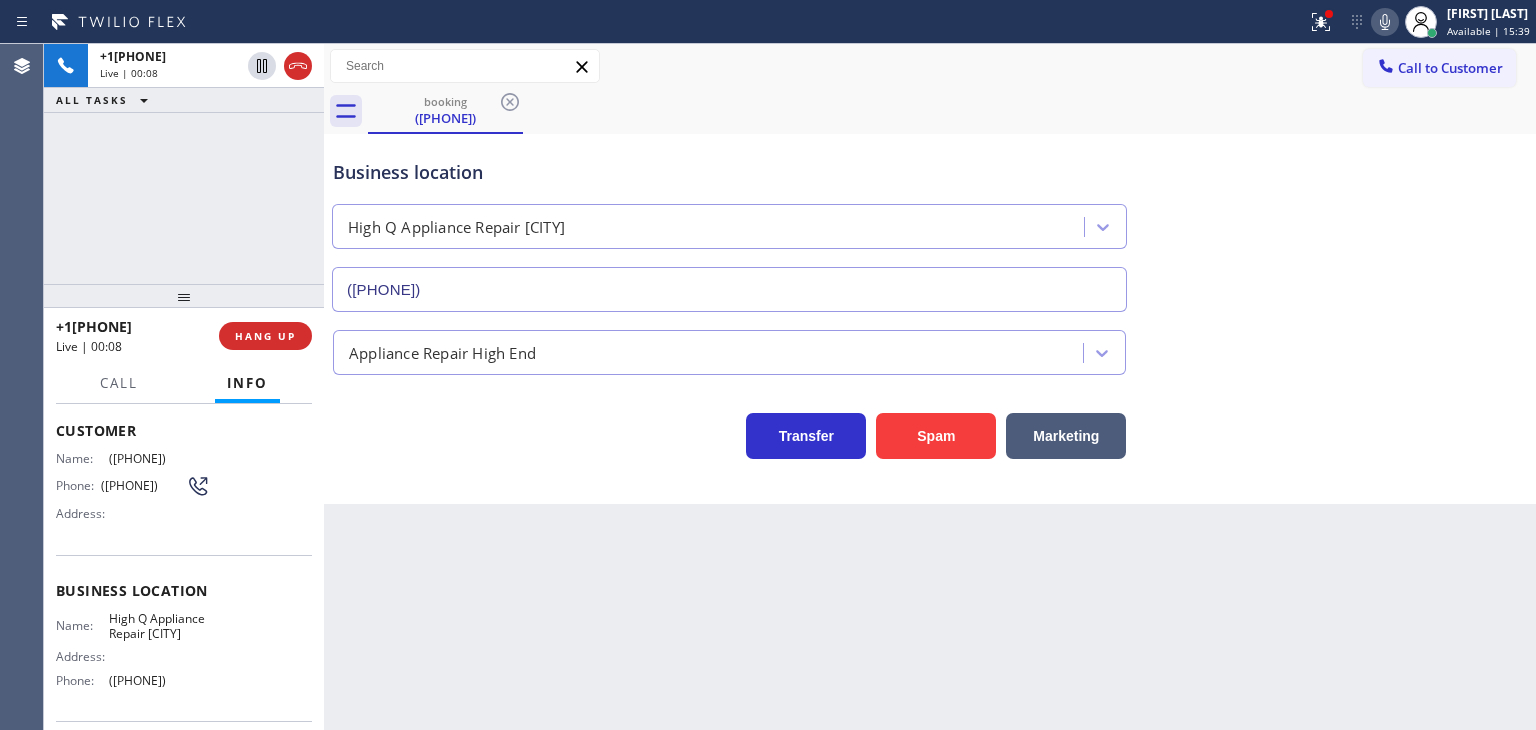 click 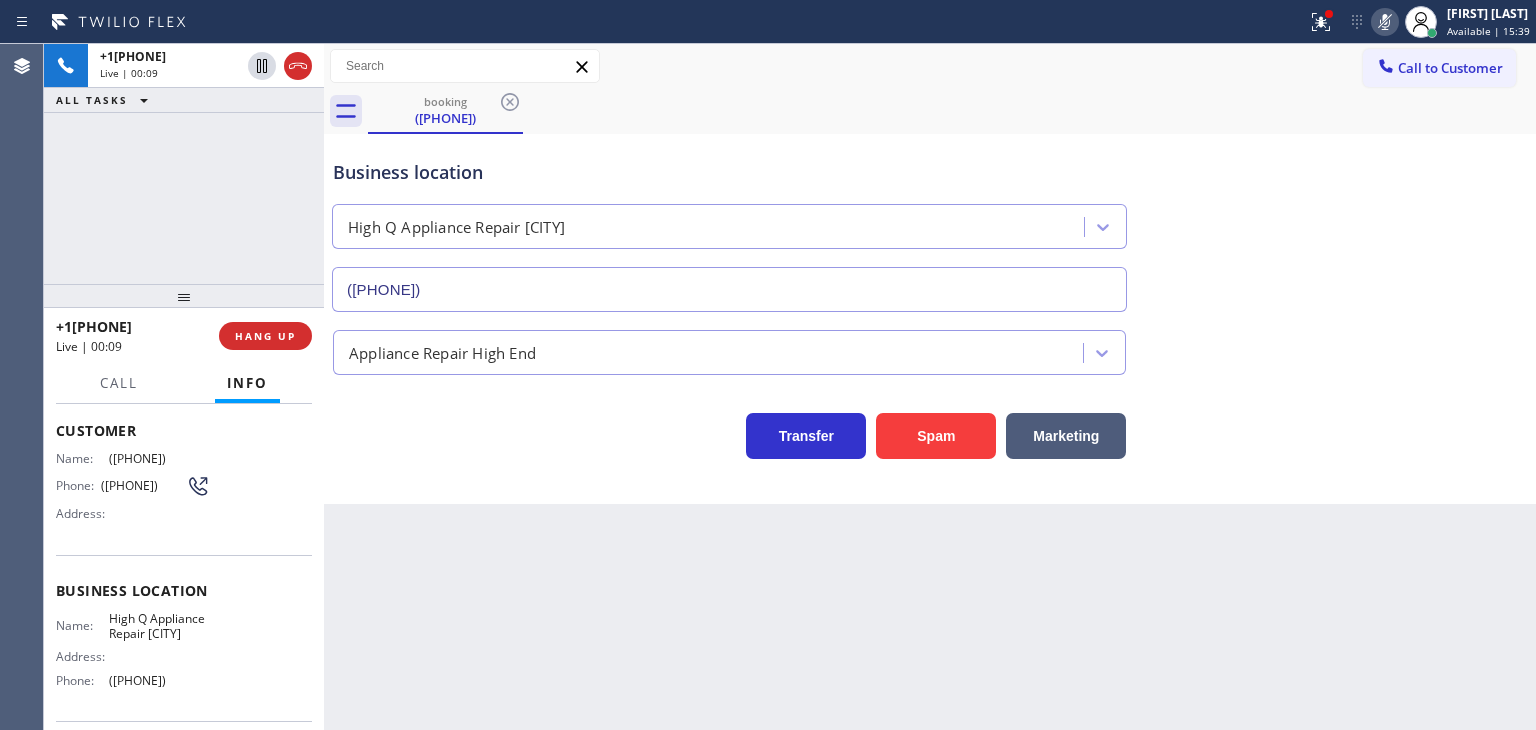 click 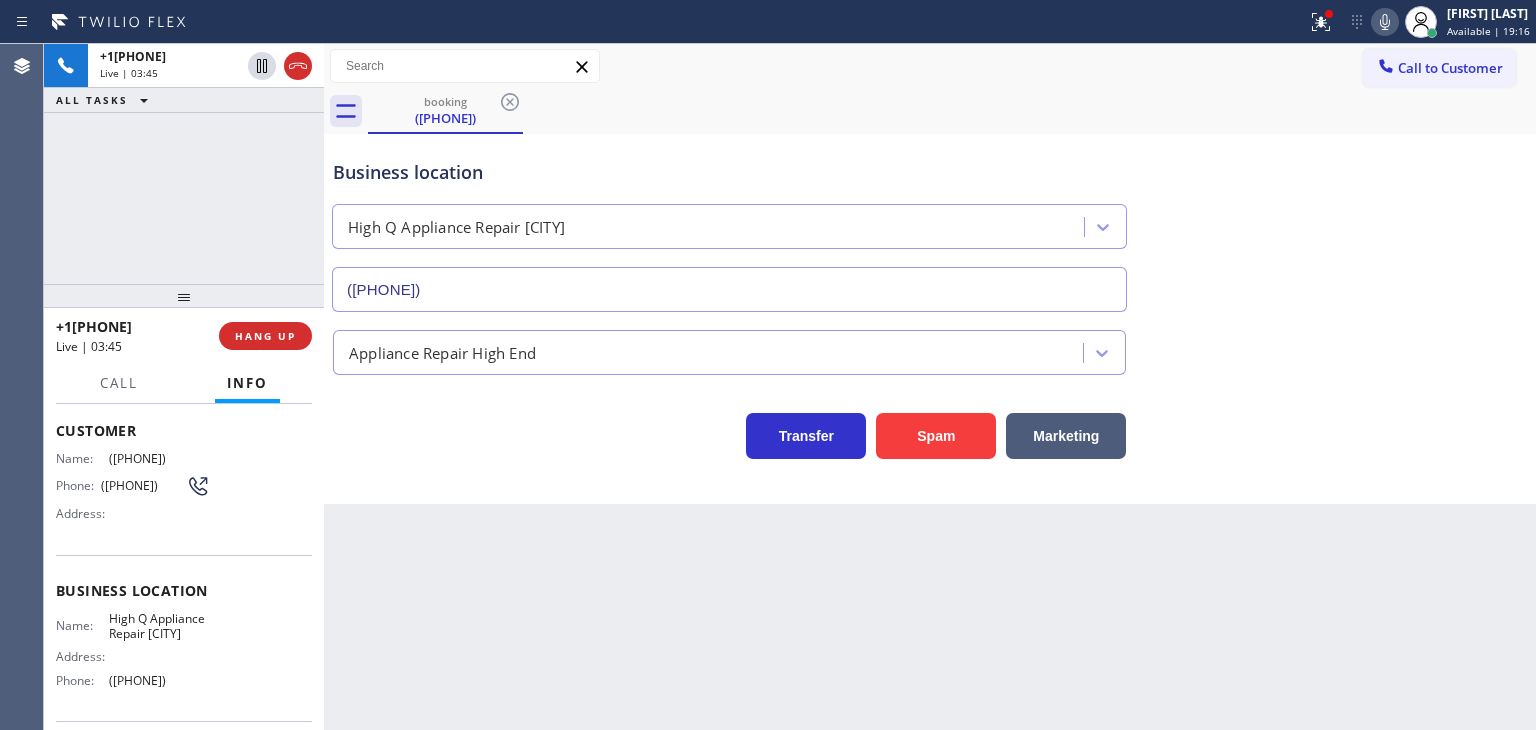 click 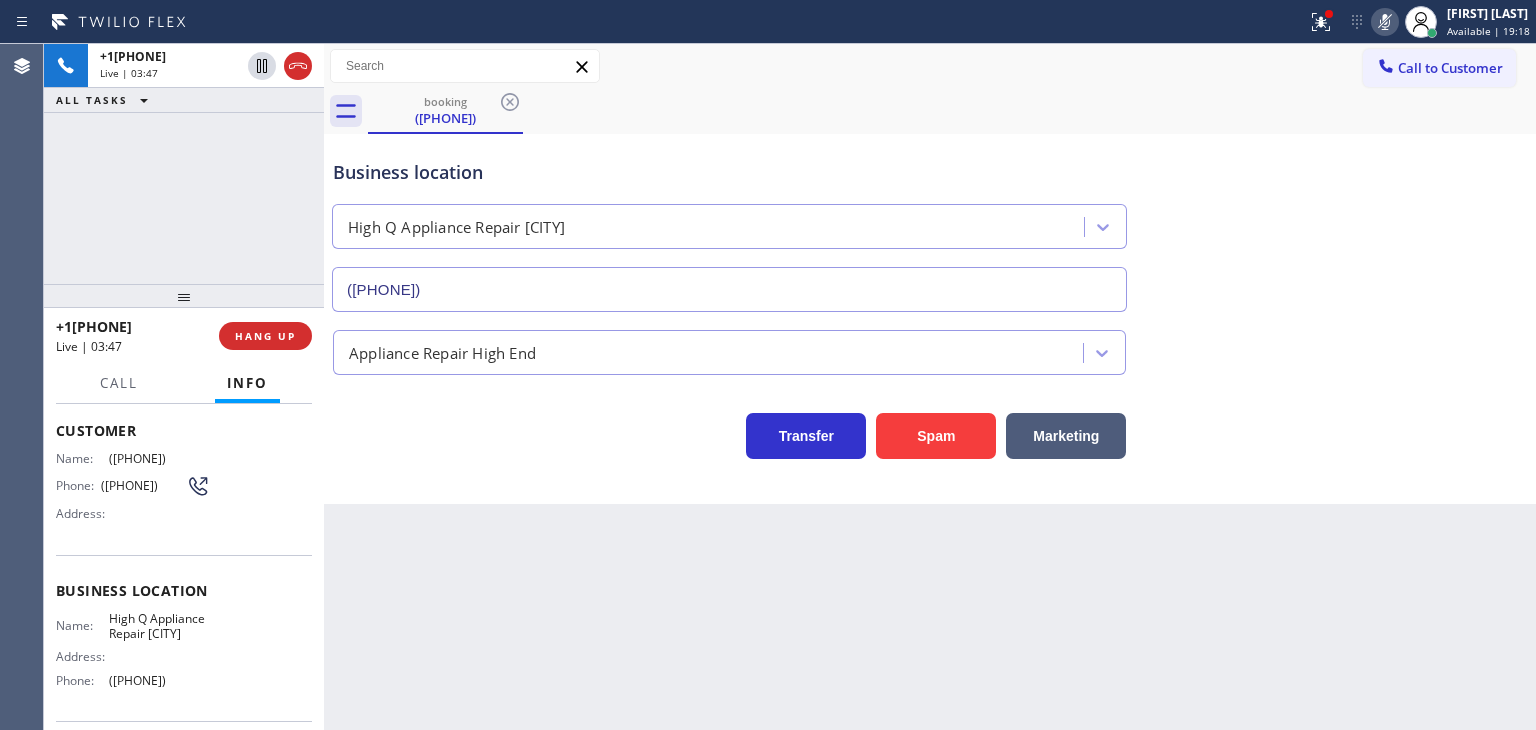 click 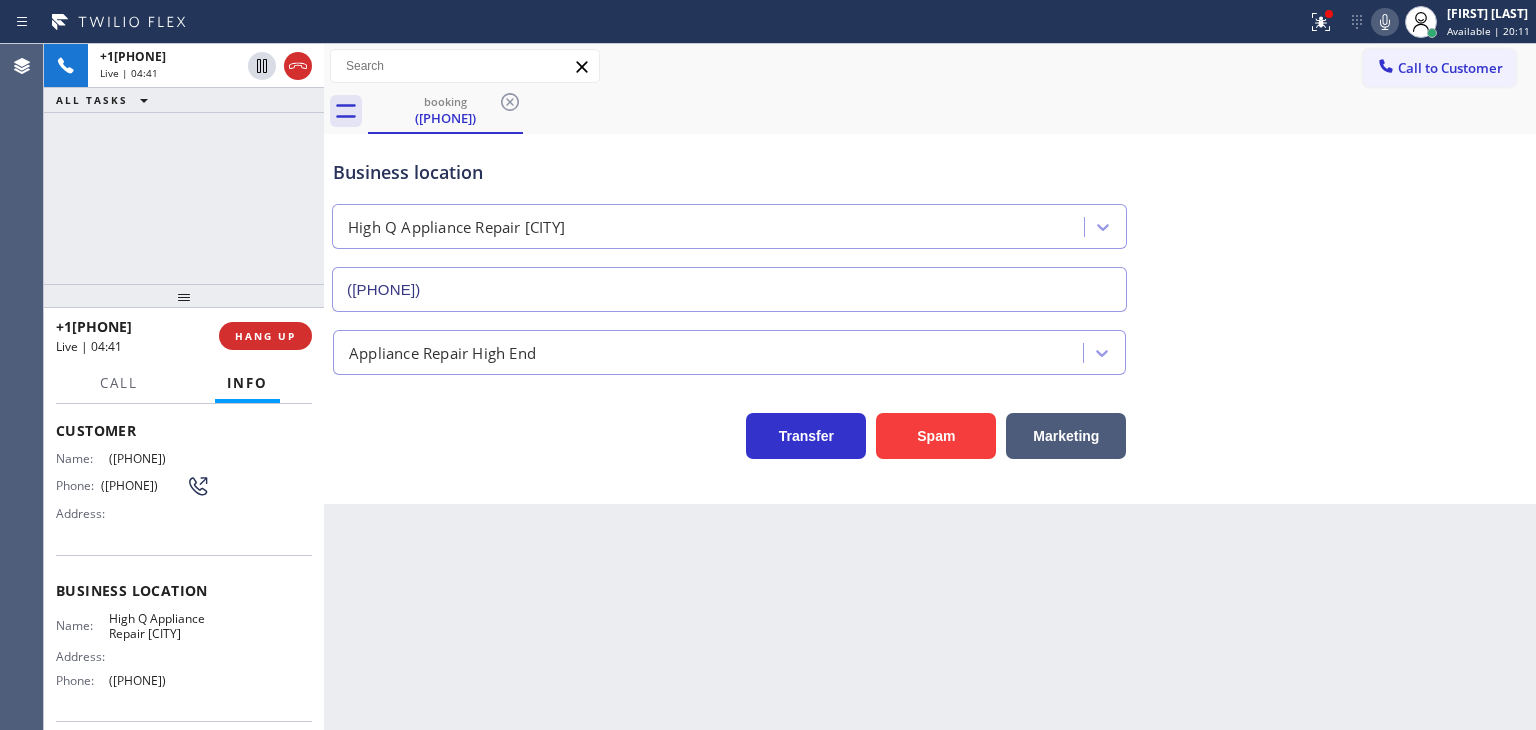 drag, startPoint x: 182, startPoint y: 322, endPoint x: 68, endPoint y: 315, distance: 114.21471 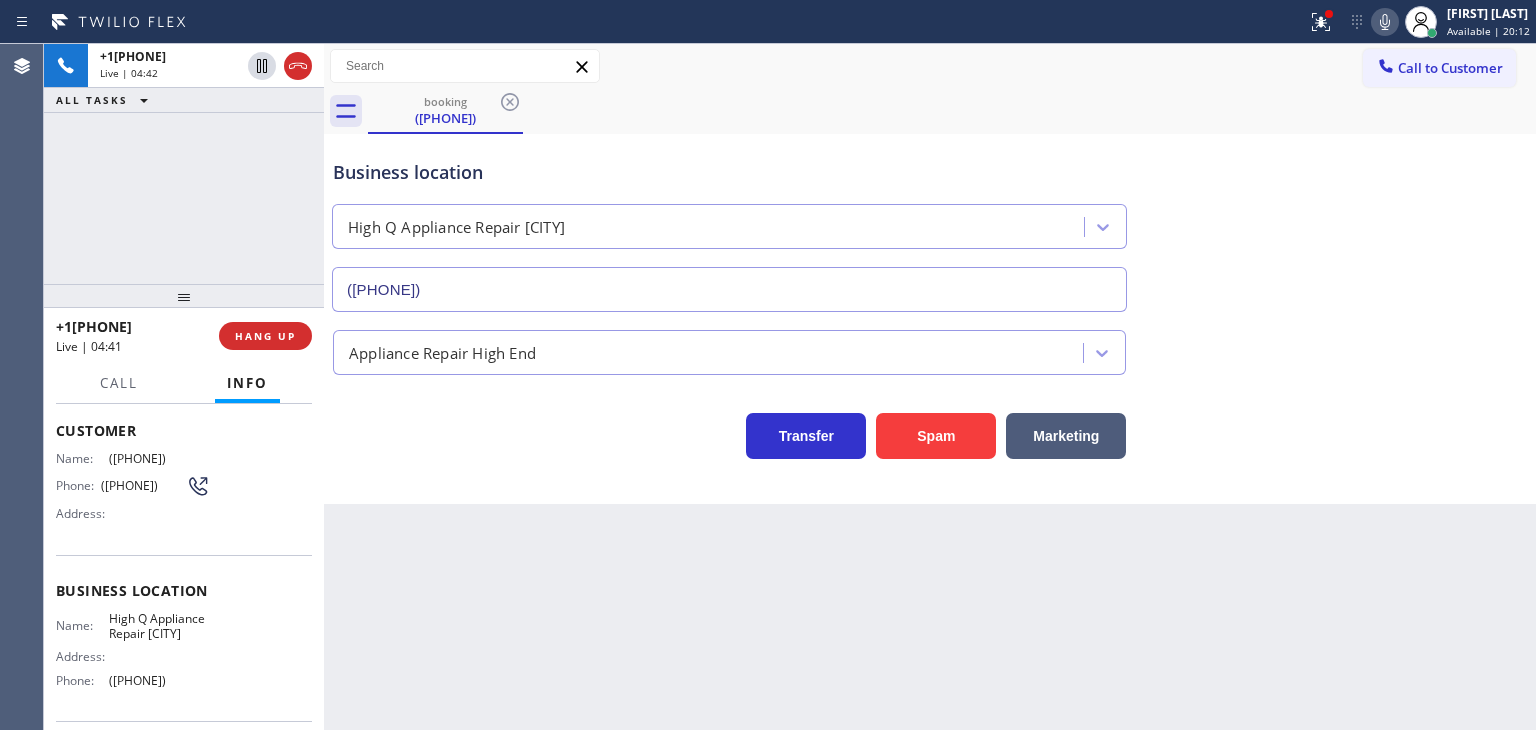 copy on "[PHONE]" 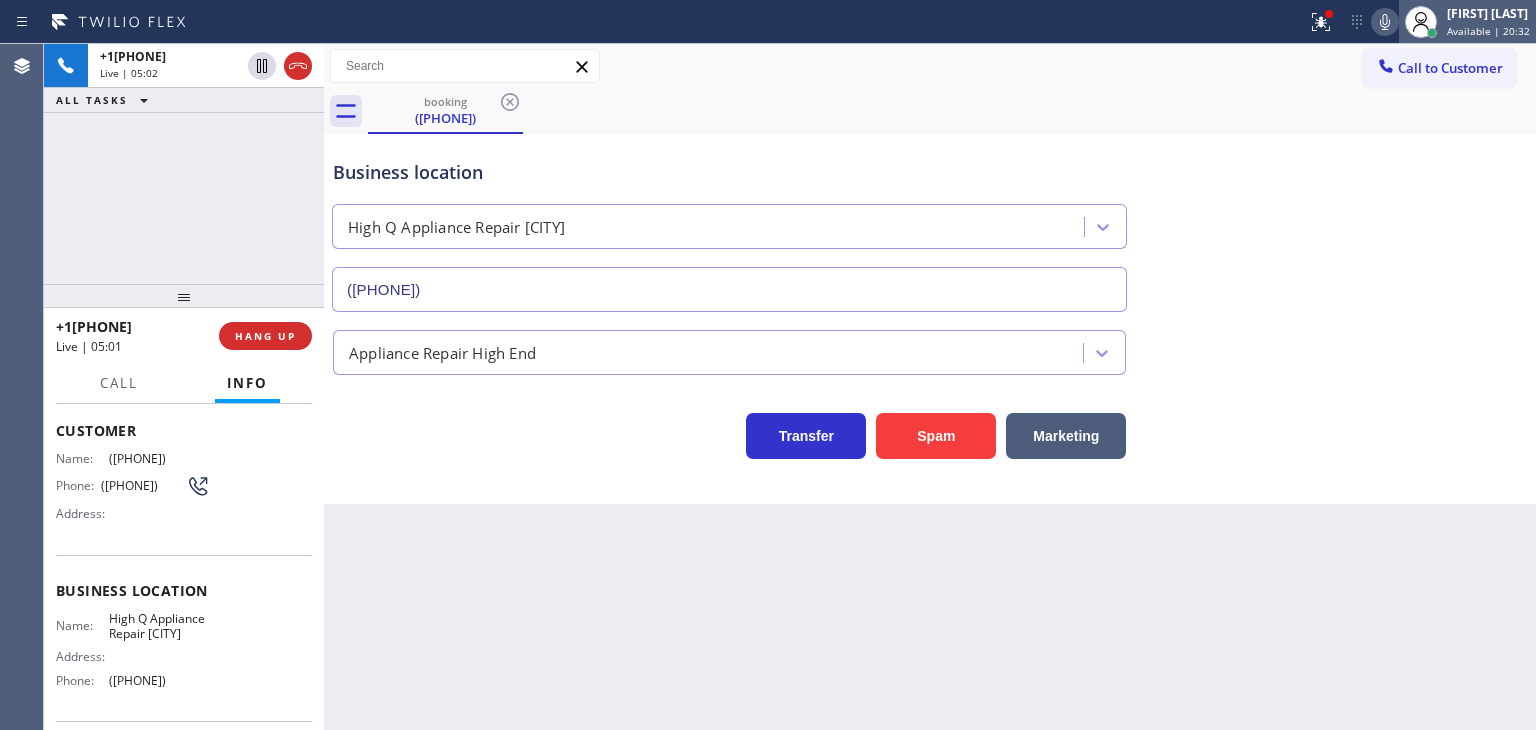 click on "Available | 20:32" at bounding box center (1488, 31) 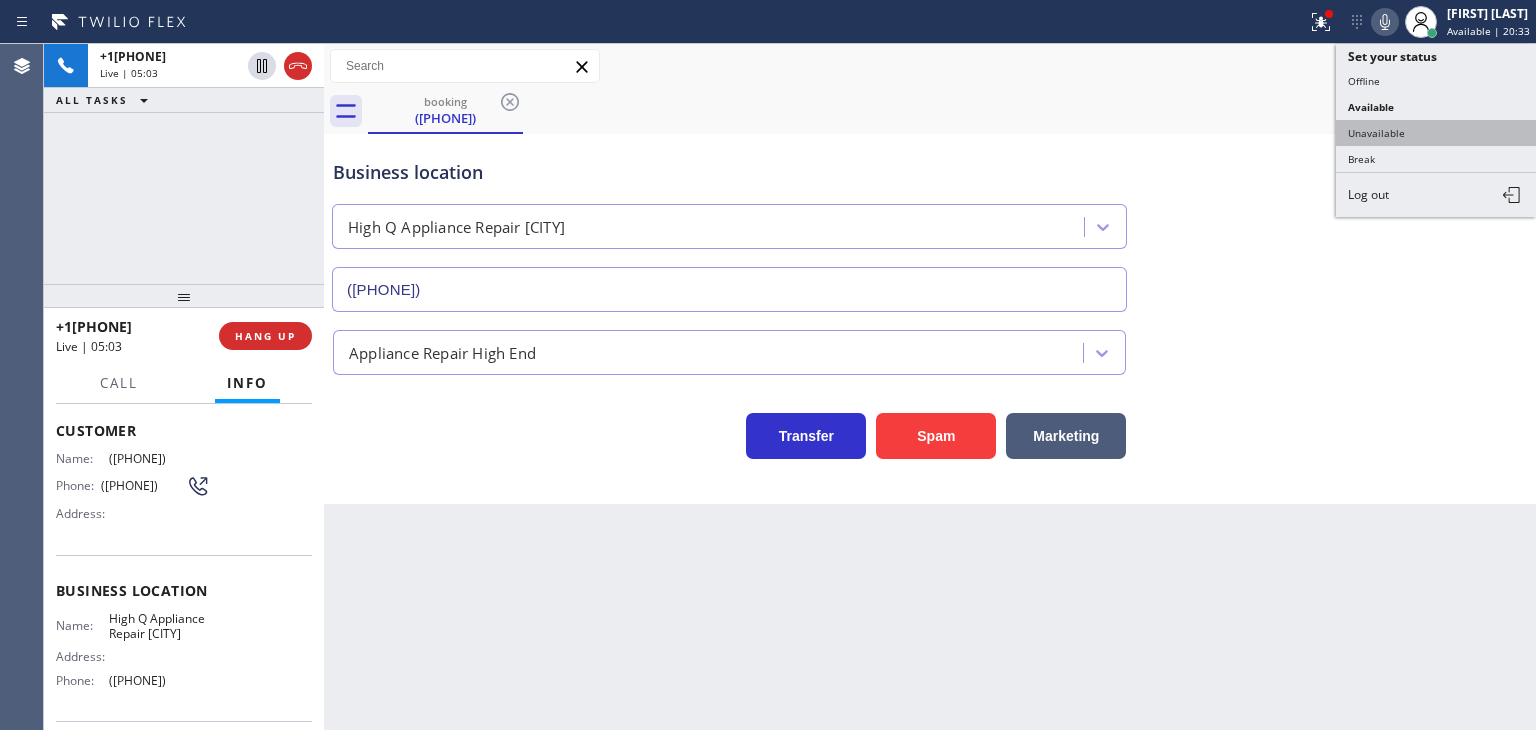 click on "Unavailable" at bounding box center [1436, 133] 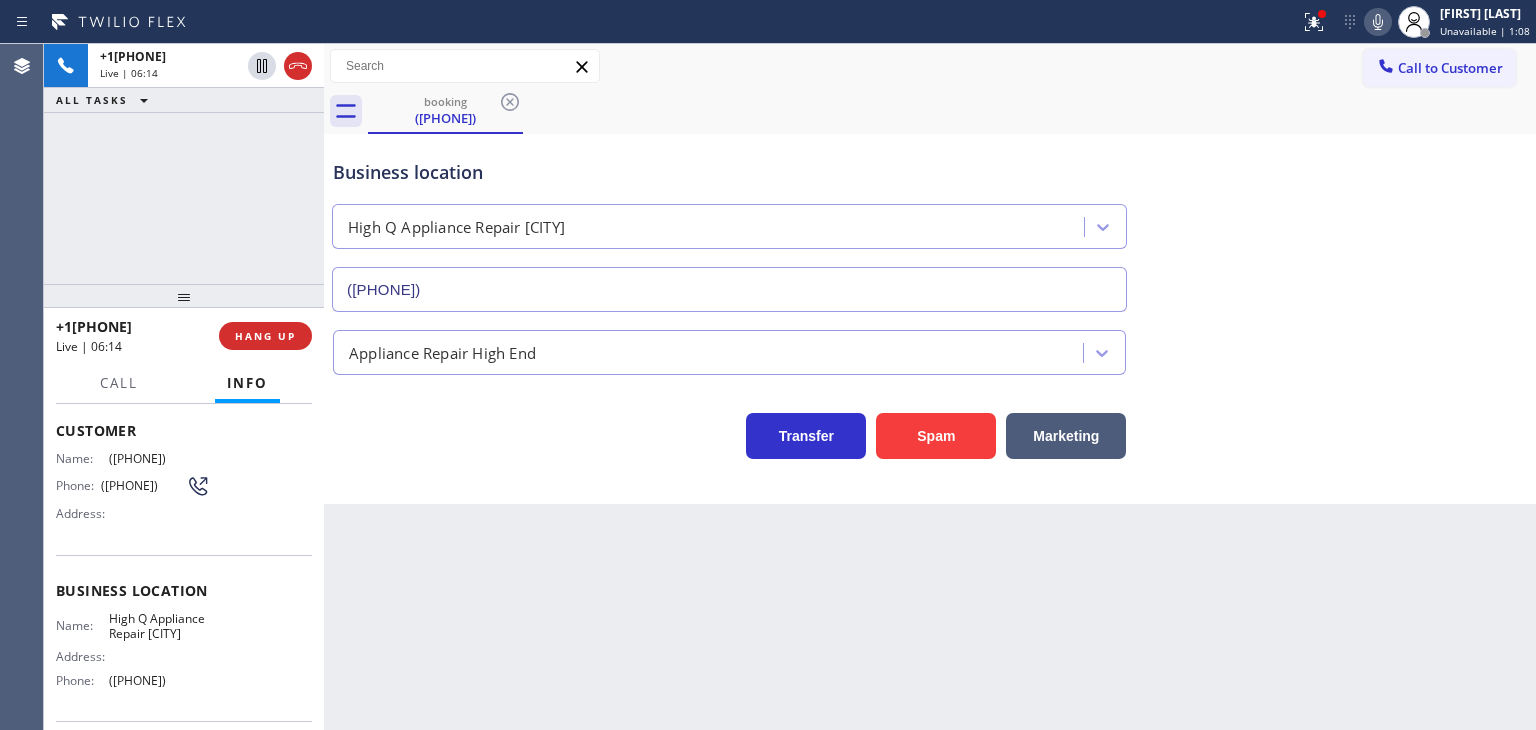 scroll, scrollTop: 200, scrollLeft: 0, axis: vertical 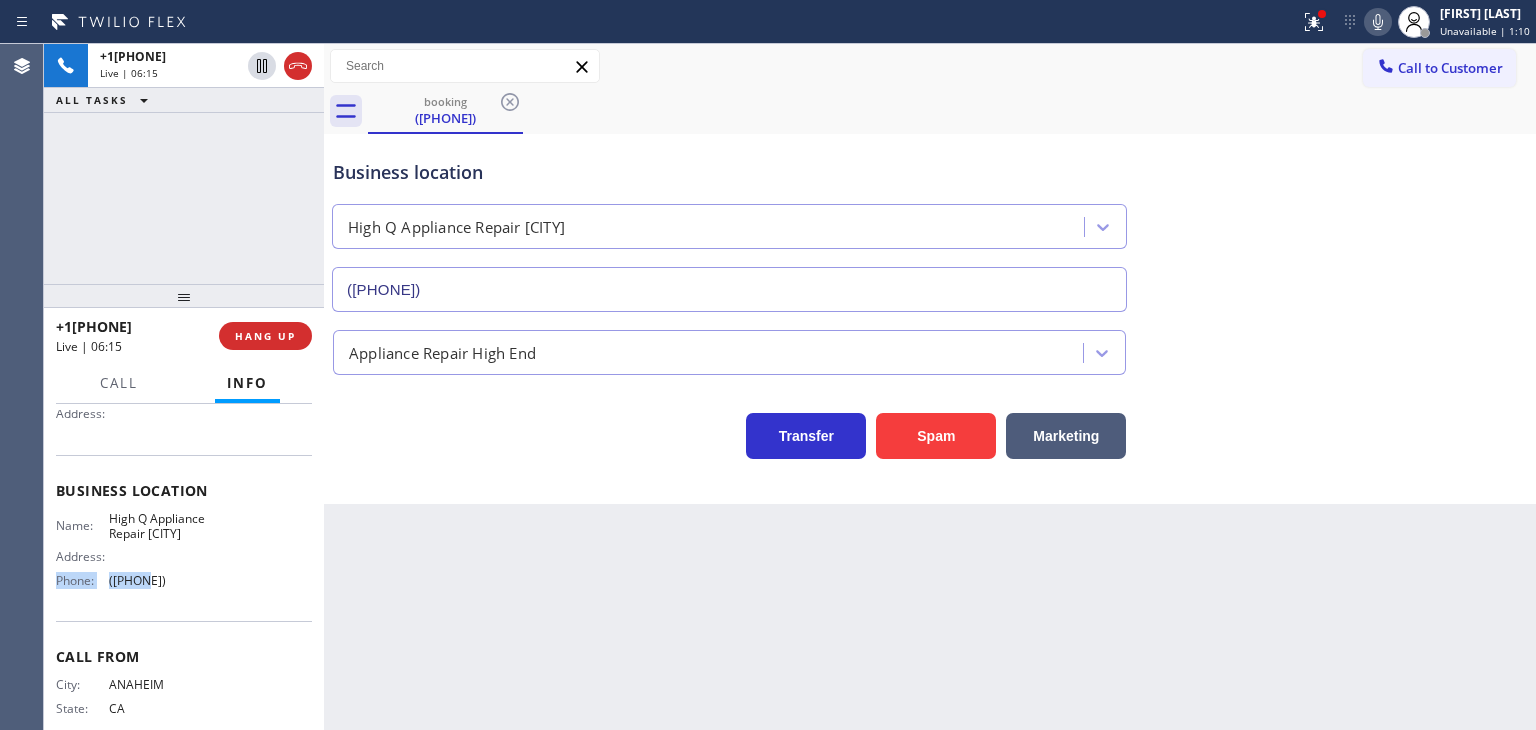 drag, startPoint x: 212, startPoint y: 585, endPoint x: 137, endPoint y: 591, distance: 75.23962 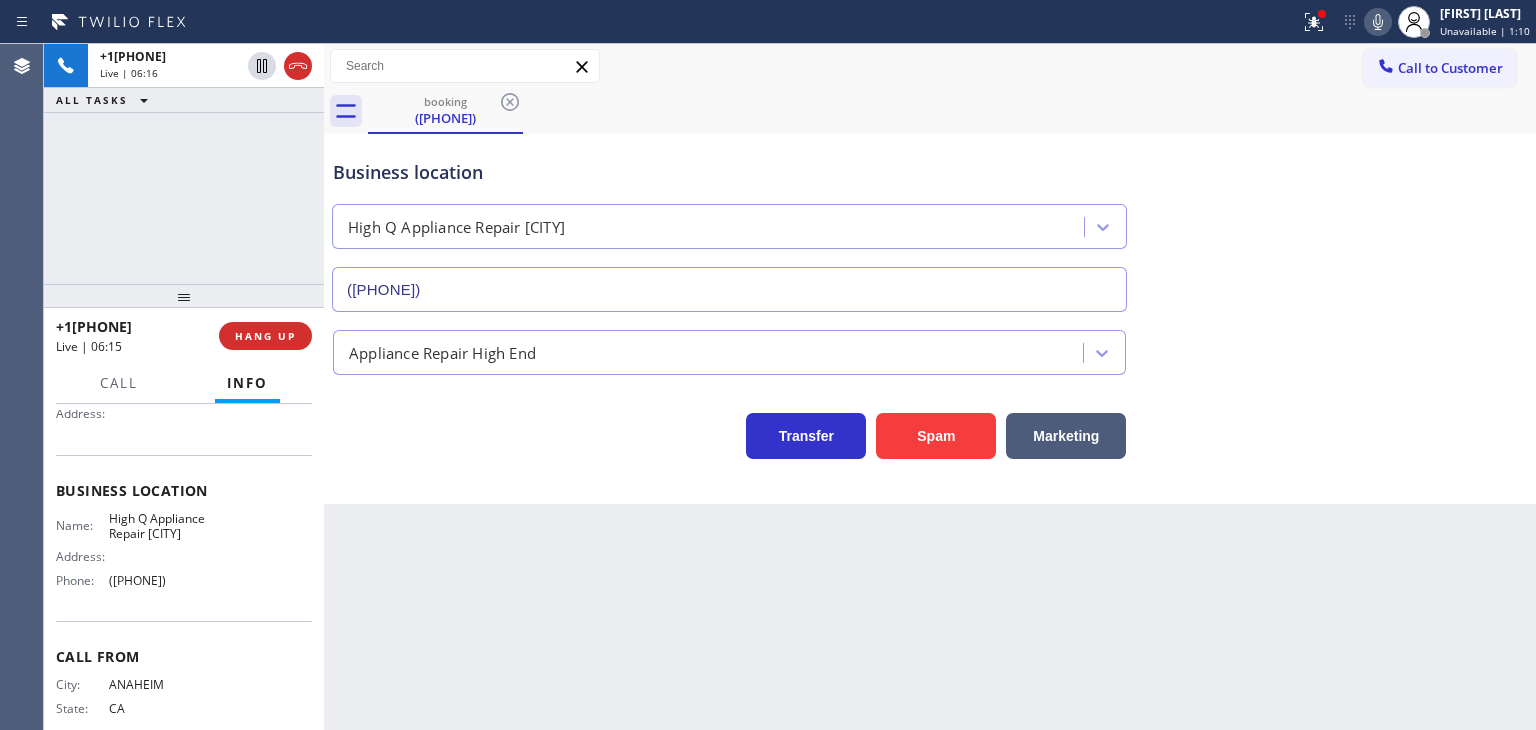 click on "Name: [COMPANY] Address:   Phone: ([PHONE])" at bounding box center [184, 554] 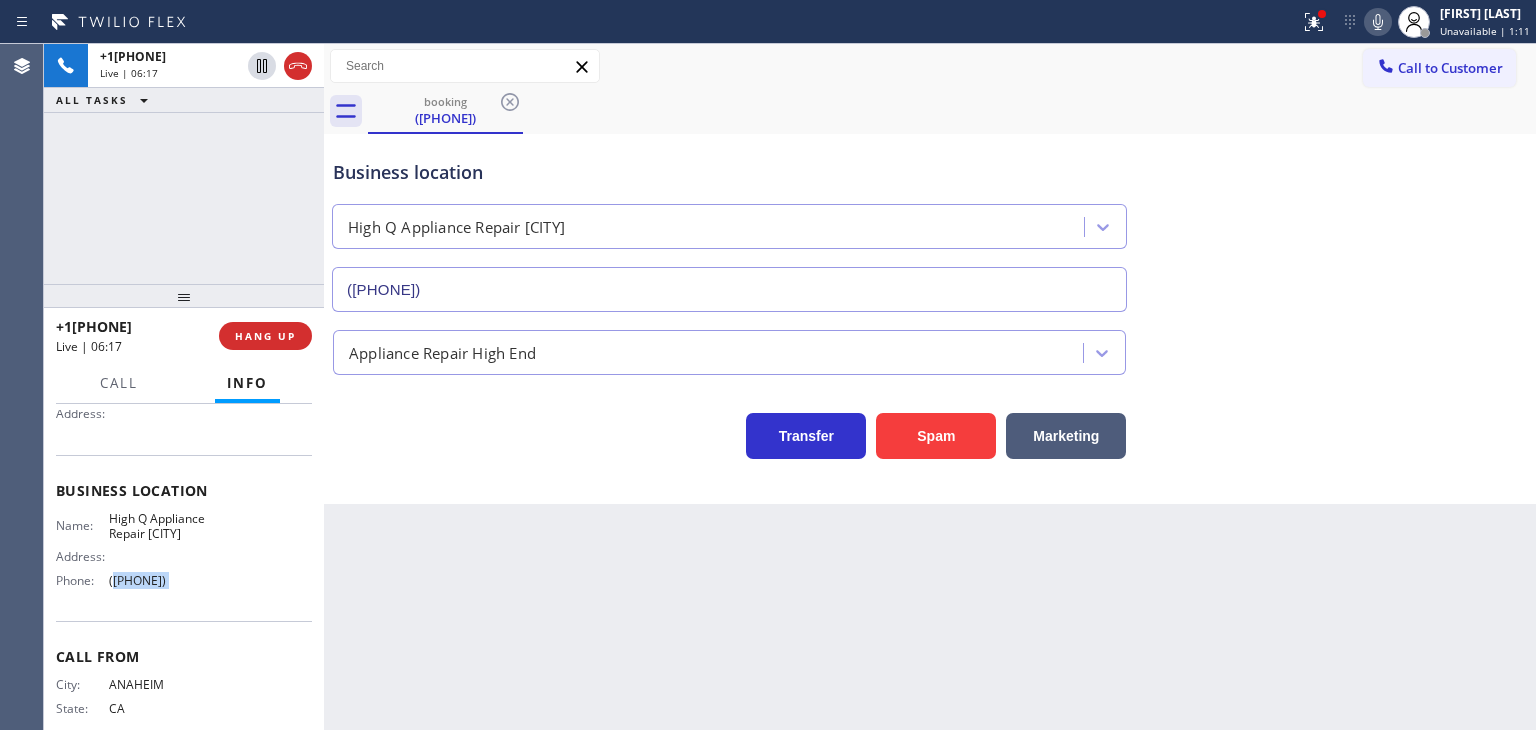 drag, startPoint x: 212, startPoint y: 593, endPoint x: 113, endPoint y: 594, distance: 99.00505 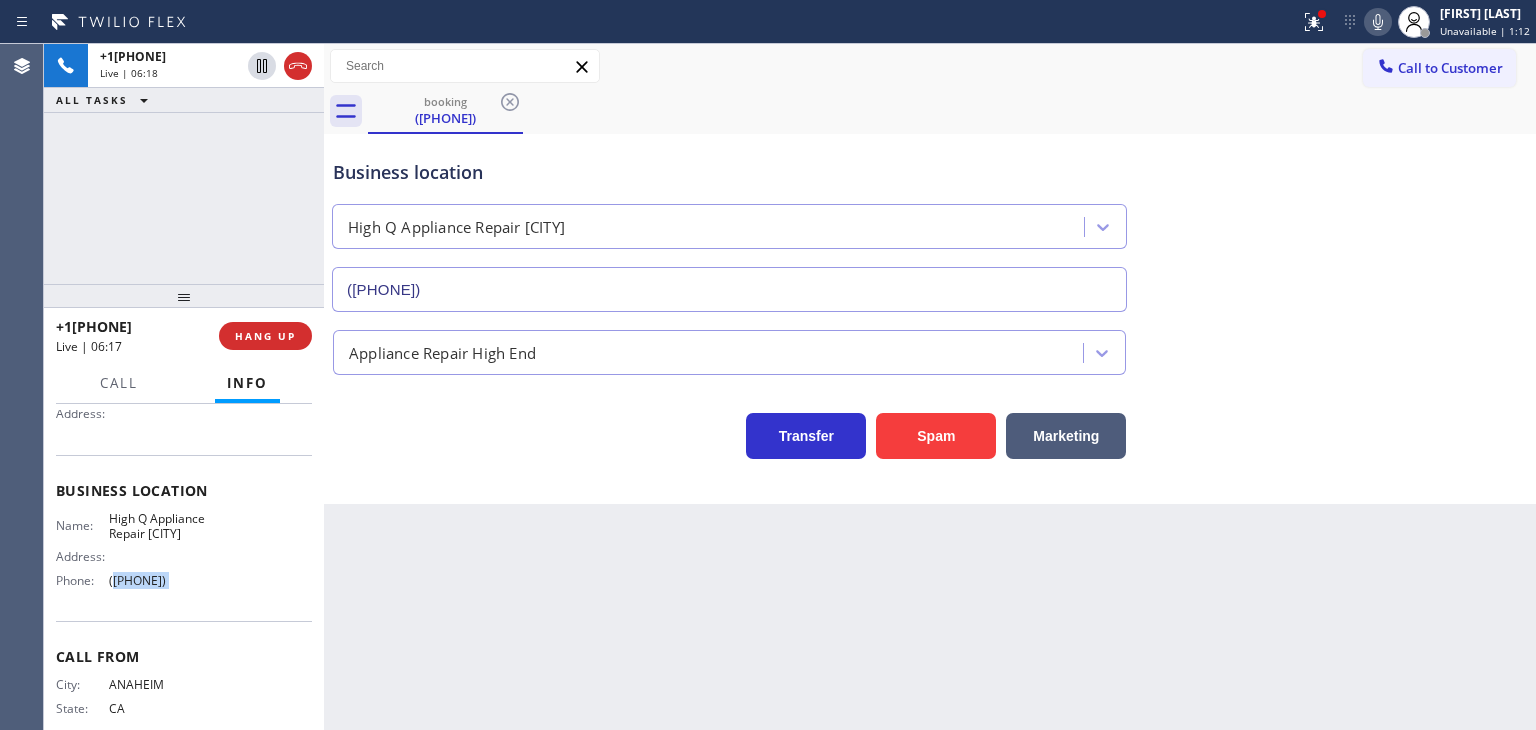 copy on "([PHONE])" 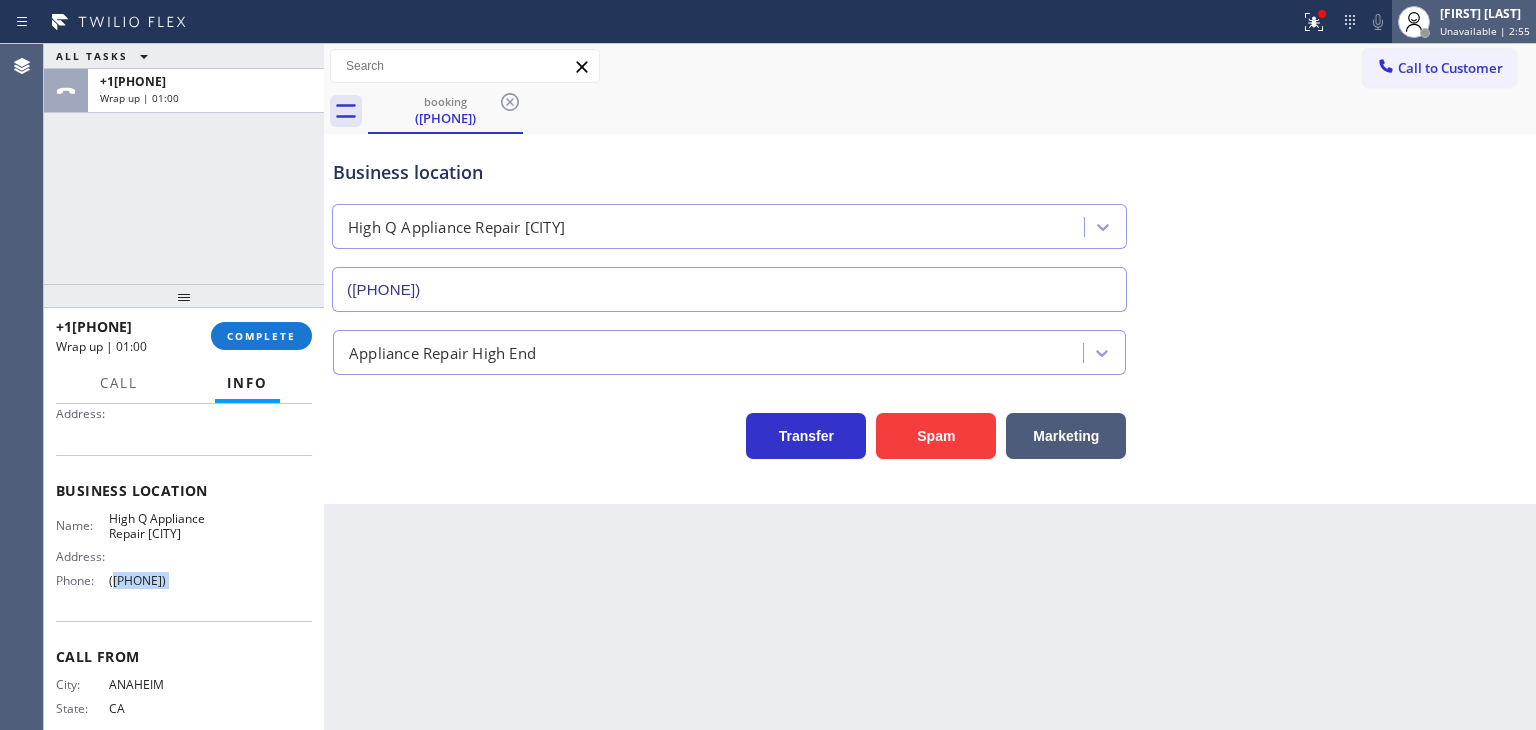 click on "Unavailable | 2:55" at bounding box center (1485, 31) 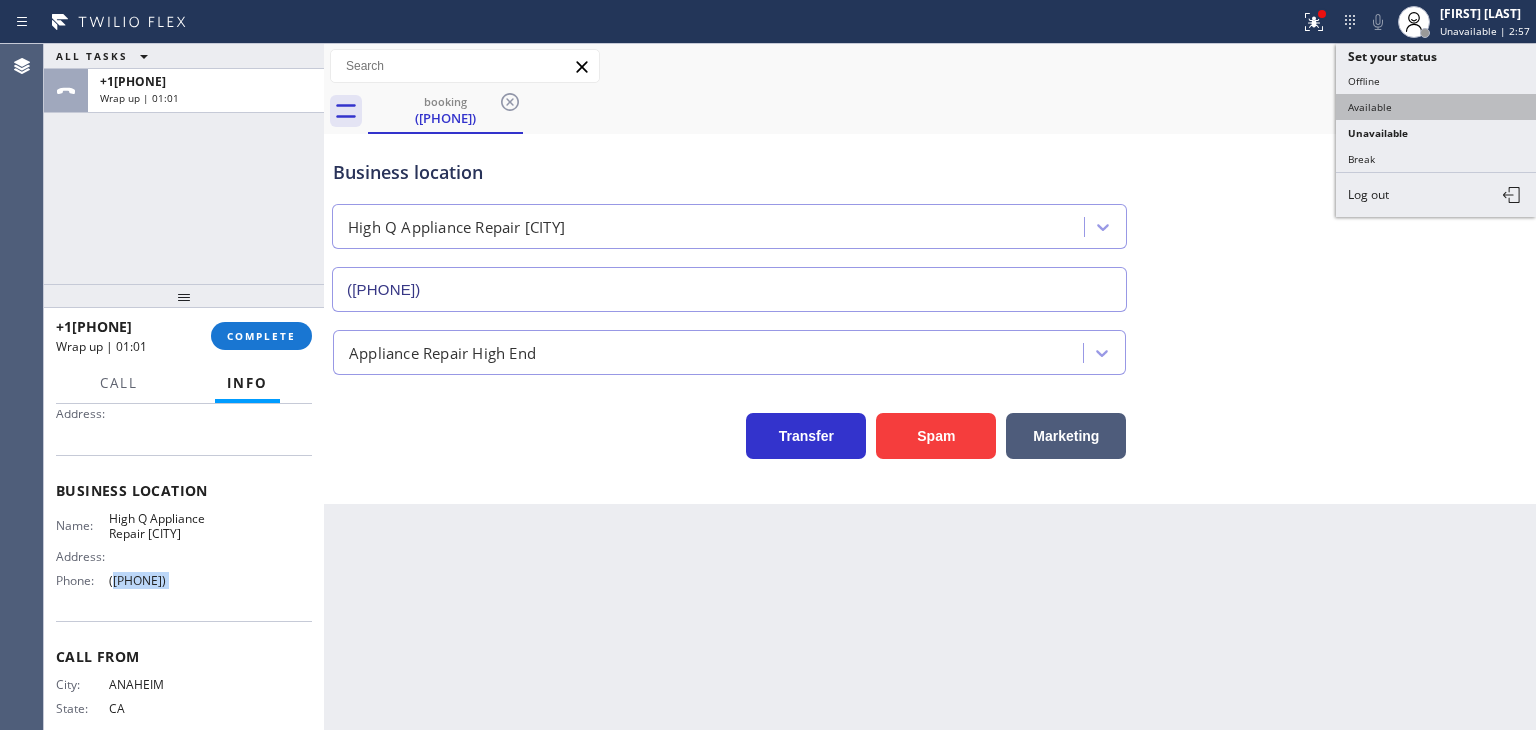 click on "Available" at bounding box center (1436, 107) 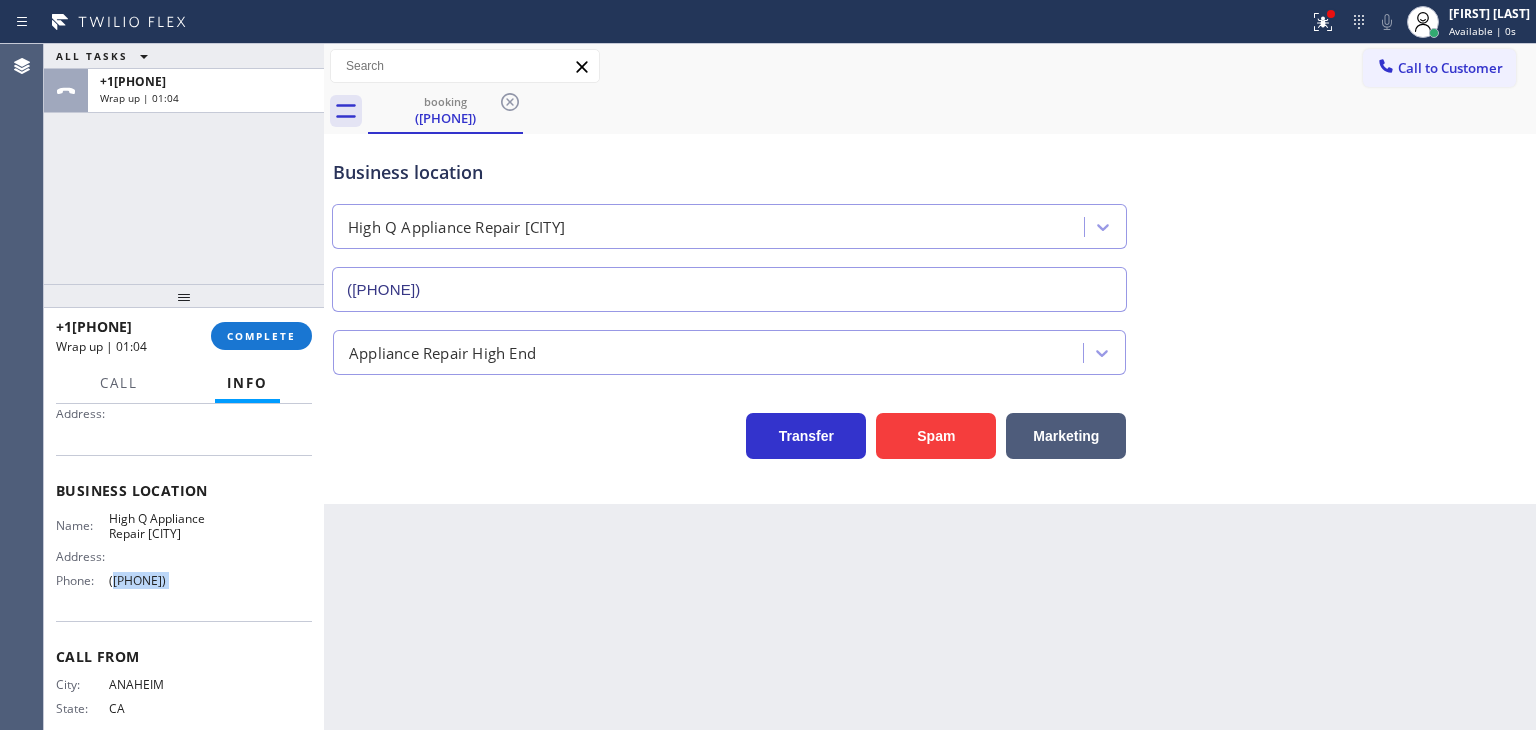 copy on "([PHONE])" 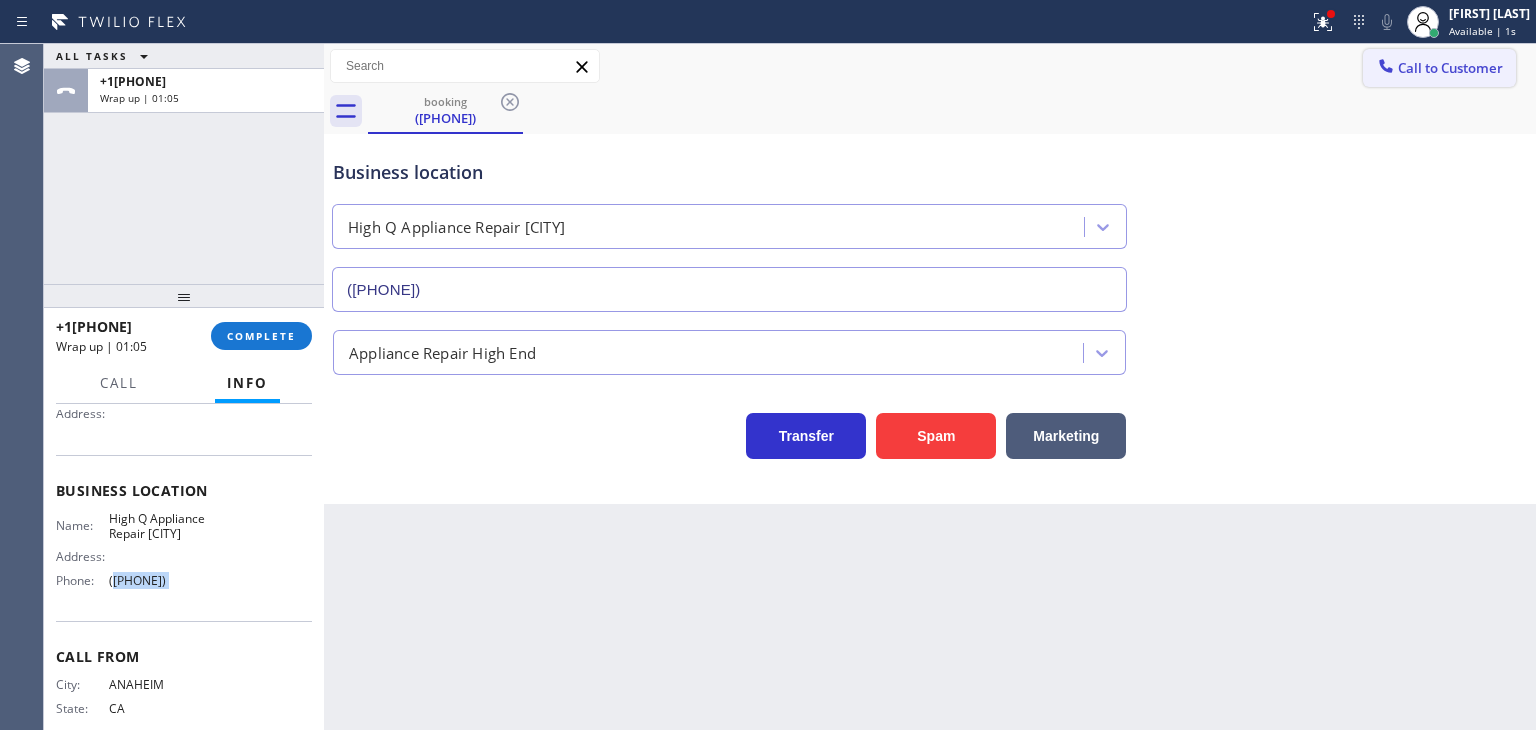 click on "Call to Customer" at bounding box center (1450, 68) 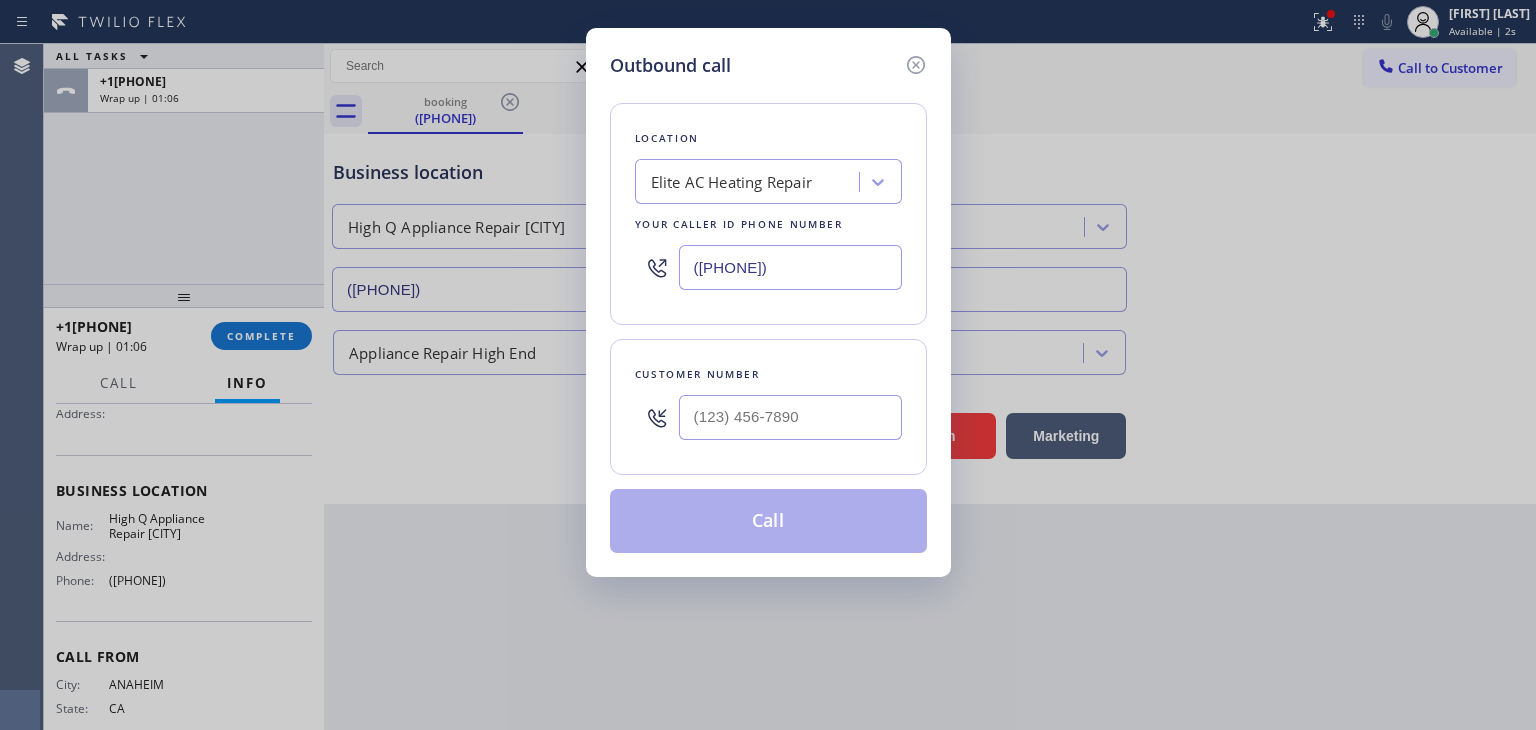 drag, startPoint x: 832, startPoint y: 260, endPoint x: 460, endPoint y: 313, distance: 375.75656 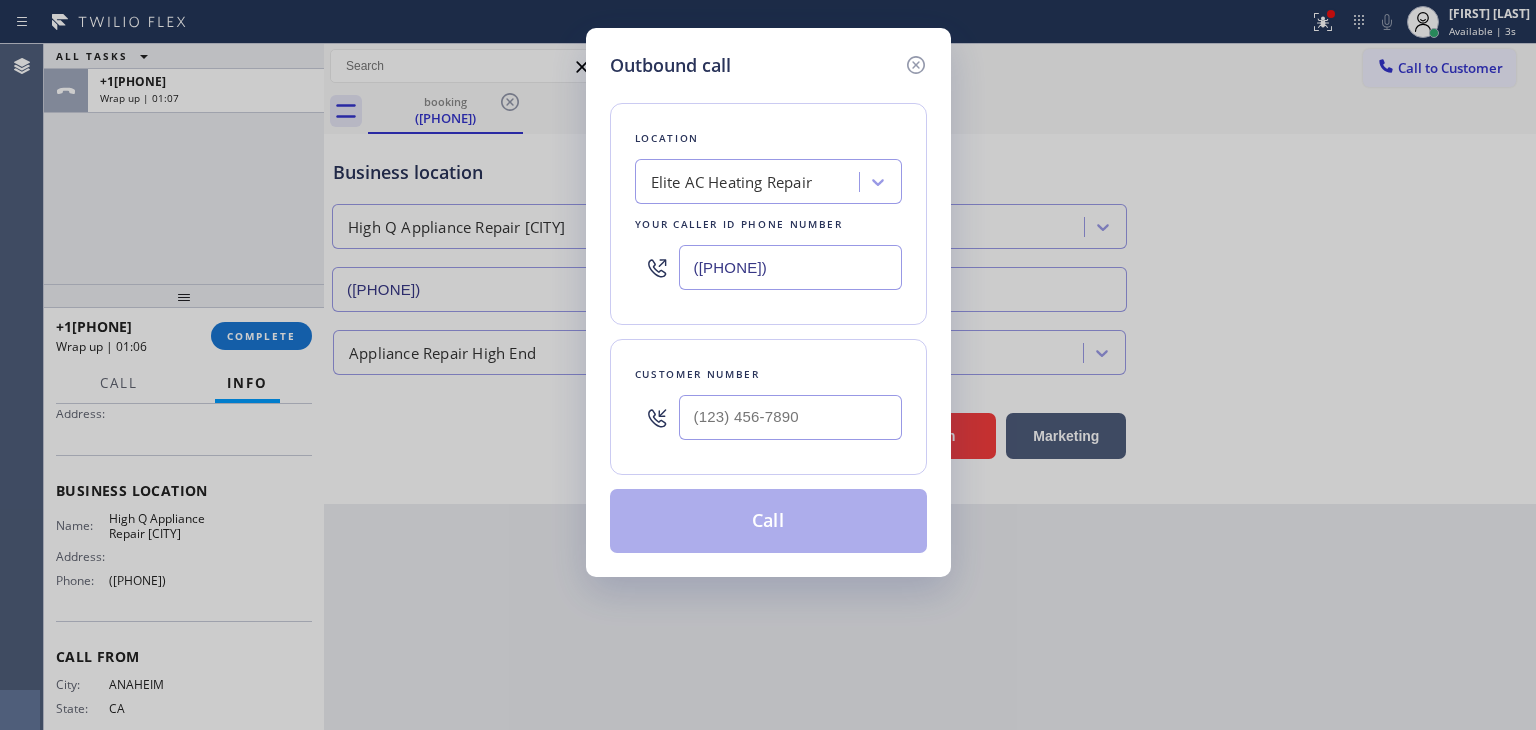 paste on "([PHONE])" 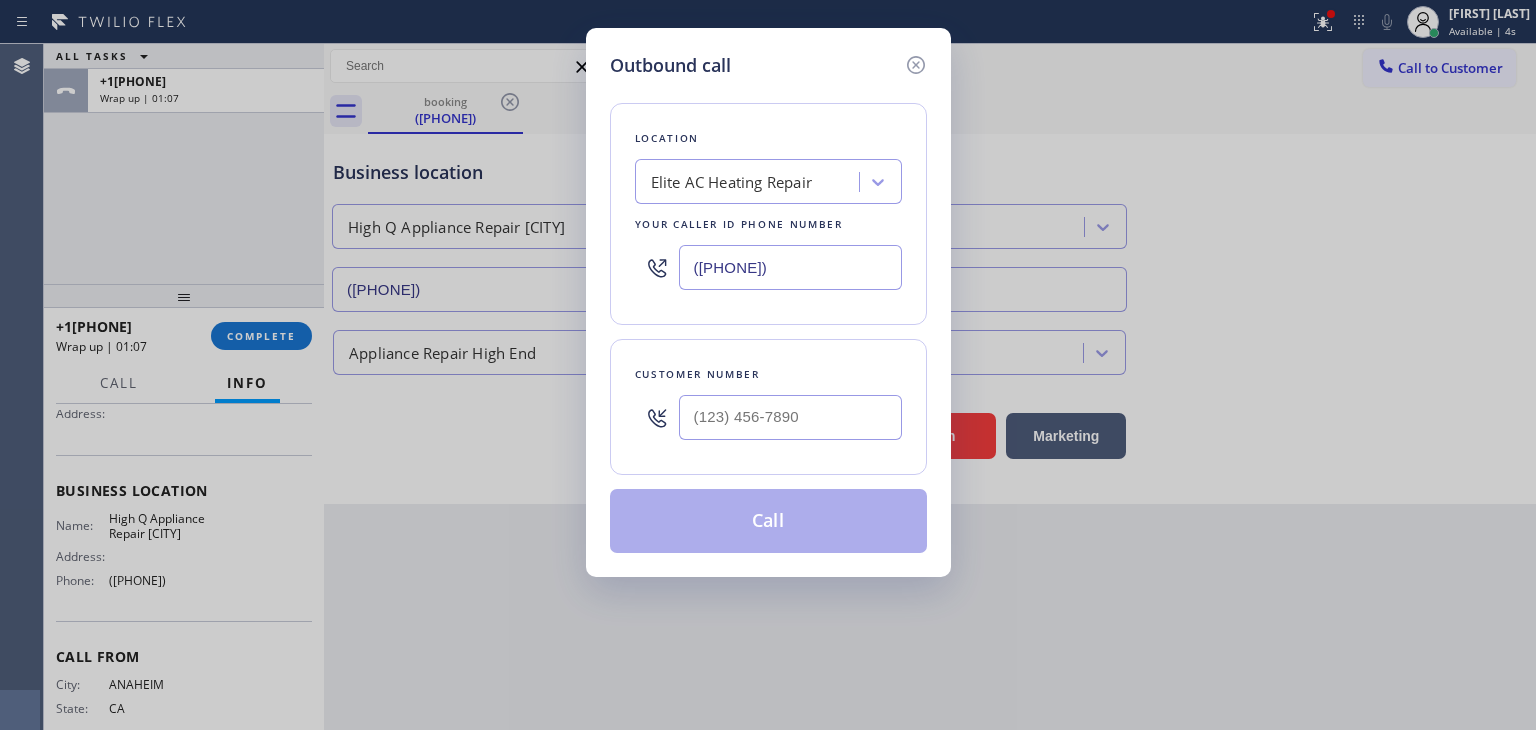 type on "([PHONE])" 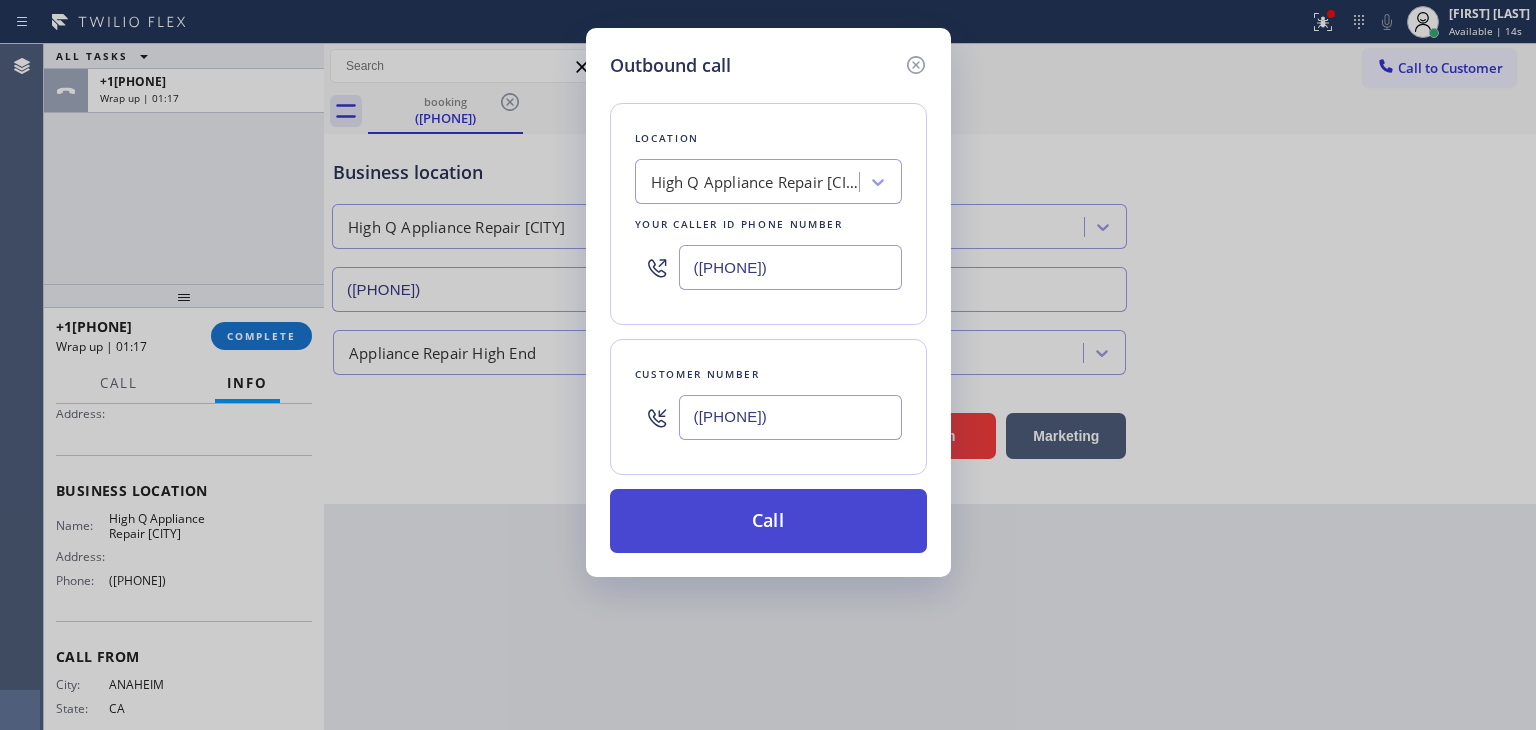 type on "([PHONE])" 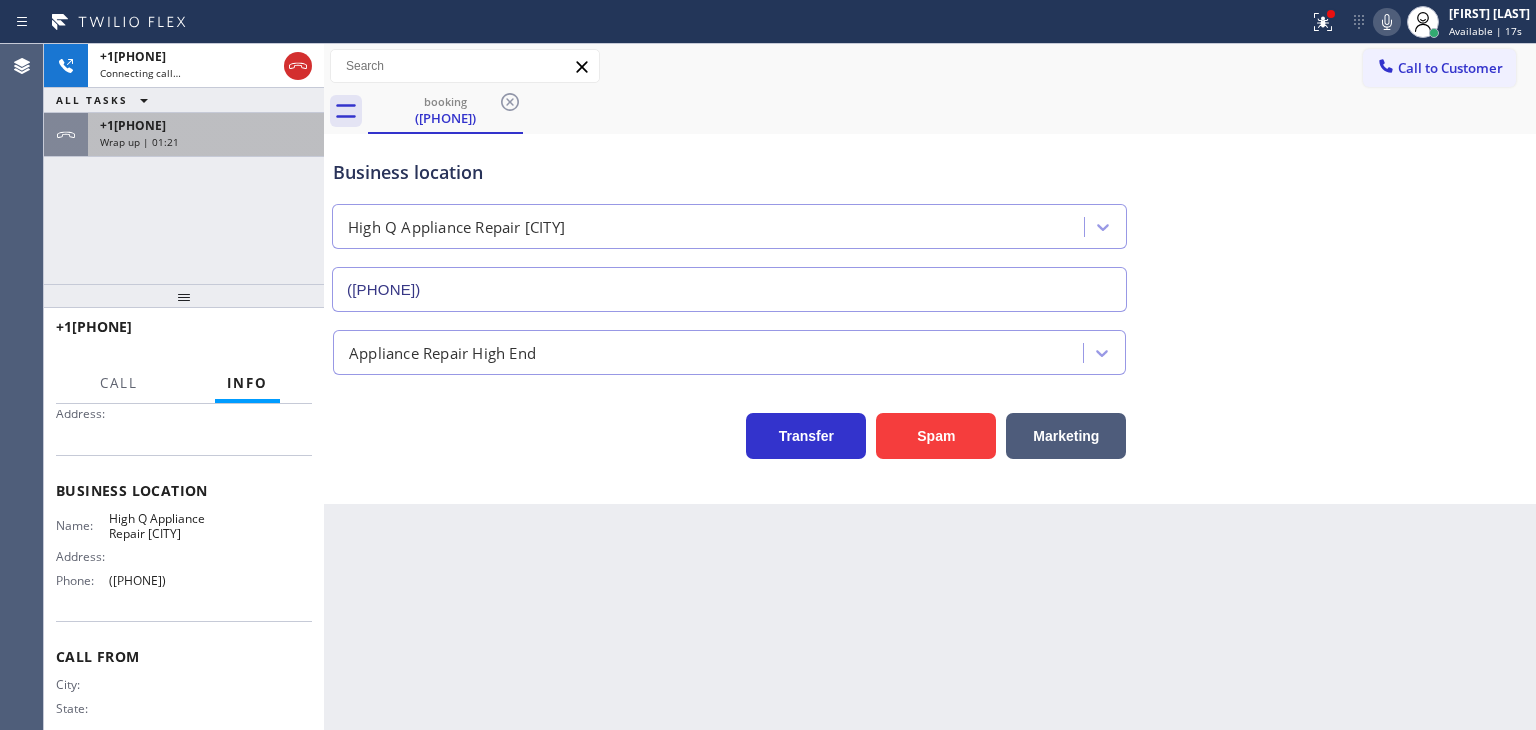 click on "Wrap up | 01:21" at bounding box center [206, 142] 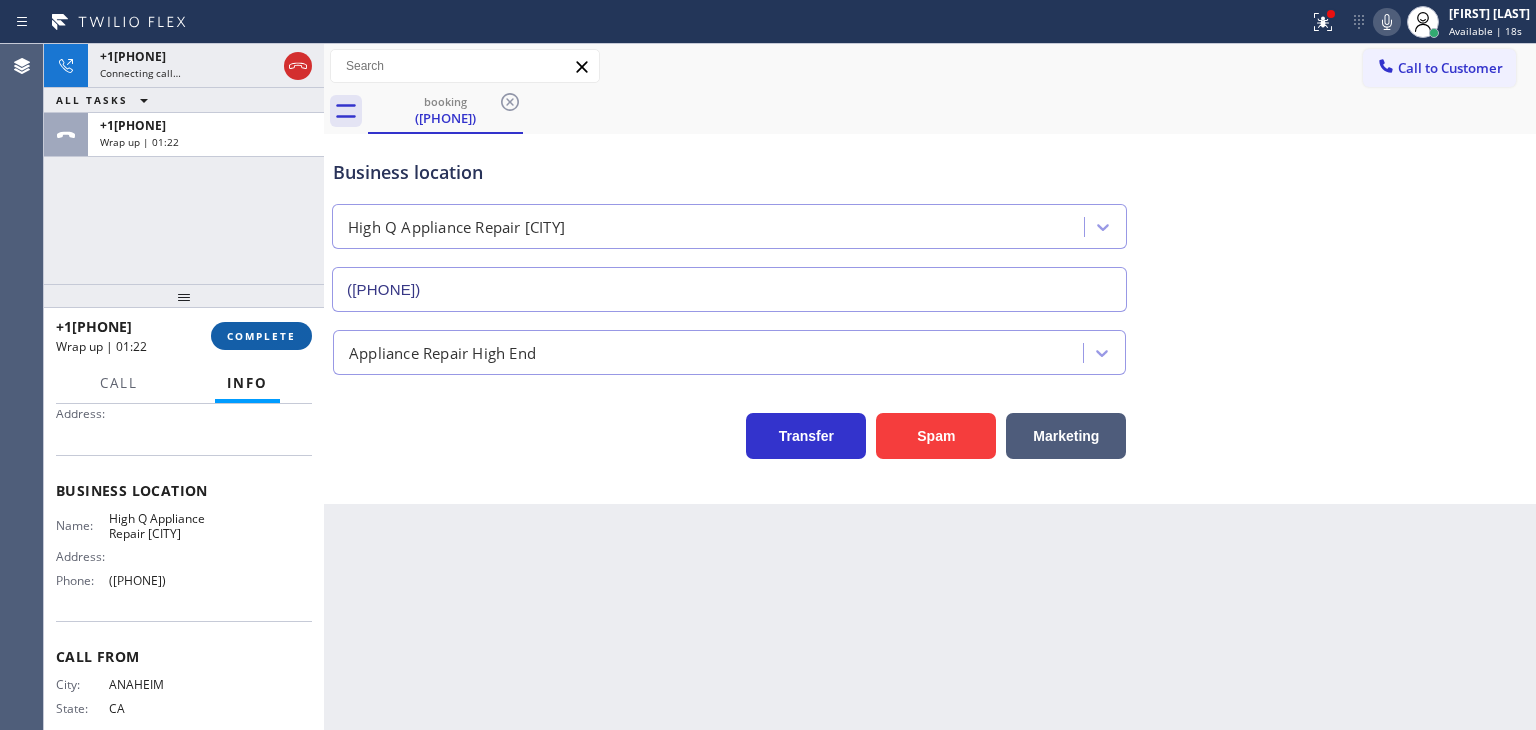 click on "COMPLETE" at bounding box center [261, 336] 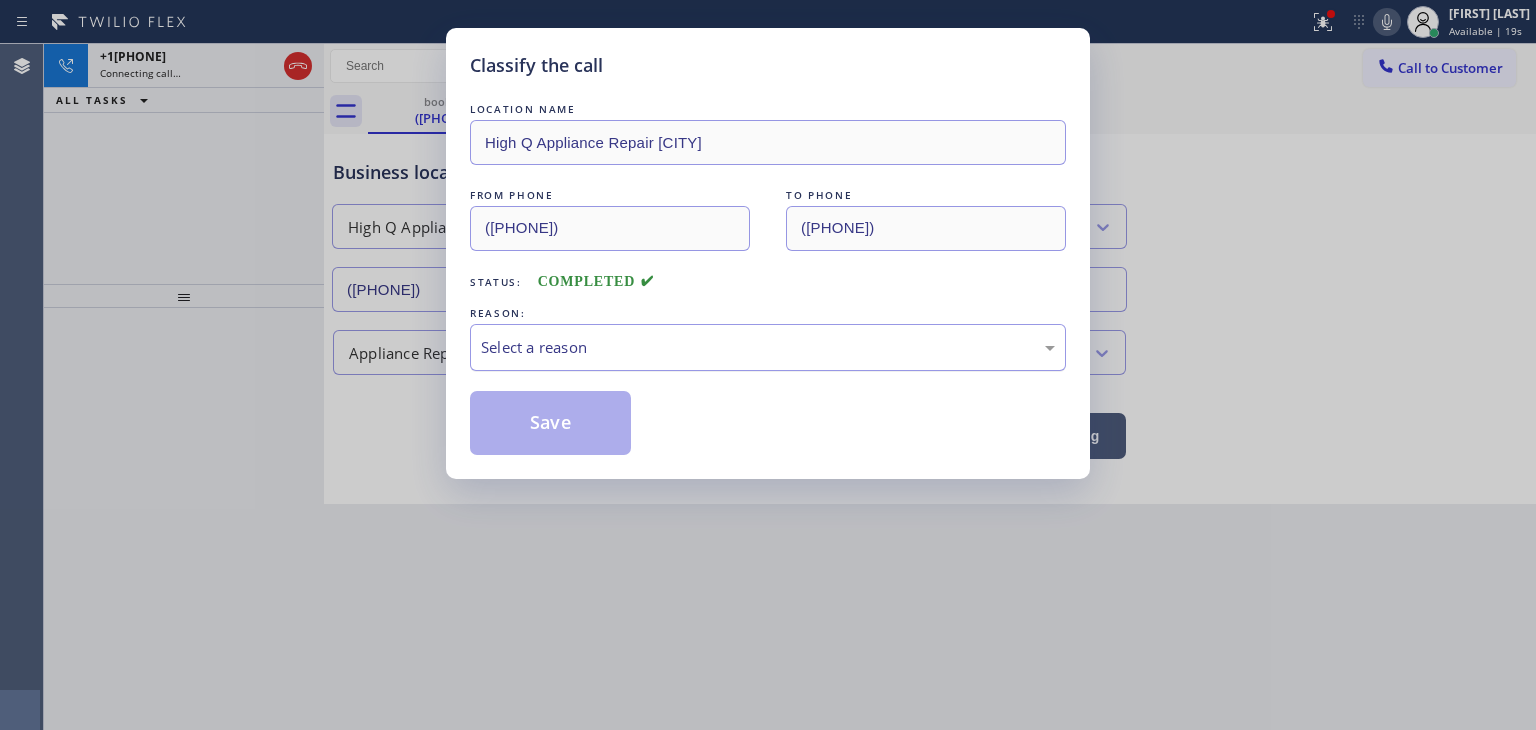 click on "Select a reason" at bounding box center (768, 347) 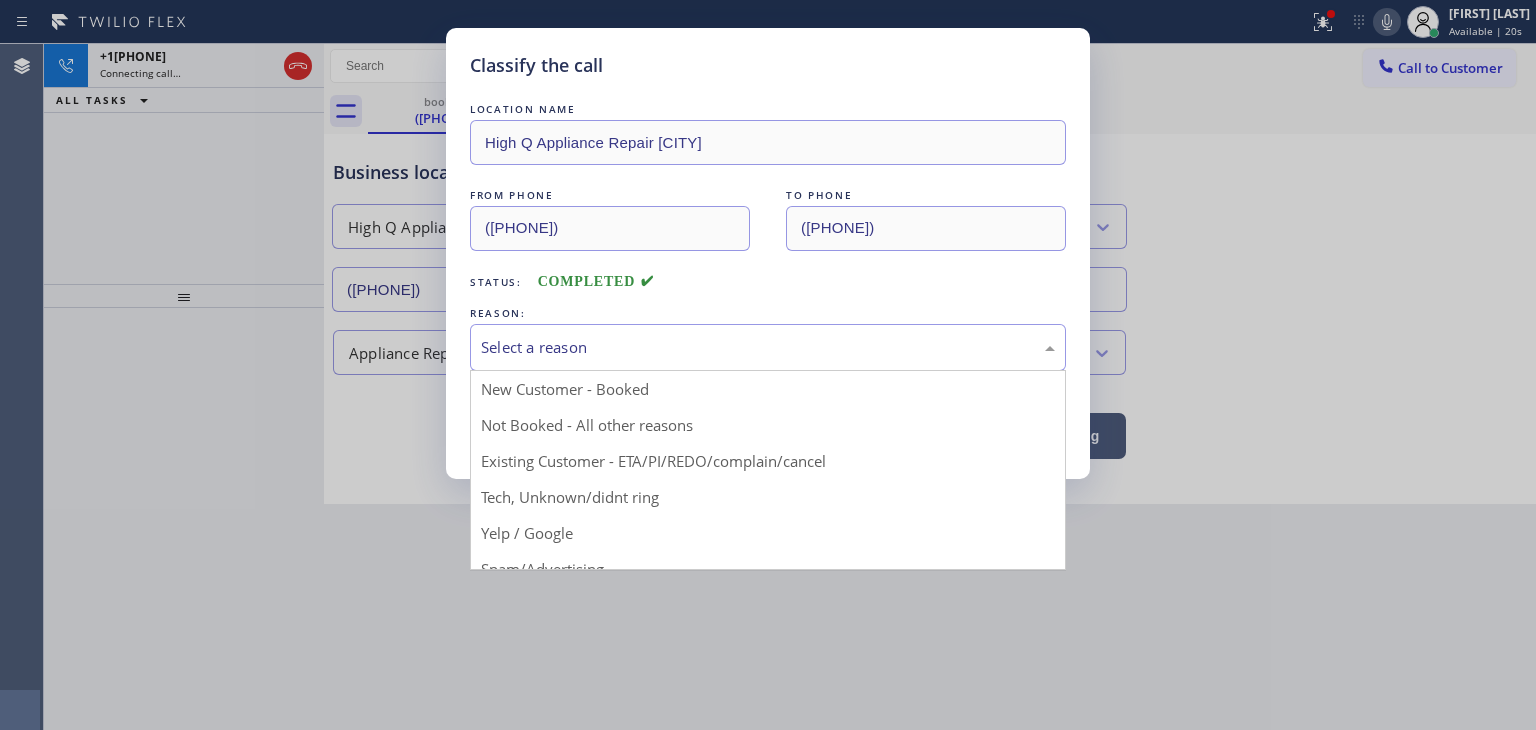 drag, startPoint x: 581, startPoint y: 389, endPoint x: 579, endPoint y: 409, distance: 20.09975 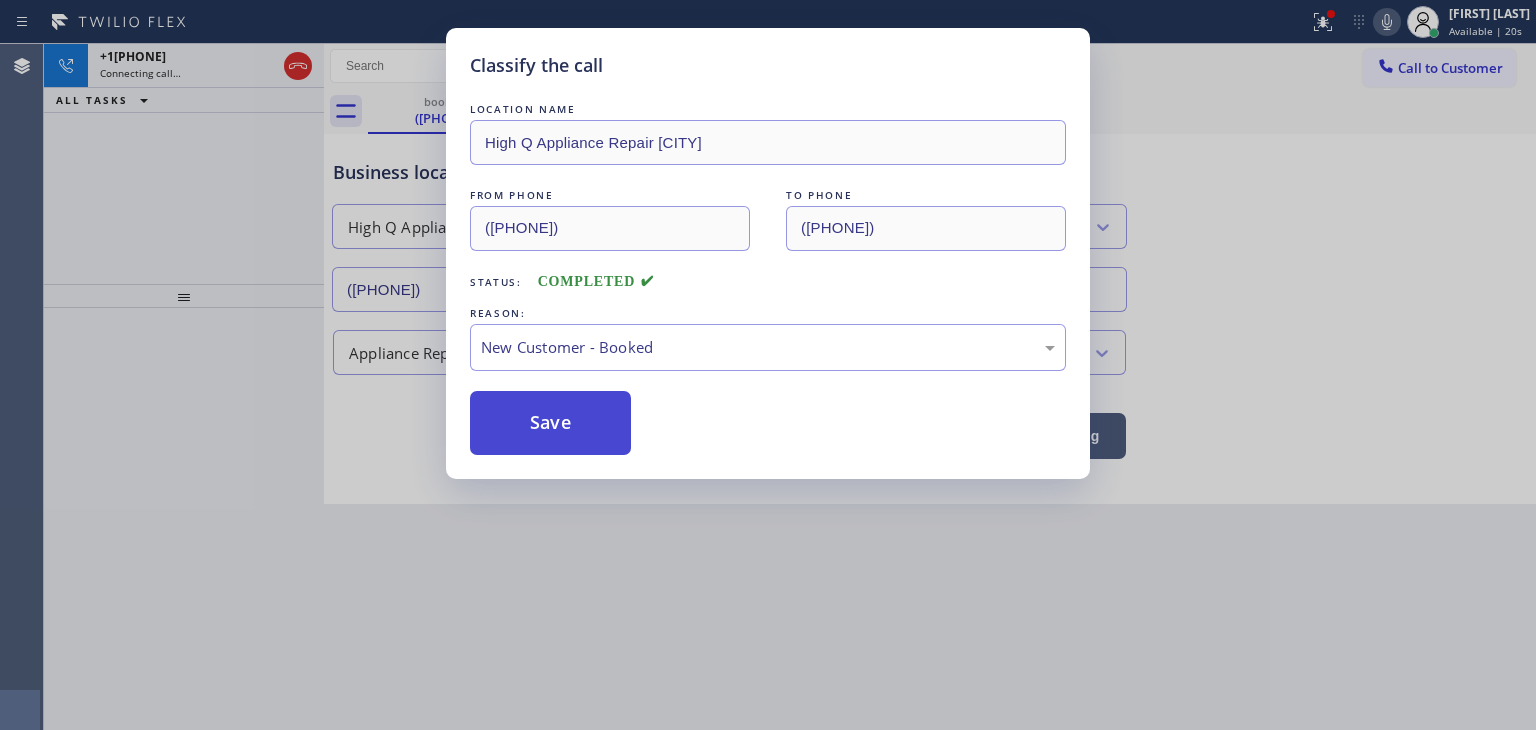 click on "Save" at bounding box center [550, 423] 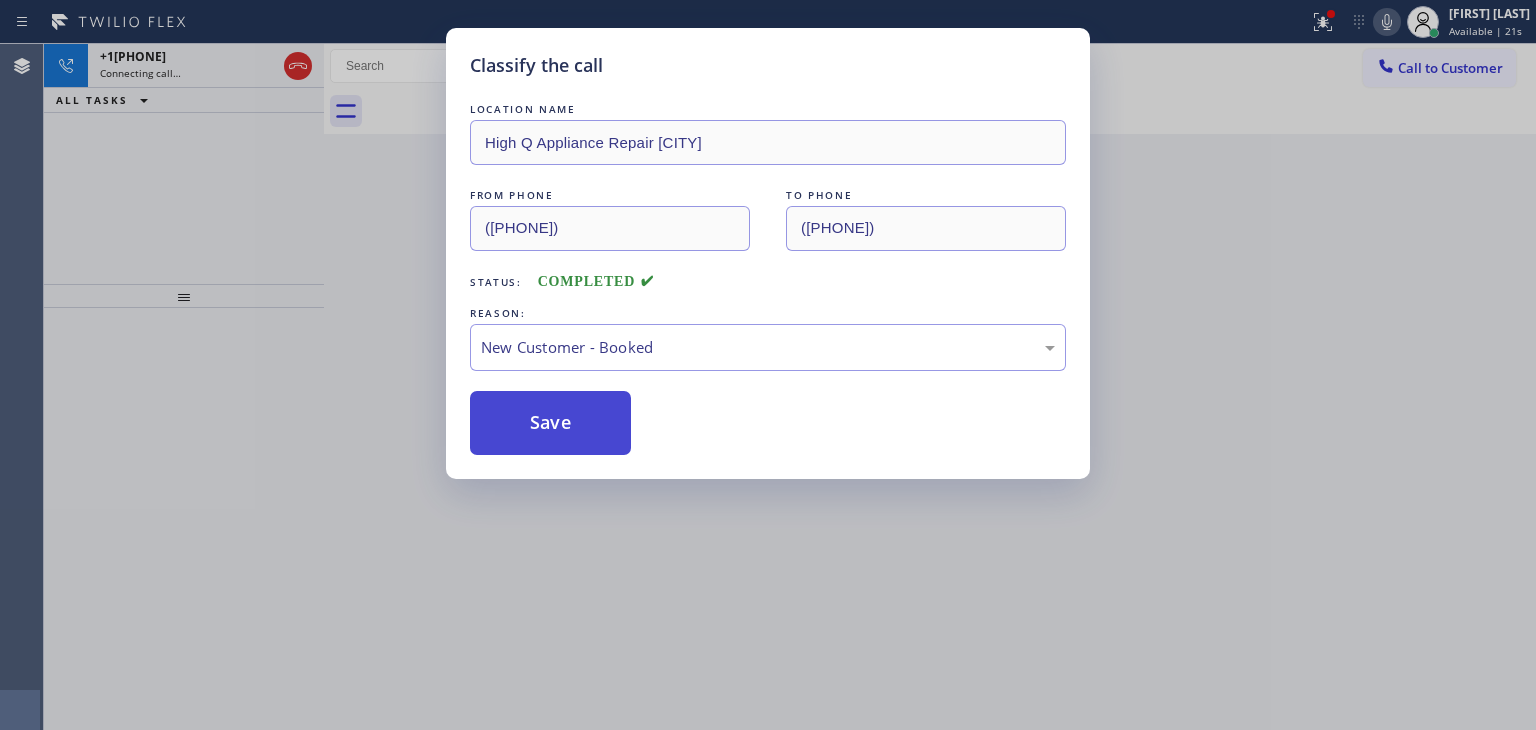 click on "Save" at bounding box center [550, 423] 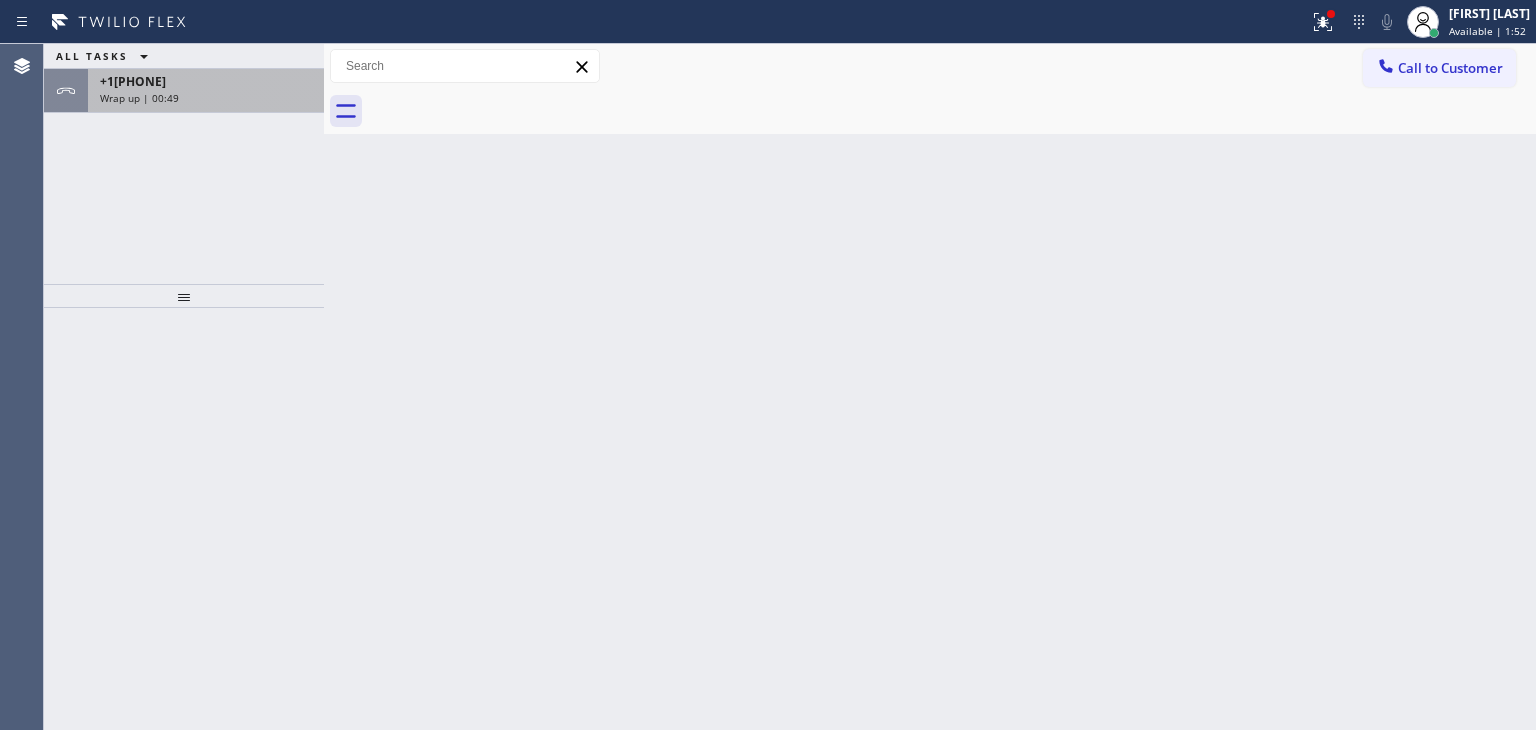 click on "Wrap up | 00:49" at bounding box center [206, 98] 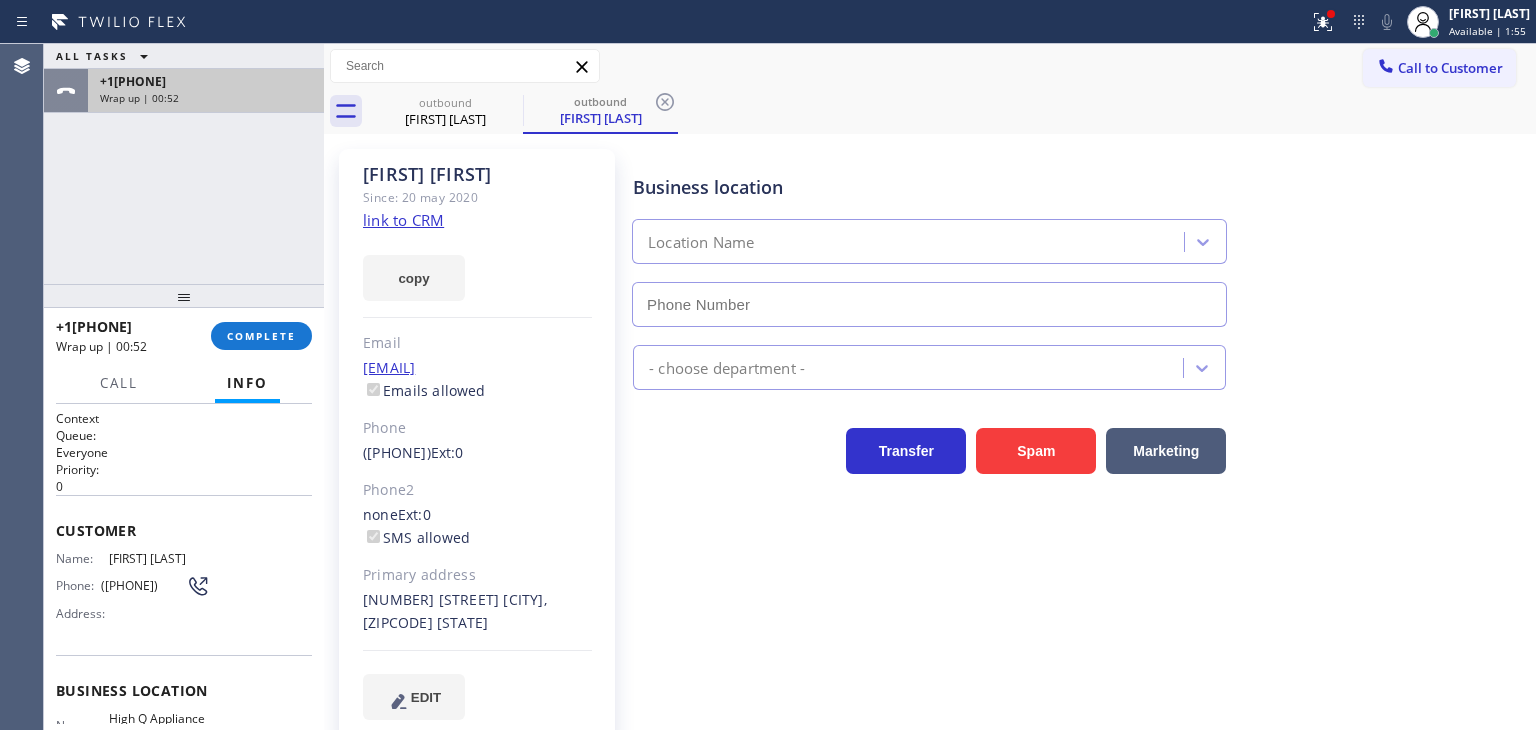 type on "([PHONE])" 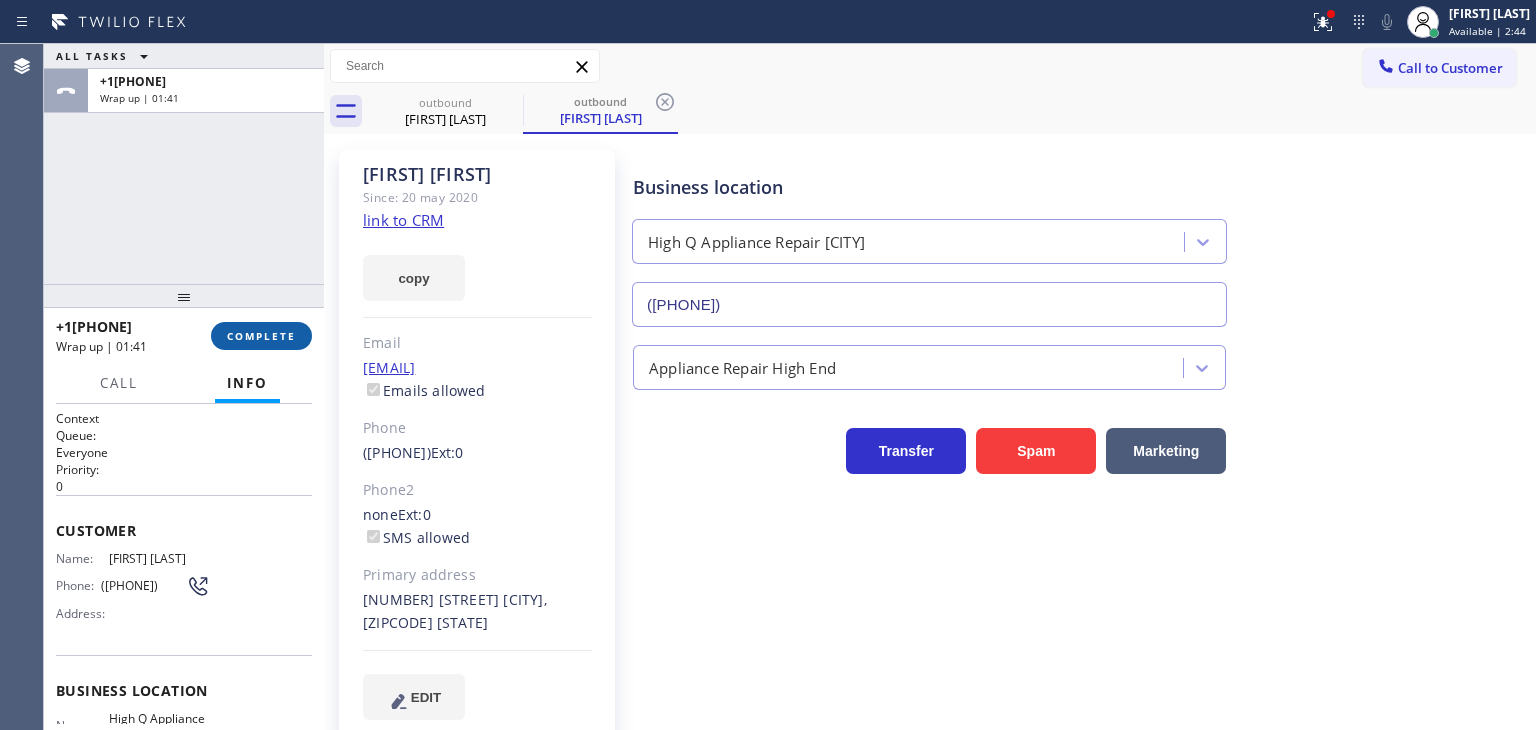 click on "COMPLETE" at bounding box center [261, 336] 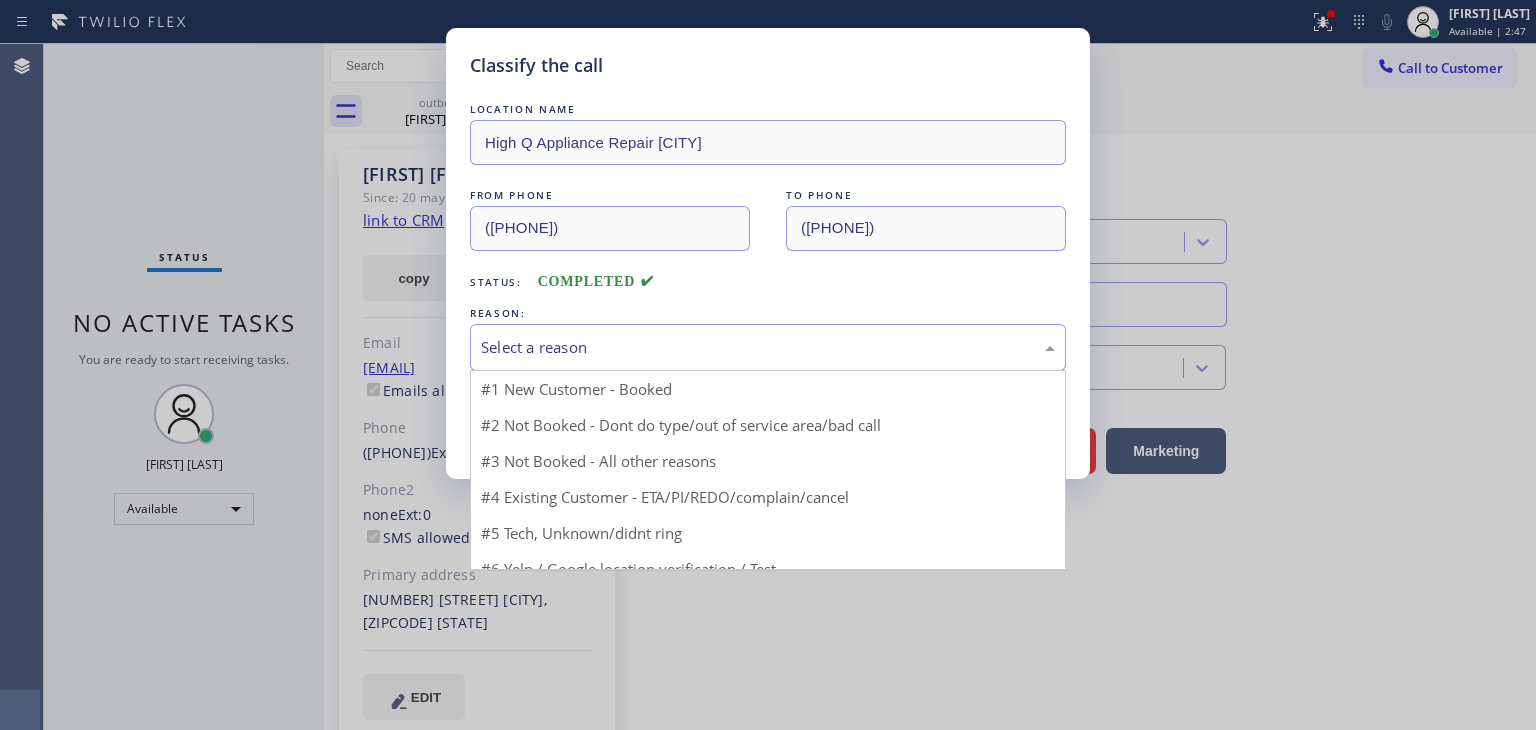 click on "Select a reason" at bounding box center [768, 347] 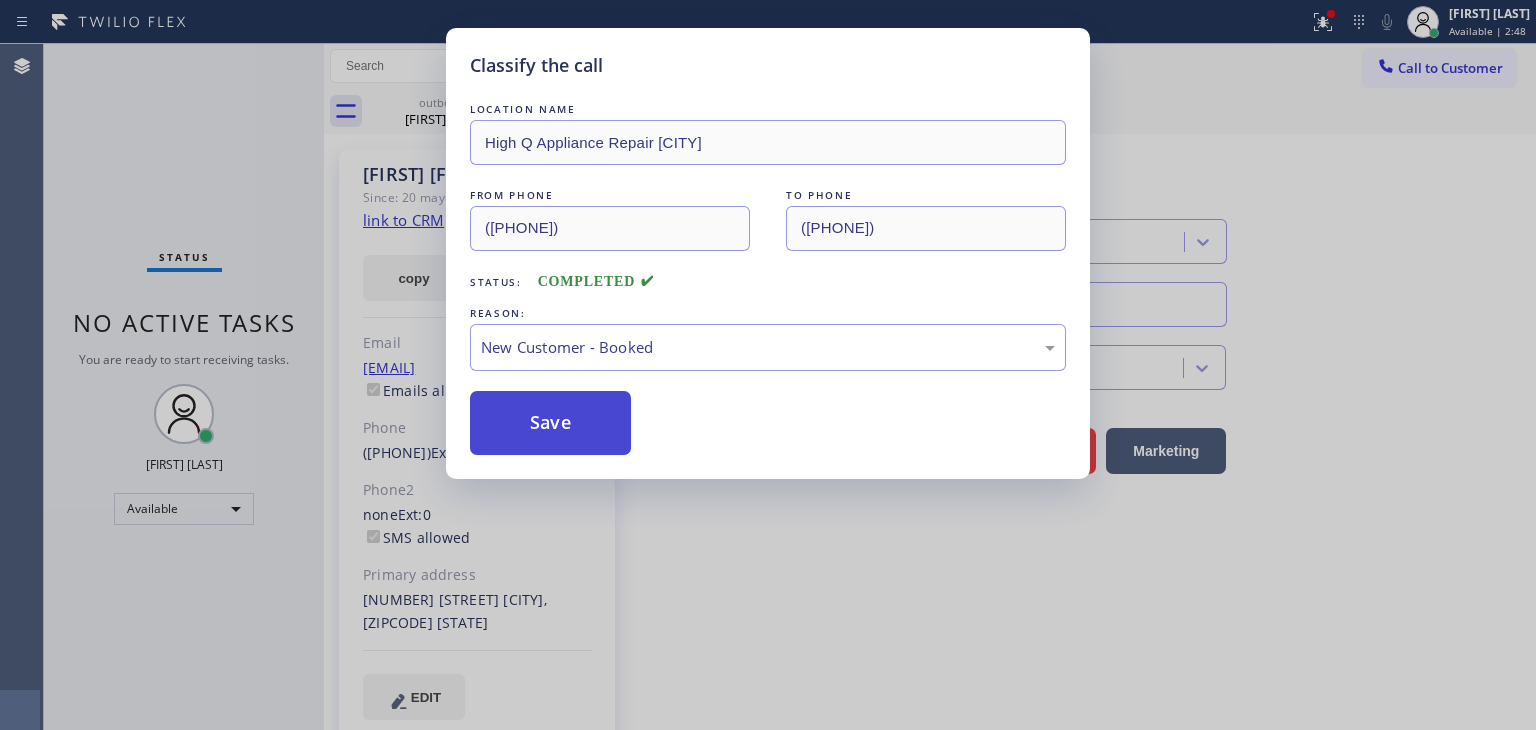 click on "Save" at bounding box center (550, 423) 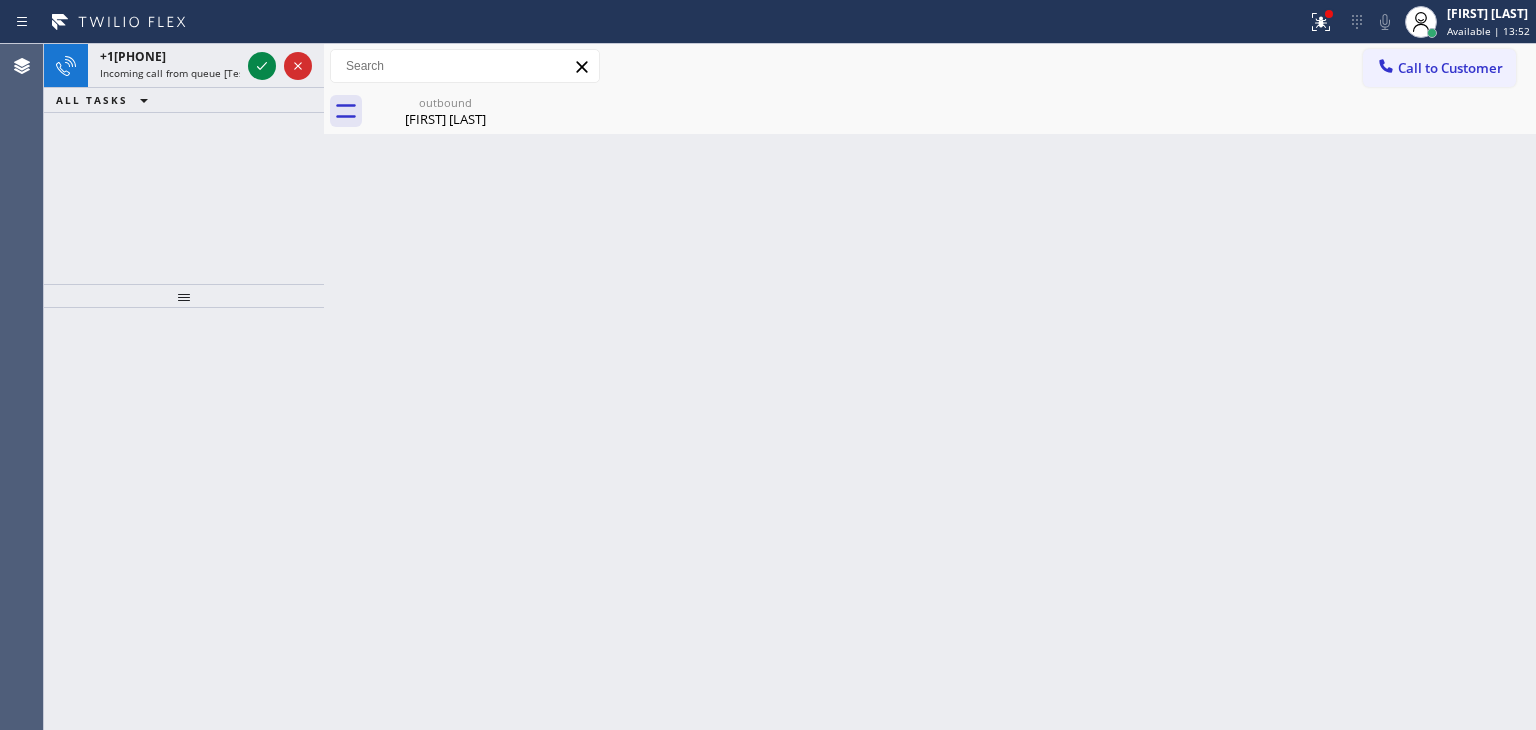 drag, startPoint x: 132, startPoint y: 234, endPoint x: 216, endPoint y: 150, distance: 118.79394 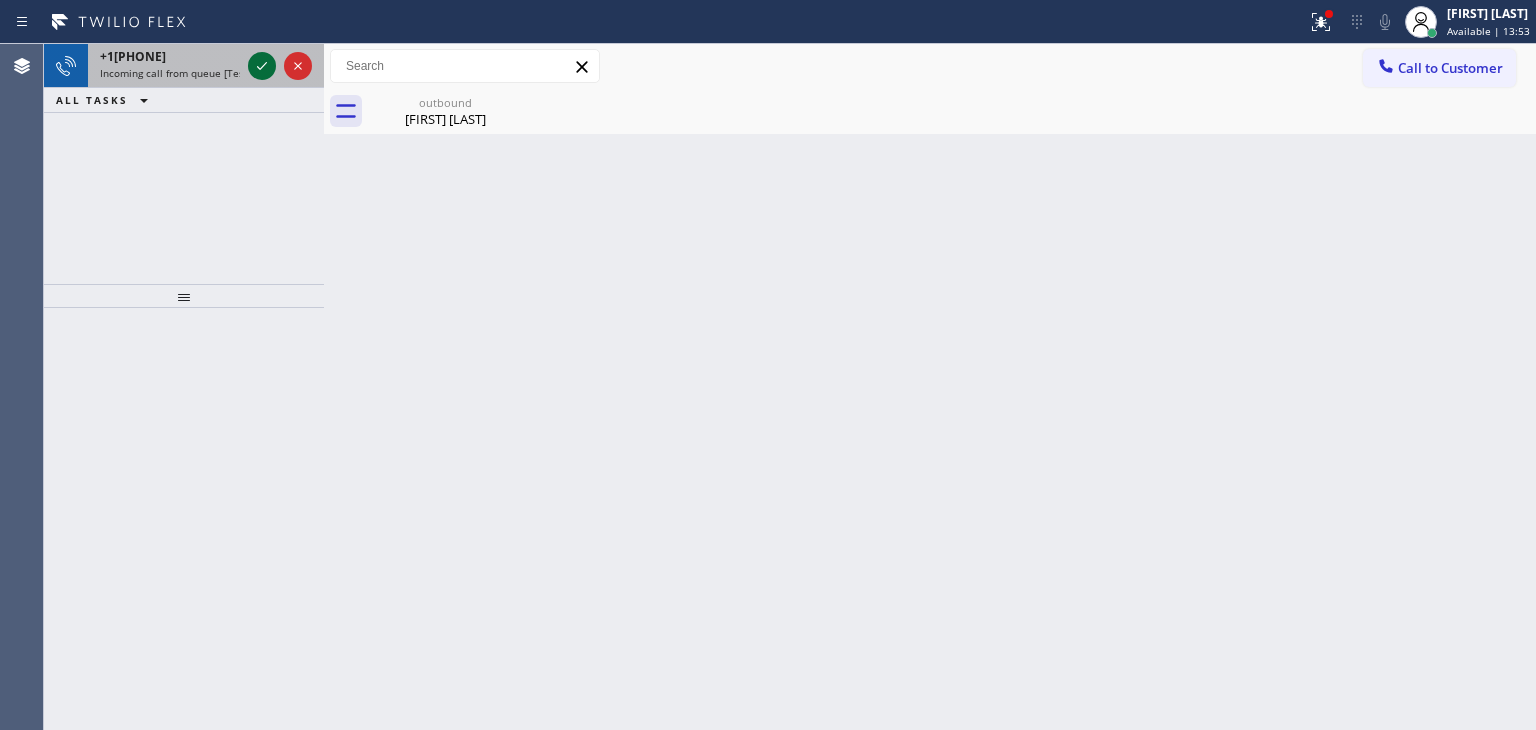 click 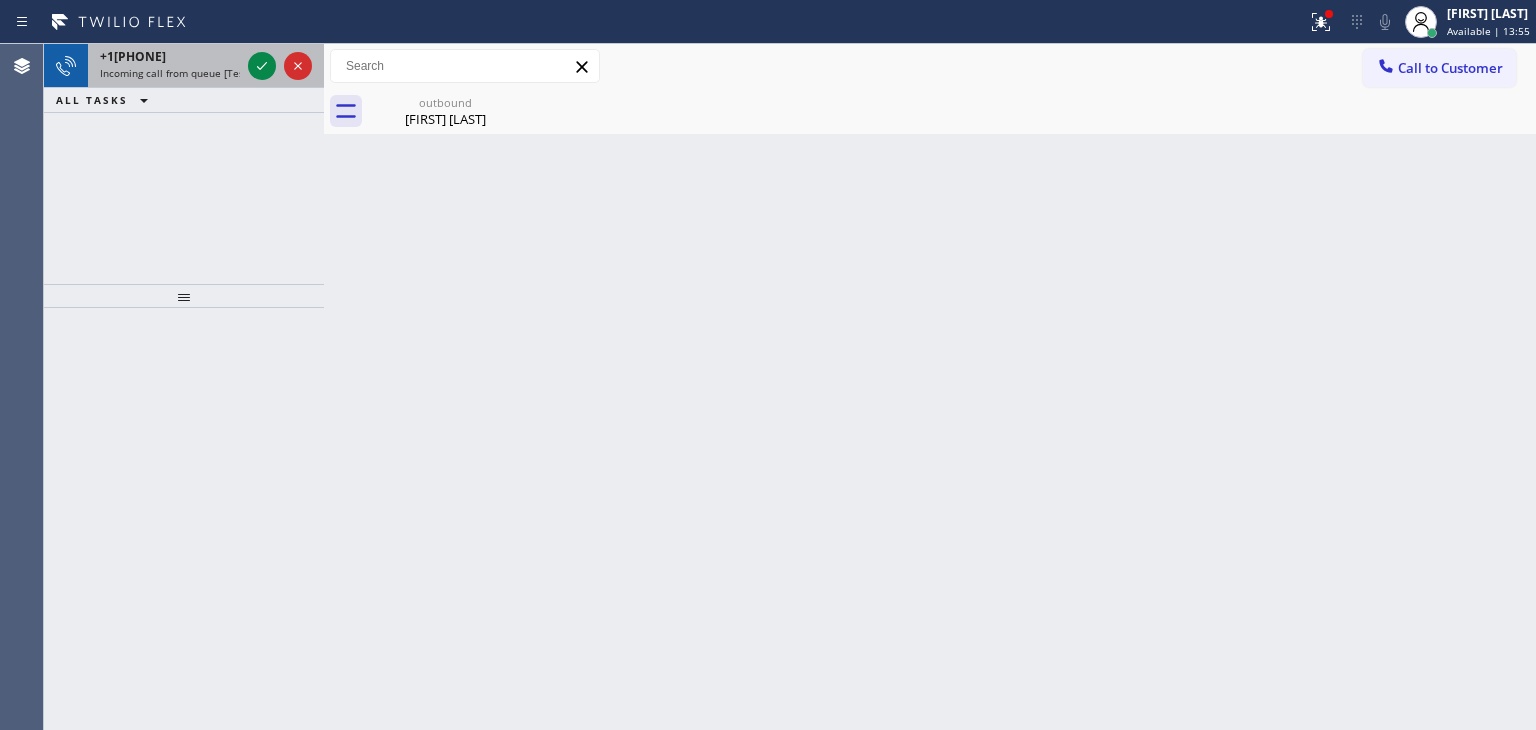 click at bounding box center (280, 66) 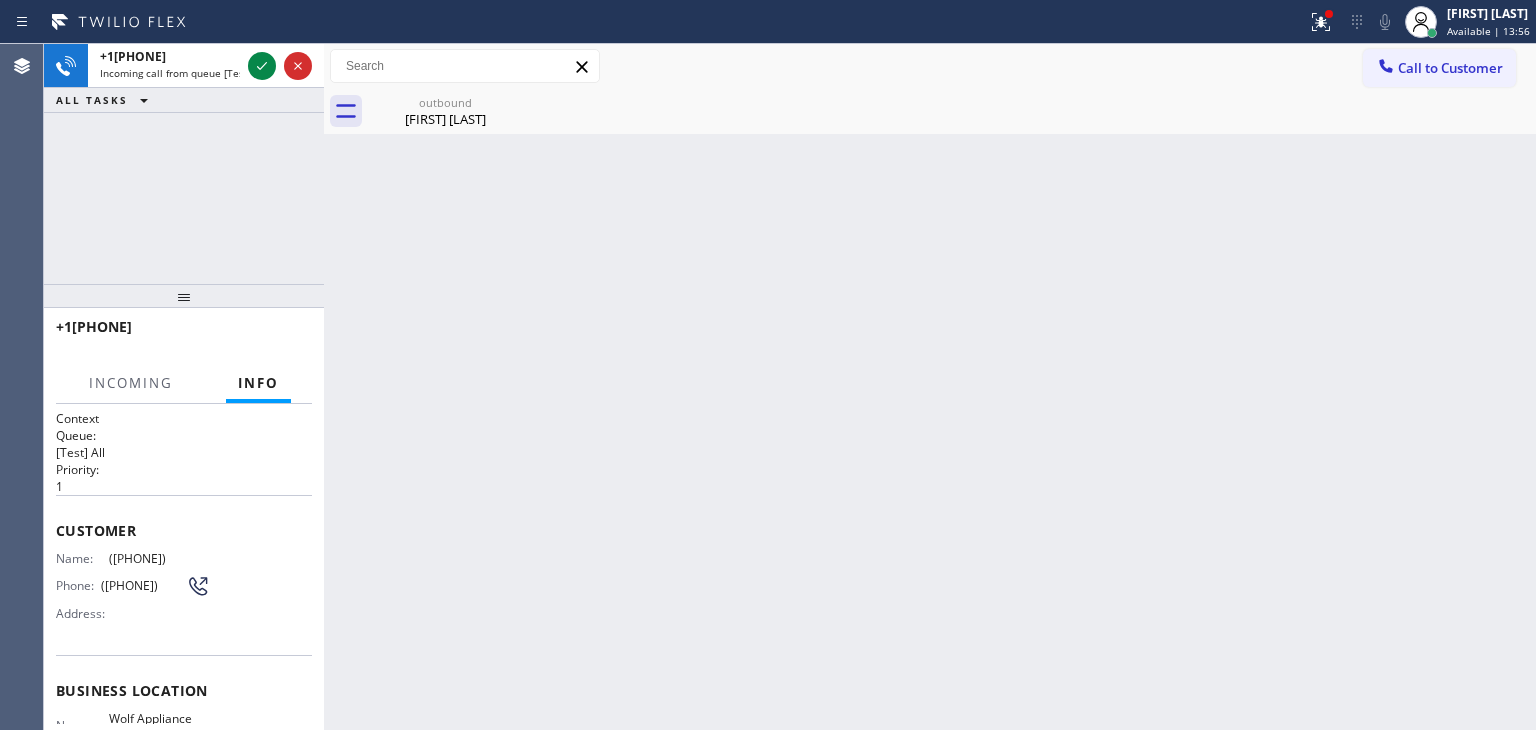 scroll, scrollTop: 148, scrollLeft: 0, axis: vertical 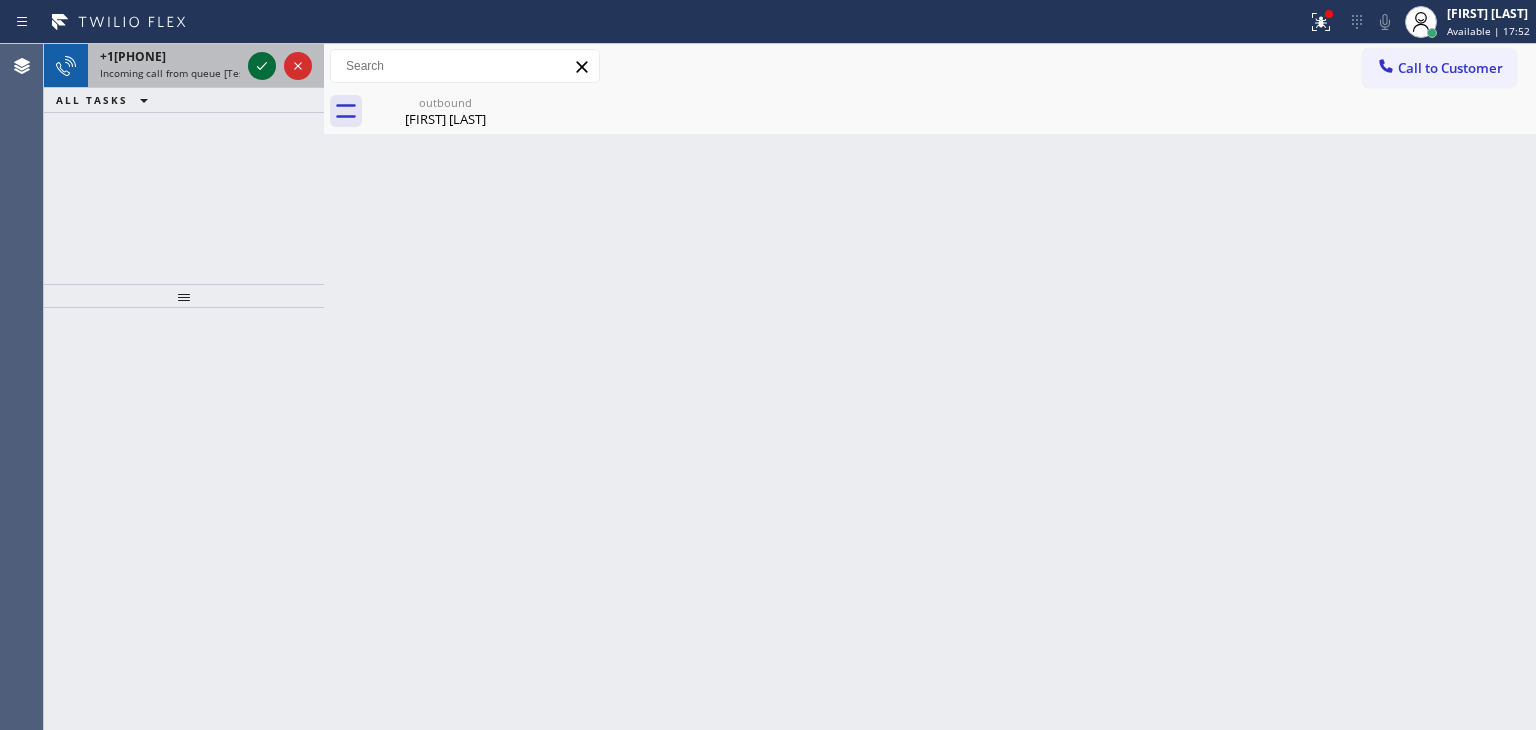 click 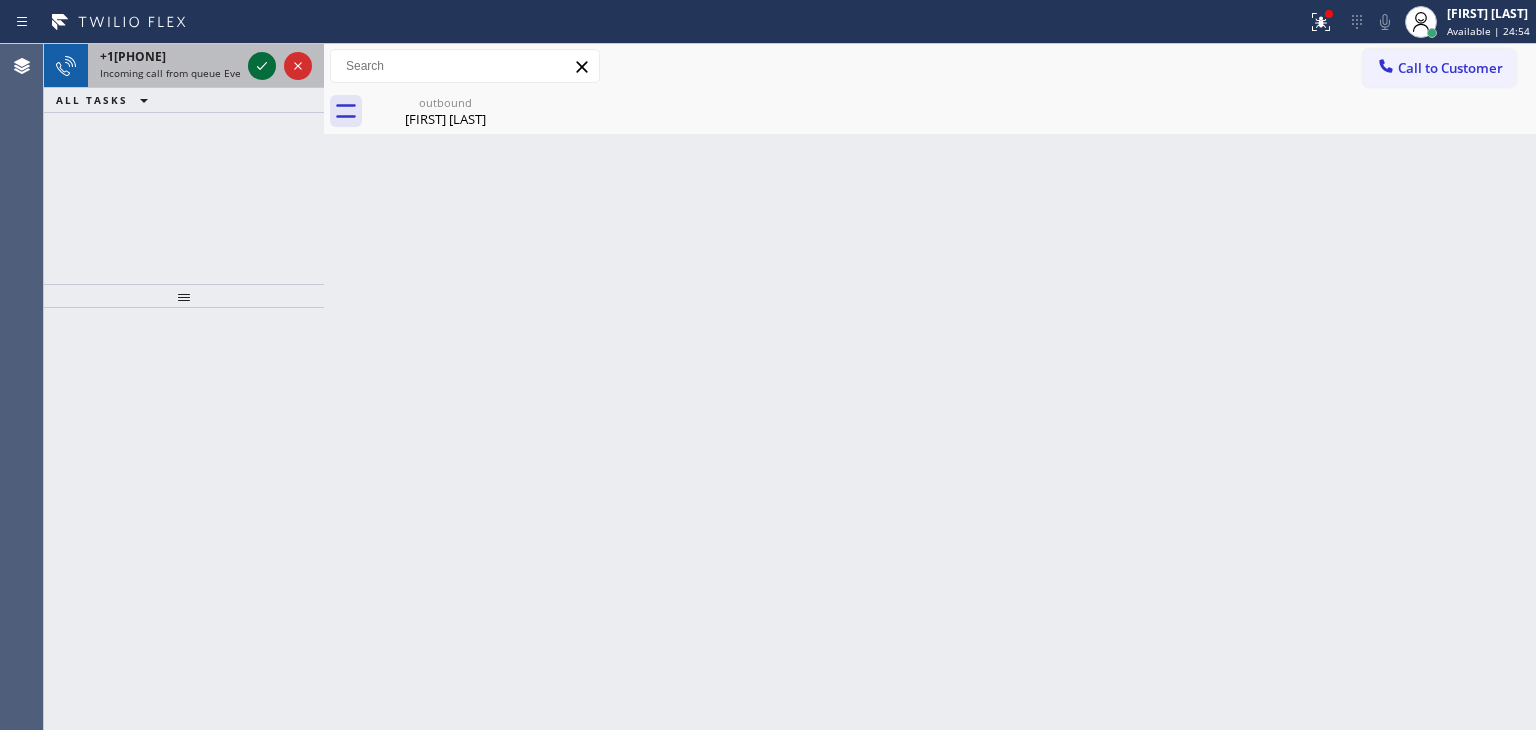 click 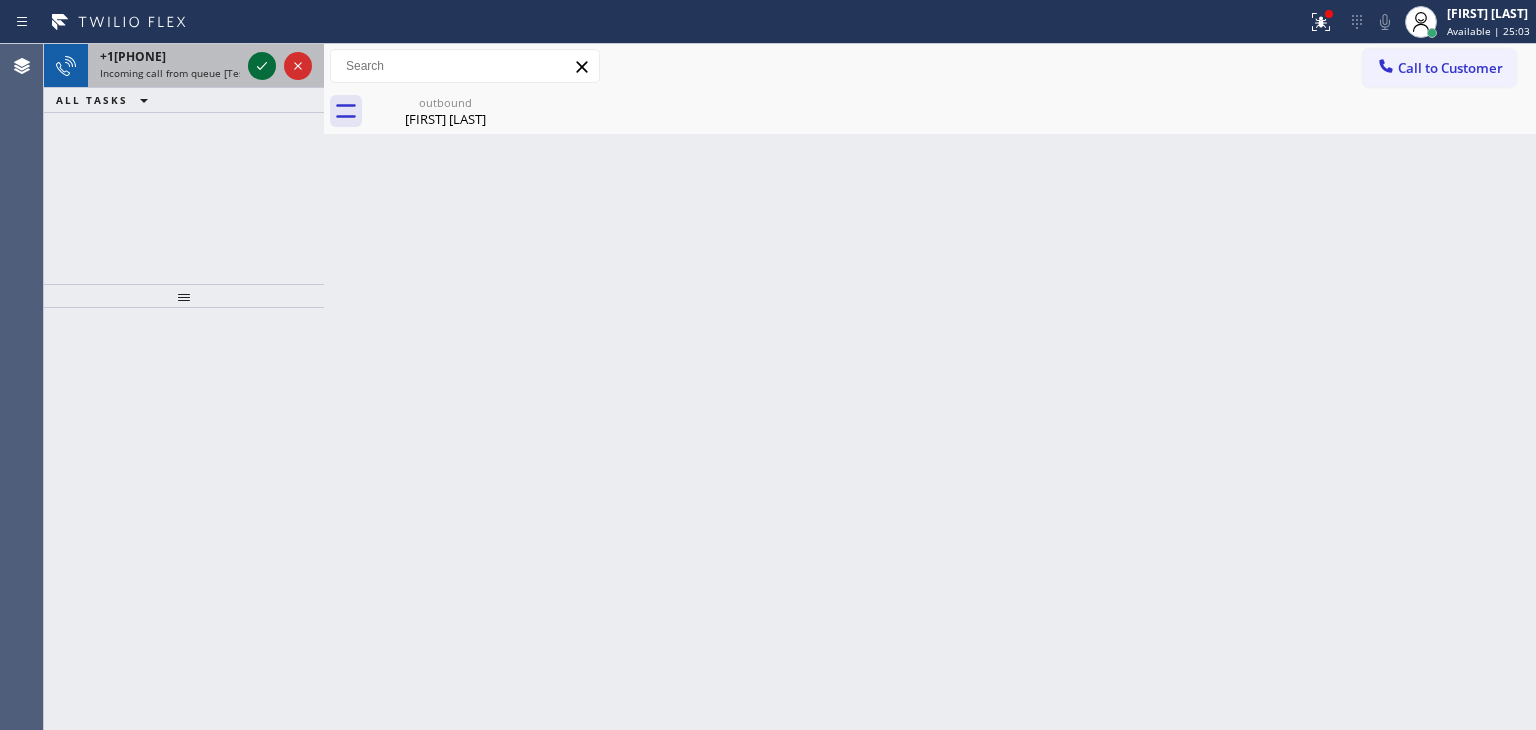 click 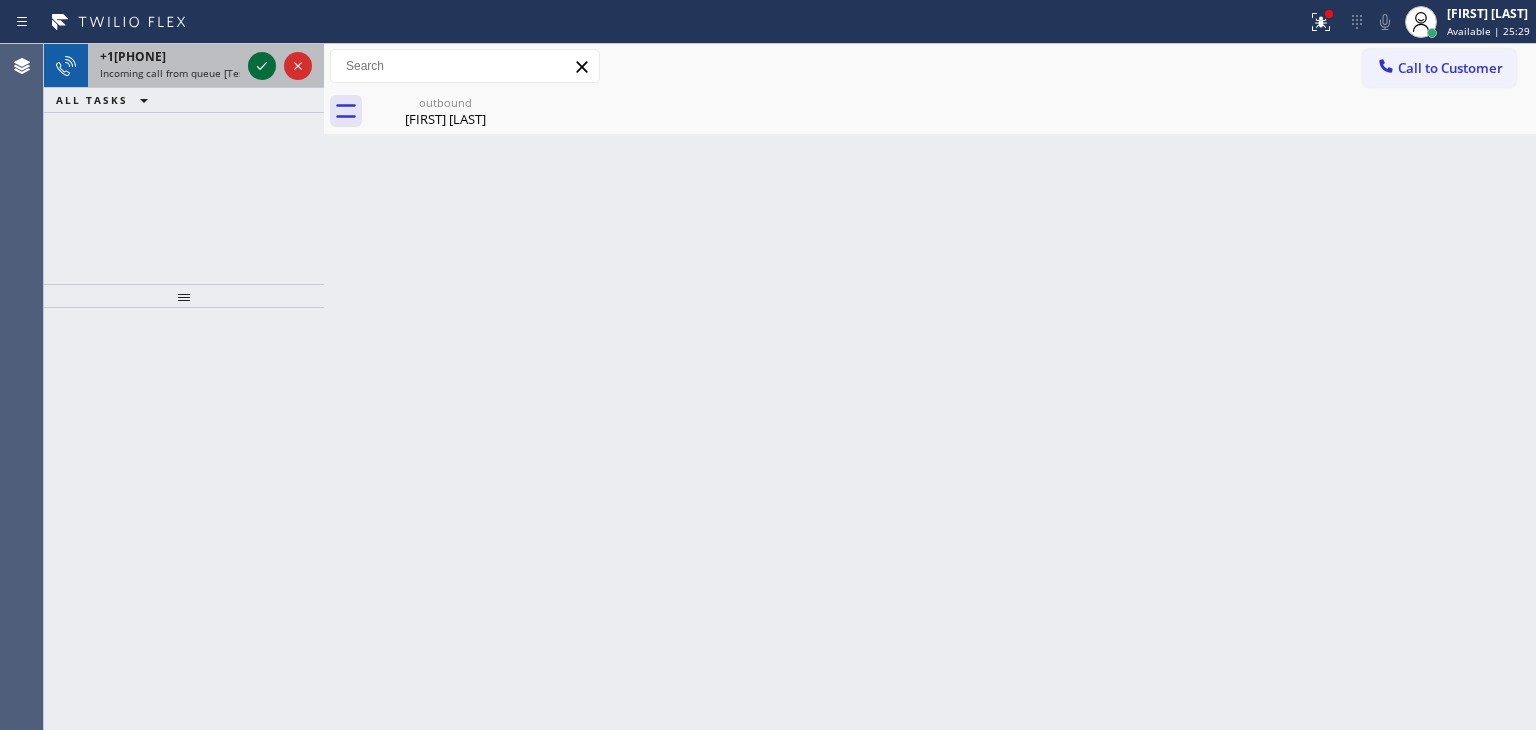 click 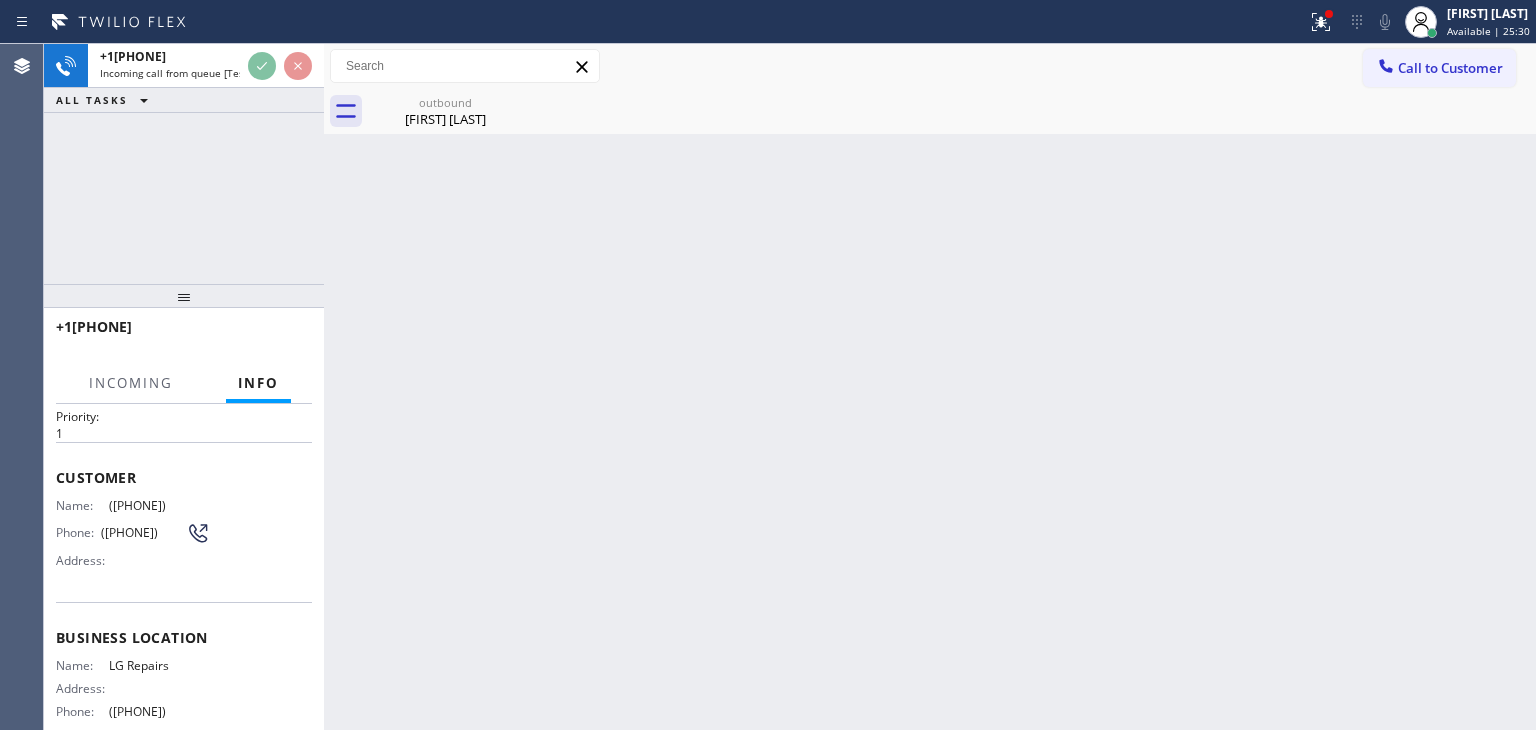 scroll, scrollTop: 100, scrollLeft: 0, axis: vertical 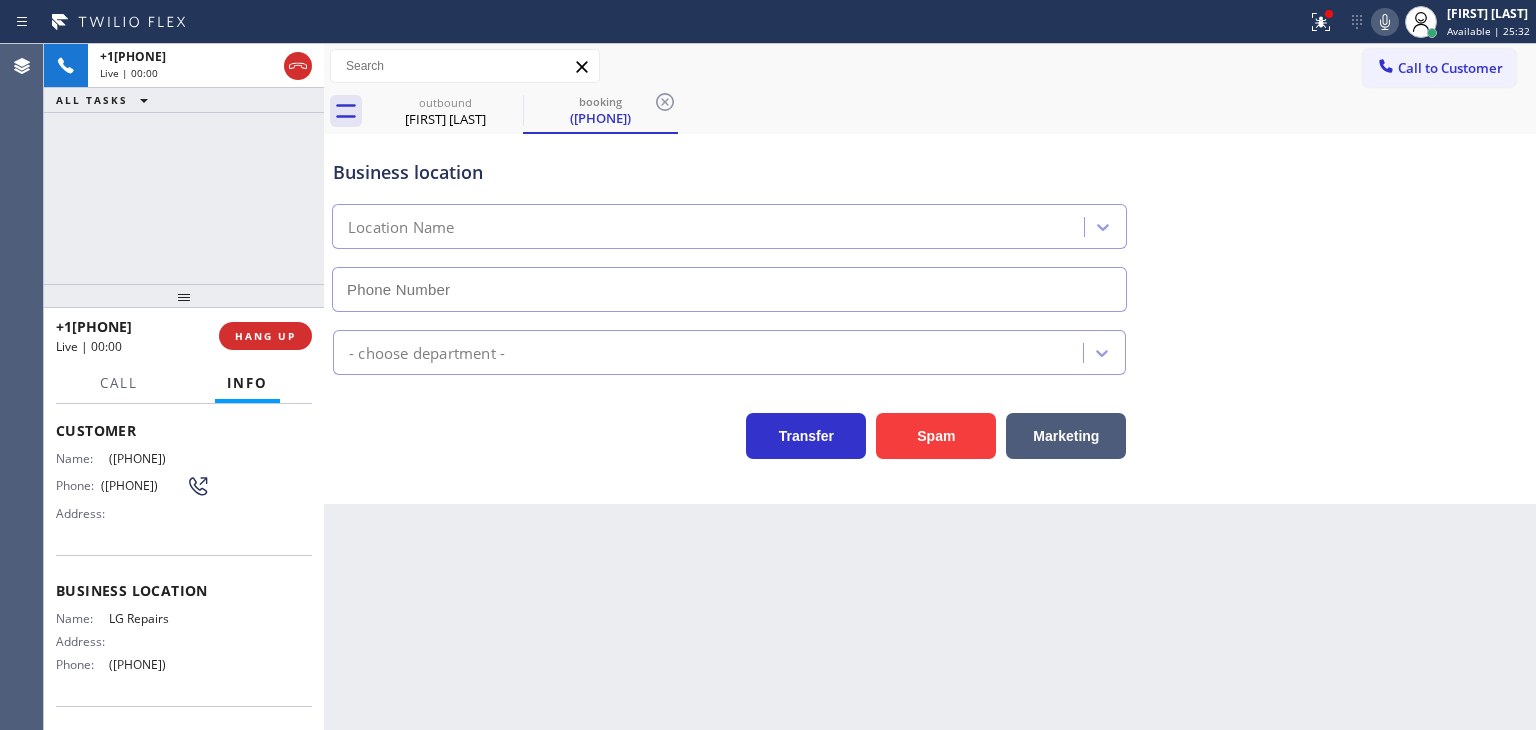 type on "([PHONE])" 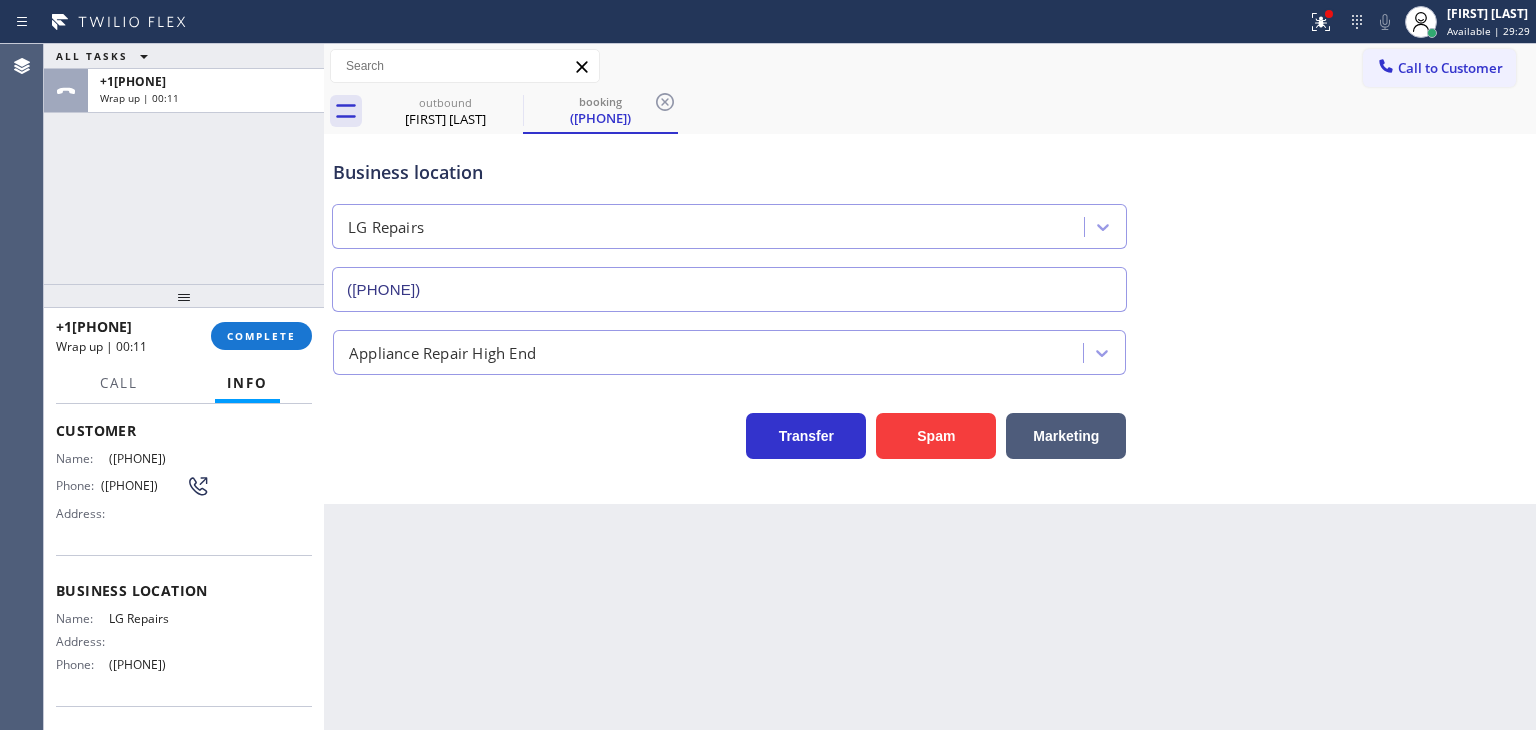 drag, startPoint x: 161, startPoint y: 325, endPoint x: 70, endPoint y: 330, distance: 91.13726 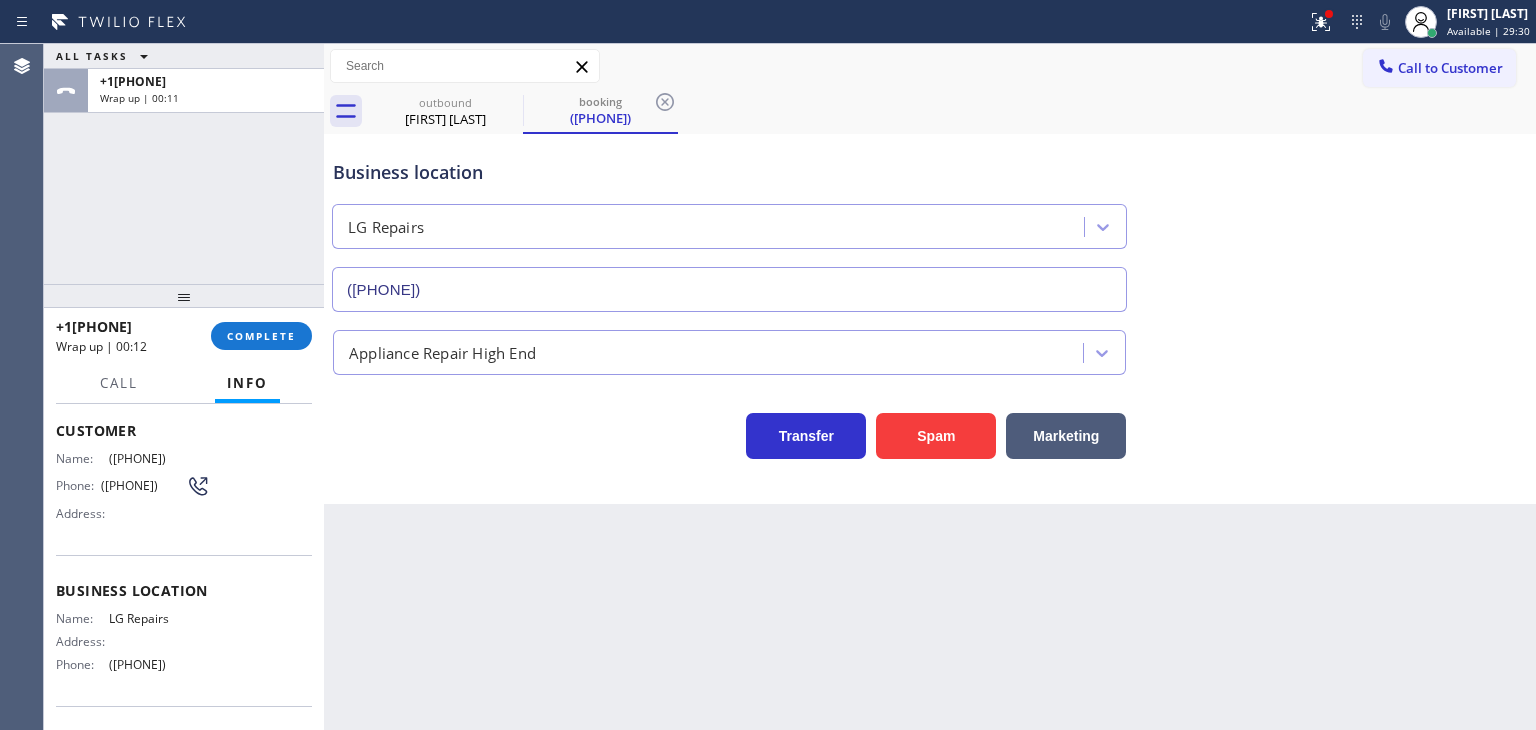 copy on "[PHONE]" 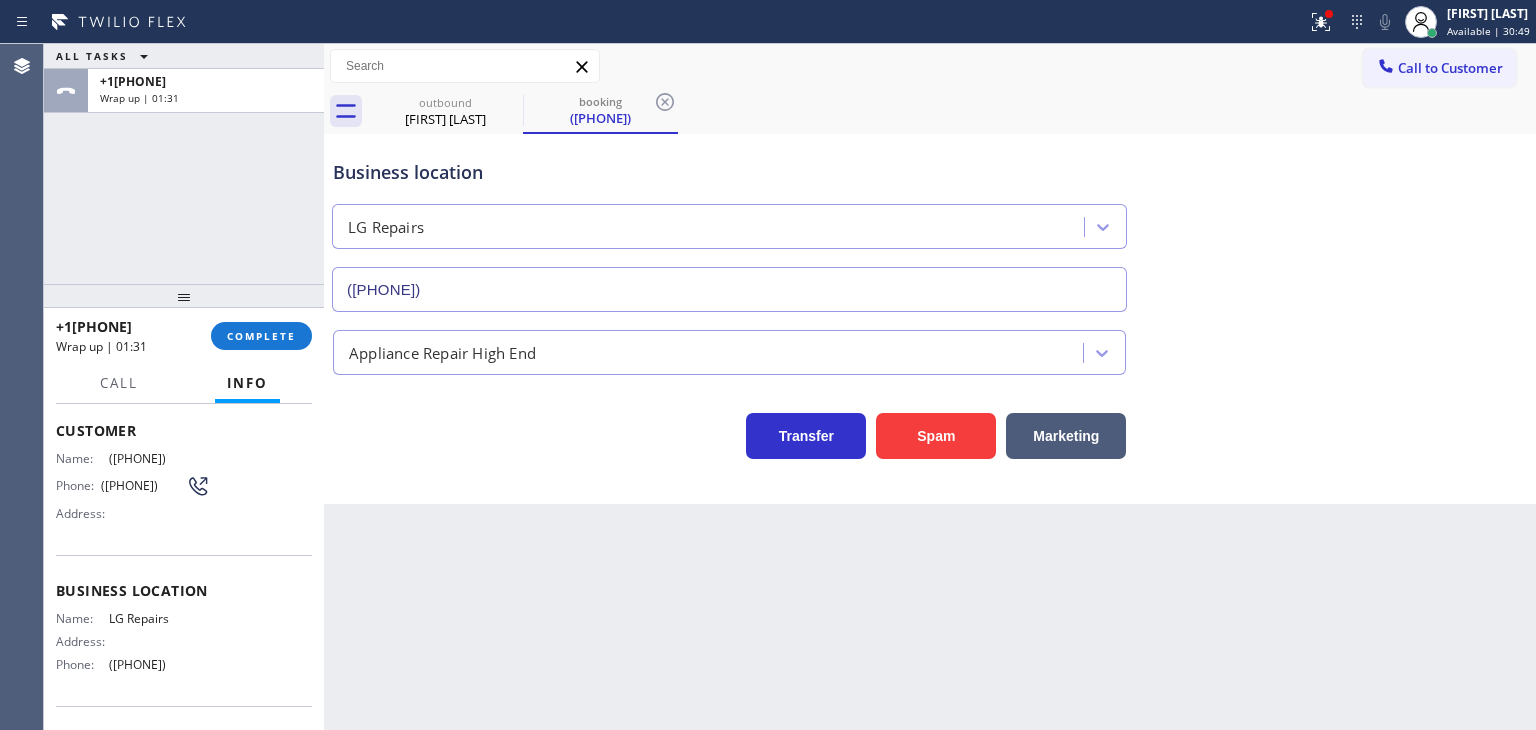 drag, startPoint x: 220, startPoint y: 672, endPoint x: 102, endPoint y: 658, distance: 118.82761 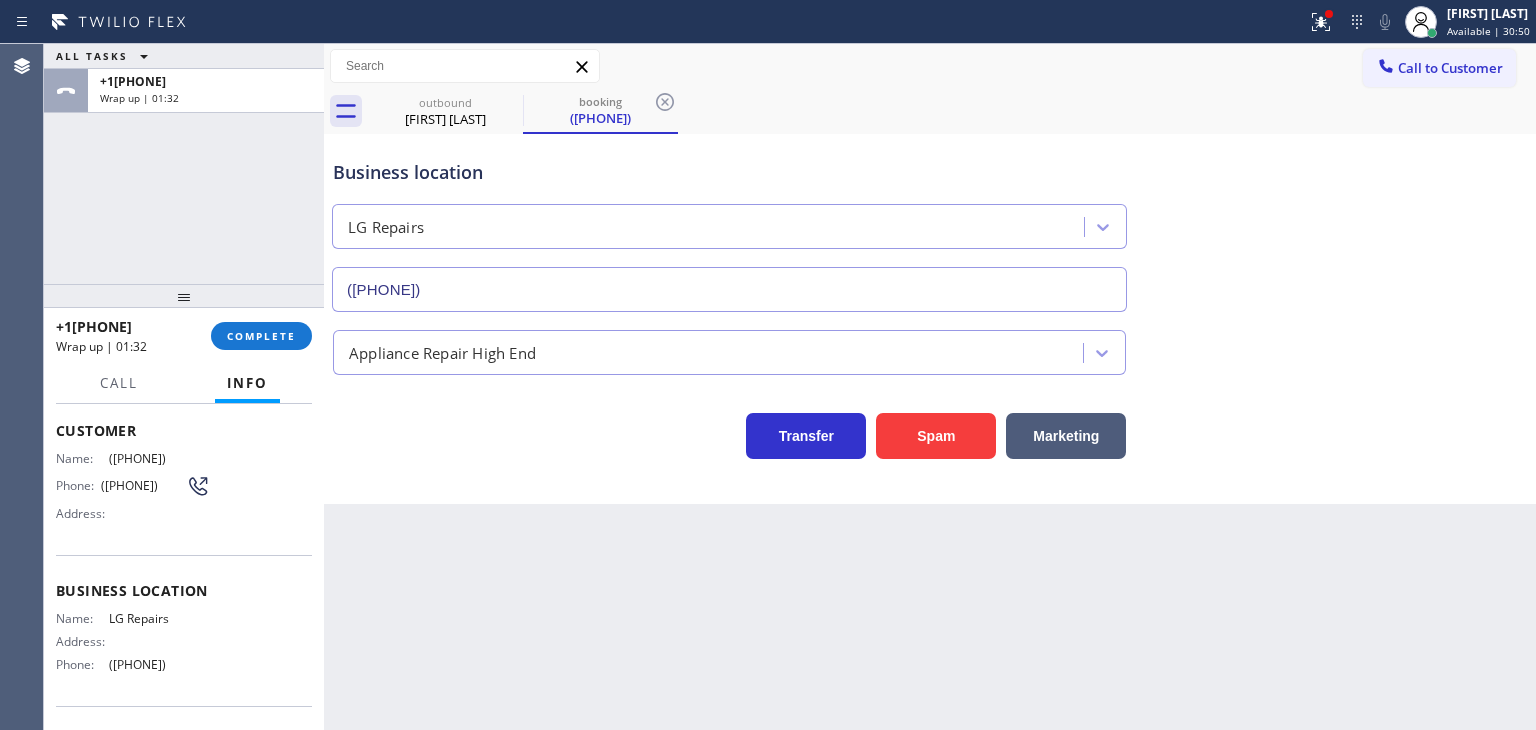 copy on "([PHONE])" 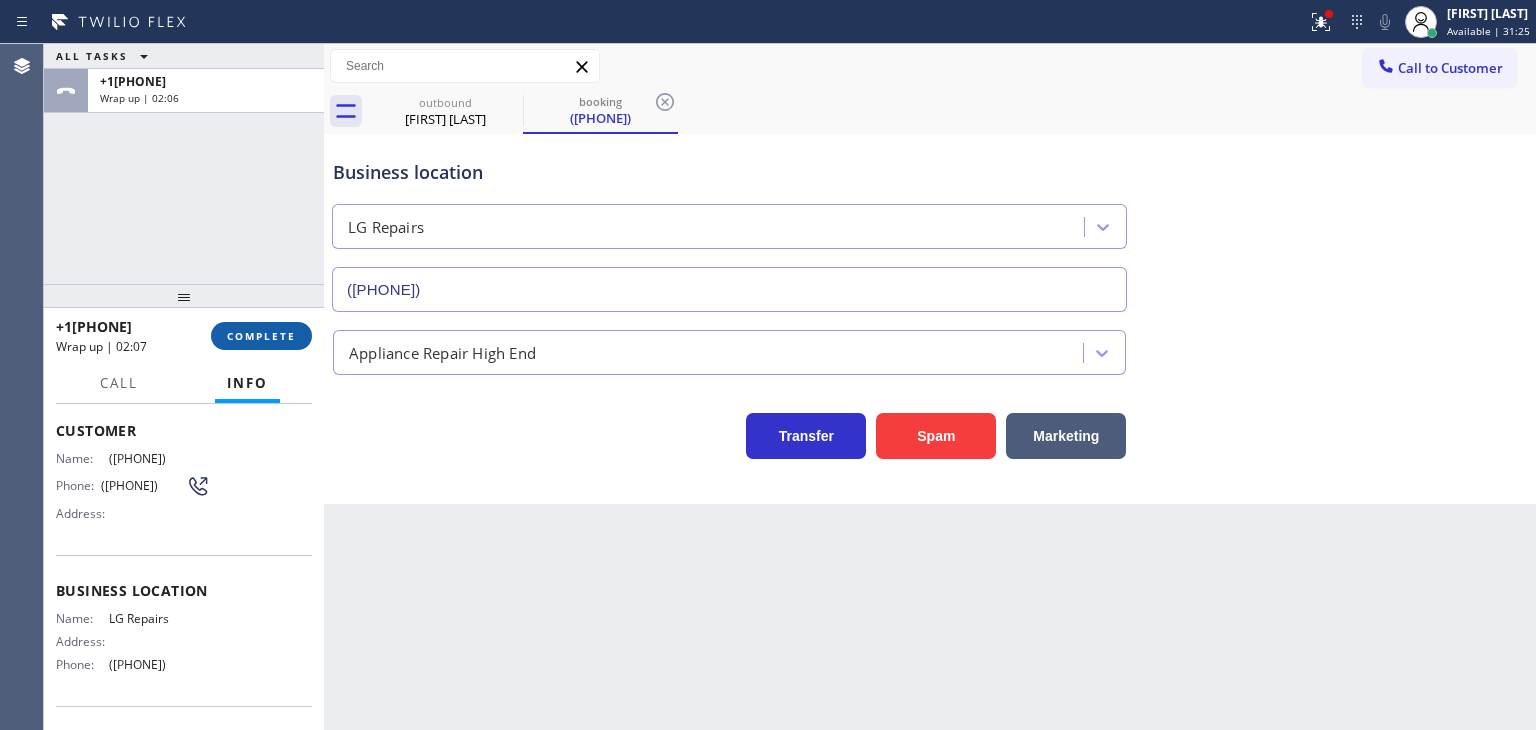 click on "COMPLETE" at bounding box center [261, 336] 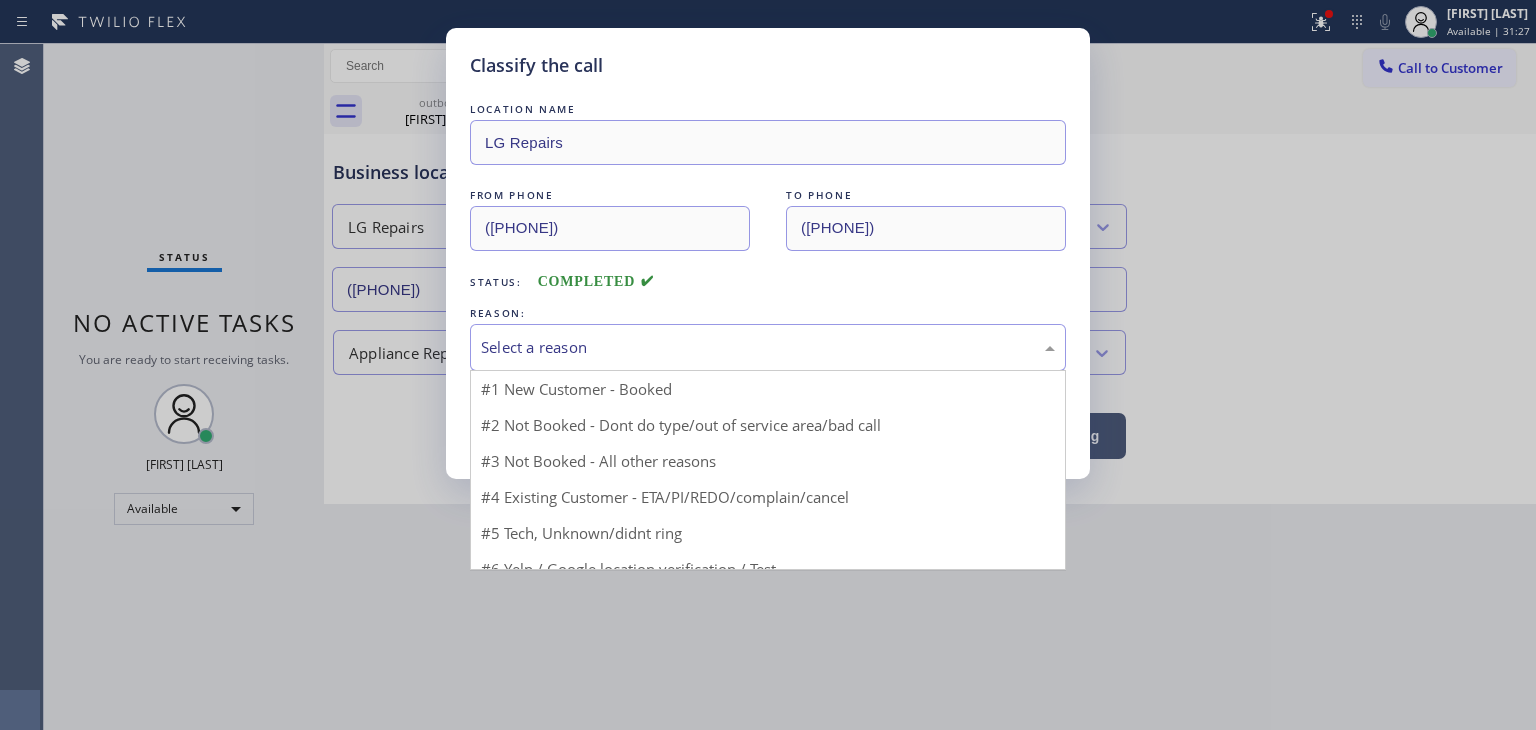 click on "Select a reason" at bounding box center (768, 347) 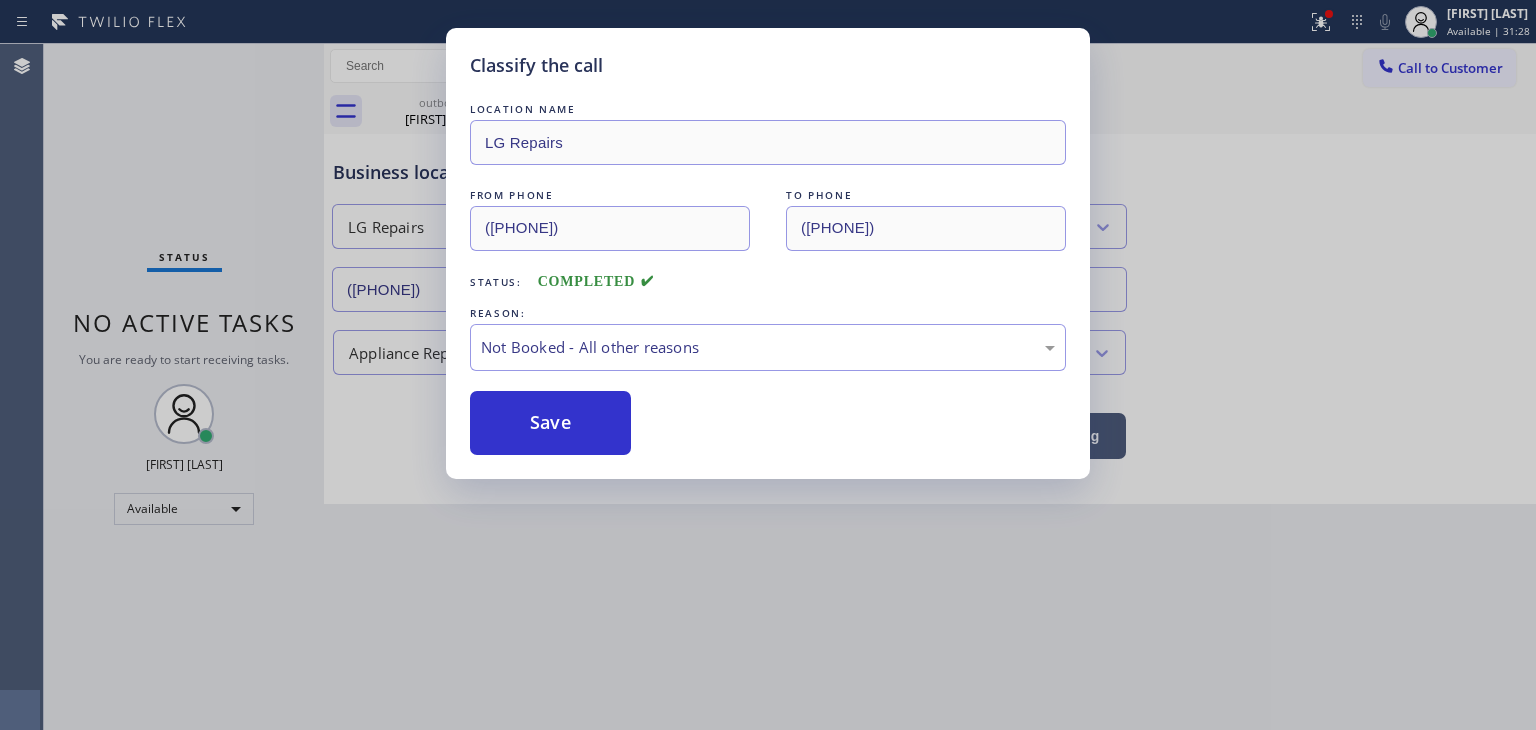 click on "Save" at bounding box center [550, 423] 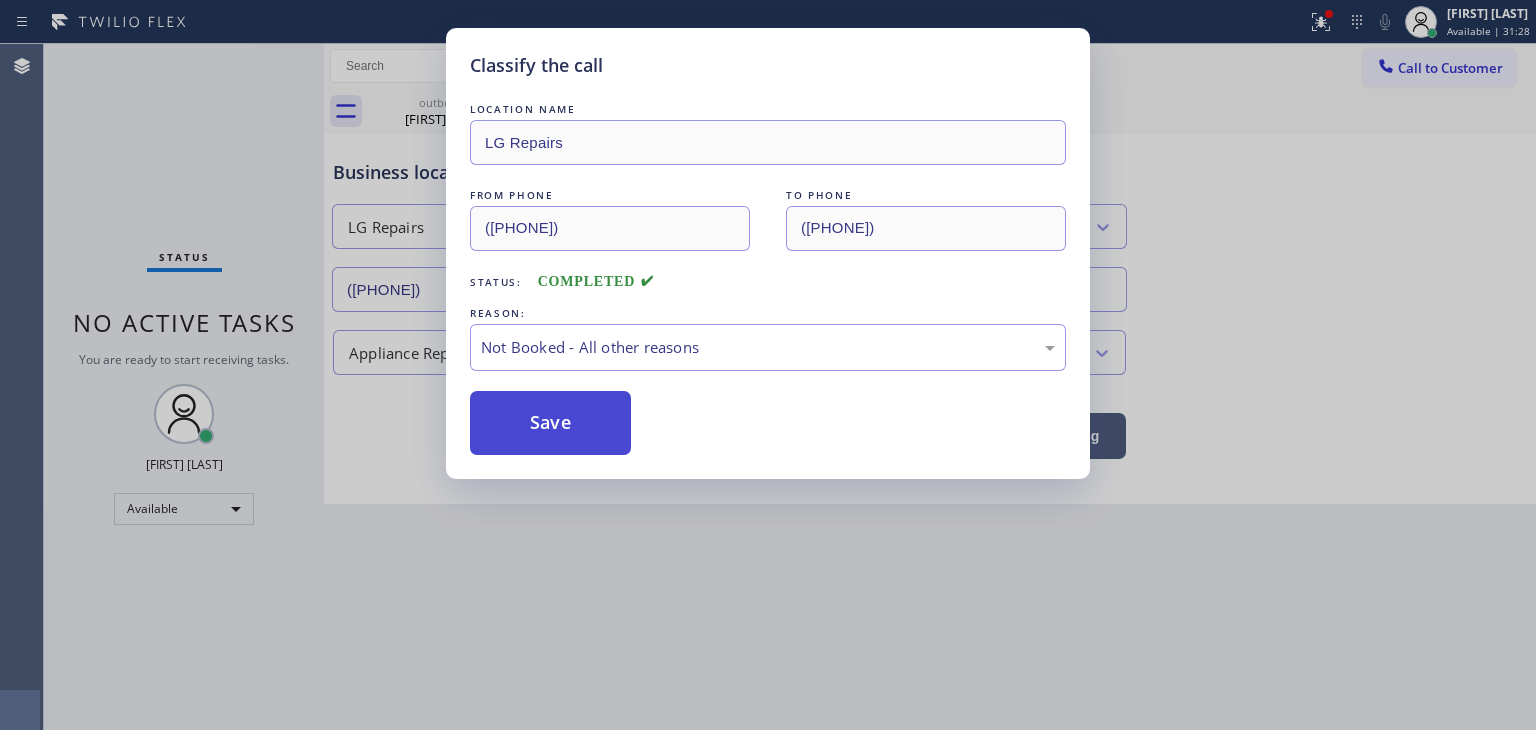 type on "([PHONE])" 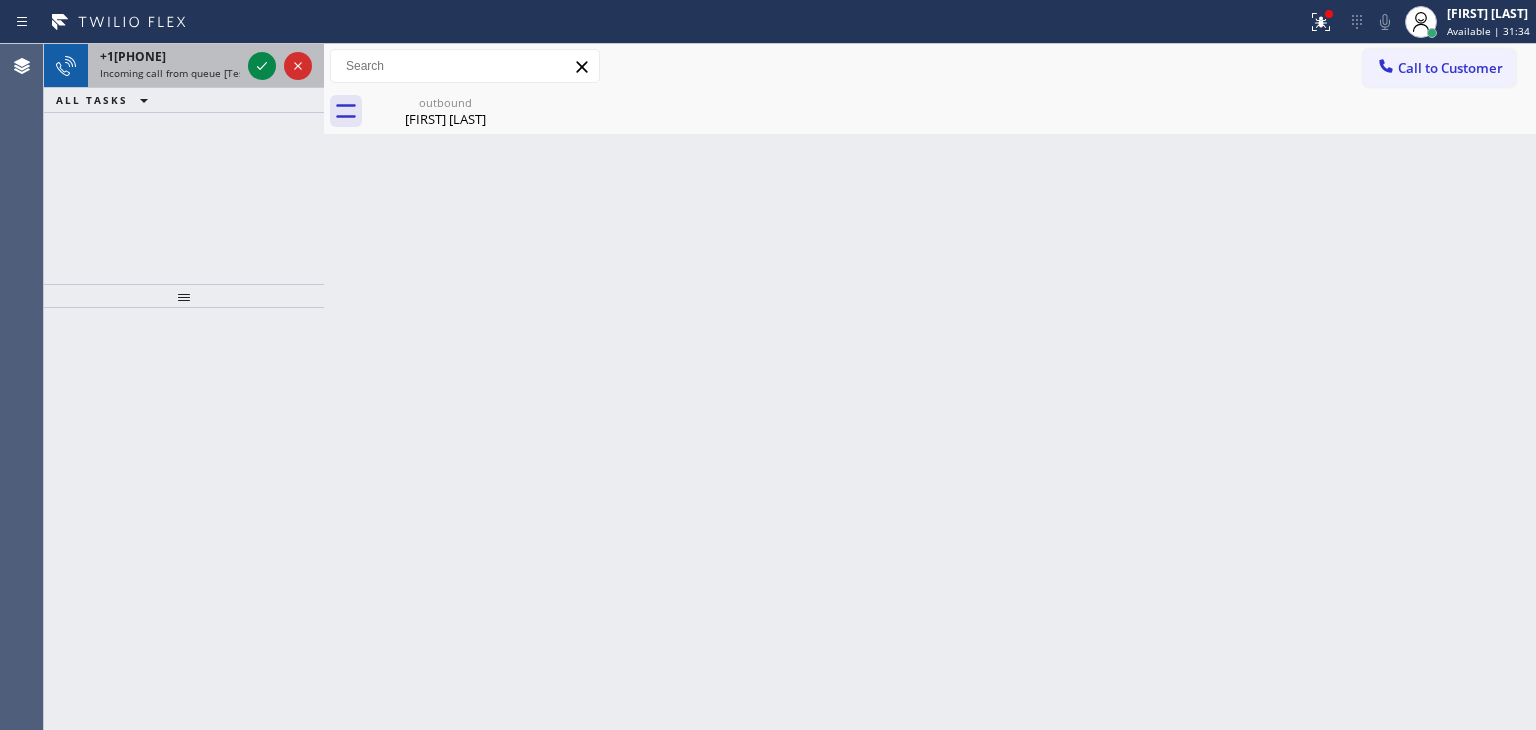 click at bounding box center (280, 66) 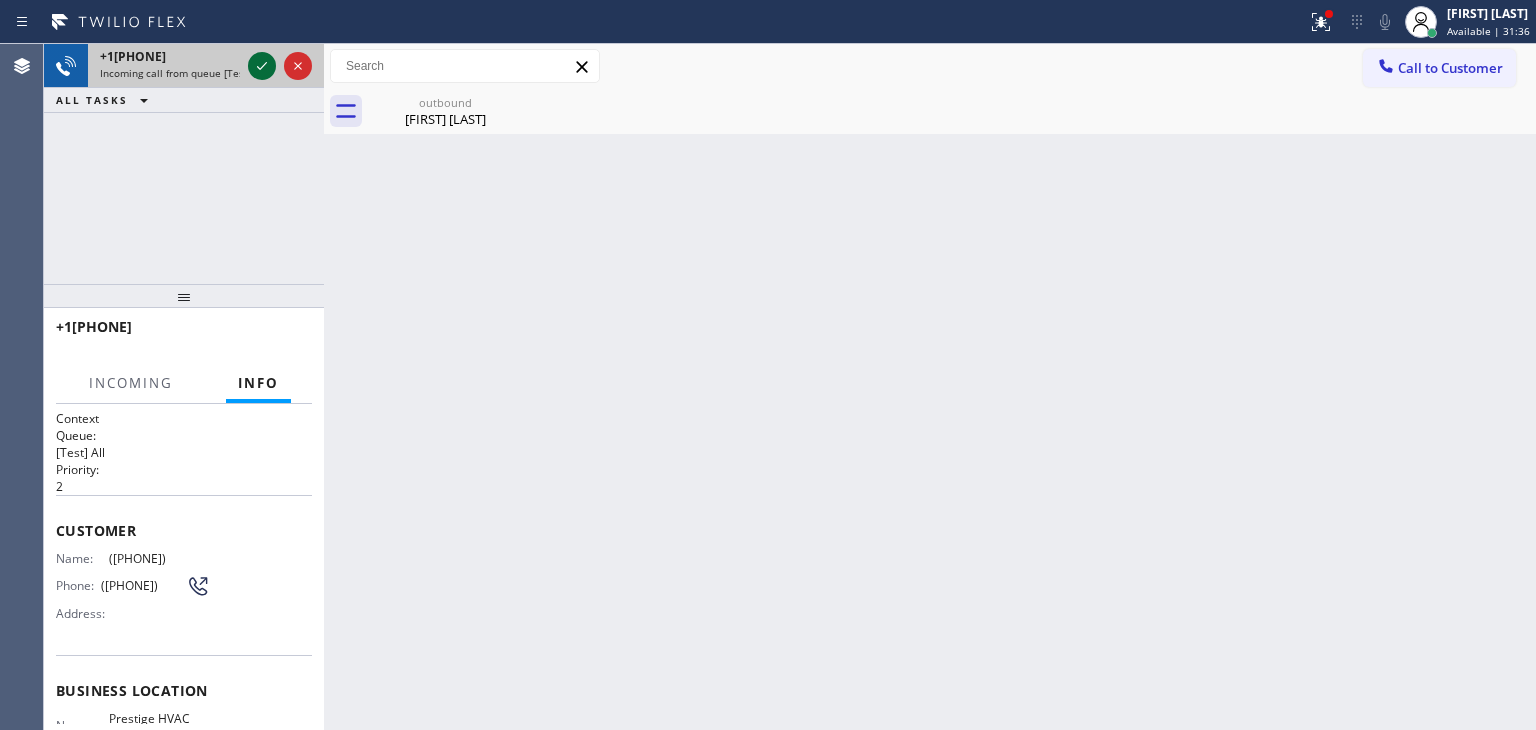 click 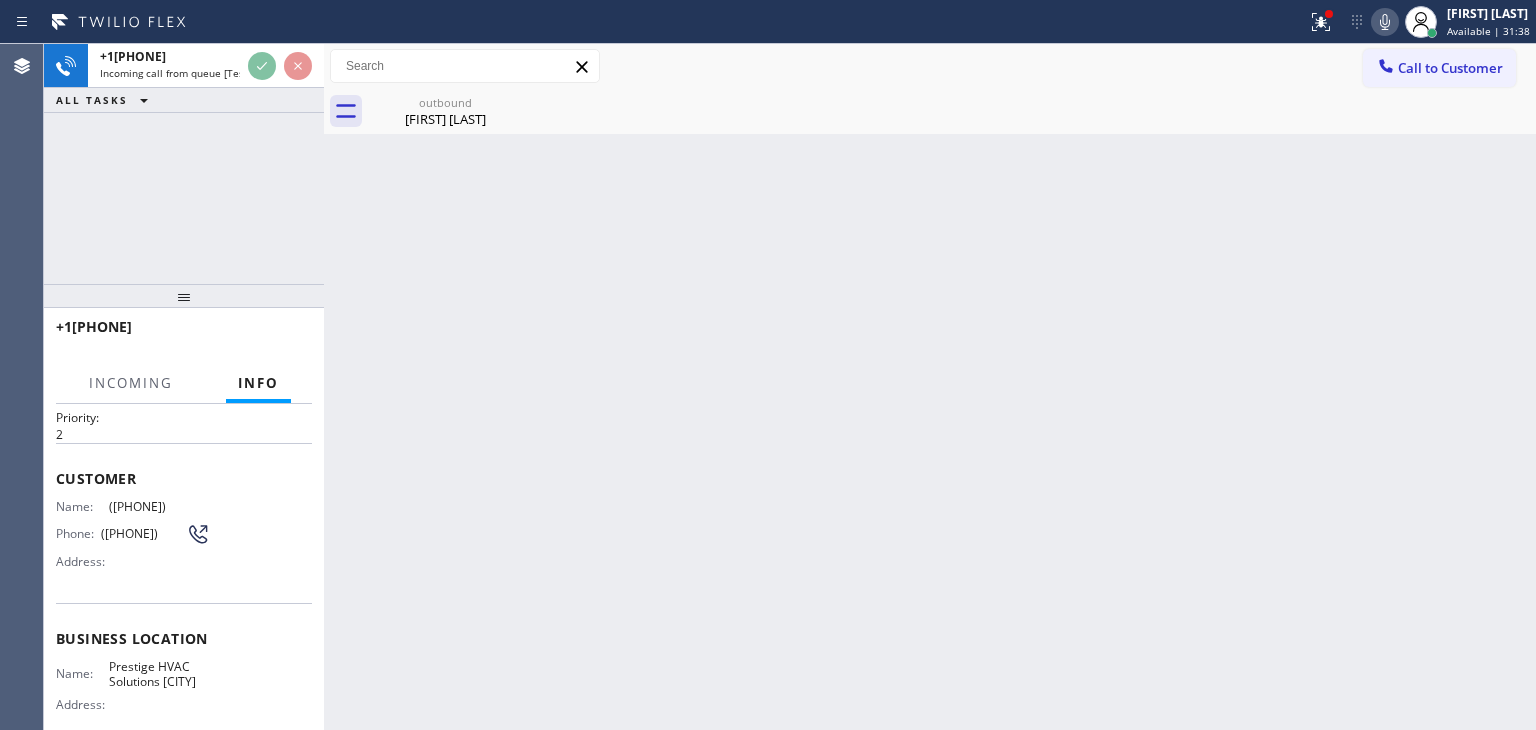 scroll, scrollTop: 100, scrollLeft: 0, axis: vertical 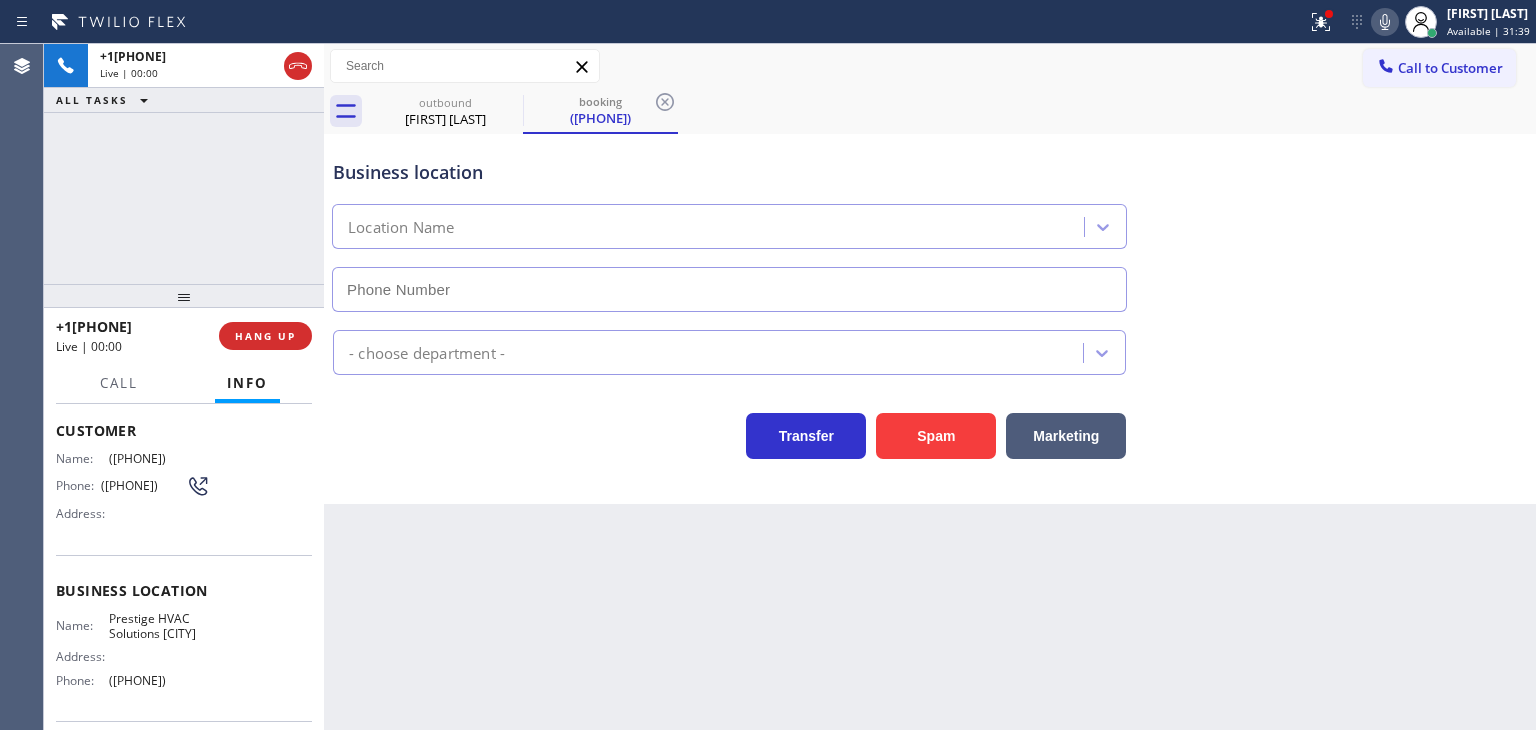 type on "([PHONE])" 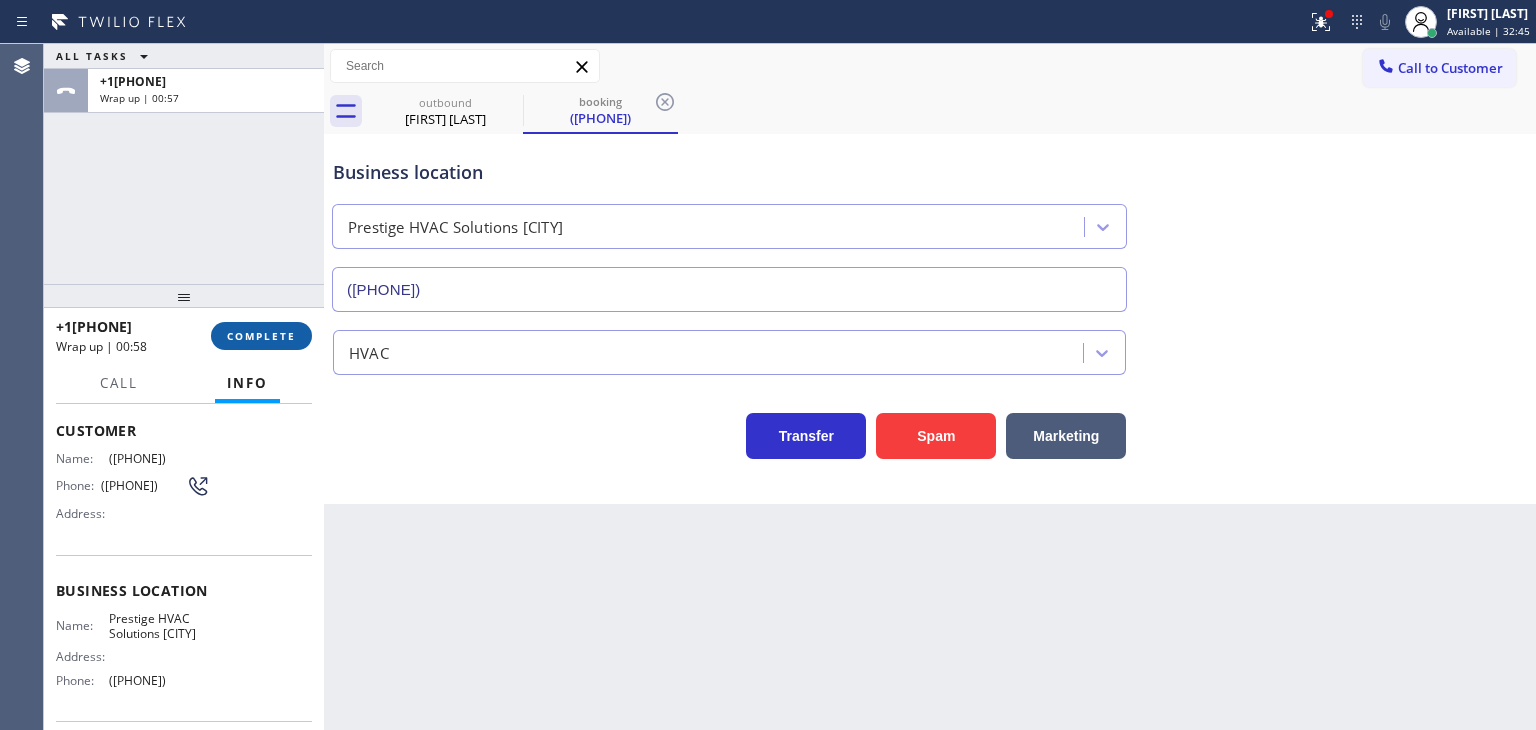 click on "COMPLETE" at bounding box center (261, 336) 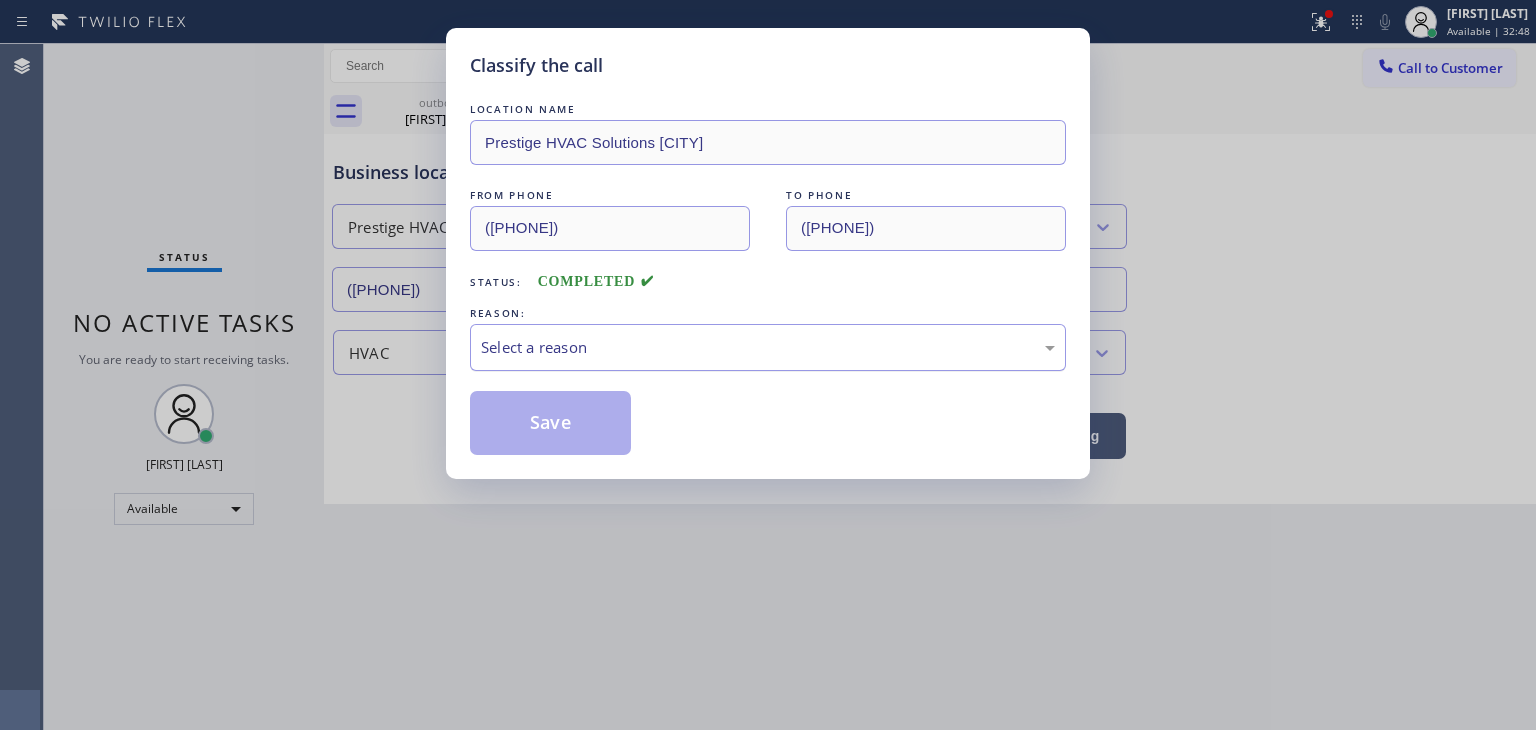 click on "Select a reason" at bounding box center (768, 347) 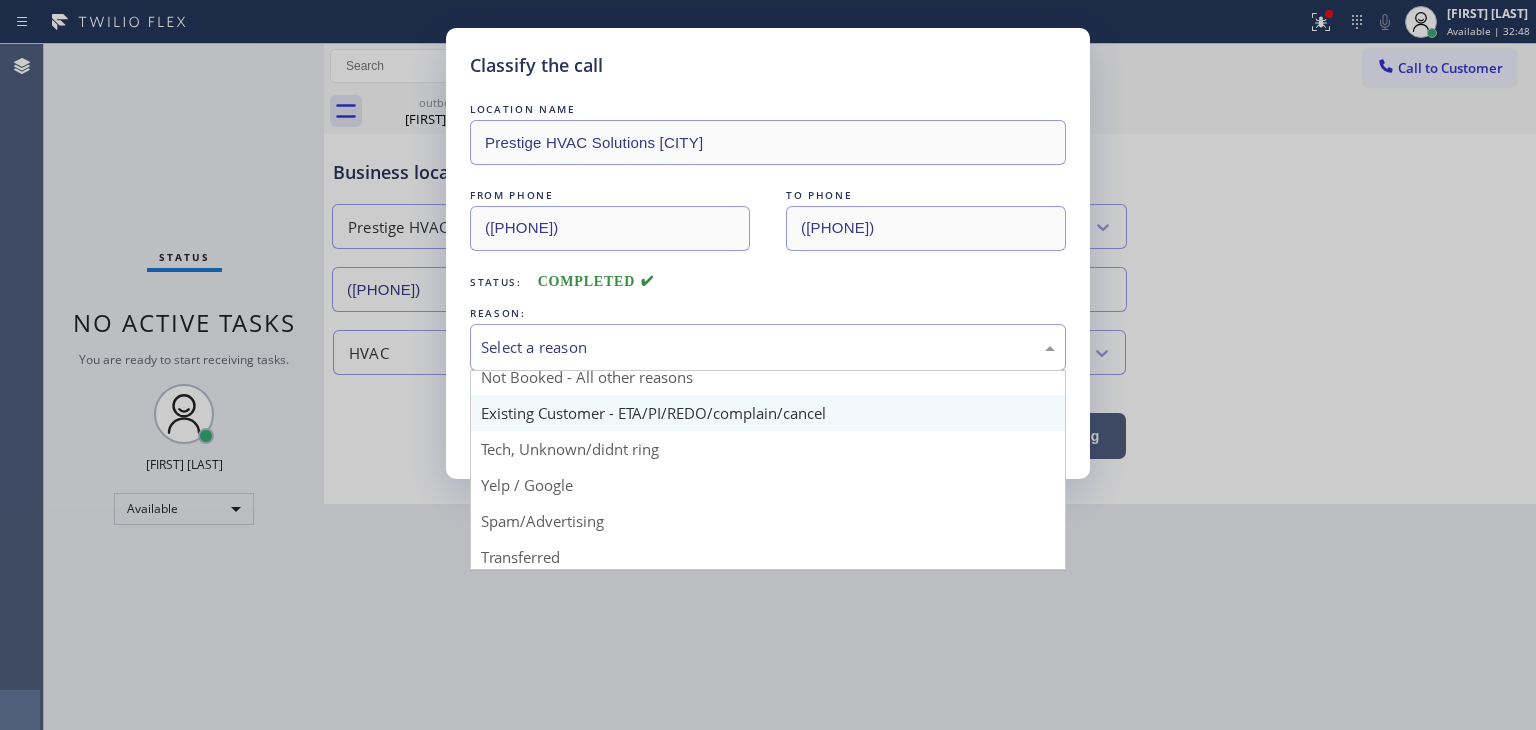 scroll, scrollTop: 125, scrollLeft: 0, axis: vertical 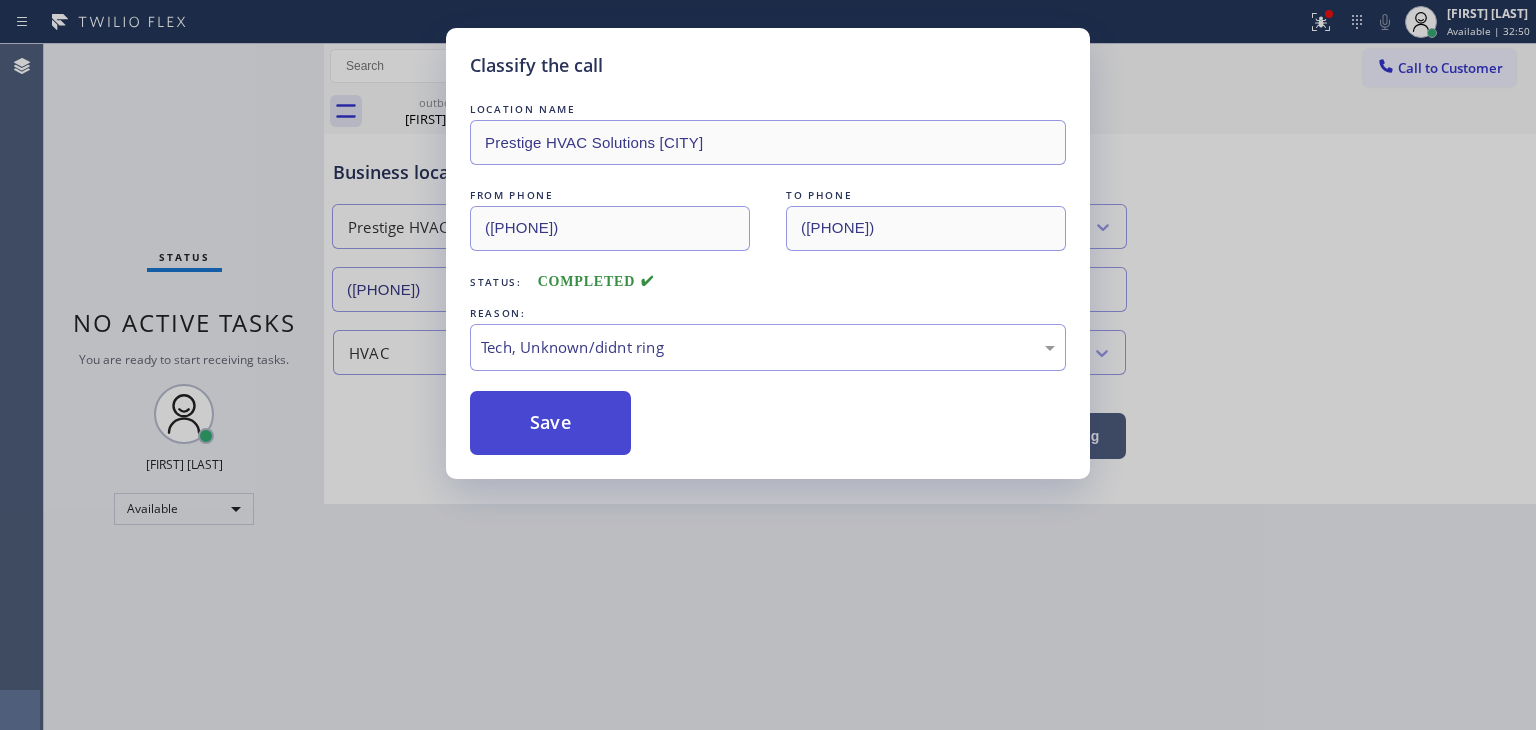 click on "Save" at bounding box center [550, 423] 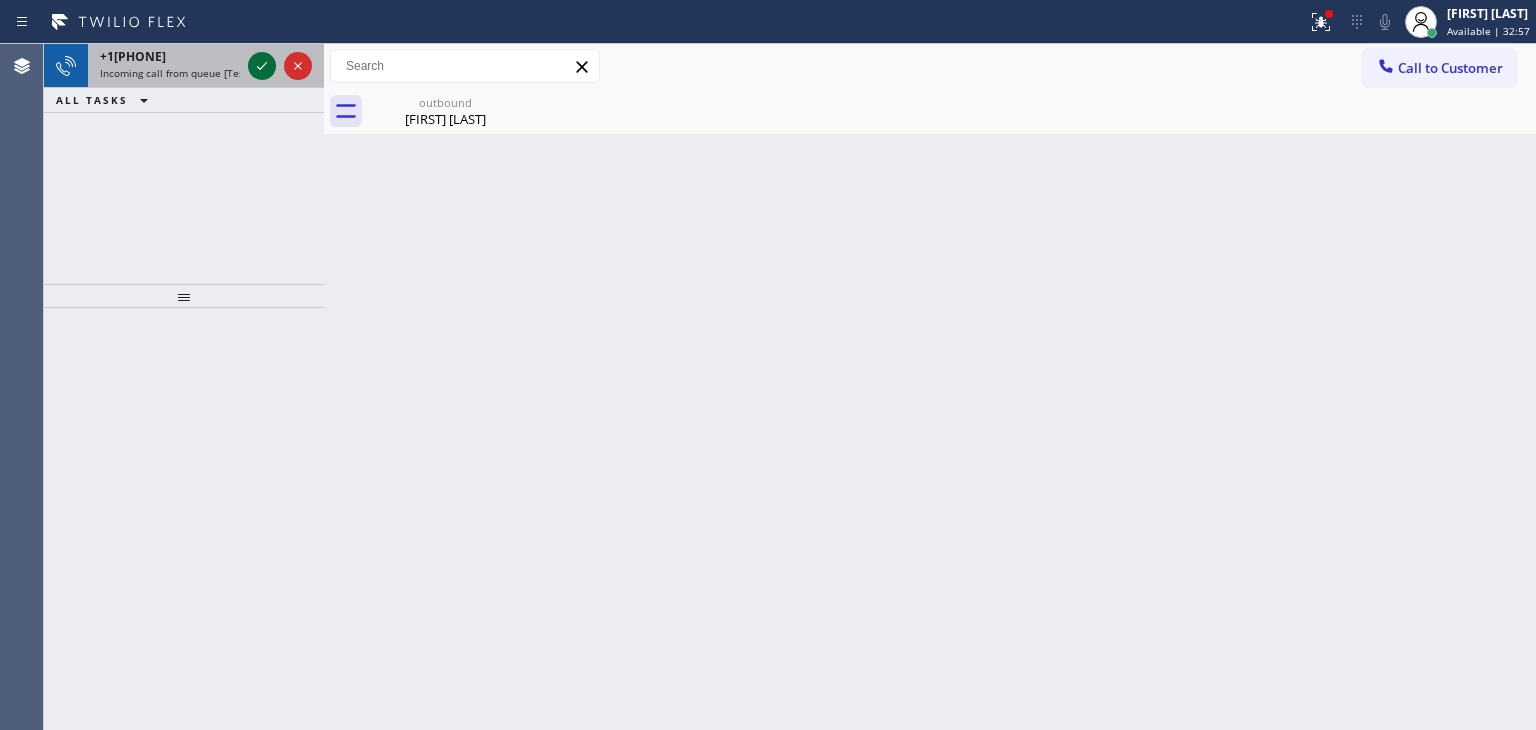 click 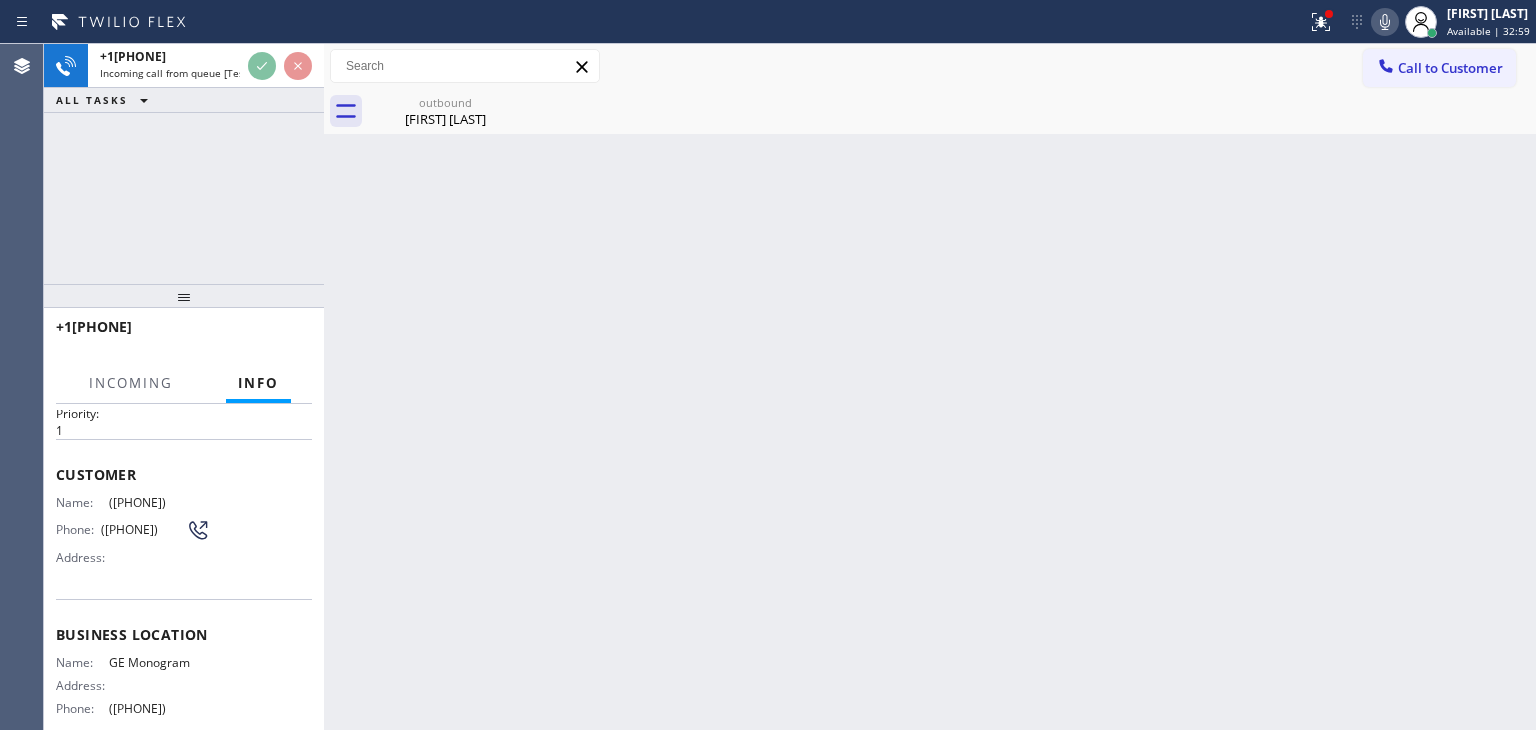 scroll, scrollTop: 100, scrollLeft: 0, axis: vertical 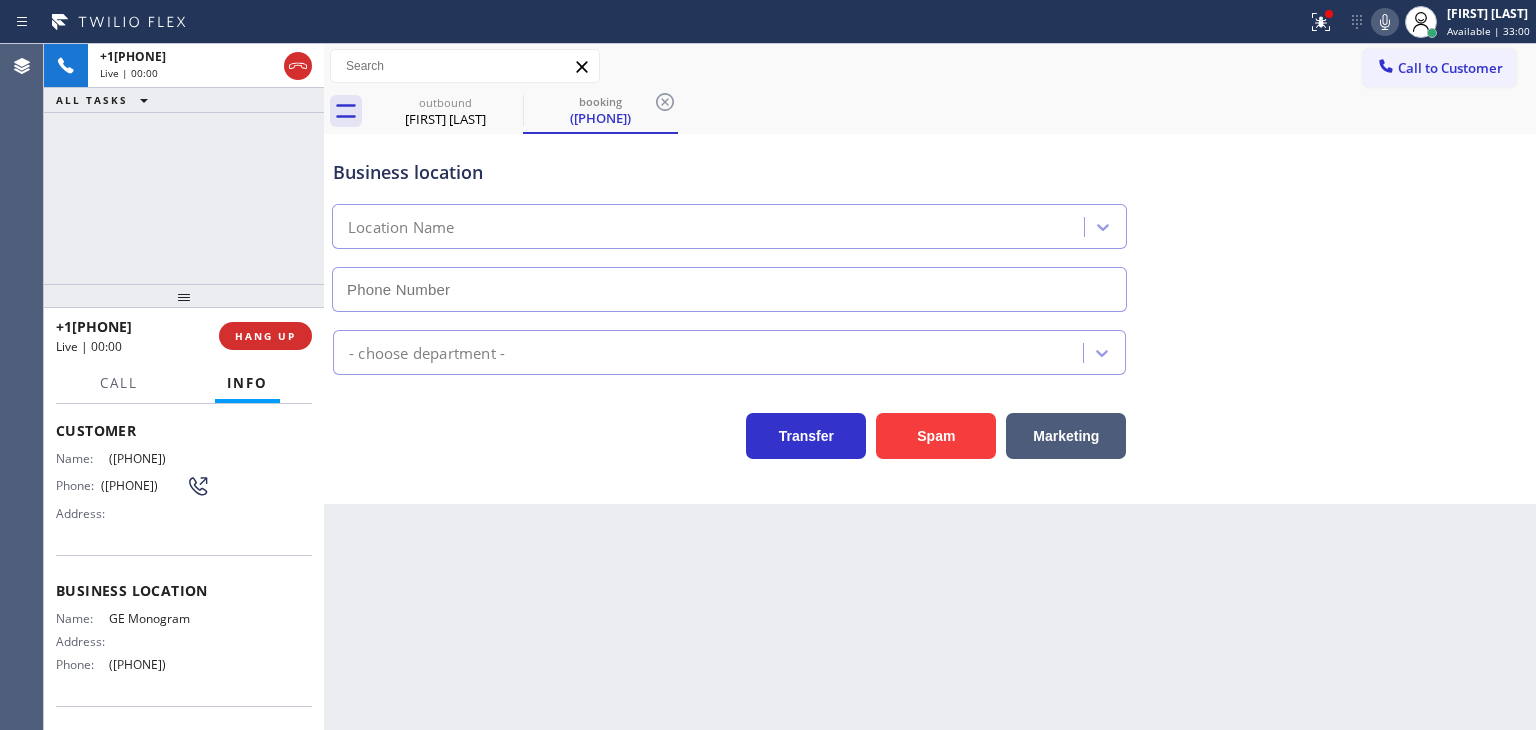 type on "([PHONE])" 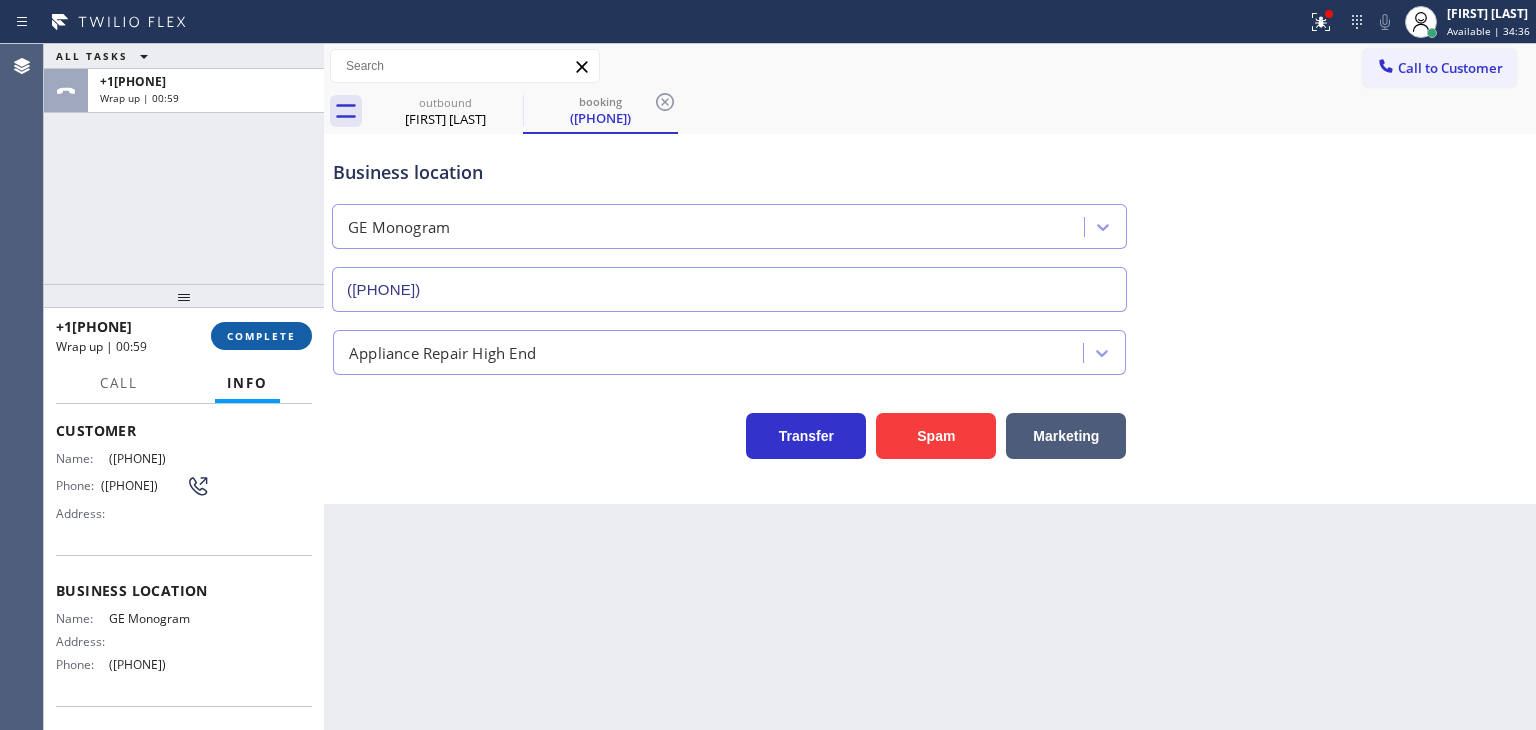 click on "COMPLETE" at bounding box center [261, 336] 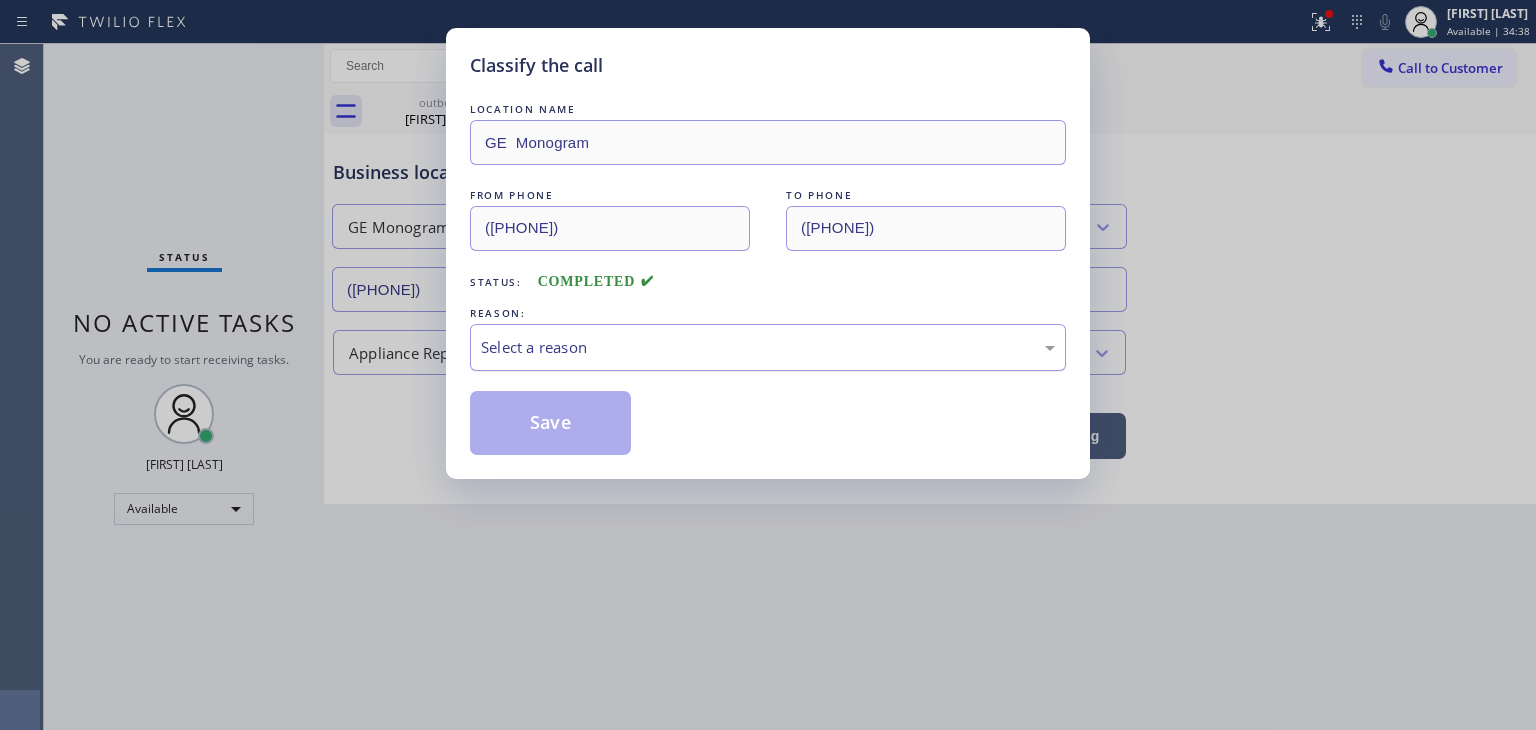 click on "Select a reason" at bounding box center [768, 347] 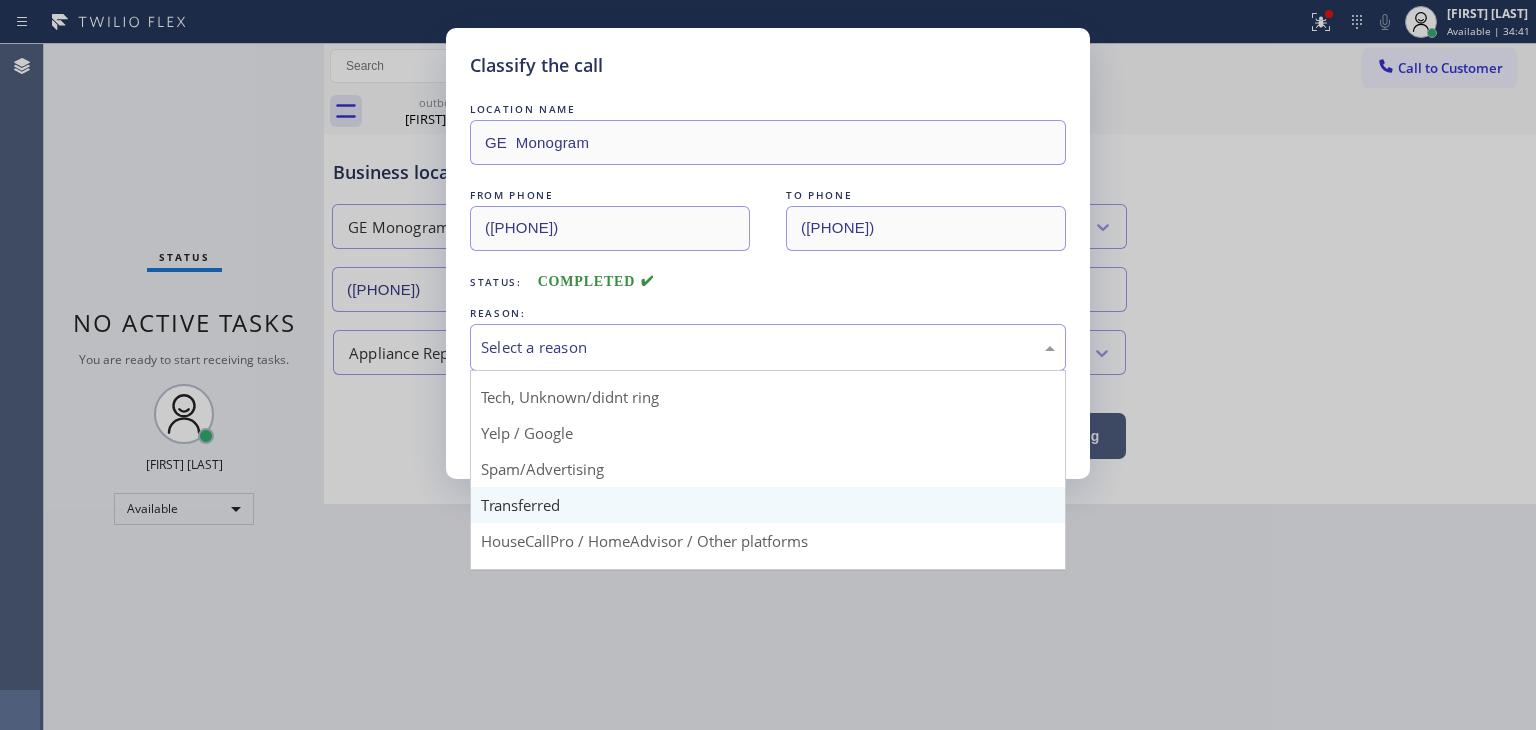 scroll, scrollTop: 0, scrollLeft: 0, axis: both 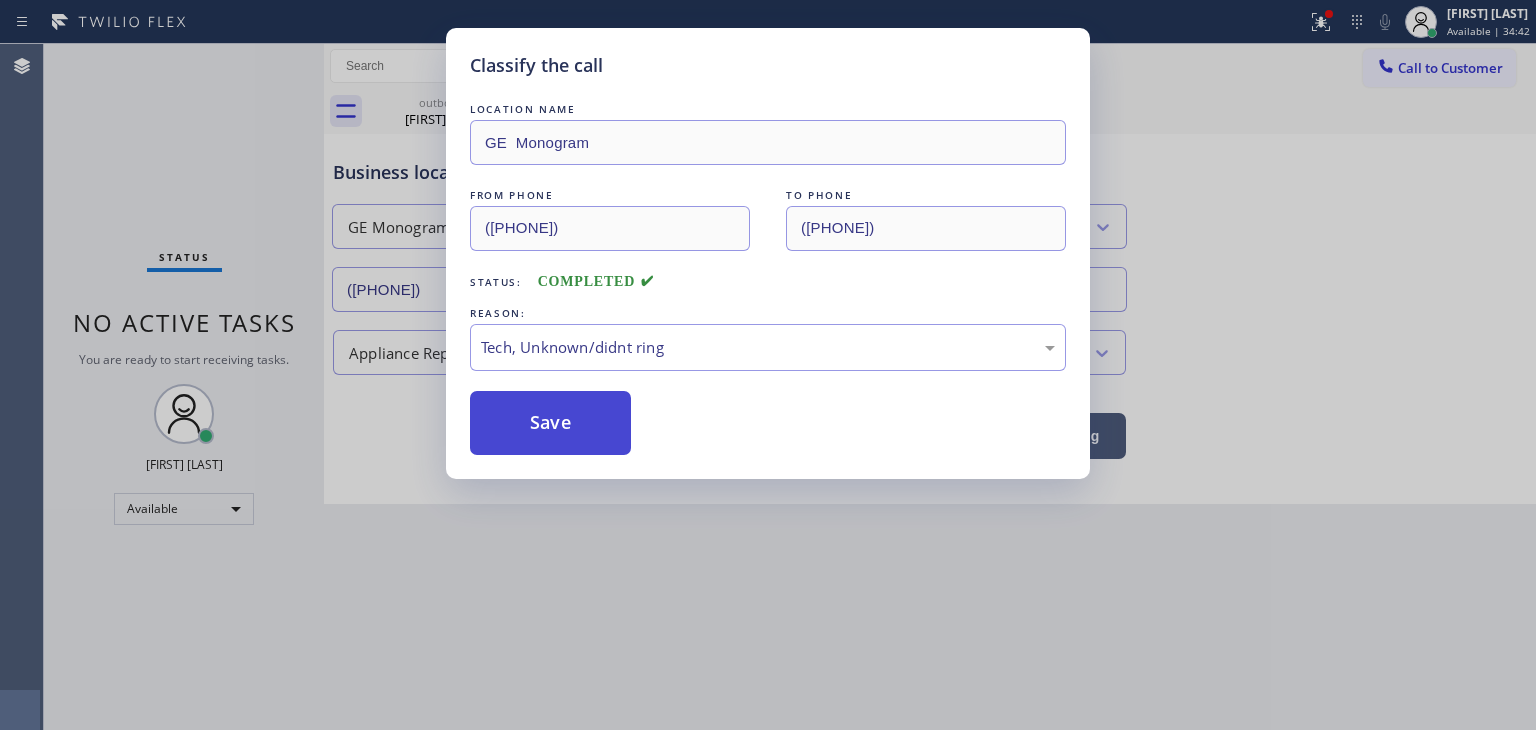 click on "Save" at bounding box center [550, 423] 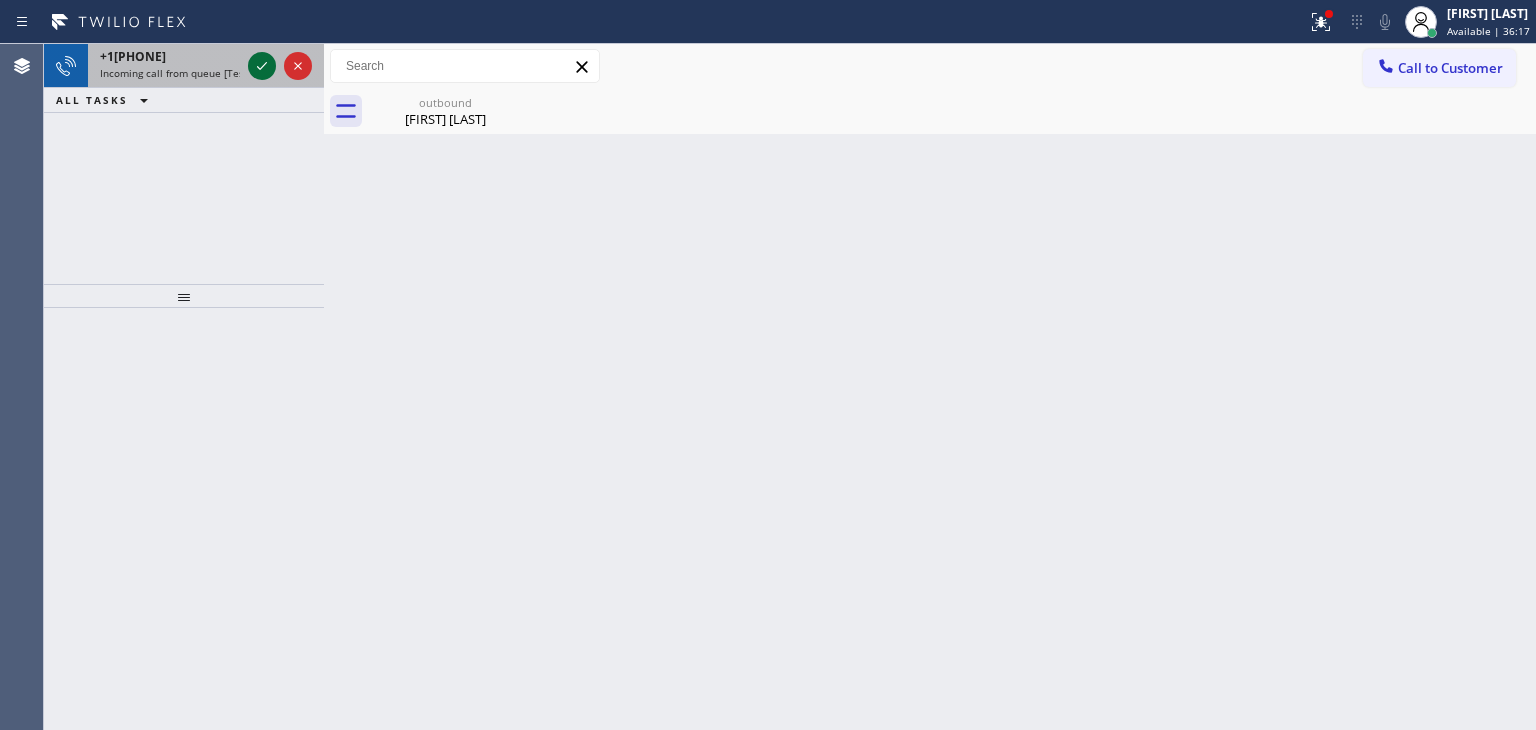 click 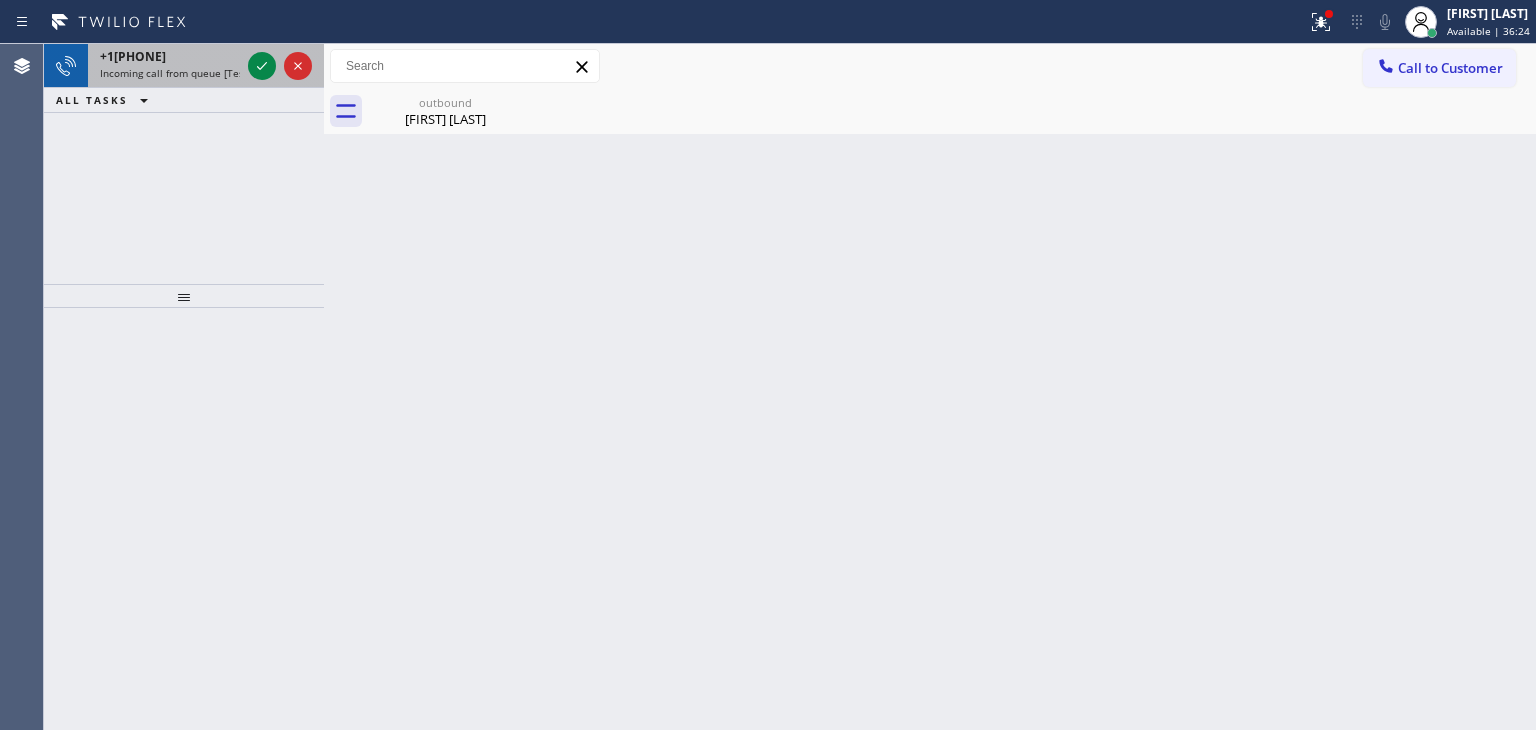 click at bounding box center (280, 66) 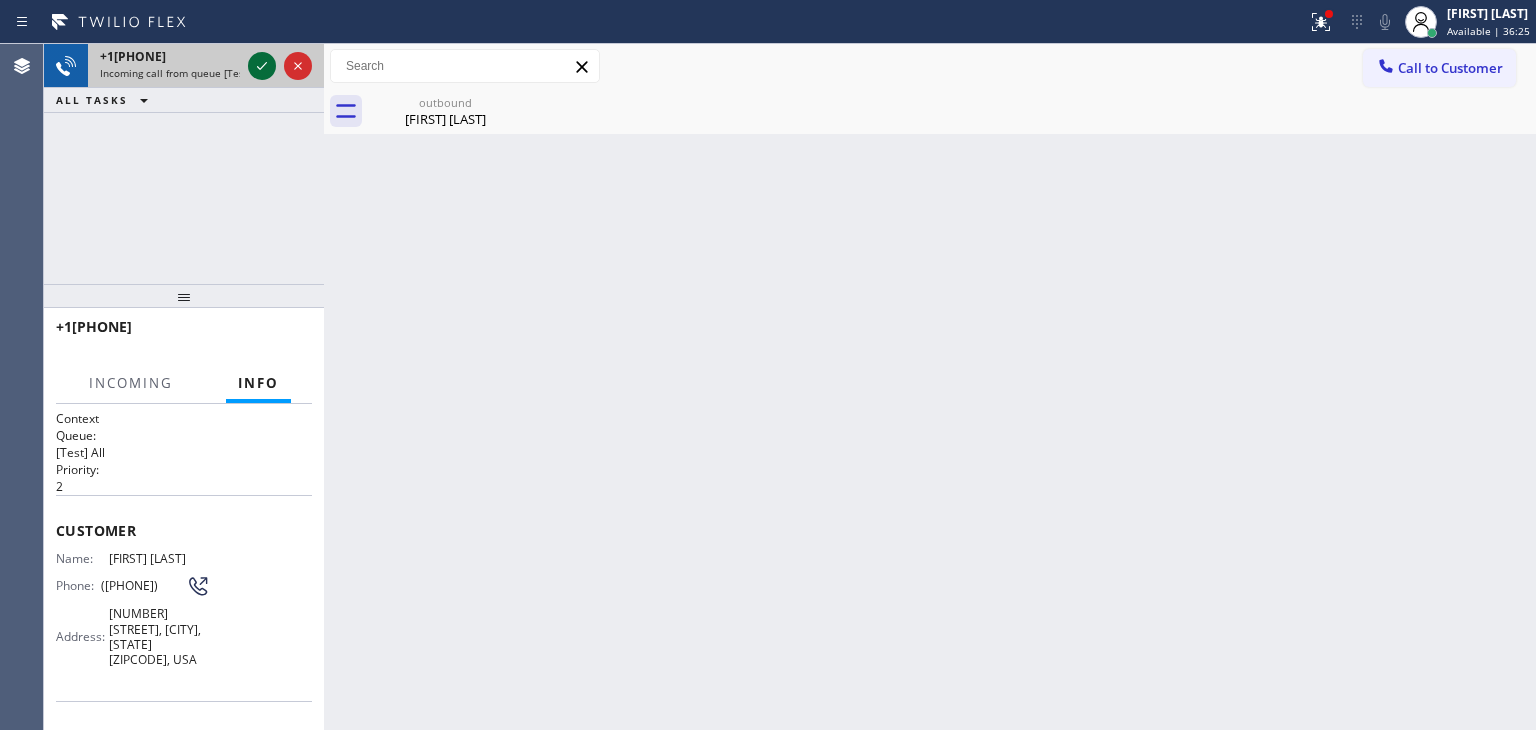click 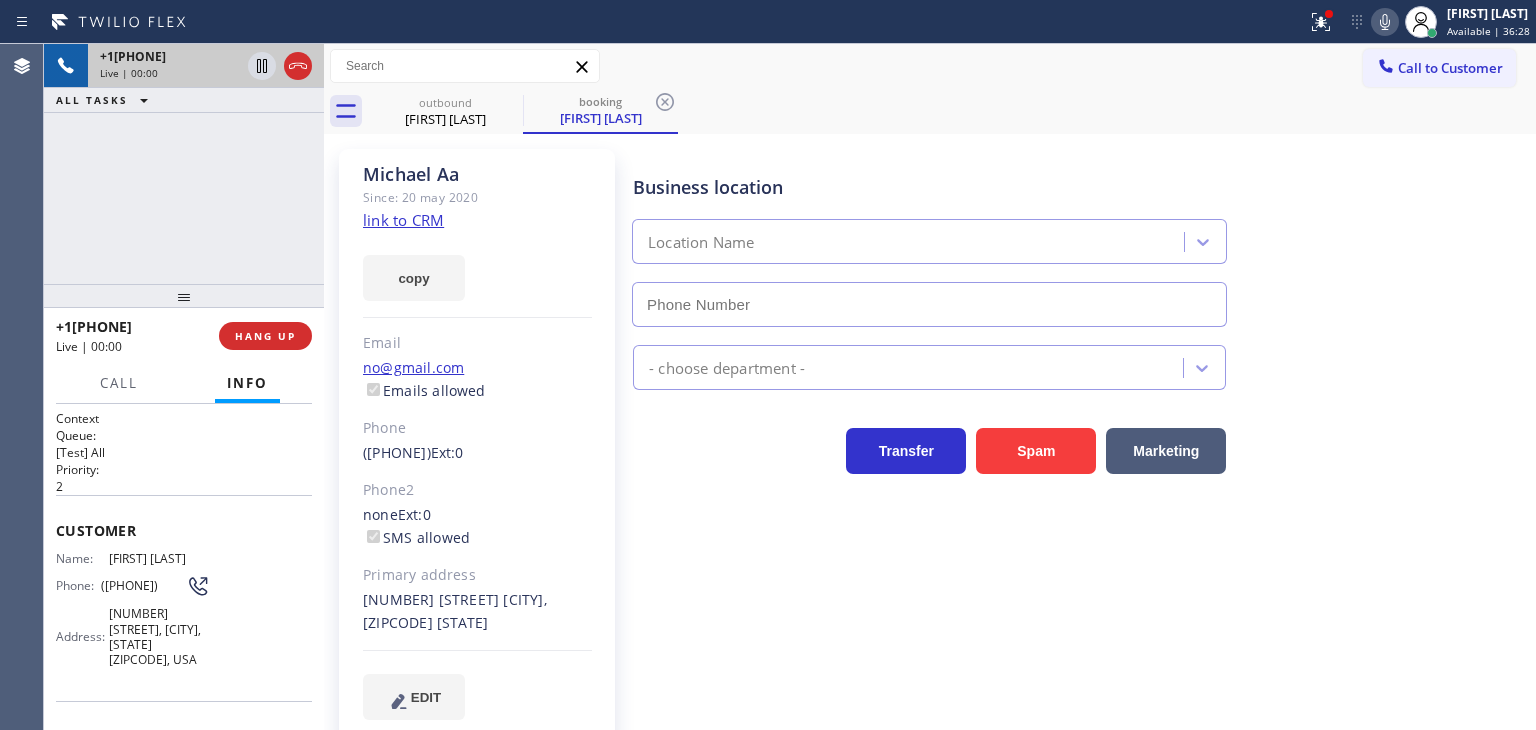 scroll, scrollTop: 300, scrollLeft: 0, axis: vertical 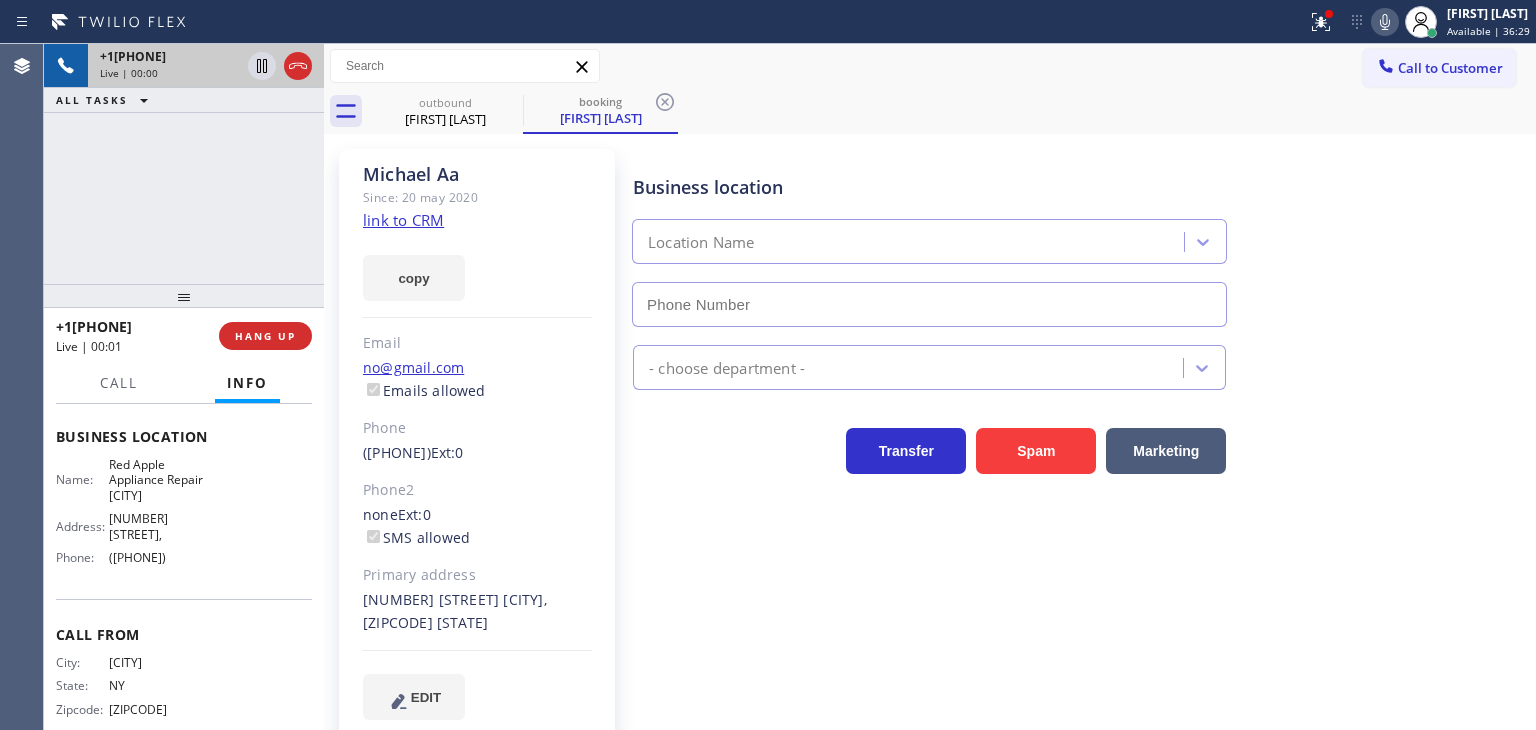type on "([PHONE])" 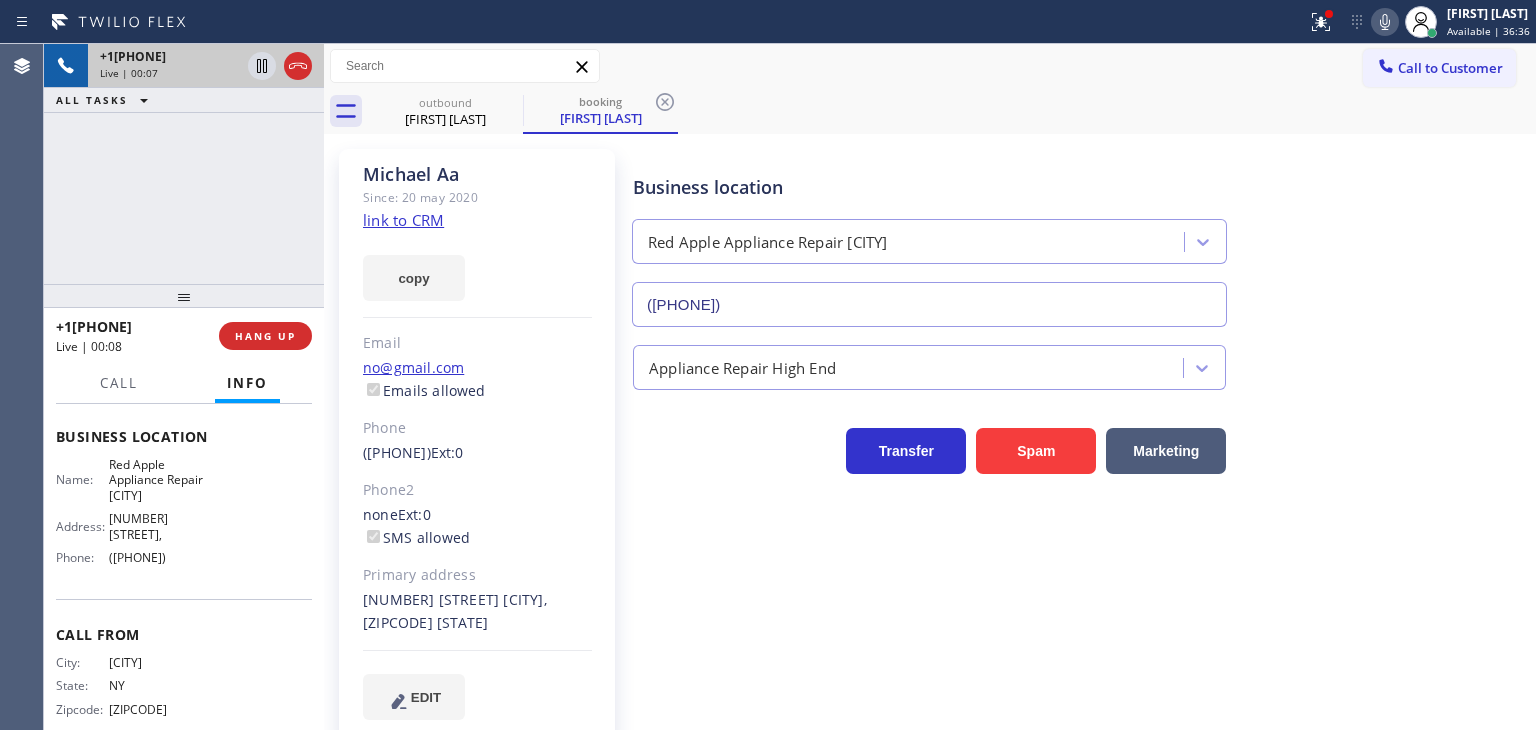 click on "link to CRM" 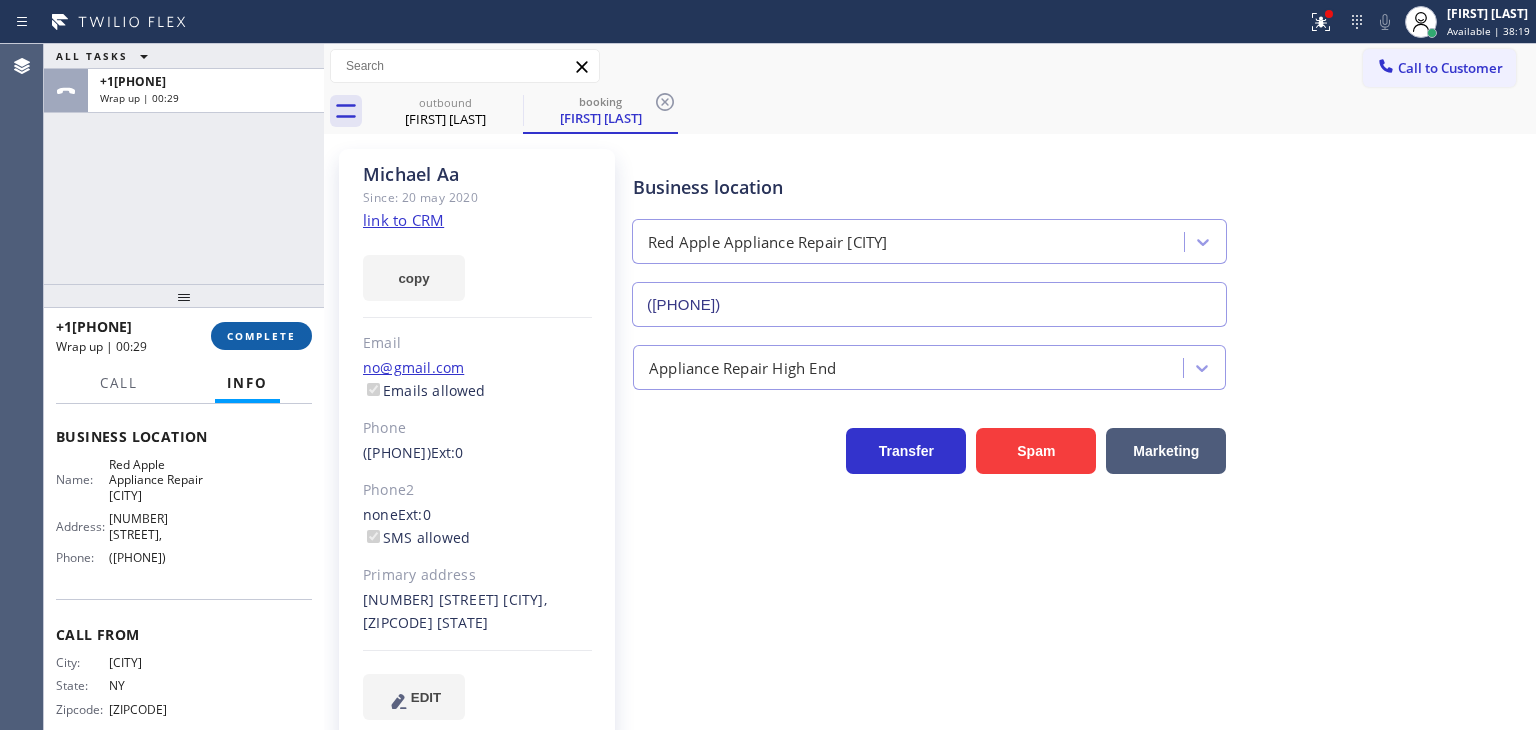 click on "COMPLETE" at bounding box center [261, 336] 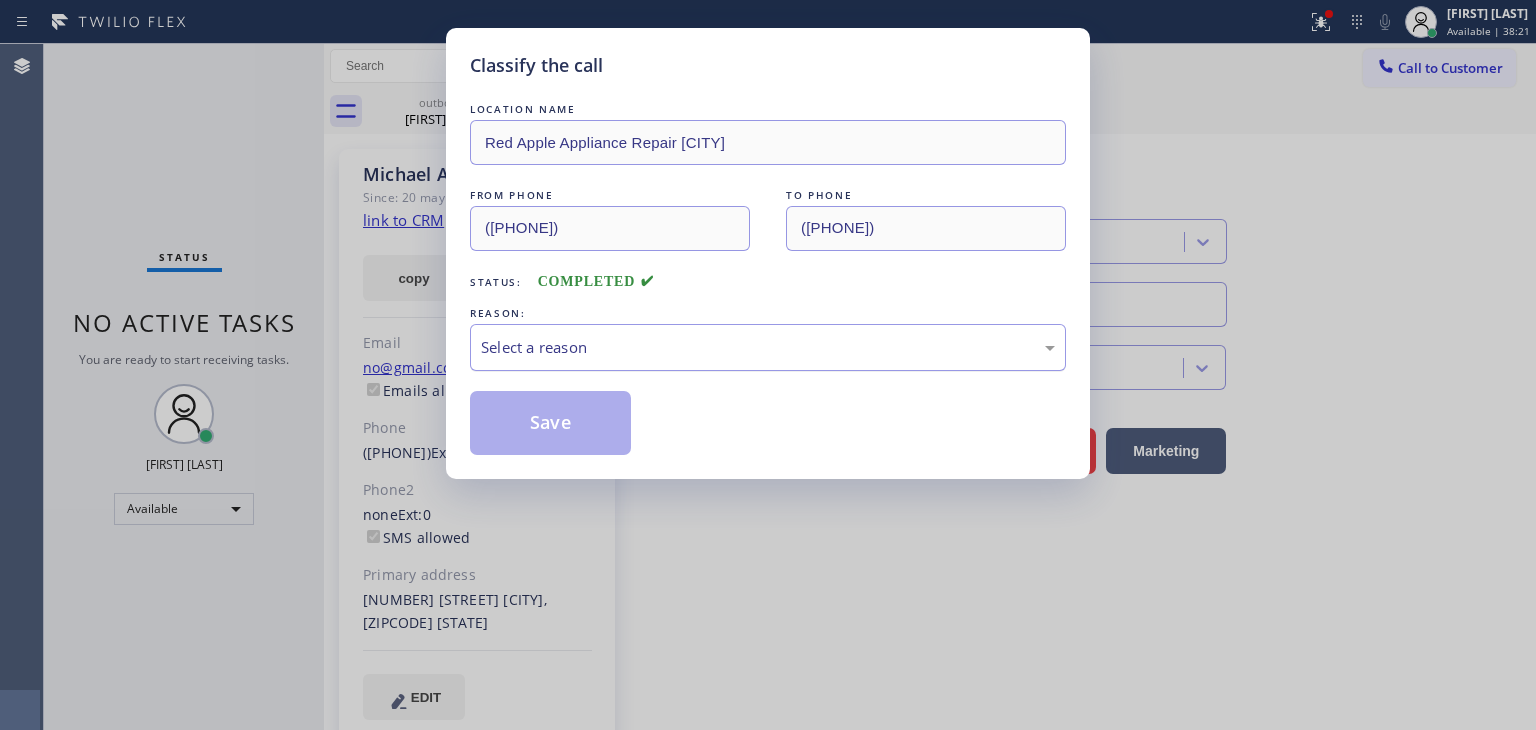 click on "Select a reason" at bounding box center [768, 347] 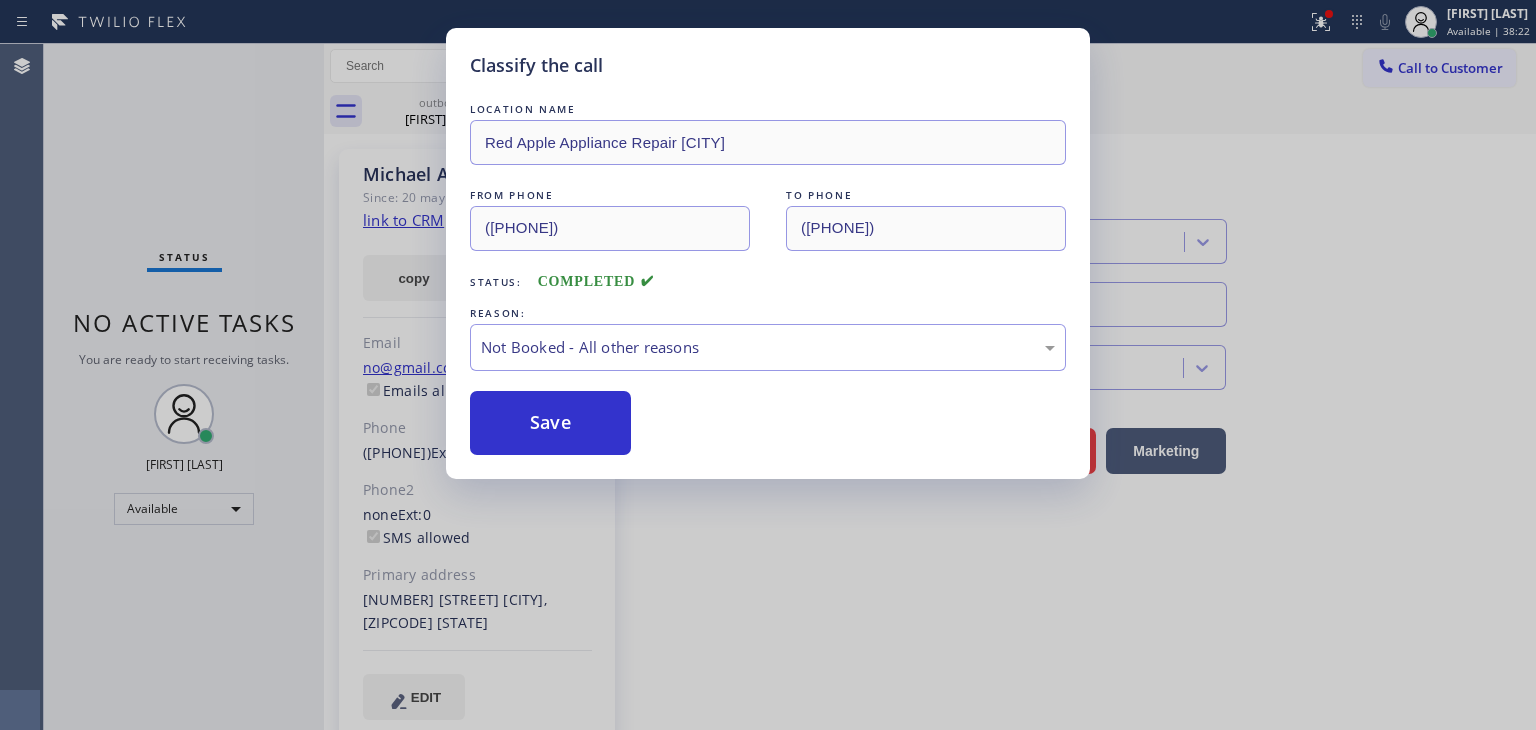 click on "Save" at bounding box center [550, 423] 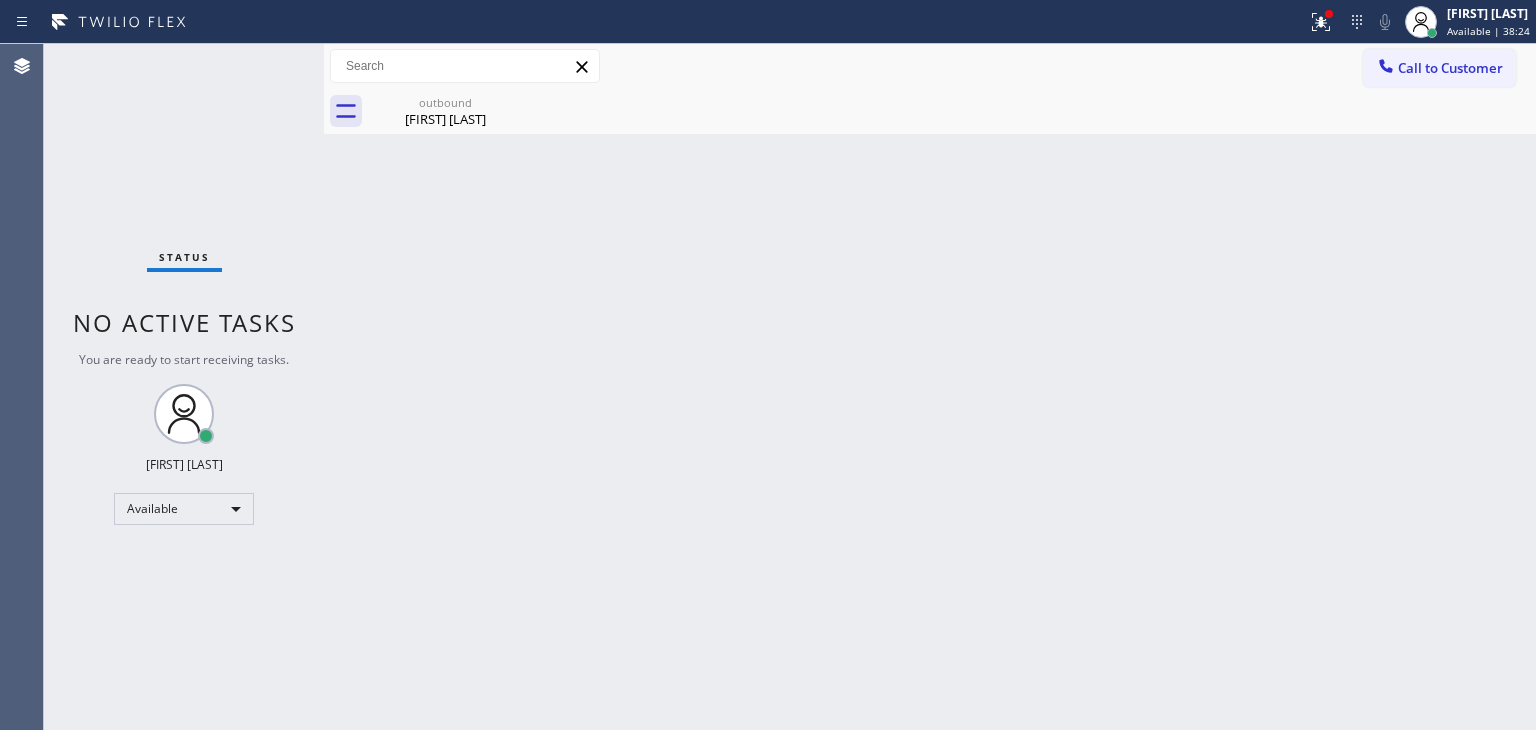 click on "Status   No active tasks     You are ready to start receiving tasks.   [FIRST] [LAST] Available" at bounding box center [184, 387] 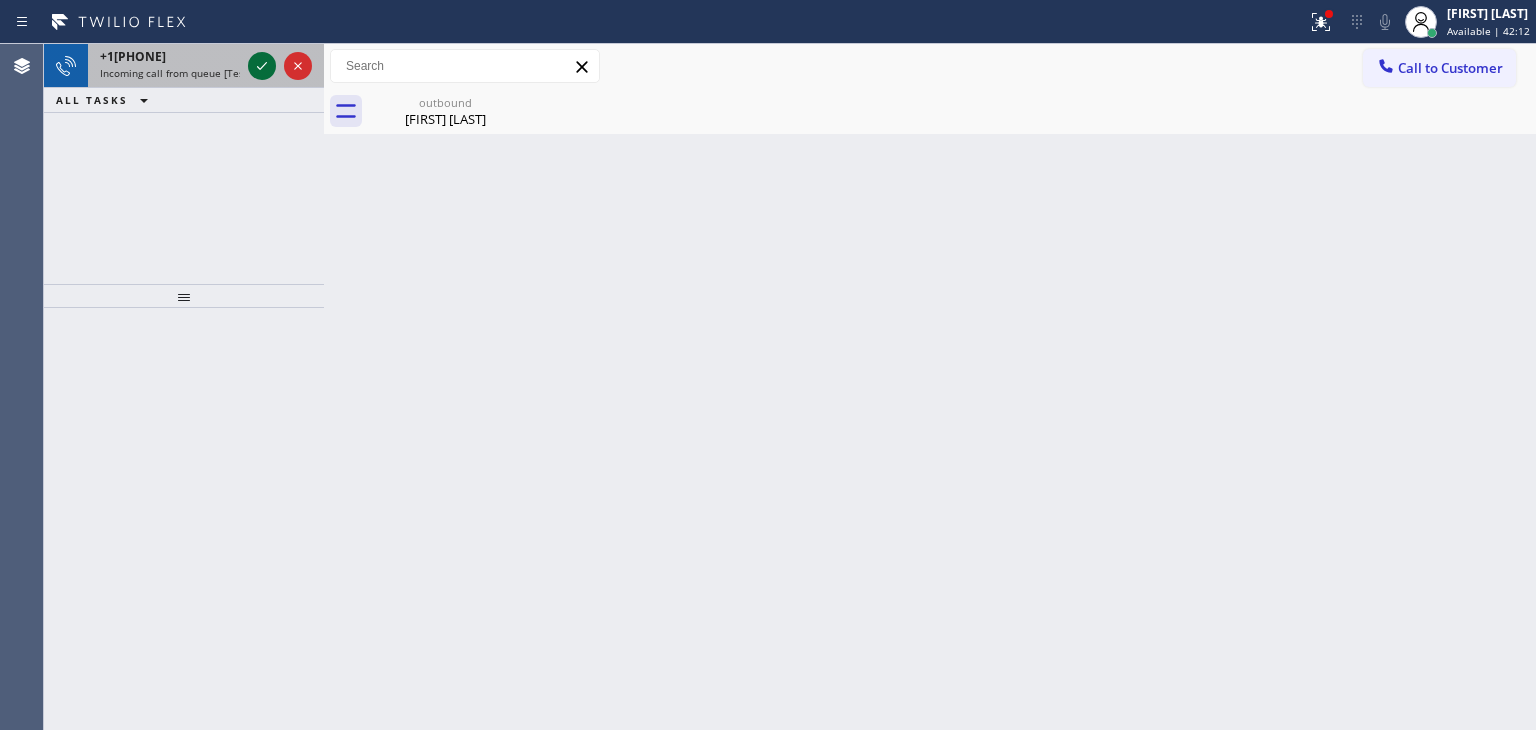 click 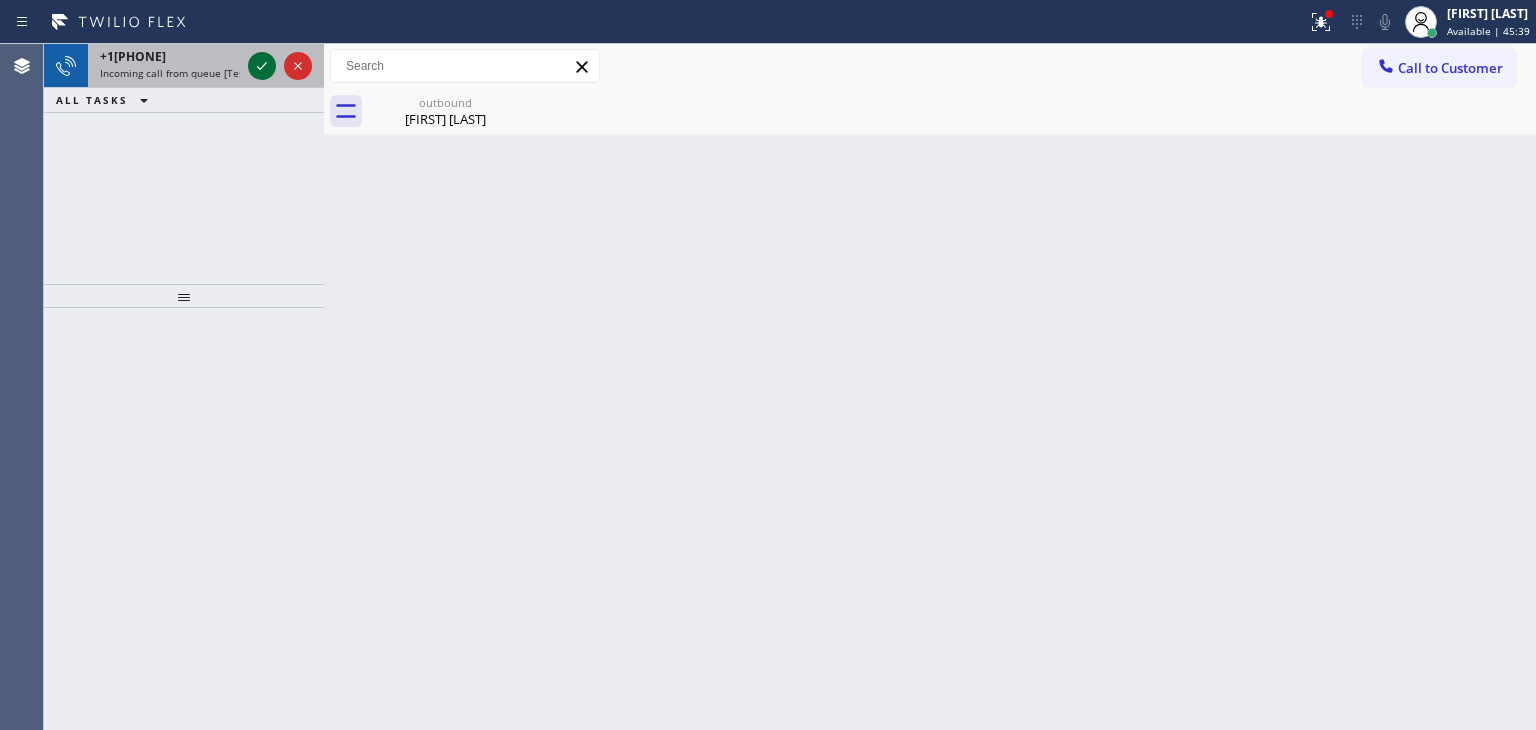 click 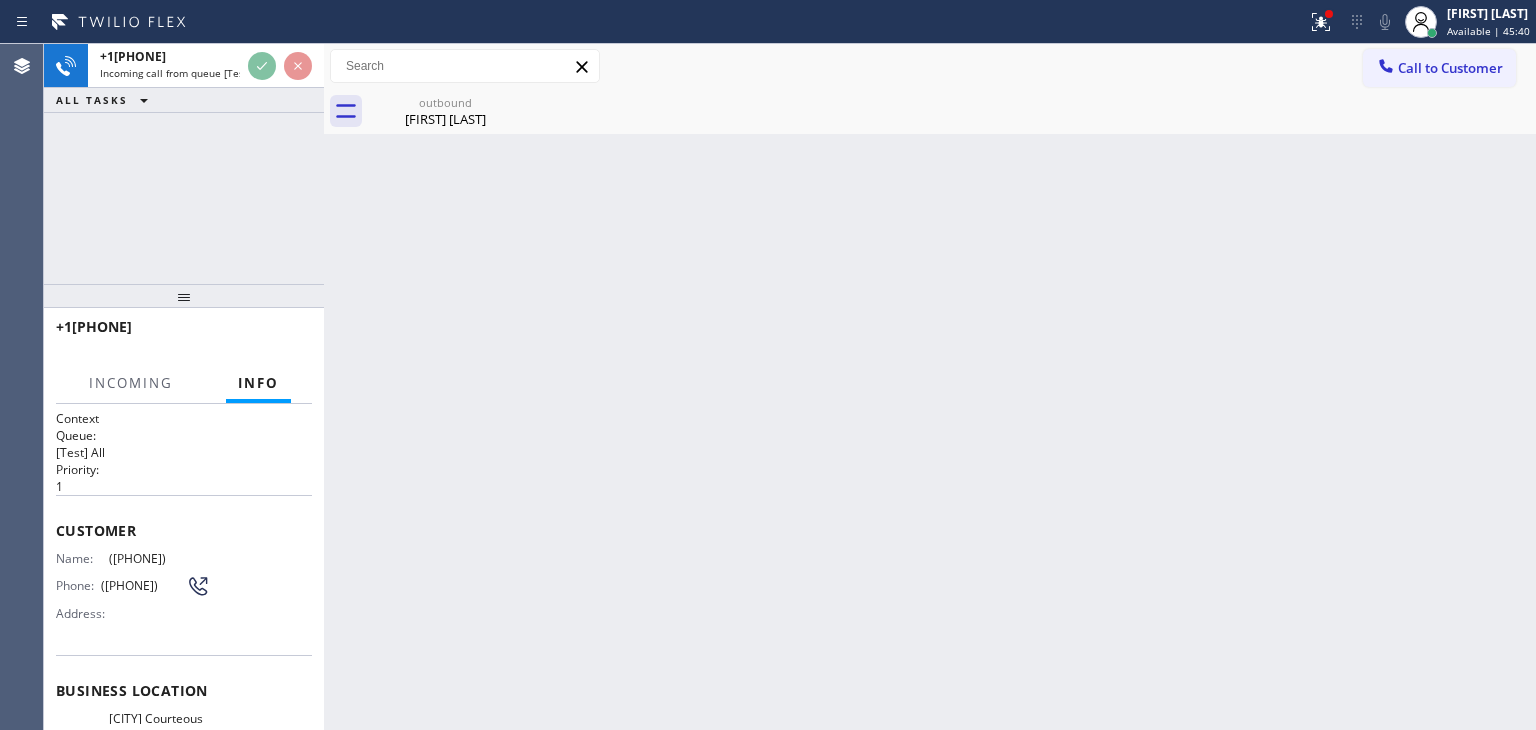 scroll, scrollTop: 200, scrollLeft: 0, axis: vertical 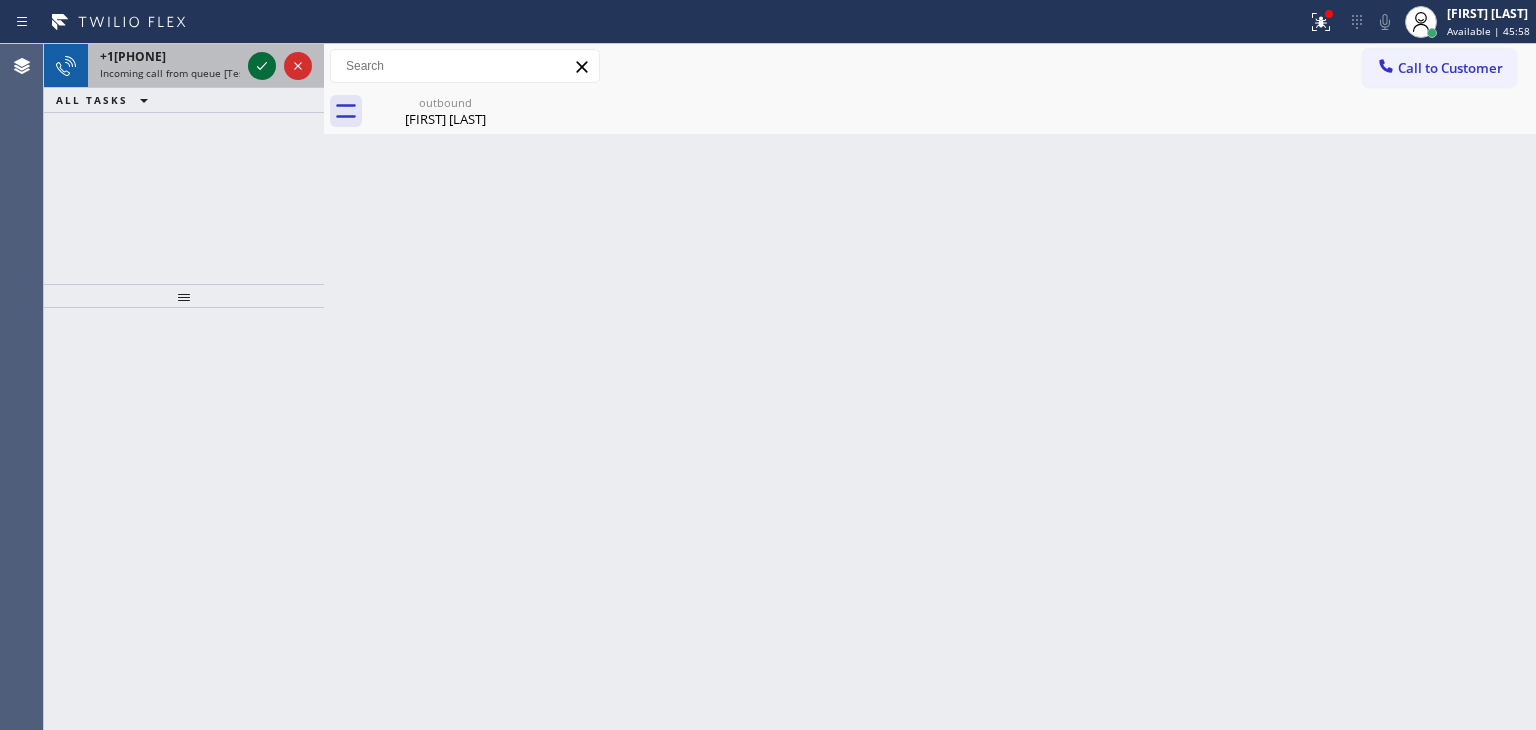 click 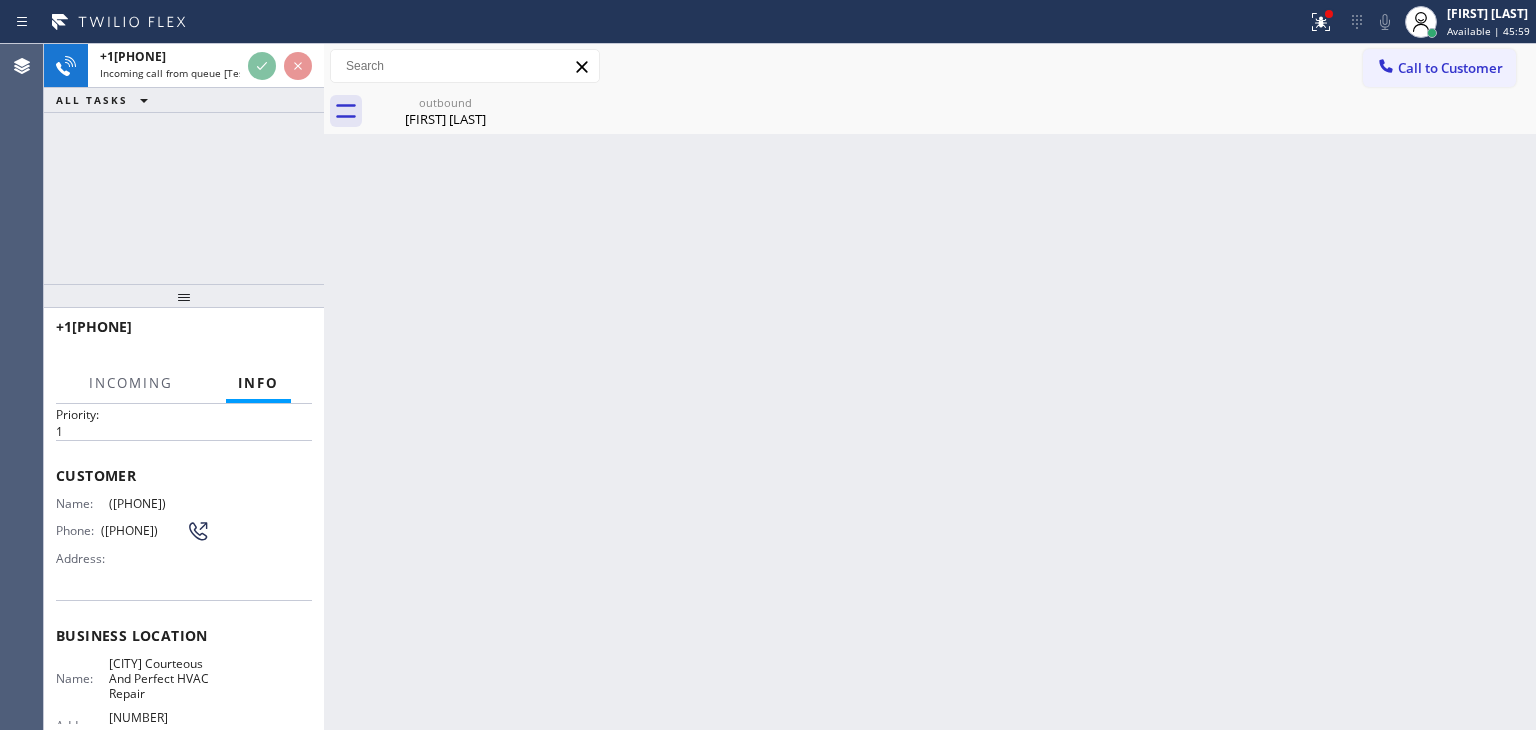 scroll, scrollTop: 100, scrollLeft: 0, axis: vertical 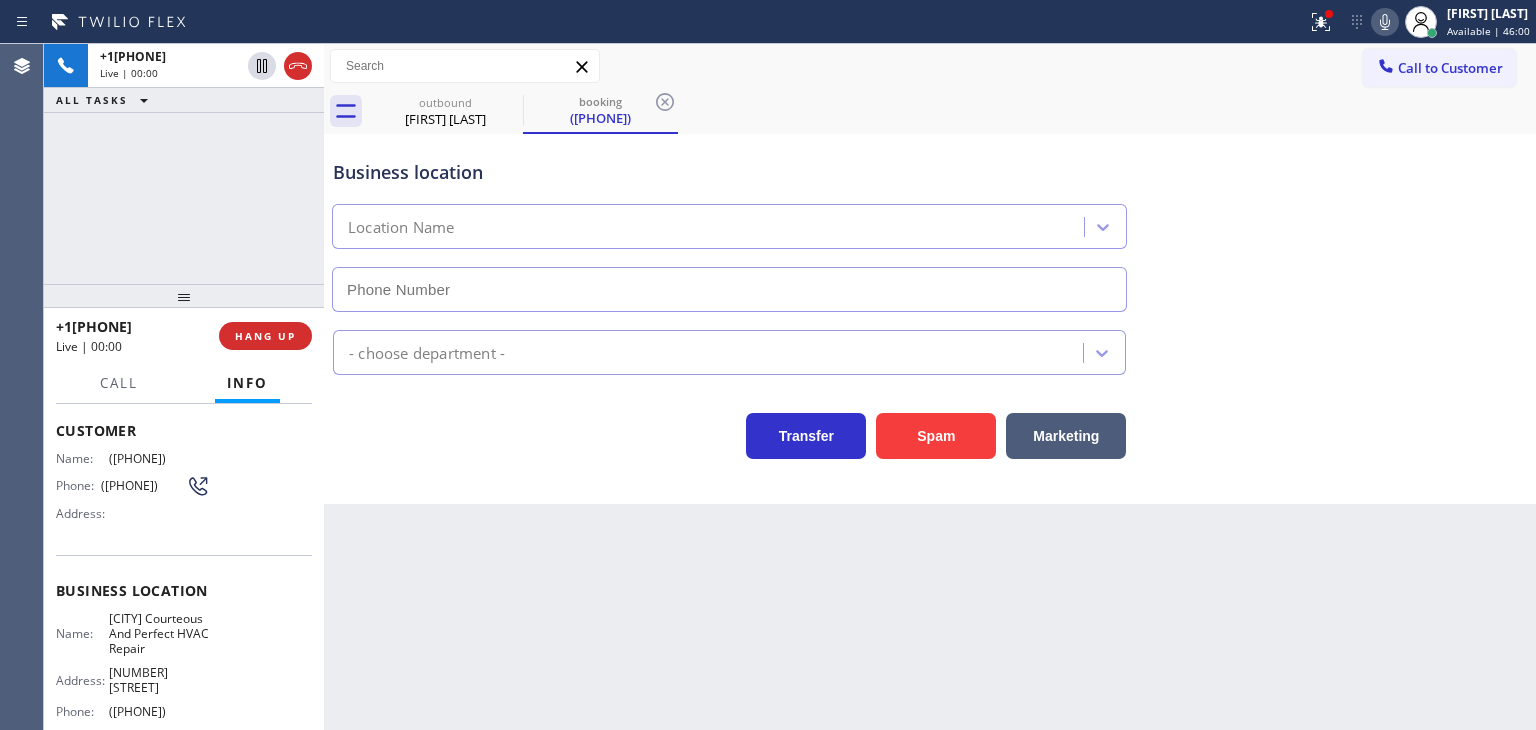 type on "([PHONE])" 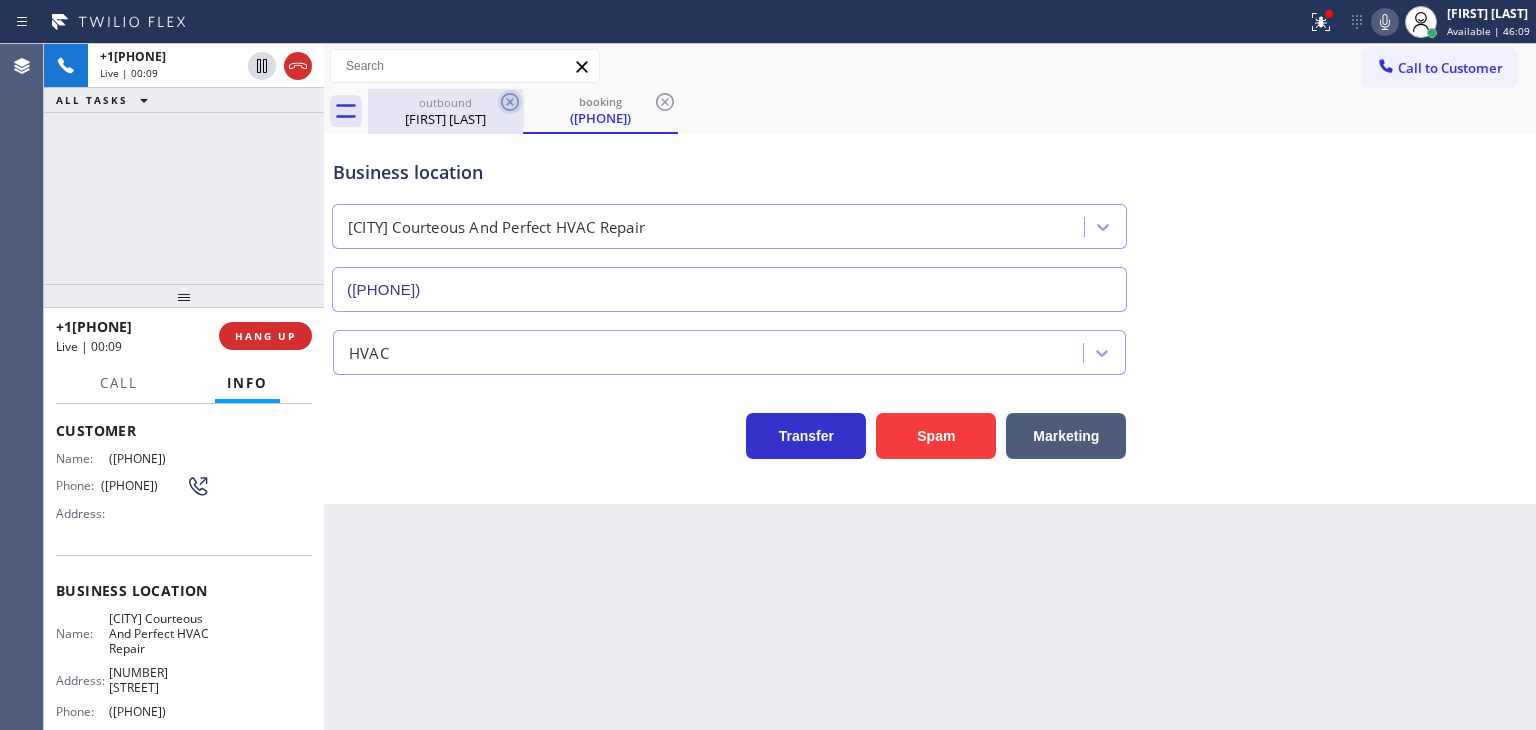 click 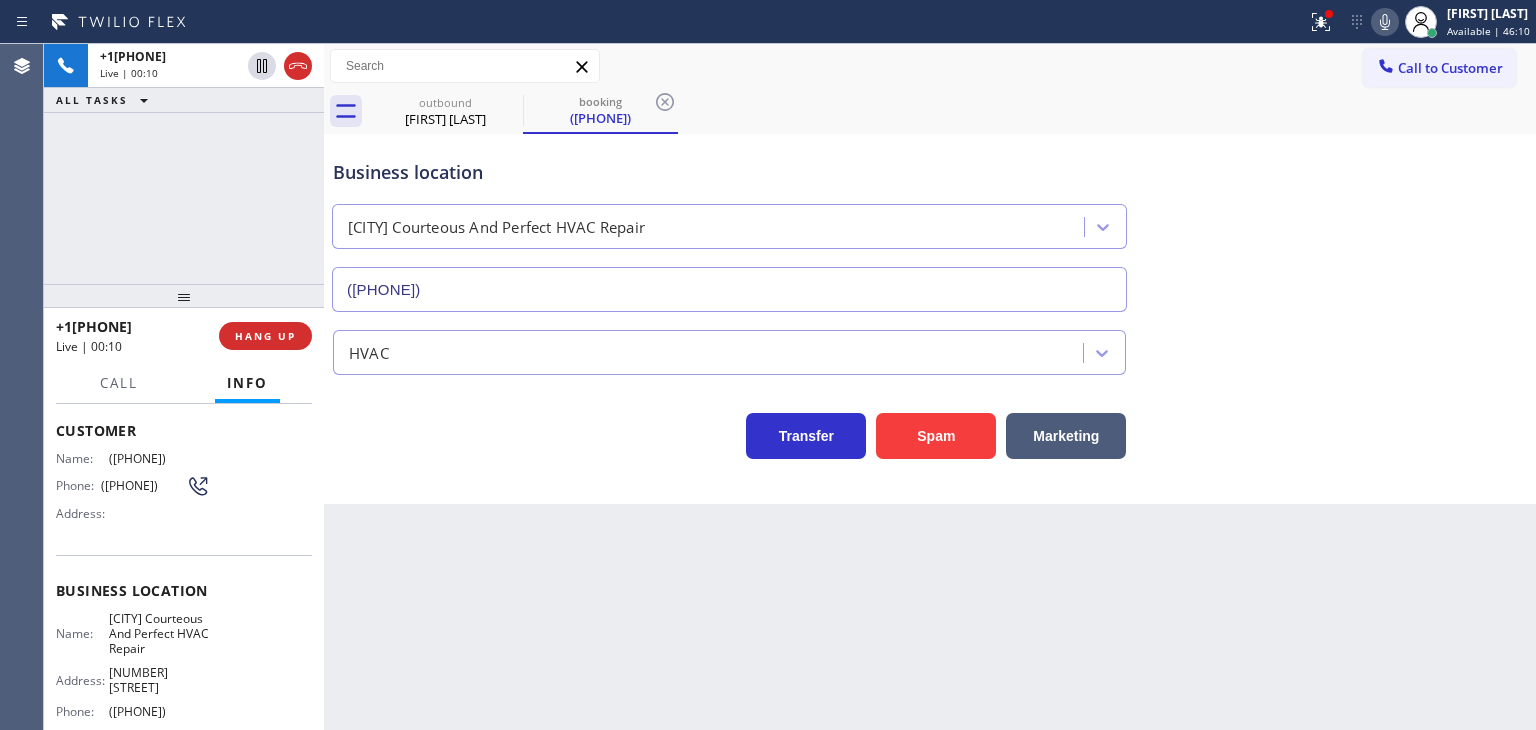 click 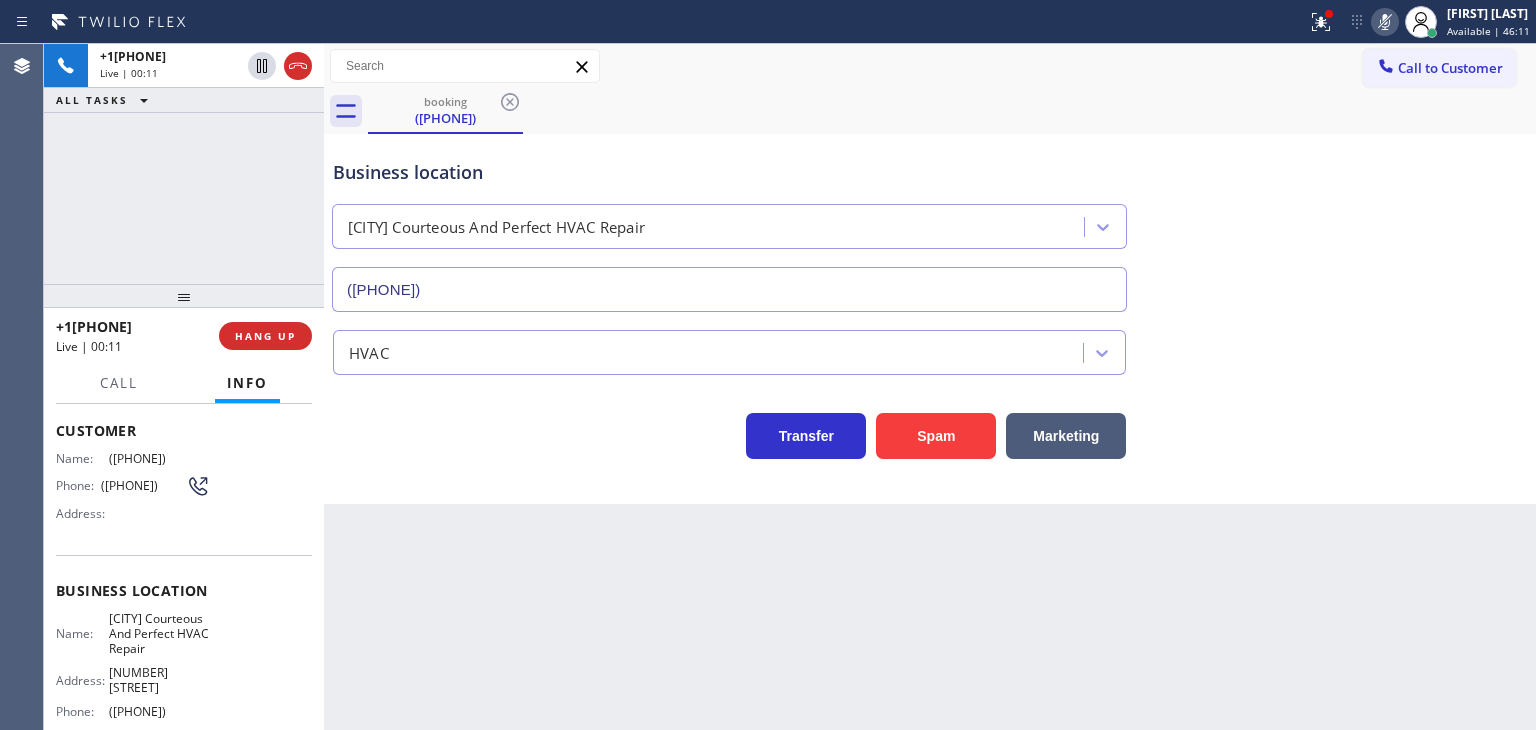 click 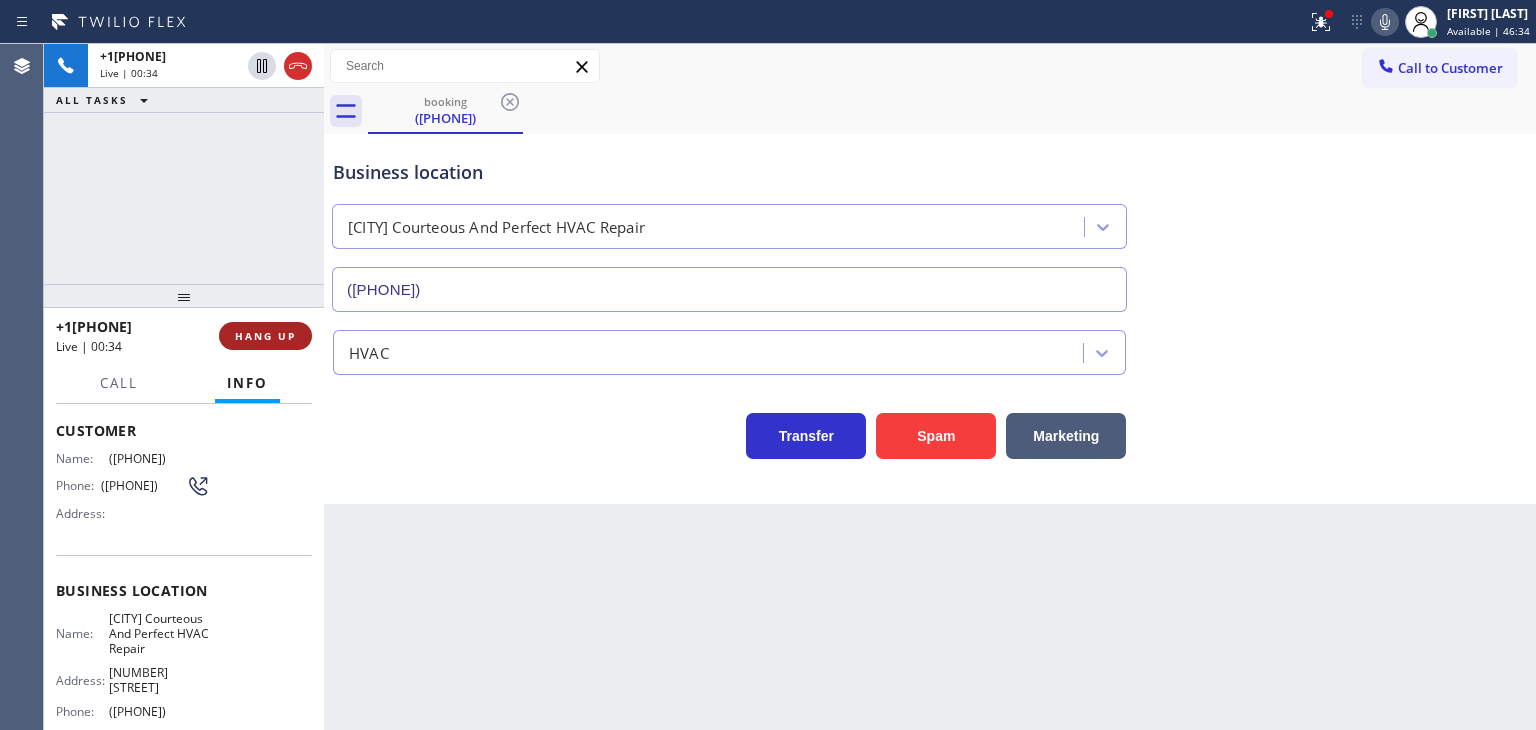 click on "HANG UP" at bounding box center (265, 336) 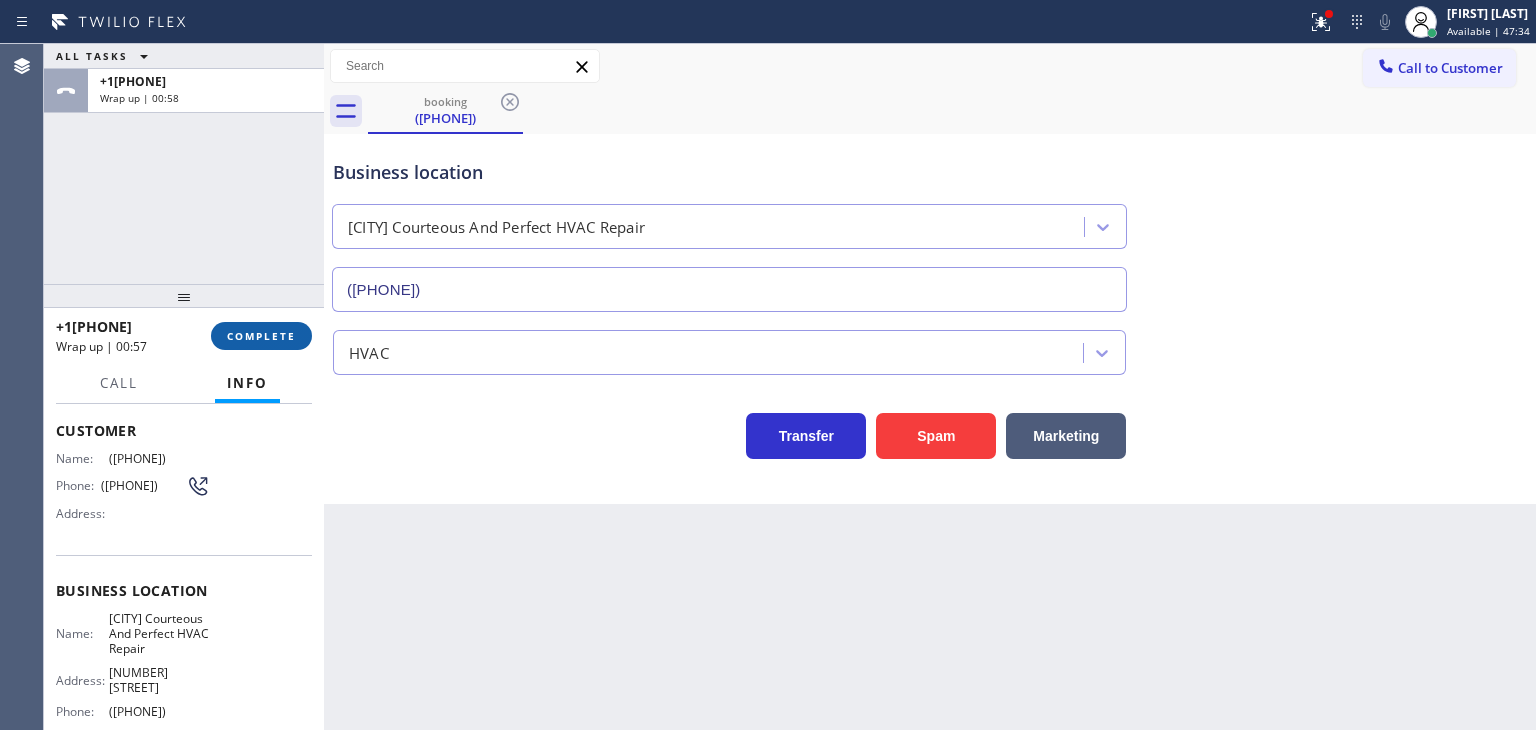 click on "COMPLETE" at bounding box center (261, 336) 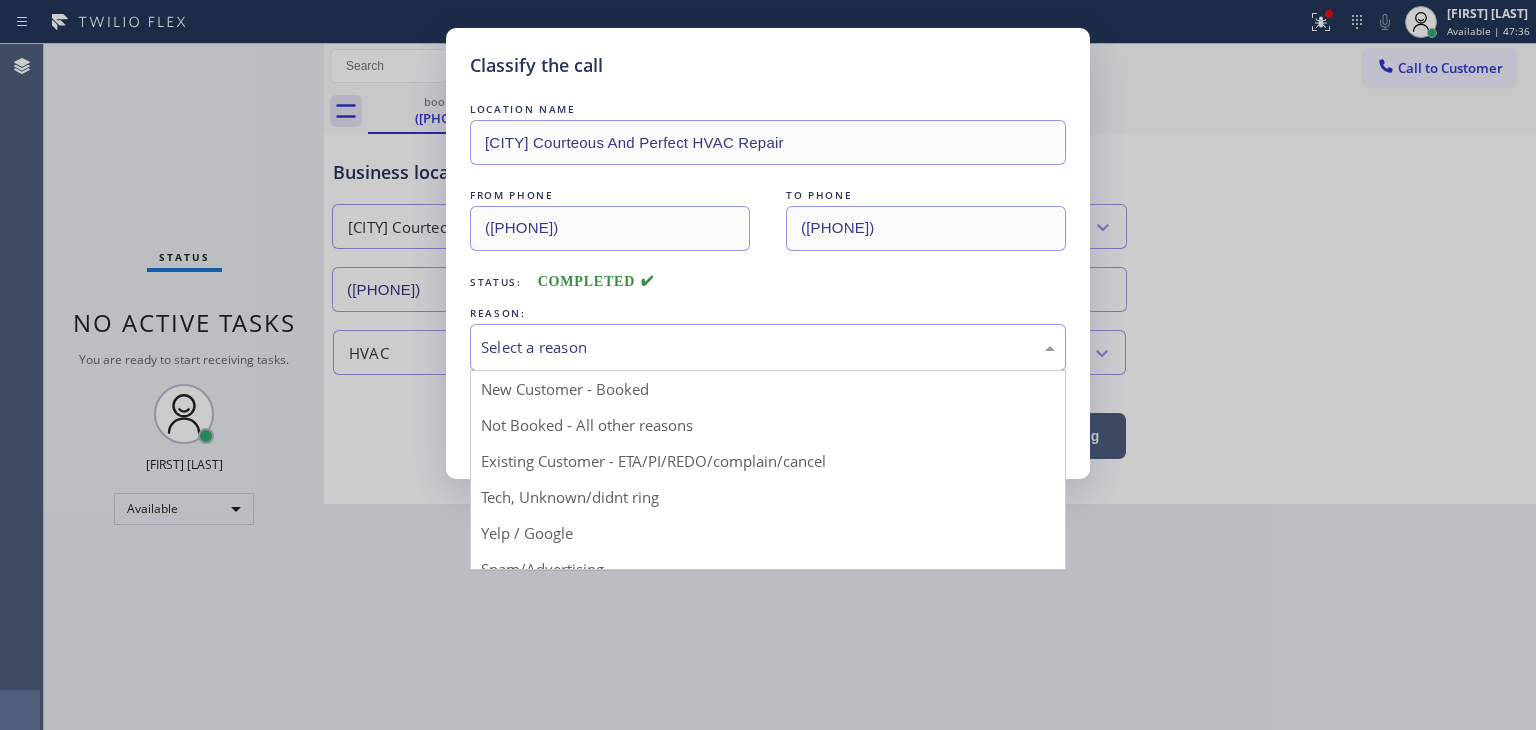 click on "Select a reason" at bounding box center (768, 347) 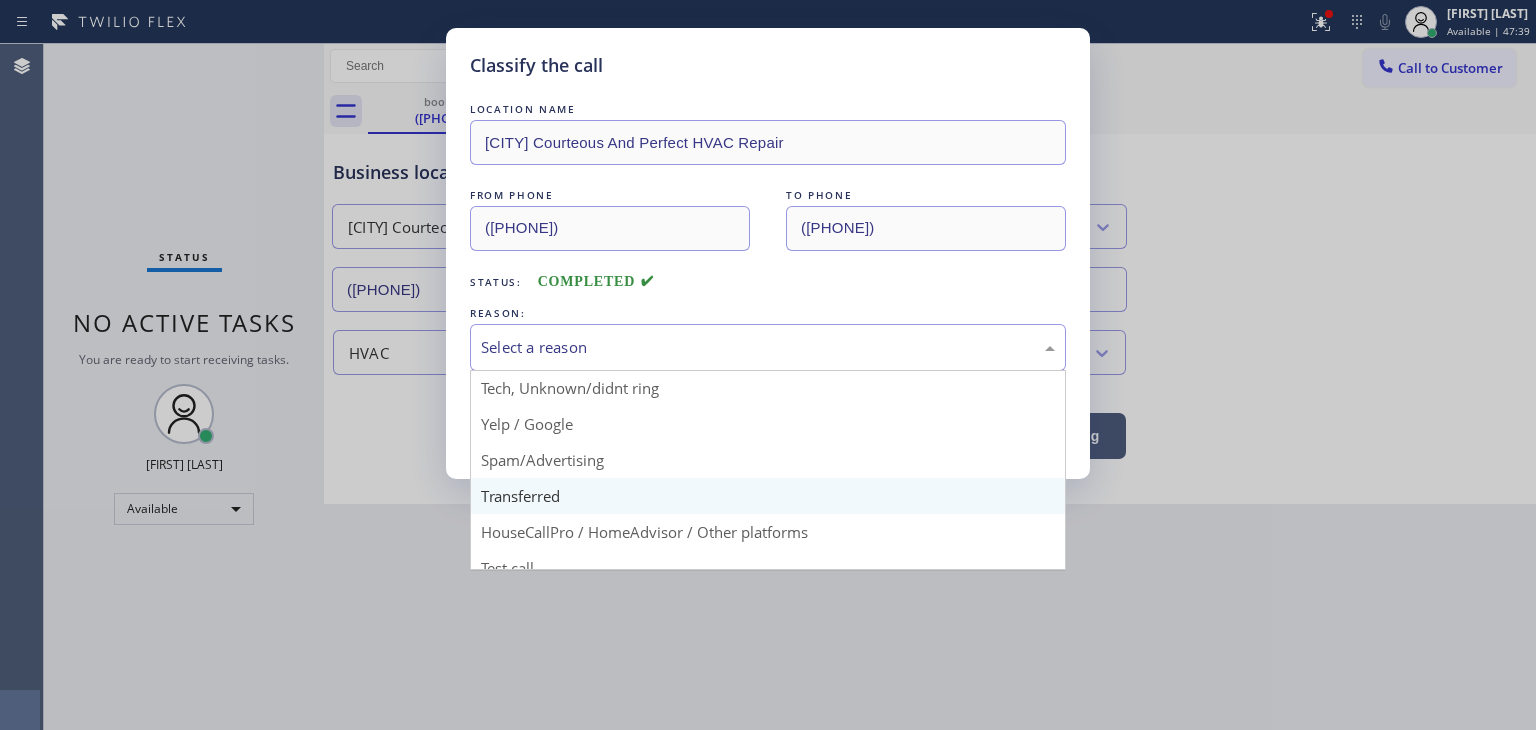 scroll, scrollTop: 125, scrollLeft: 0, axis: vertical 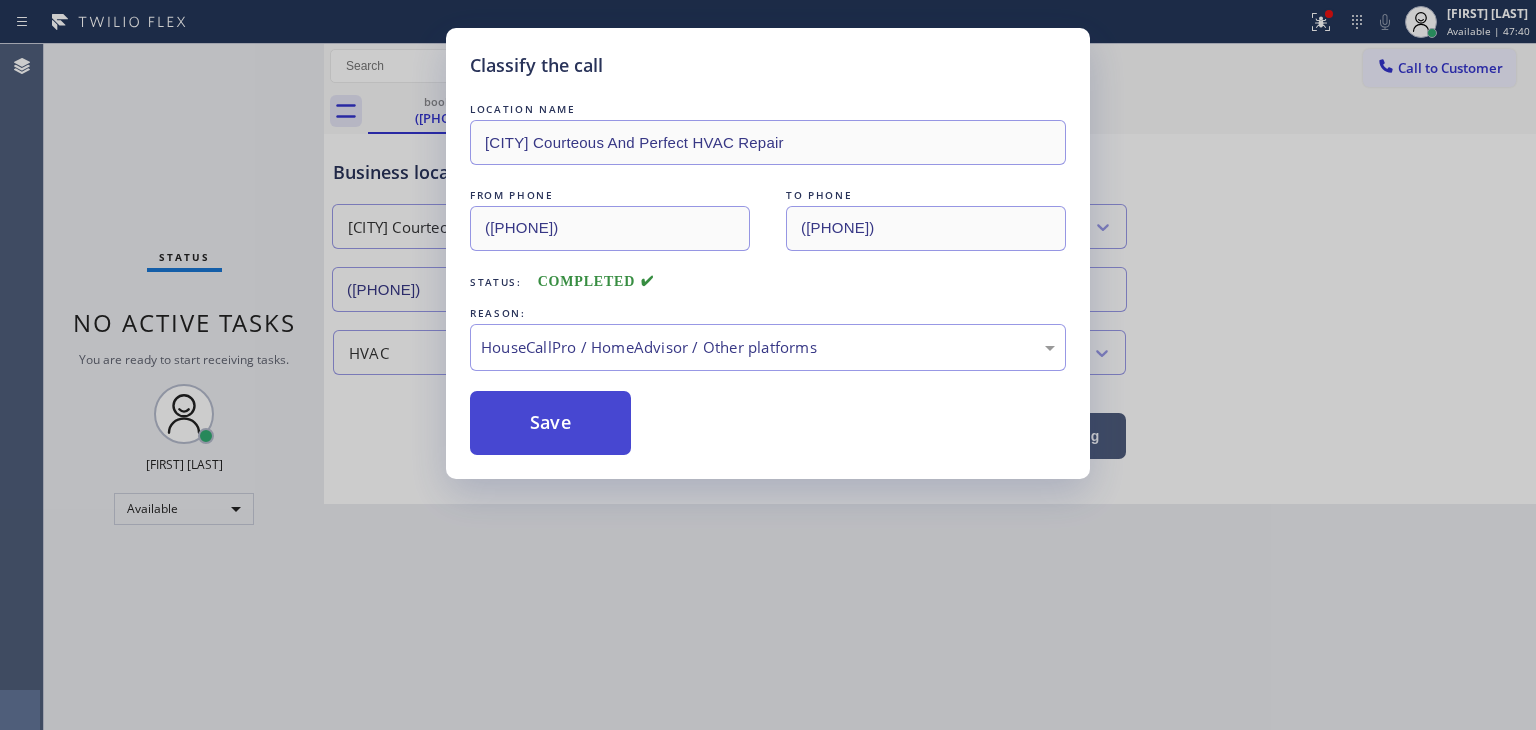 click on "Save" at bounding box center (550, 423) 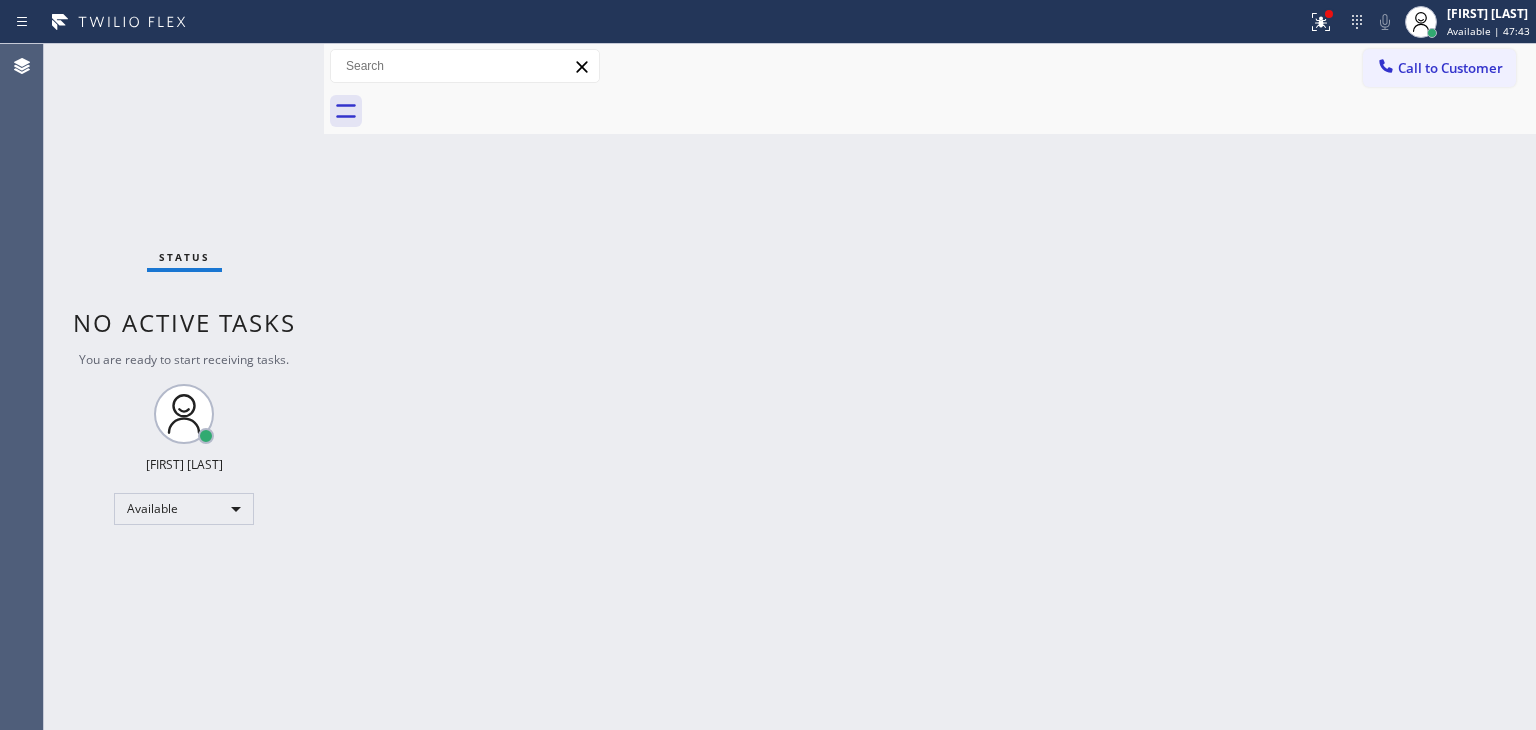 click on "Status   No active tasks     You are ready to start receiving tasks.   [FIRST] [LAST] Available" at bounding box center [184, 387] 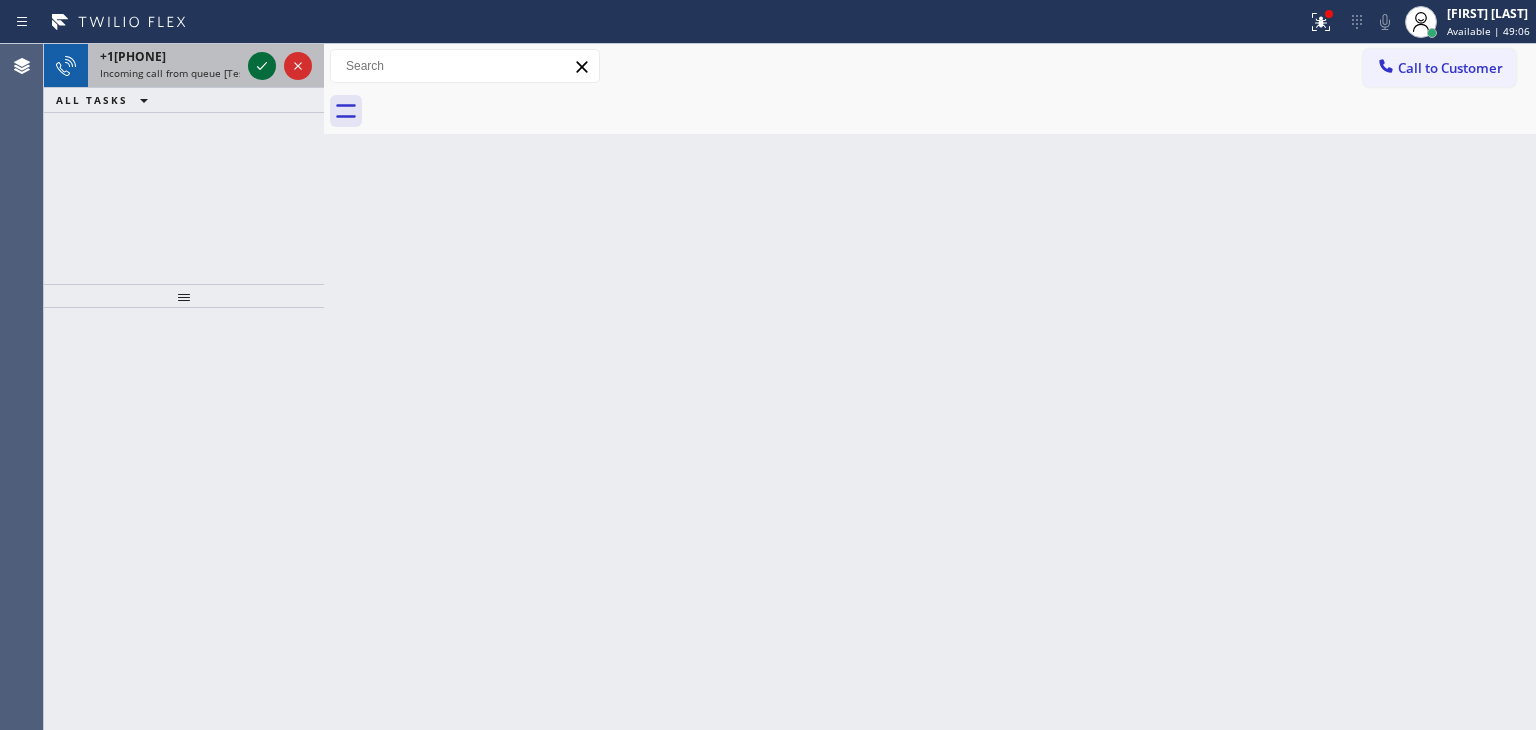 click 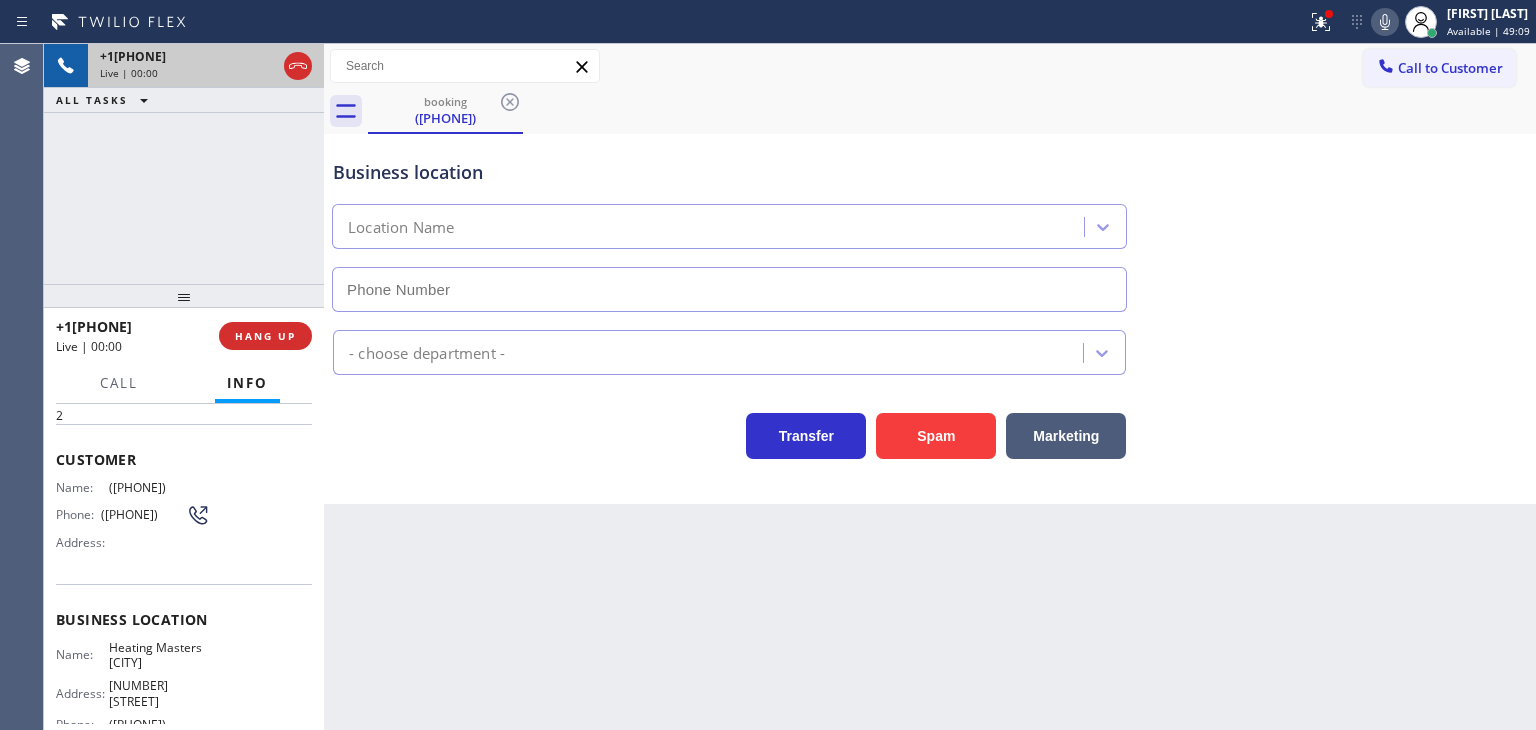 type on "([PHONE])" 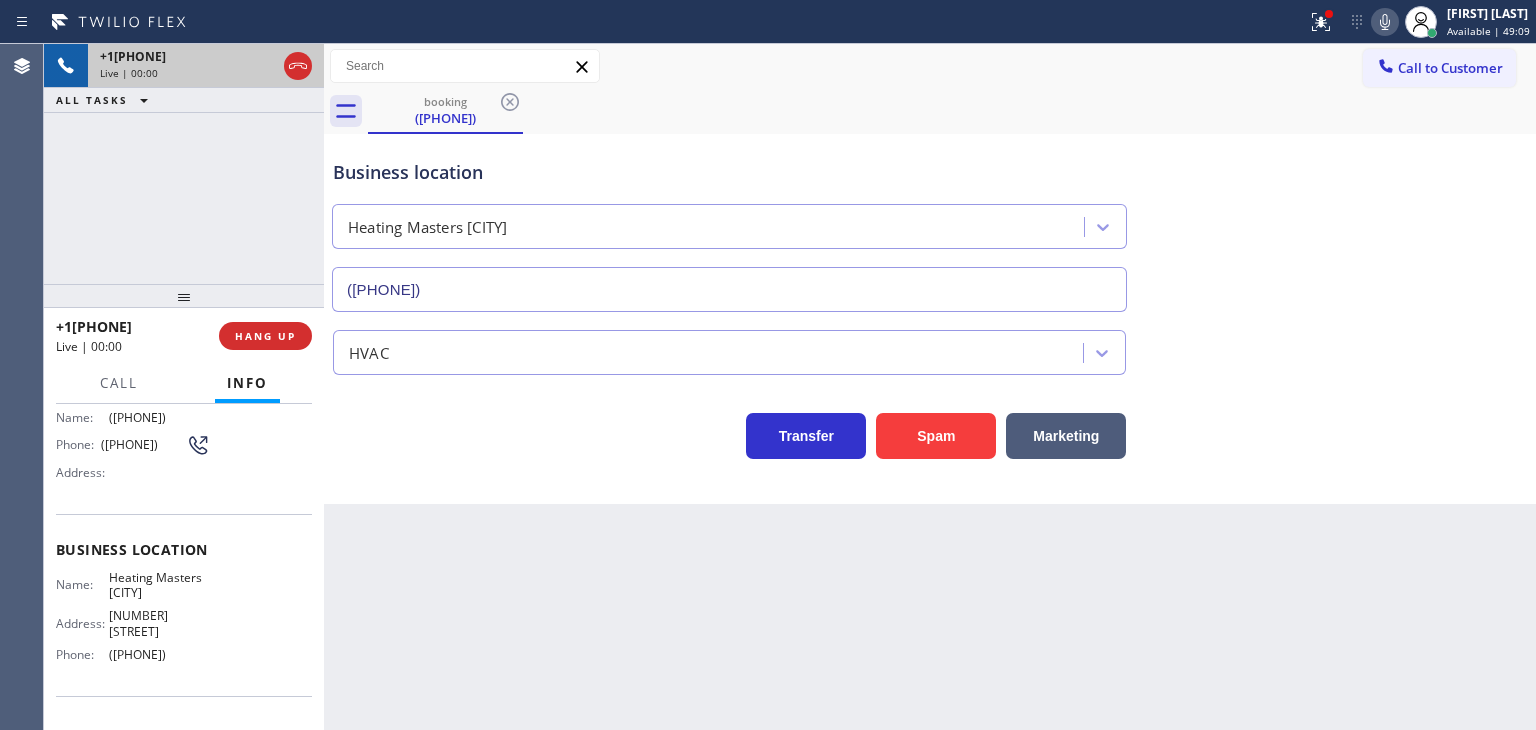 scroll, scrollTop: 200, scrollLeft: 0, axis: vertical 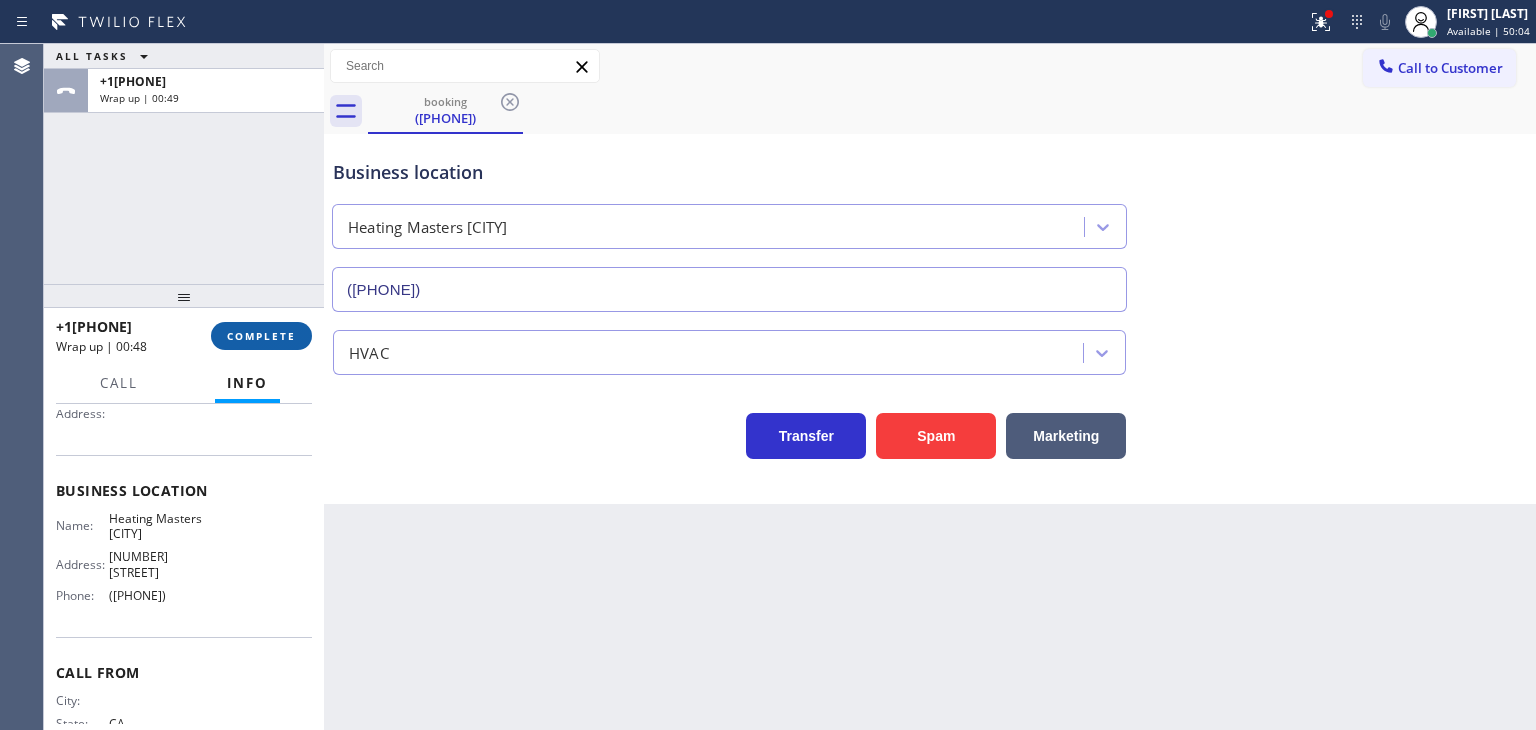 click on "COMPLETE" at bounding box center (261, 336) 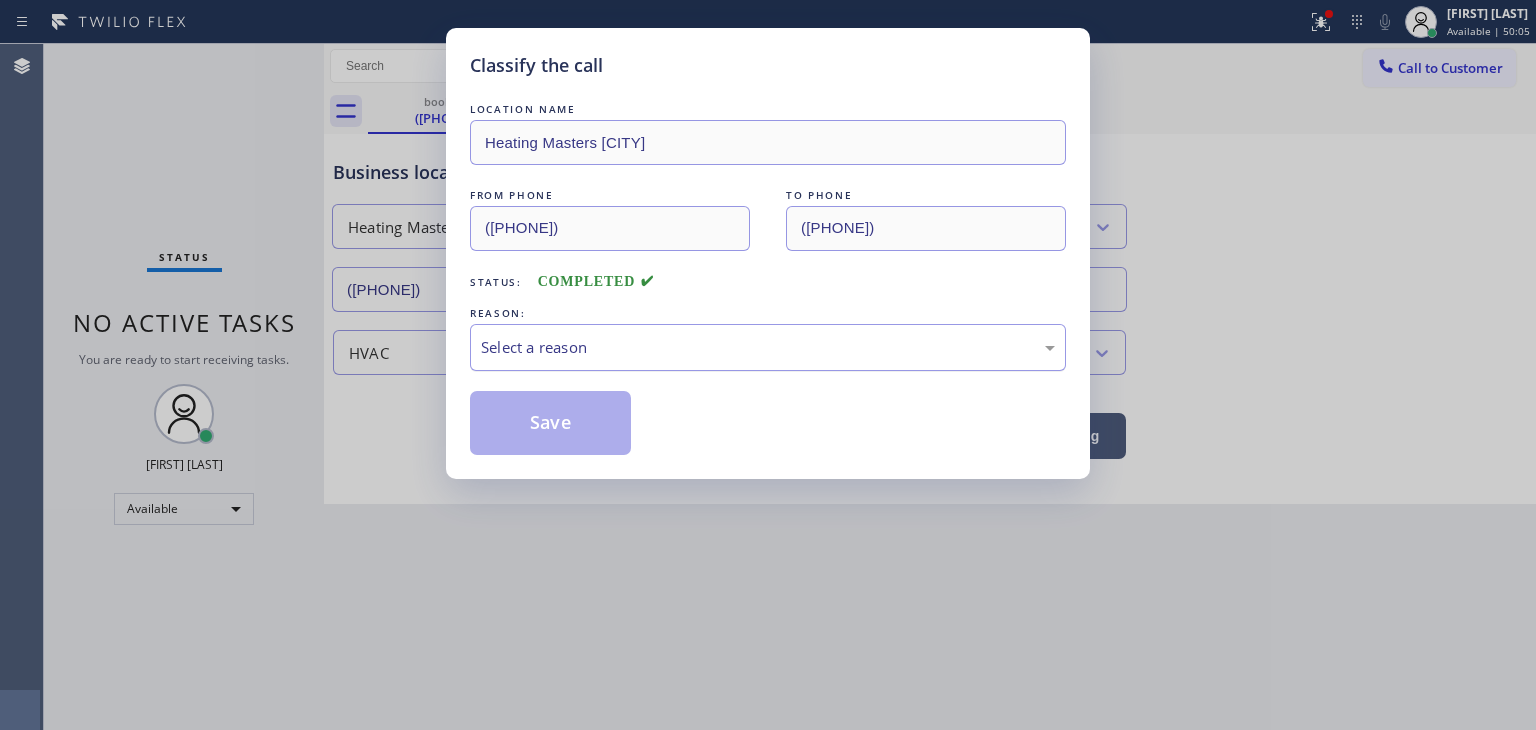click on "Select a reason" at bounding box center (768, 347) 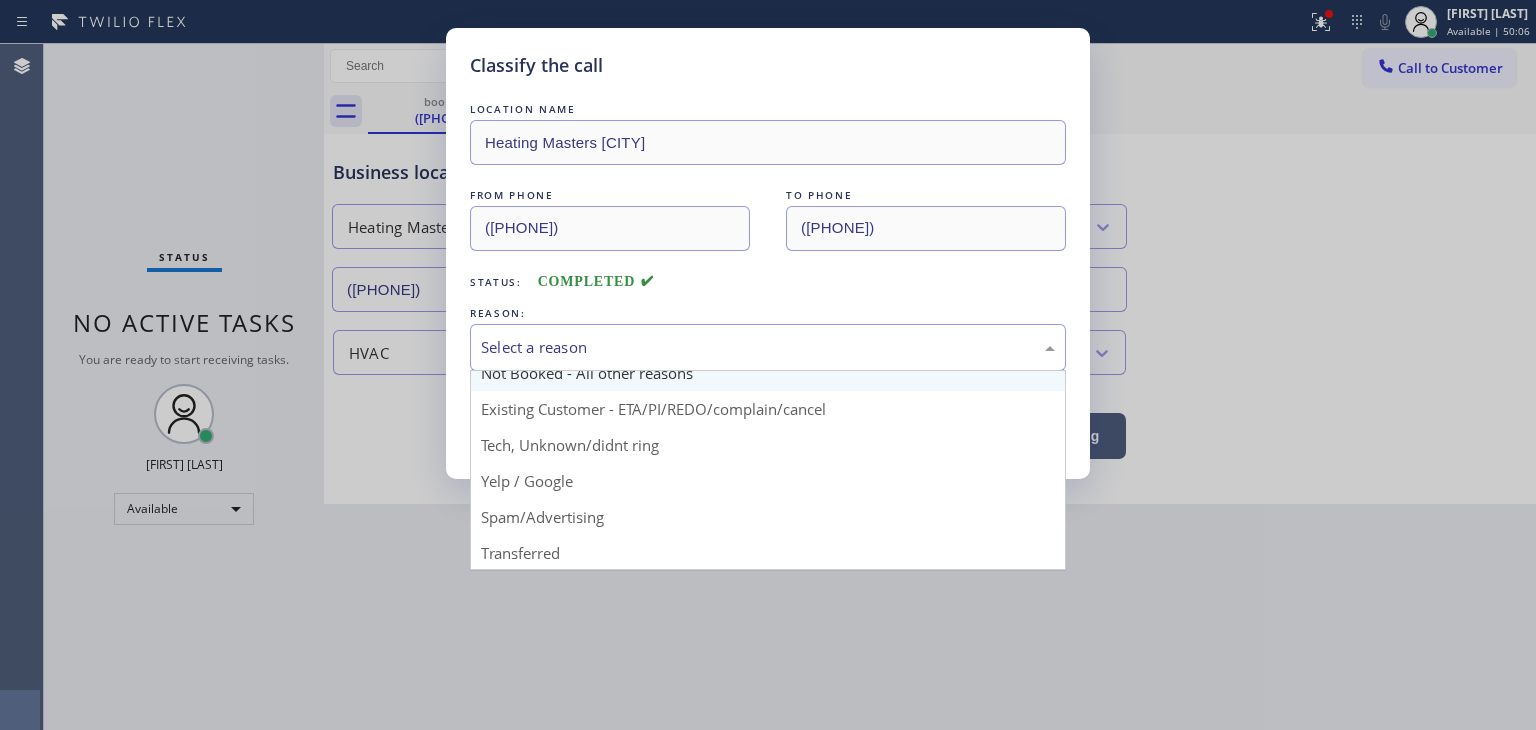 scroll, scrollTop: 100, scrollLeft: 0, axis: vertical 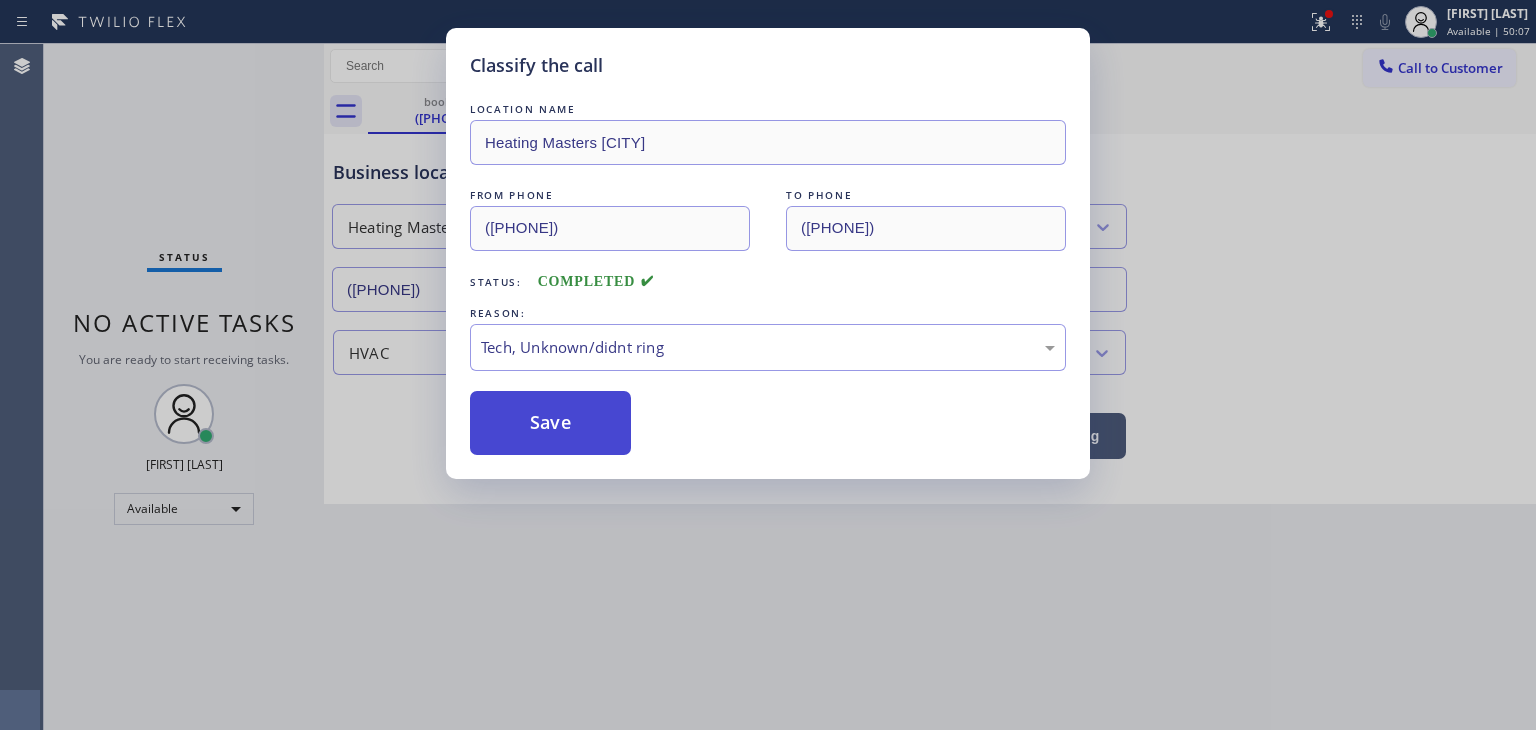 click on "Save" at bounding box center [550, 423] 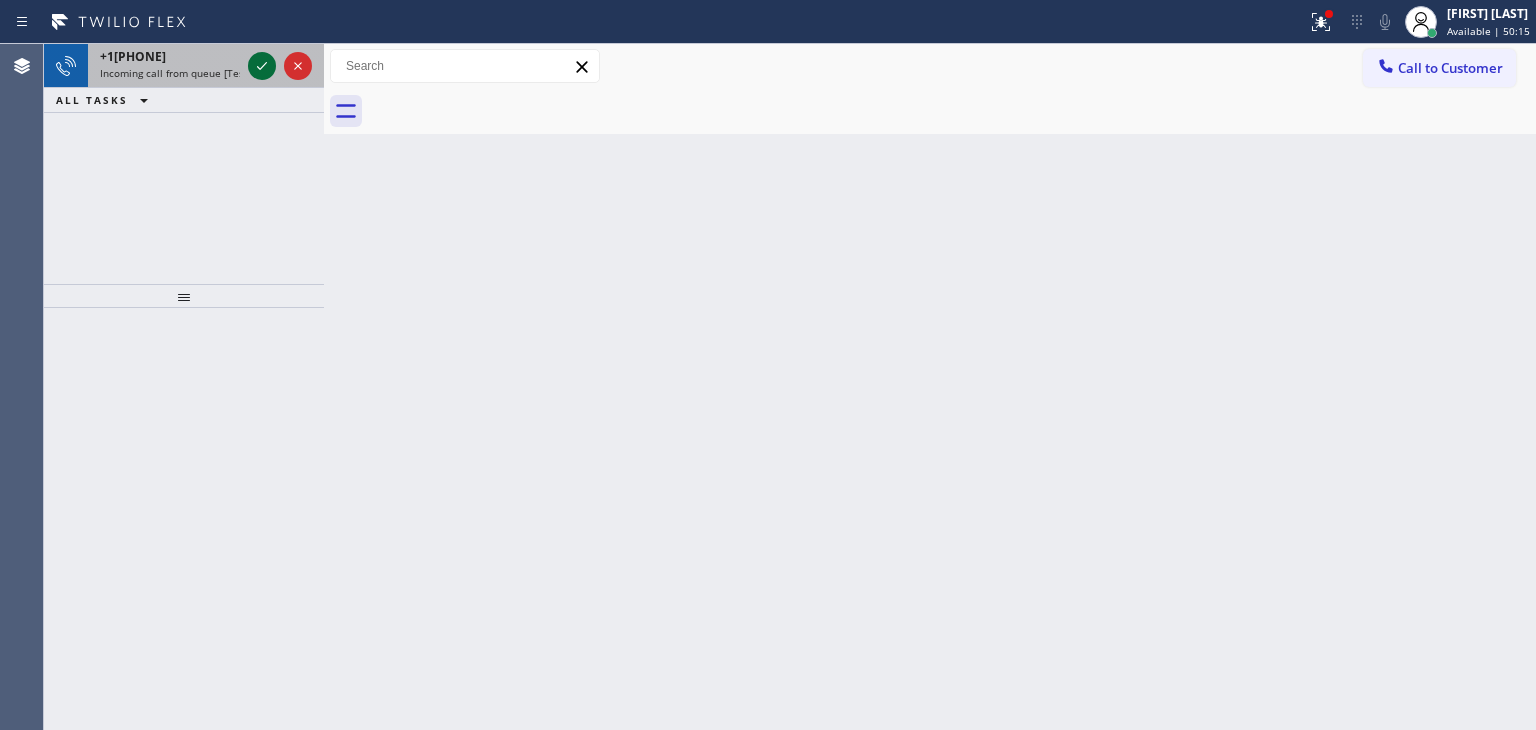 click 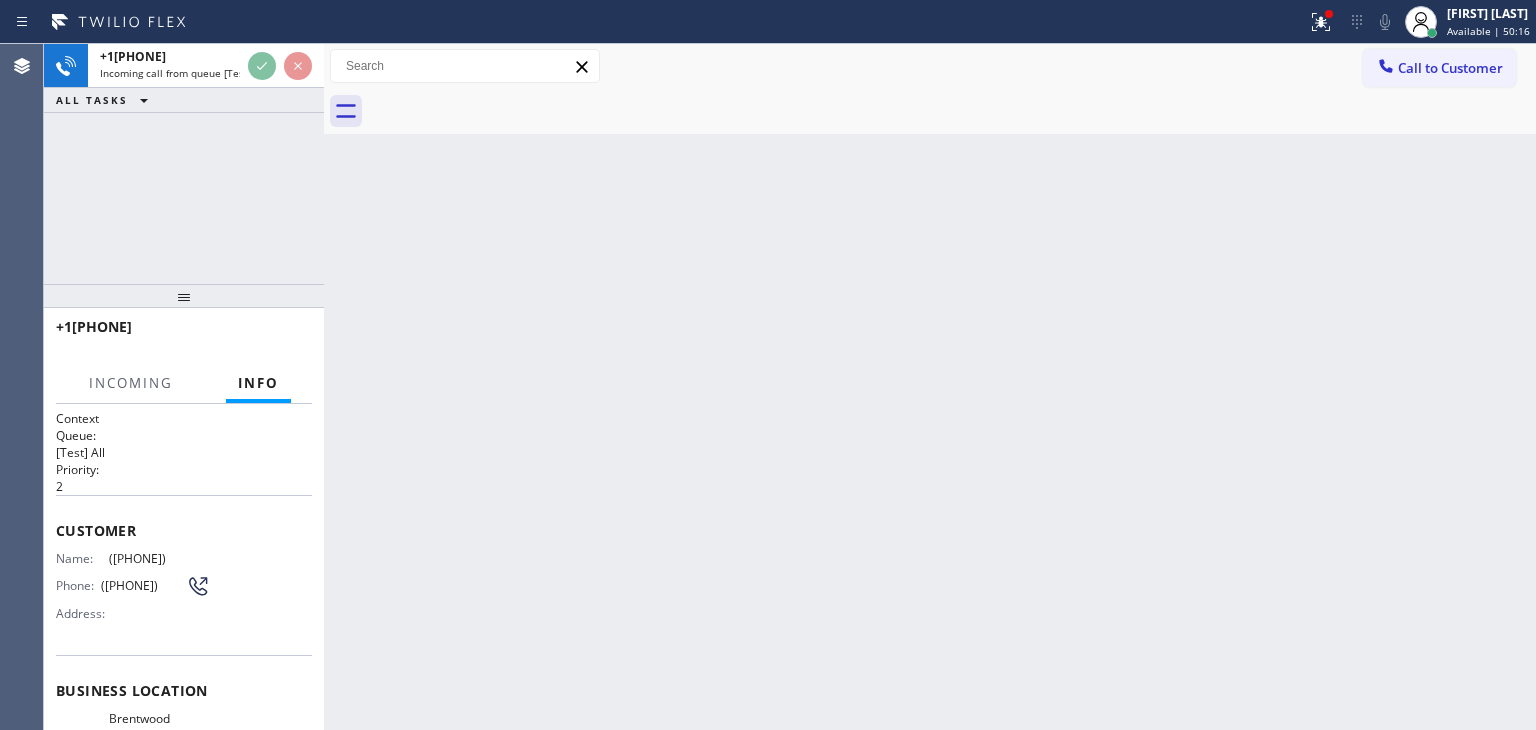 scroll, scrollTop: 100, scrollLeft: 0, axis: vertical 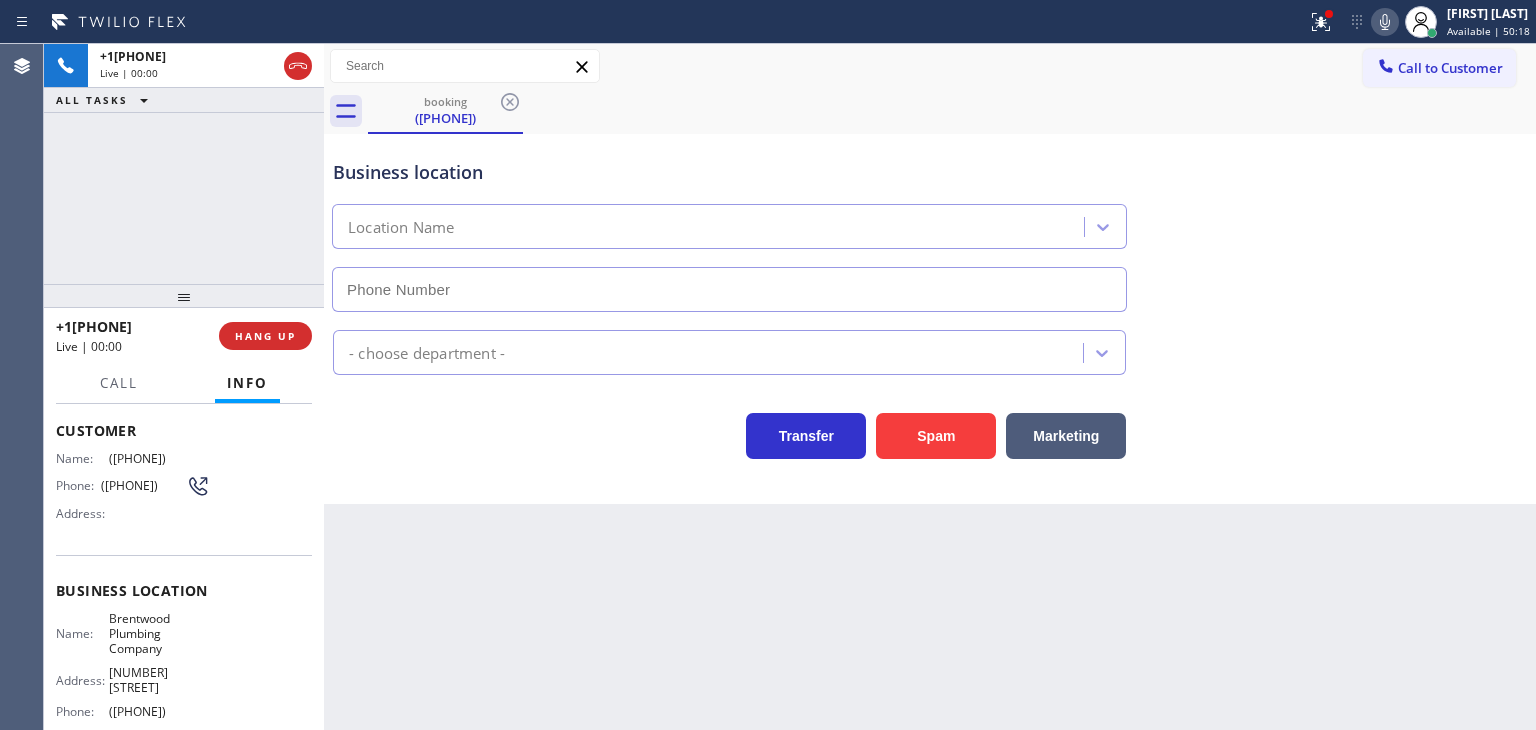 type on "([PHONE])" 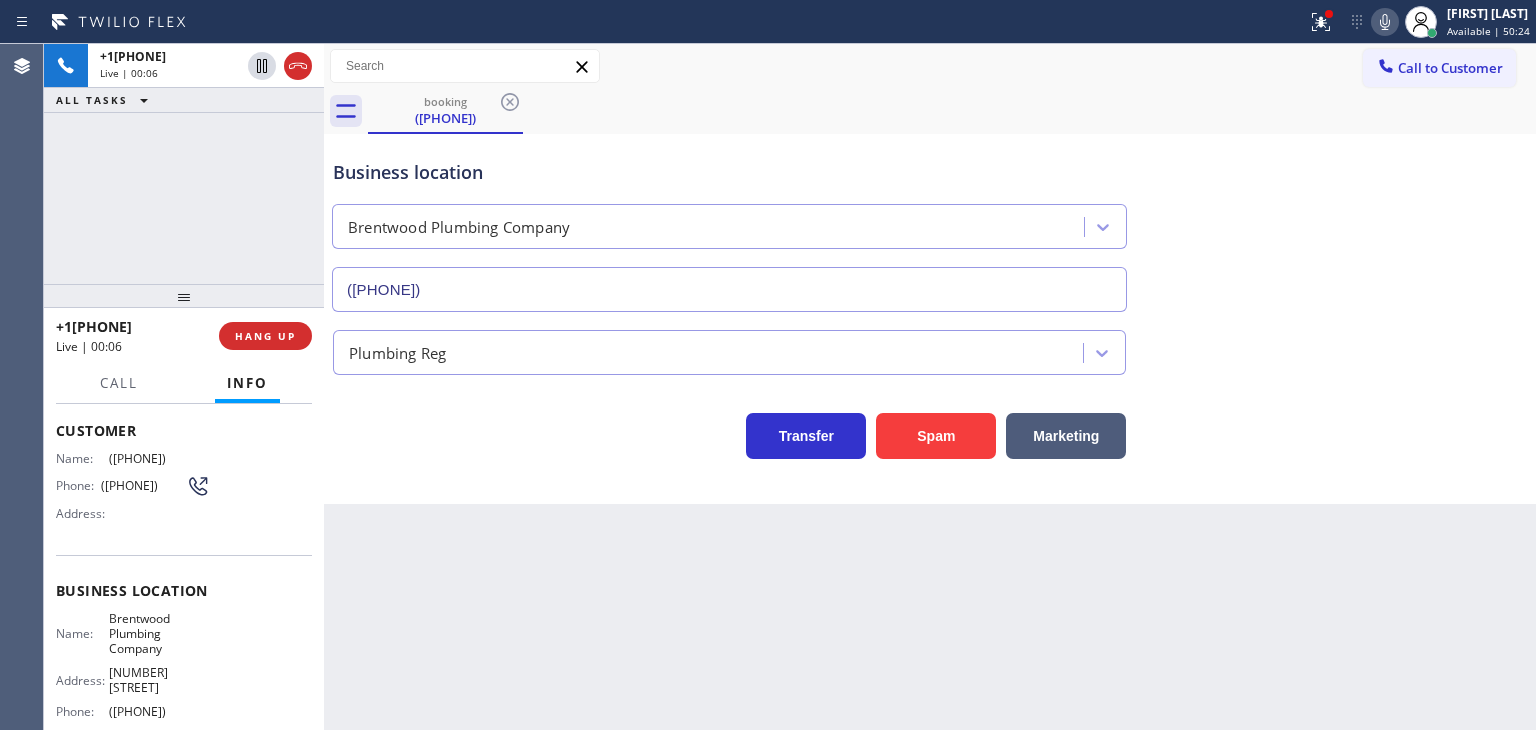 click 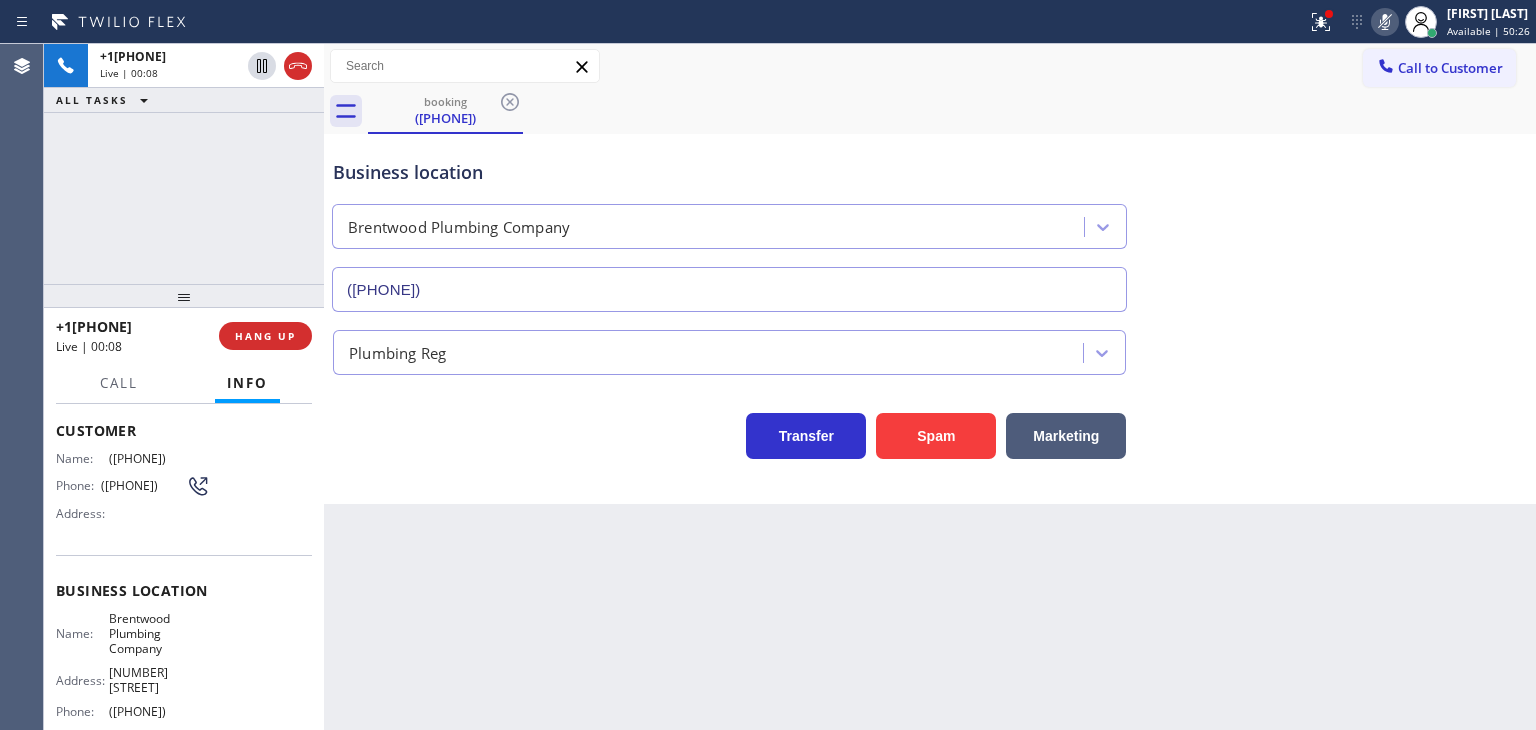 click 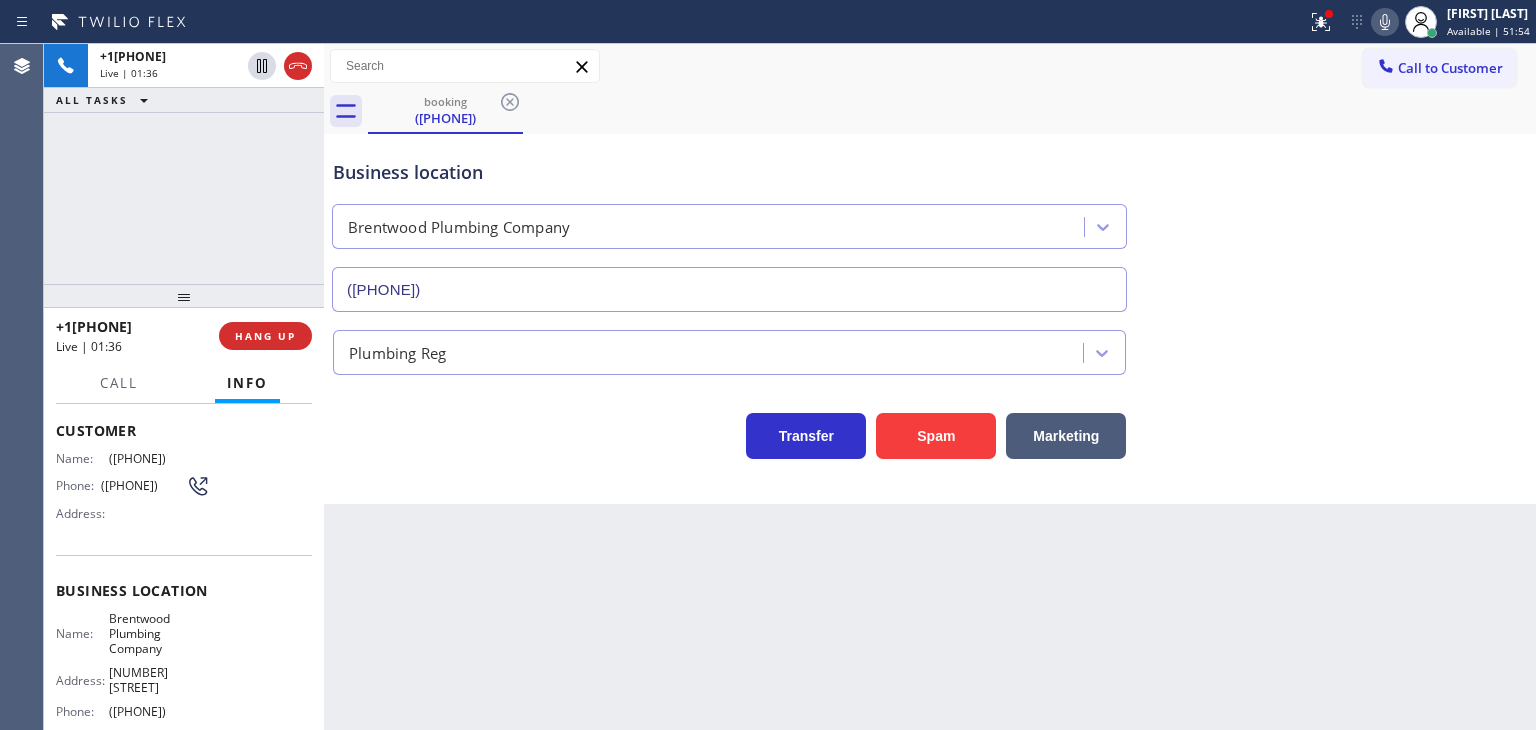 drag, startPoint x: 1483, startPoint y: 16, endPoint x: 1447, endPoint y: 53, distance: 51.62364 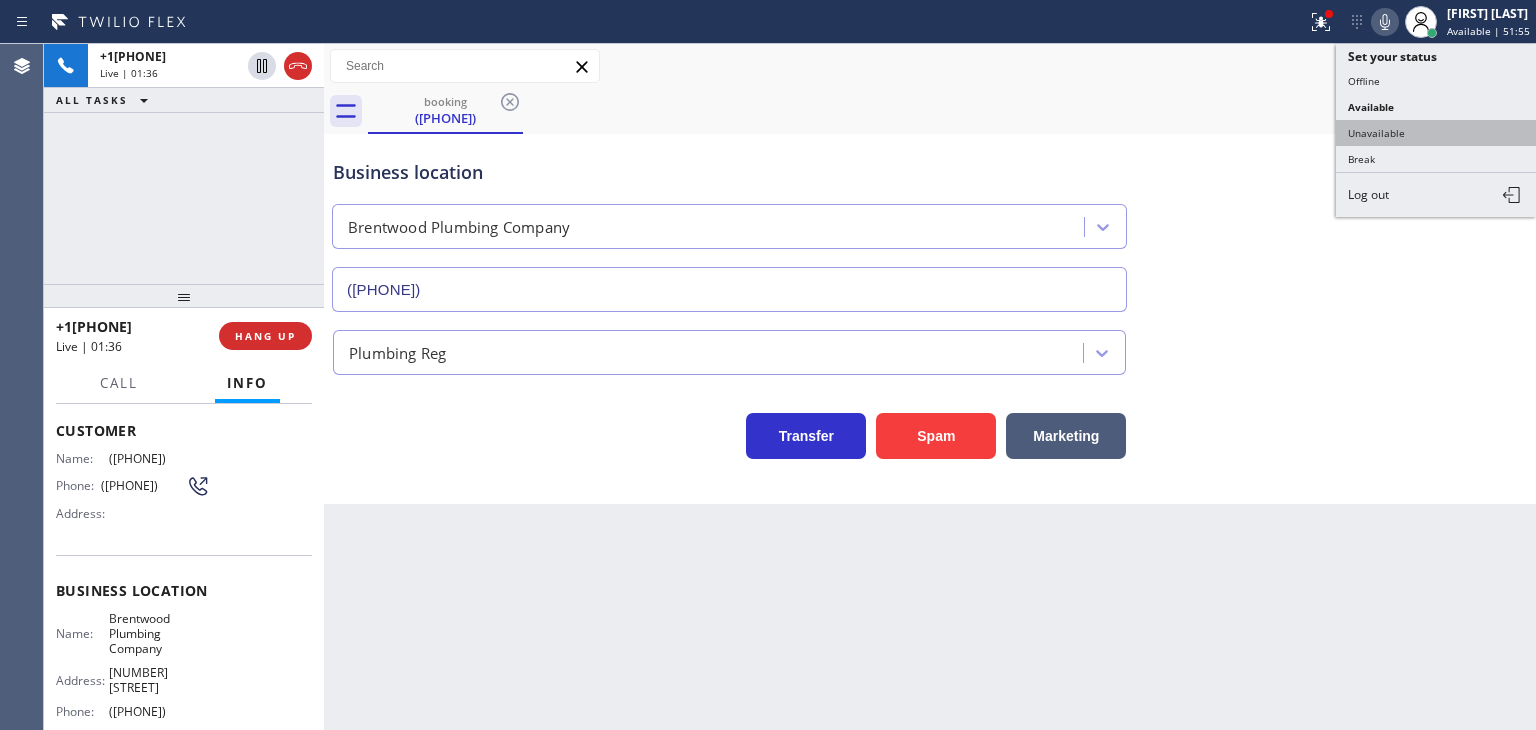 click on "Unavailable" at bounding box center (1436, 133) 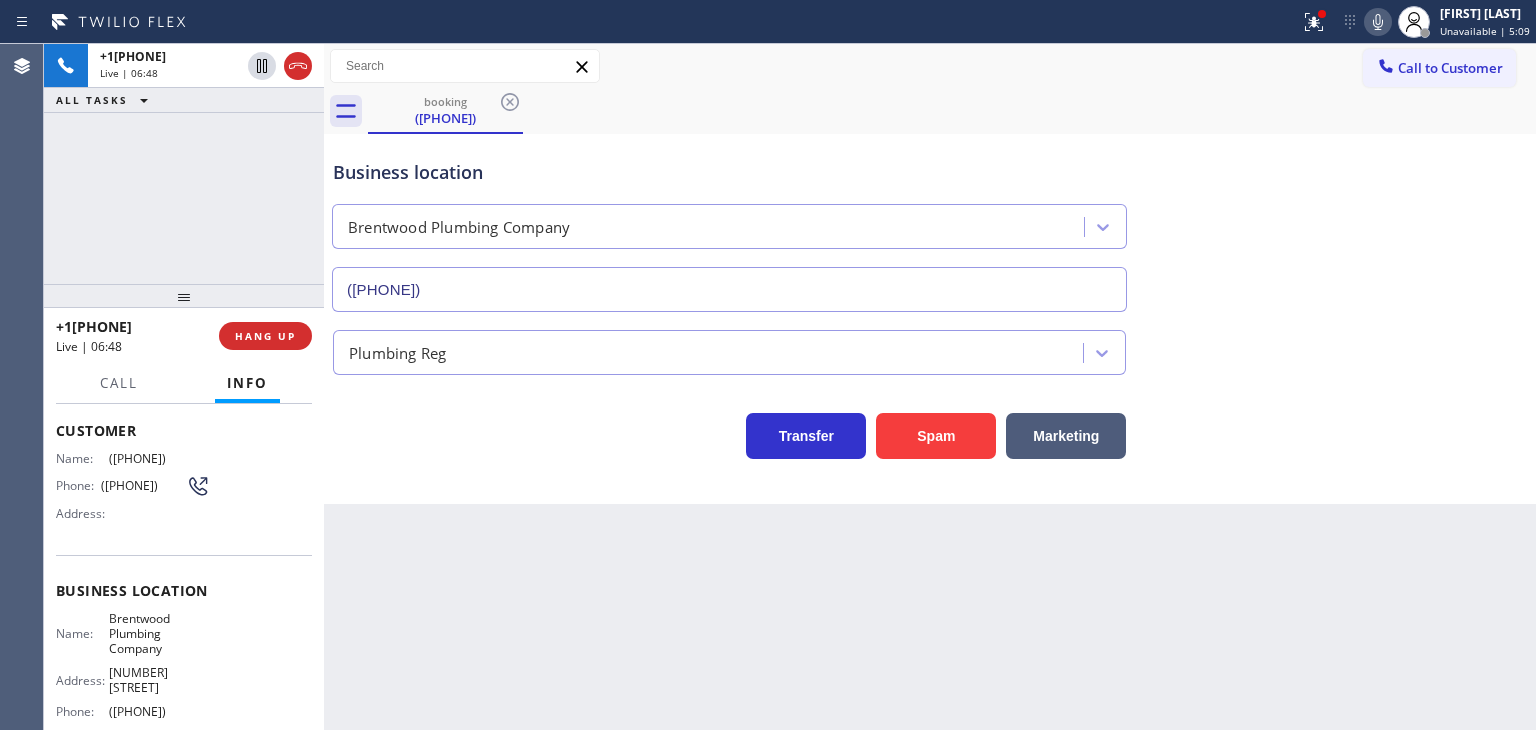 click on "Transfer Spam Marketing" at bounding box center (930, 427) 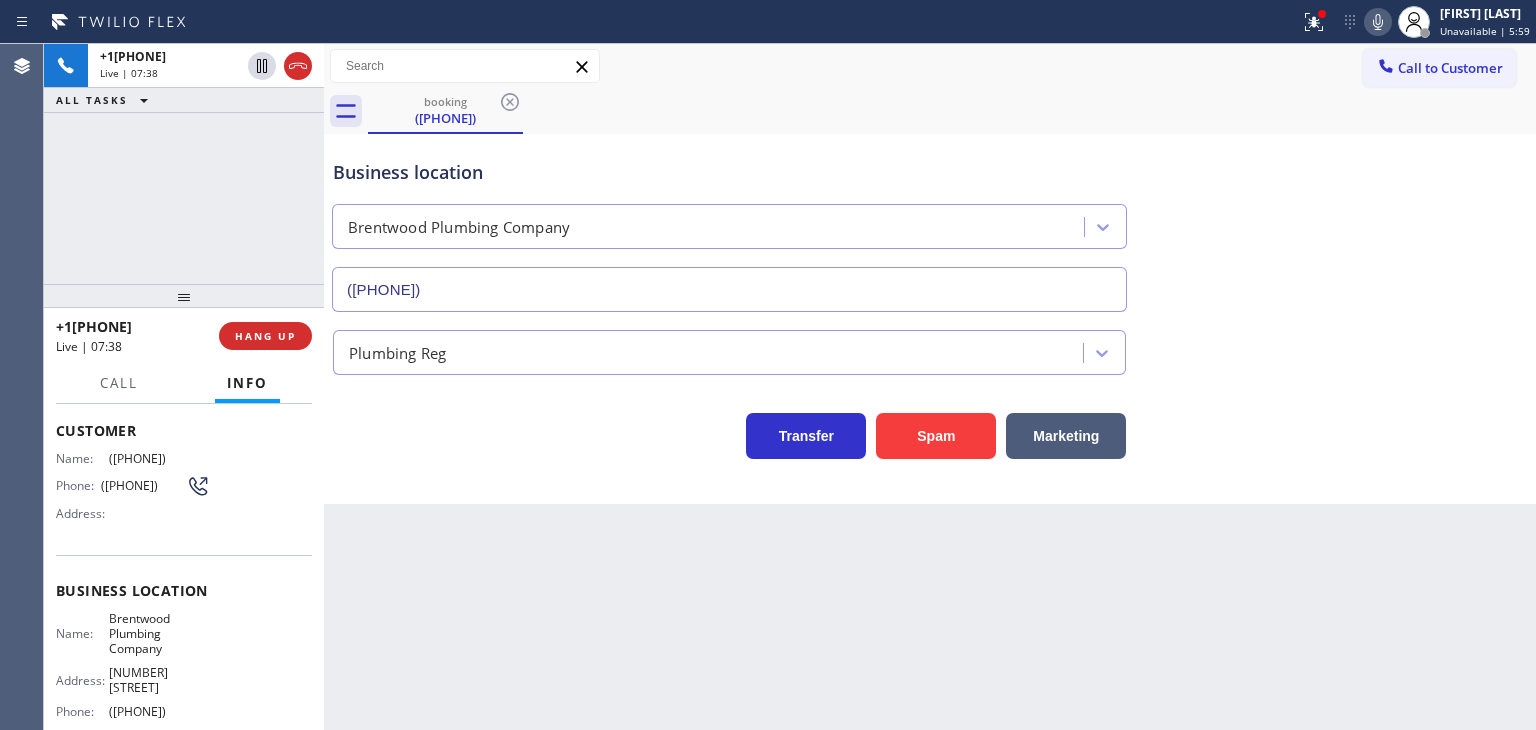 drag, startPoint x: 170, startPoint y: 330, endPoint x: 73, endPoint y: 332, distance: 97.020615 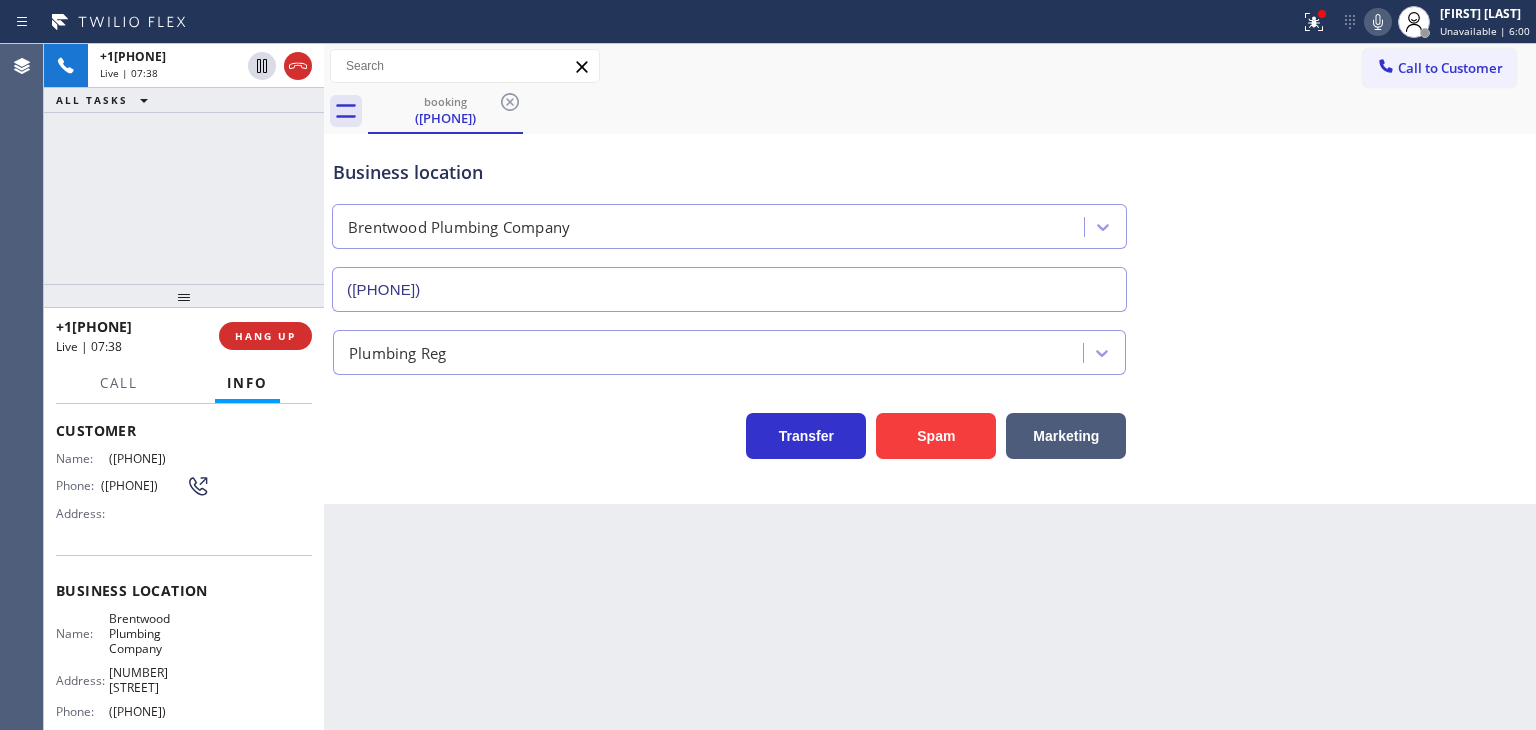 copy on "[PHONE]" 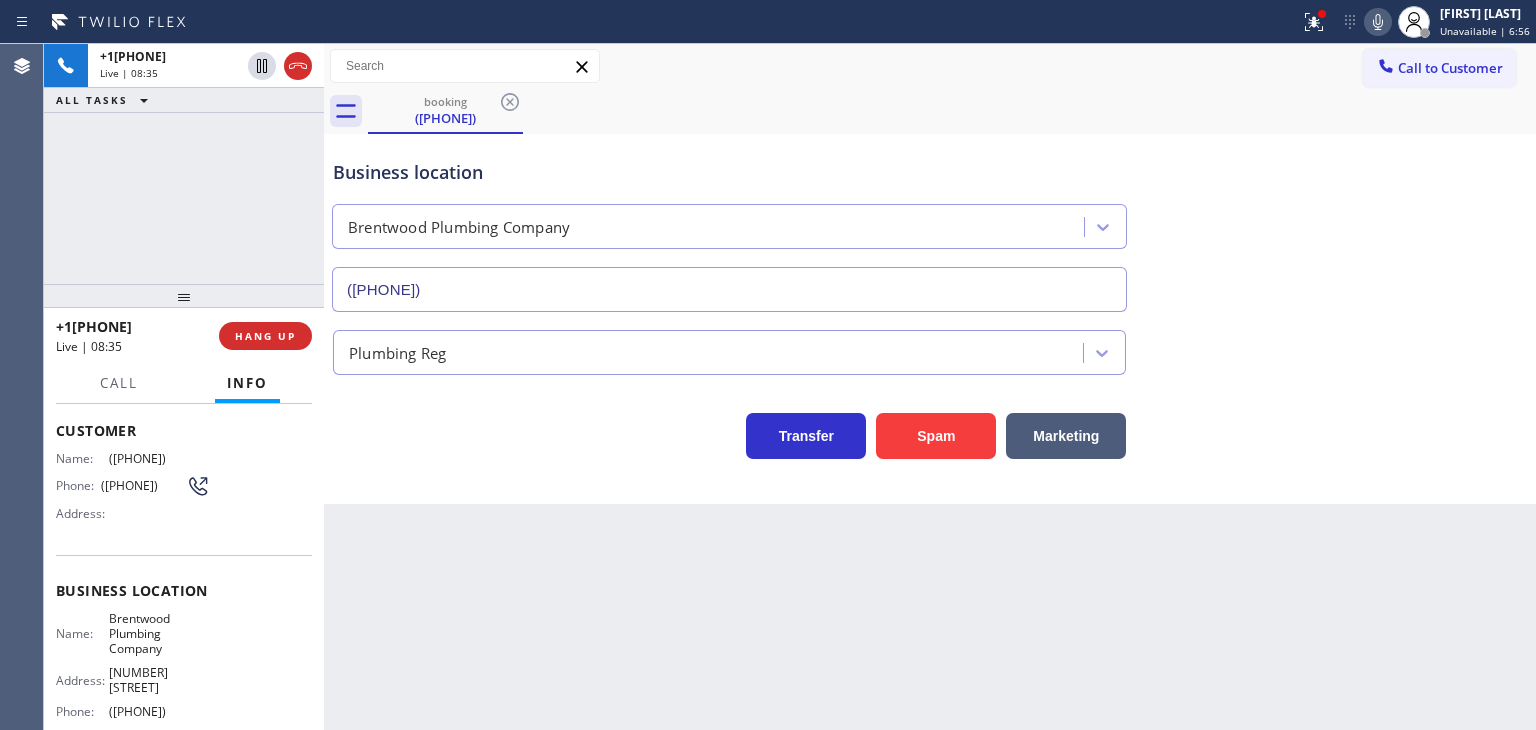 scroll, scrollTop: 200, scrollLeft: 0, axis: vertical 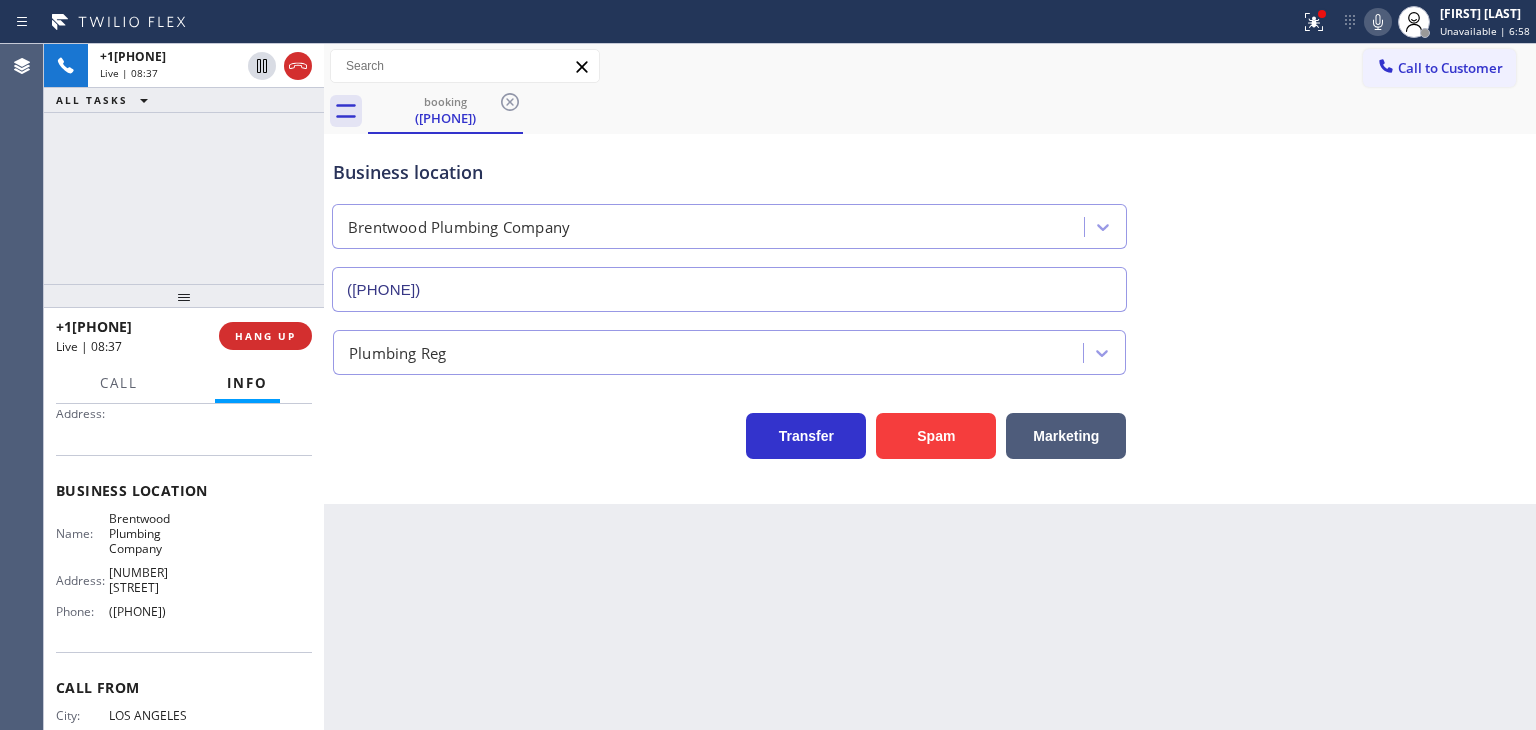 drag, startPoint x: 200, startPoint y: 608, endPoint x: 105, endPoint y: 617, distance: 95.42536 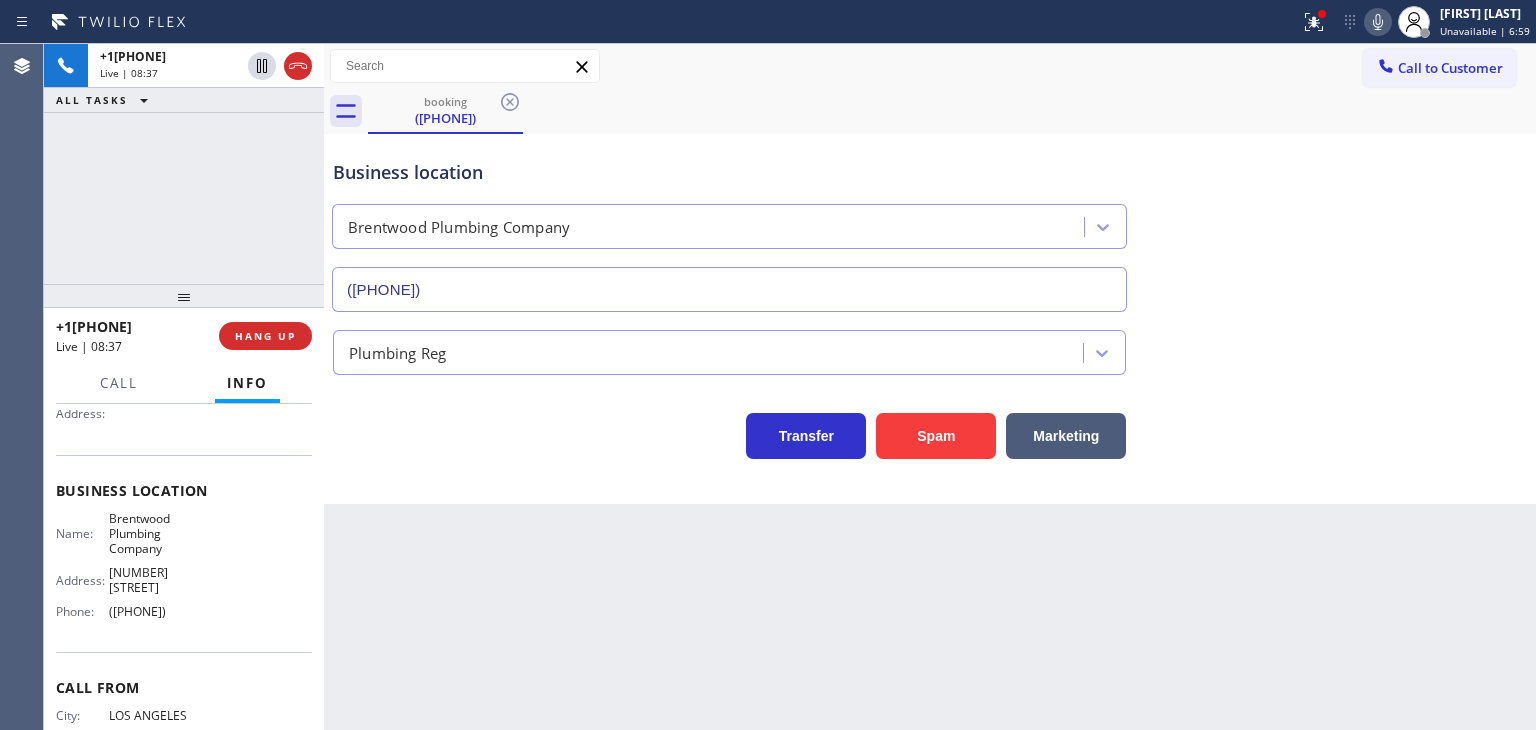 copy on "([PHONE])" 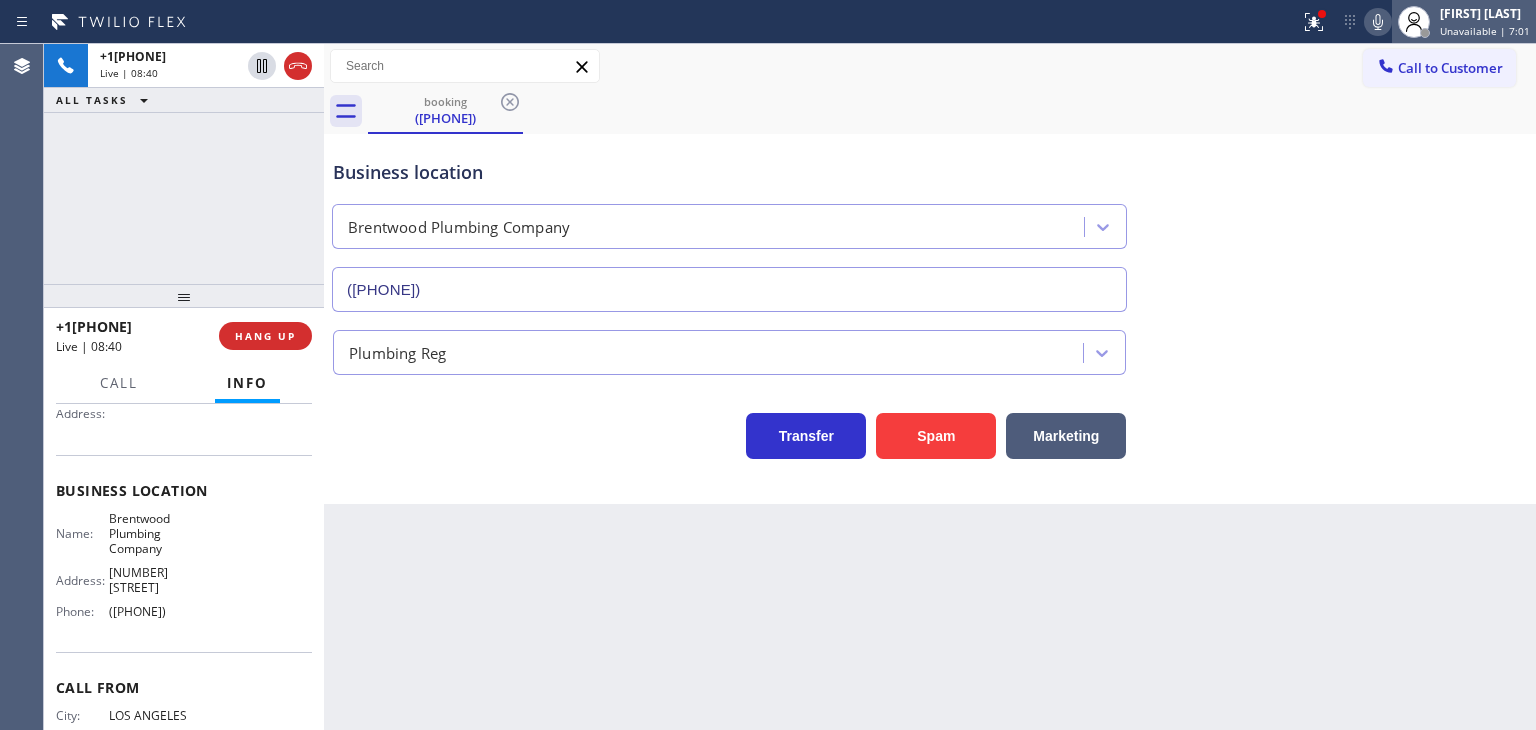 click on "Unavailable | 7:01" at bounding box center [1485, 31] 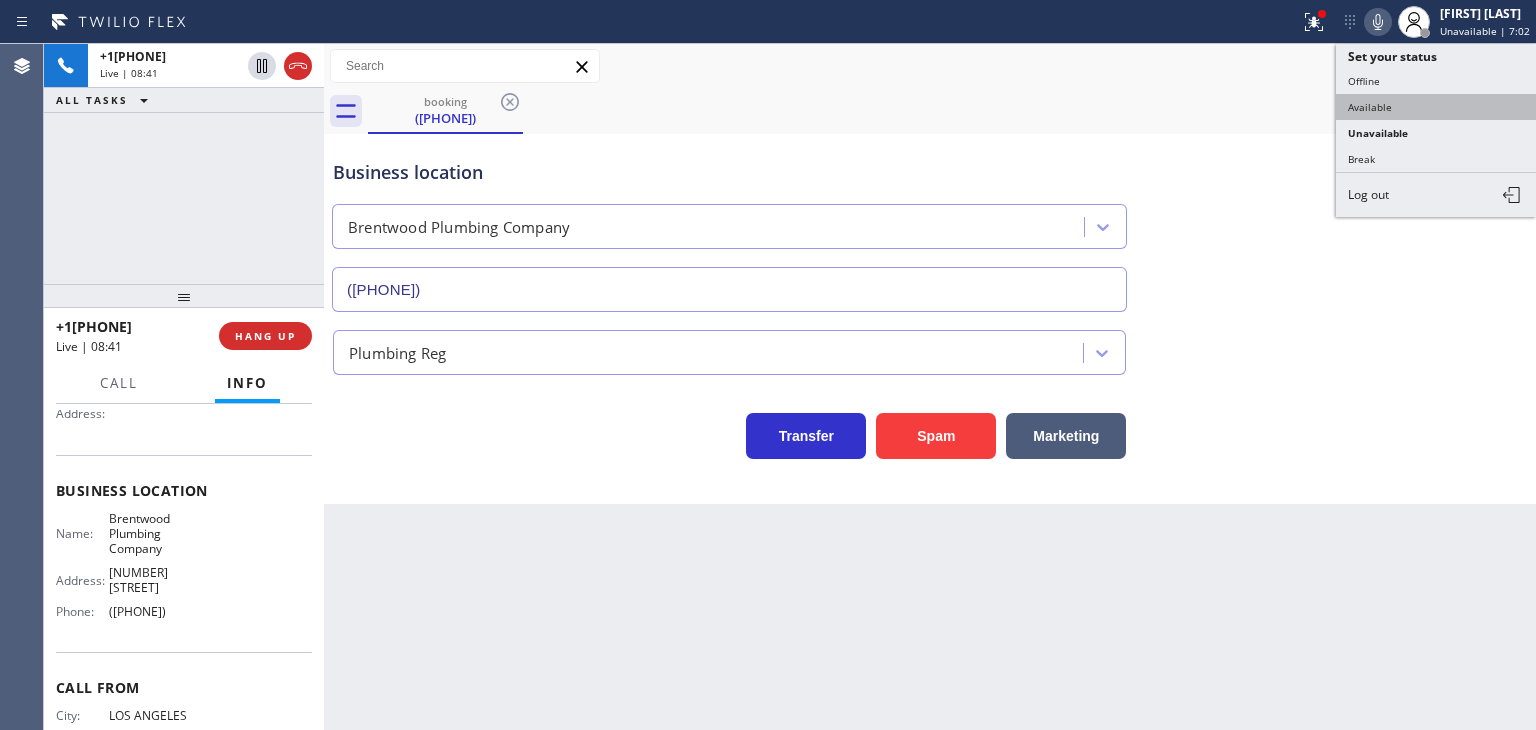 click on "Available" at bounding box center (1436, 107) 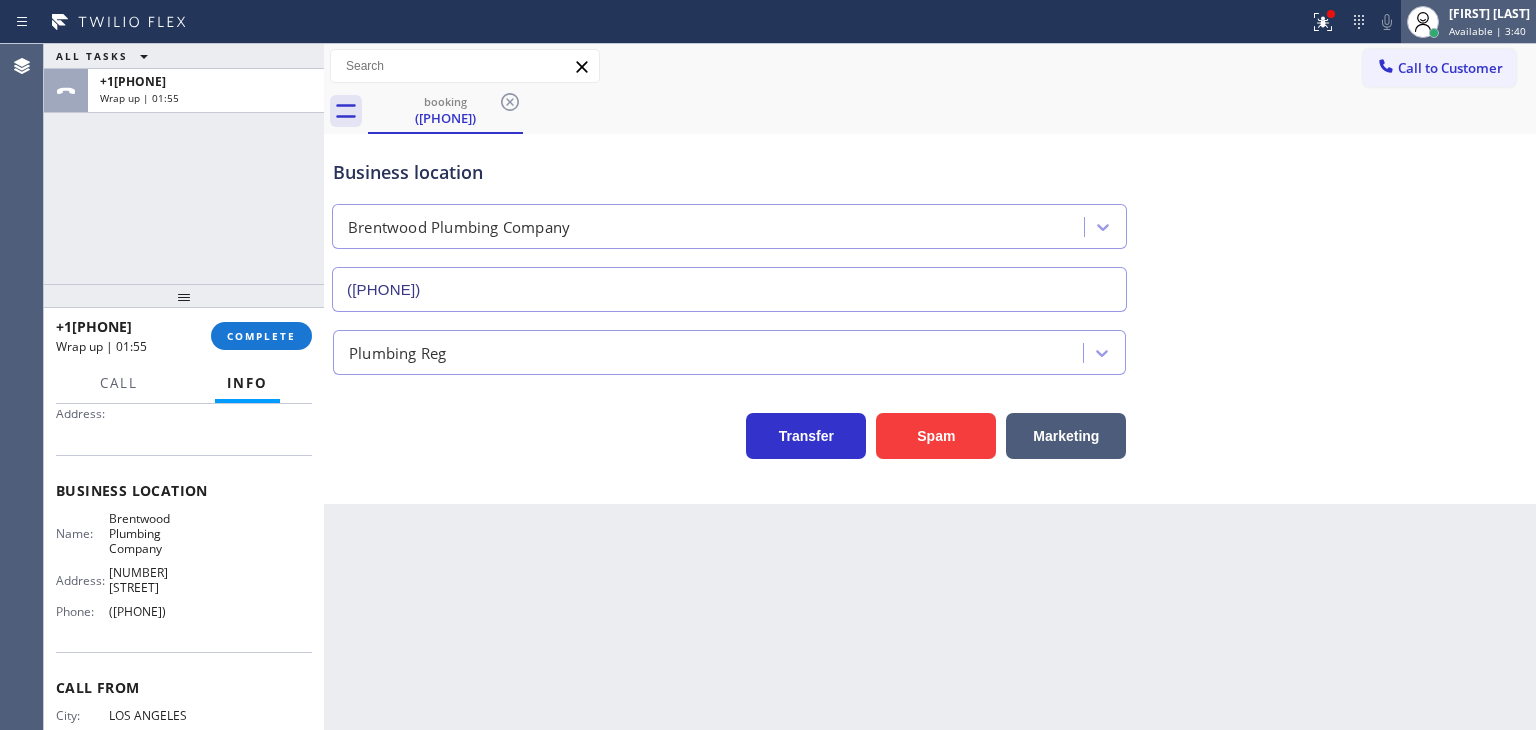 click on "Available | 3:40" at bounding box center [1487, 31] 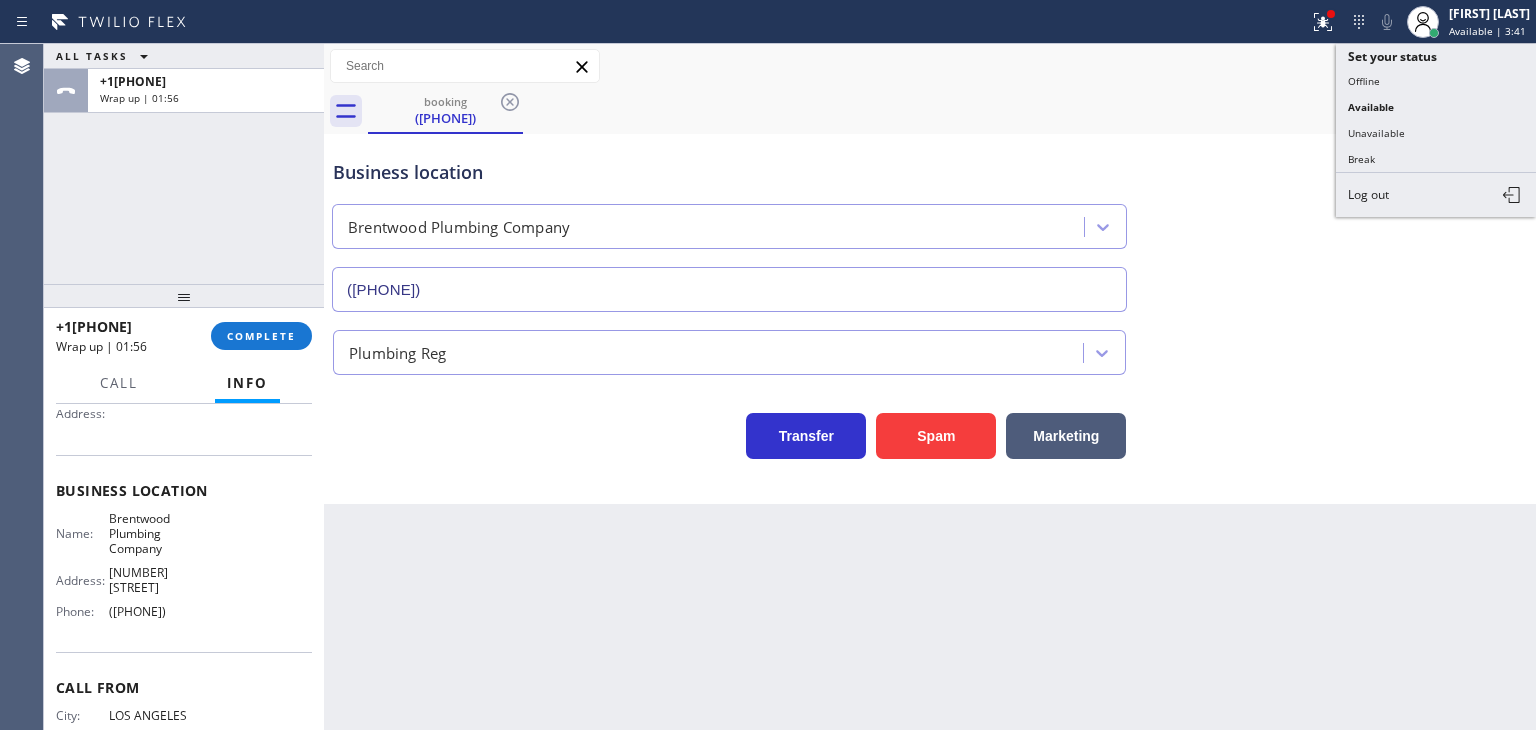 drag, startPoint x: 1452, startPoint y: 137, endPoint x: 1214, endPoint y: 105, distance: 240.14163 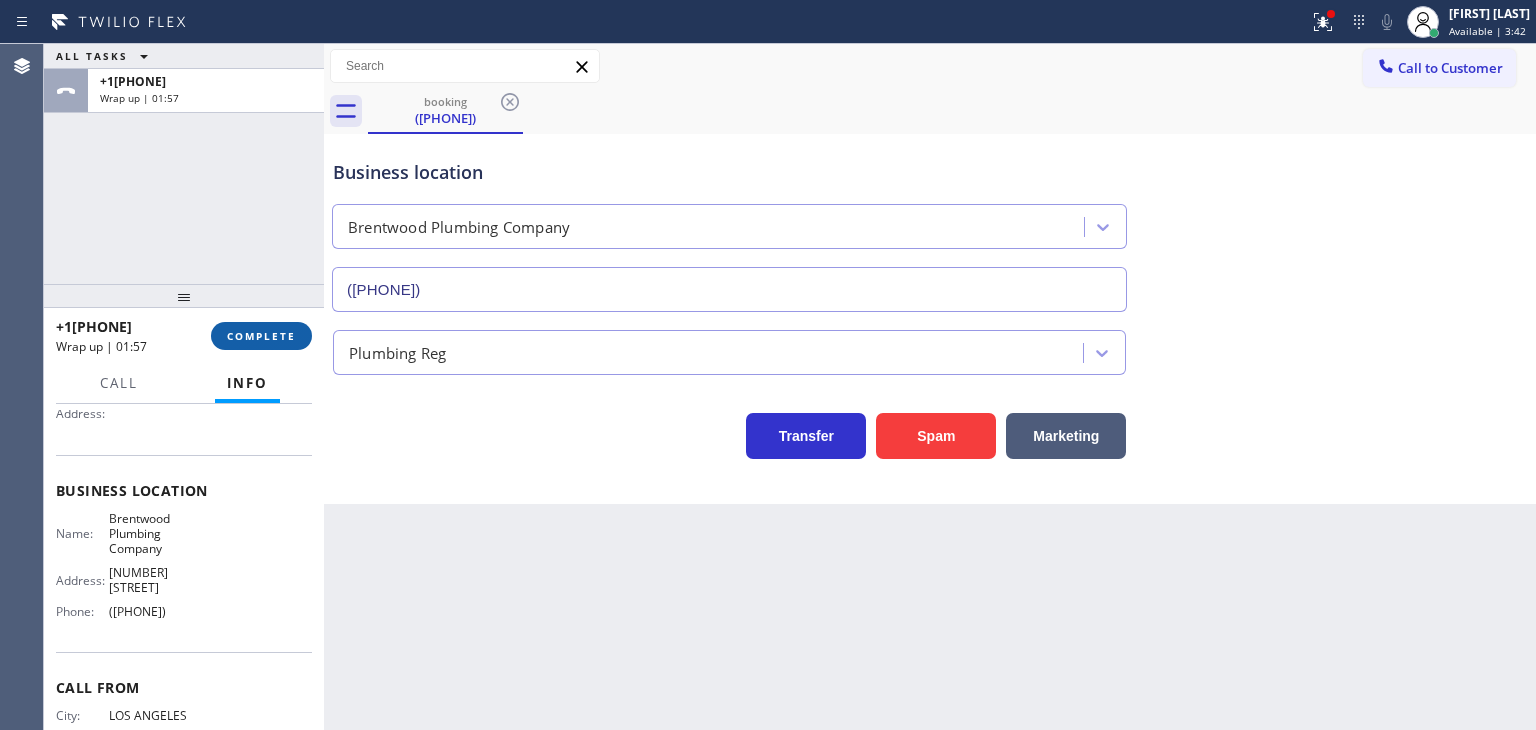 click on "COMPLETE" at bounding box center [261, 336] 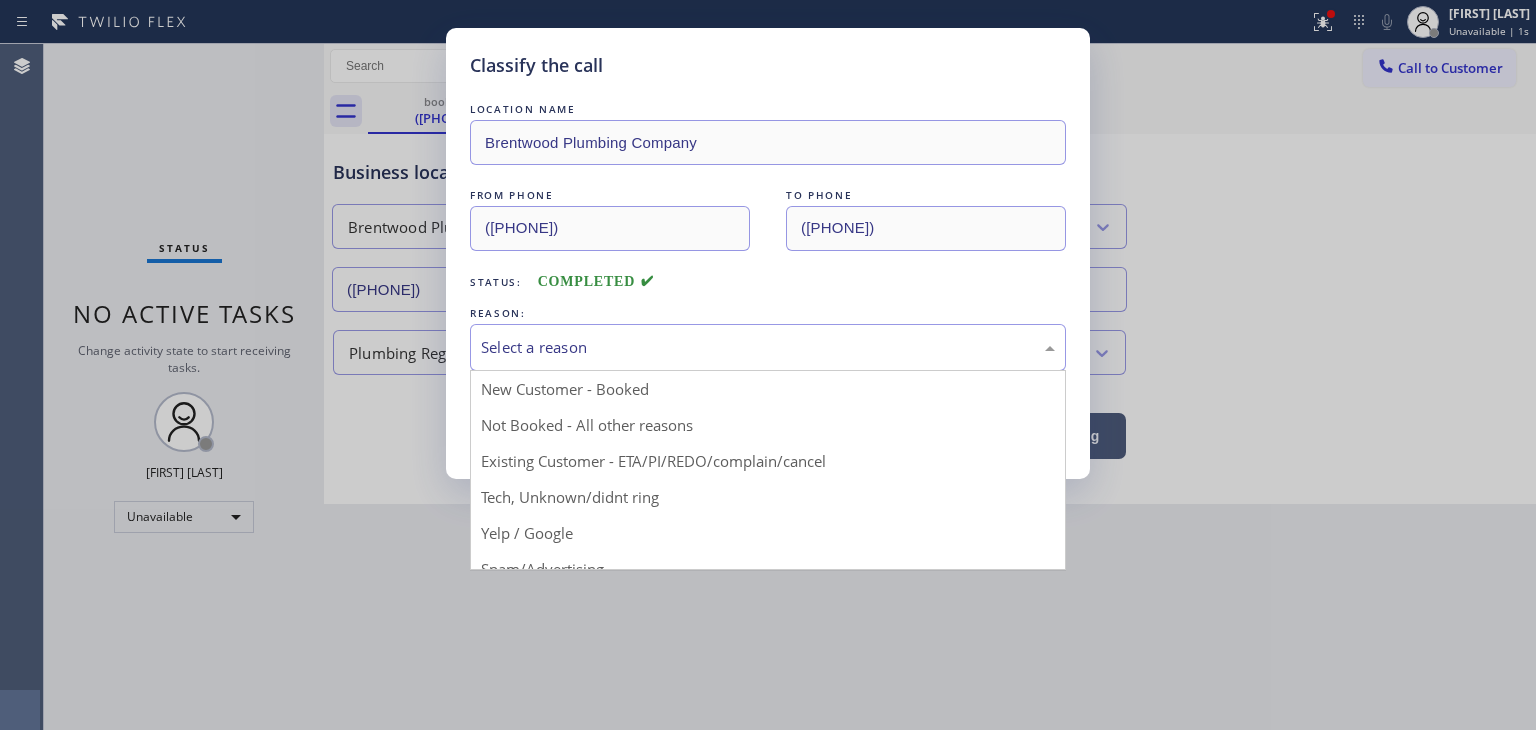 click on "Select a reason" at bounding box center [768, 347] 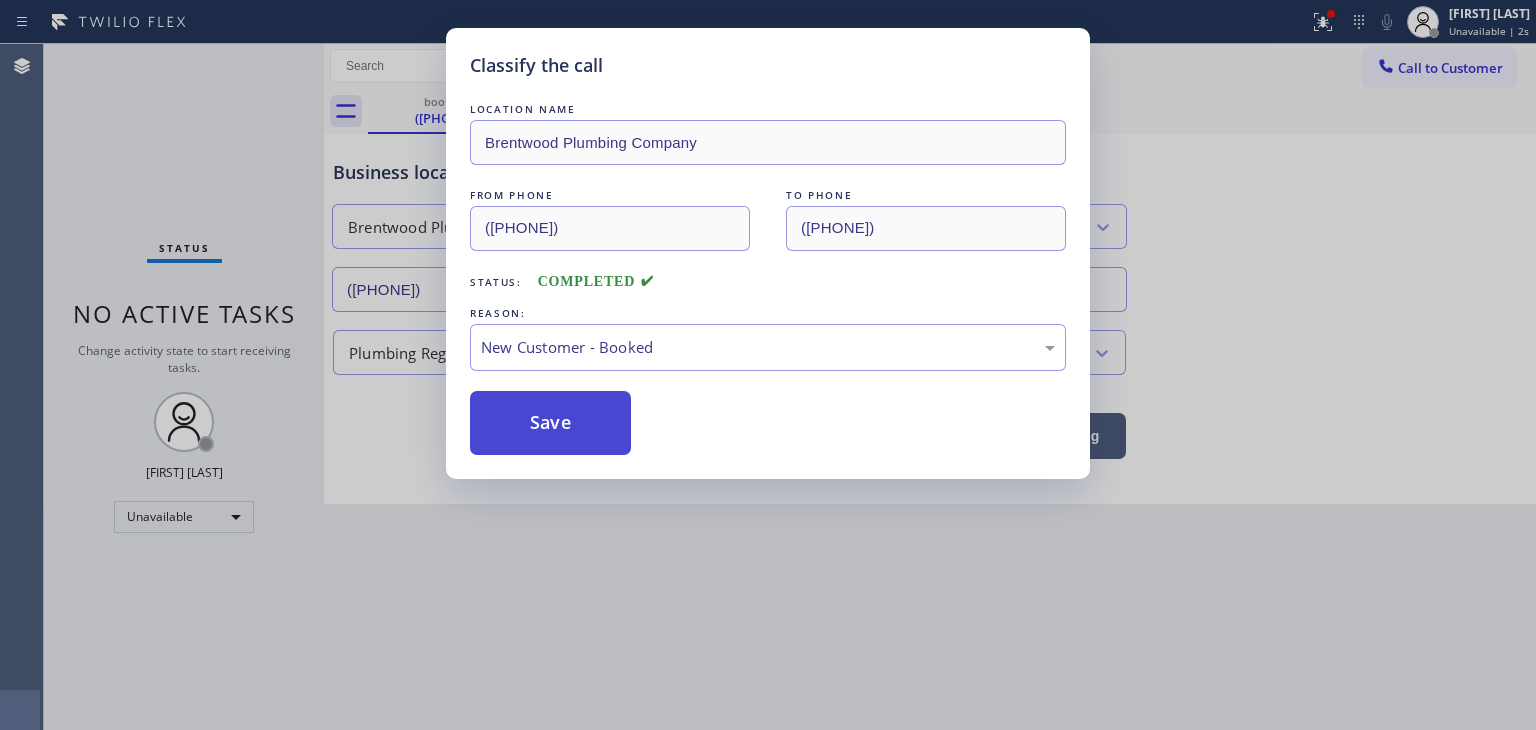 click on "Save" at bounding box center [550, 423] 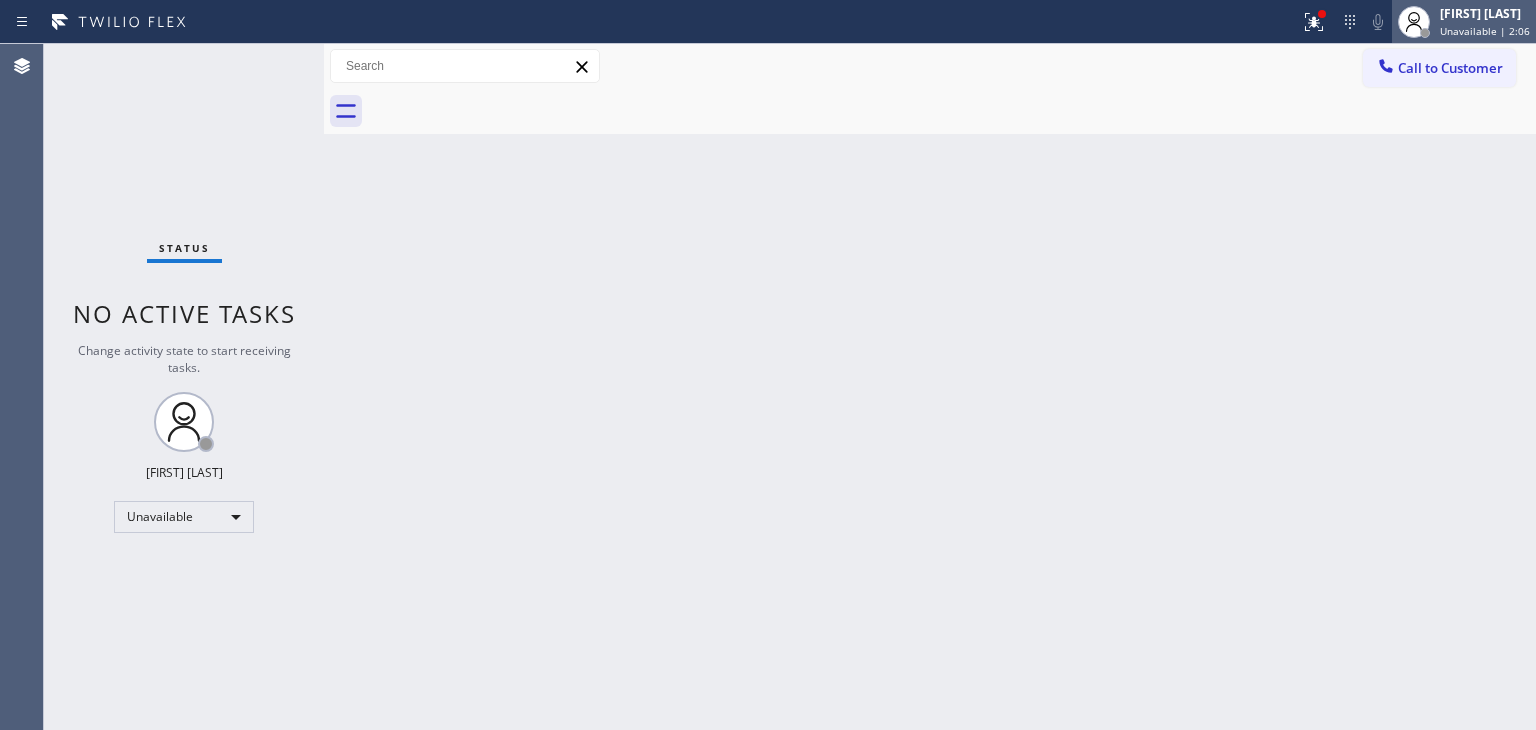 click on "Unavailable | 2:06" at bounding box center (1485, 31) 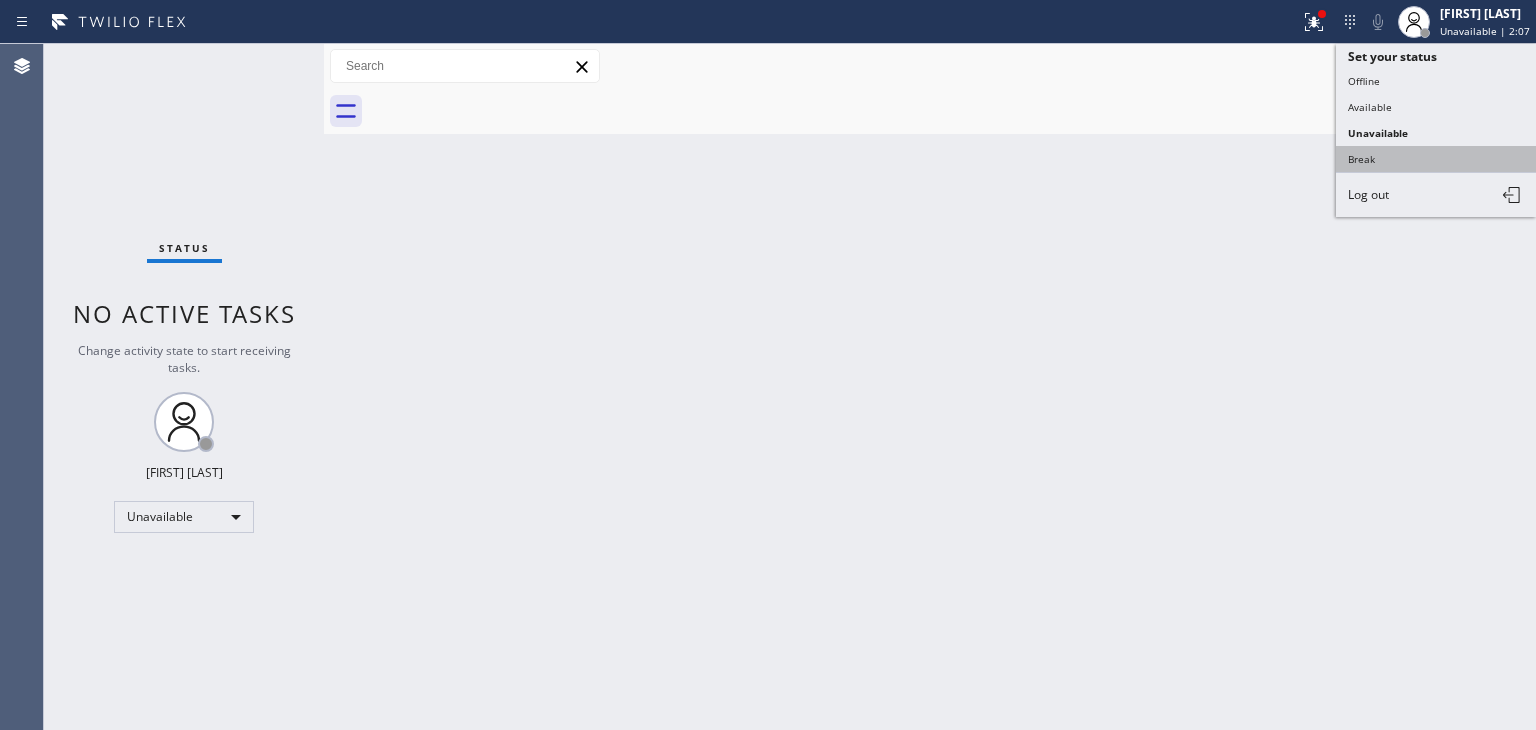 click on "Break" at bounding box center (1436, 159) 